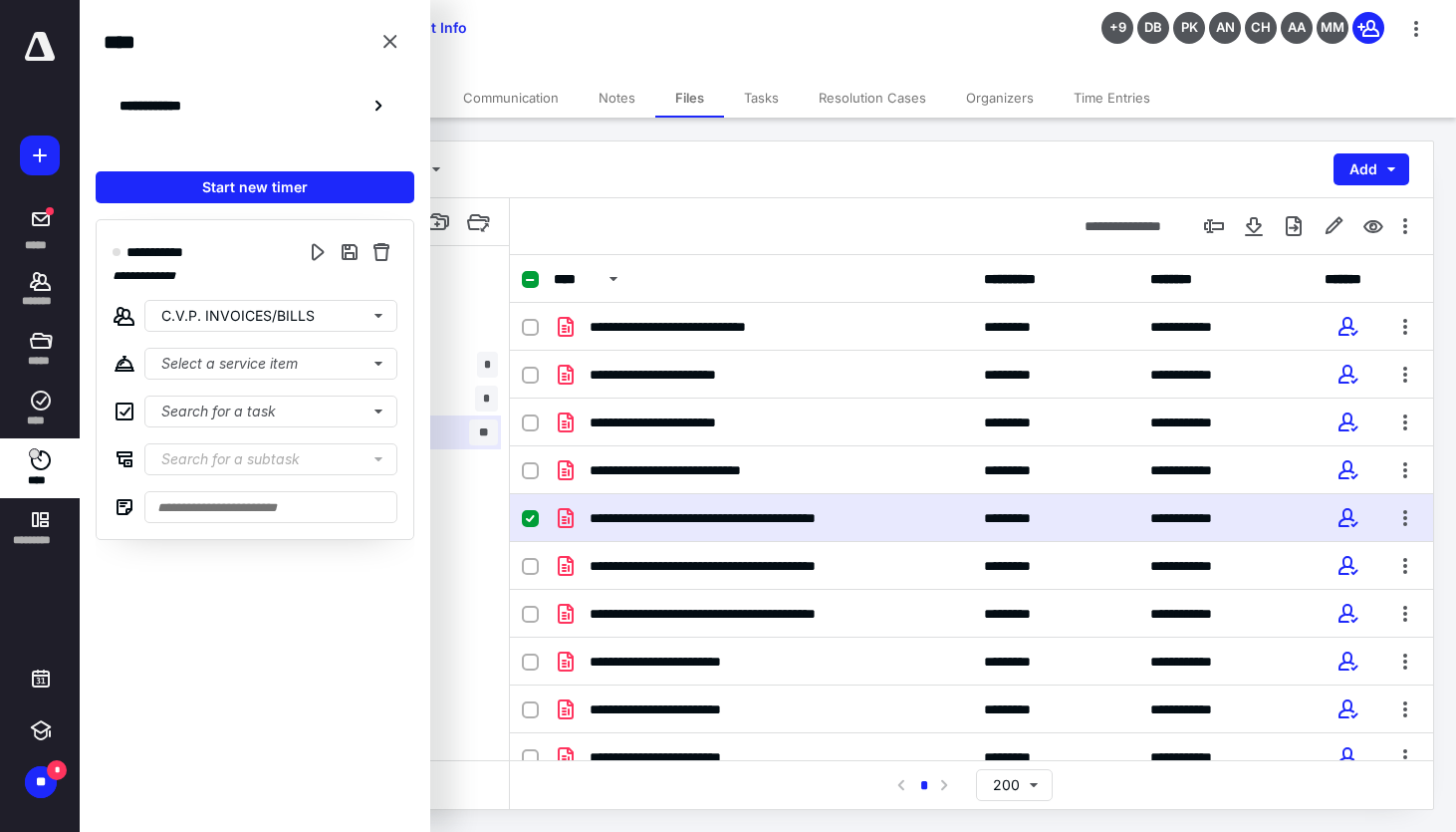 scroll, scrollTop: 0, scrollLeft: 0, axis: both 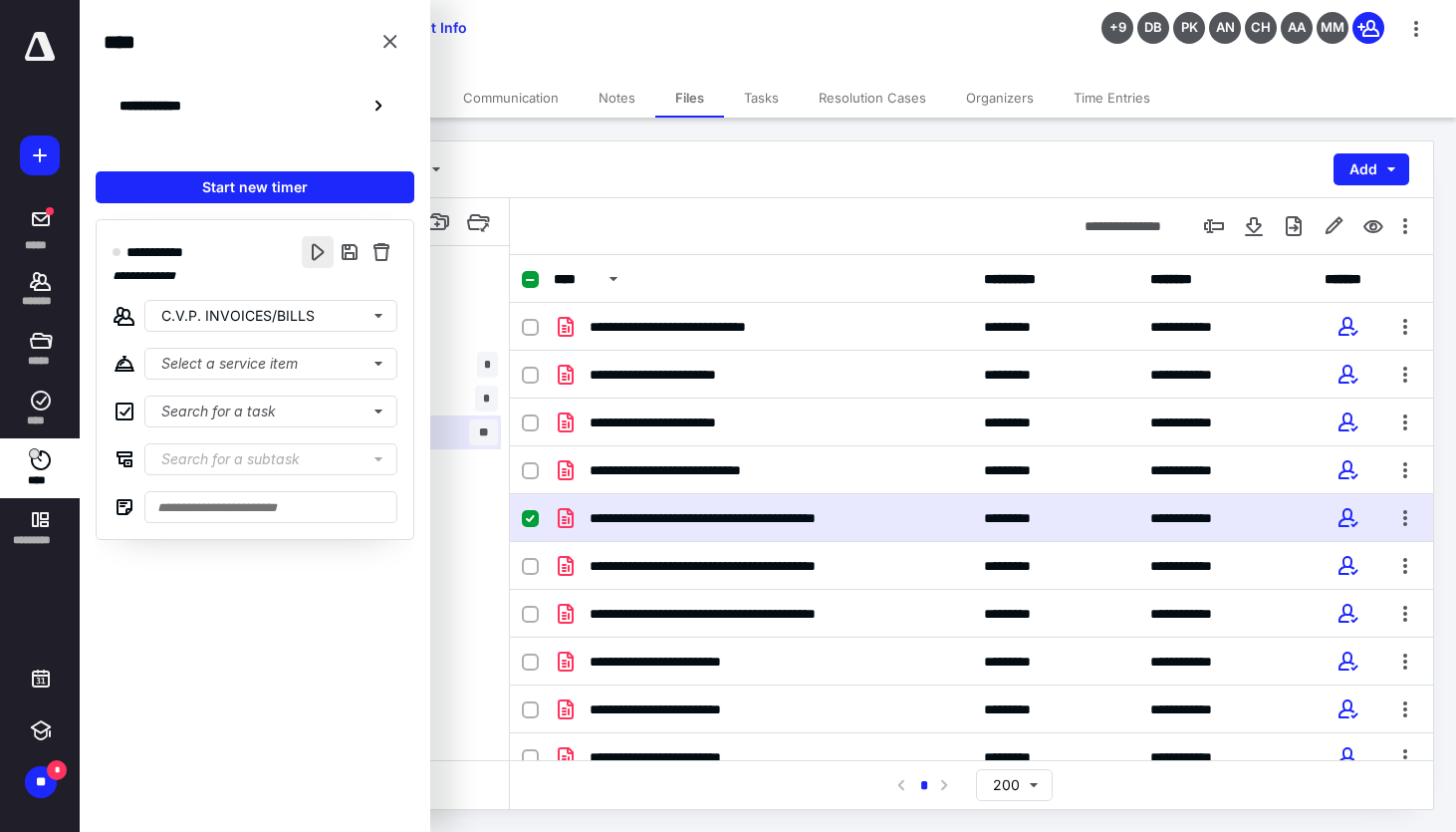 click at bounding box center [318, 252] 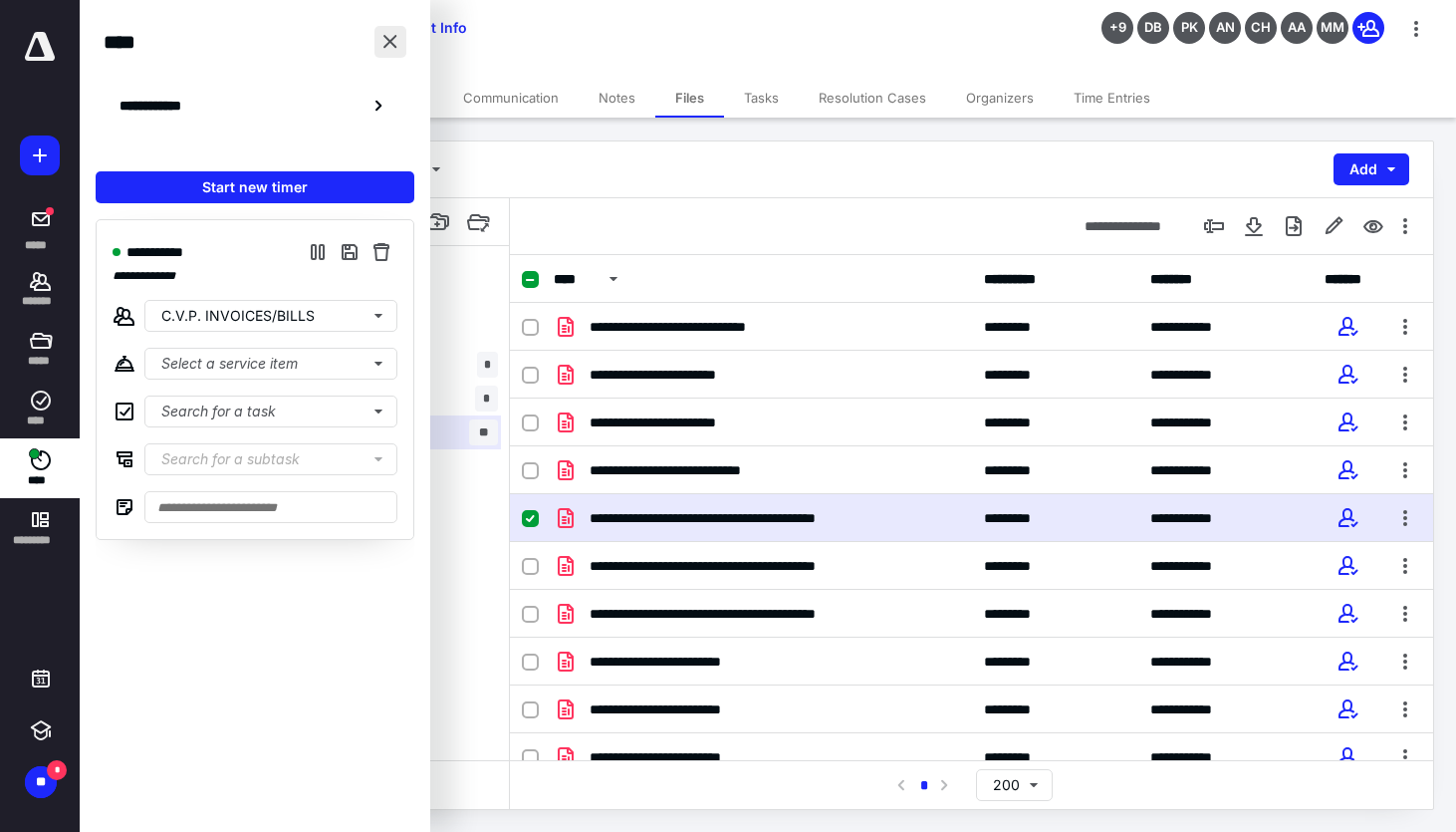 click at bounding box center [390, 42] 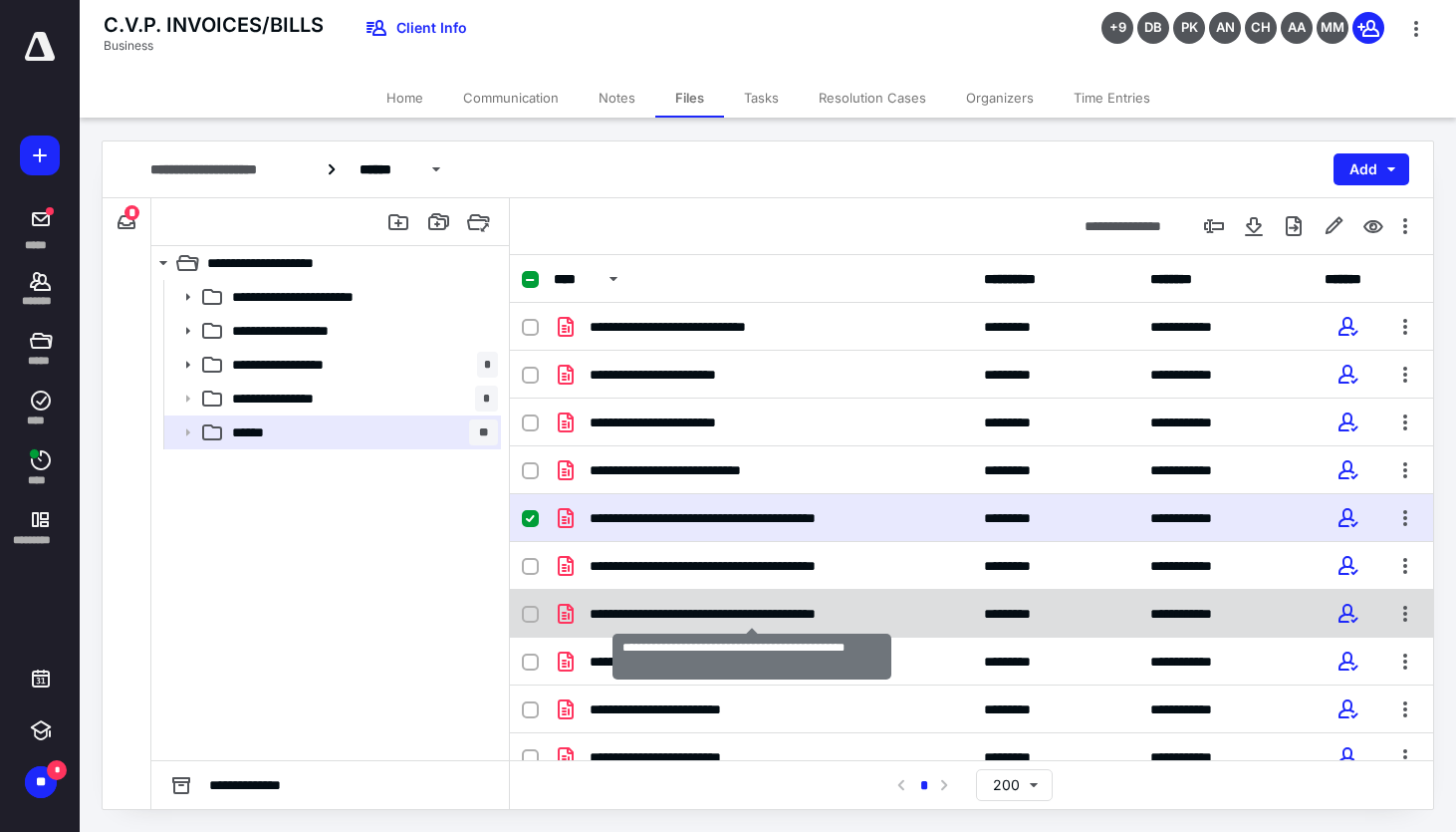 scroll, scrollTop: 13, scrollLeft: 0, axis: vertical 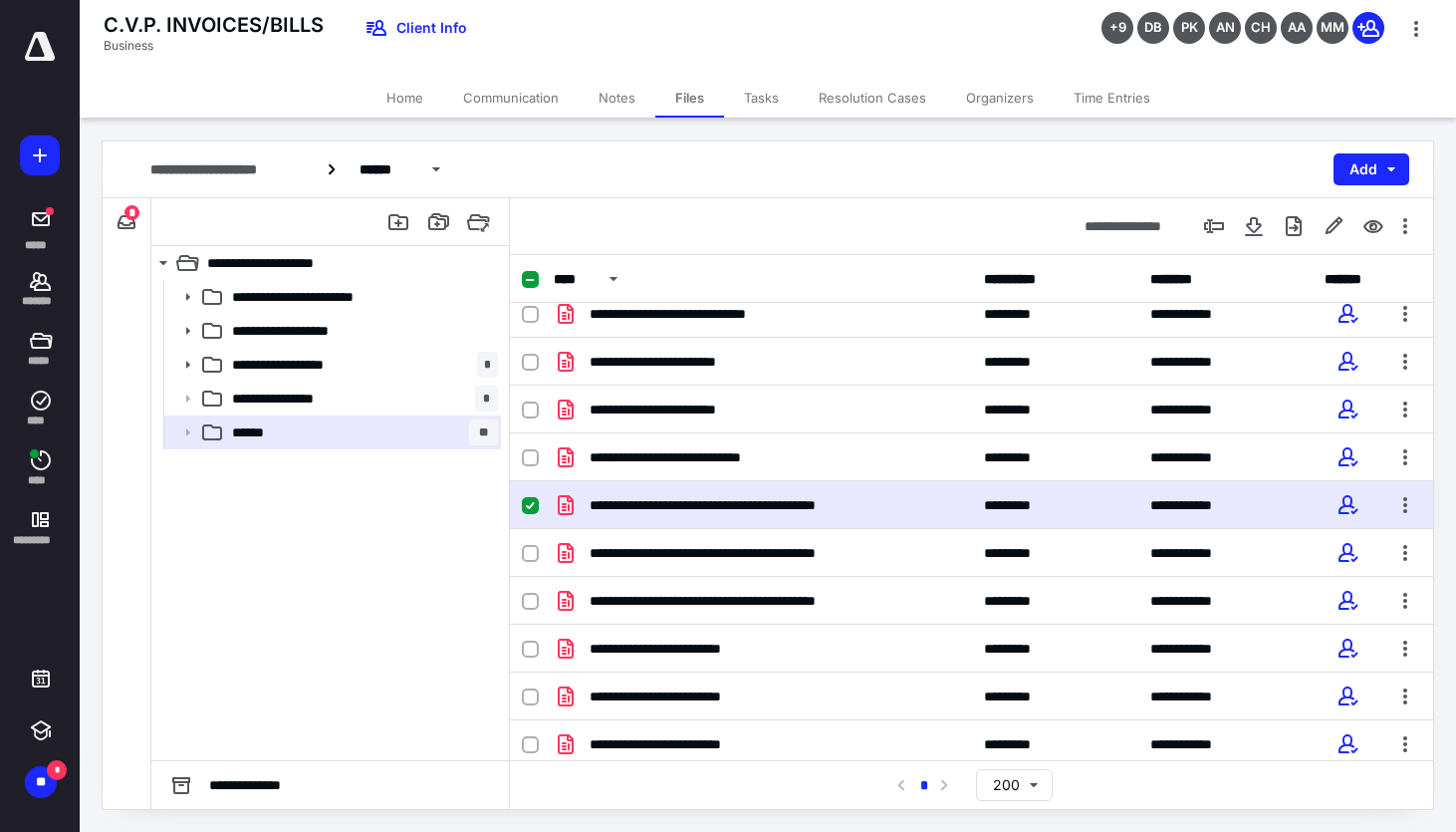 click on "**********" at bounding box center (753, 505) 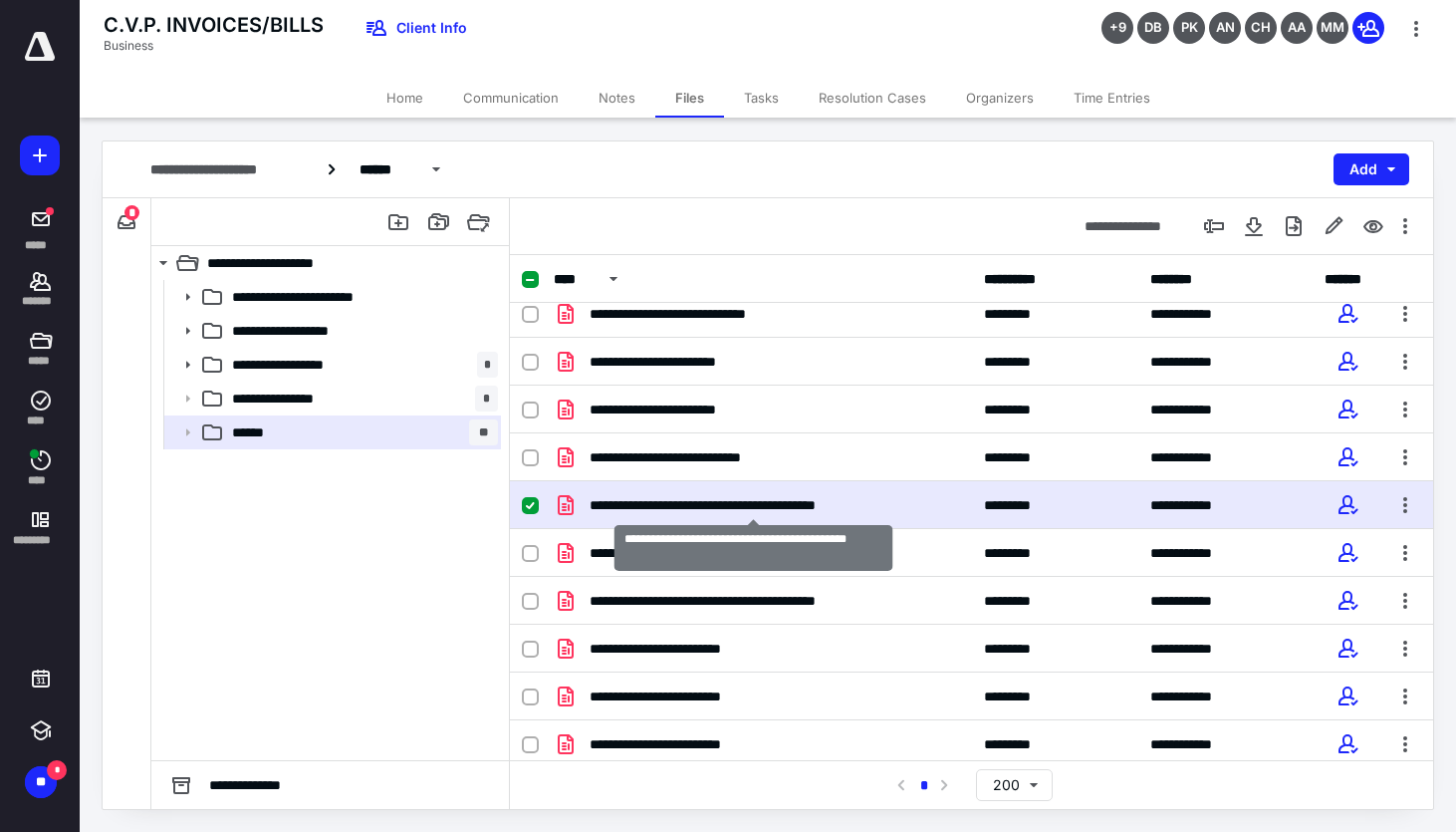 click on "**********" at bounding box center (753, 505) 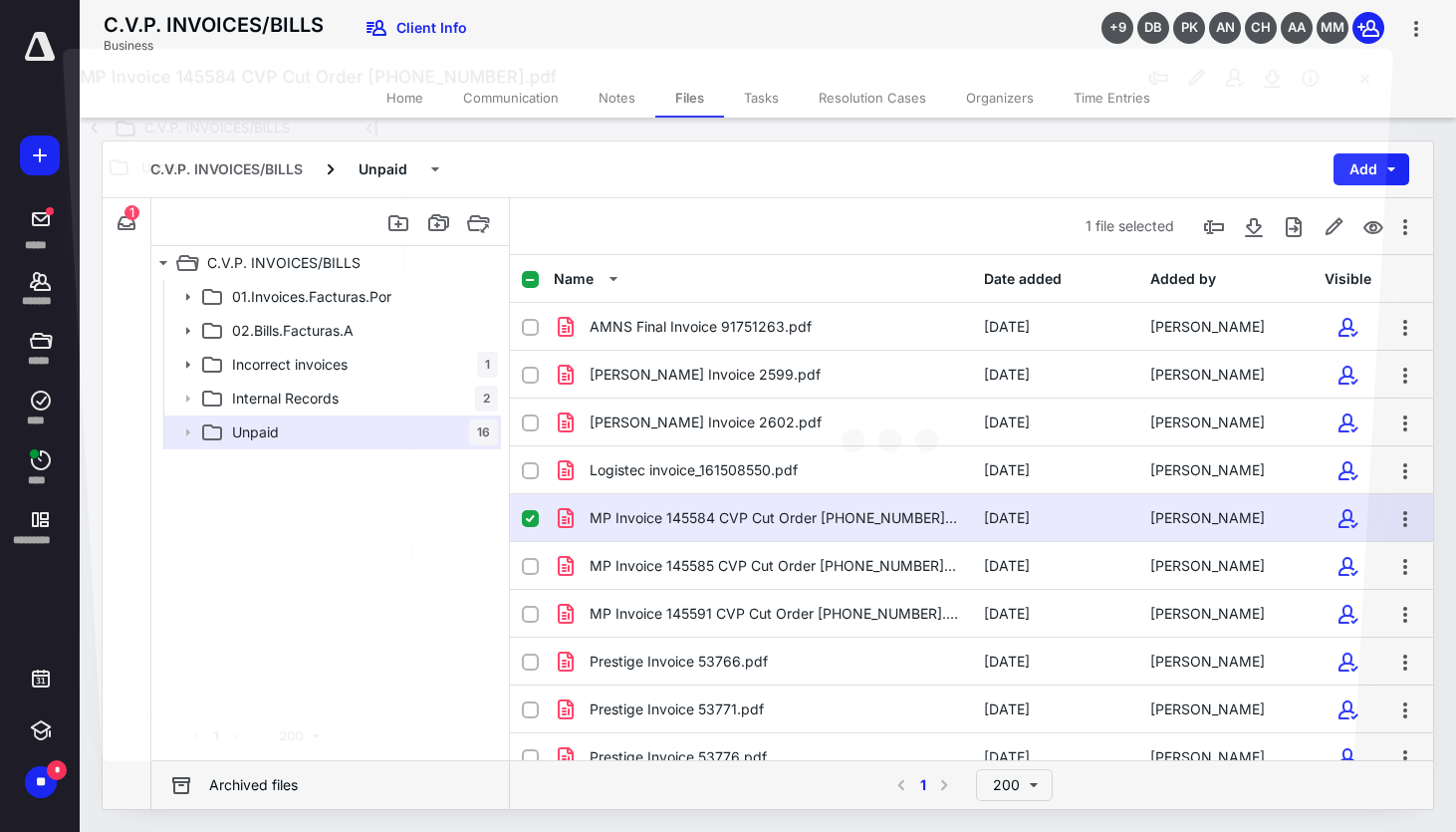 scroll, scrollTop: 13, scrollLeft: 0, axis: vertical 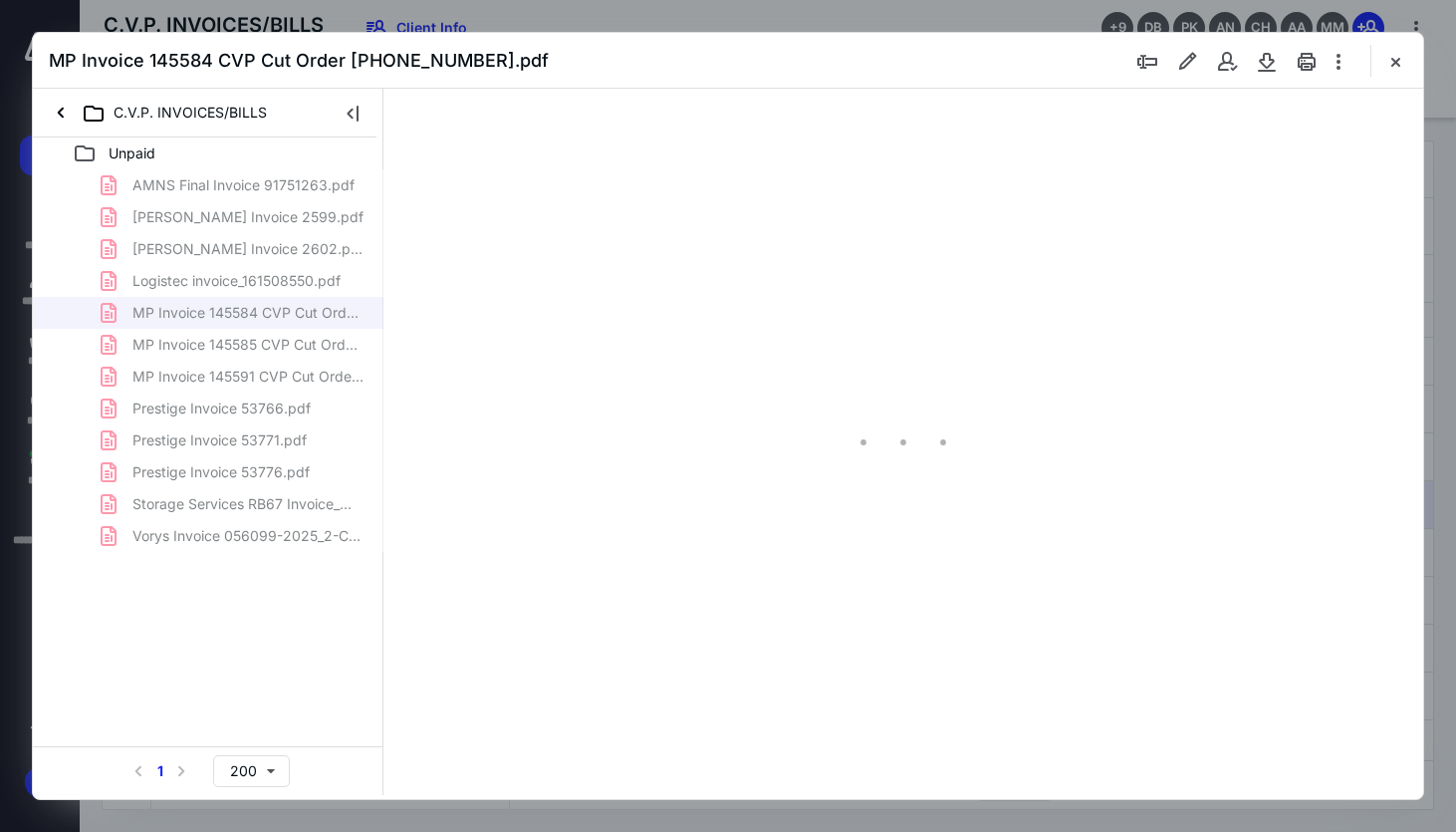 type on "80" 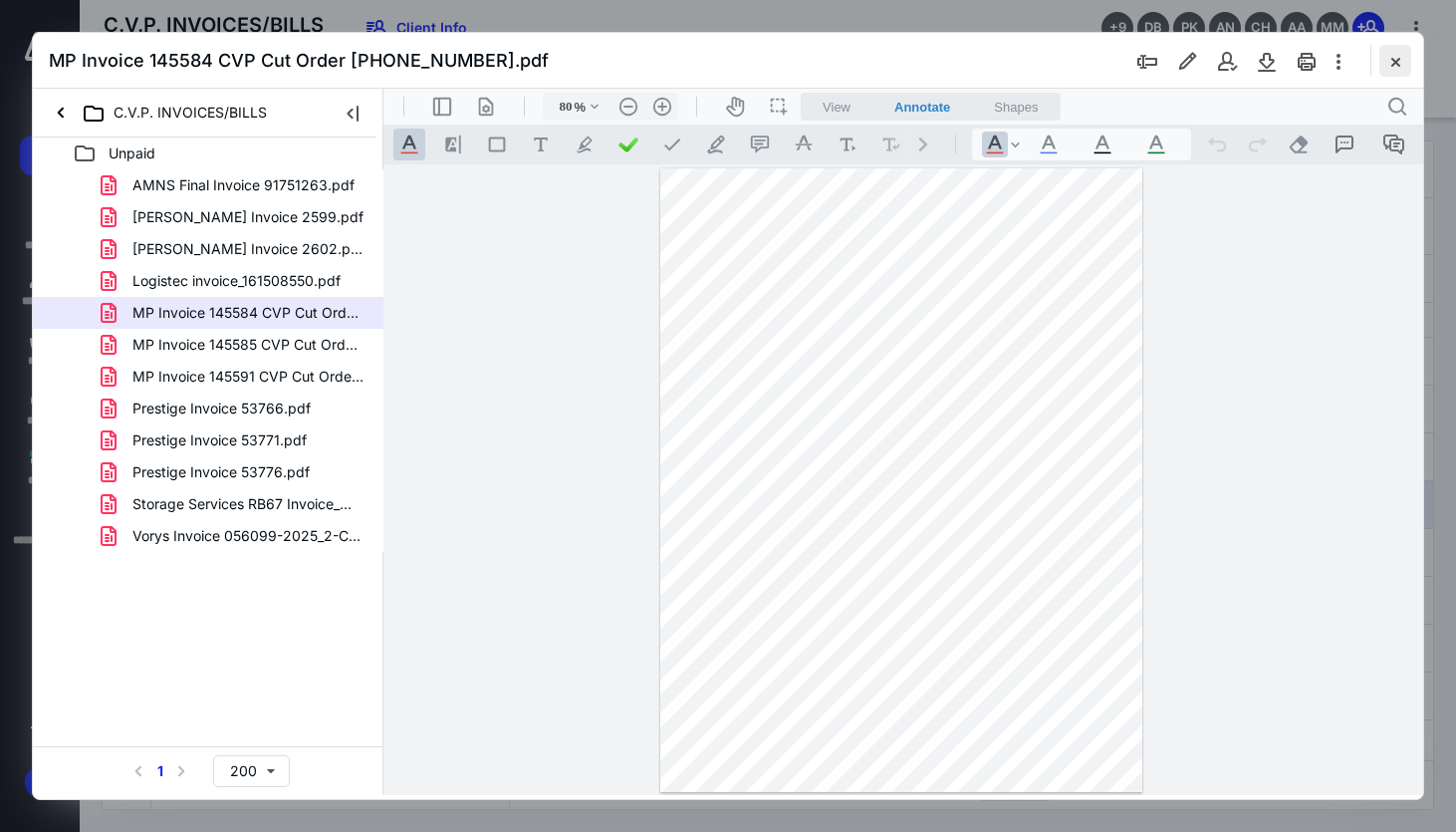 click at bounding box center [1395, 61] 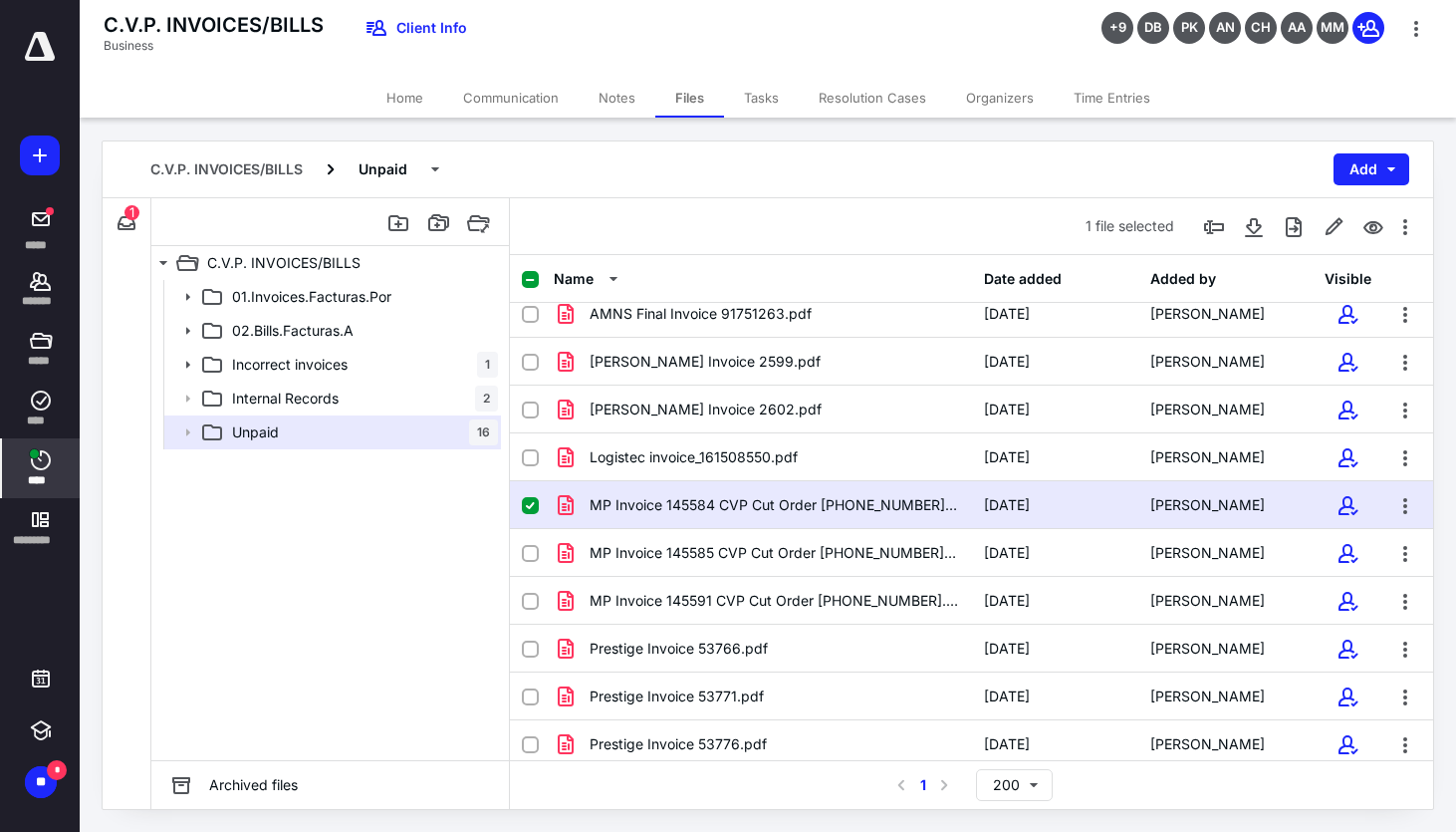 click 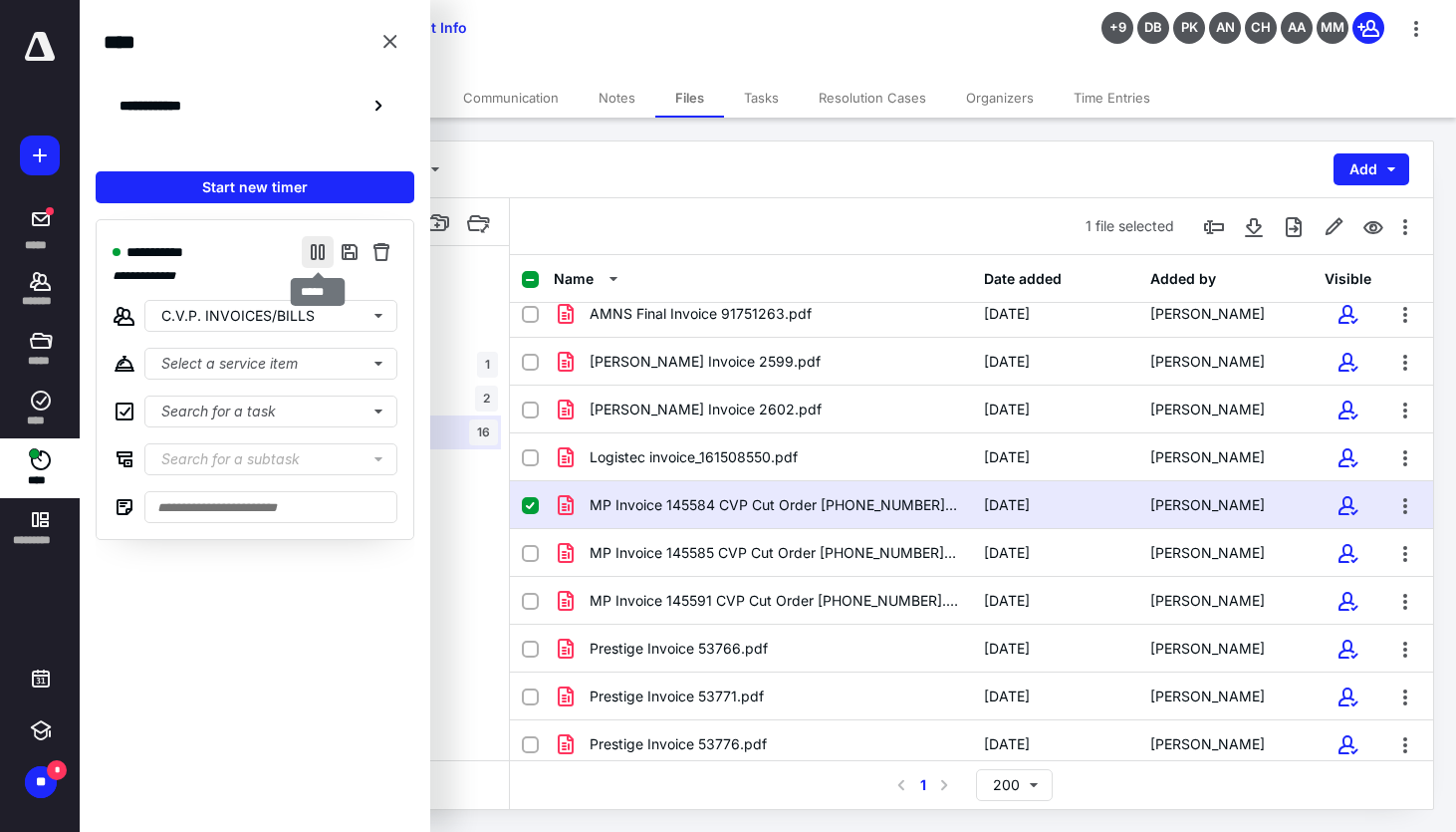 click at bounding box center [318, 252] 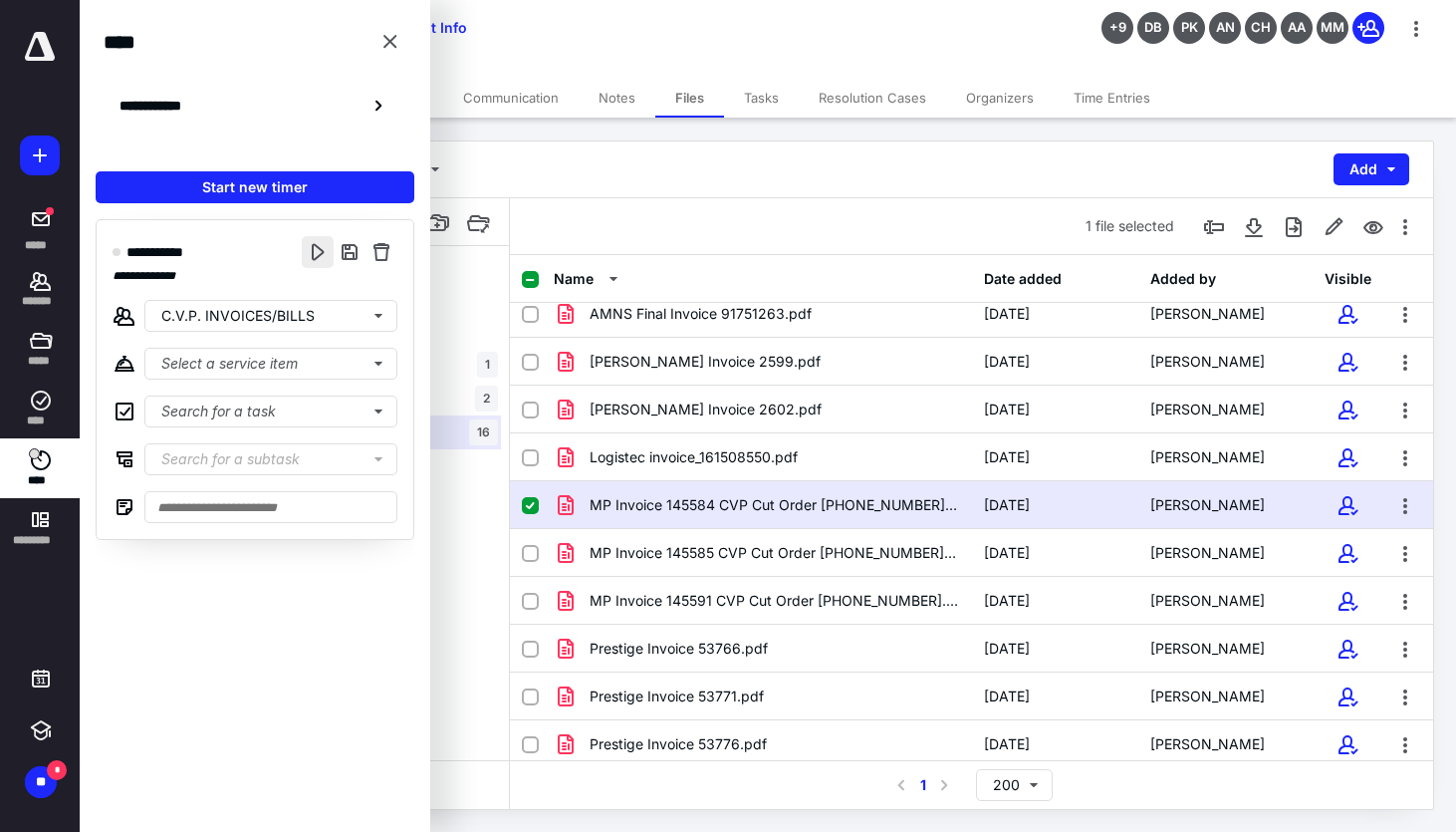 click at bounding box center [318, 252] 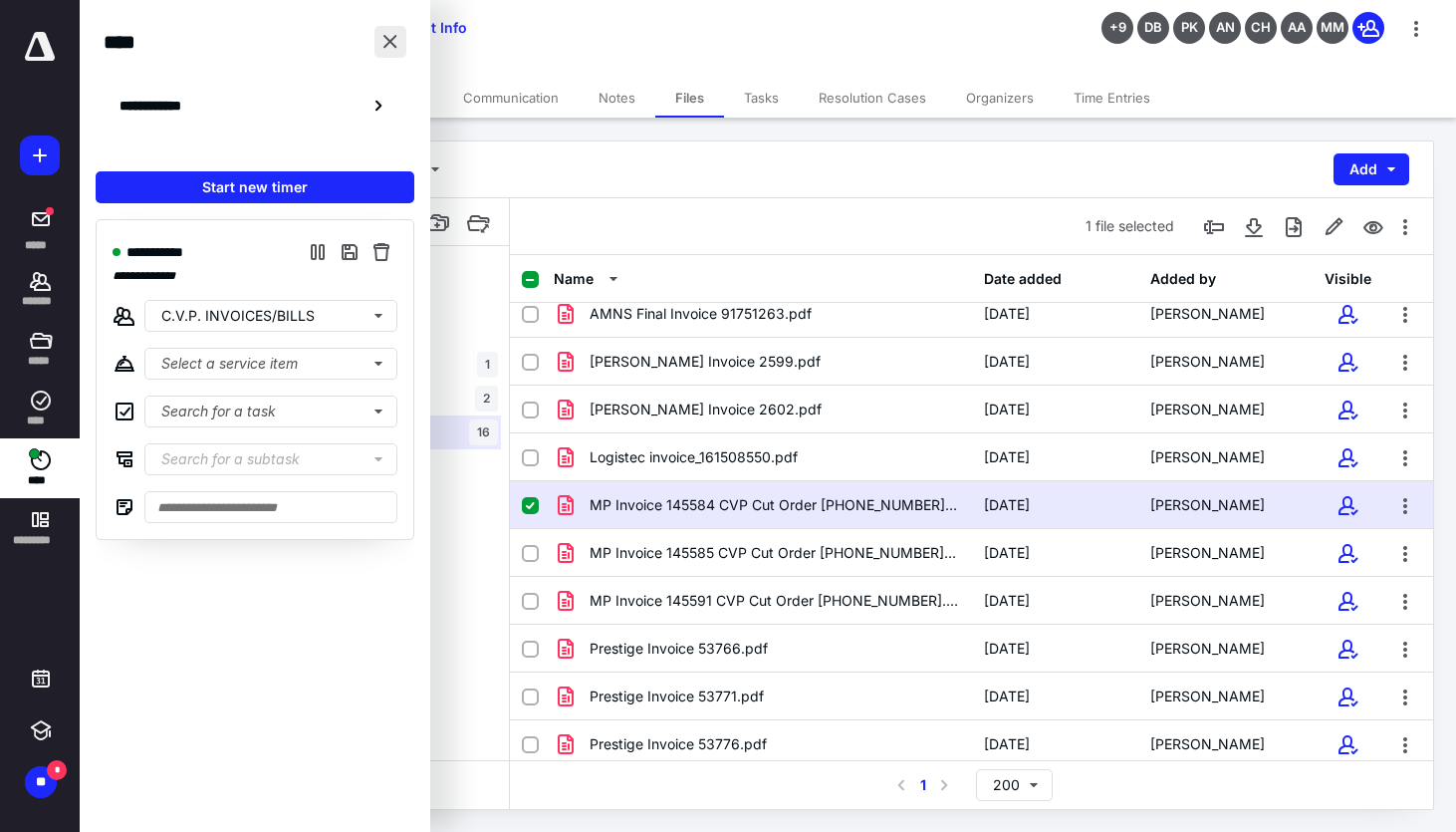 click at bounding box center (390, 42) 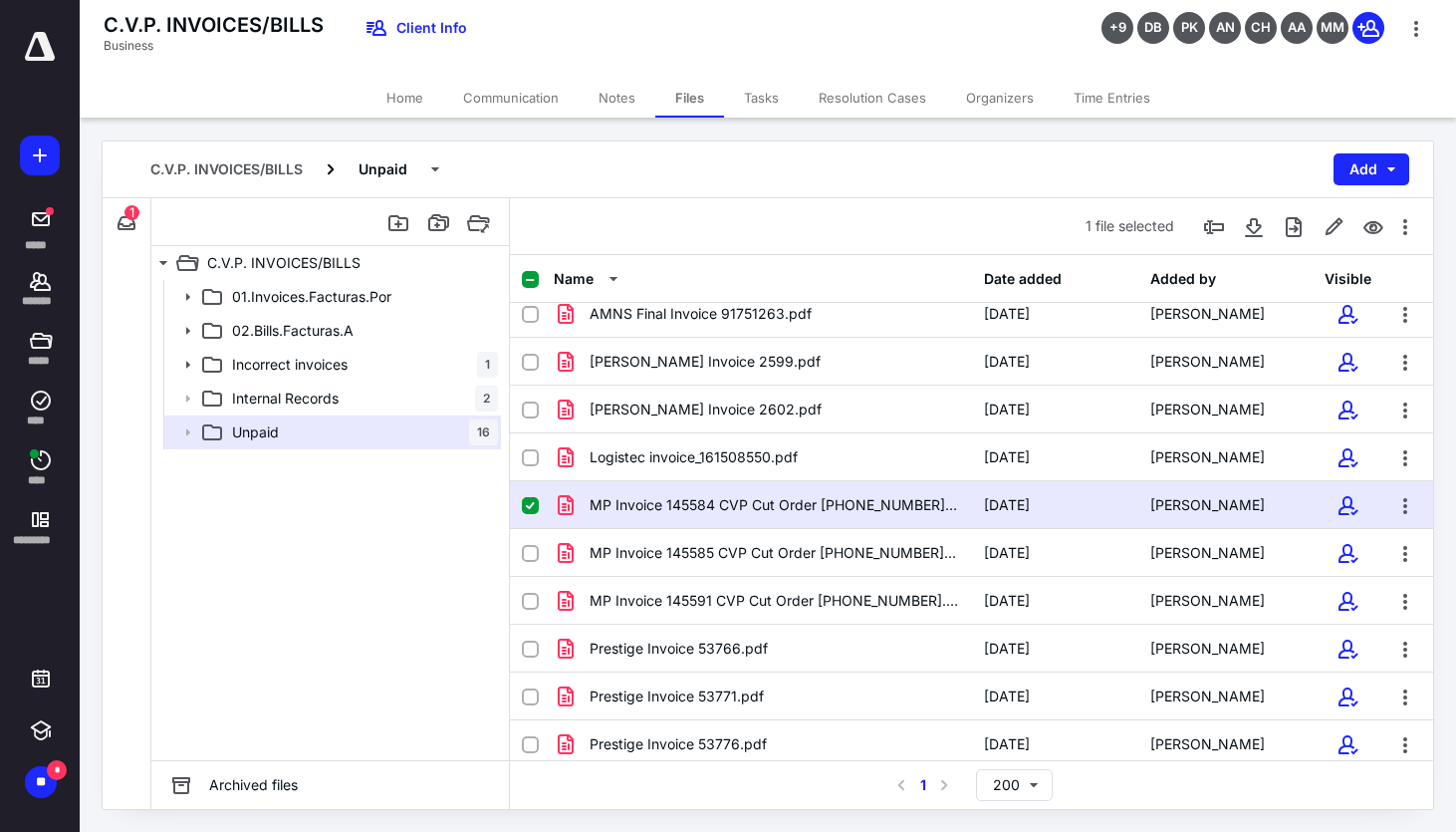 click on "MP Invoice 145584 CVP Cut Order [PHONE_NUMBER].pdf" at bounding box center [775, 505] 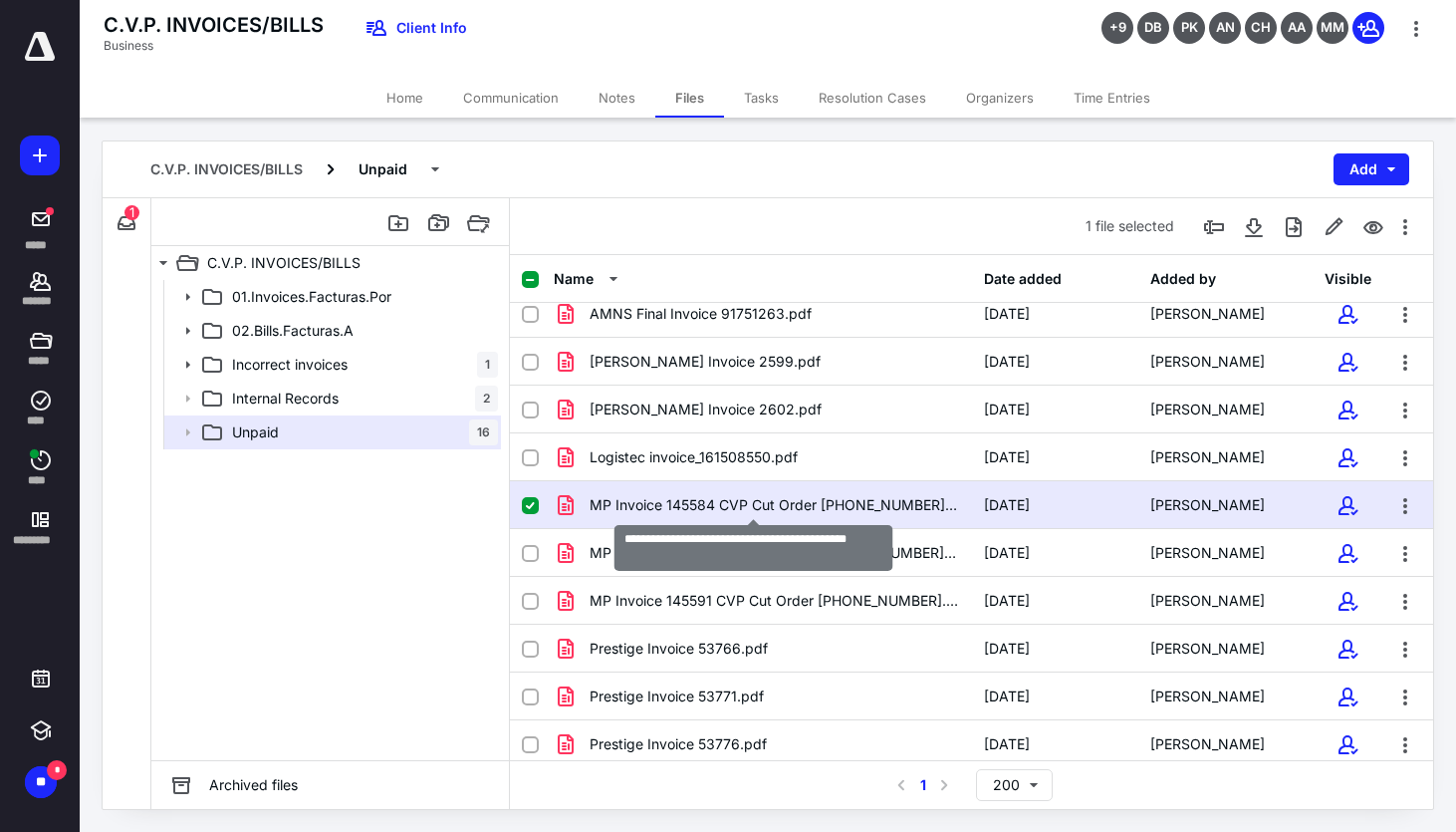 click on "MP Invoice 145584 CVP Cut Order [PHONE_NUMBER].pdf" at bounding box center [775, 505] 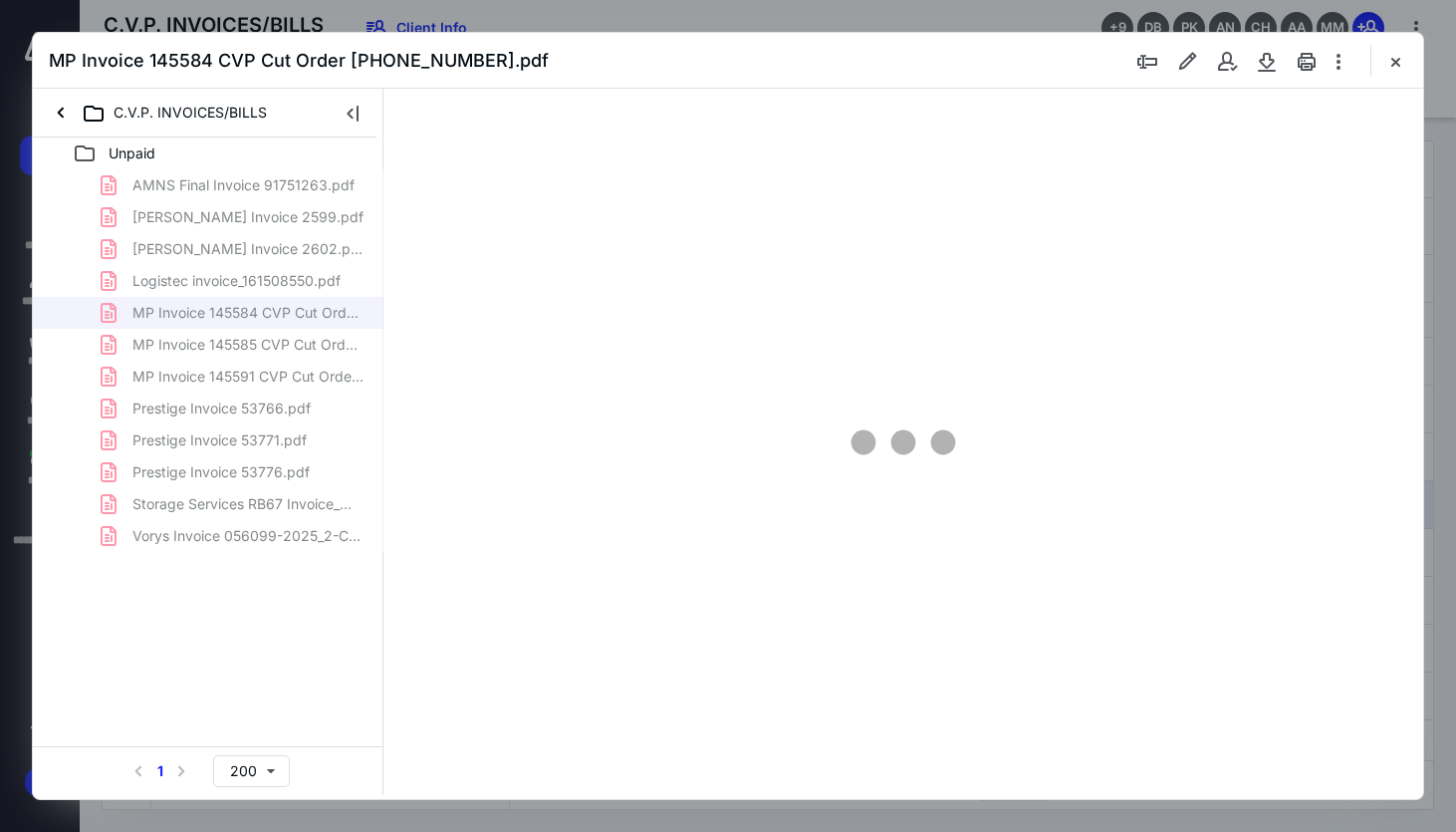 scroll, scrollTop: 0, scrollLeft: 0, axis: both 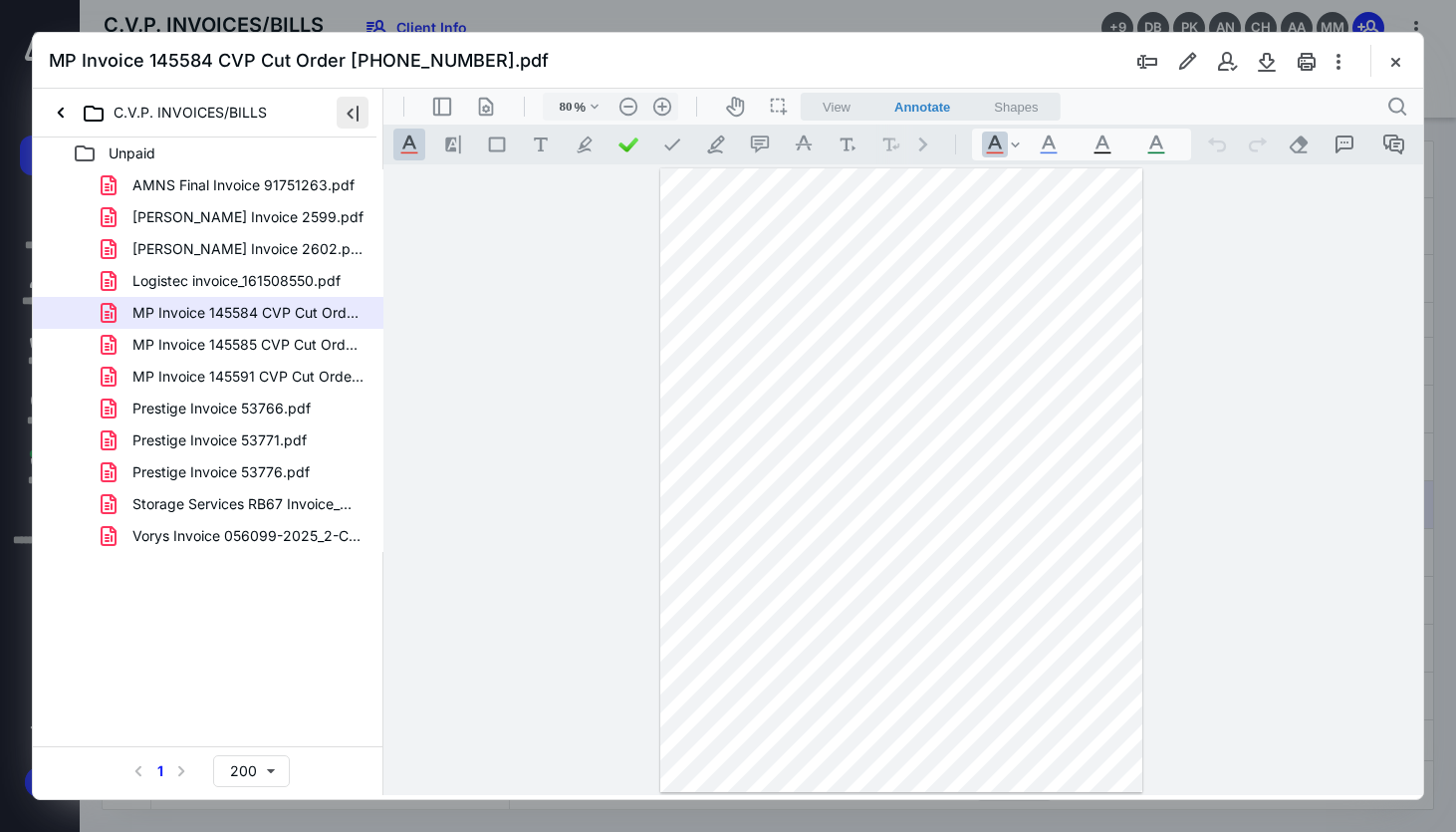 click at bounding box center (353, 113) 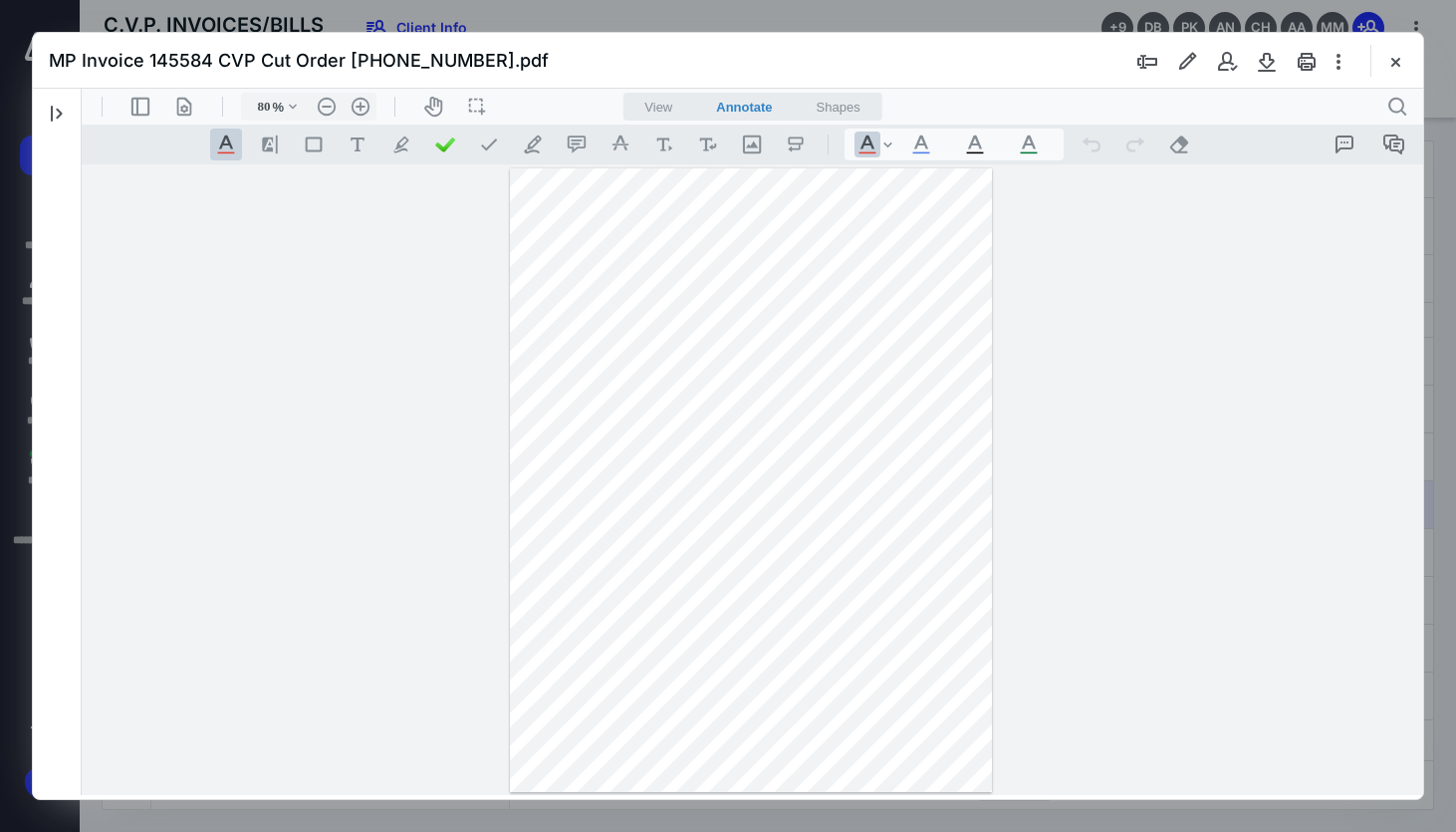 click on ".cls-1{fill:#abb0c4;} icon - header - sidebar - line .cls-1{fill:#abb0c4;} icon - header - page manipulation - line 80 % .cls-1{fill:#abb0c4;} icon - chevron - down .cls-1{fill:#abb0c4;} icon - header - zoom - out - line Current zoom is   80 % .cls-1{fill:#abb0c4;} icon - header - zoom - in - line icon-header-pan20 icon / operation / multi select View Annotate Shapes Annotate .cls-1{fill:#abb0c4;} icon - chevron - down View Annotate Shapes .cls-1{fill:#abb0c4;} icon - header - search" at bounding box center (752, 107) 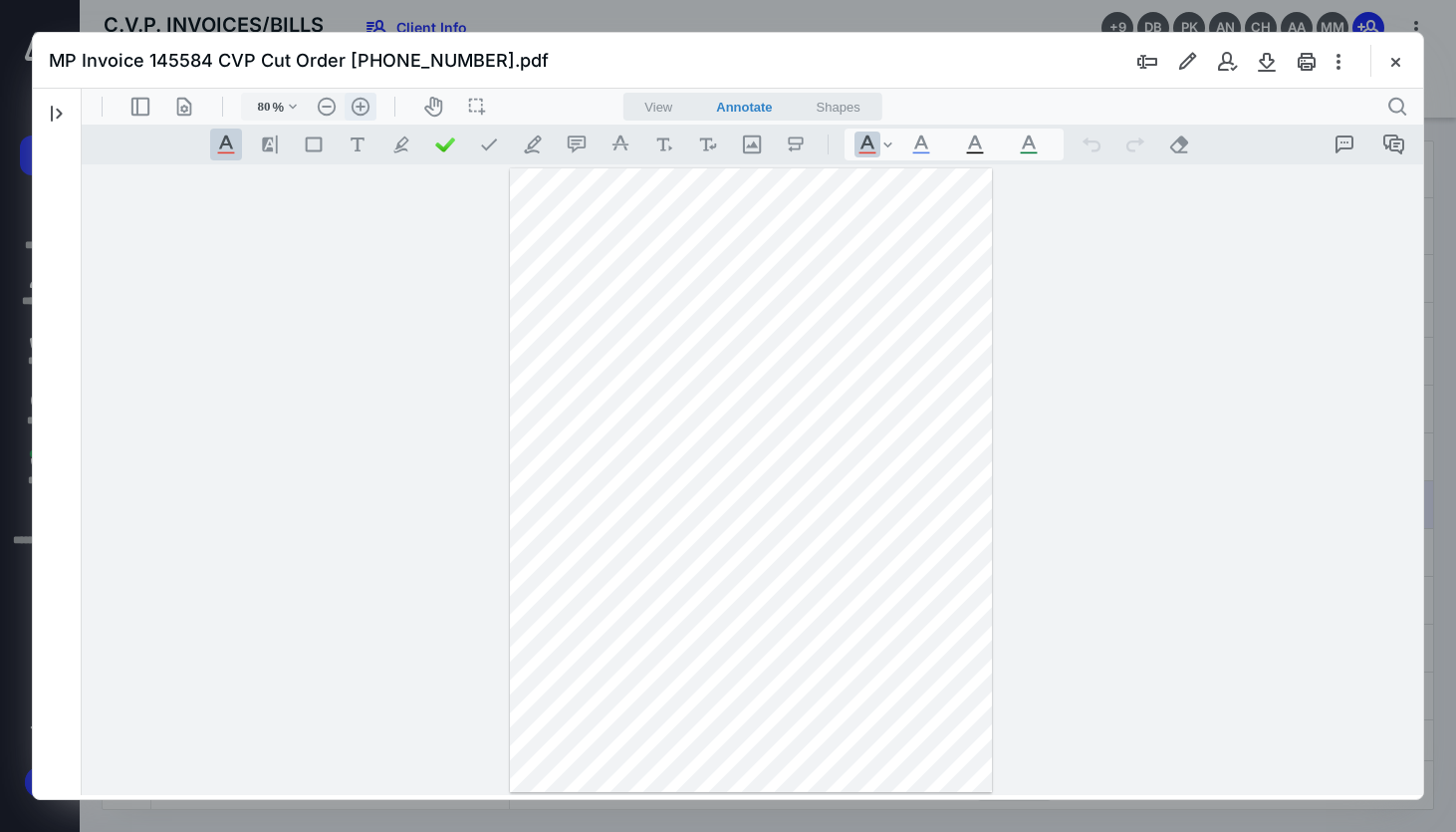click on ".cls-1{fill:#abb0c4;} icon - header - zoom - in - line" at bounding box center [361, 107] 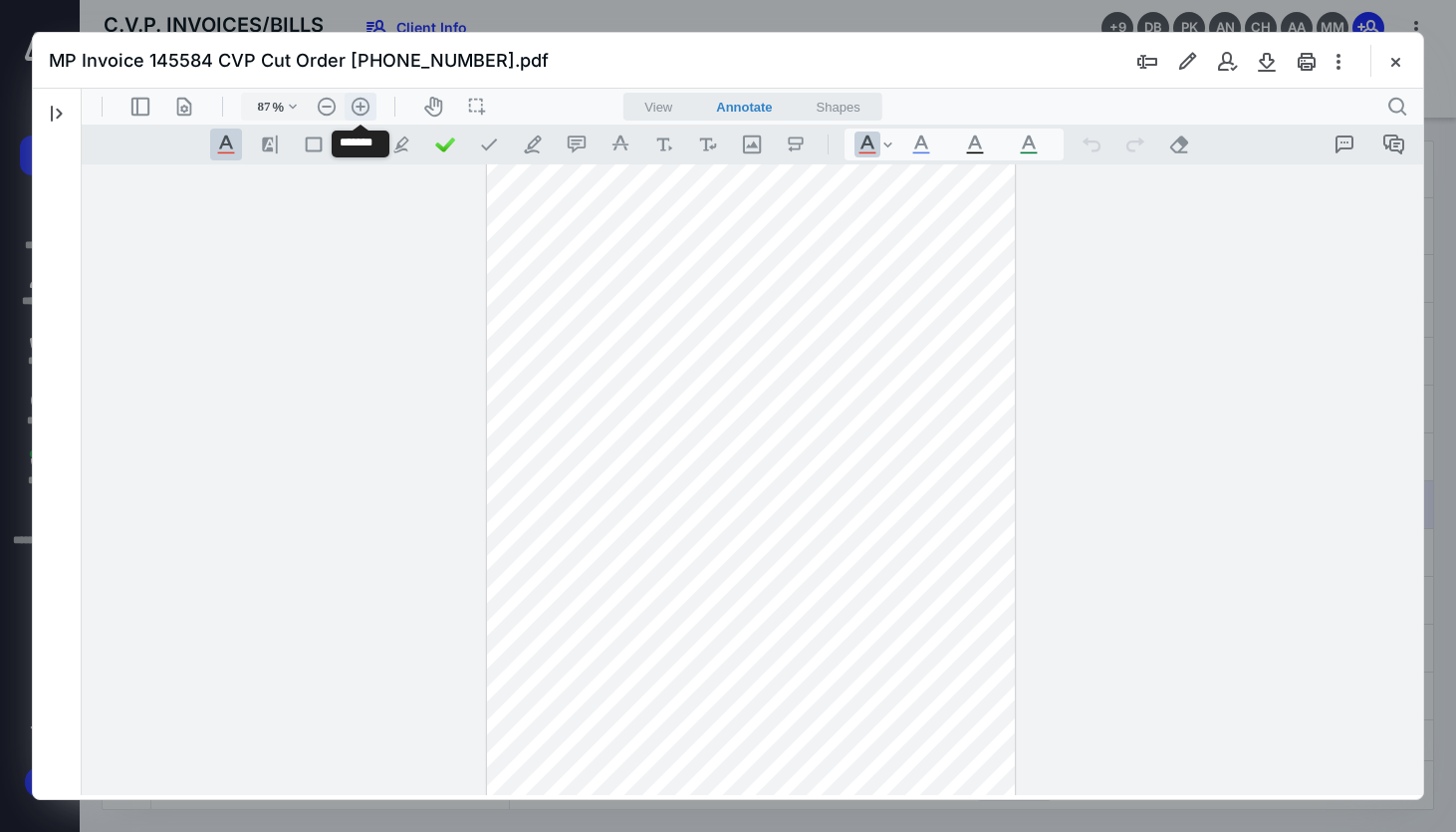 click on ".cls-1{fill:#abb0c4;} icon - header - zoom - in - line" at bounding box center (361, 107) 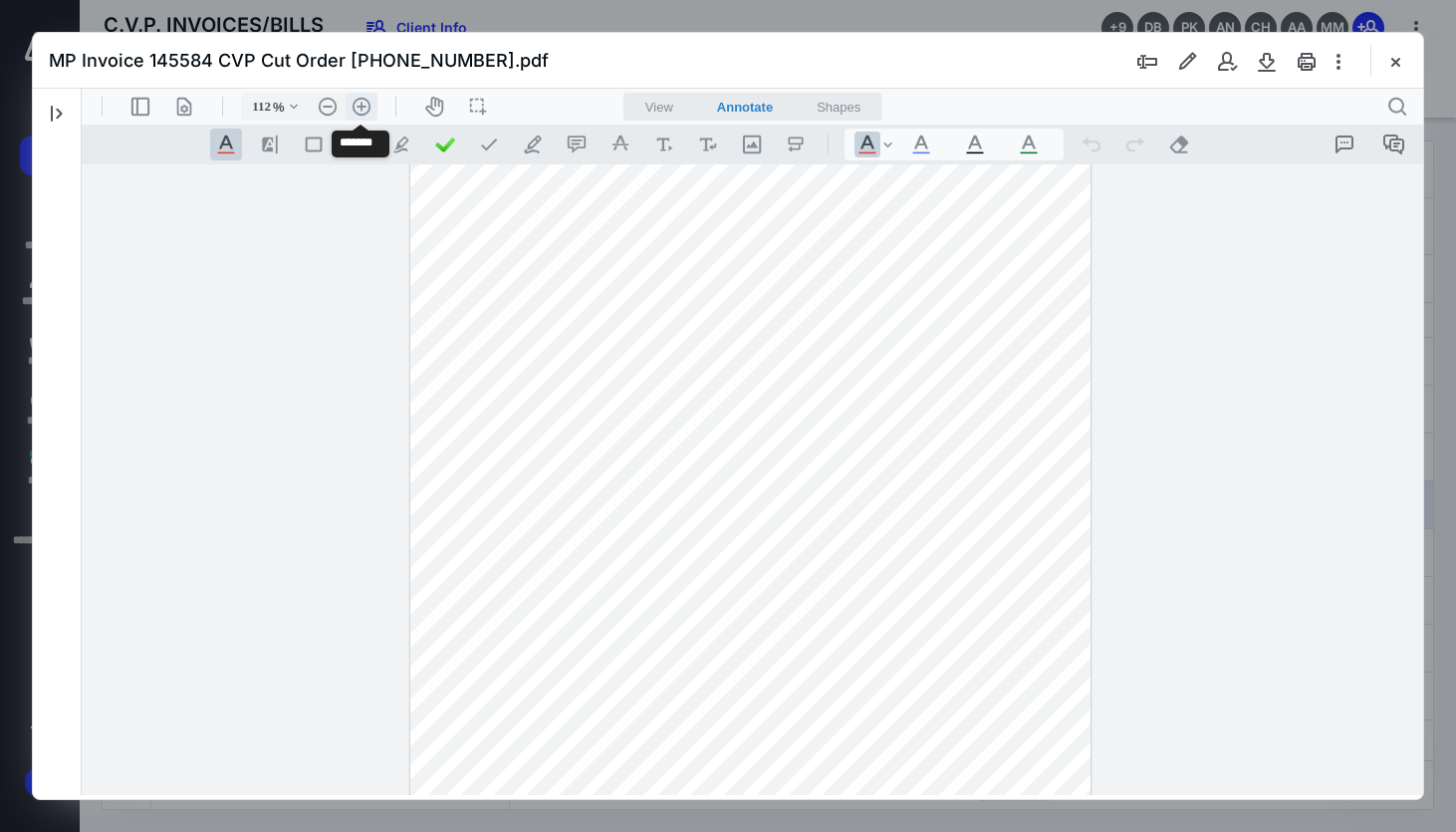 click on ".cls-1{fill:#abb0c4;} icon - header - zoom - in - line" at bounding box center [362, 107] 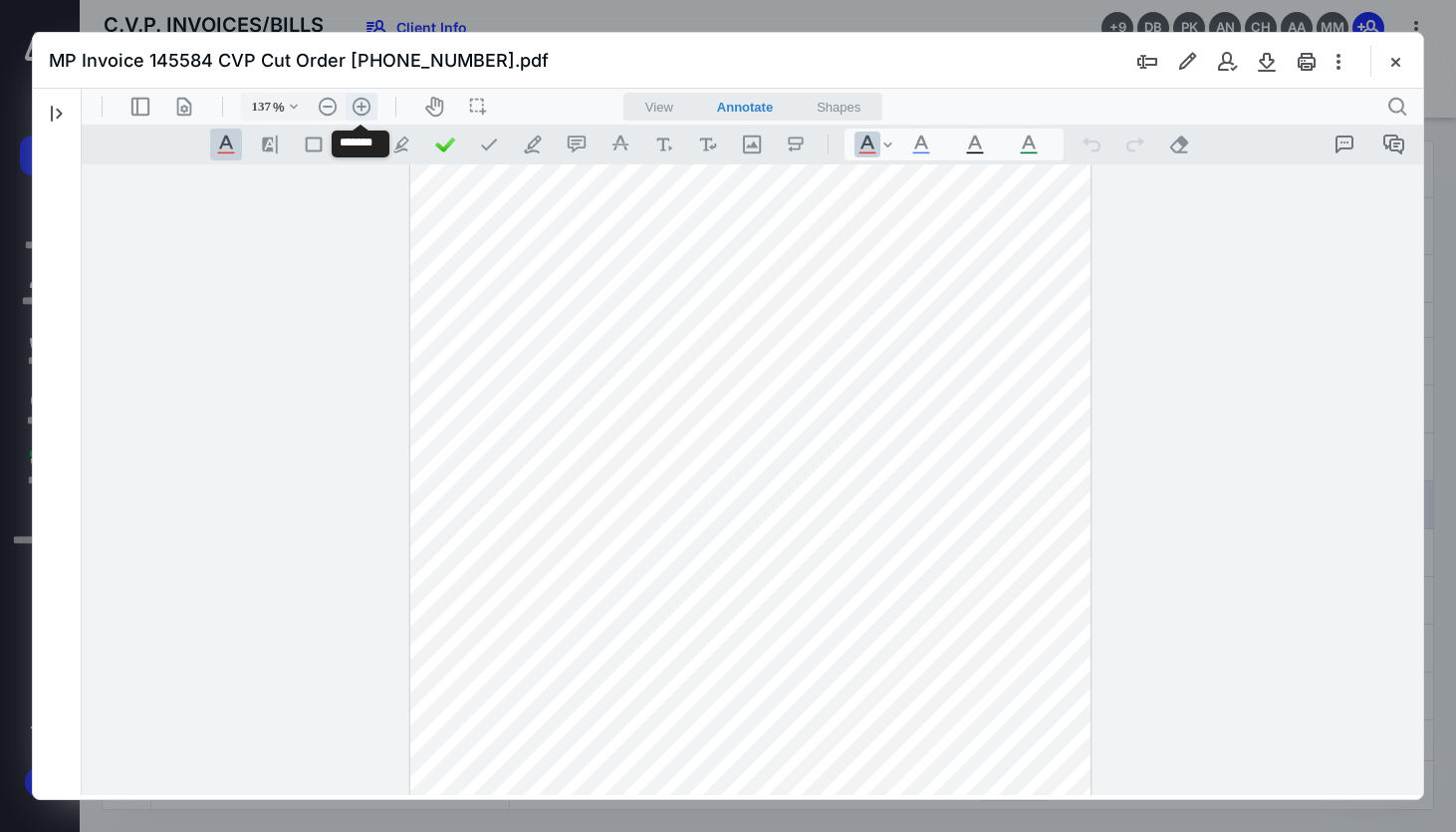 click on ".cls-1{fill:#abb0c4;} icon - header - zoom - in - line" at bounding box center [362, 107] 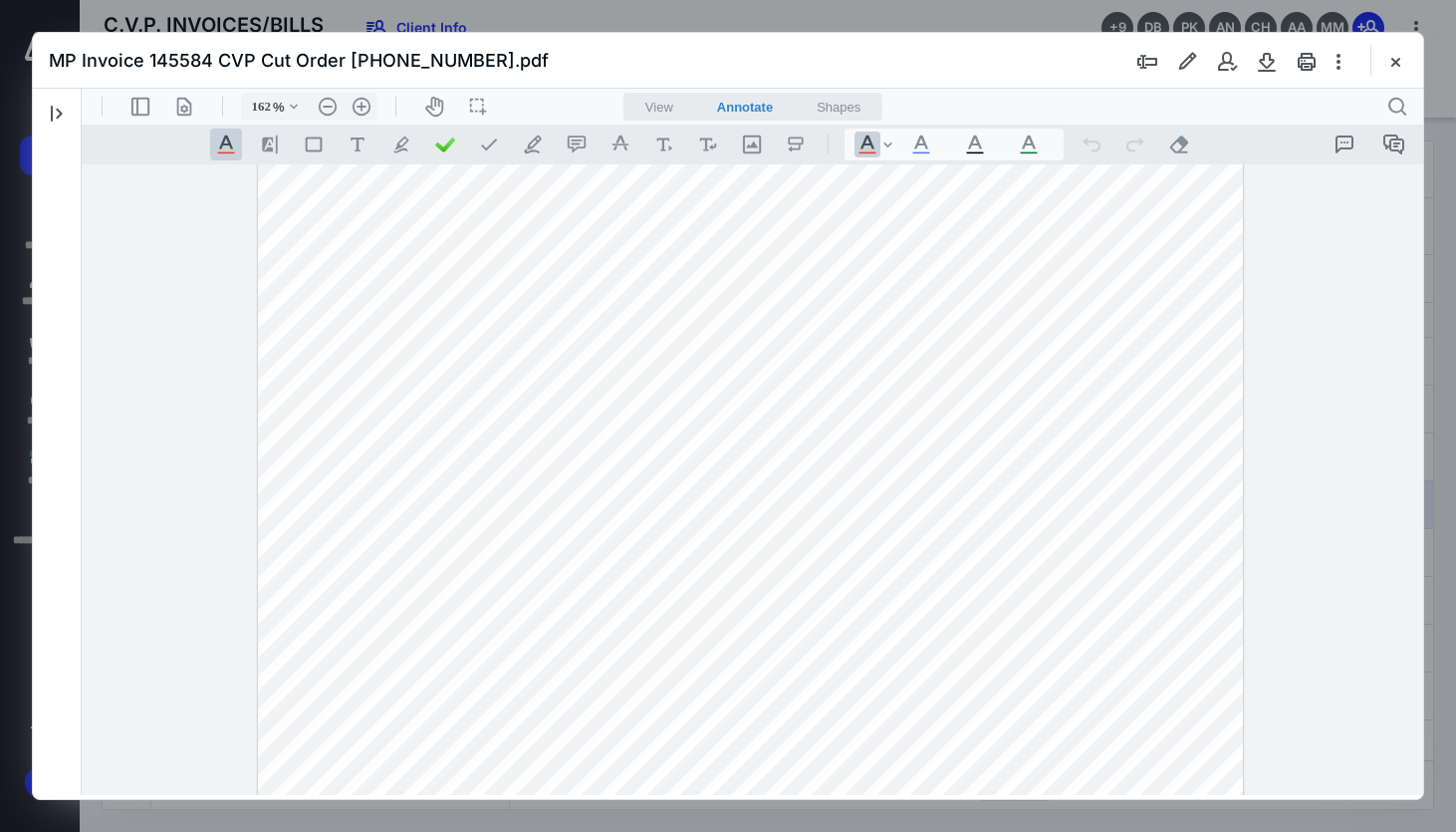 scroll, scrollTop: 0, scrollLeft: 0, axis: both 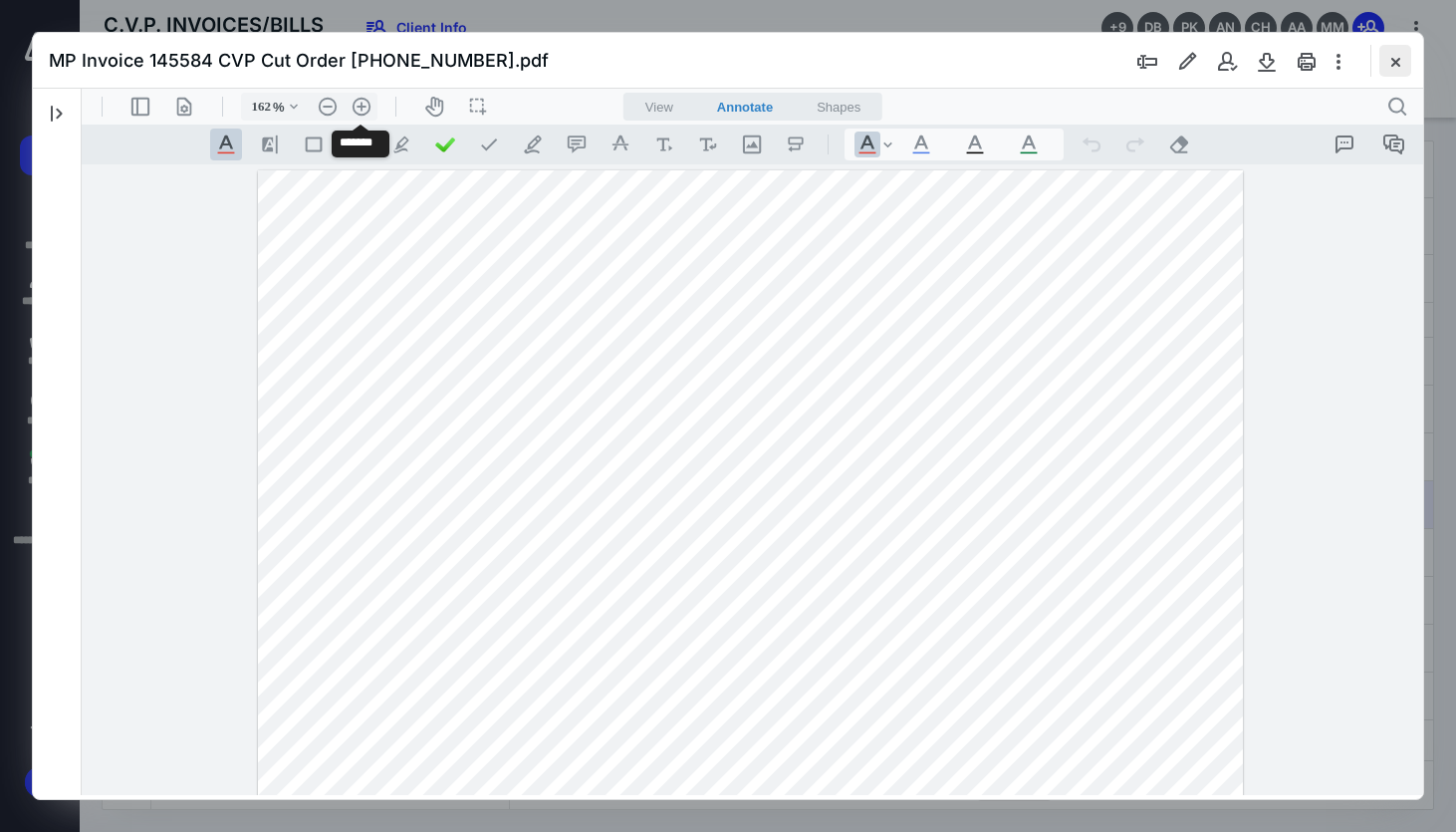 click at bounding box center (1395, 61) 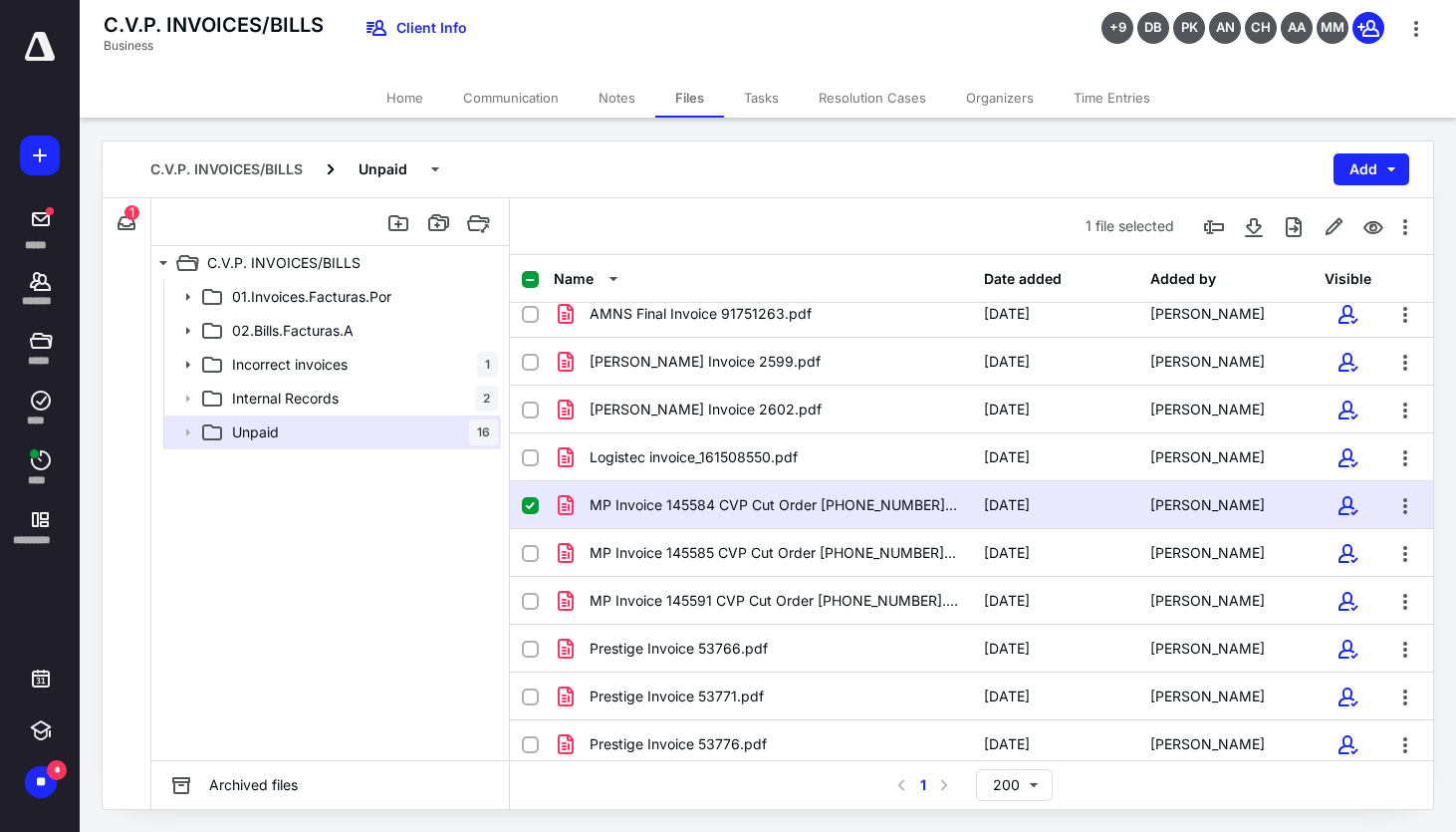 click on "MP Invoice 145584 CVP Cut Order [PHONE_NUMBER].pdf [DATE] [PERSON_NAME]" at bounding box center (971, 505) 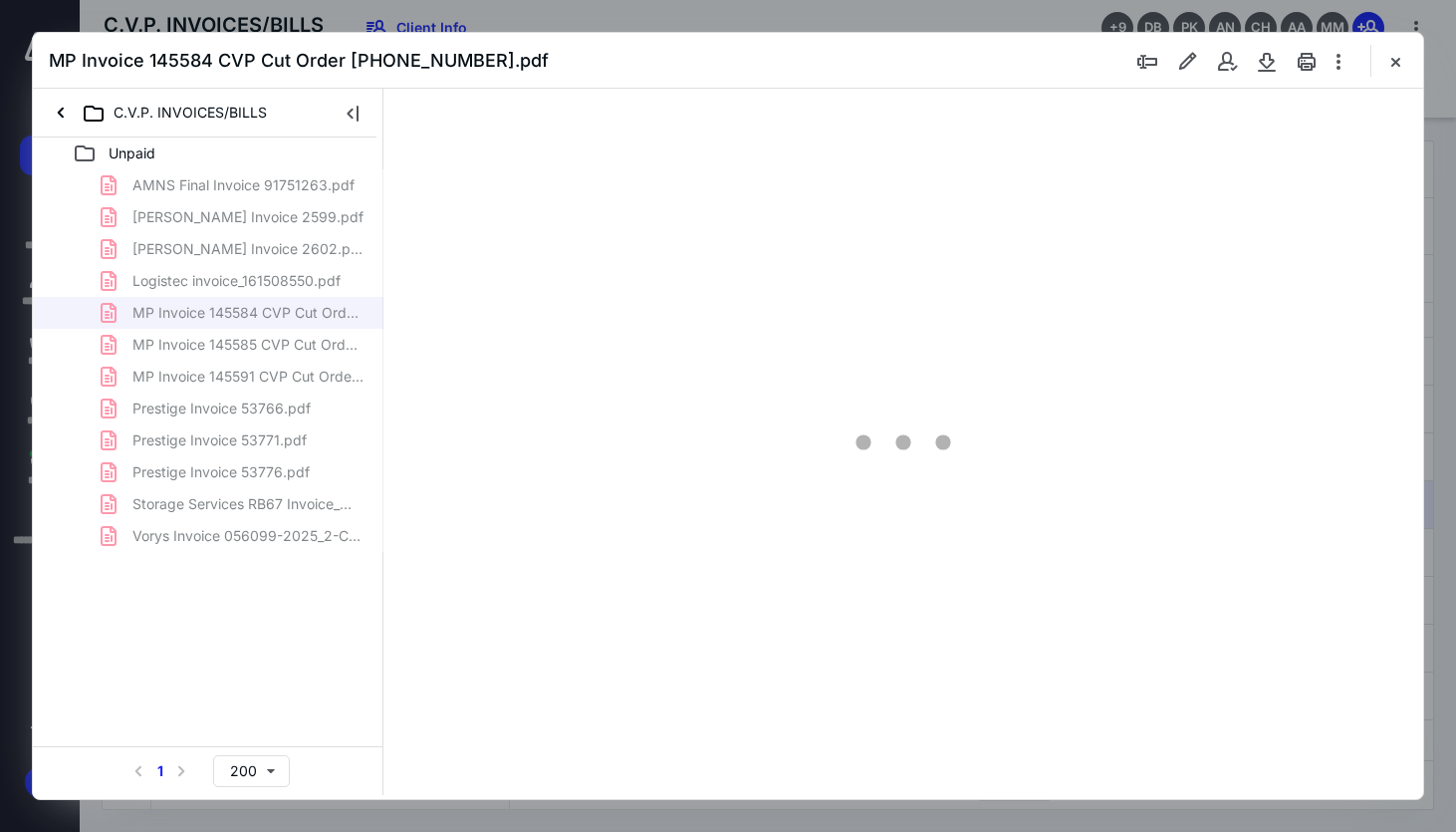 scroll, scrollTop: 0, scrollLeft: 0, axis: both 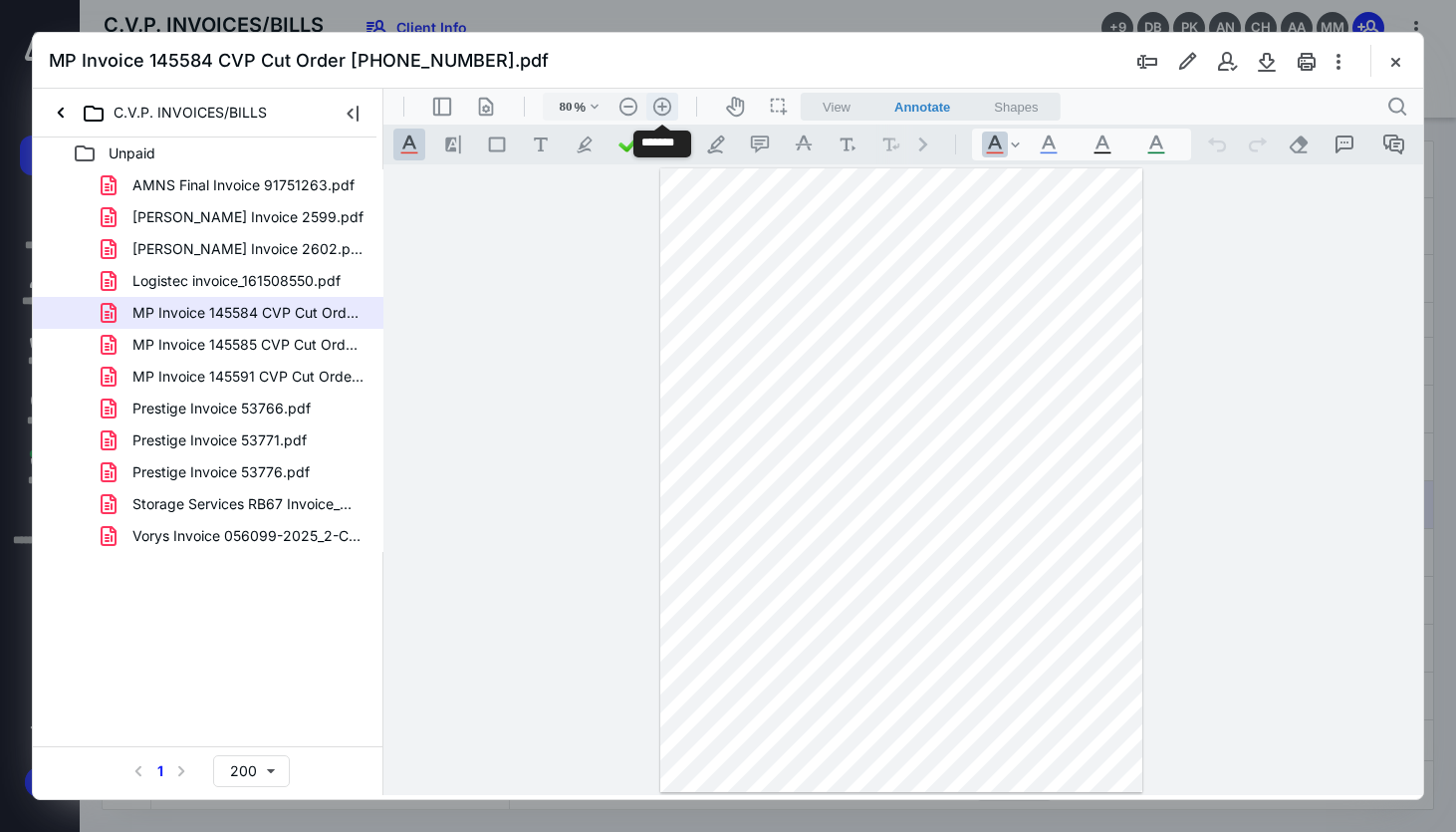 click on ".cls-1{fill:#abb0c4;} icon - header - zoom - in - line" at bounding box center [662, 107] 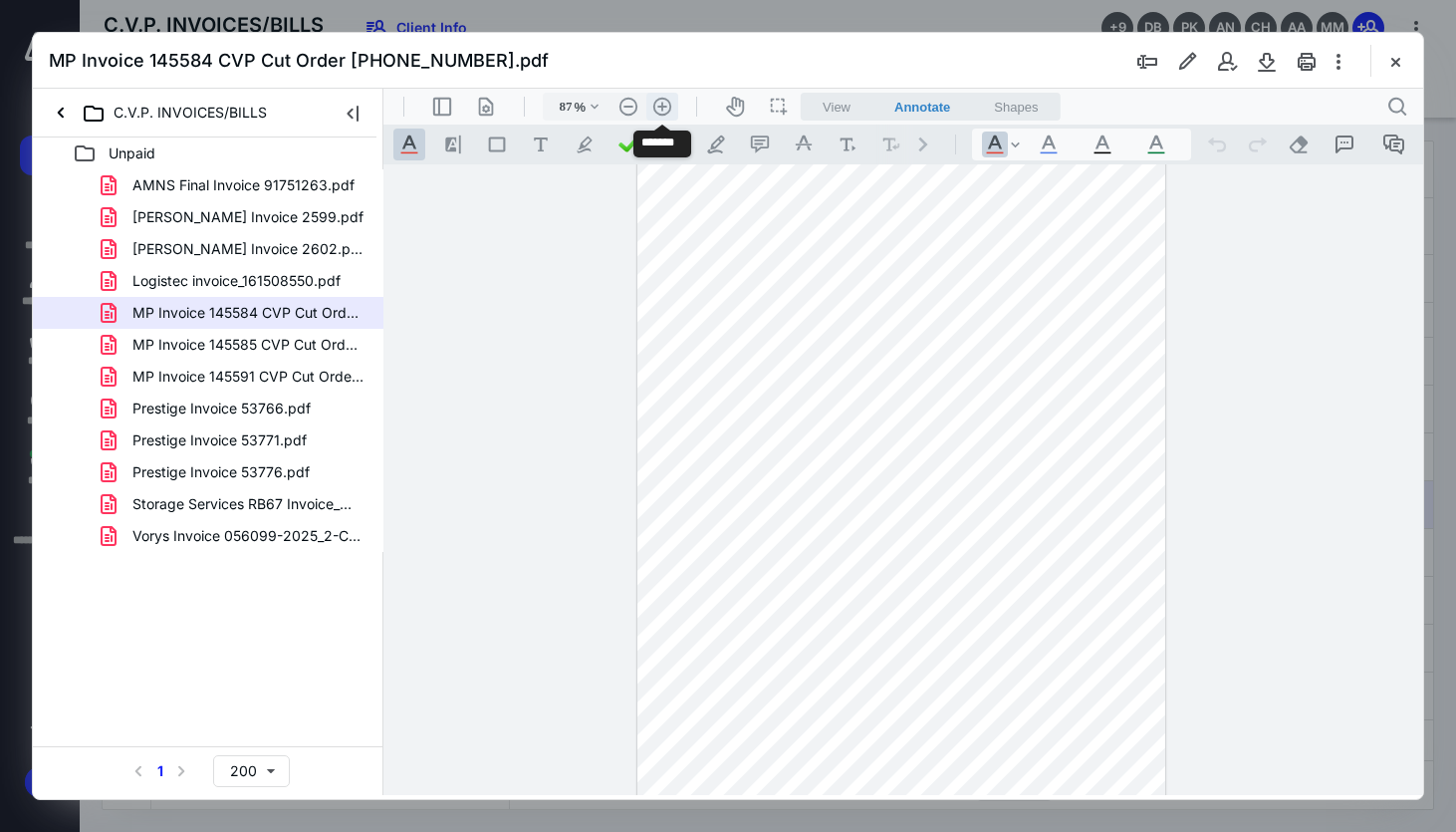 click on ".cls-1{fill:#abb0c4;} icon - header - zoom - in - line" at bounding box center [662, 107] 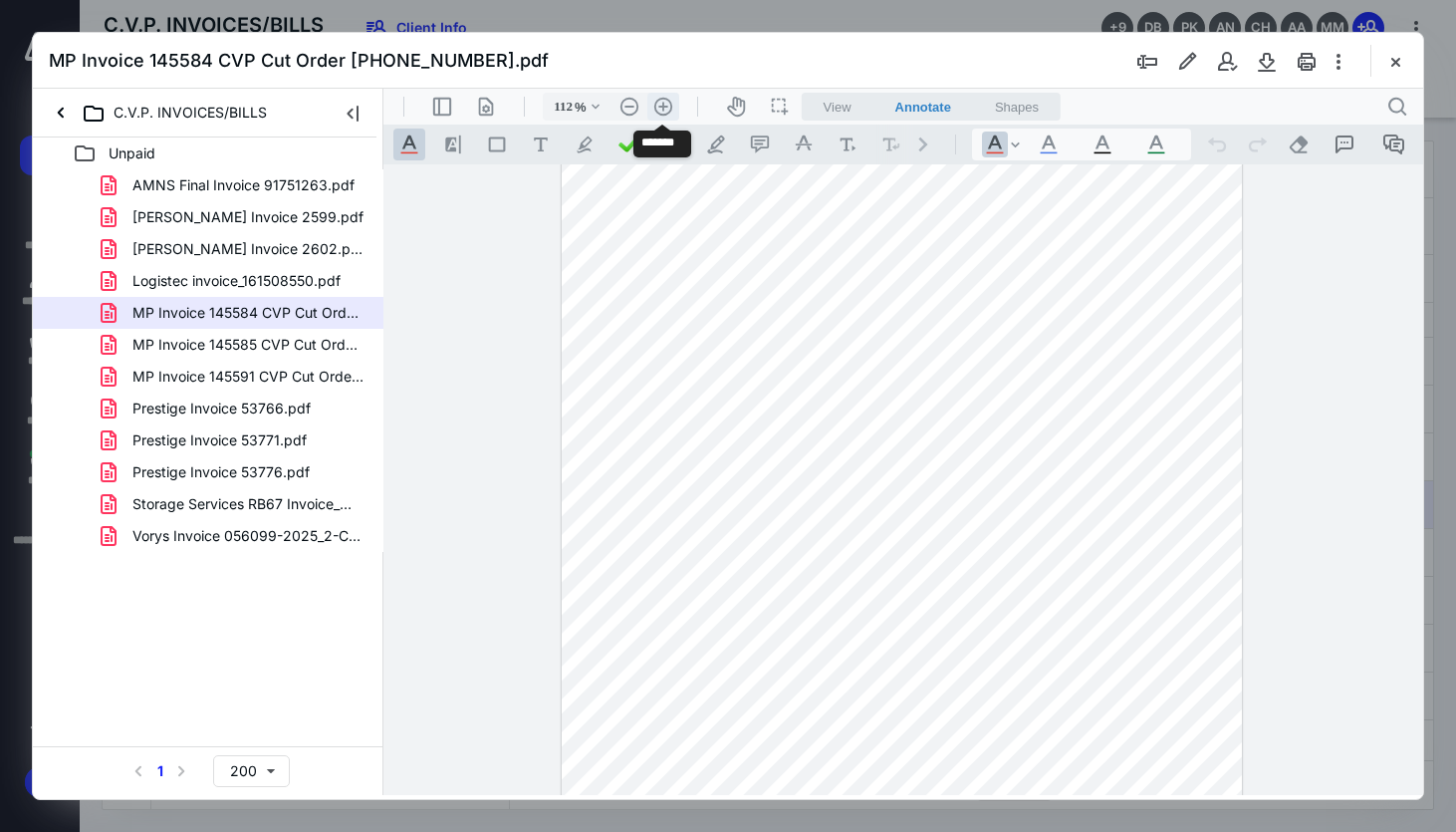 click on ".cls-1{fill:#abb0c4;} icon - header - zoom - in - line" at bounding box center (663, 107) 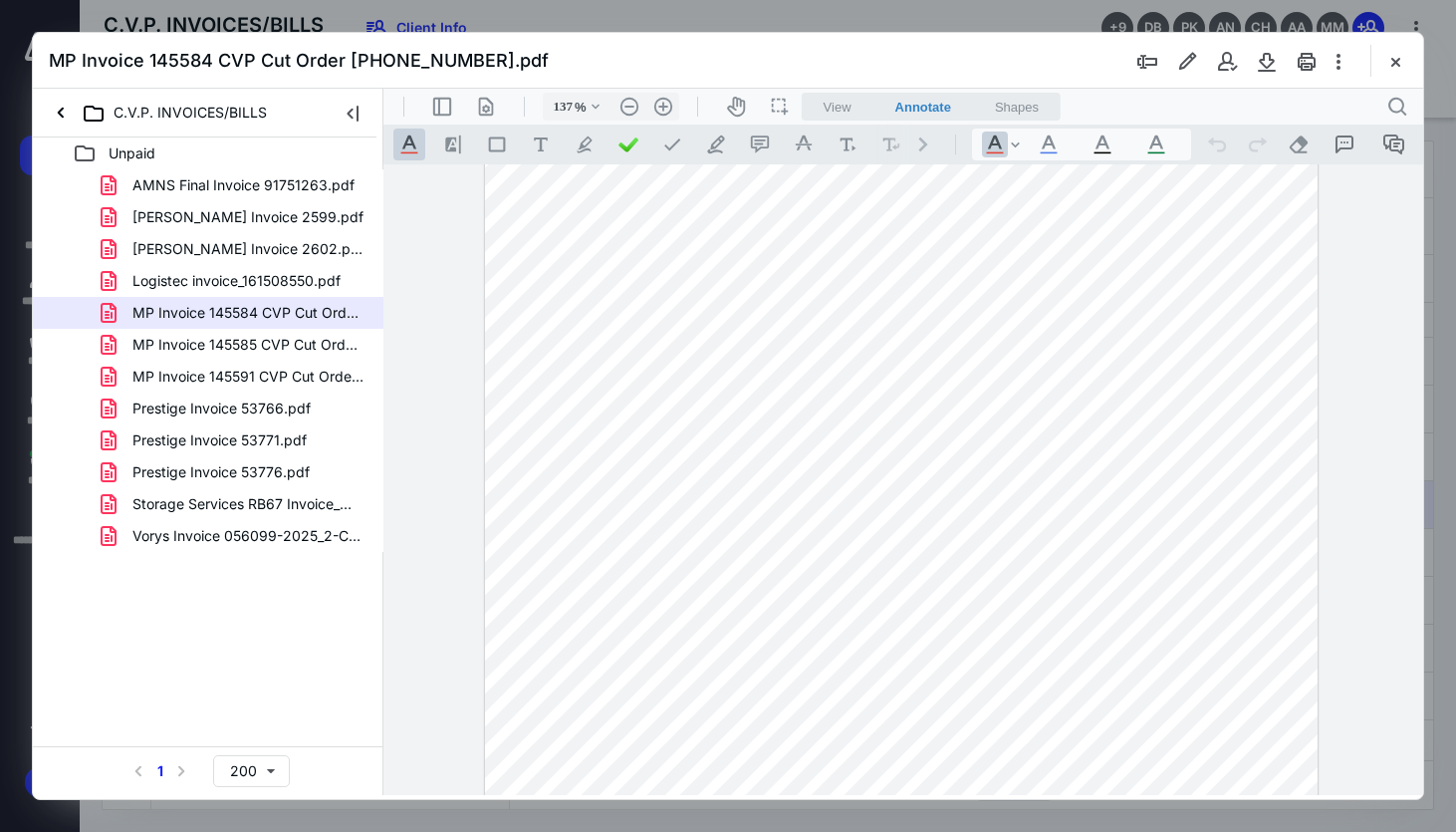 scroll, scrollTop: 429, scrollLeft: 0, axis: vertical 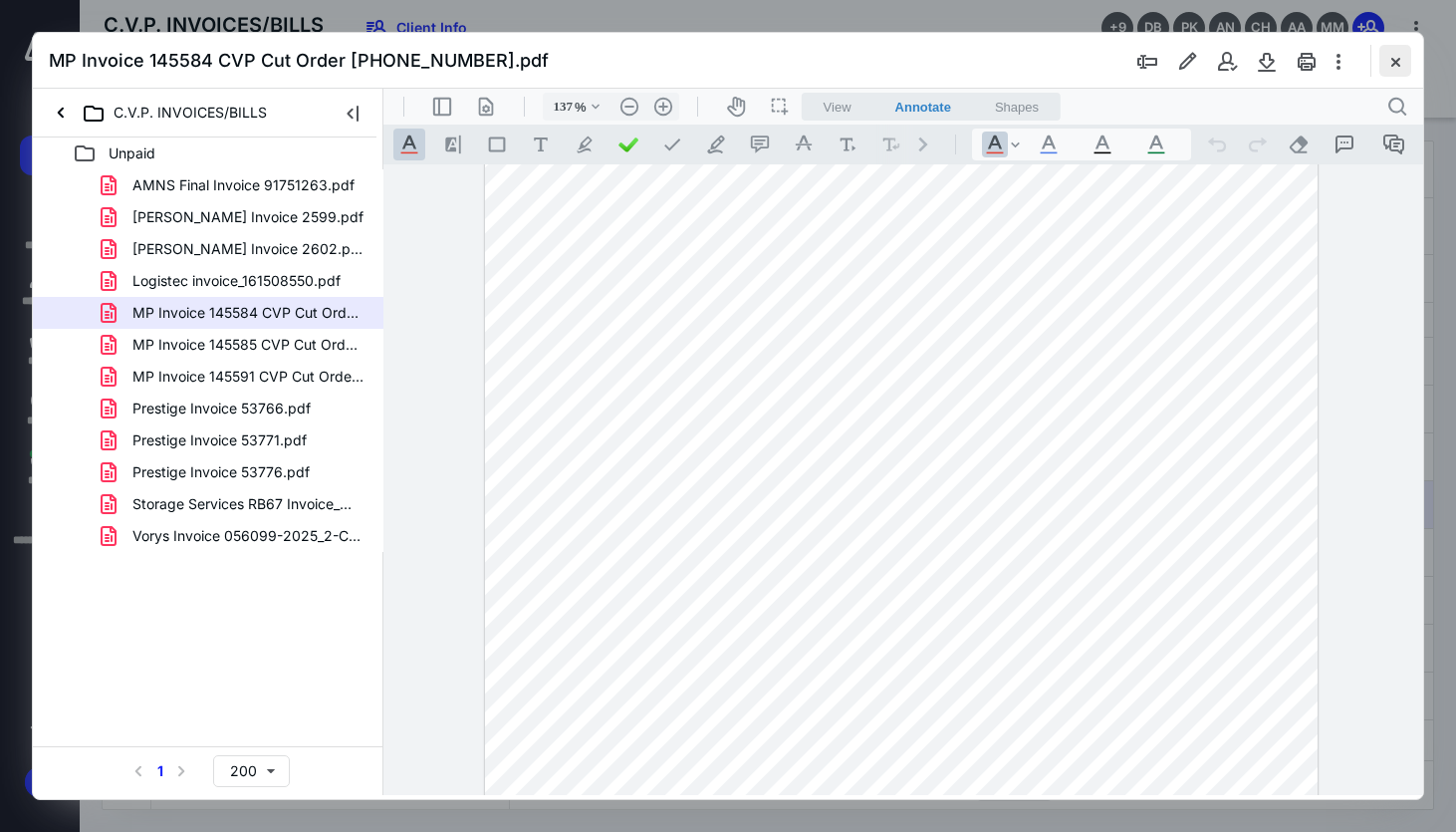 click at bounding box center [1395, 61] 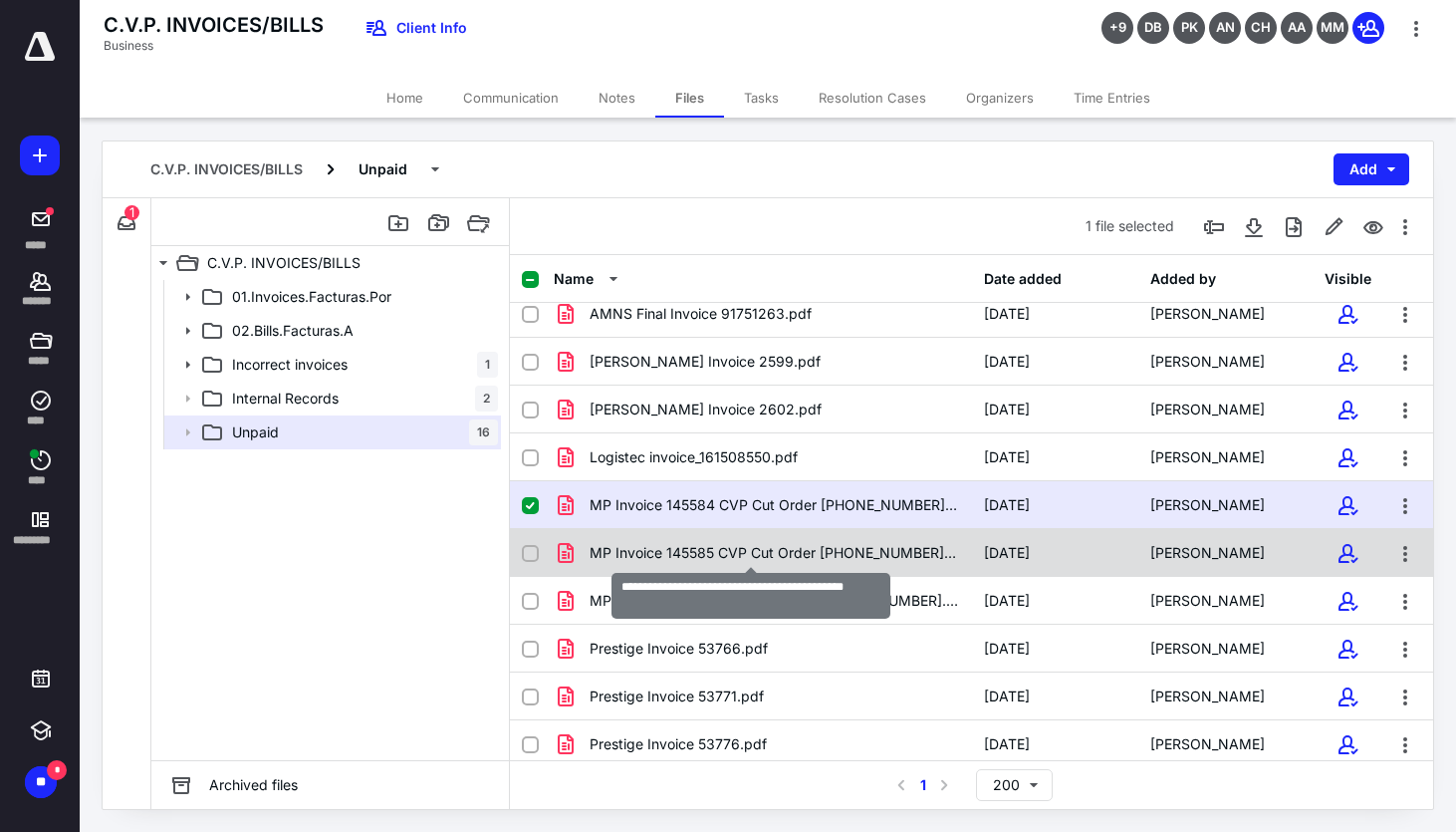 click on "MP Invoice 145585 CVP Cut Order [PHONE_NUMBER].pdf" at bounding box center (775, 553) 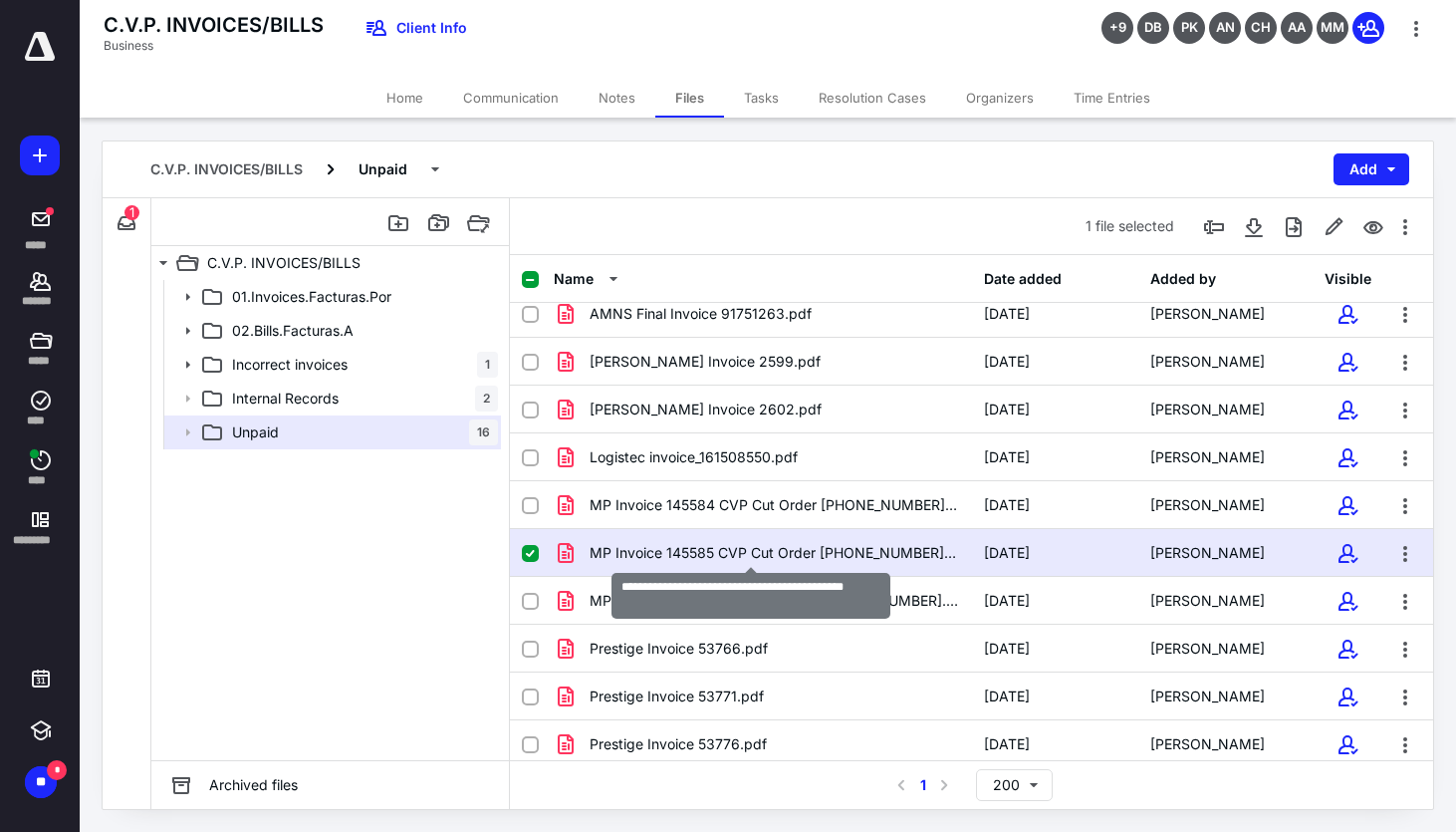 click on "MP Invoice 145585 CVP Cut Order [PHONE_NUMBER].pdf" at bounding box center [775, 553] 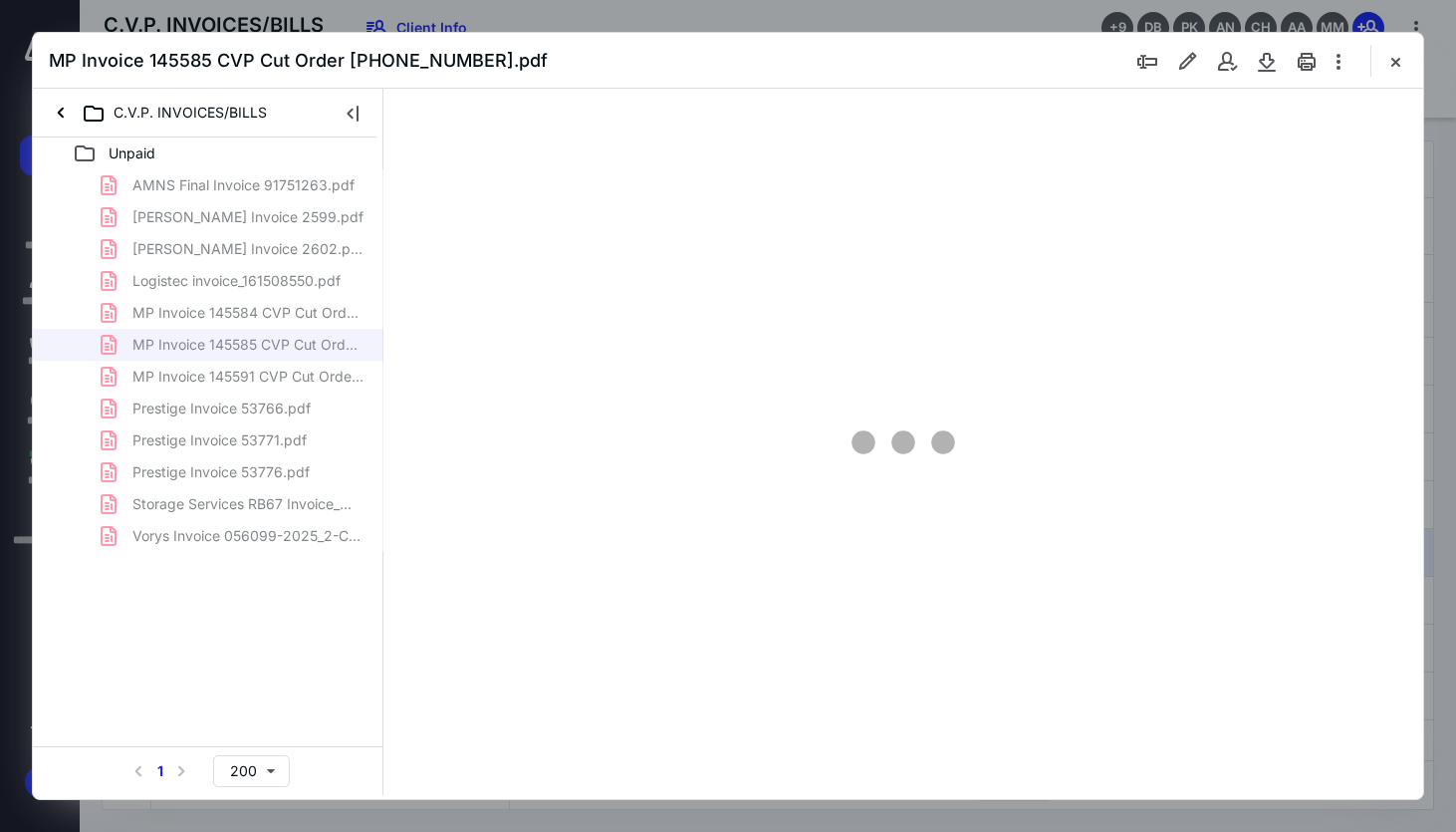 scroll, scrollTop: 0, scrollLeft: 0, axis: both 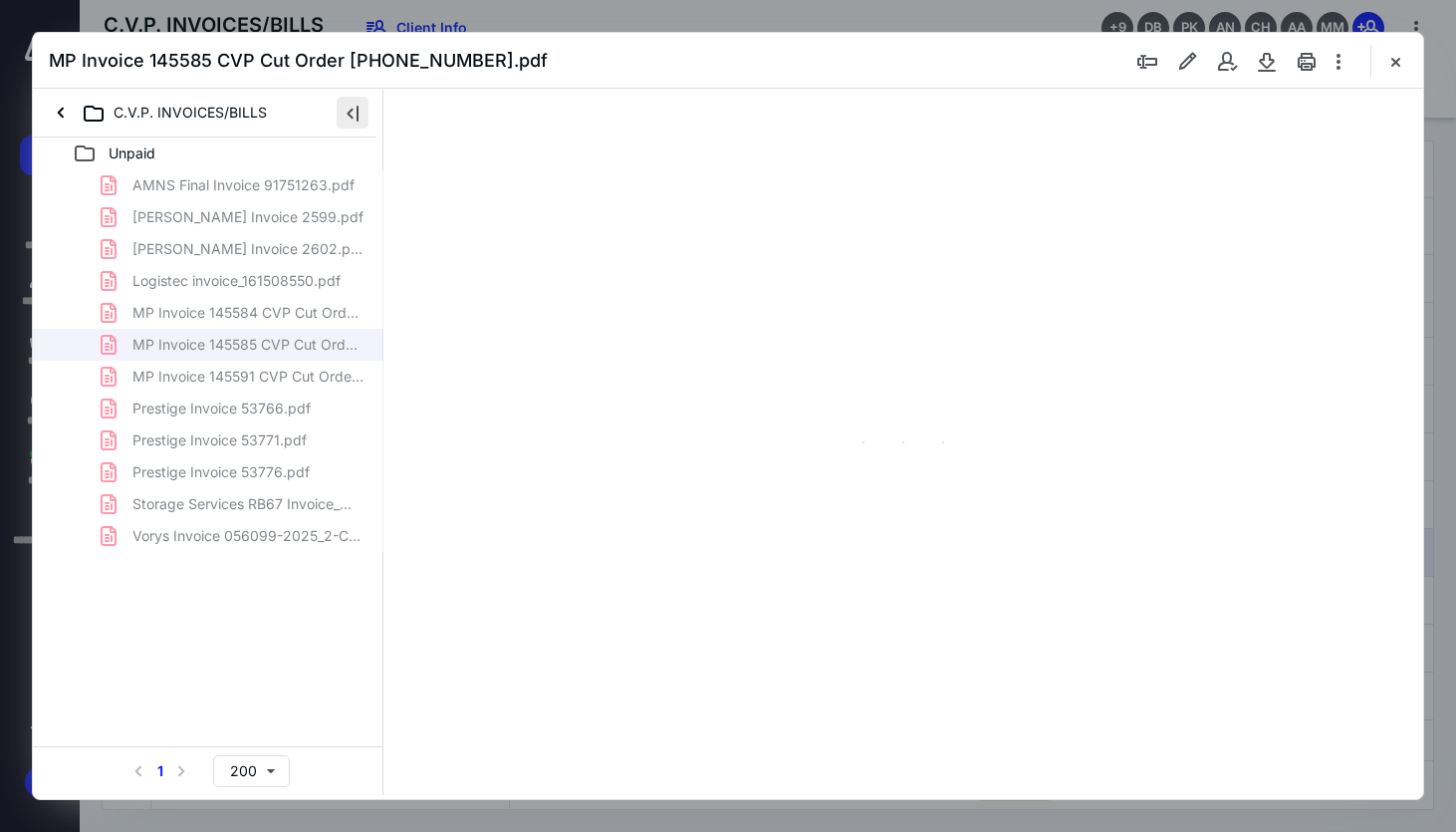 click at bounding box center (353, 113) 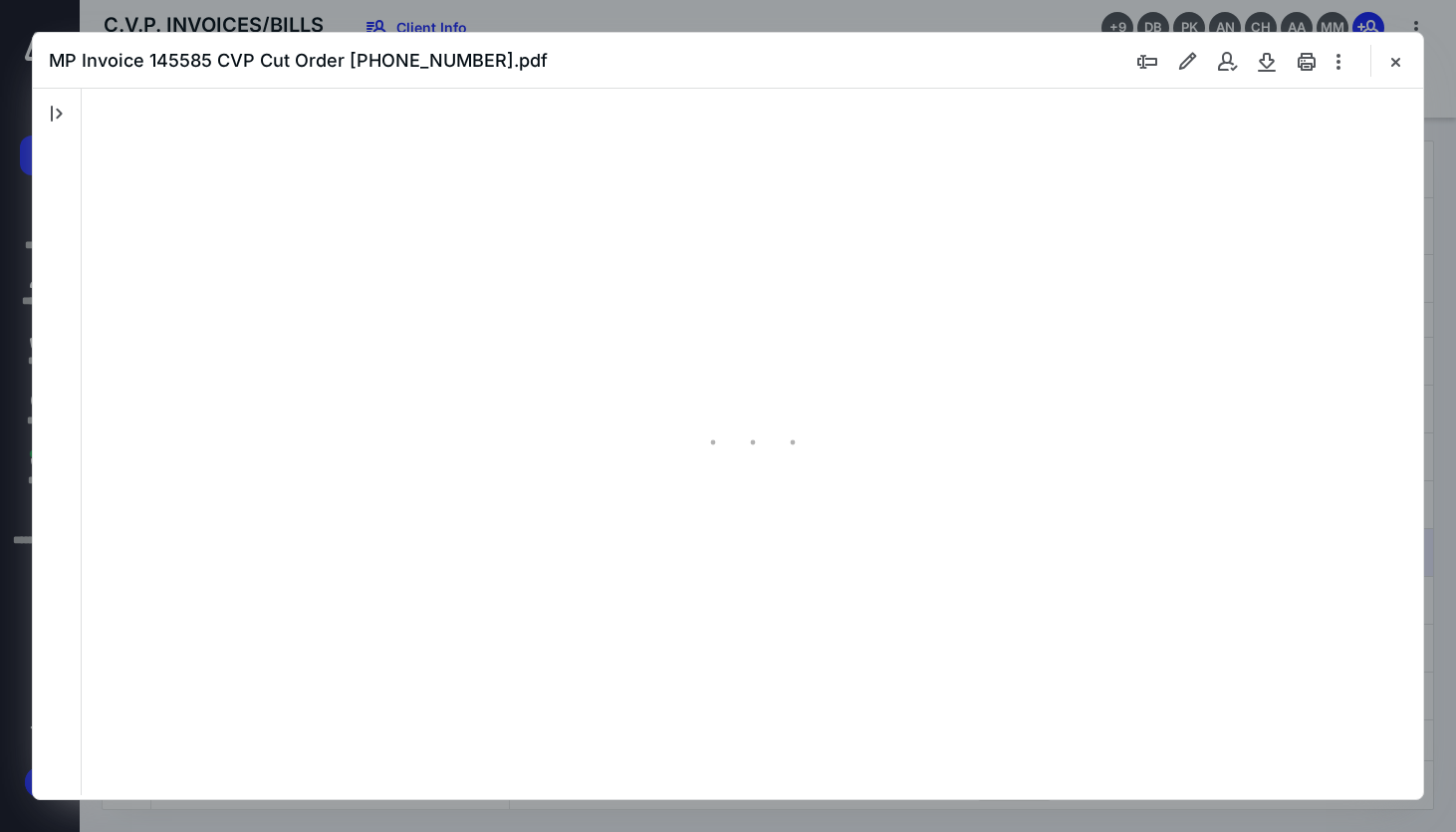 type on "80" 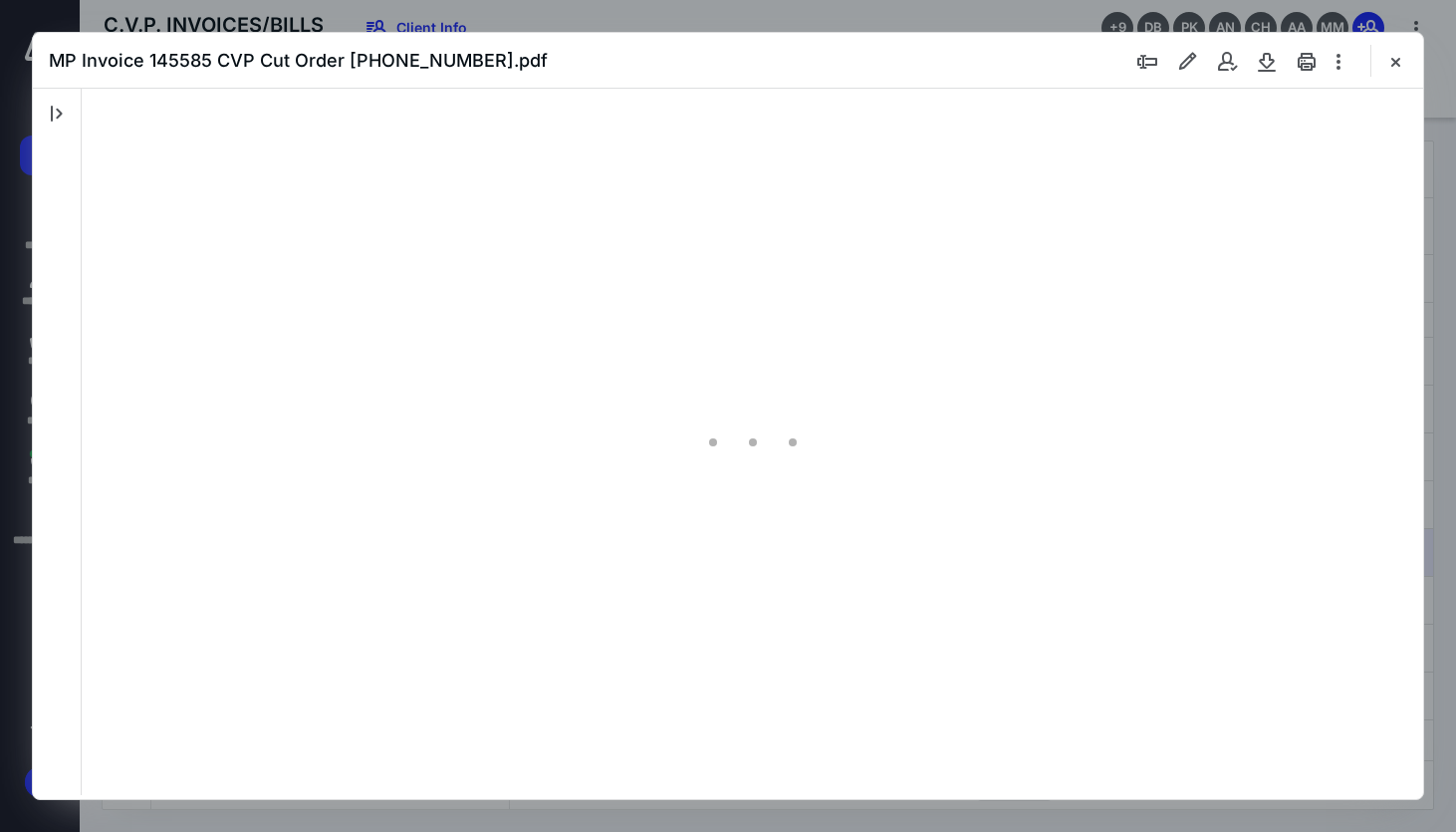 scroll, scrollTop: 79, scrollLeft: 0, axis: vertical 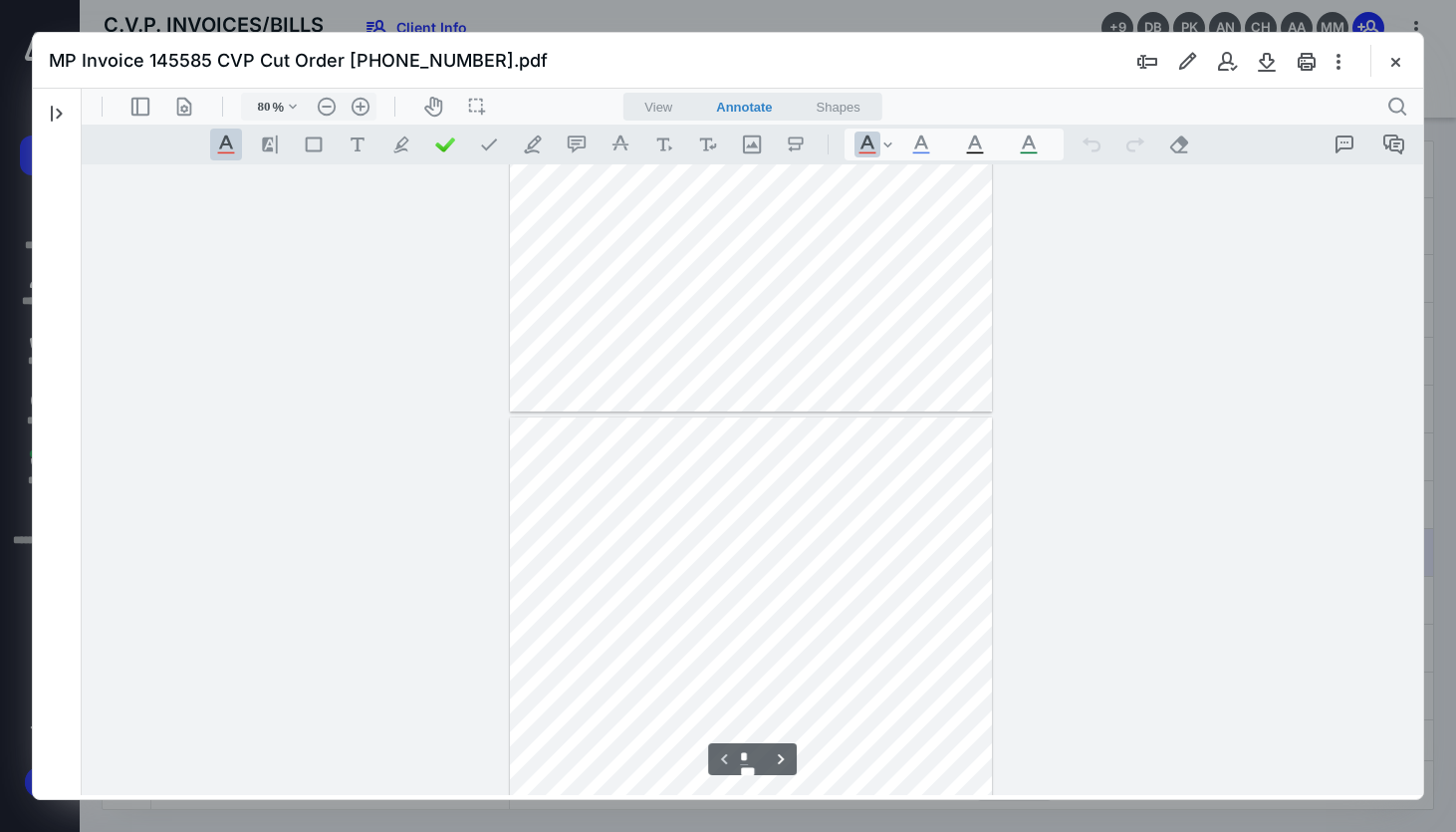 type on "*" 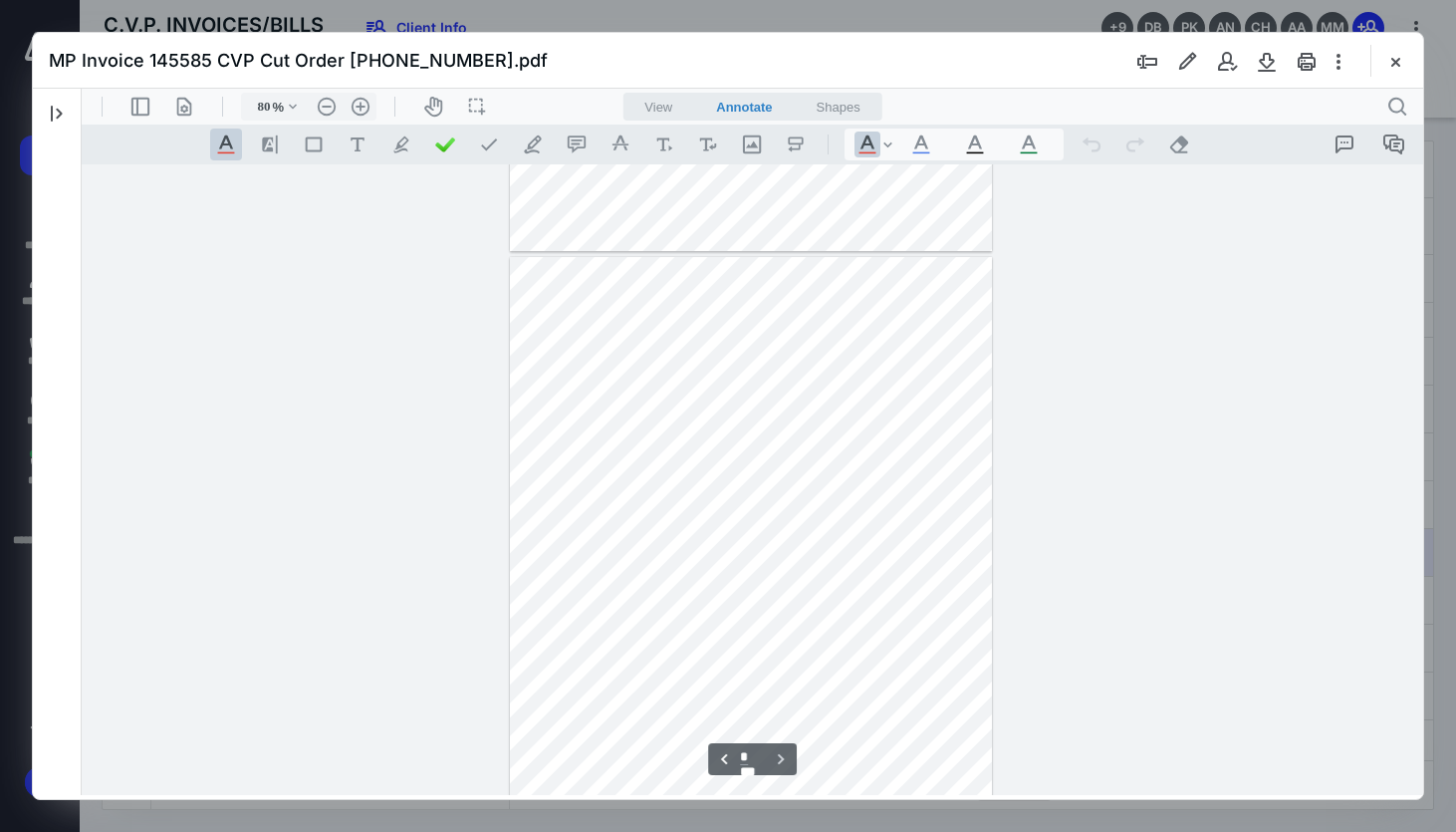 scroll, scrollTop: 629, scrollLeft: 0, axis: vertical 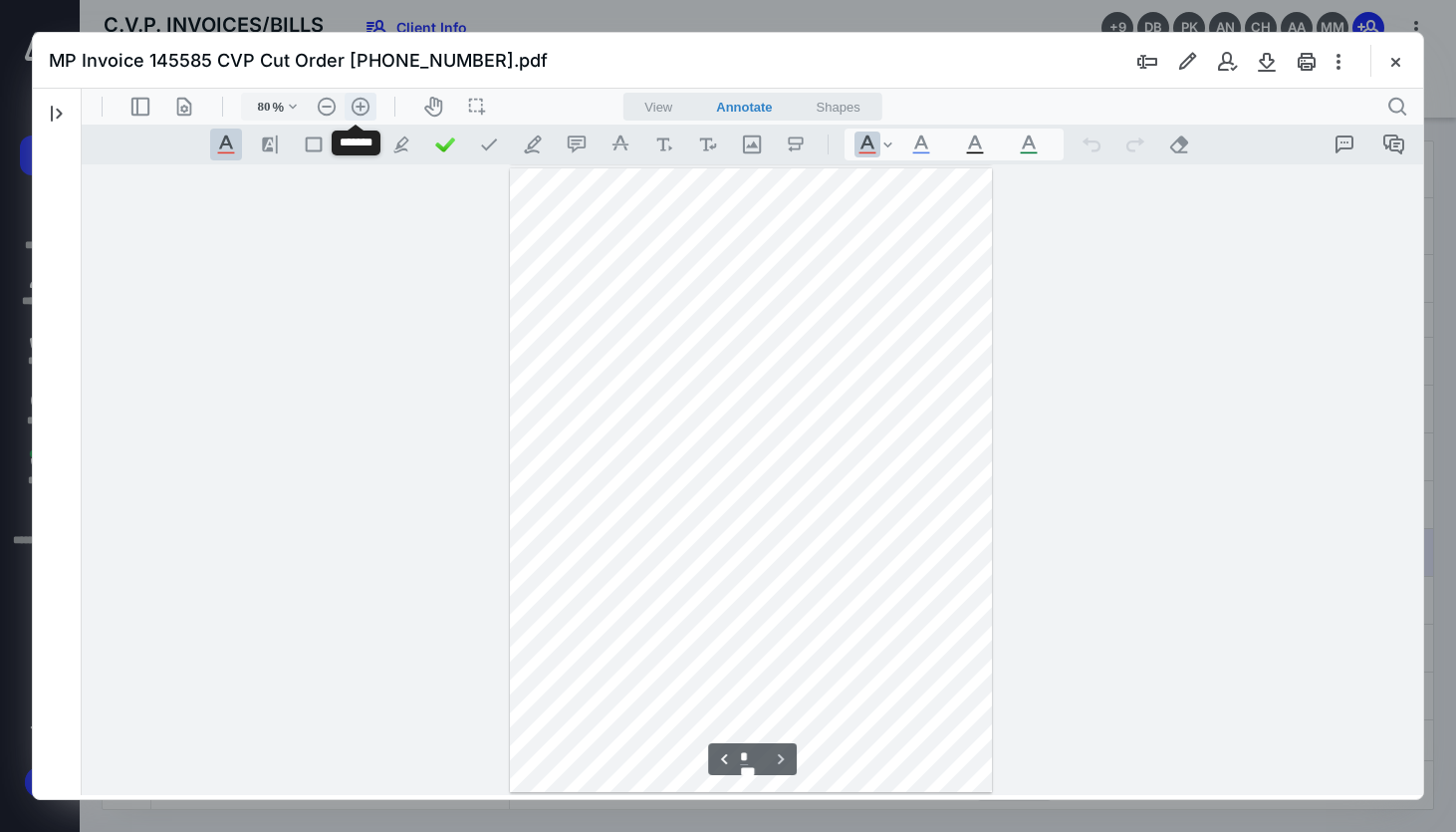 click on ".cls-1{fill:#abb0c4;} icon - header - zoom - in - line" at bounding box center [361, 107] 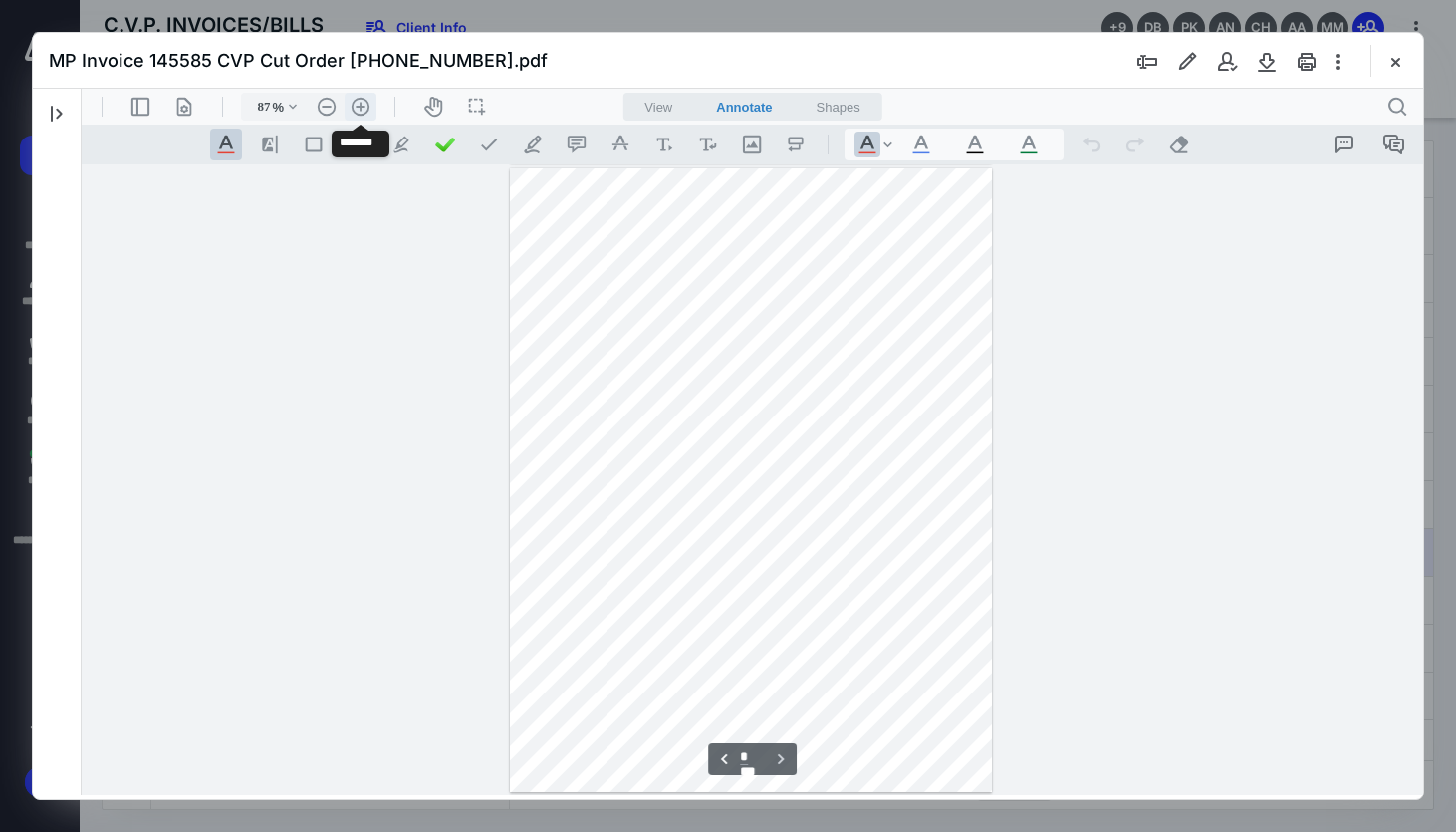 click on ".cls-1{fill:#abb0c4;} icon - header - zoom - in - line" at bounding box center (361, 107) 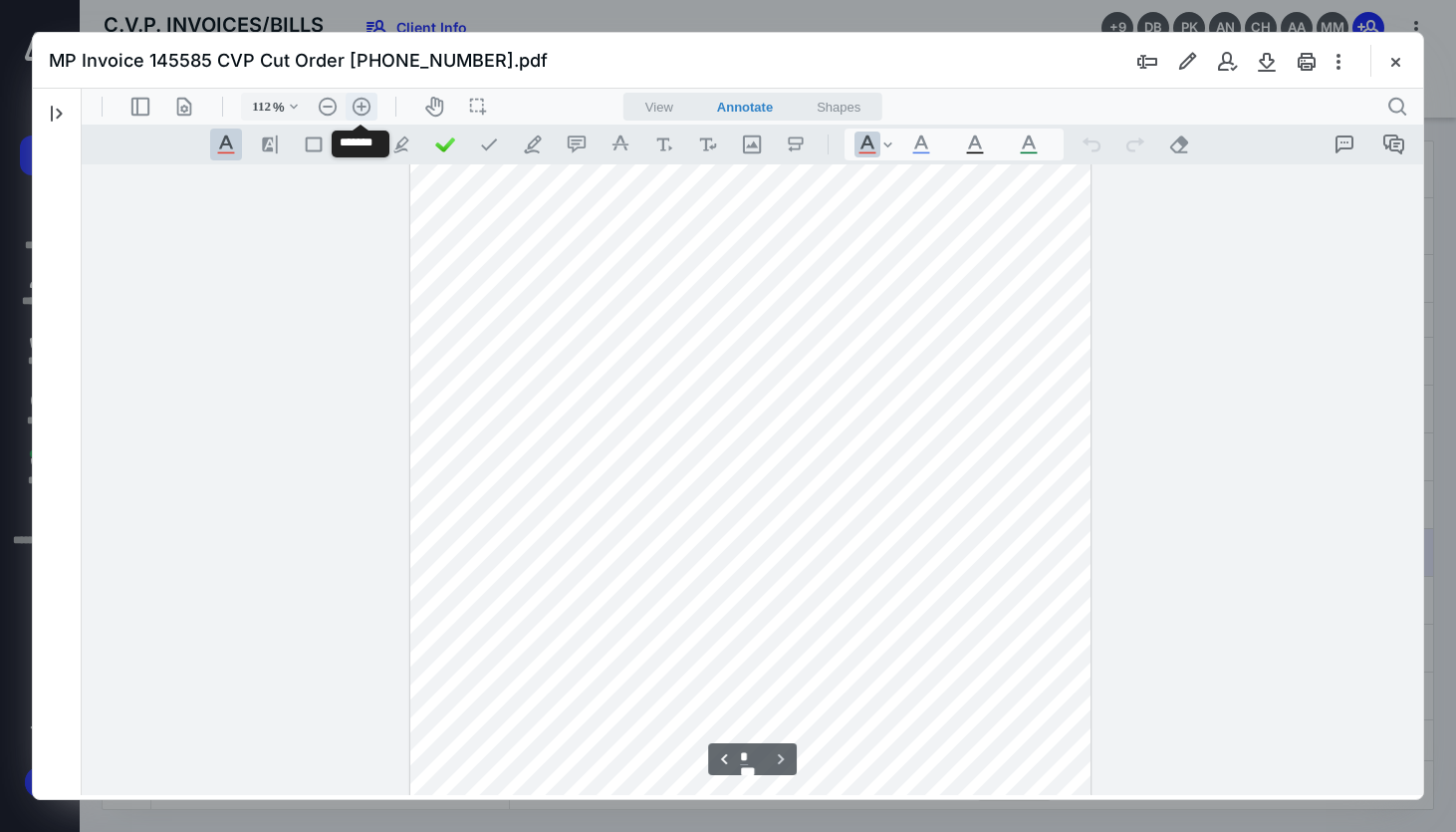 click on ".cls-1{fill:#abb0c4;} icon - header - zoom - in - line" at bounding box center [362, 107] 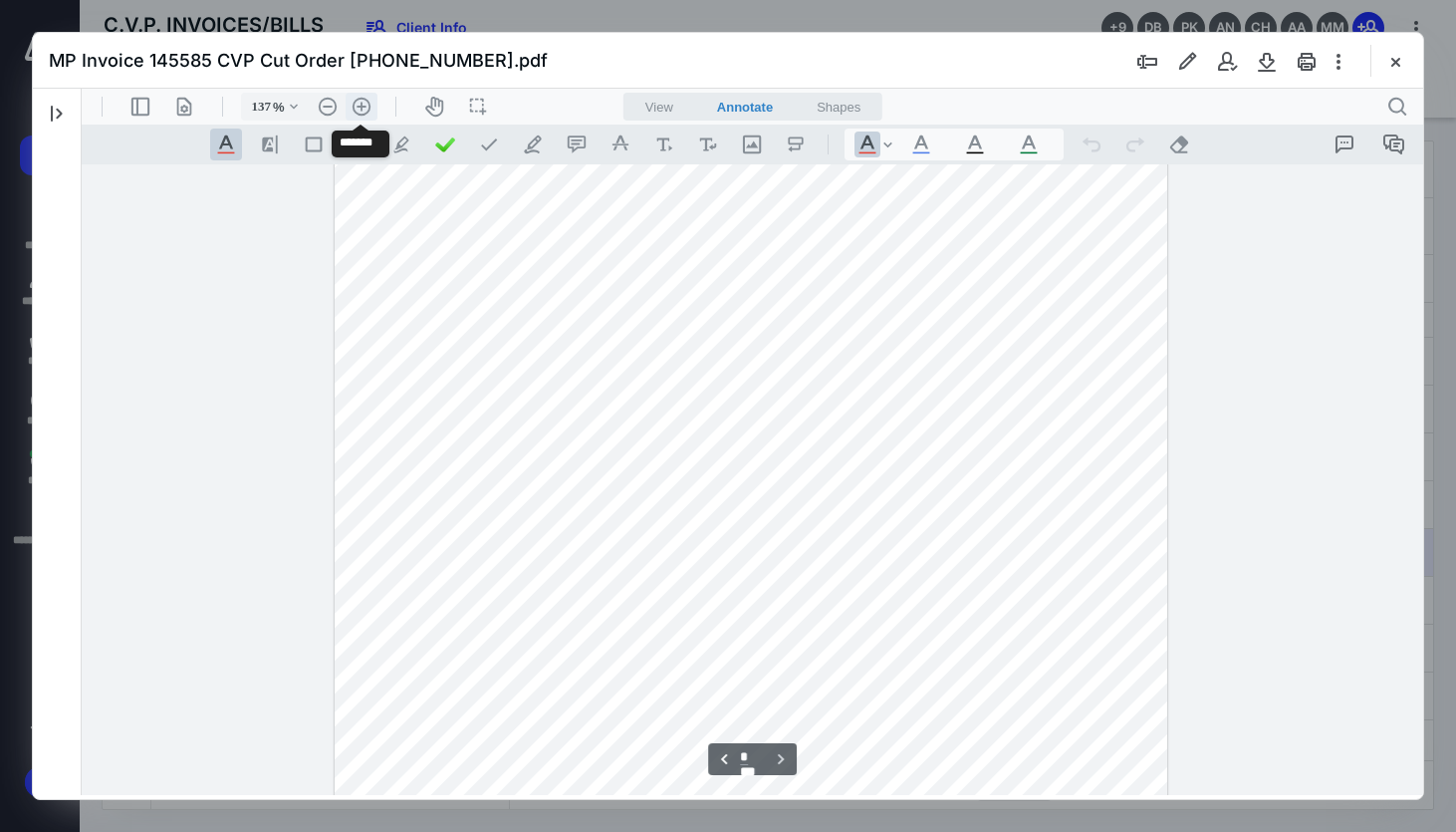 click on ".cls-1{fill:#abb0c4;} icon - header - zoom - in - line" at bounding box center (362, 107) 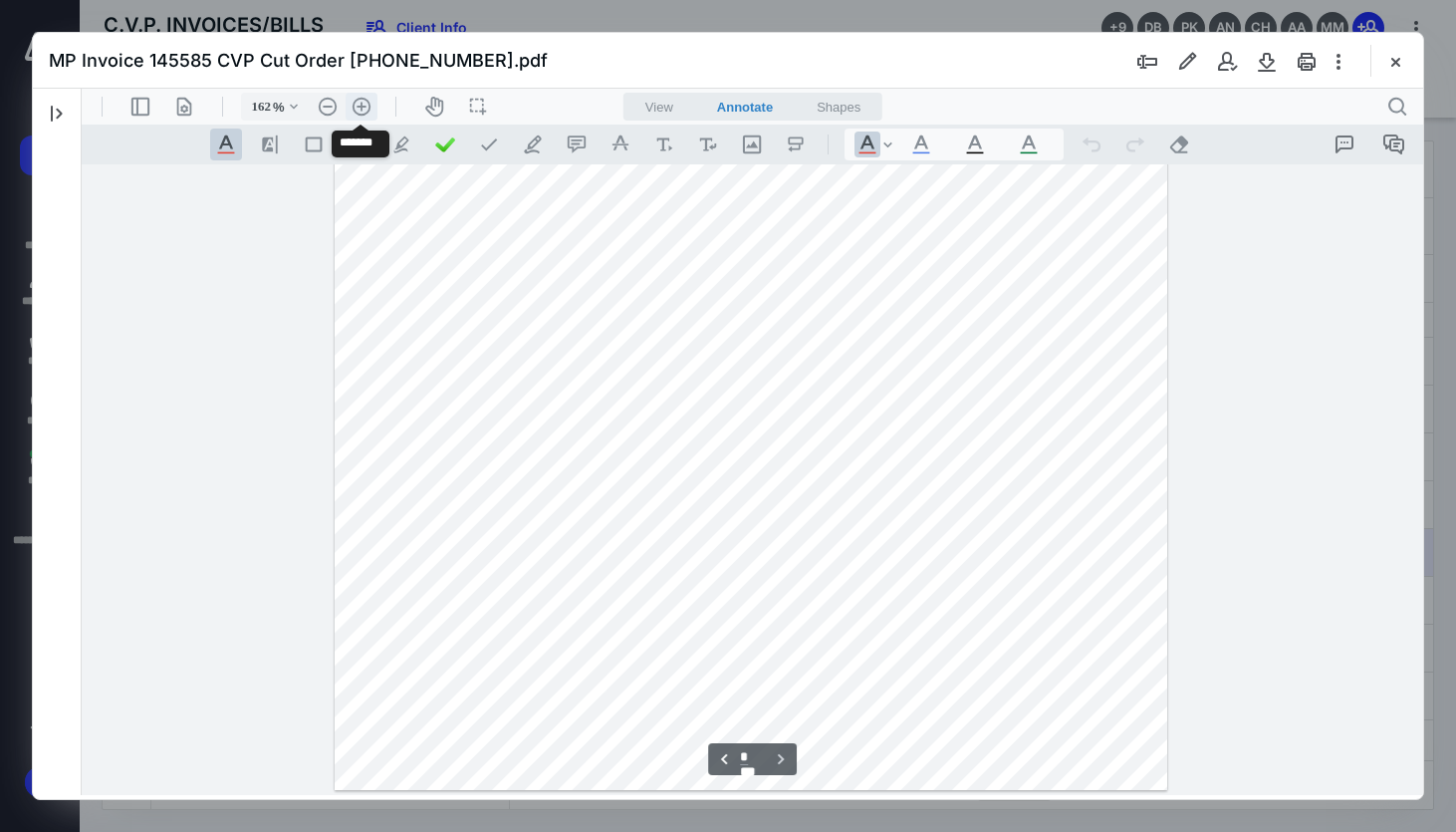 click on ".cls-1{fill:#abb0c4;} icon - header - zoom - in - line" at bounding box center (362, 107) 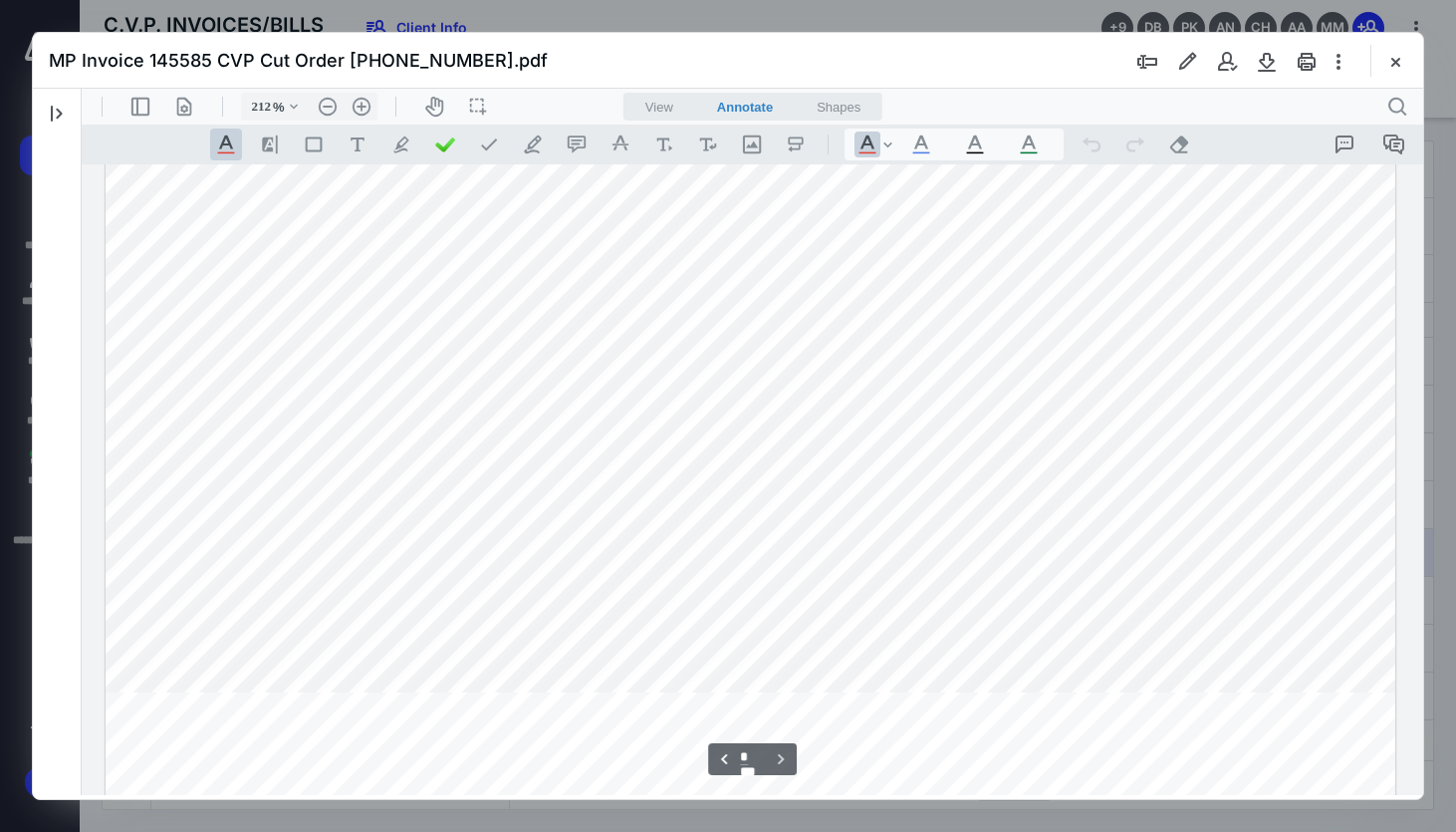 scroll, scrollTop: 2741, scrollLeft: 0, axis: vertical 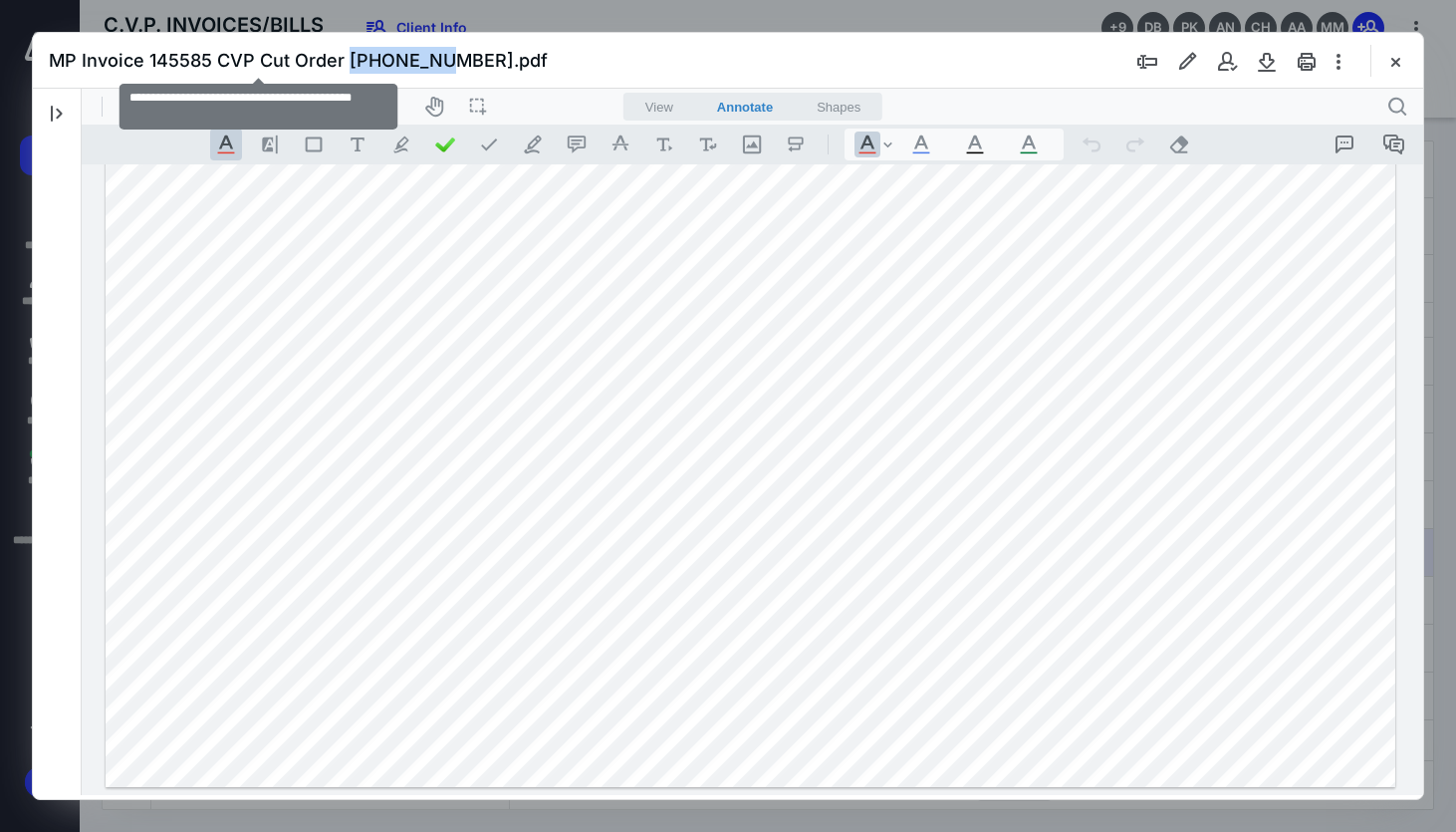 drag, startPoint x: 348, startPoint y: 60, endPoint x: 432, endPoint y: 68, distance: 84.38009 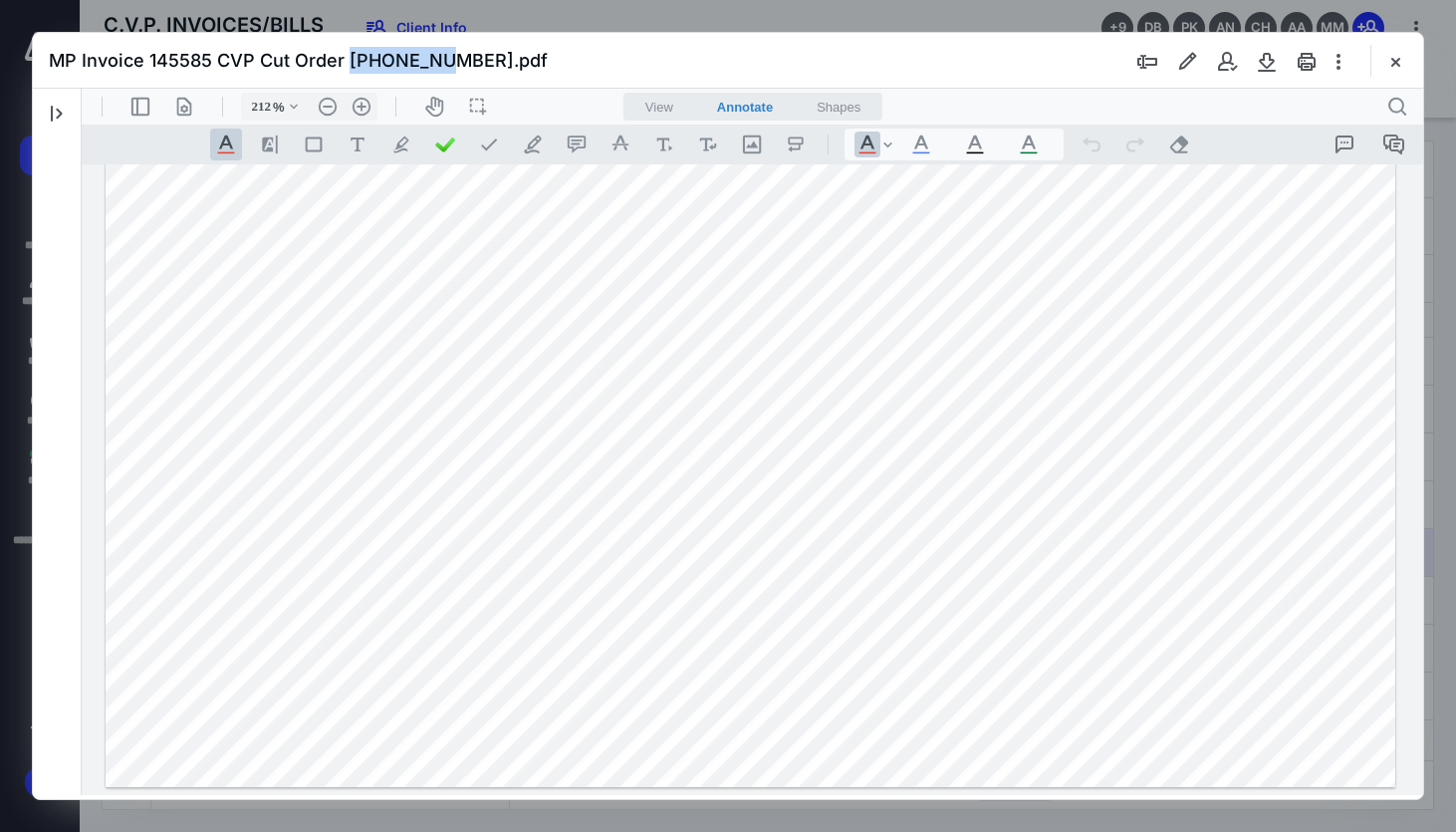 copy on "[PHONE_NUMBER]" 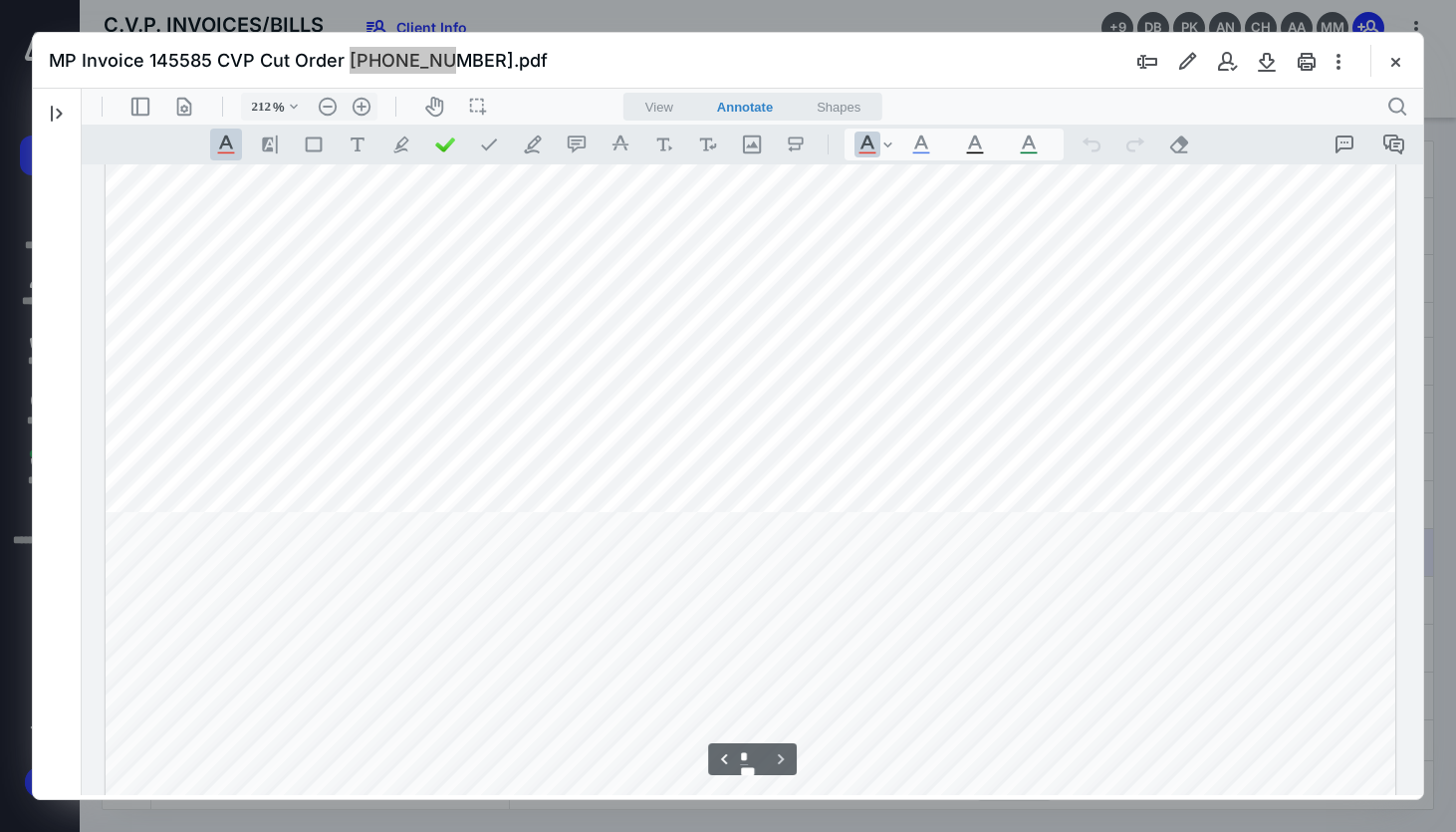 scroll, scrollTop: 2741, scrollLeft: 0, axis: vertical 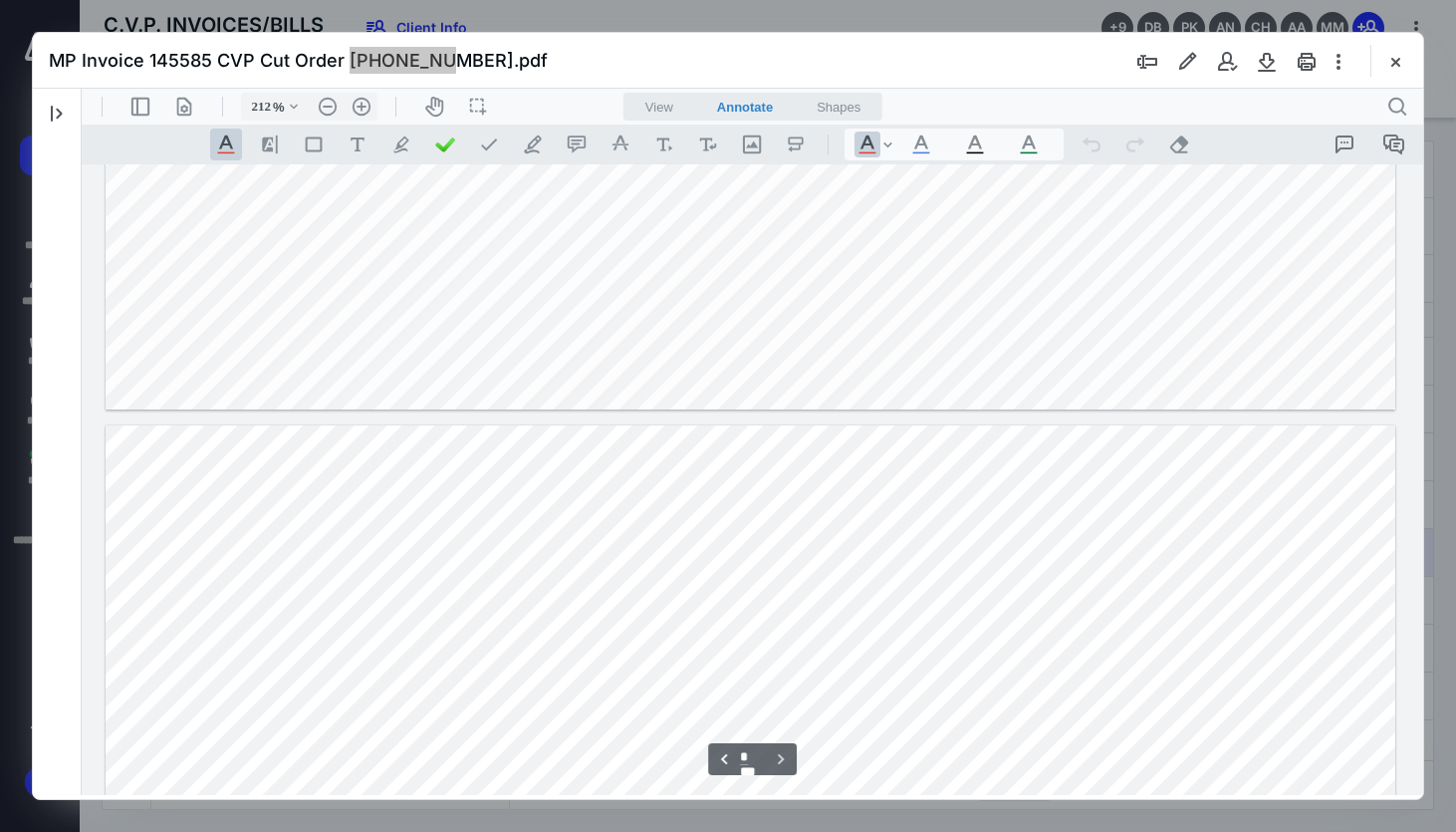 type on "*" 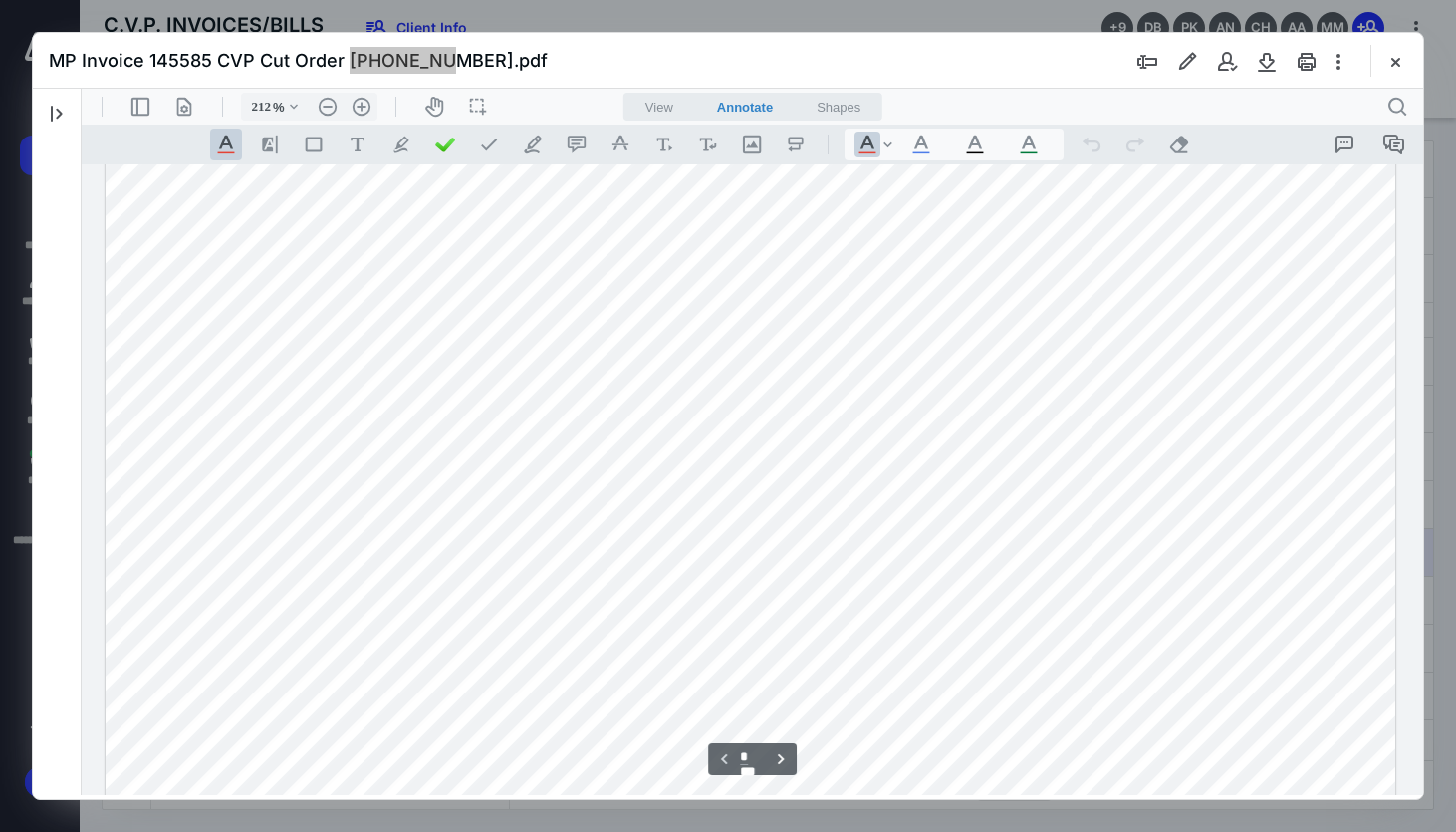 scroll, scrollTop: 500, scrollLeft: 0, axis: vertical 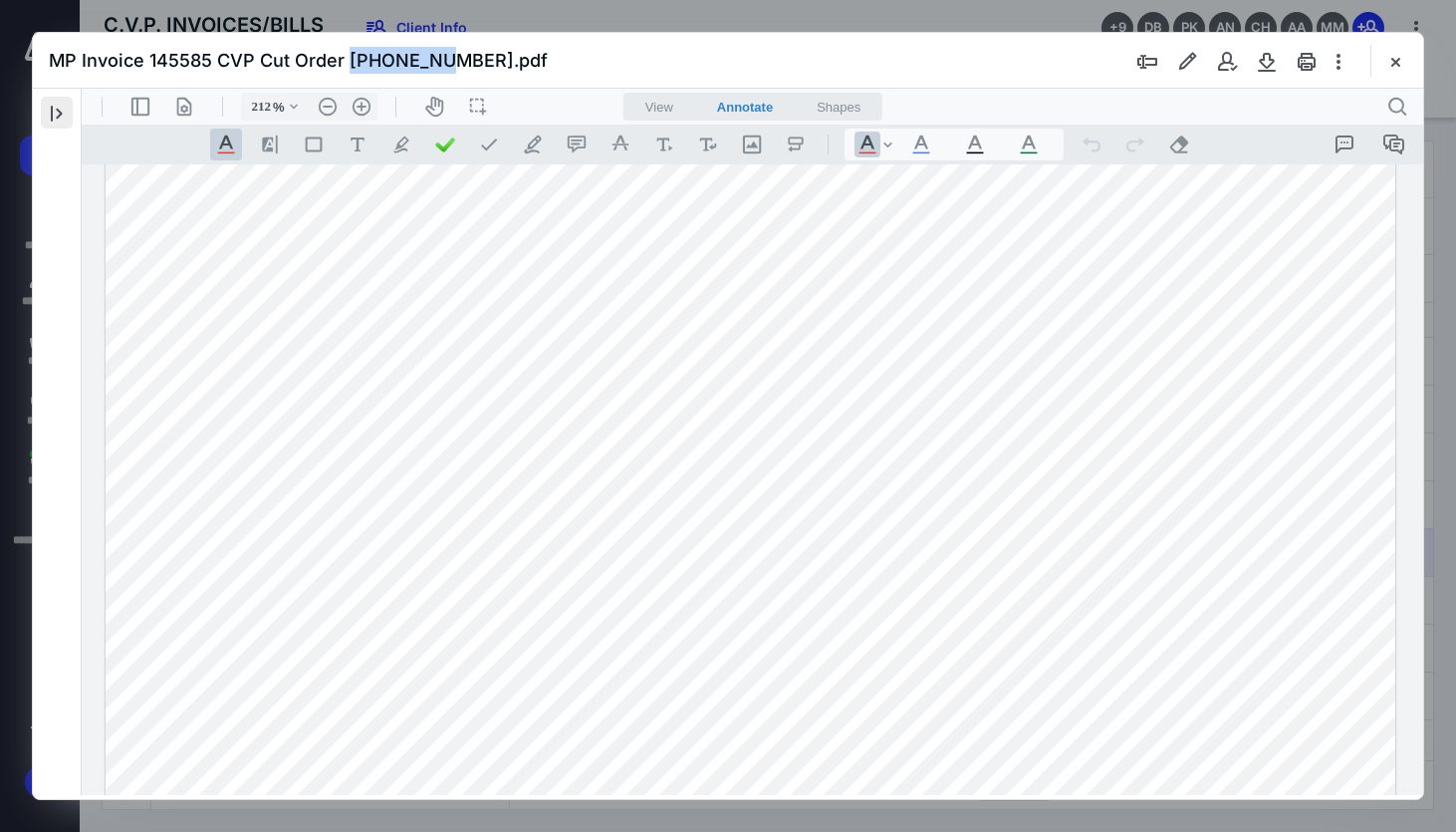 click at bounding box center [57, 113] 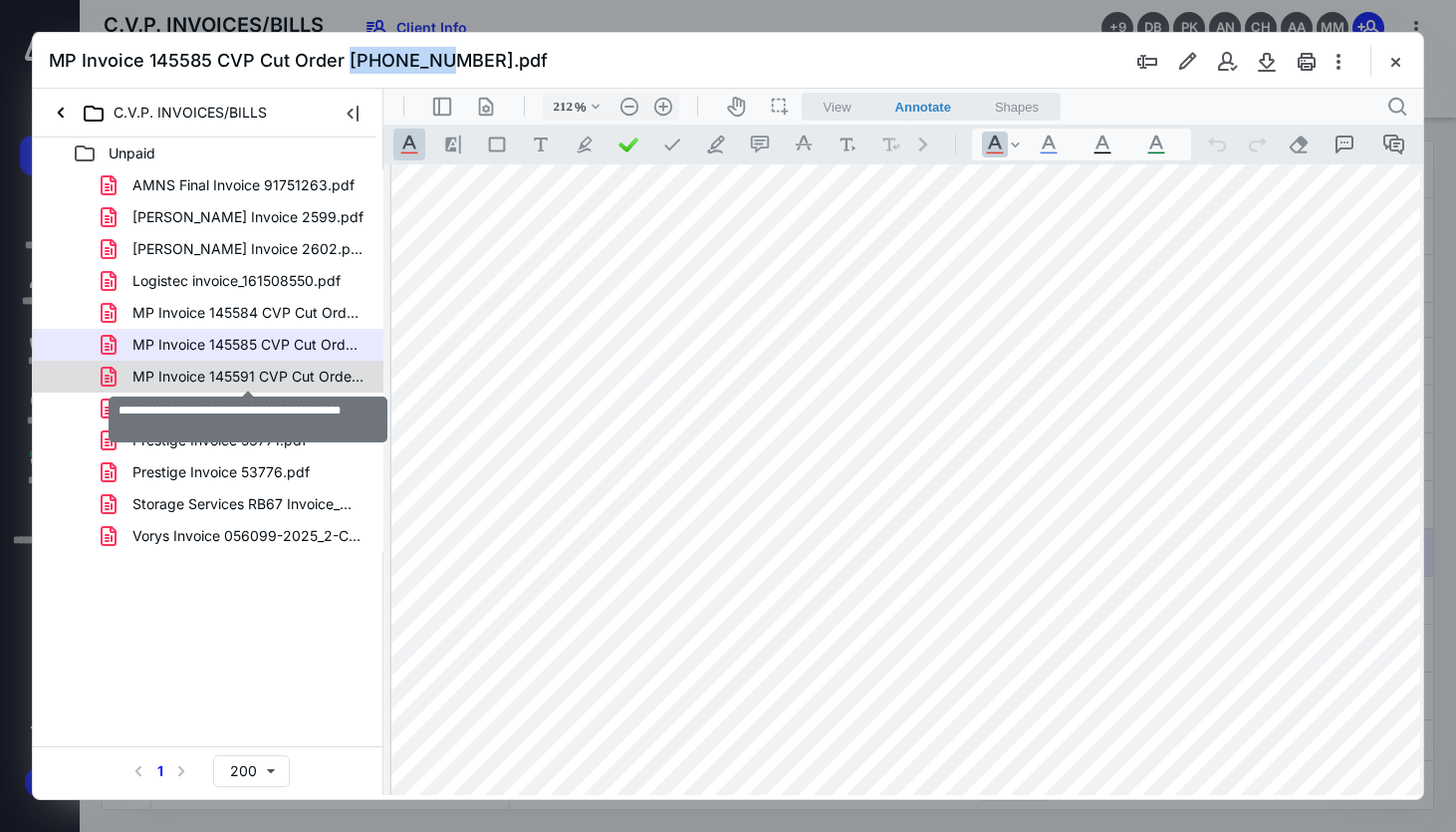 click on "MP Invoice 145591 CVP Cut Order [PHONE_NUMBER].pdf" at bounding box center [248, 377] 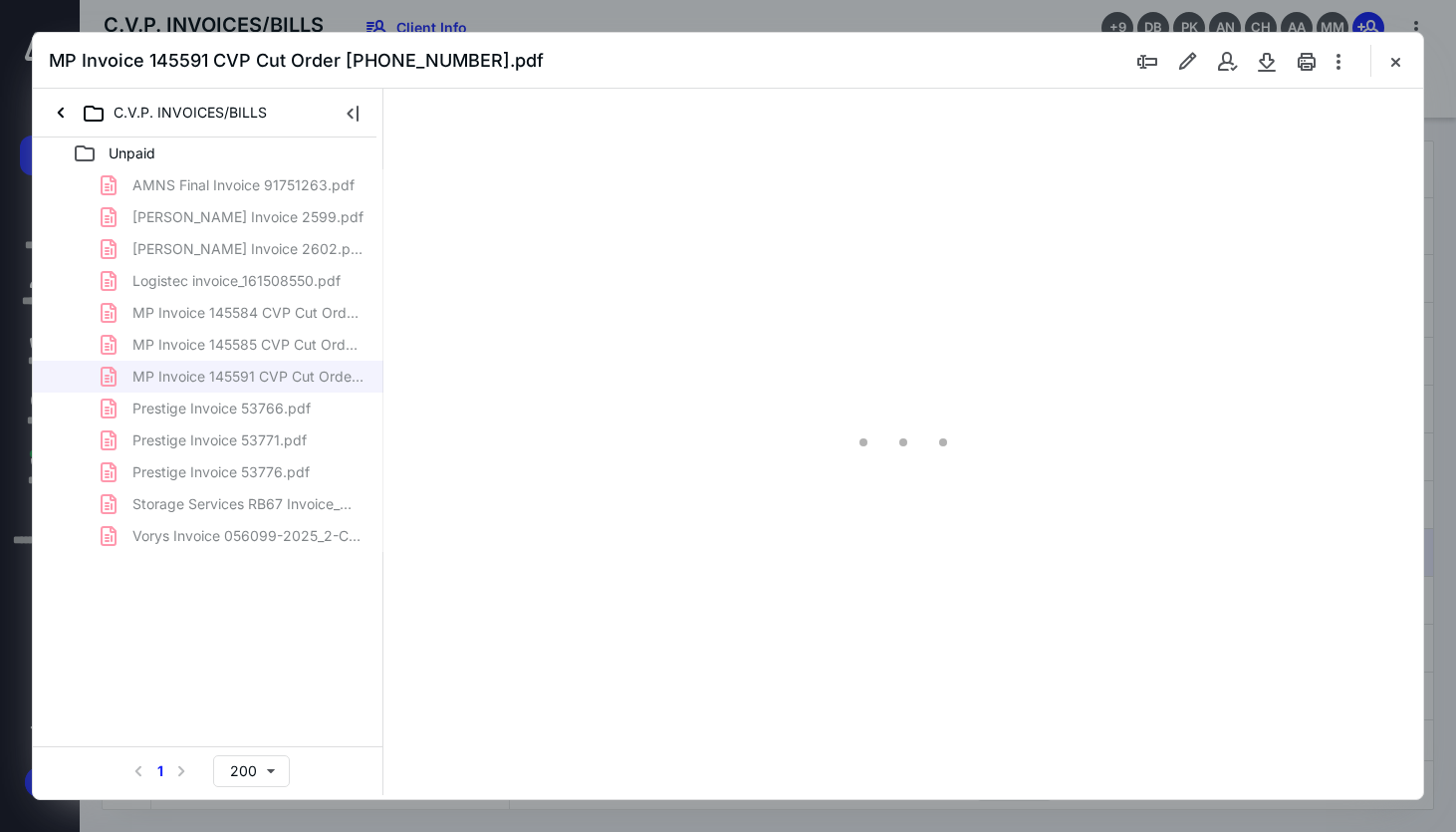 scroll, scrollTop: 0, scrollLeft: 0, axis: both 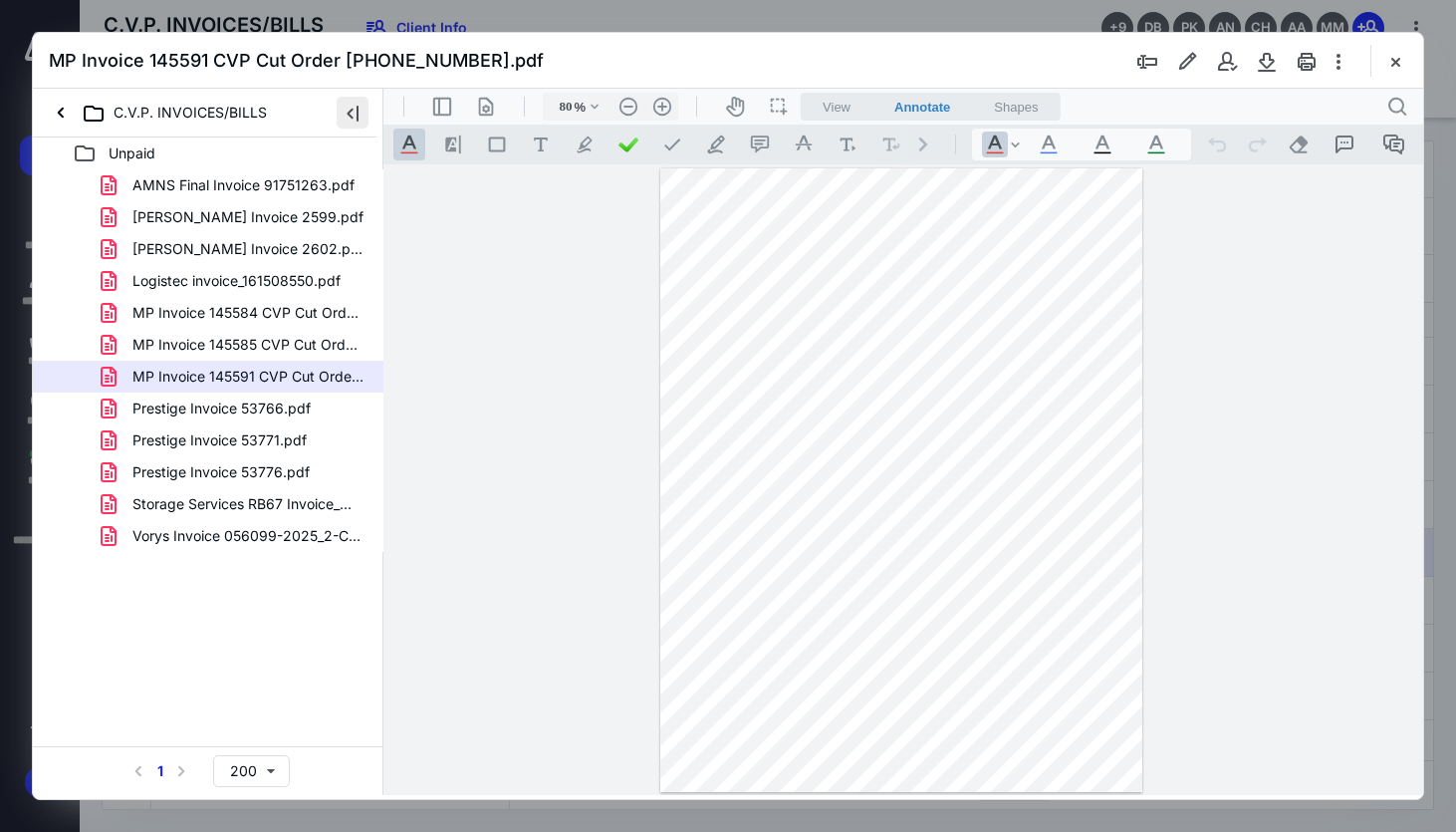 click at bounding box center (353, 113) 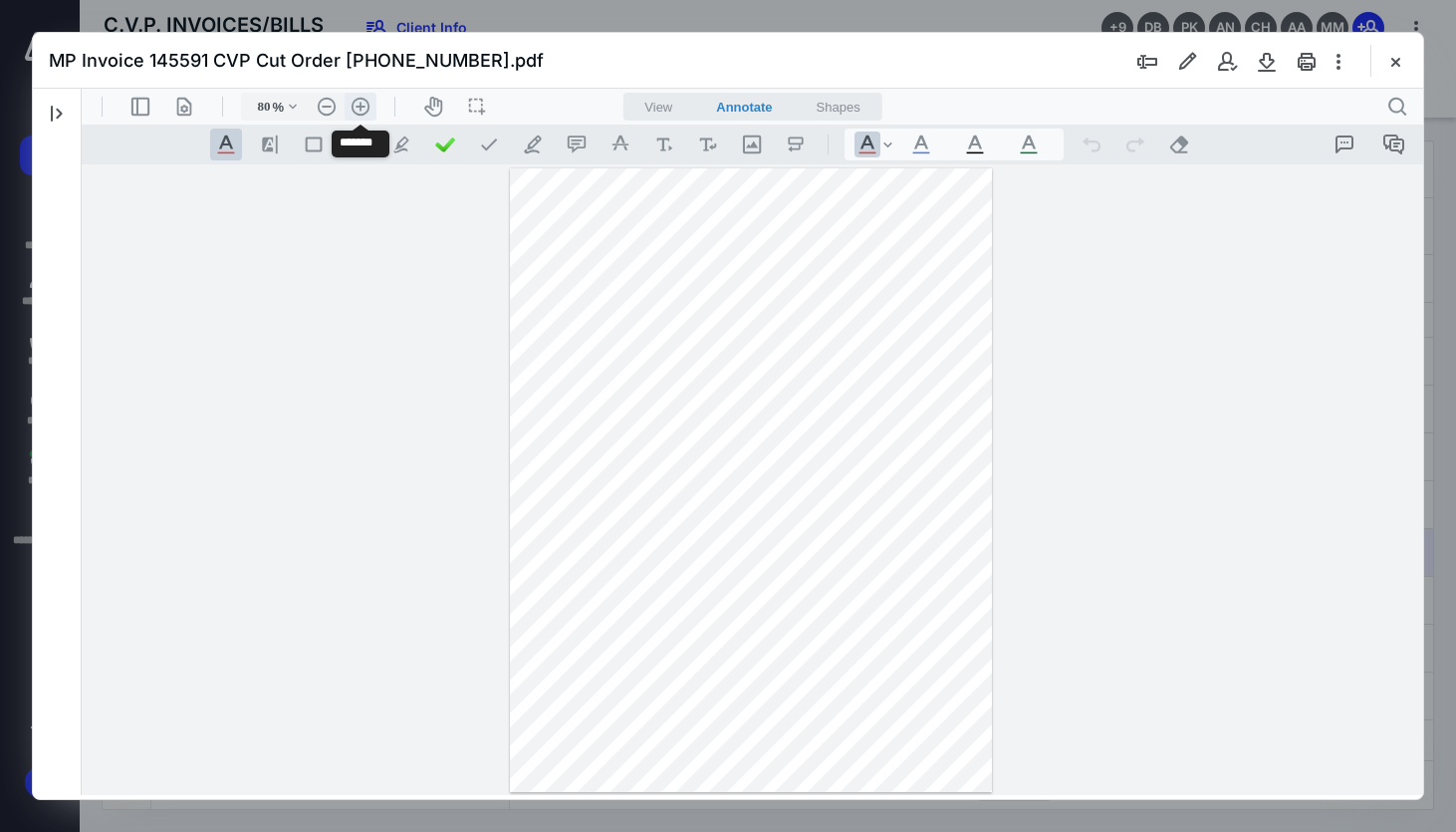 click on ".cls-1{fill:#abb0c4;} icon - header - zoom - in - line" at bounding box center (361, 107) 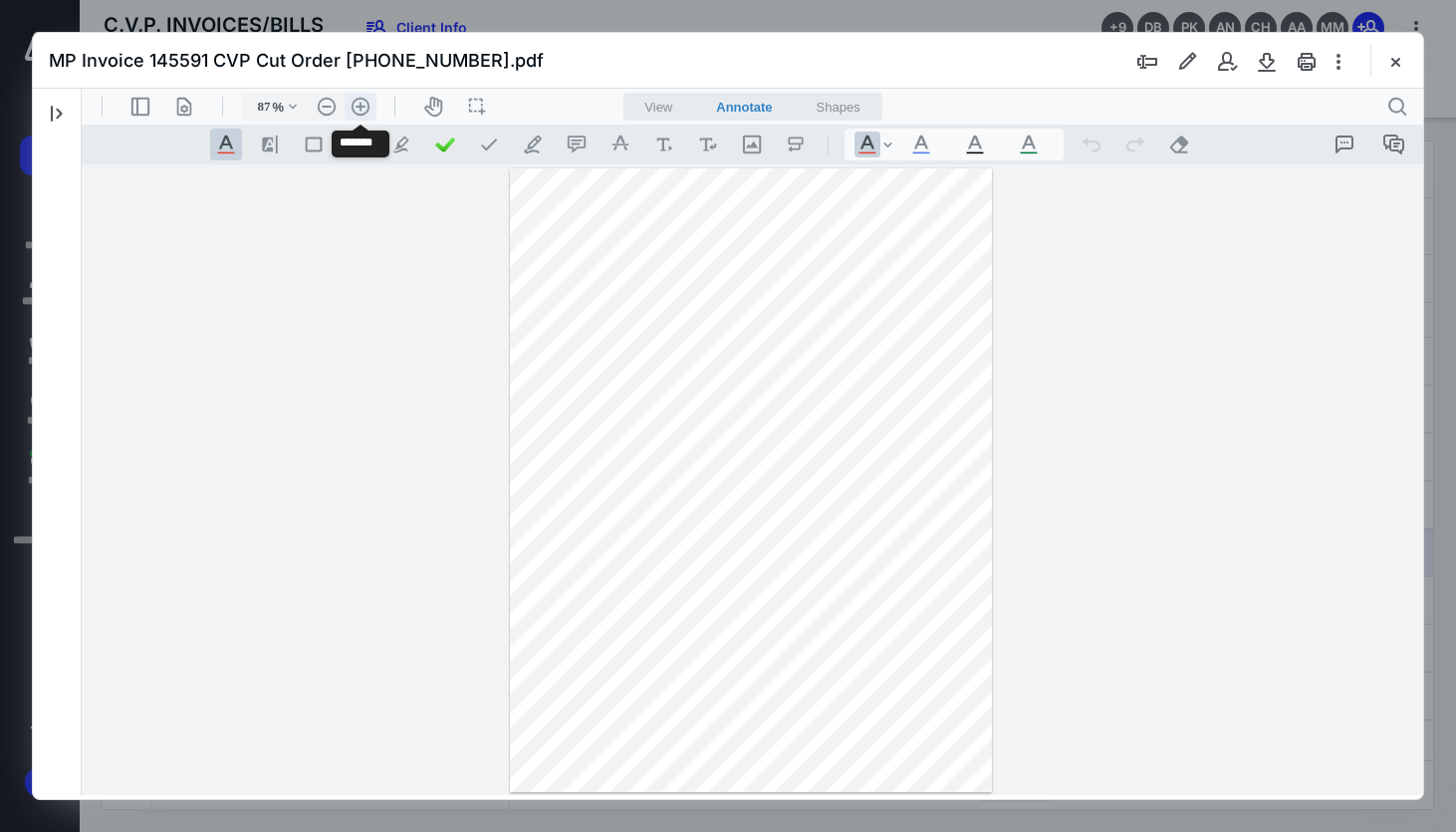 click on ".cls-1{fill:#abb0c4;} icon - header - zoom - in - line" at bounding box center [361, 107] 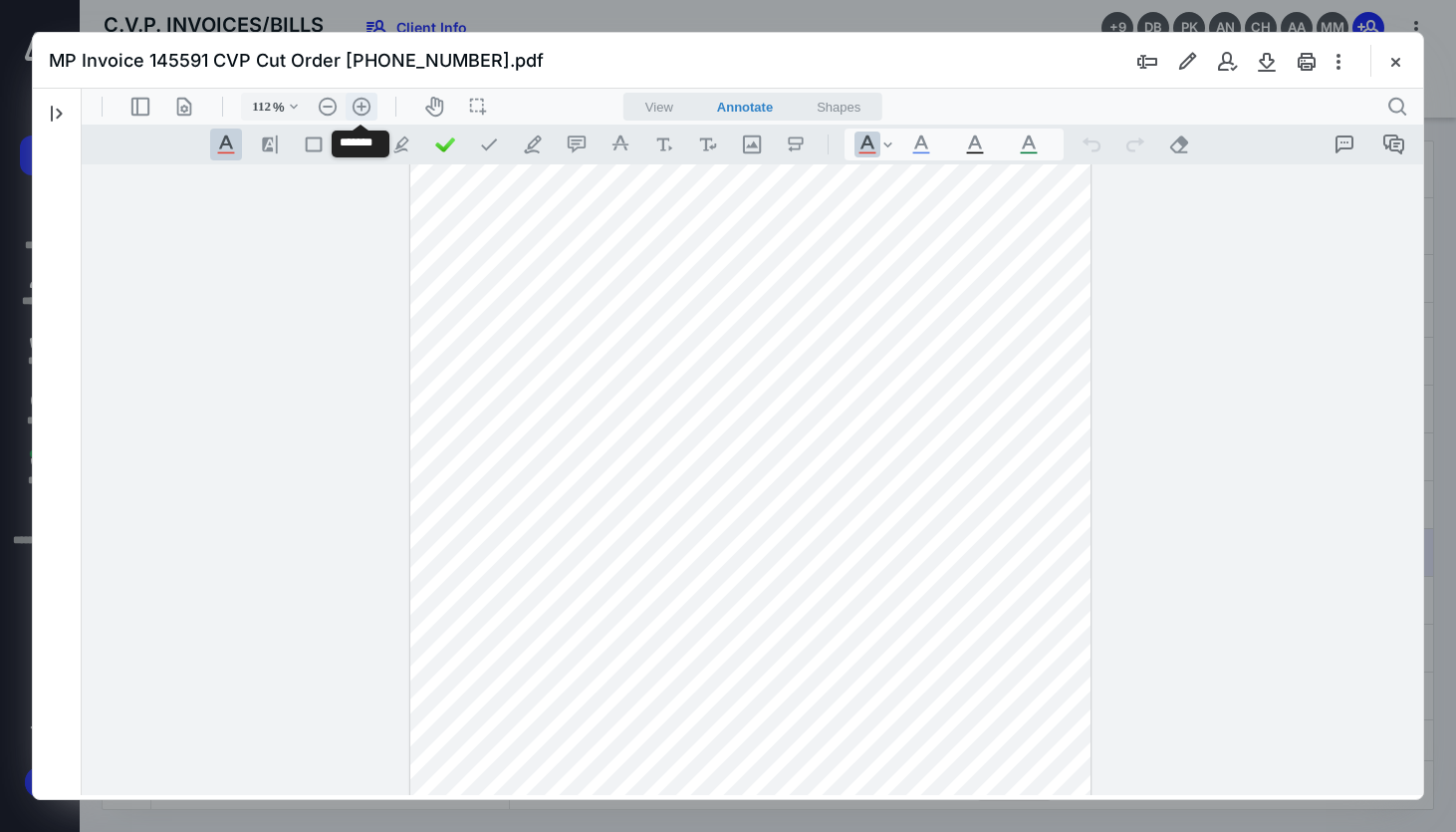 click on ".cls-1{fill:#abb0c4;} icon - header - zoom - in - line" at bounding box center [362, 107] 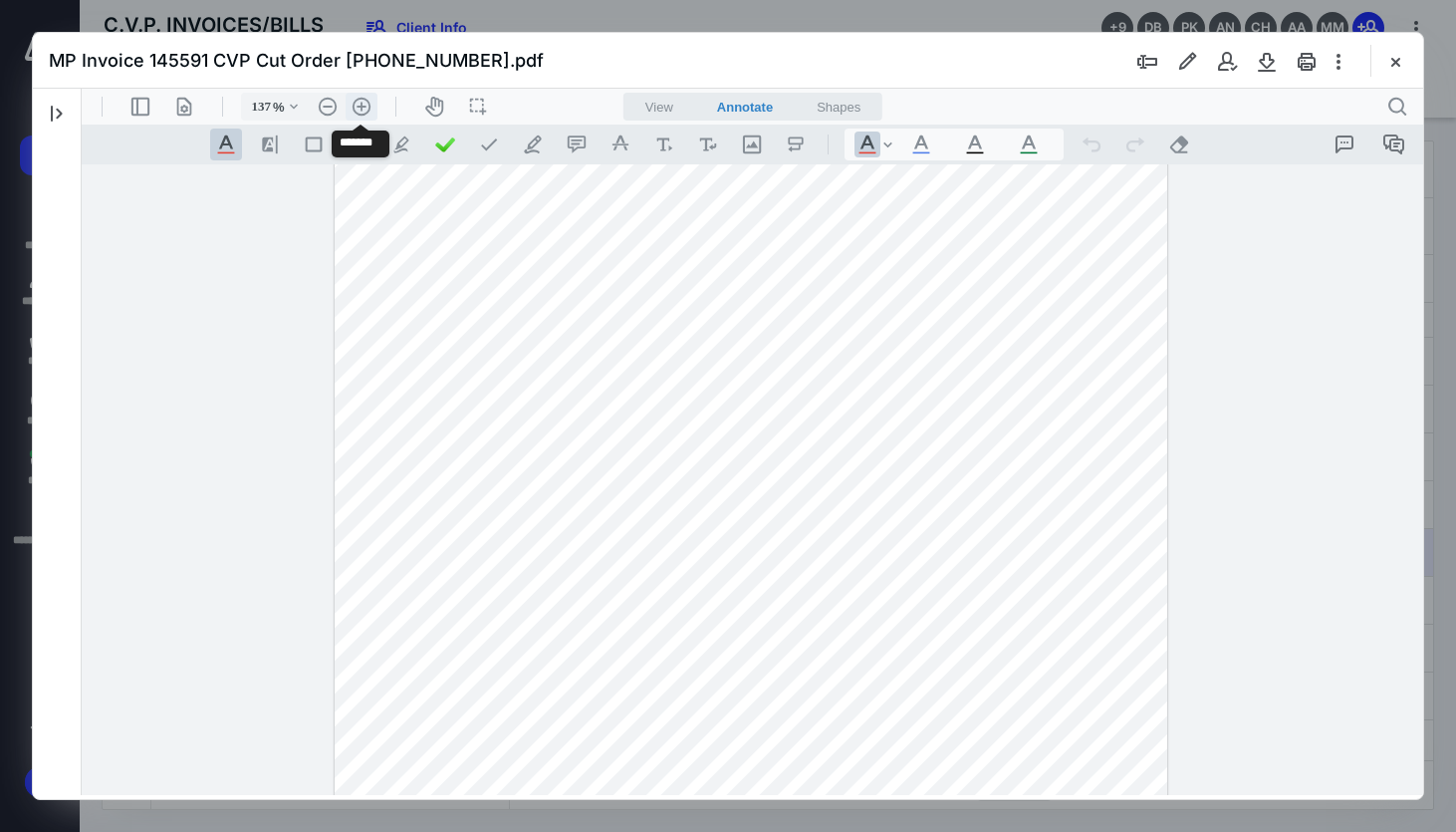click on ".cls-1{fill:#abb0c4;} icon - header - zoom - in - line" at bounding box center (362, 107) 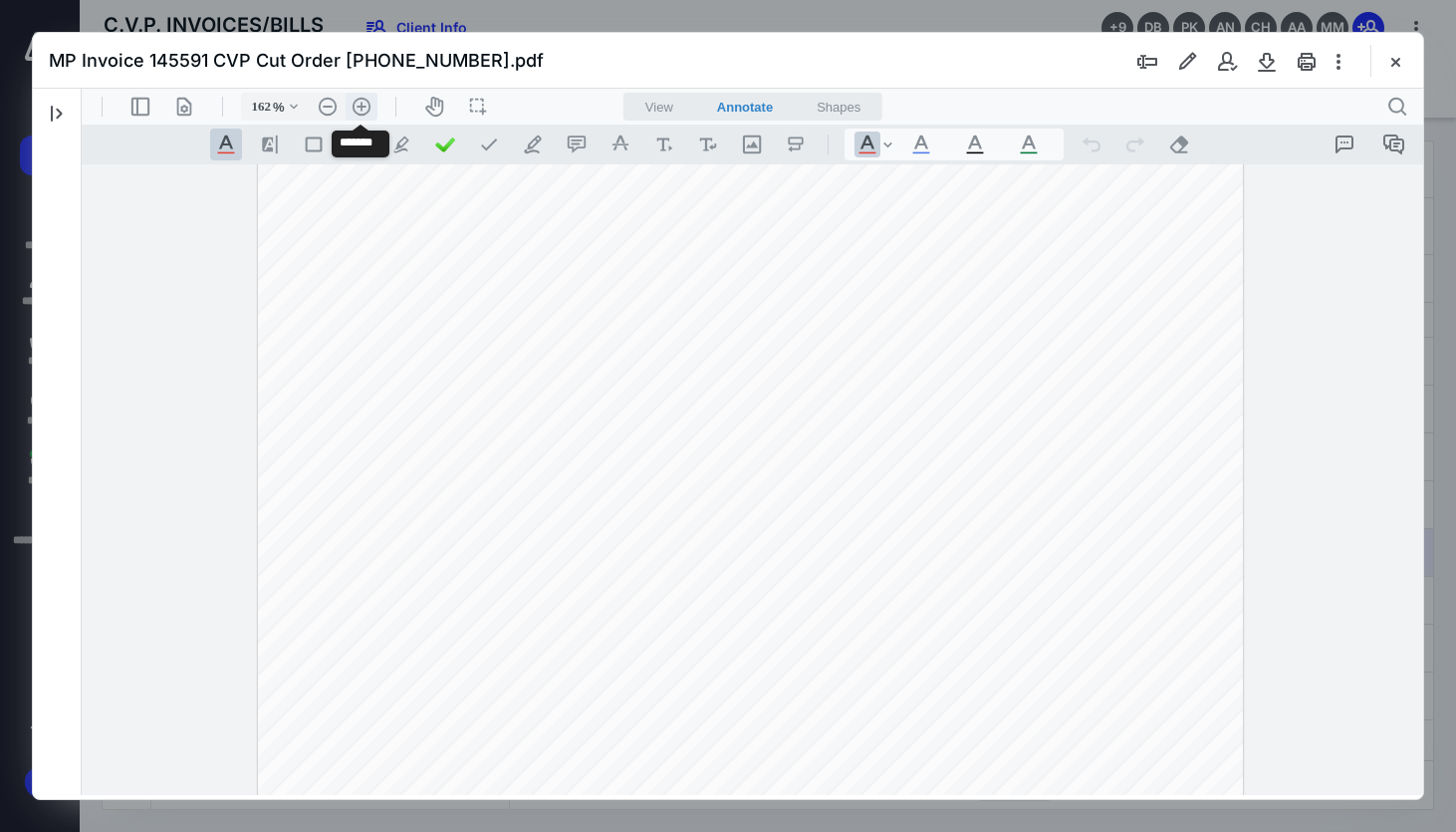 click on ".cls-1{fill:#abb0c4;} icon - header - zoom - in - line" at bounding box center [362, 107] 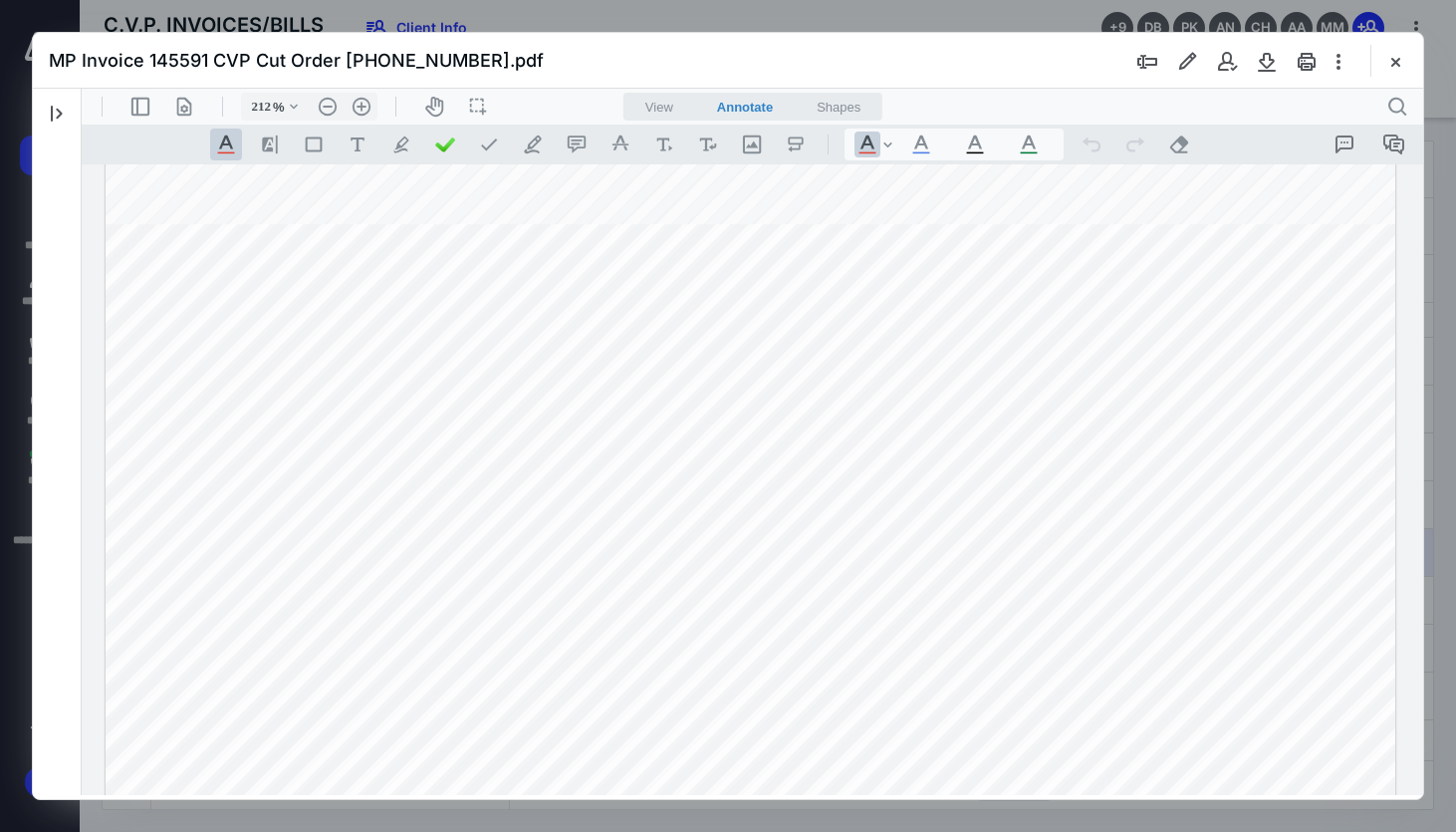 scroll, scrollTop: 118, scrollLeft: 0, axis: vertical 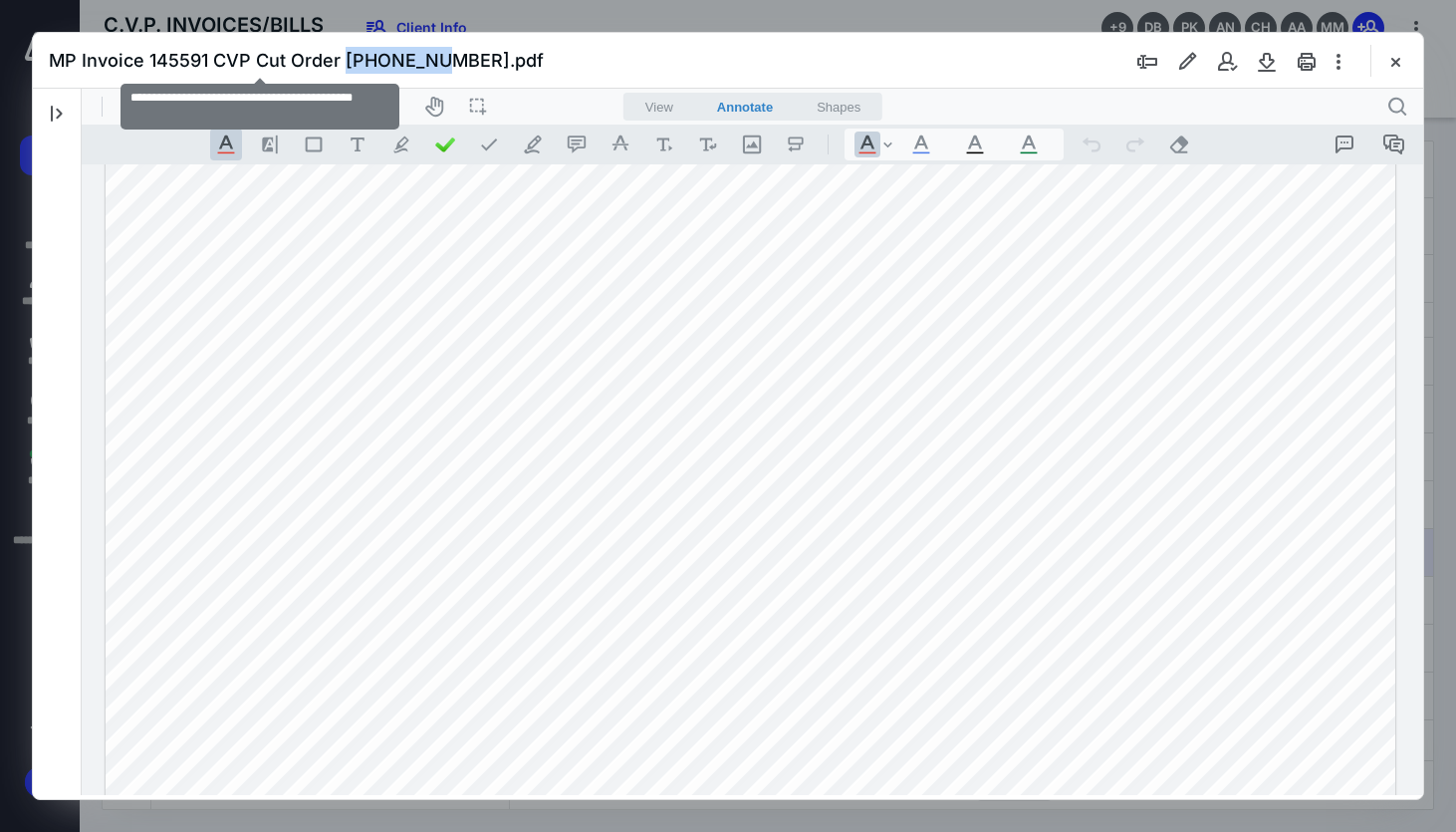 drag, startPoint x: 346, startPoint y: 61, endPoint x: 431, endPoint y: 68, distance: 85.28775 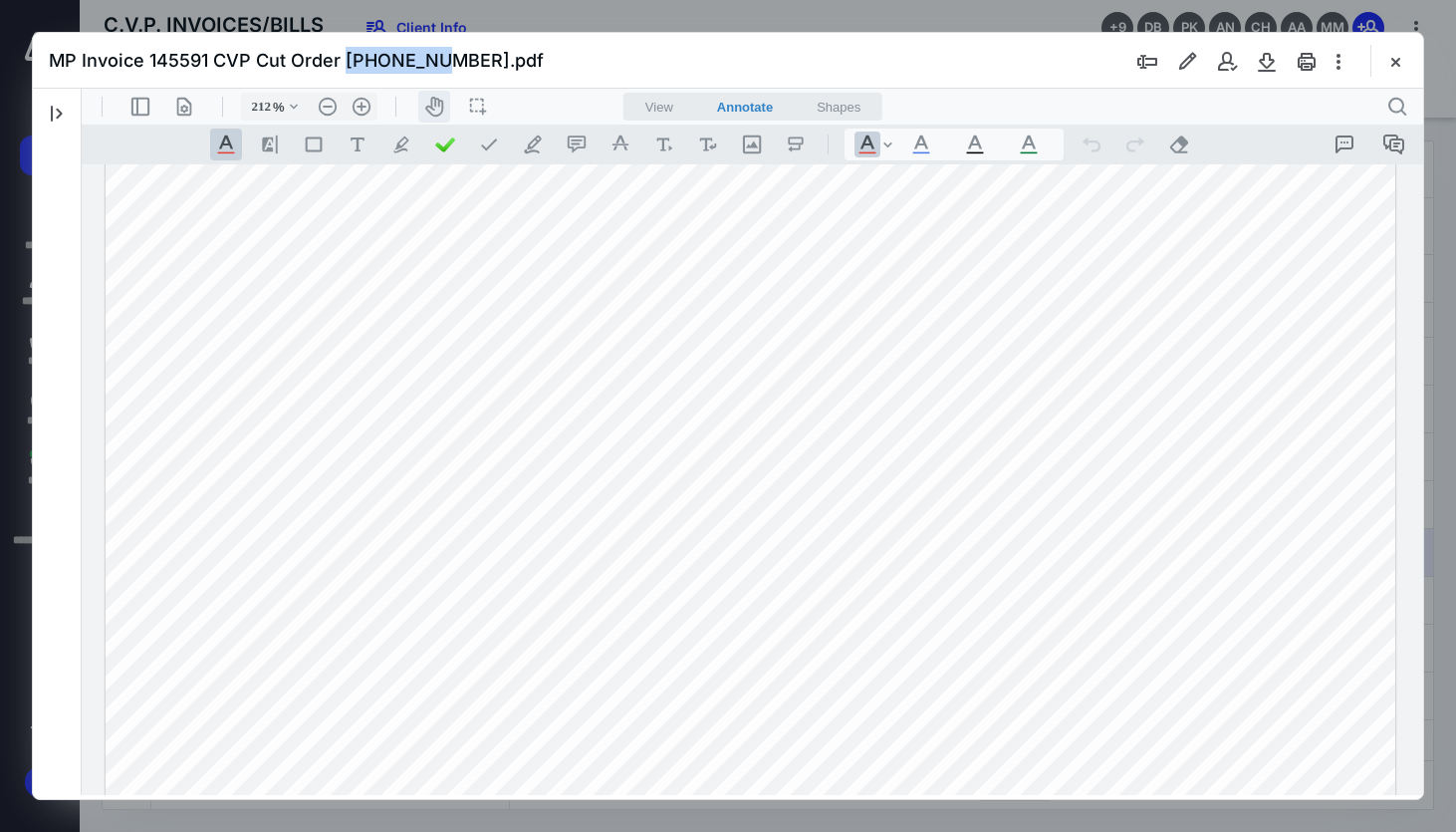 copy on "[PHONE_NUMBER]" 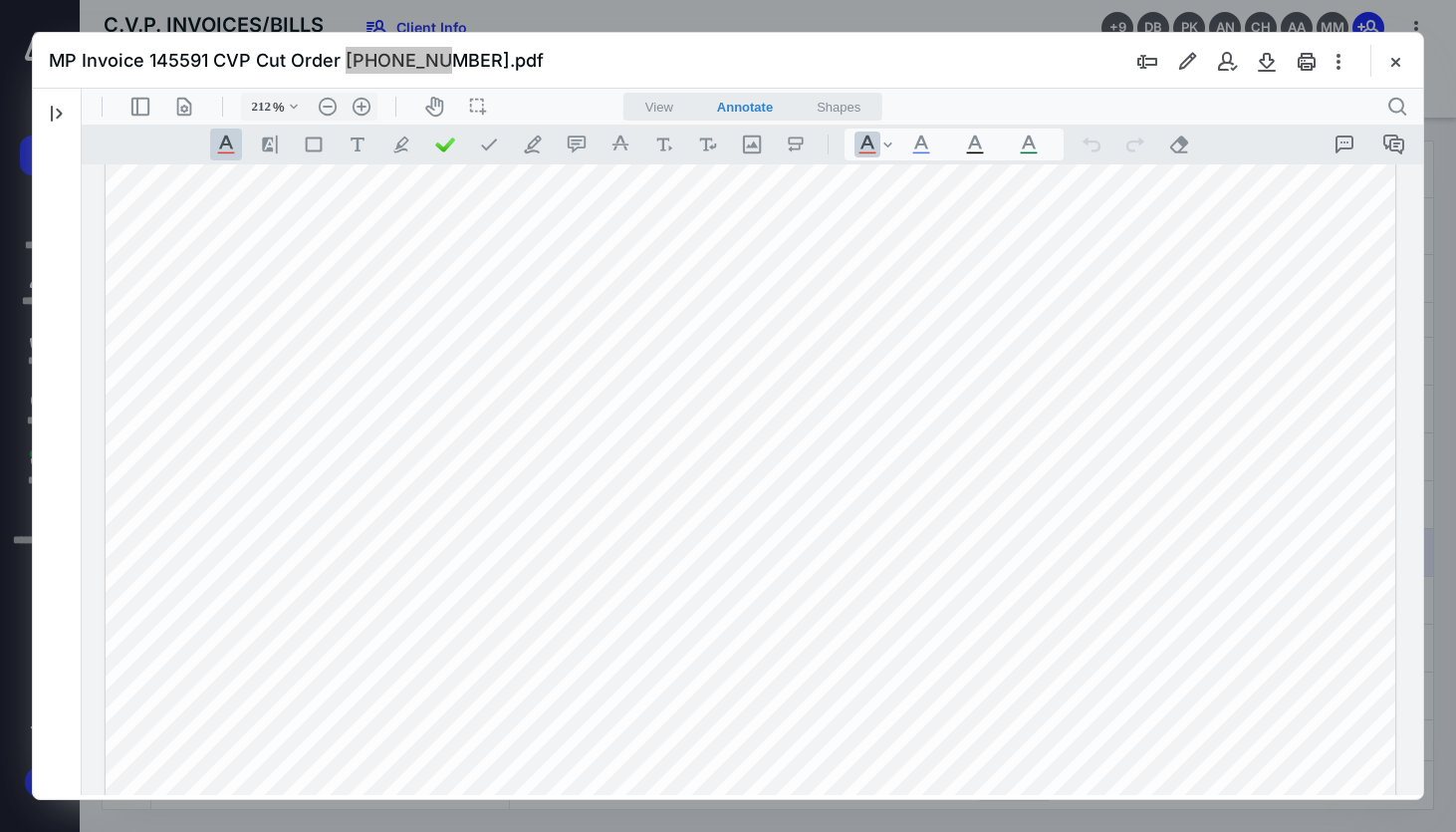 scroll, scrollTop: 0, scrollLeft: 0, axis: both 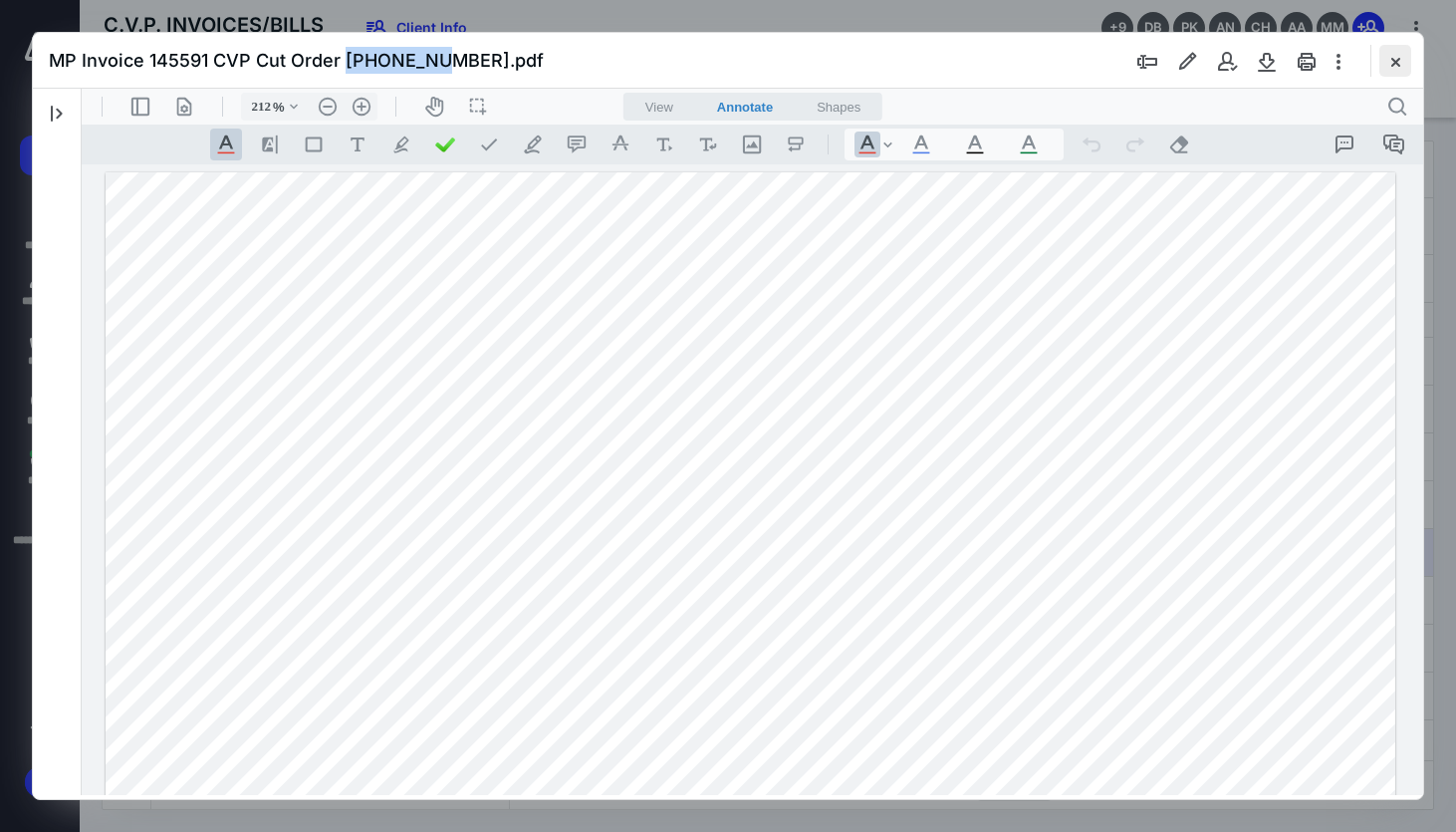 click at bounding box center (1395, 61) 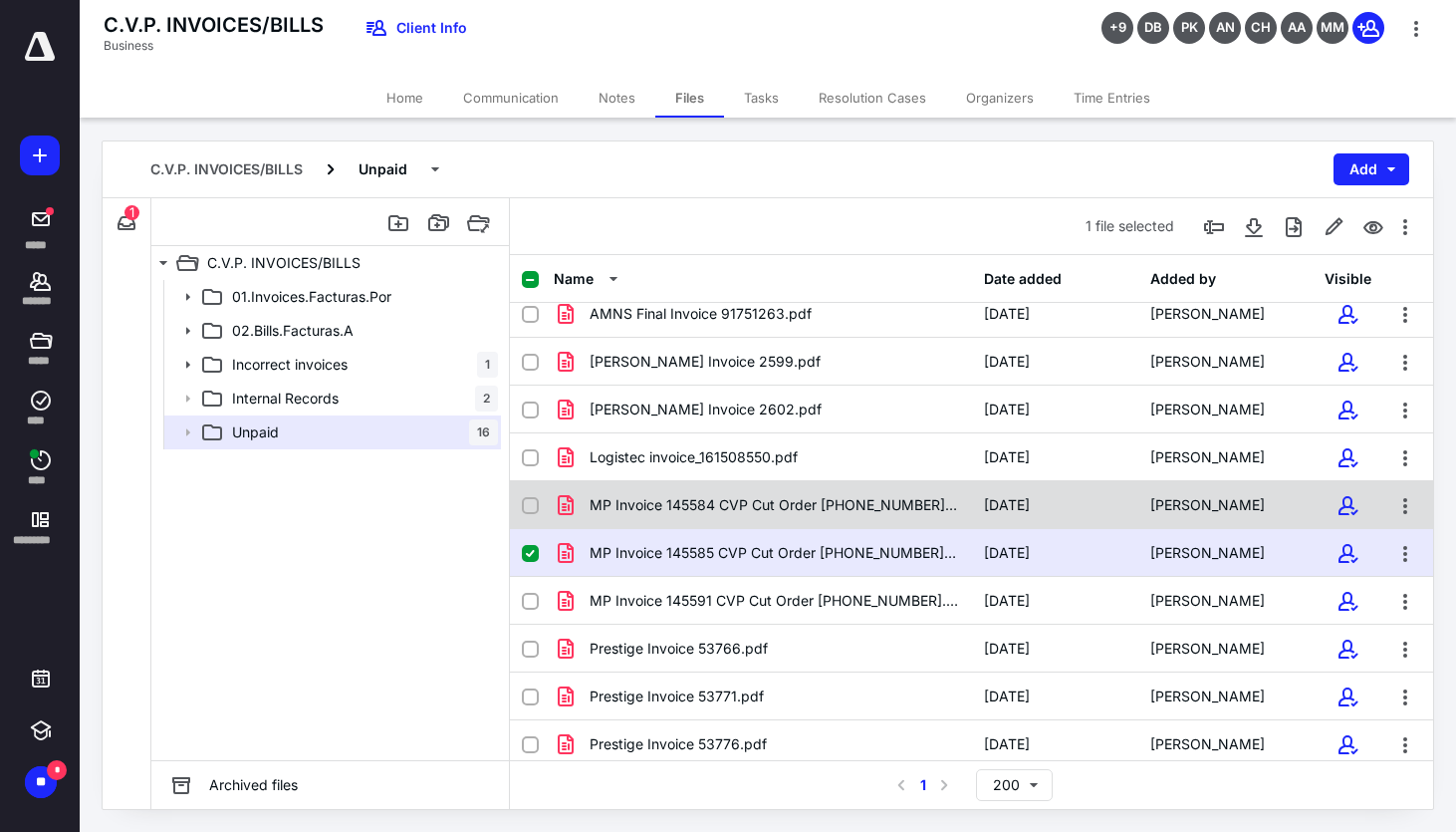 click 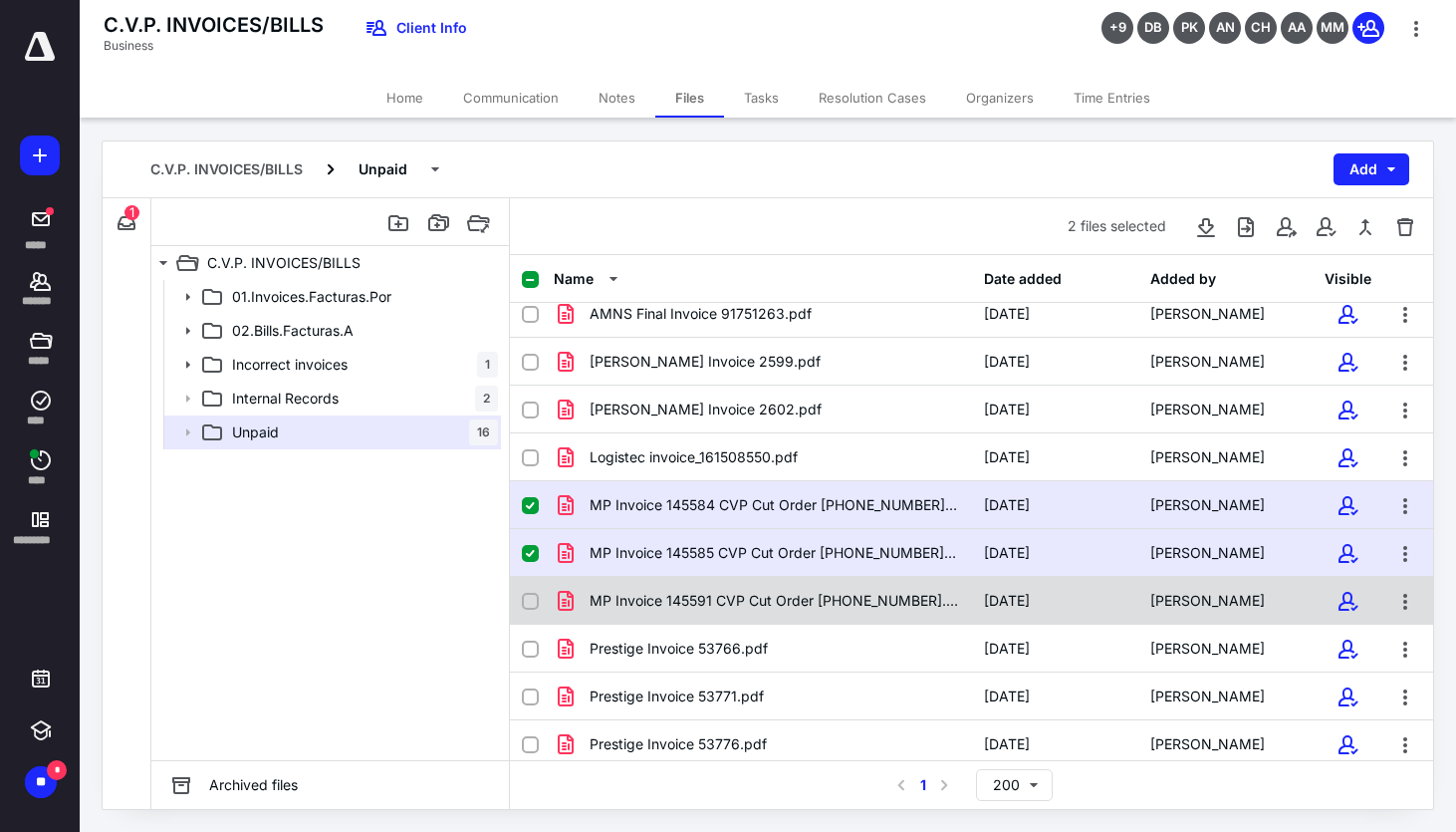 click 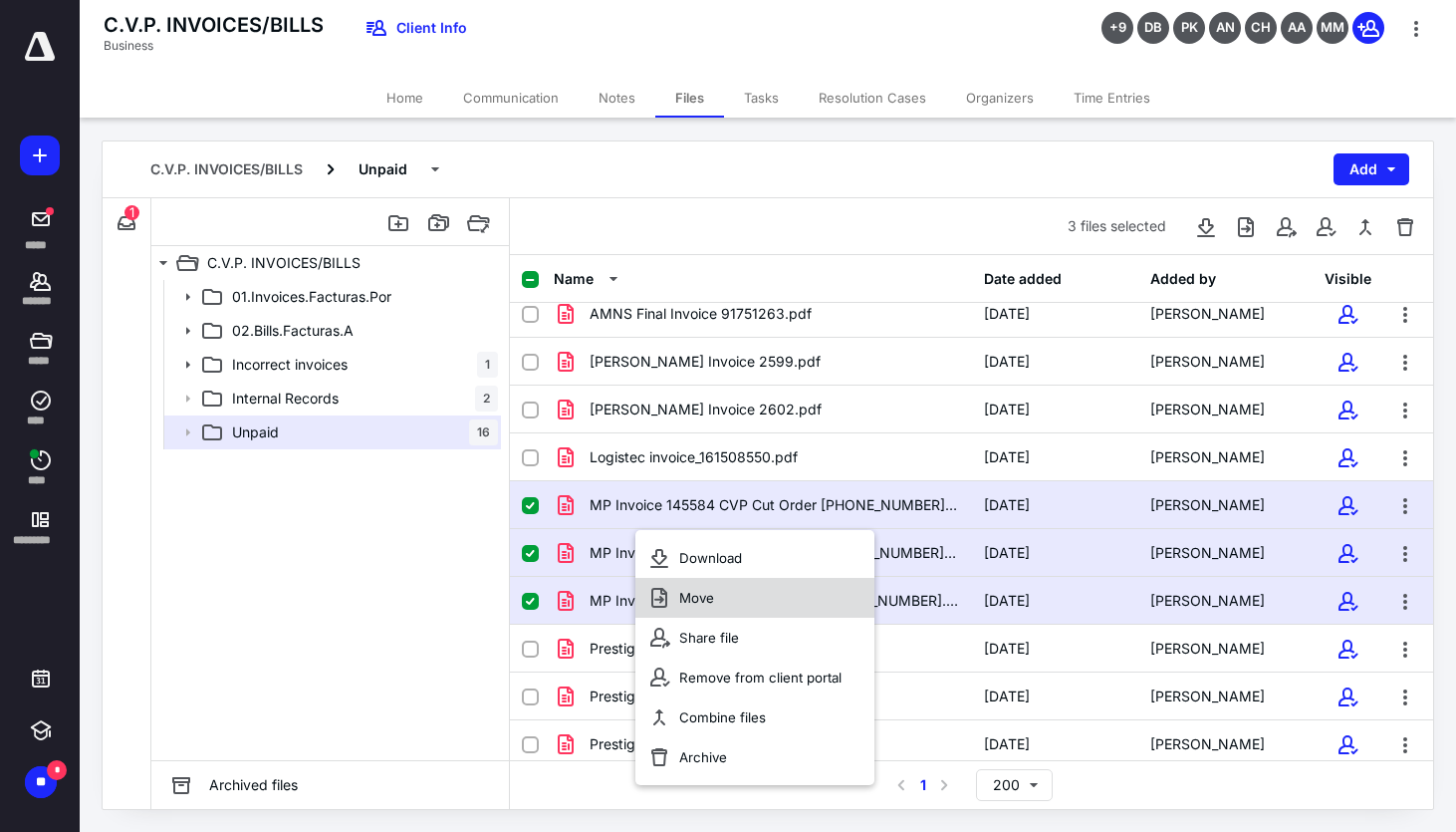 click on "Move" at bounding box center [755, 598] 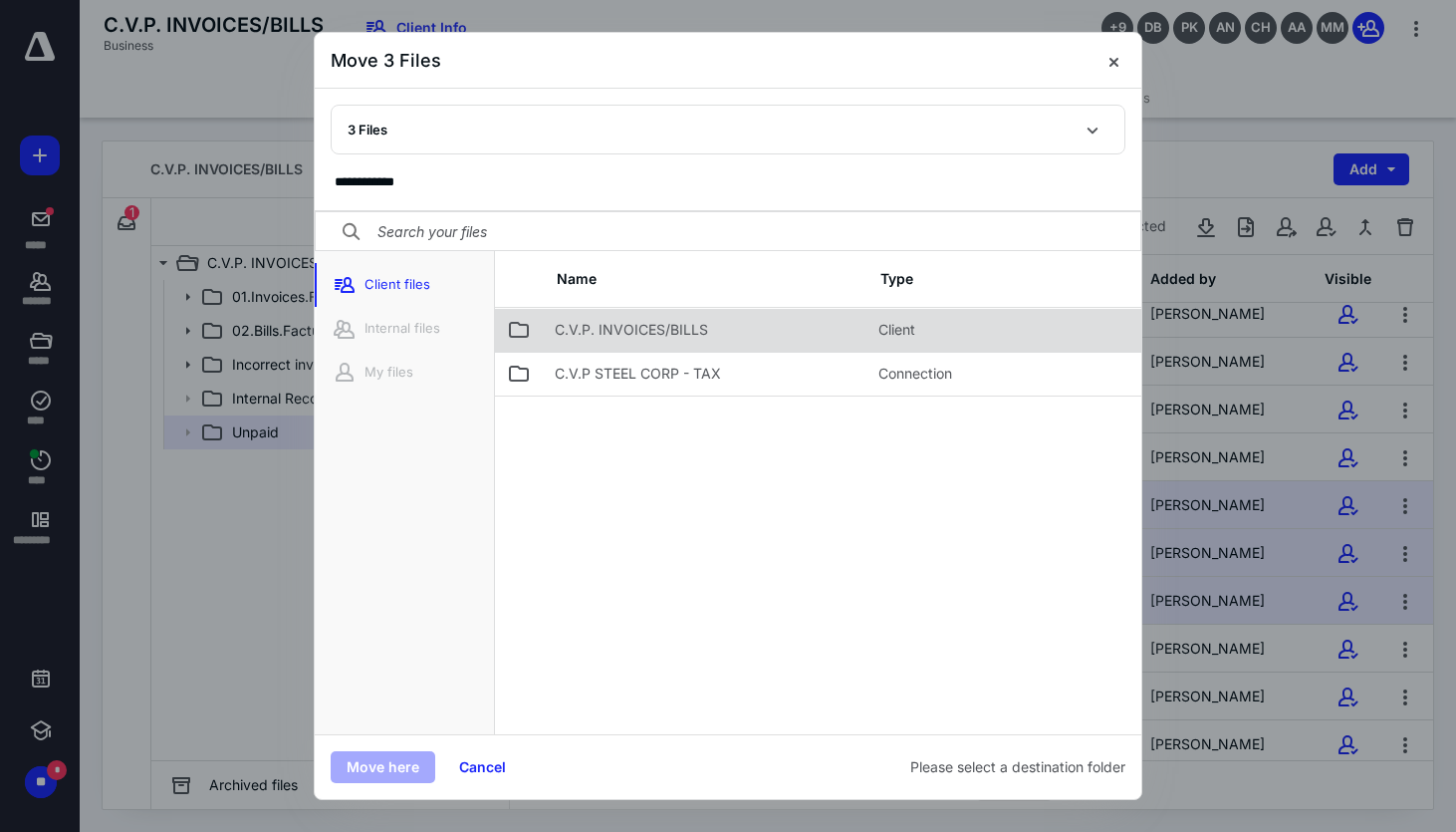 click on "C.V.P. INVOICES/BILLS" at bounding box center (631, 330) 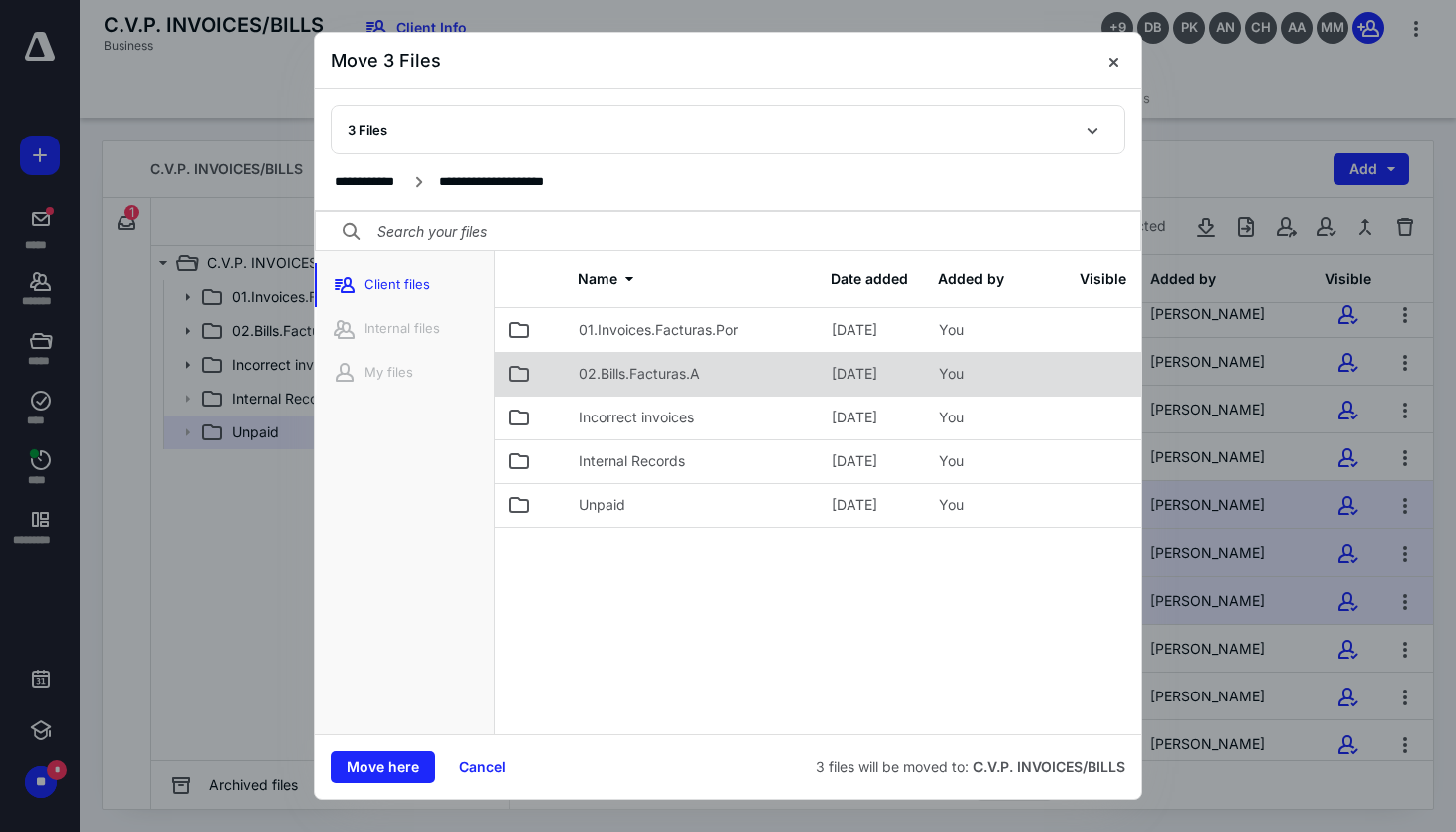 click on "02.Bills.Facturas.A" at bounding box center (639, 374) 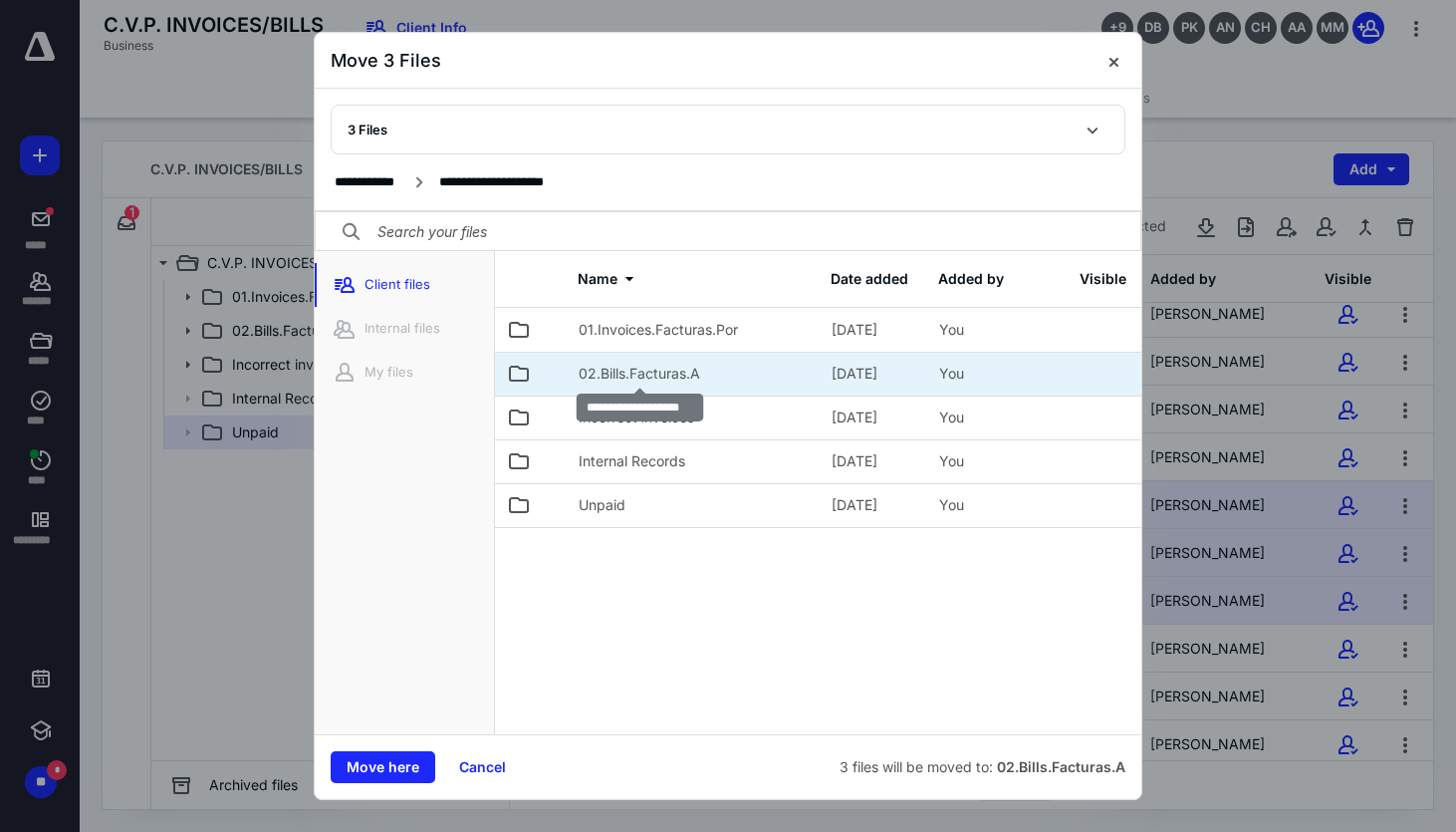 click on "02.Bills.Facturas.A" at bounding box center [639, 374] 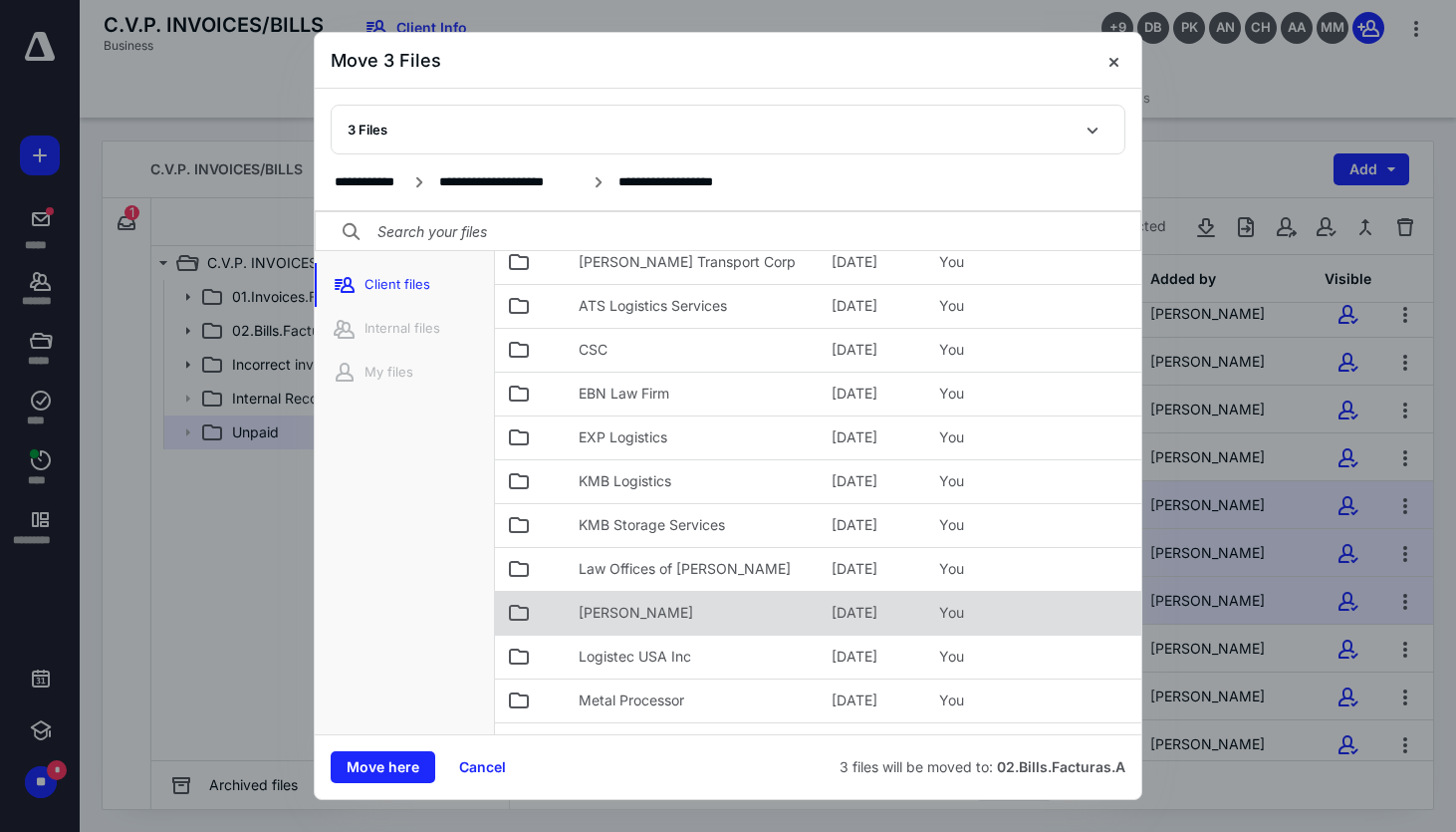 scroll, scrollTop: 281, scrollLeft: 0, axis: vertical 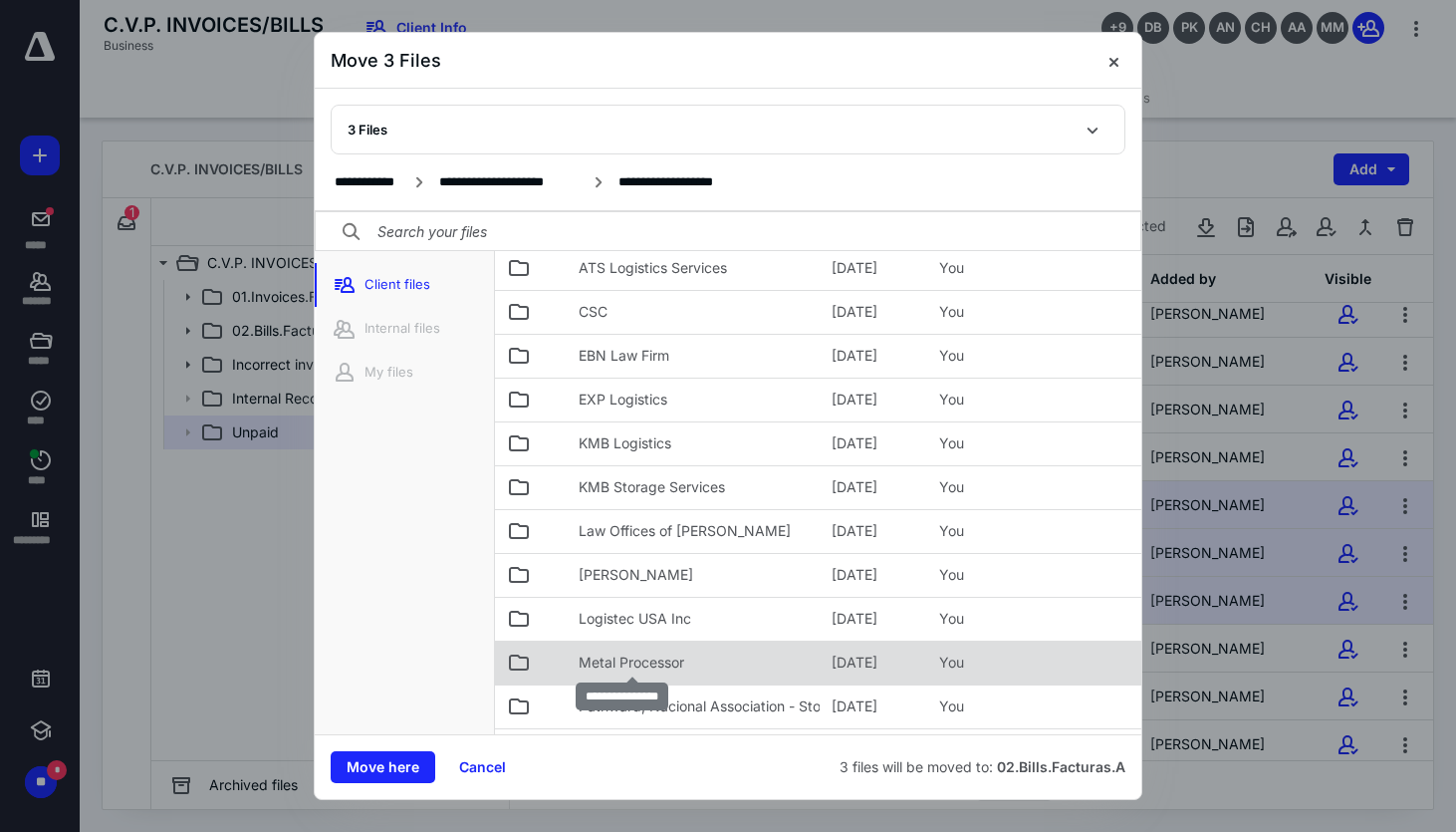 click on "Metal Processor" at bounding box center [631, 663] 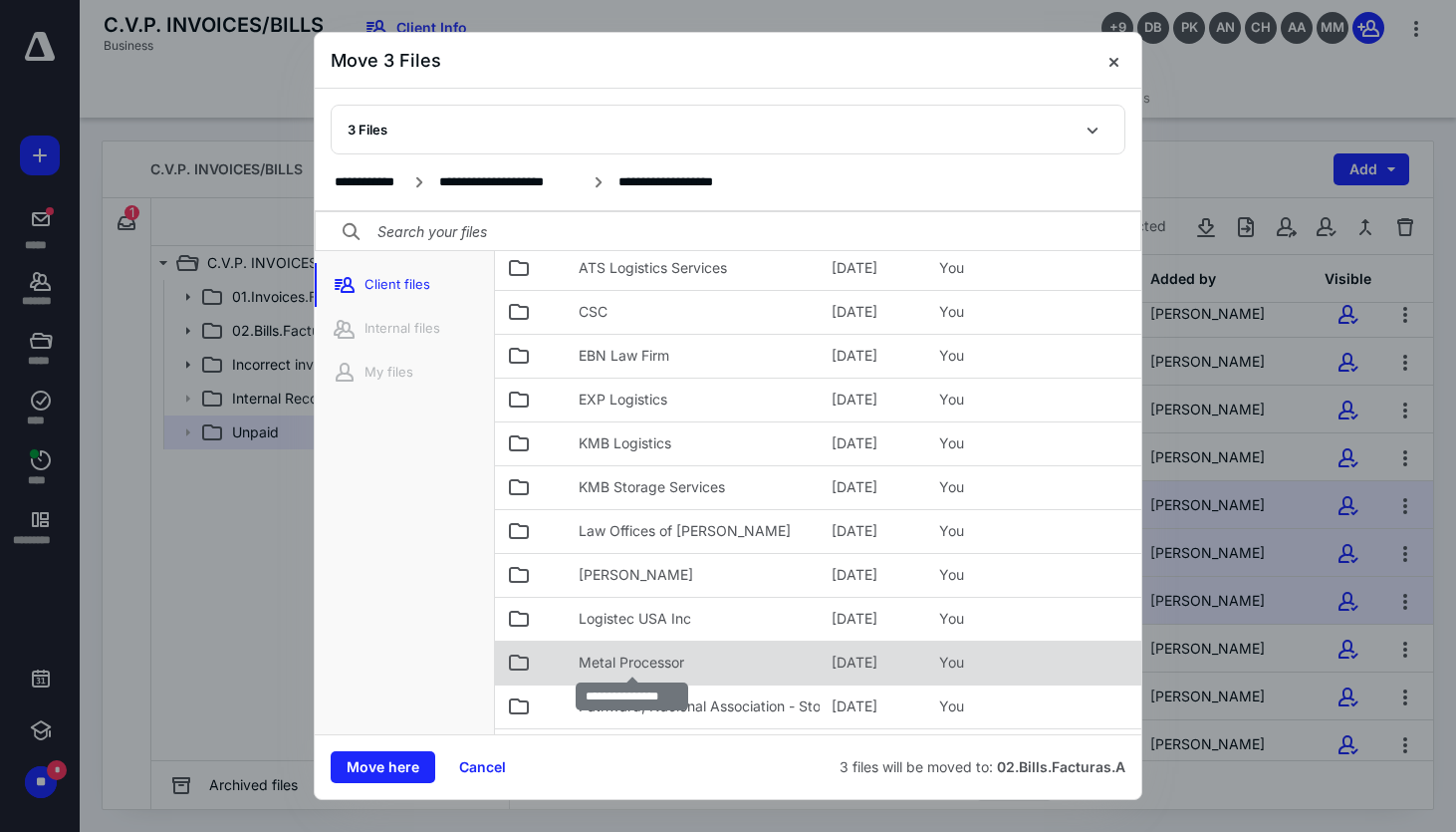 click on "Metal Processor" at bounding box center (631, 663) 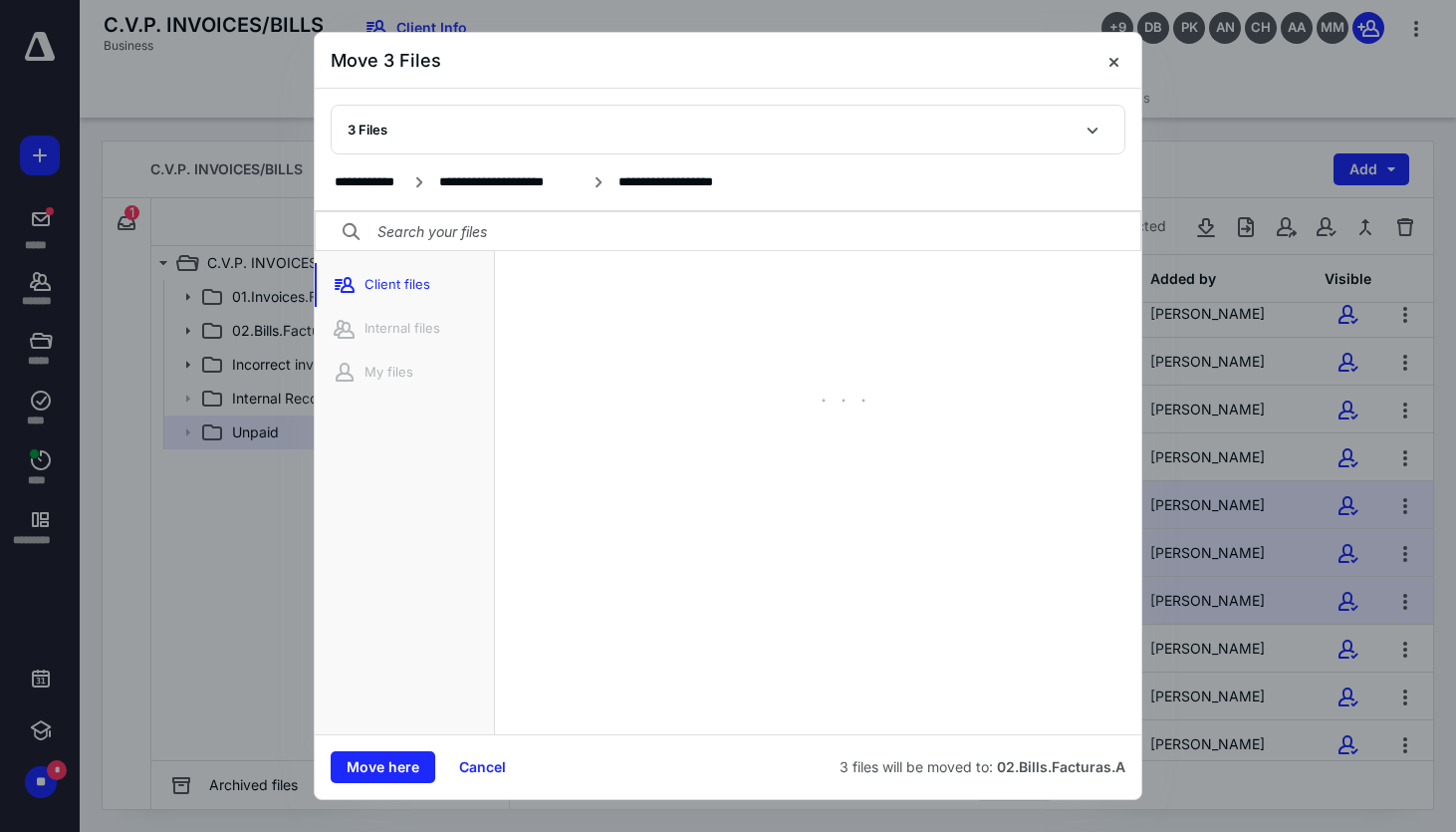 scroll, scrollTop: 0, scrollLeft: 0, axis: both 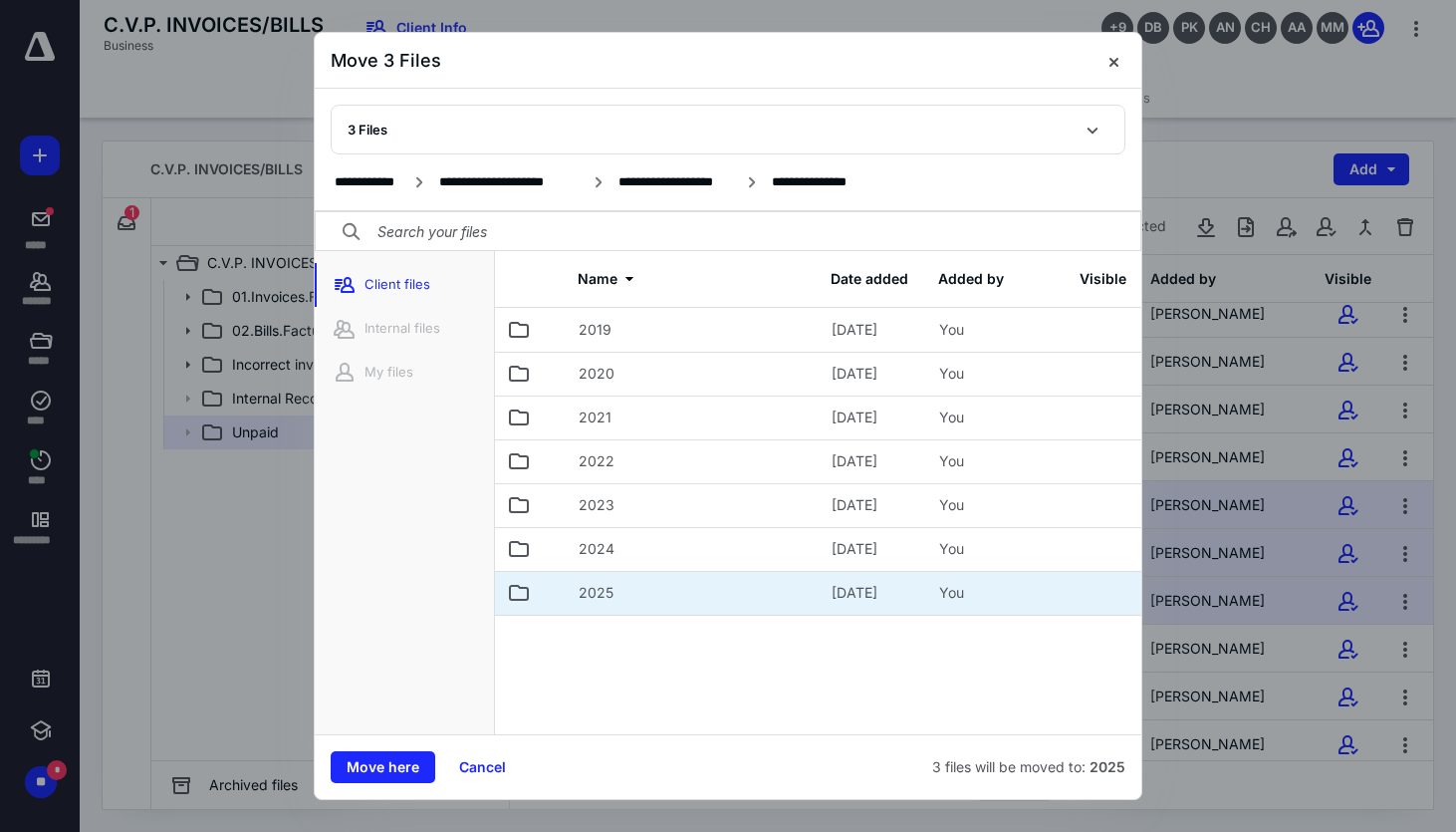 click on "2025" at bounding box center [693, 593] 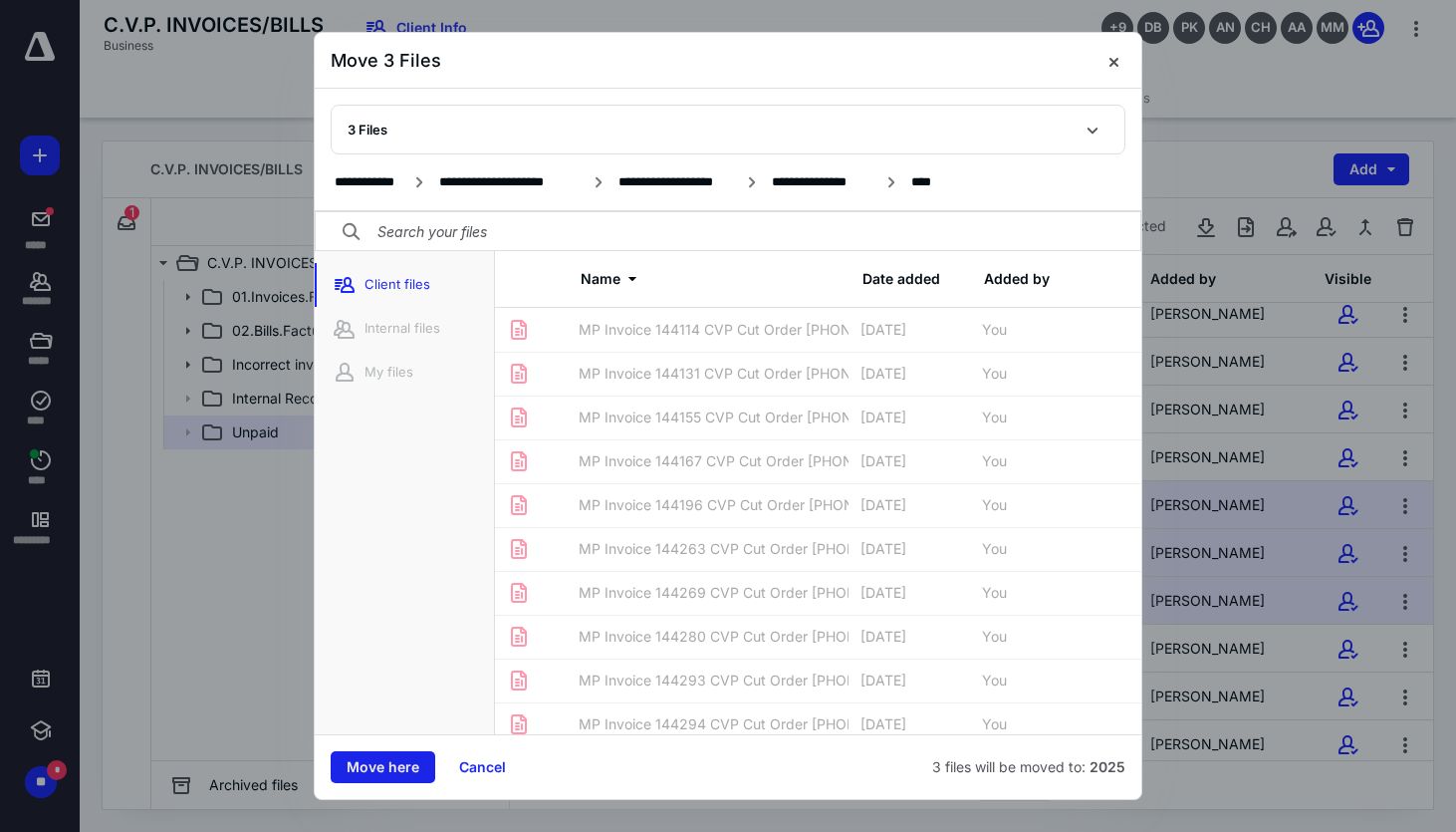 click on "Move here" at bounding box center (382, 767) 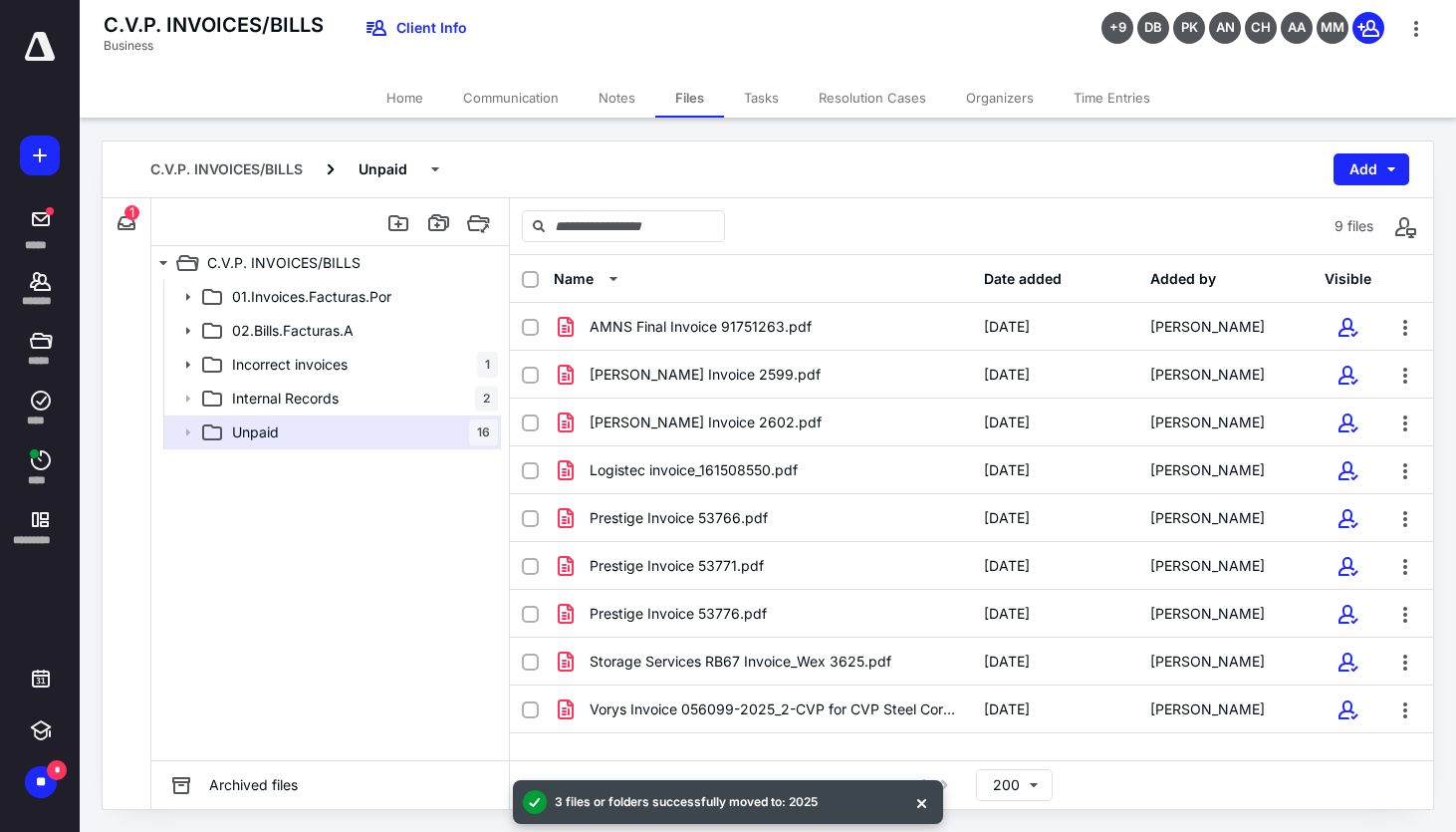 scroll, scrollTop: 0, scrollLeft: 0, axis: both 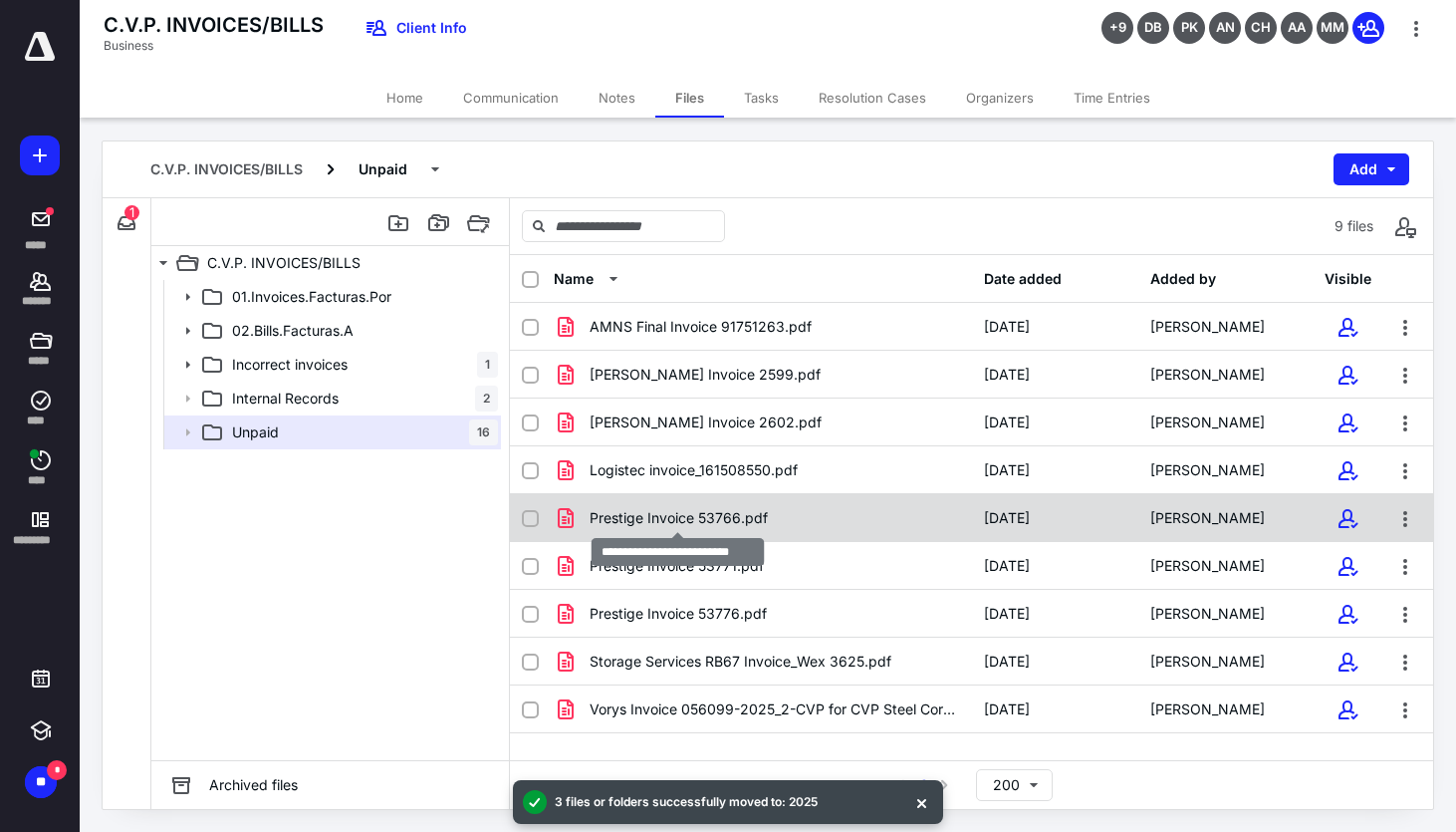 click on "Prestige Invoice 53766.pdf" at bounding box center (678, 518) 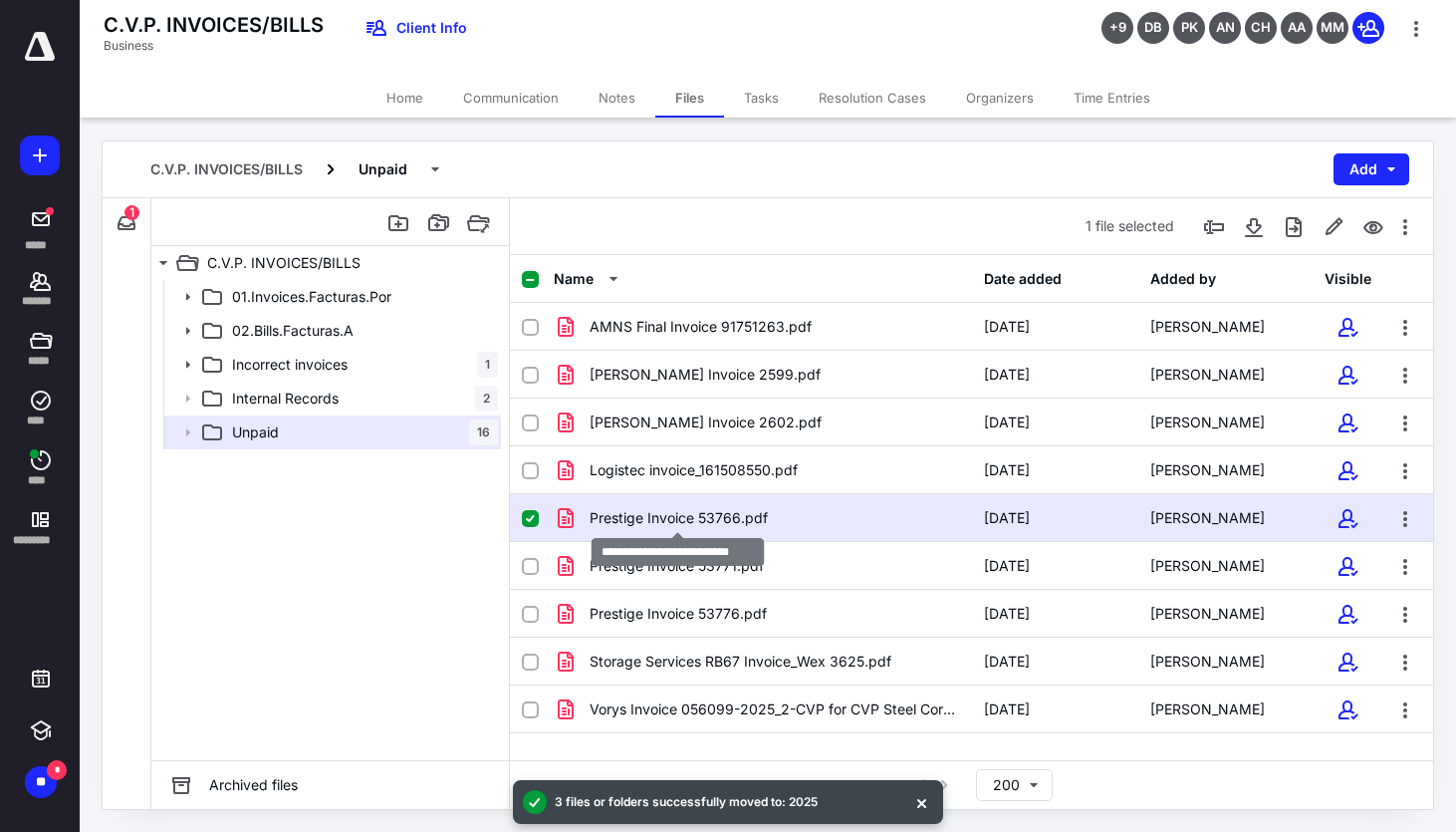 click on "Prestige Invoice 53766.pdf" at bounding box center (678, 518) 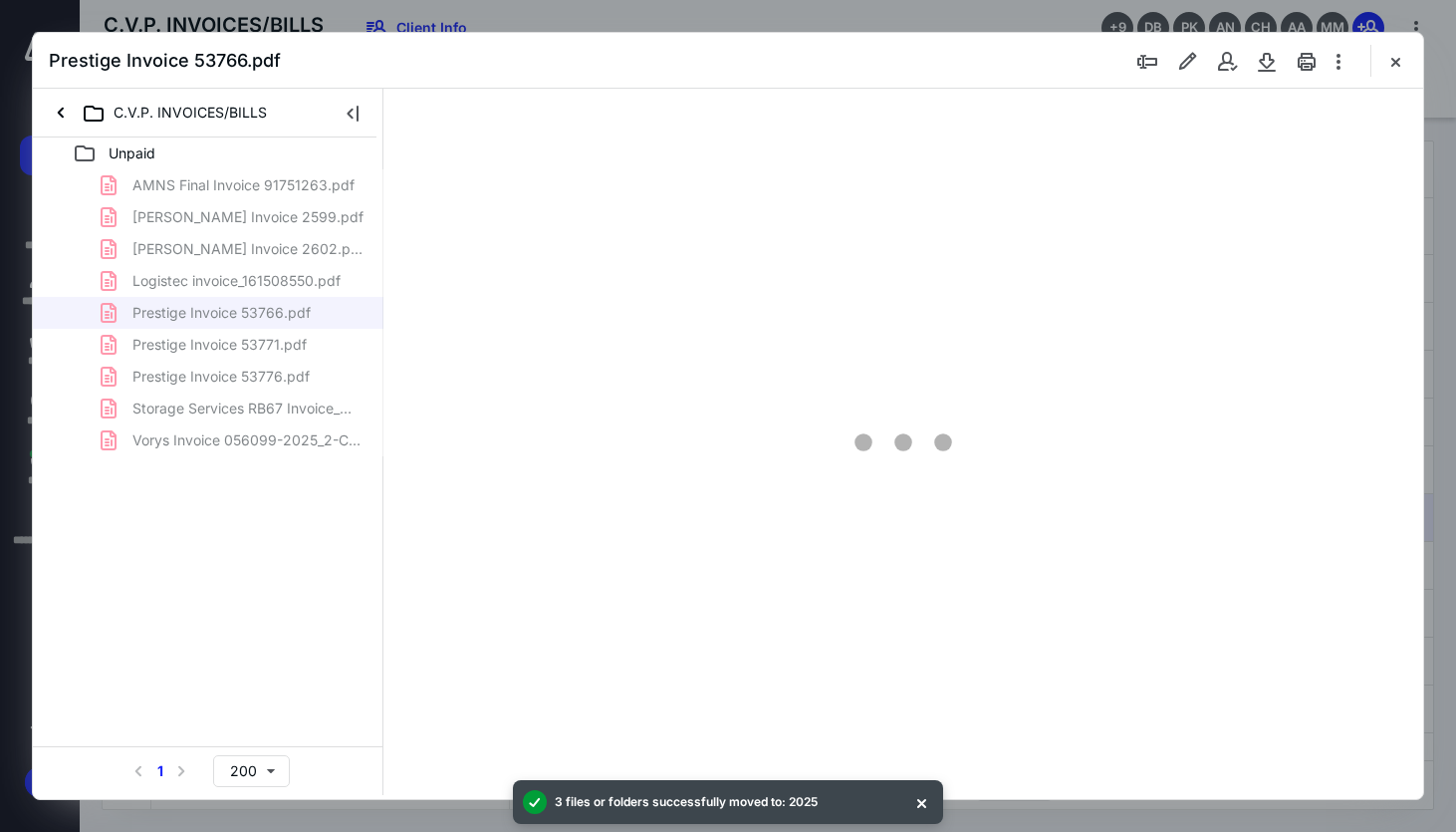 scroll, scrollTop: 0, scrollLeft: 0, axis: both 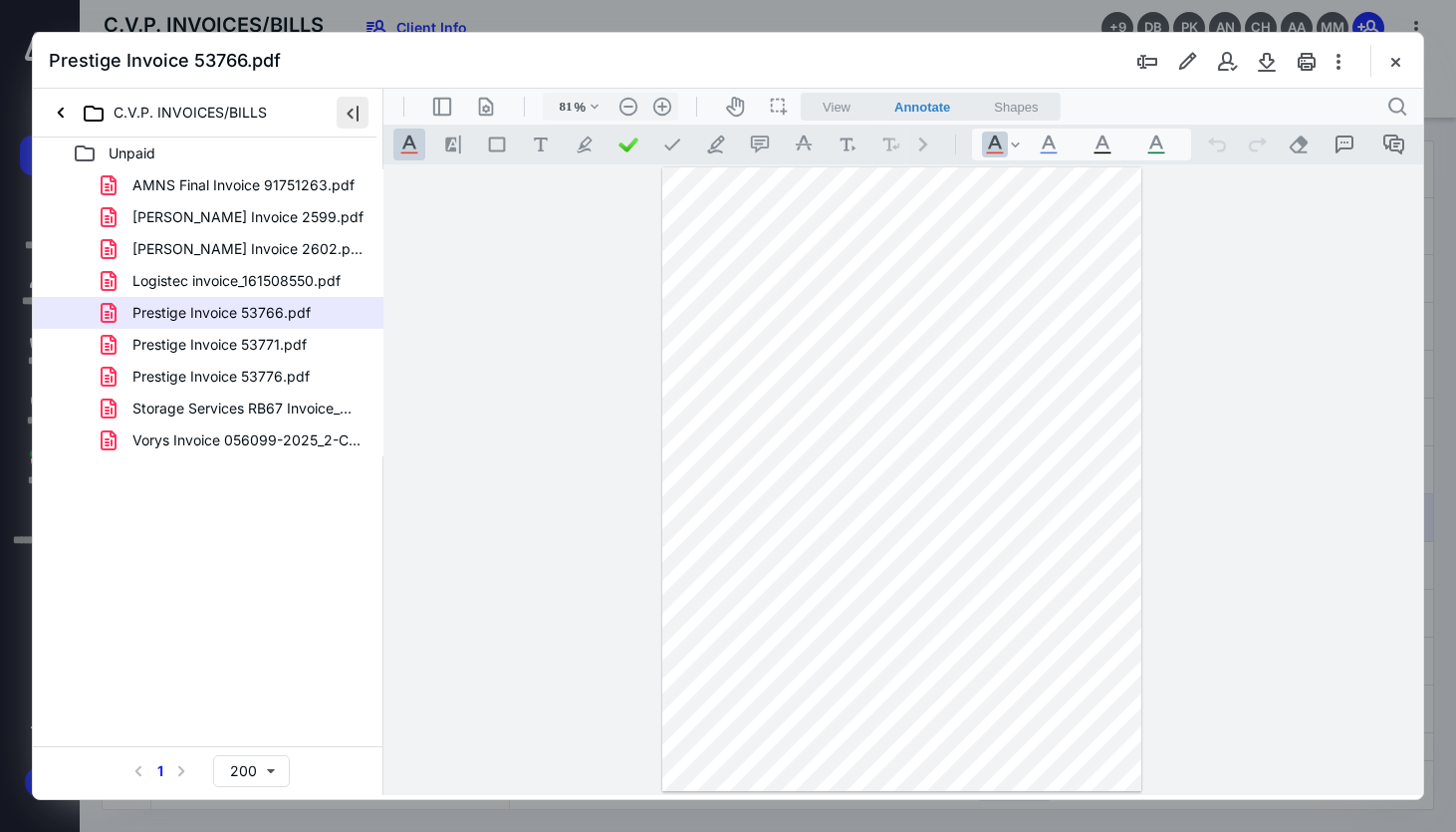 click at bounding box center [353, 113] 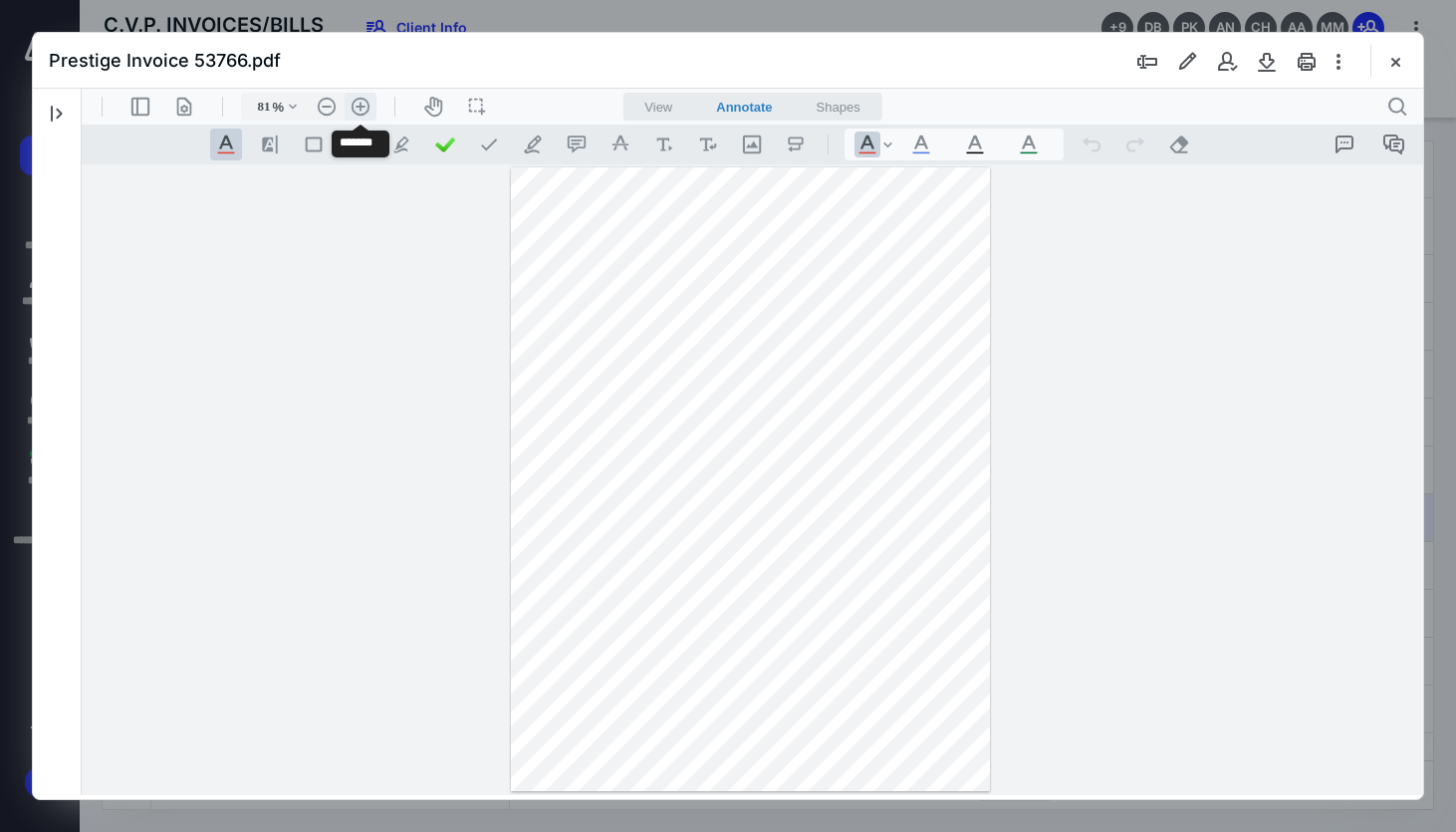 click on ".cls-1{fill:#abb0c4;} icon - header - zoom - in - line" at bounding box center [361, 107] 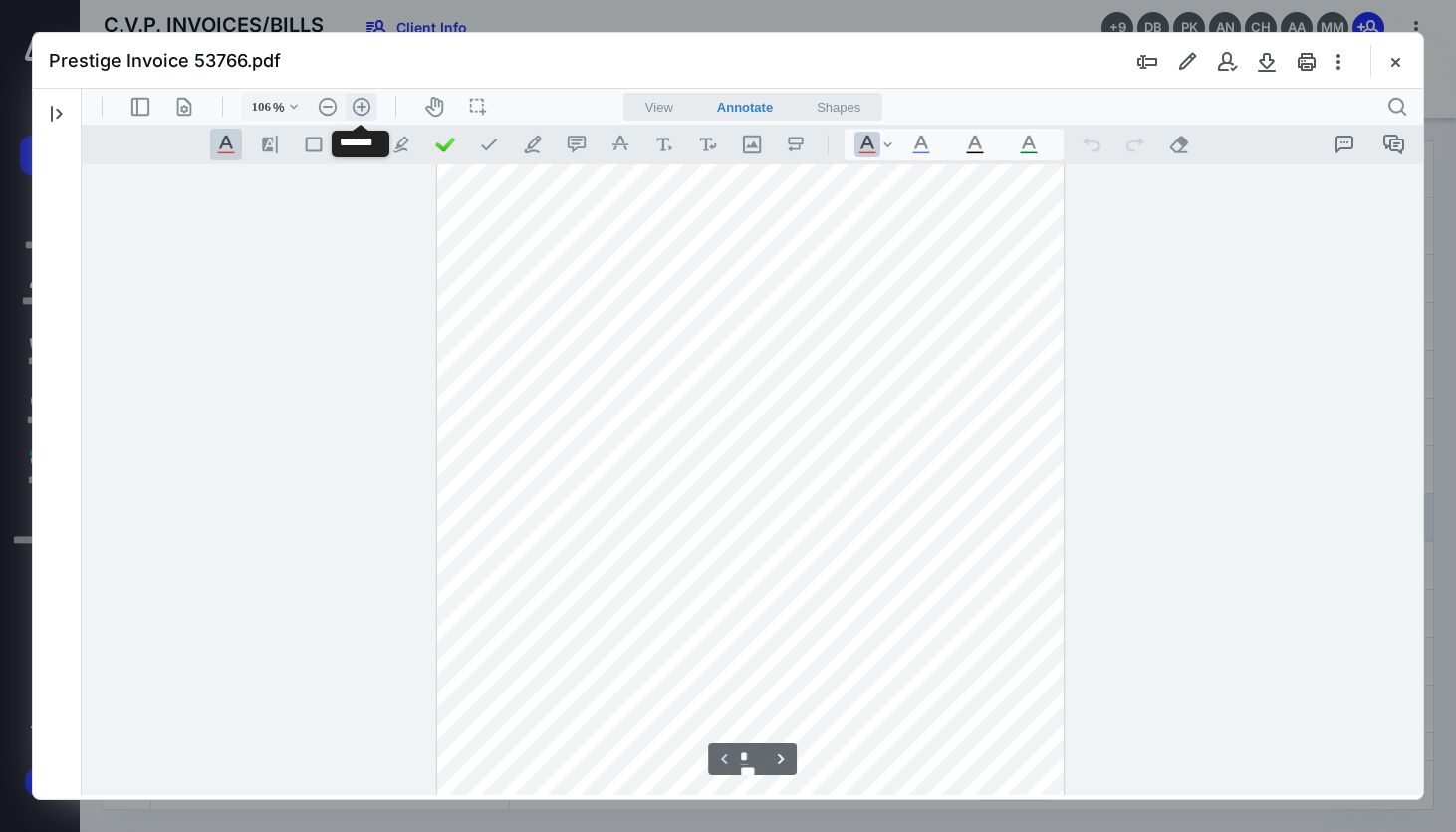 click on ".cls-1{fill:#abb0c4;} icon - header - zoom - in - line" at bounding box center (362, 107) 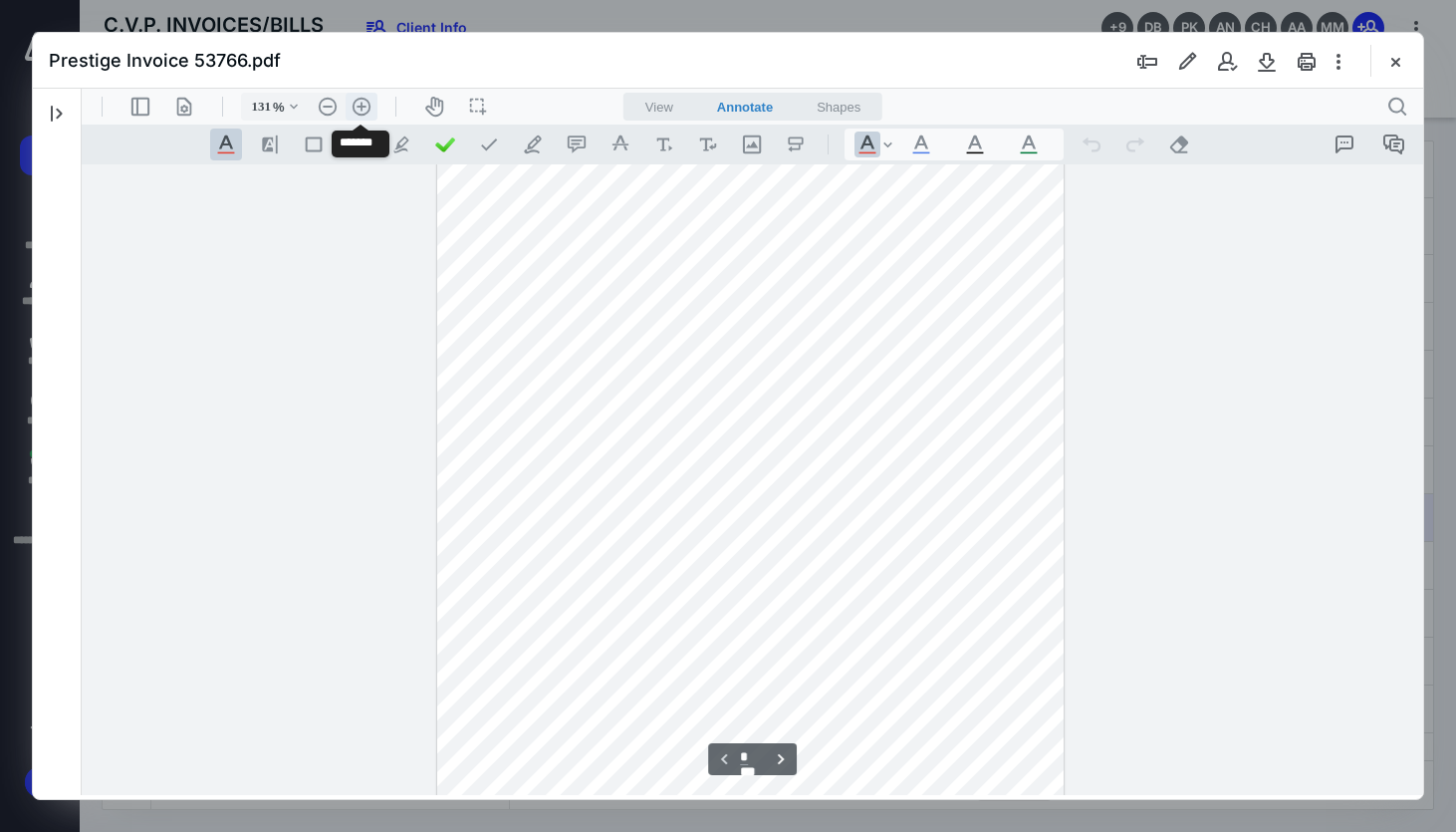 click on ".cls-1{fill:#abb0c4;} icon - header - zoom - in - line" at bounding box center [362, 107] 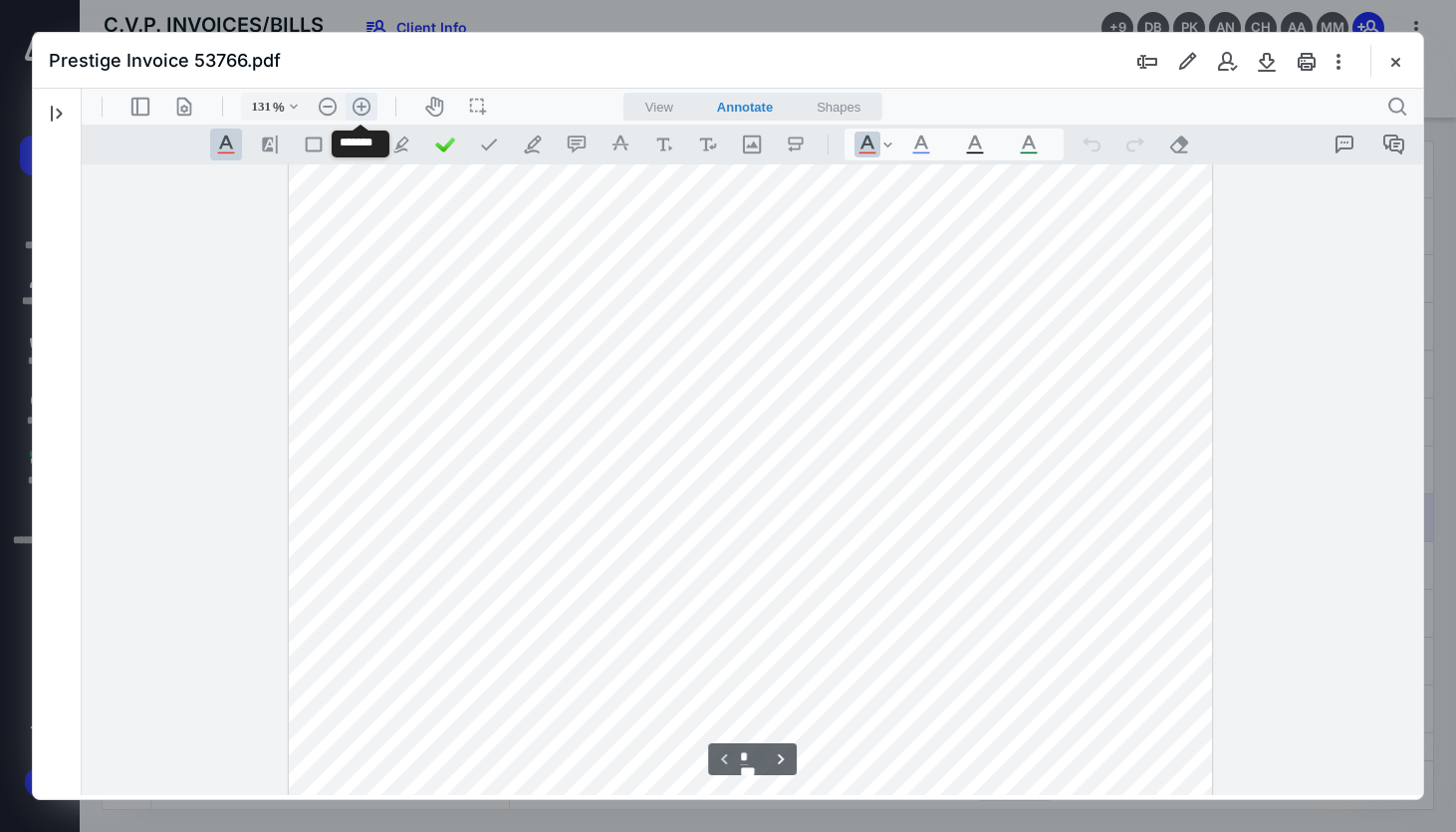 type on "156" 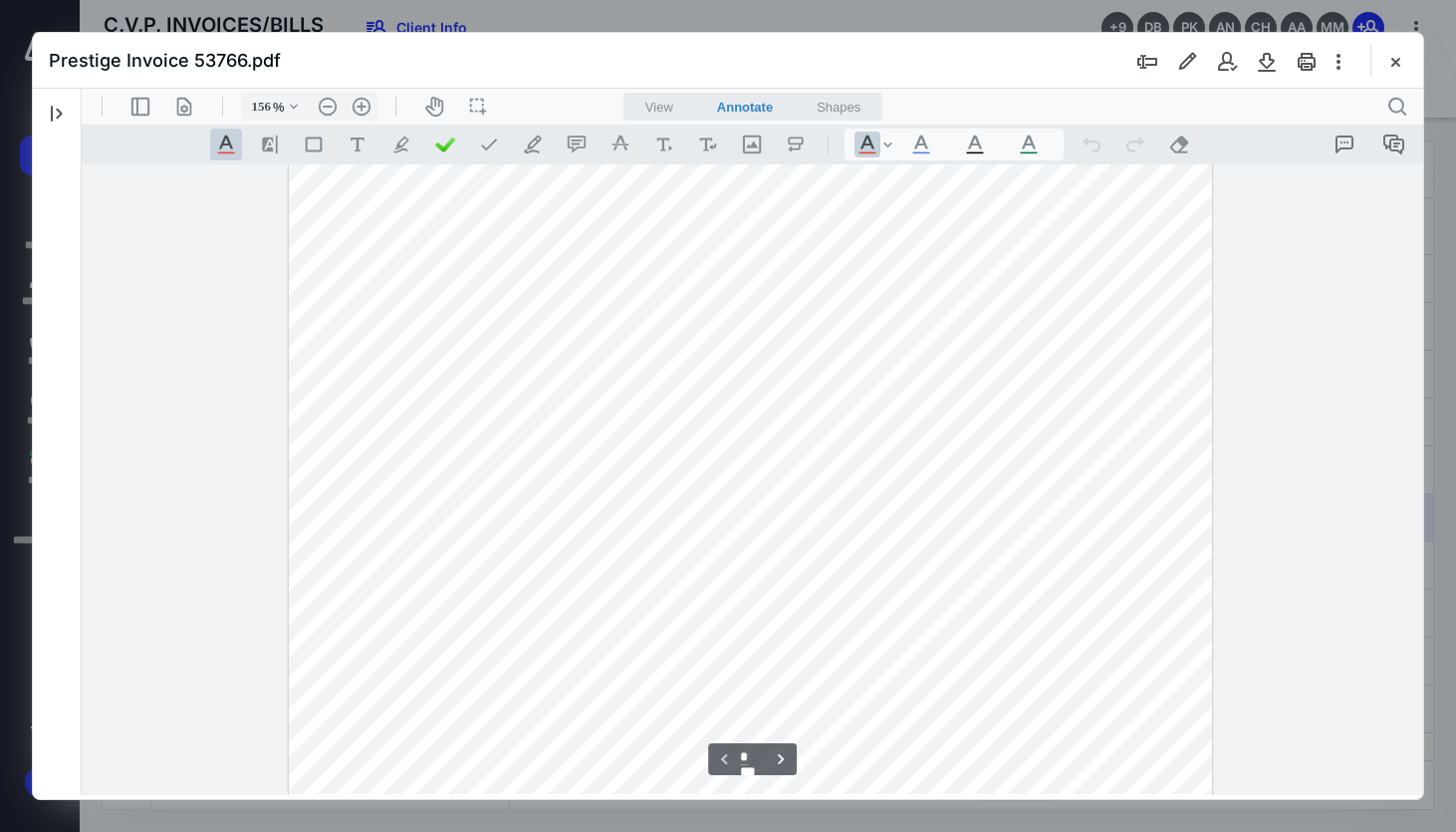 scroll, scrollTop: 0, scrollLeft: 0, axis: both 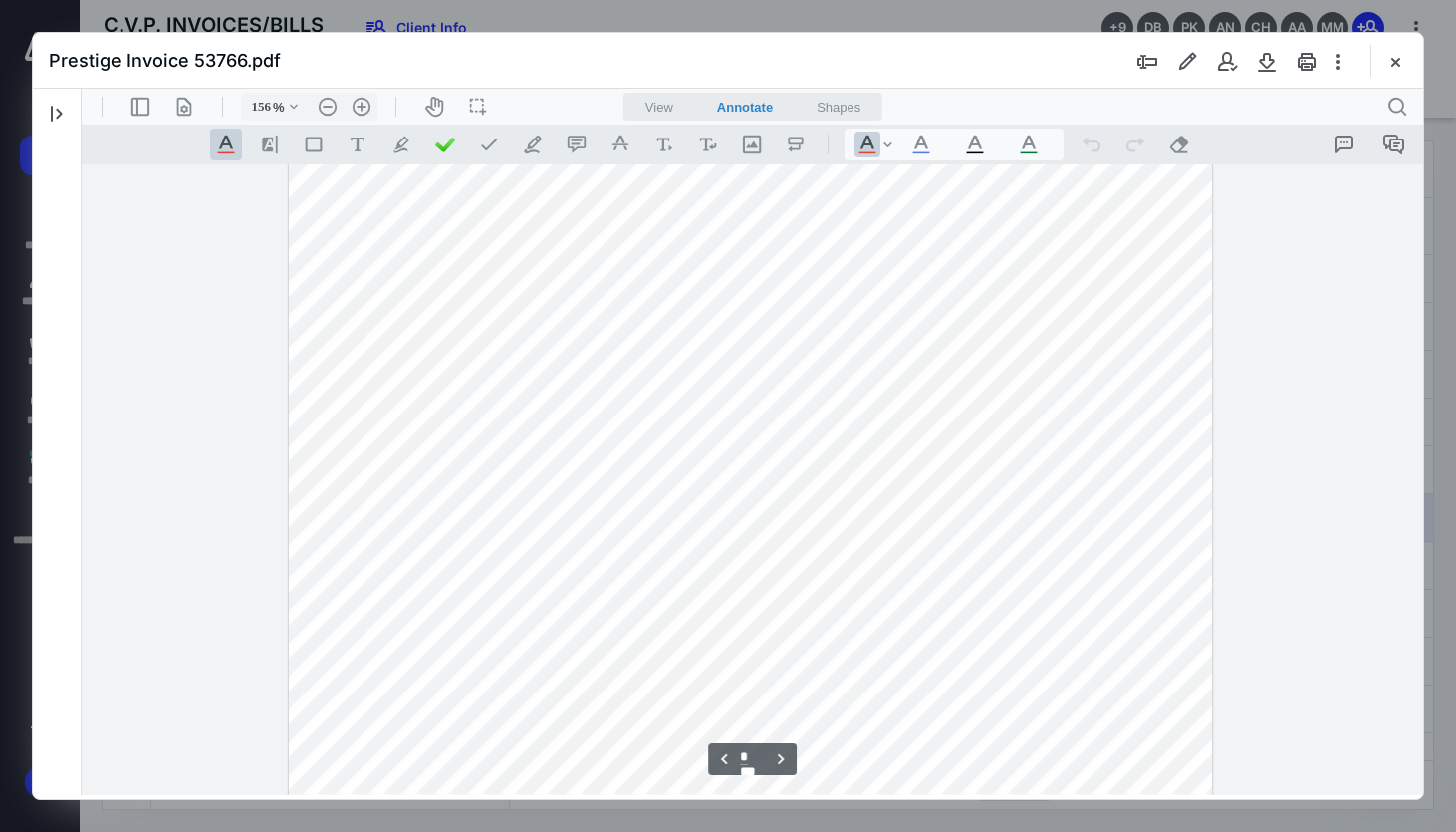 type on "*" 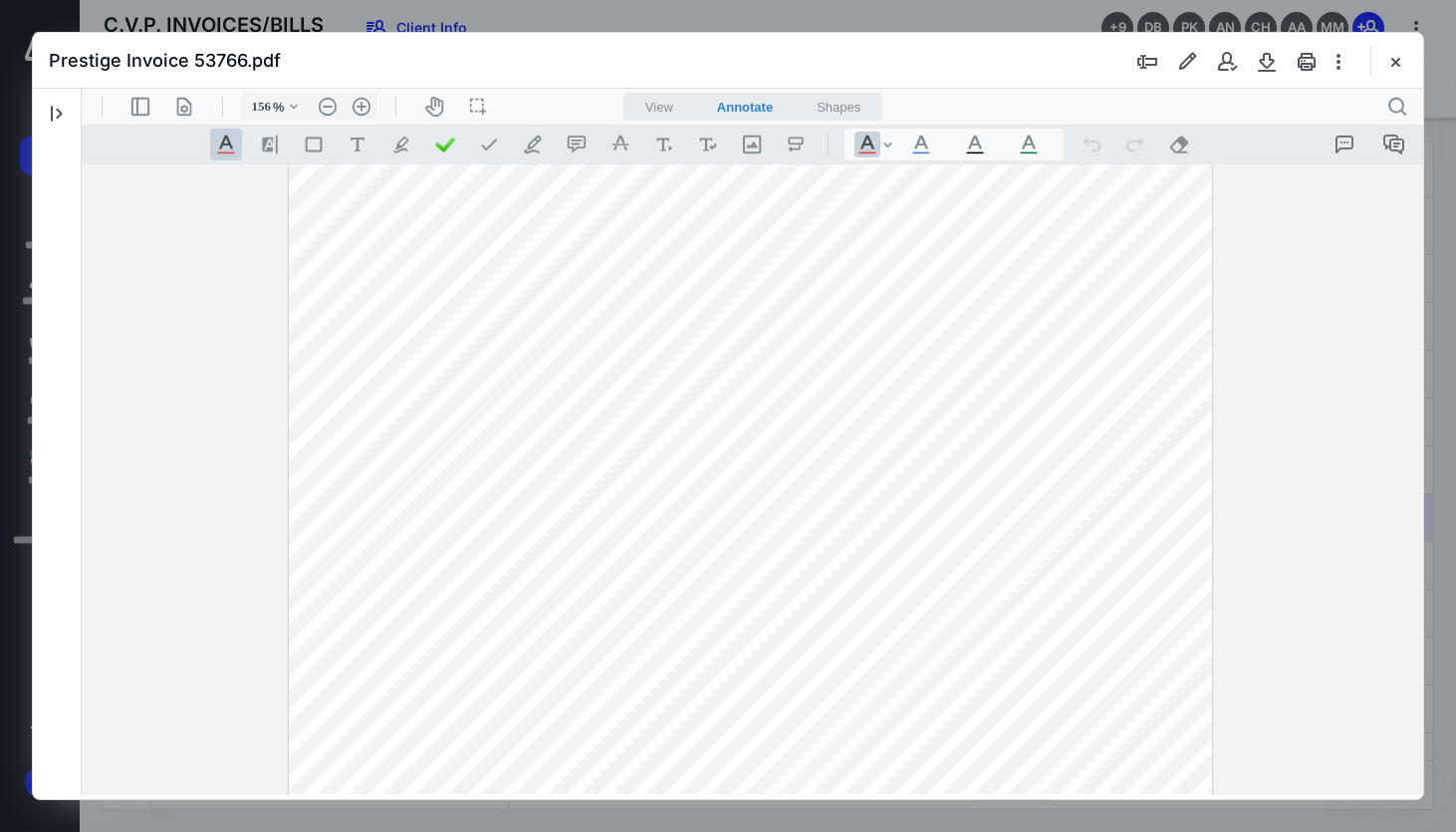 scroll, scrollTop: 117, scrollLeft: 0, axis: vertical 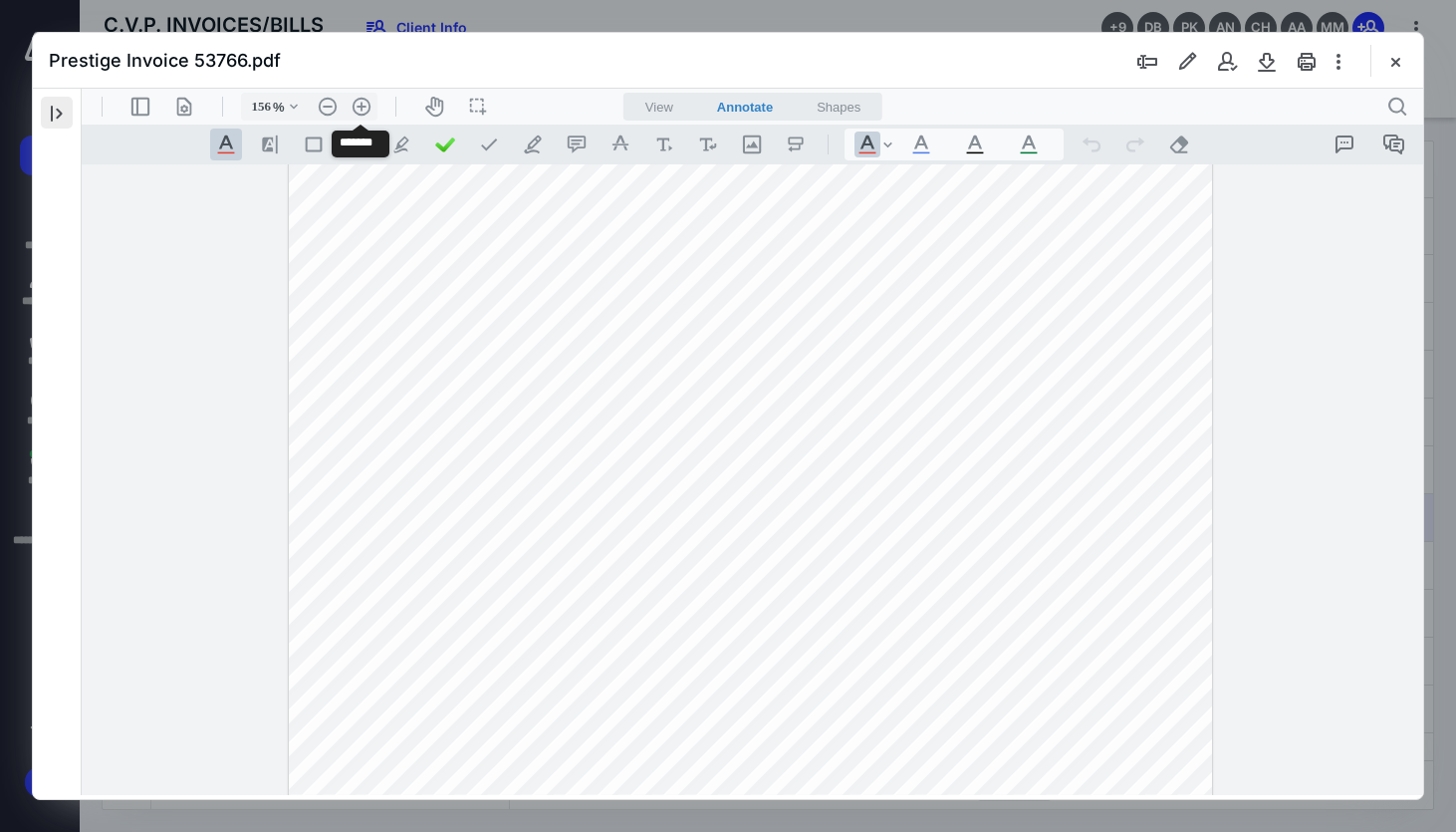 click at bounding box center (57, 113) 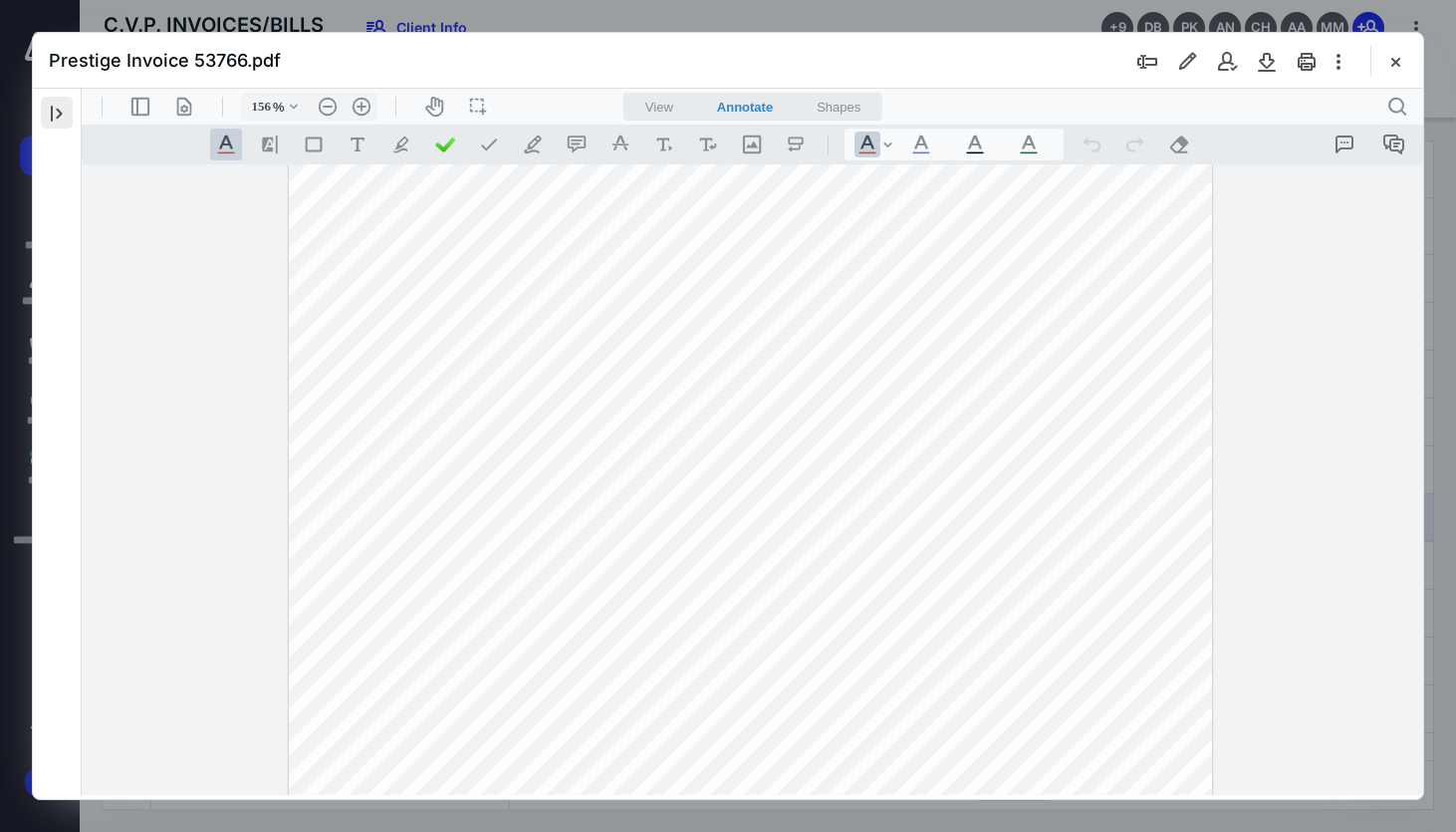 click at bounding box center [57, 113] 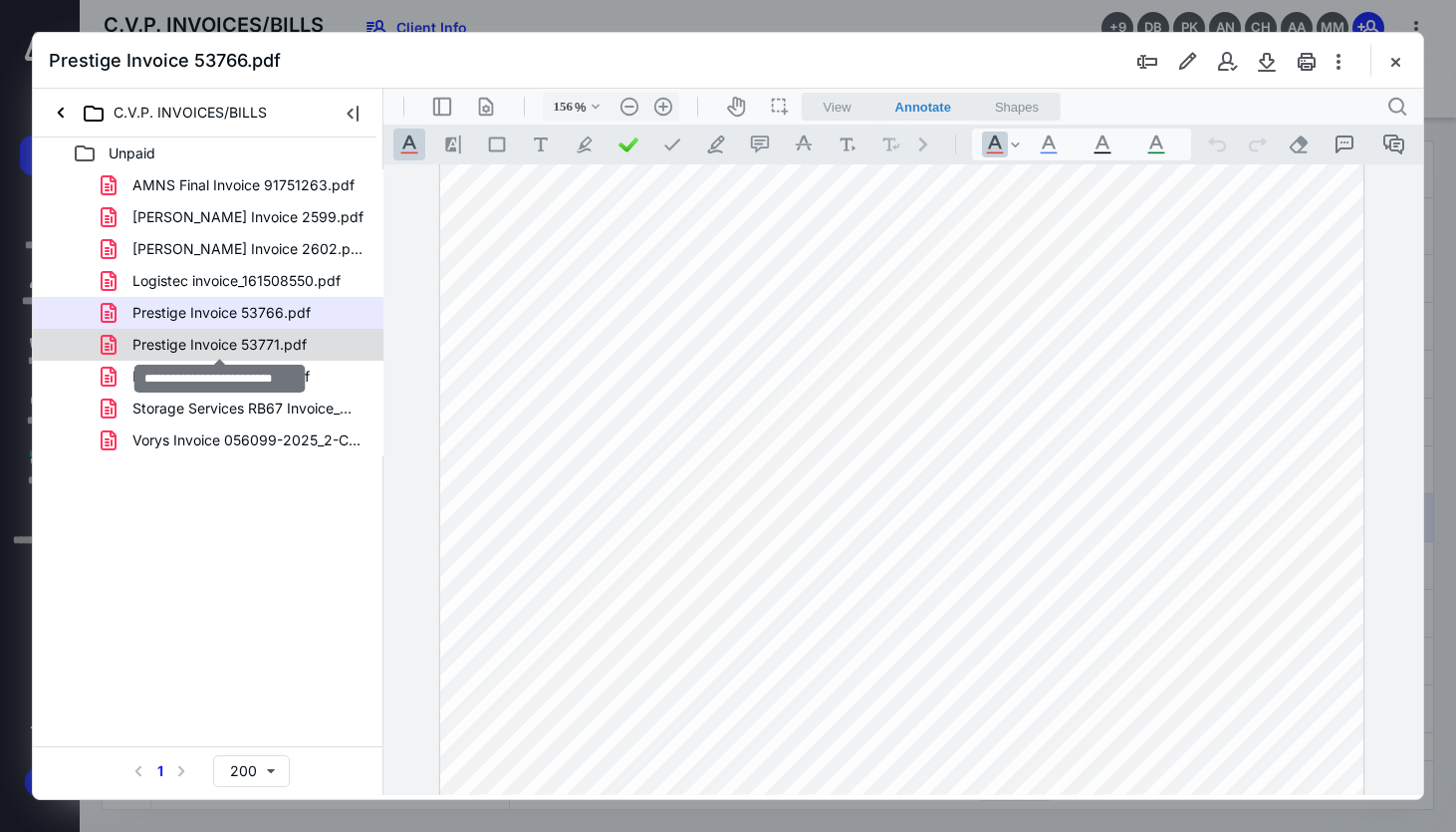 click on "Prestige Invoice 53771.pdf" at bounding box center (219, 345) 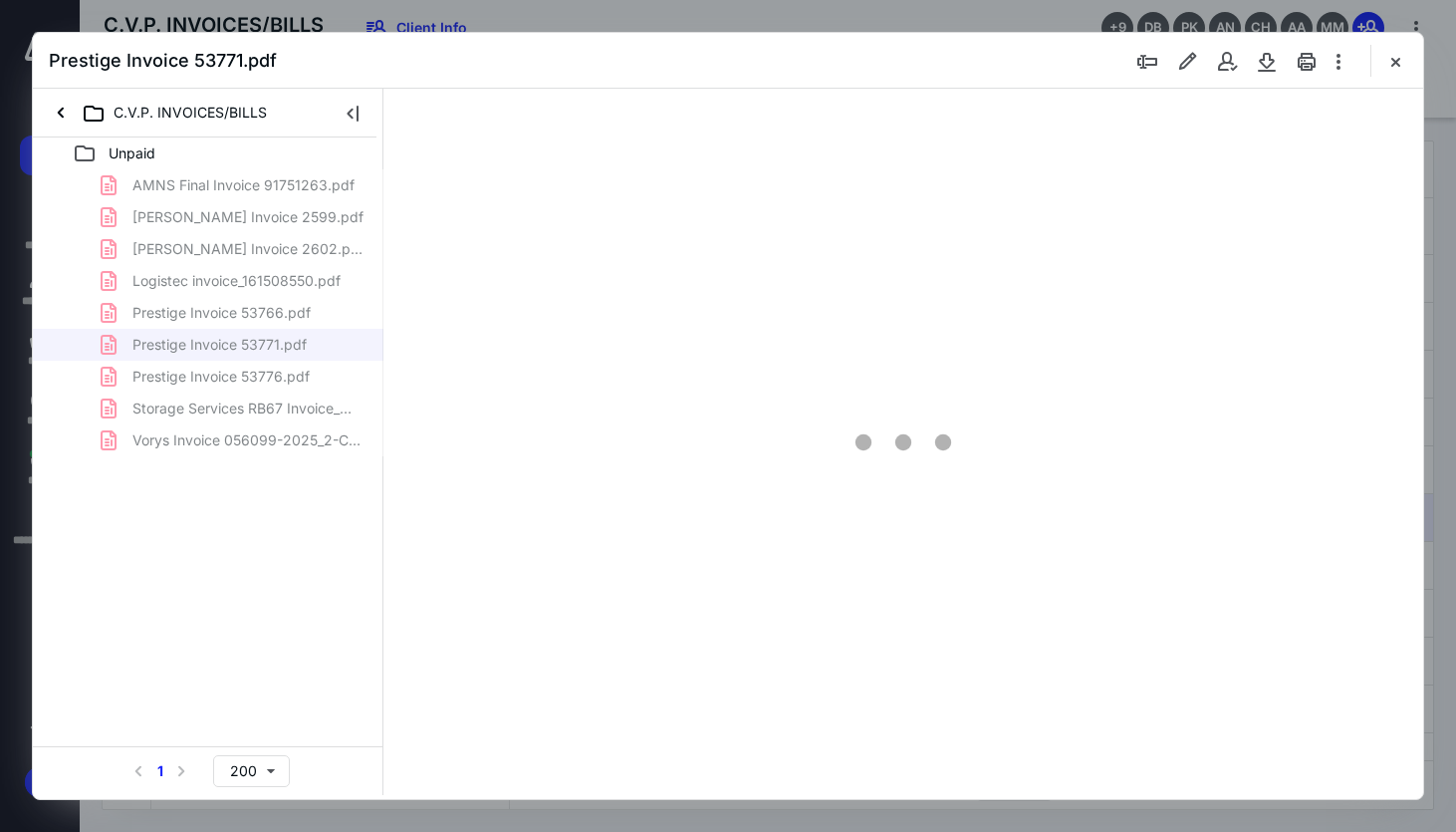 scroll, scrollTop: 79, scrollLeft: 0, axis: vertical 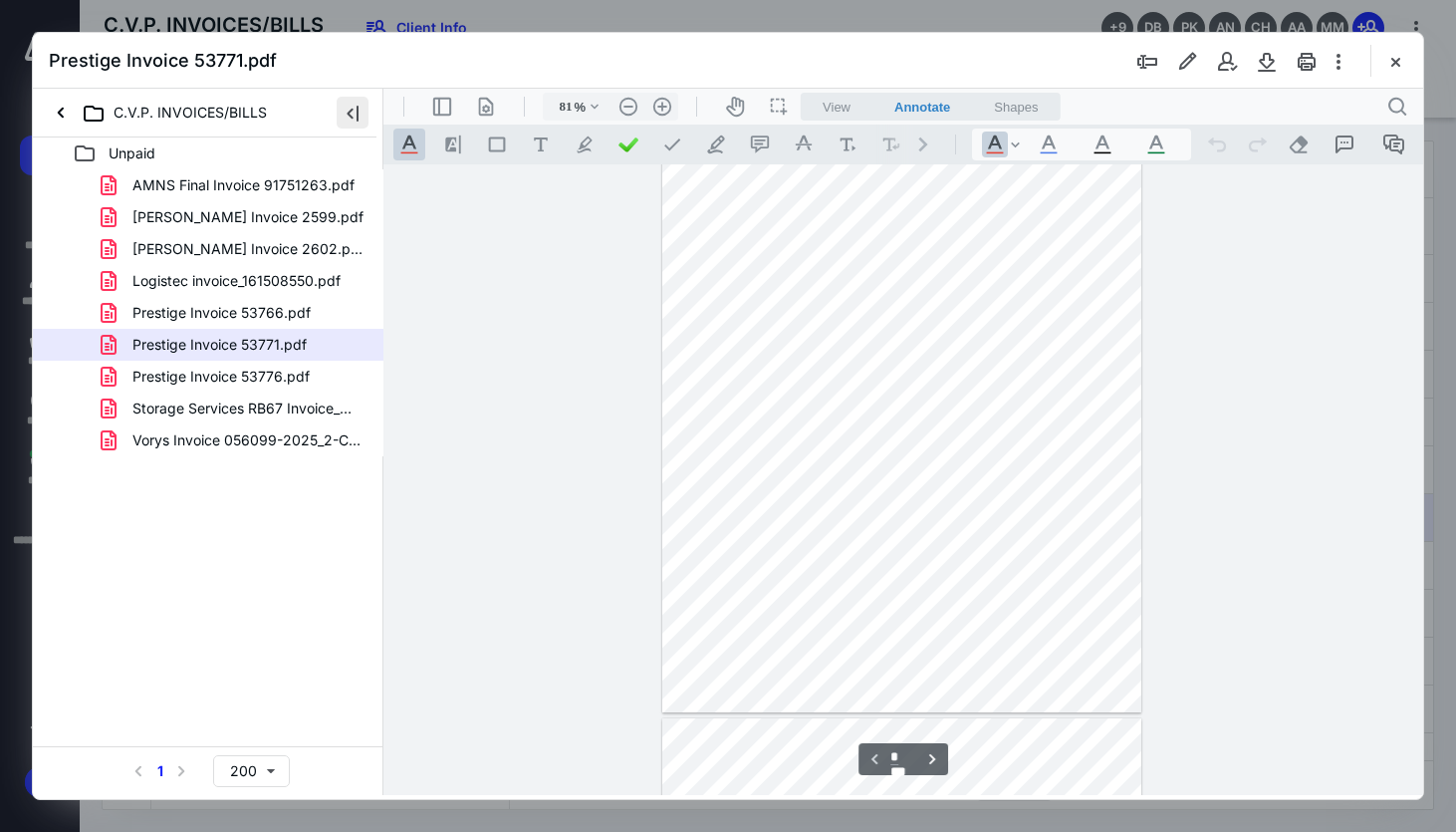 click at bounding box center [353, 113] 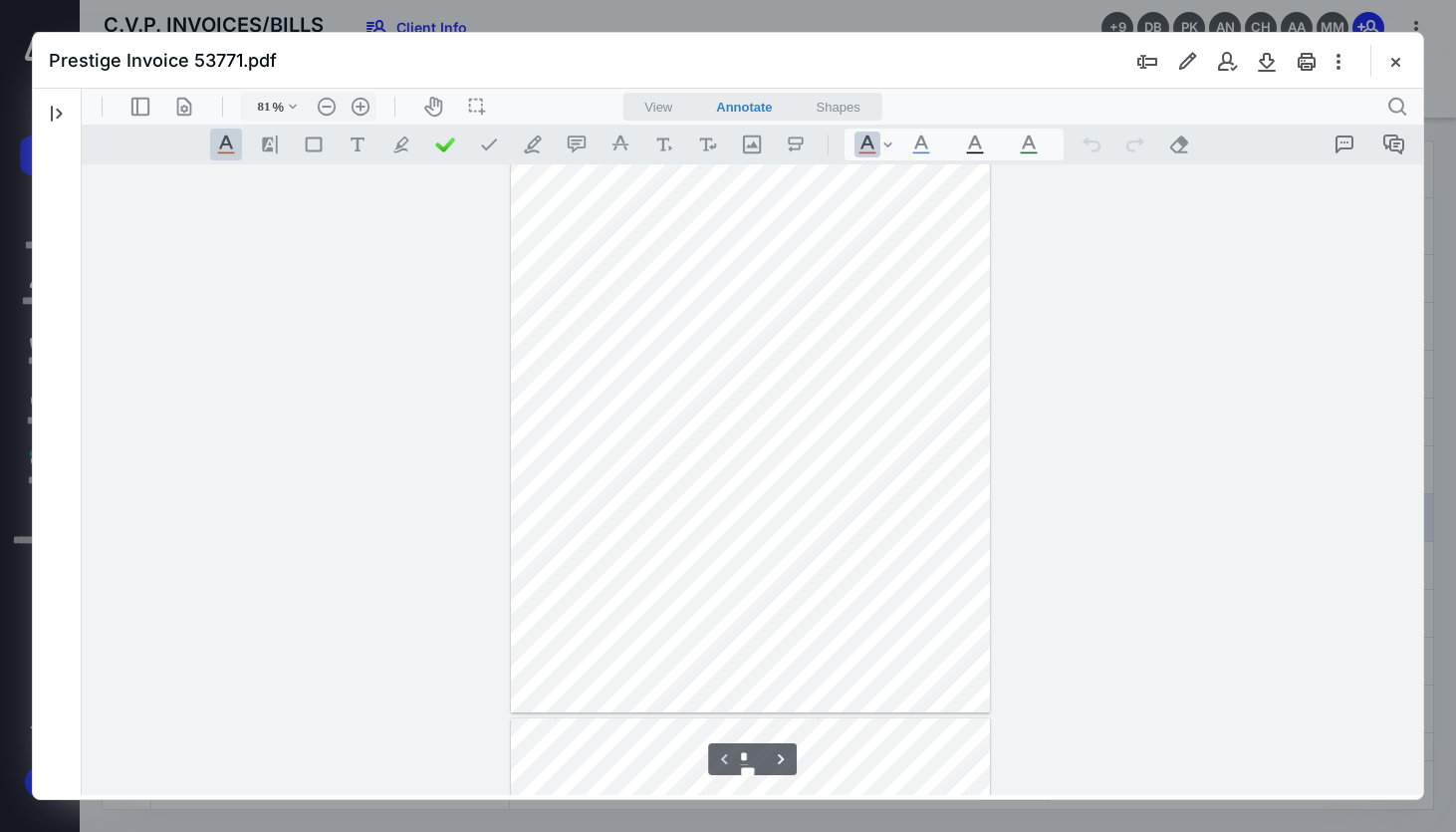 scroll, scrollTop: 0, scrollLeft: 0, axis: both 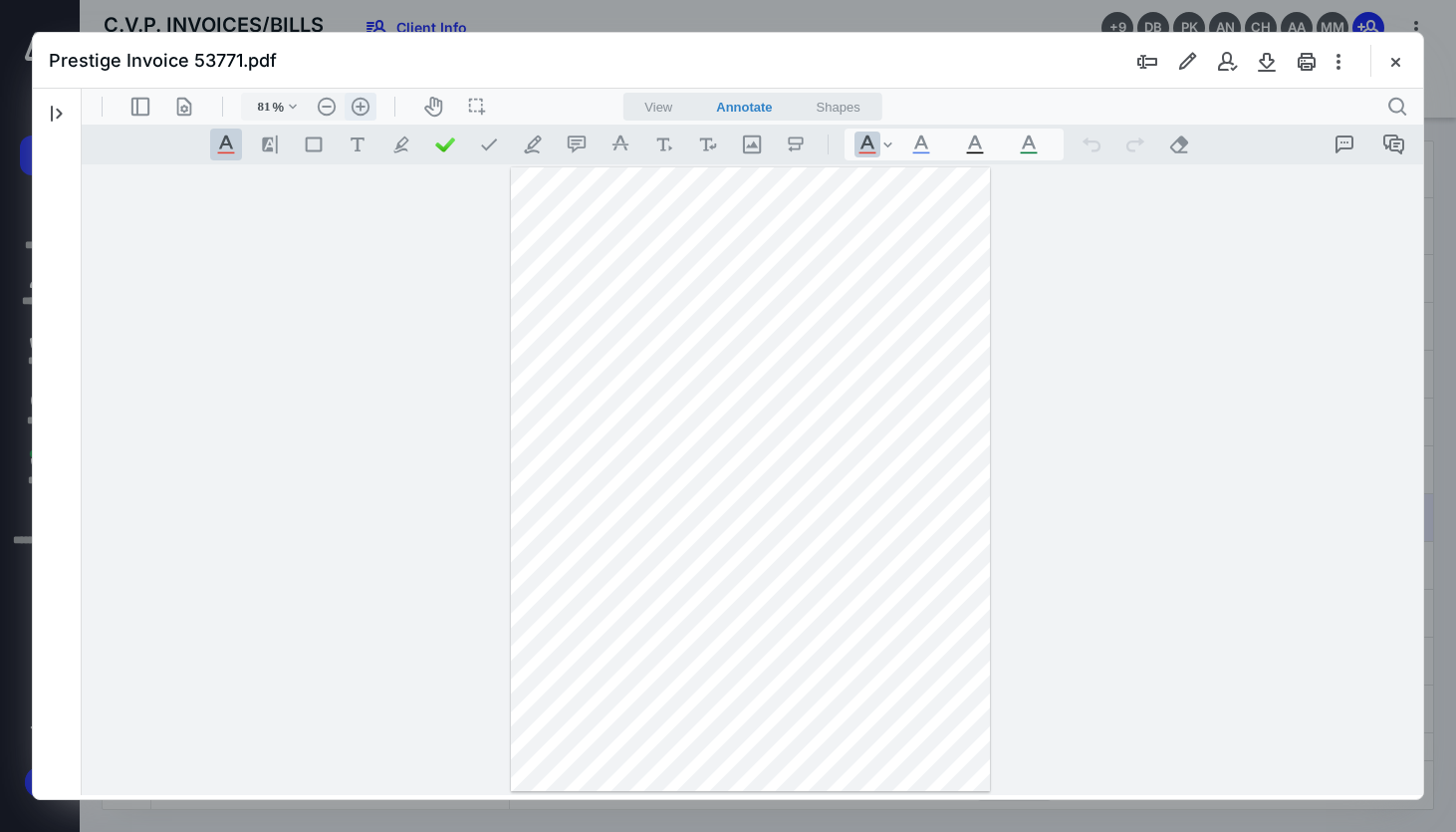 click on ".cls-1{fill:#abb0c4;} icon - header - zoom - in - line" at bounding box center [361, 107] 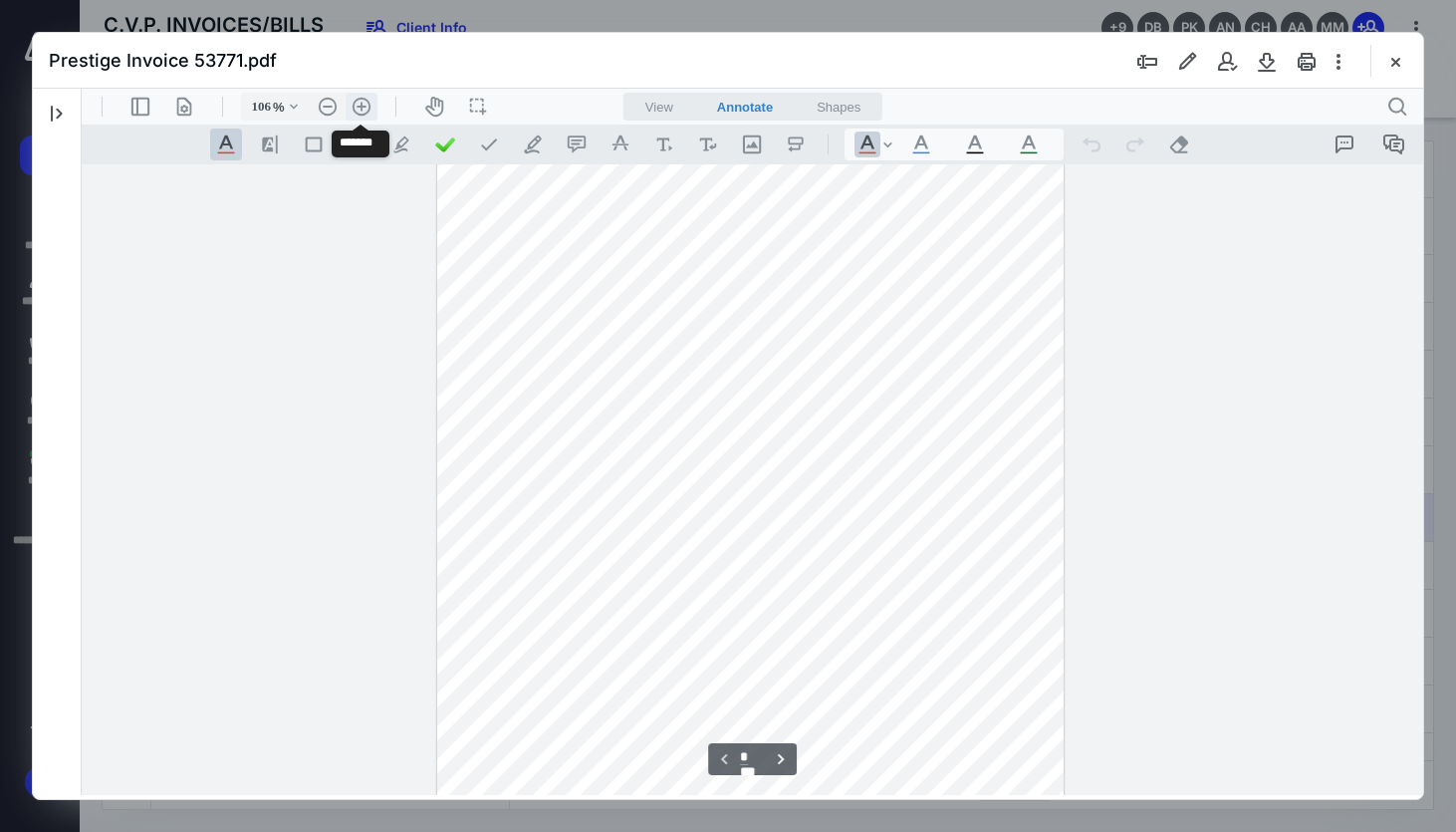click on ".cls-1{fill:#abb0c4;} icon - header - zoom - in - line" at bounding box center (362, 107) 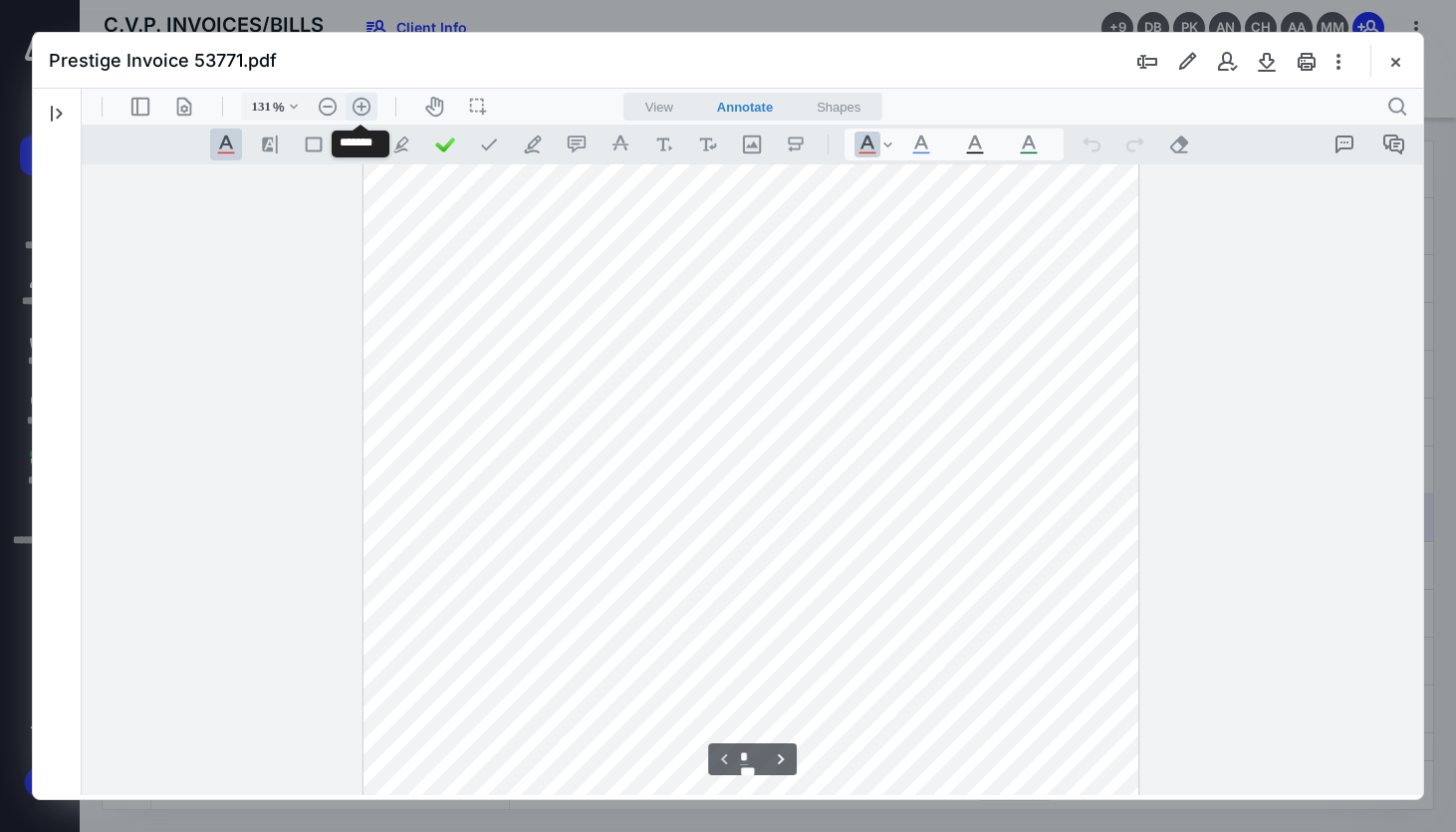 click on ".cls-1{fill:#abb0c4;} icon - header - zoom - in - line" at bounding box center (362, 107) 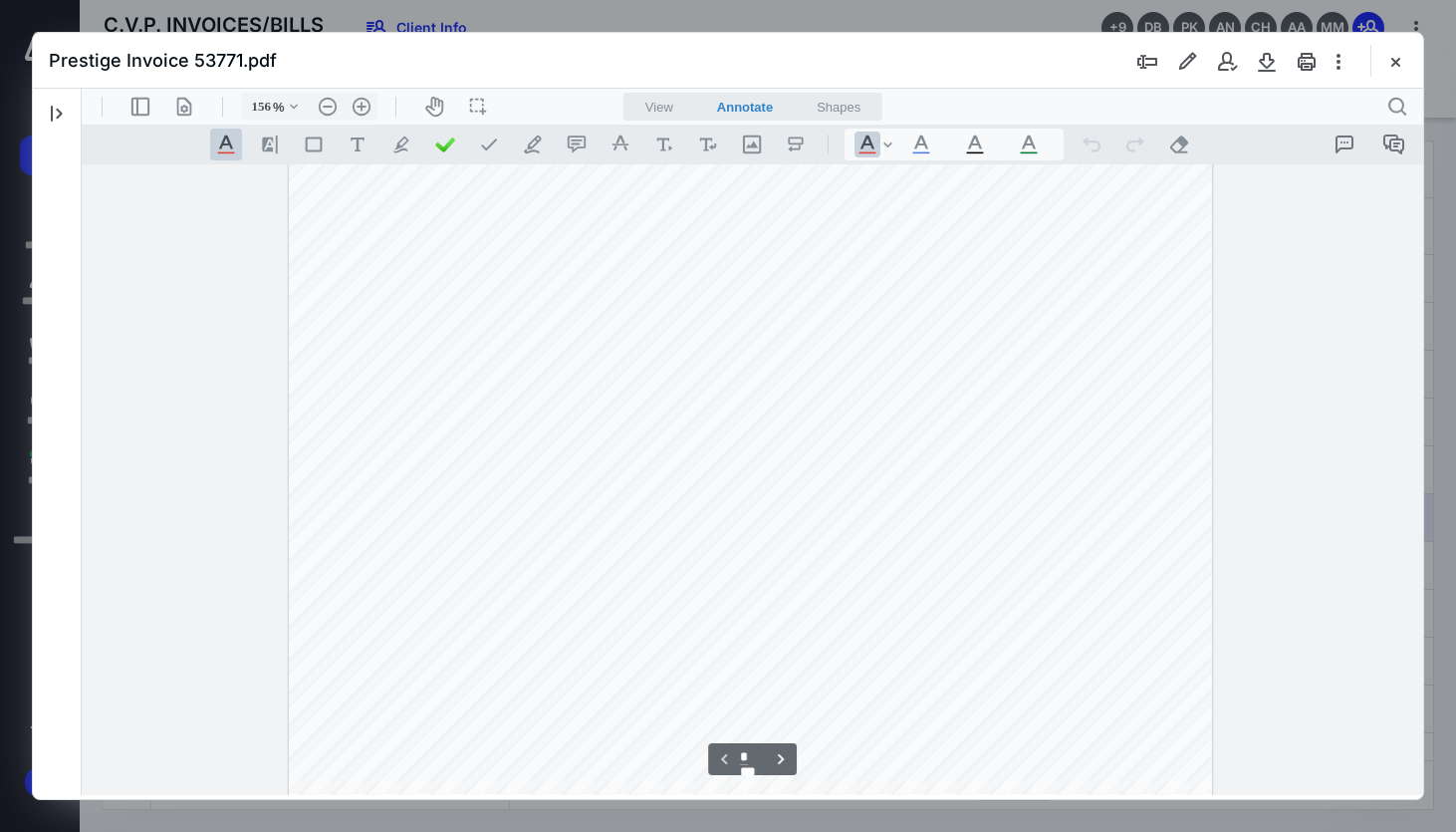 scroll, scrollTop: 576, scrollLeft: 0, axis: vertical 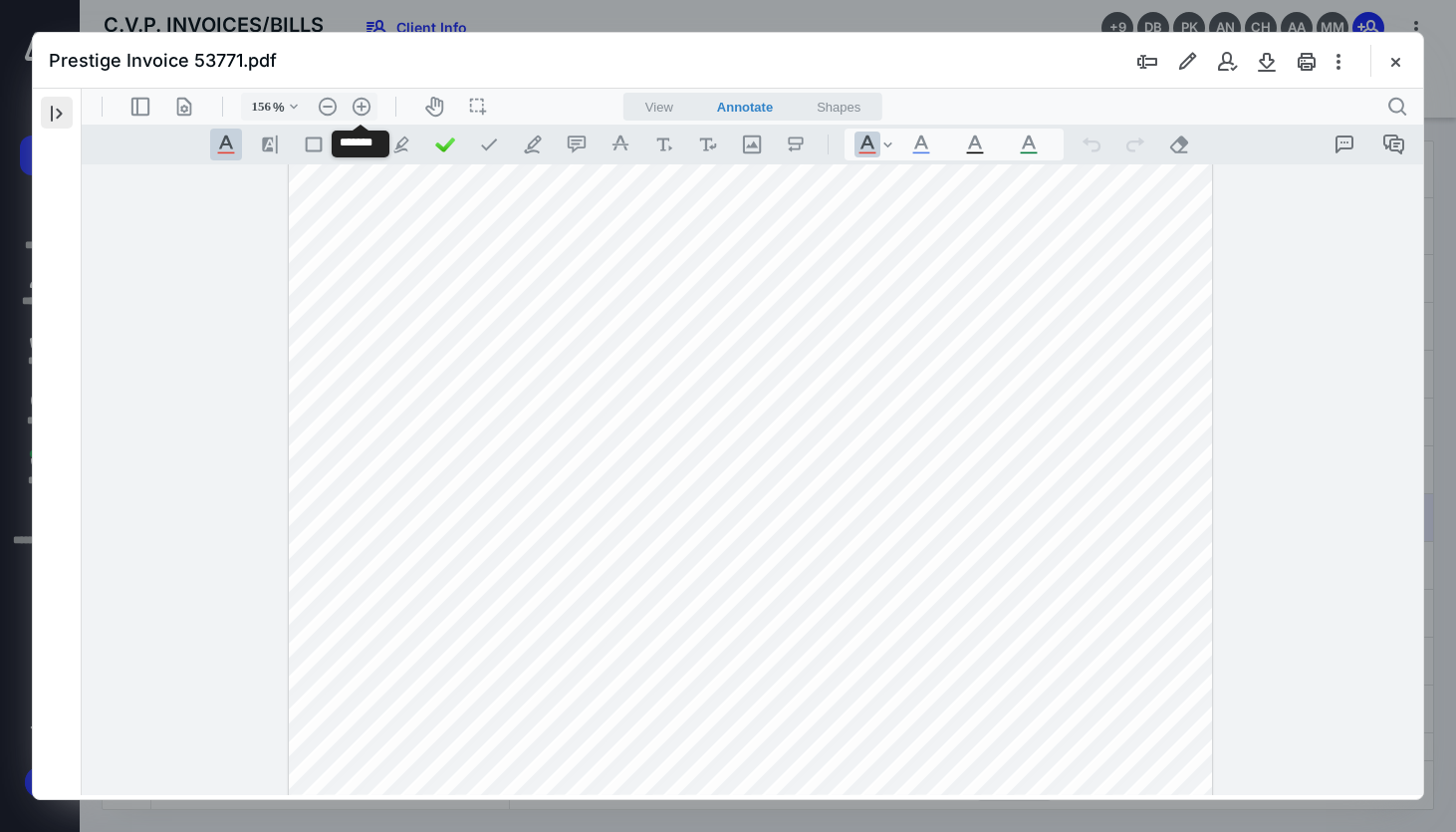 click at bounding box center [57, 113] 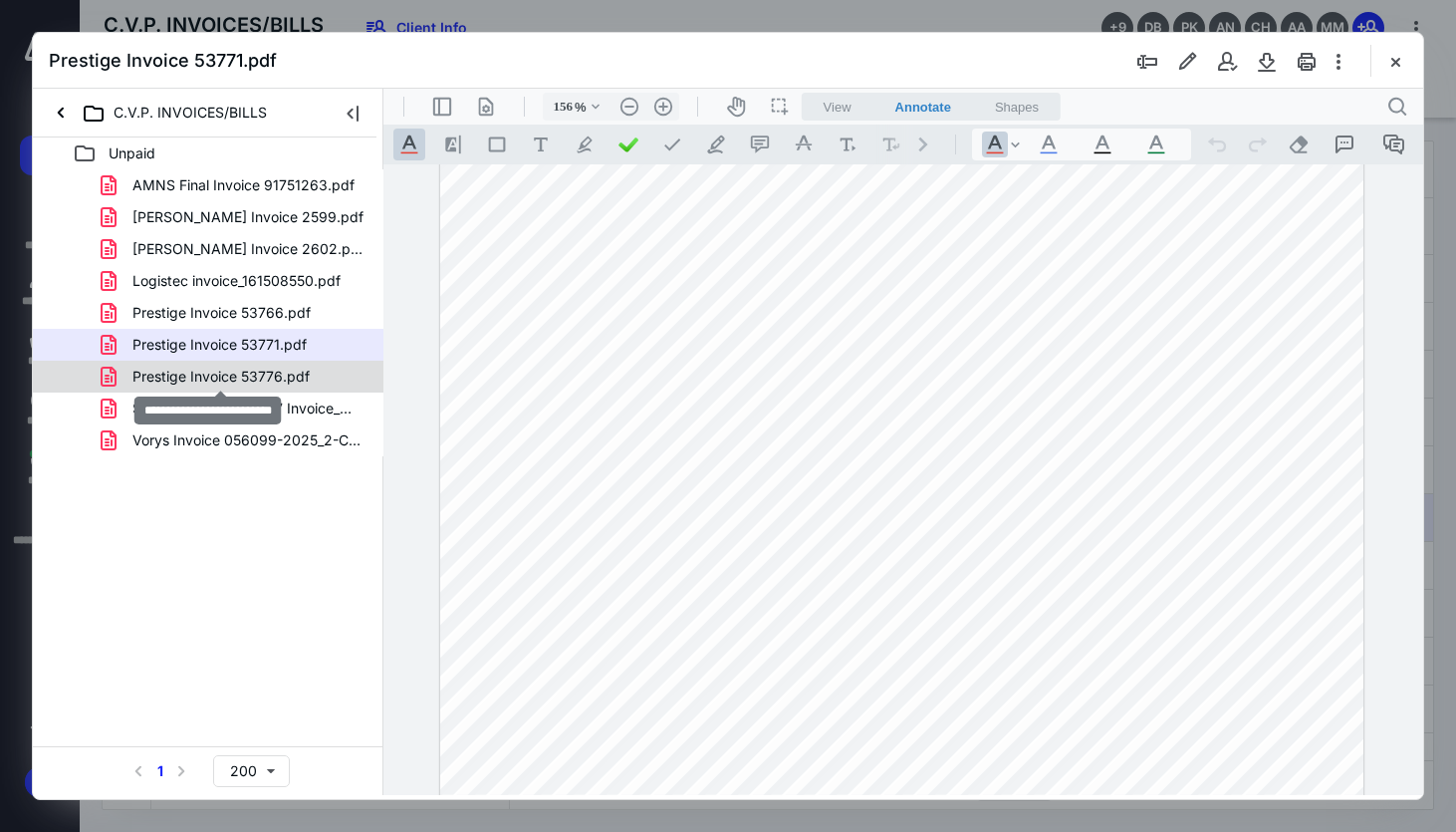 click on "Prestige Invoice 53776.pdf" at bounding box center (221, 377) 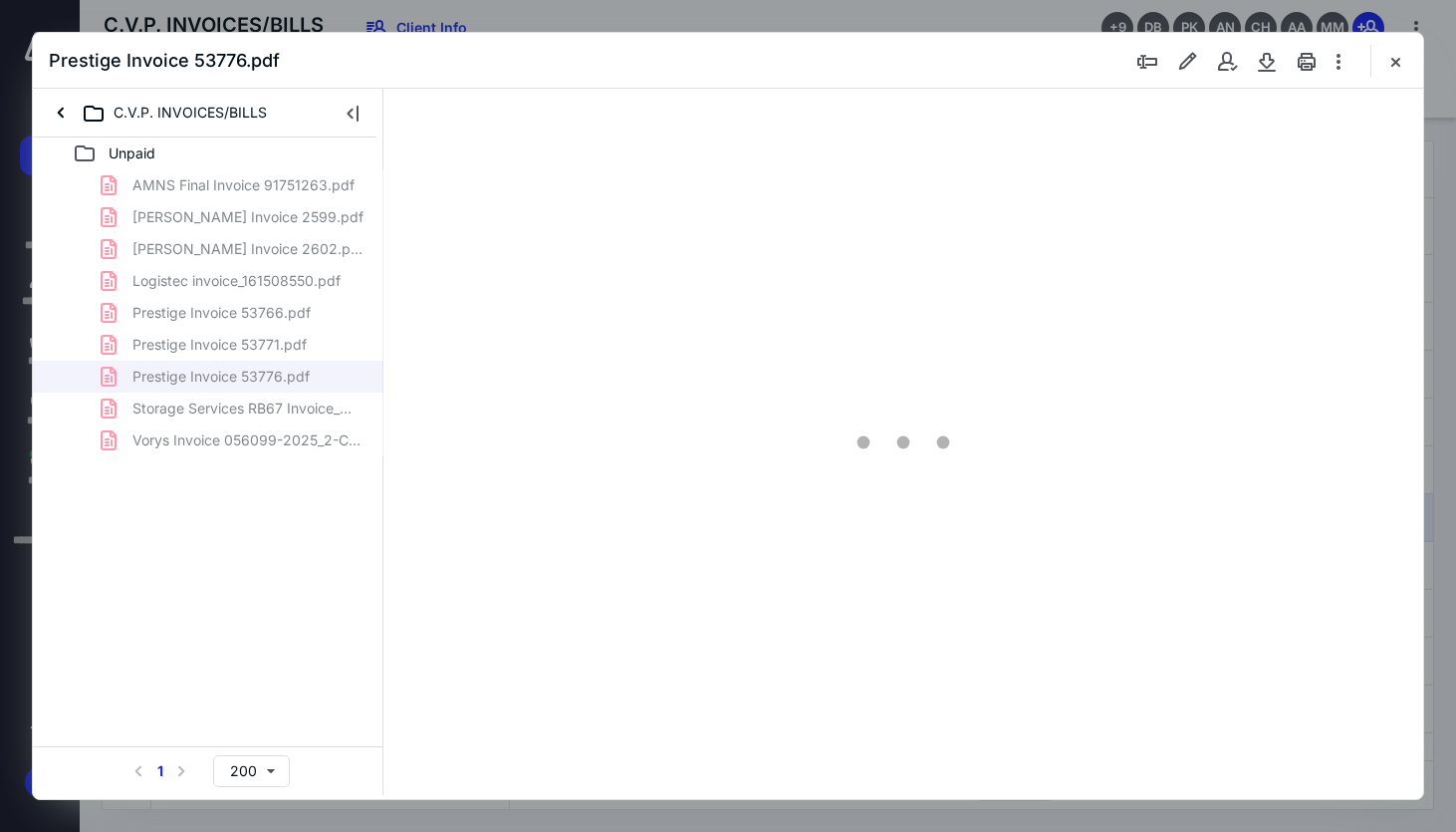 scroll, scrollTop: 79, scrollLeft: 0, axis: vertical 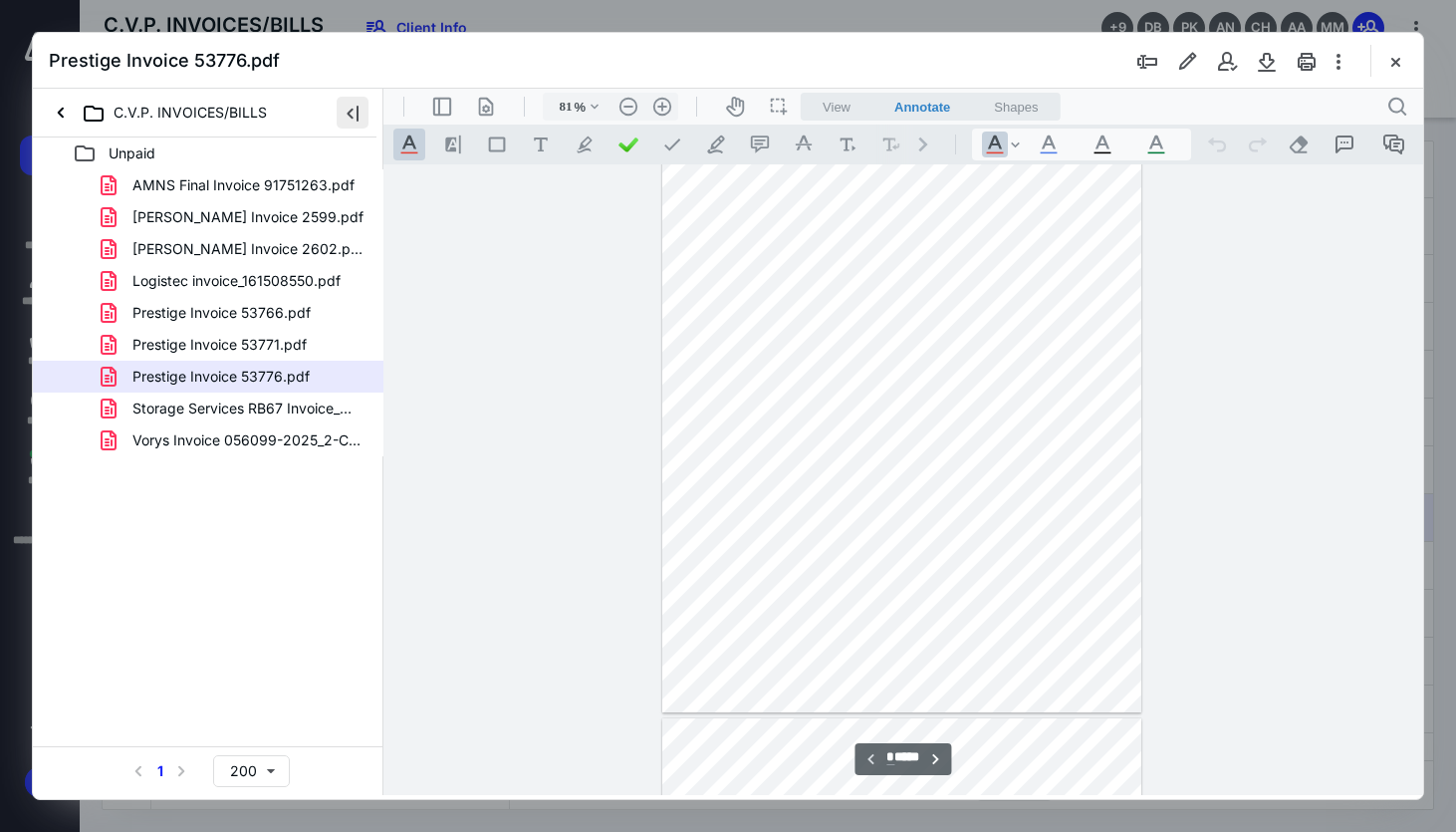 click at bounding box center [353, 113] 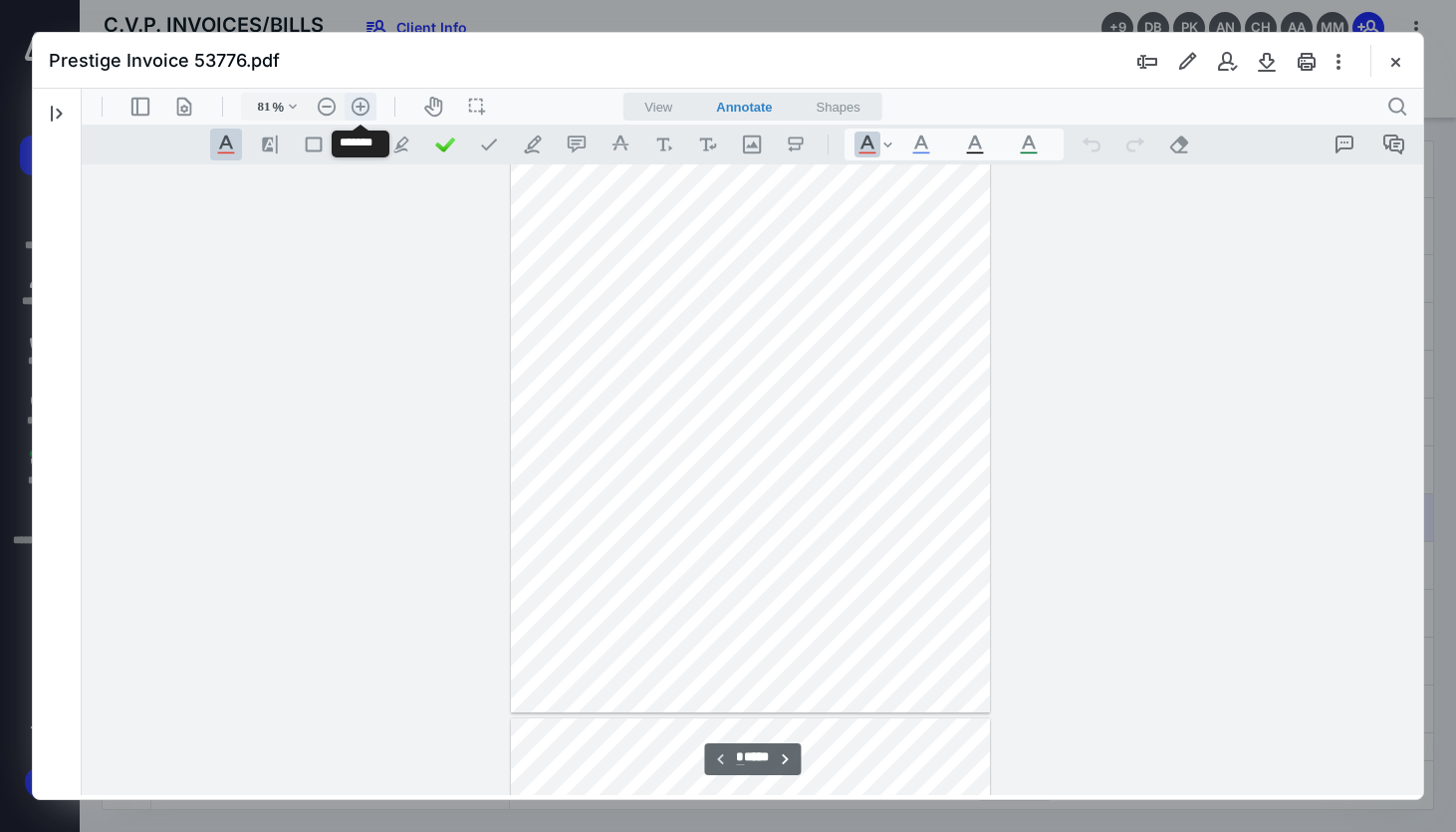 click on ".cls-1{fill:#abb0c4;} icon - header - zoom - in - line" at bounding box center (361, 107) 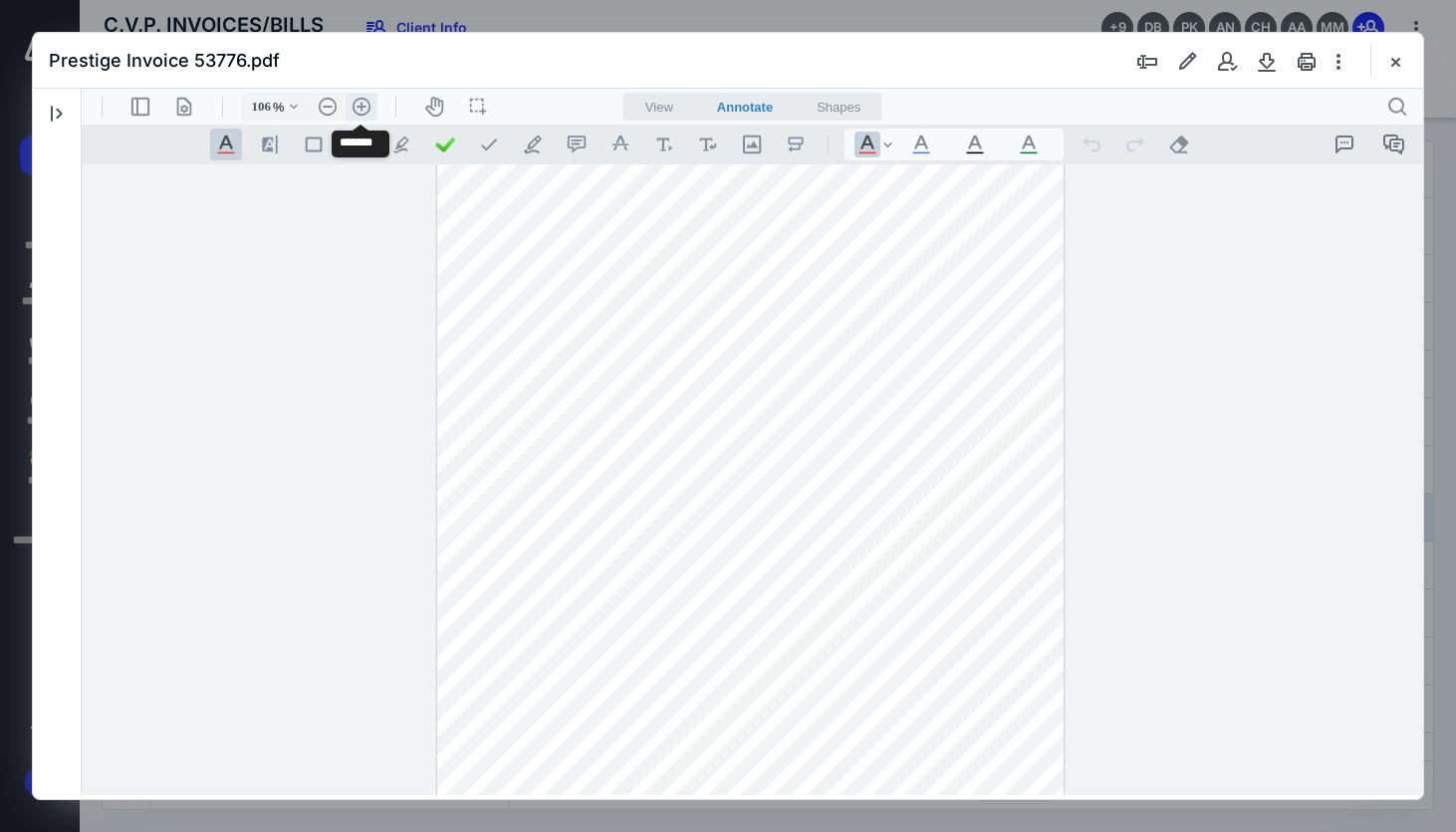 click on ".cls-1{fill:#abb0c4;} icon - header - zoom - in - line" at bounding box center (362, 107) 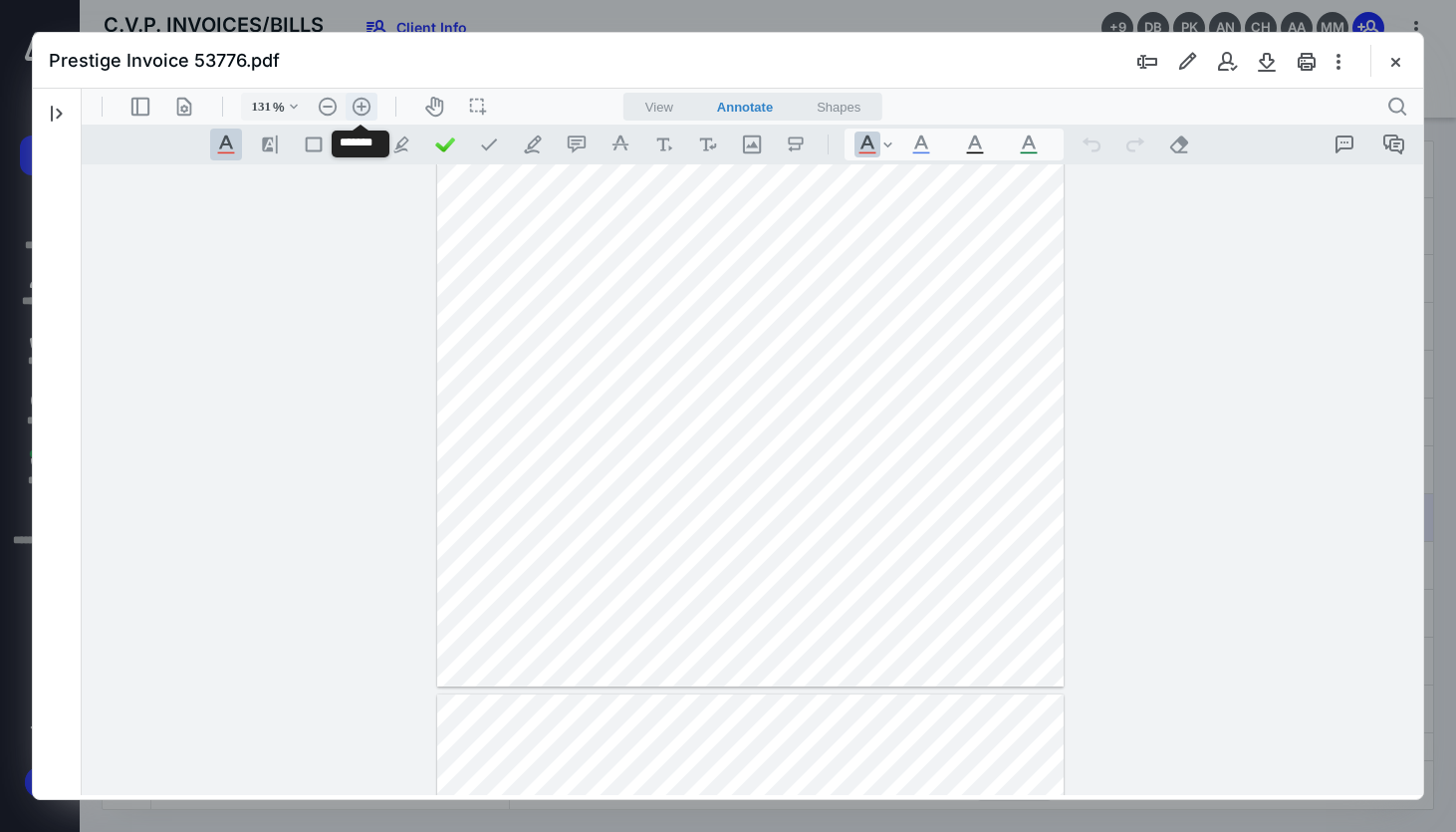 click on ".cls-1{fill:#abb0c4;} icon - header - zoom - in - line" at bounding box center (362, 107) 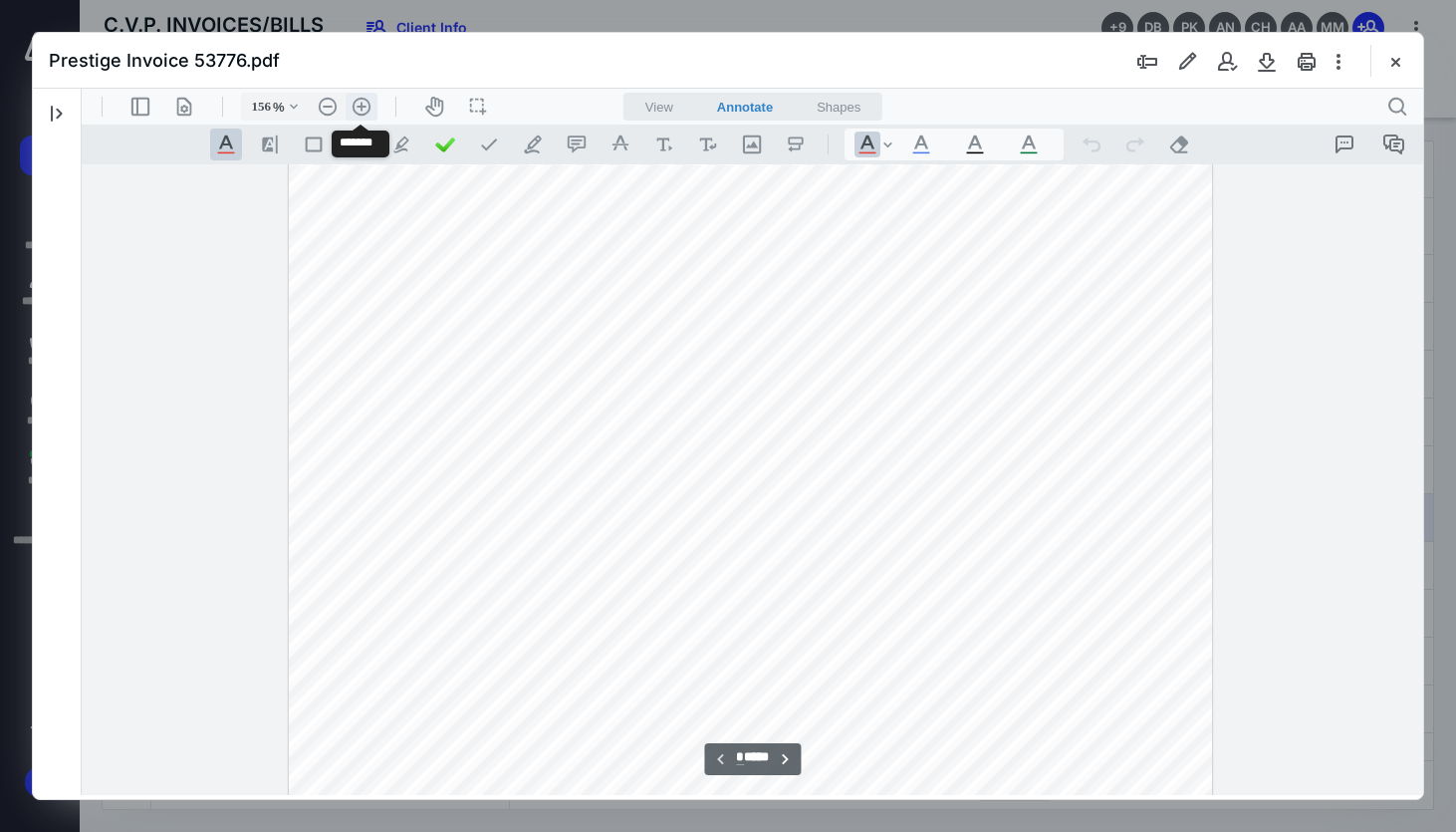 click on ".cls-1{fill:#abb0c4;} icon - header - zoom - in - line" at bounding box center [362, 107] 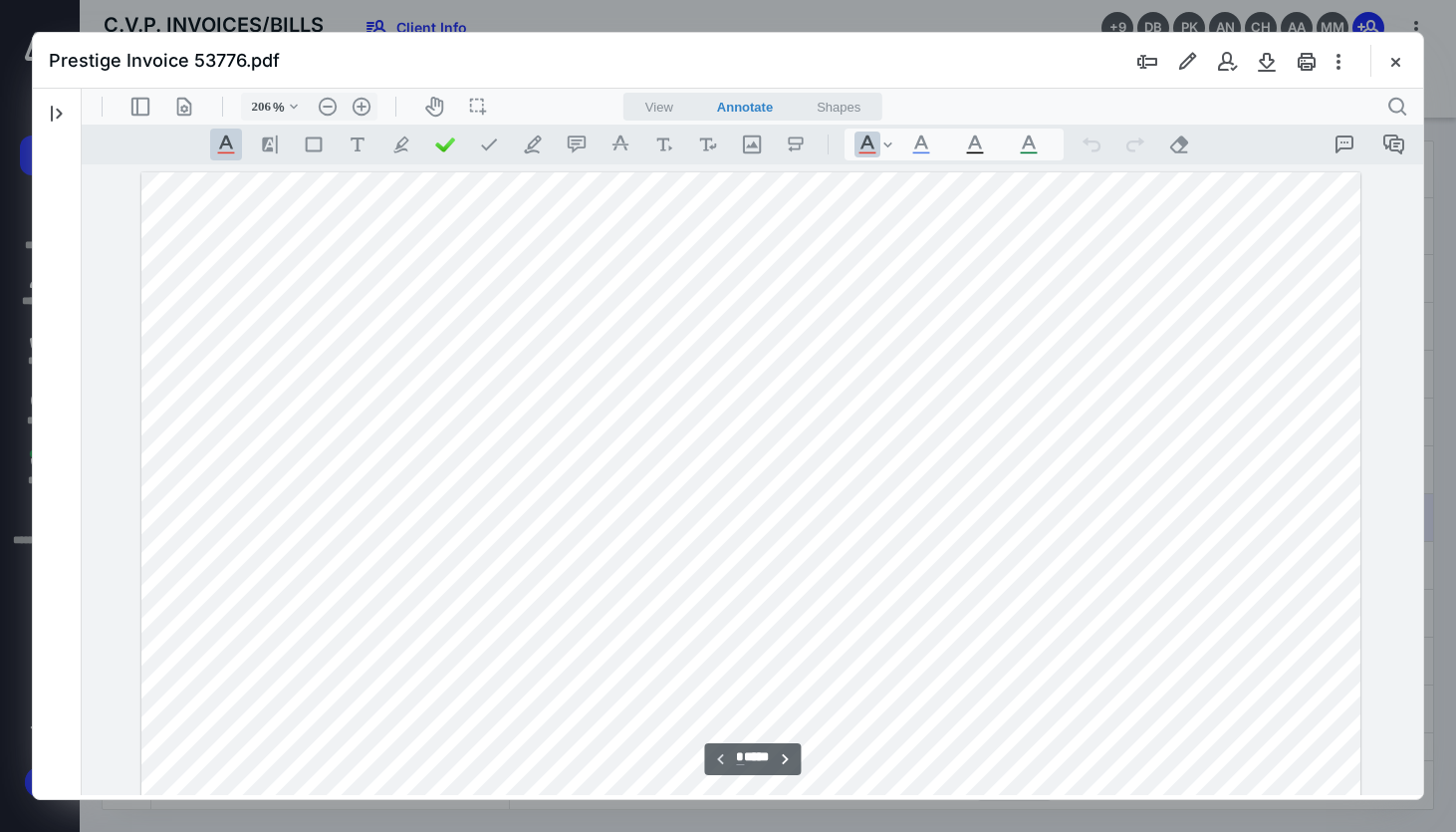 scroll, scrollTop: 12, scrollLeft: 0, axis: vertical 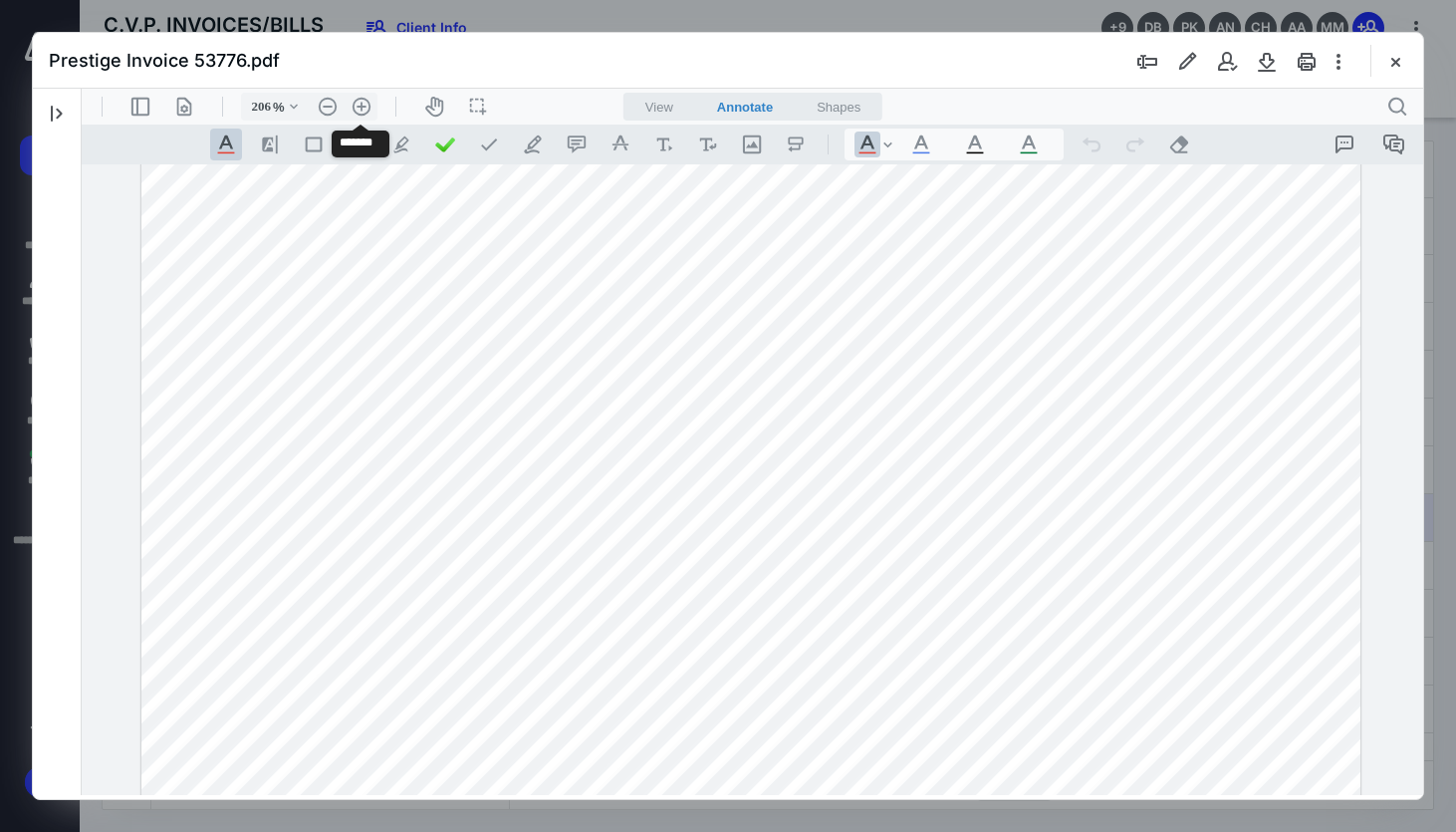 click at bounding box center [1395, 61] 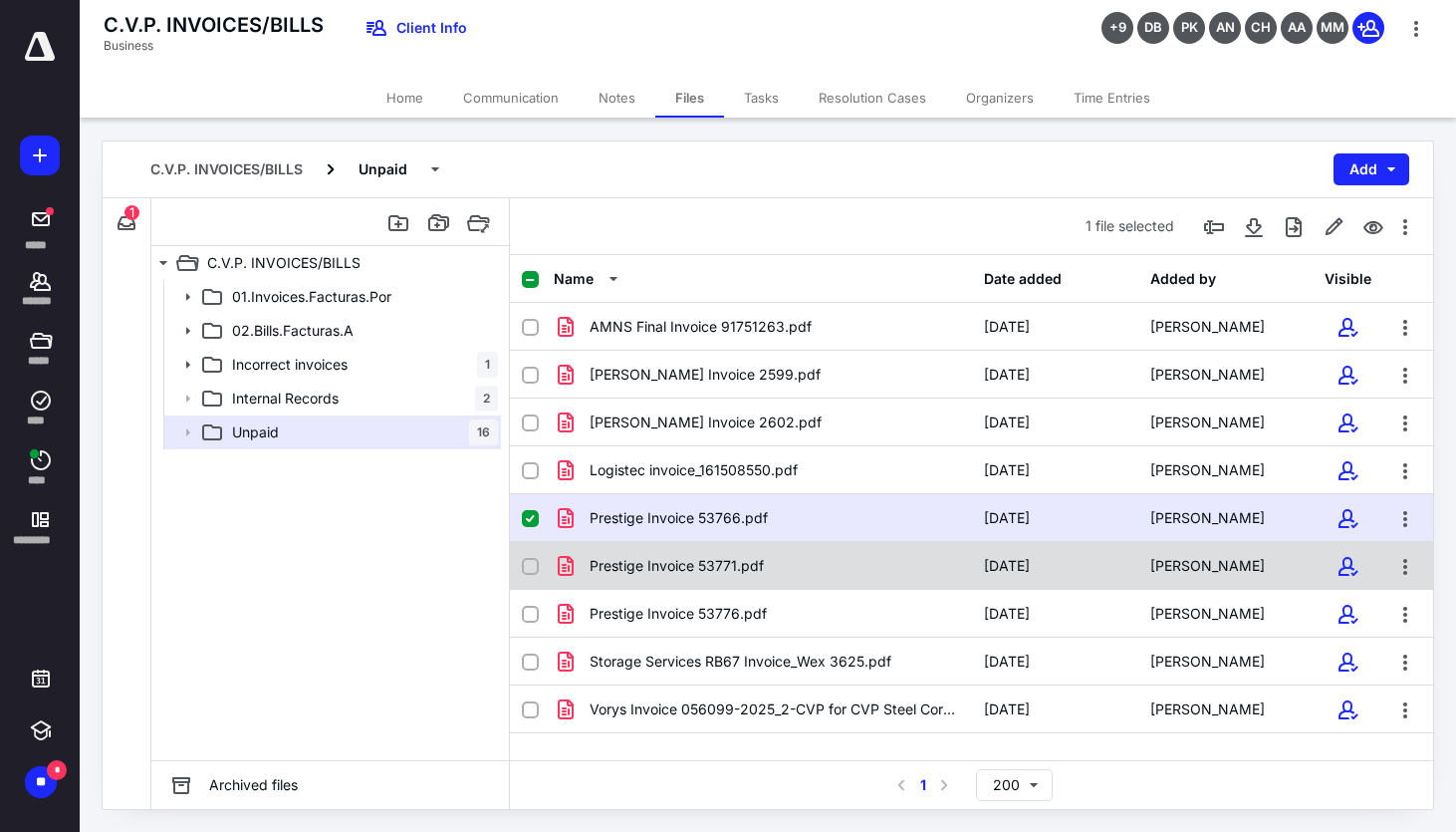 click at bounding box center [530, 567] 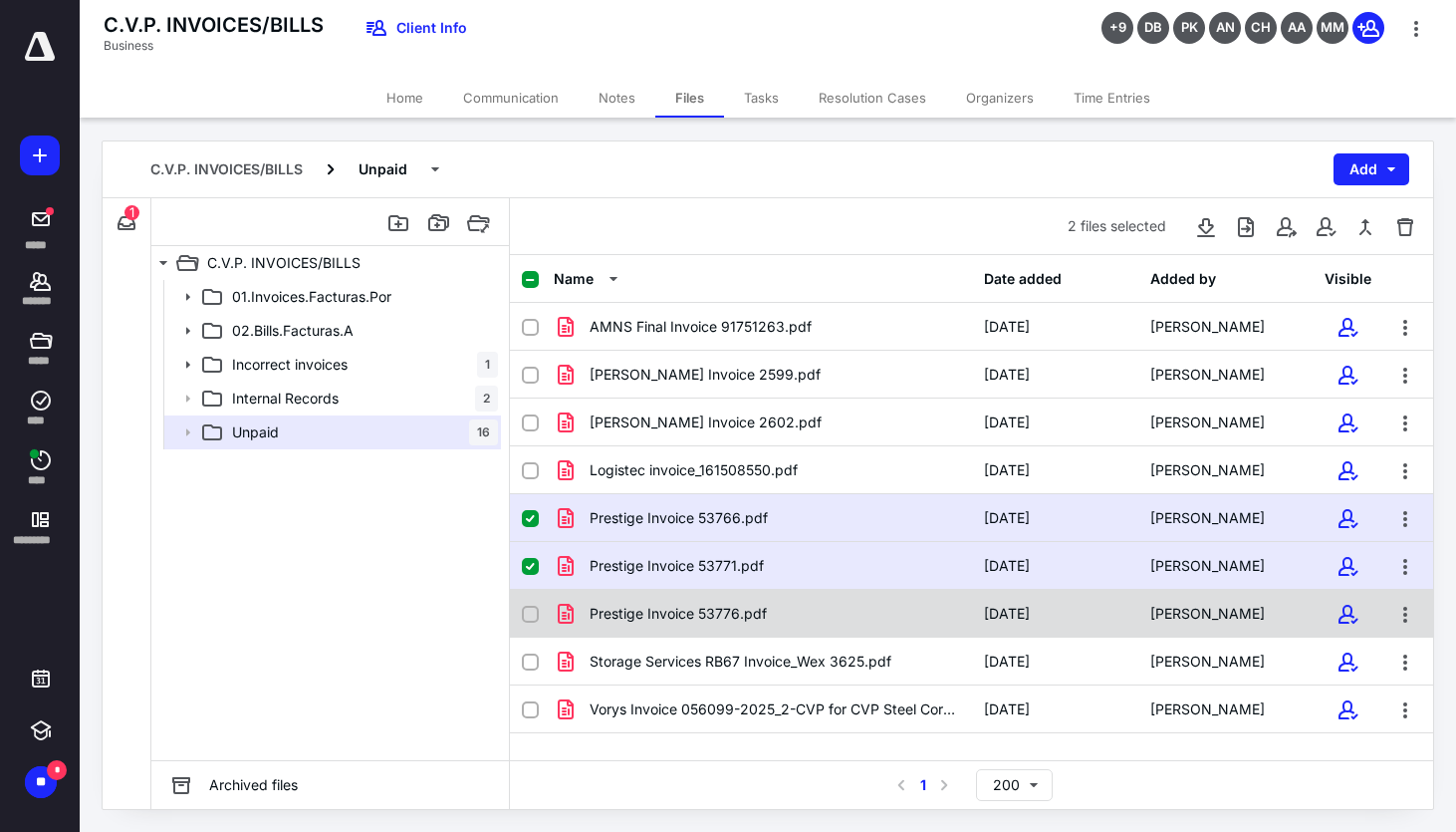 click 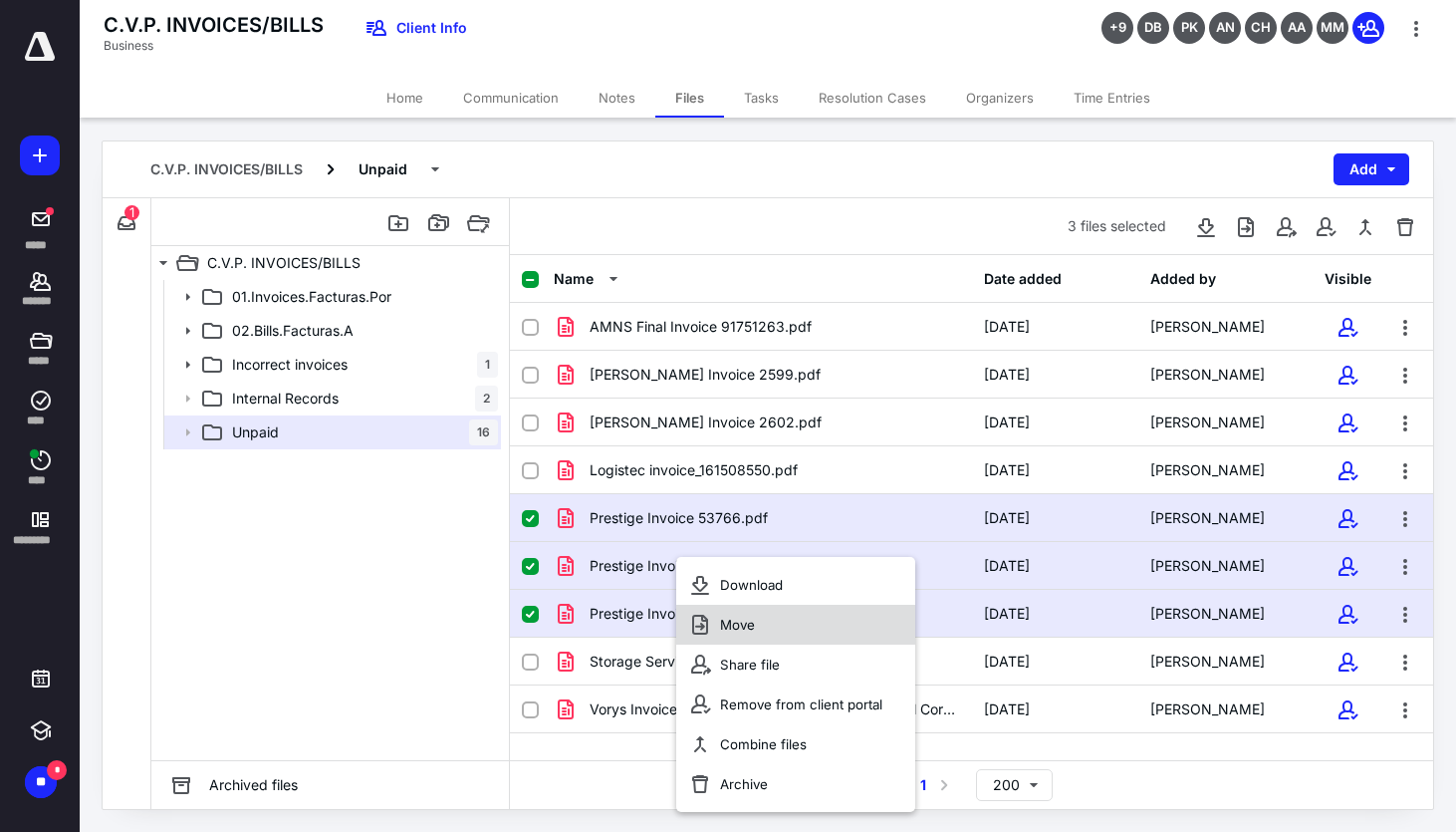 click on "Move" at bounding box center [796, 625] 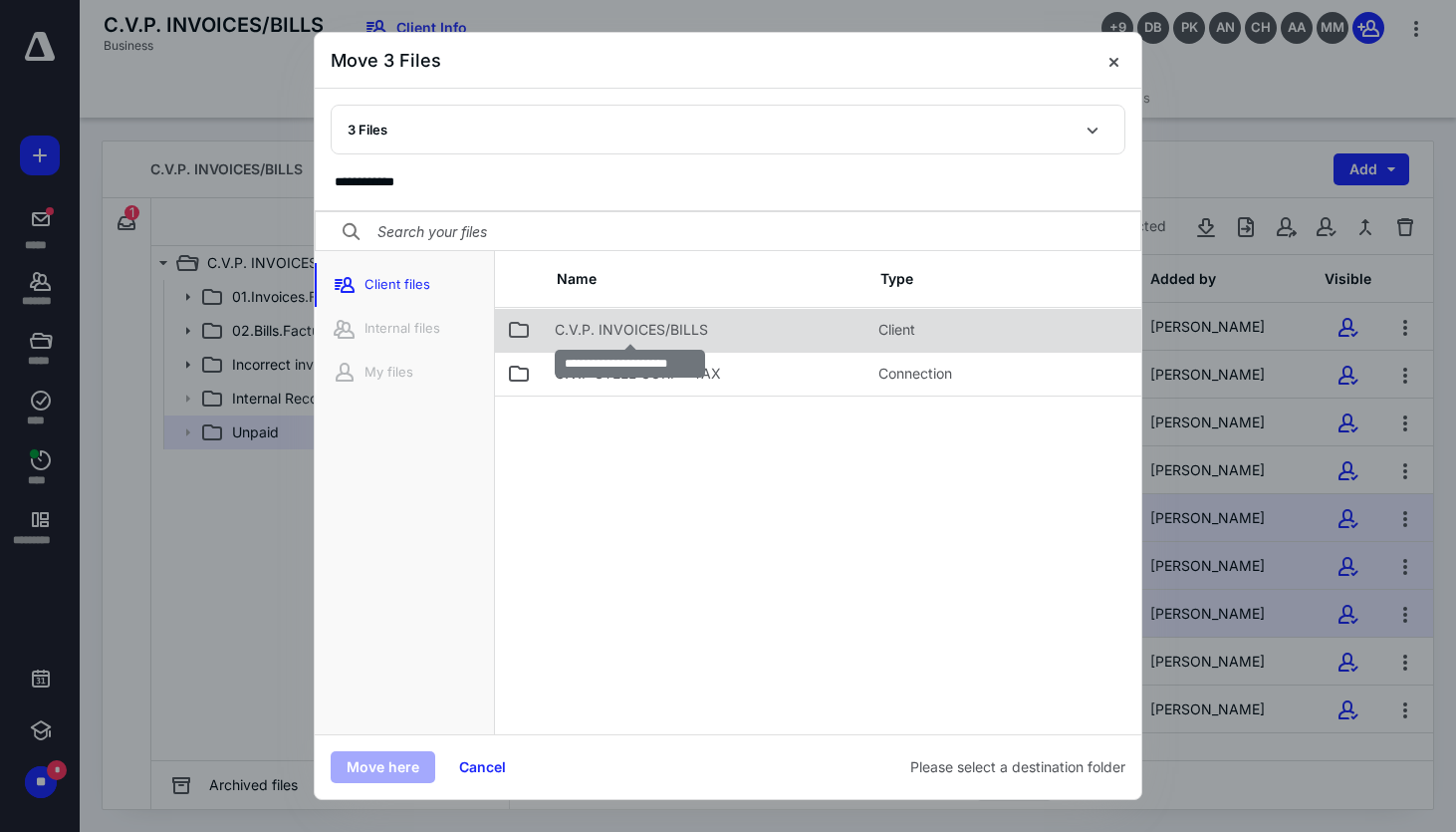 click on "C.V.P. INVOICES/BILLS" at bounding box center [631, 330] 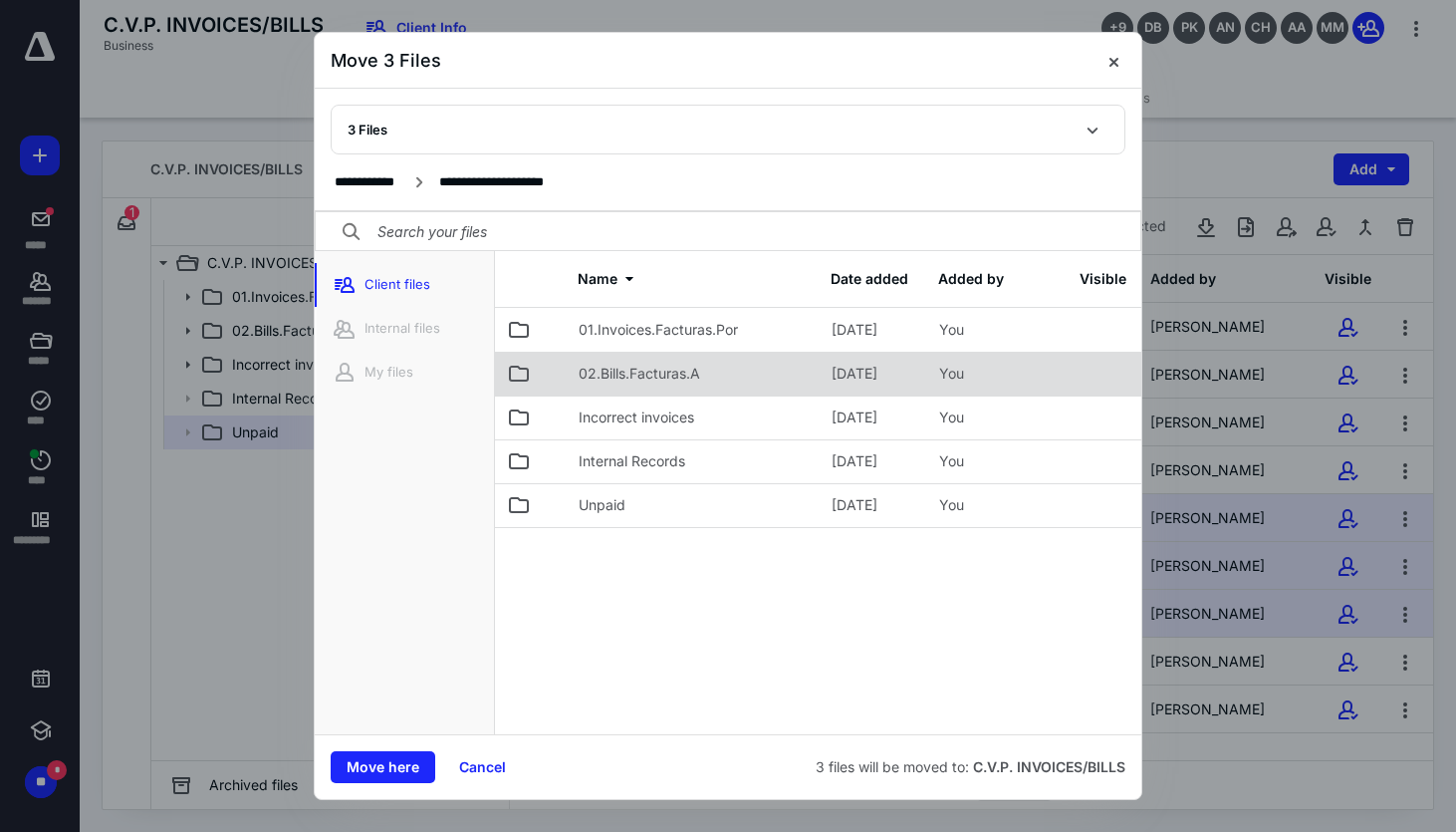 click on "02.Bills.Facturas.A" at bounding box center (639, 374) 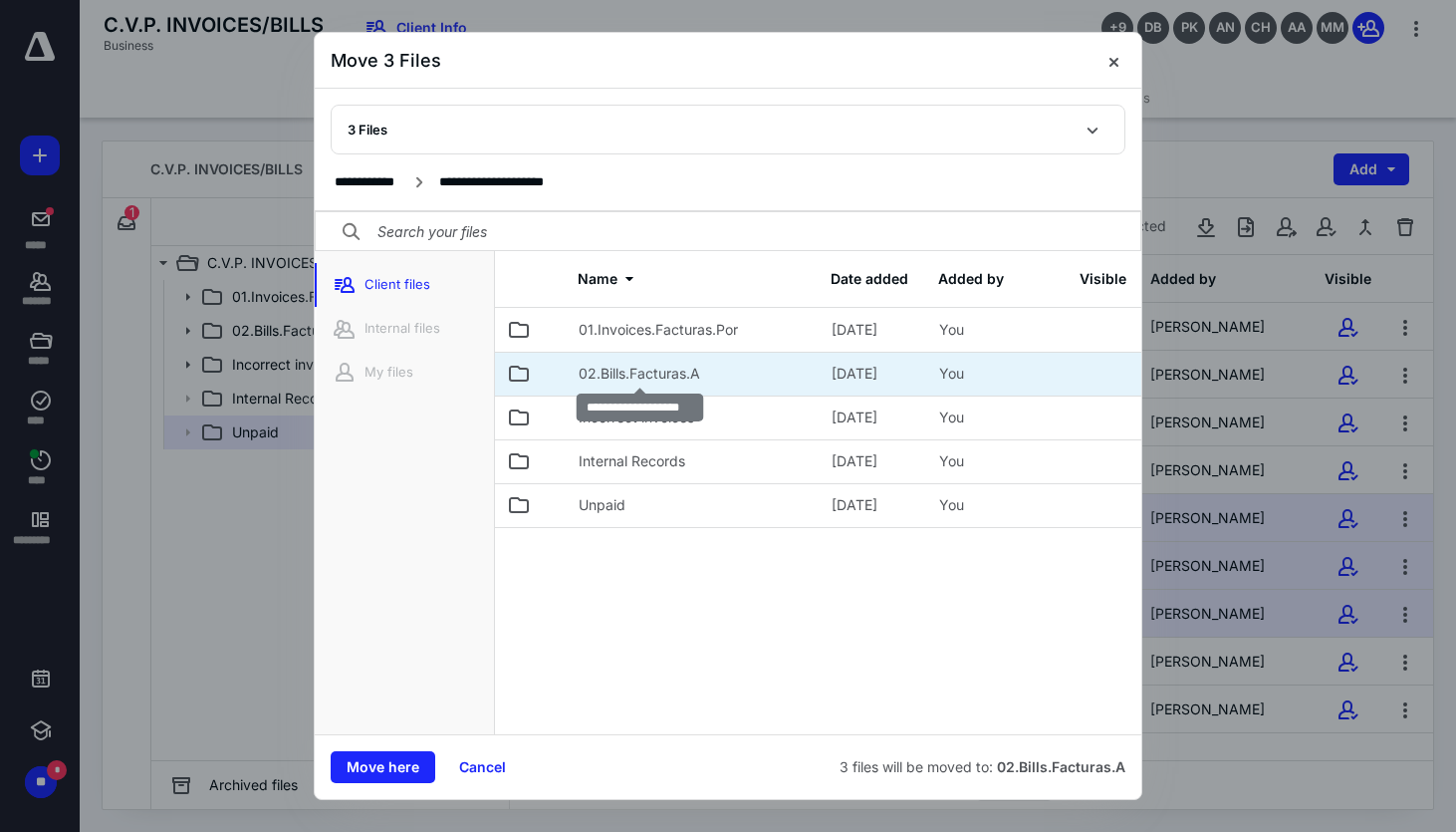 click on "02.Bills.Facturas.A" at bounding box center (639, 374) 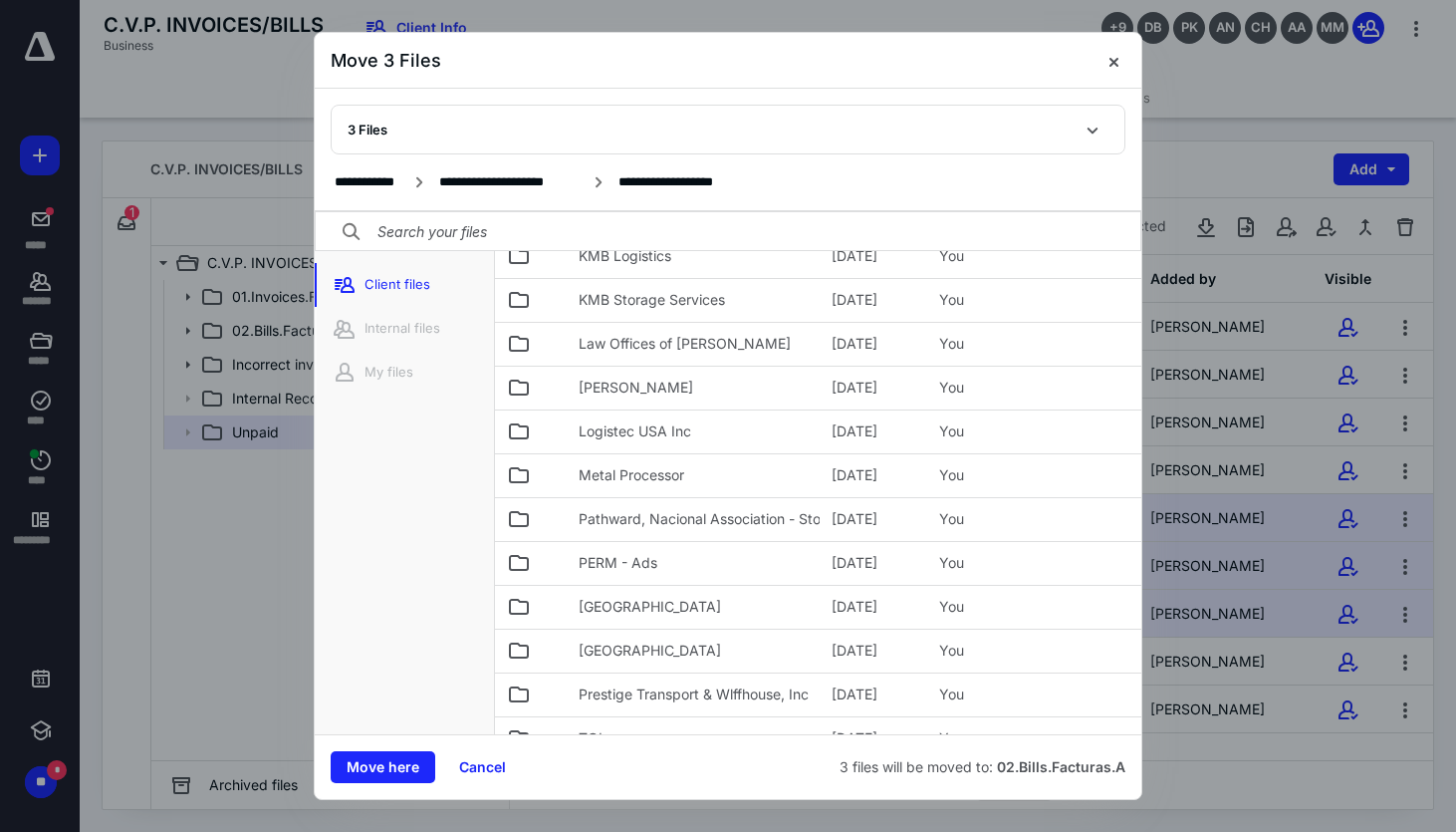 scroll, scrollTop: 571, scrollLeft: 0, axis: vertical 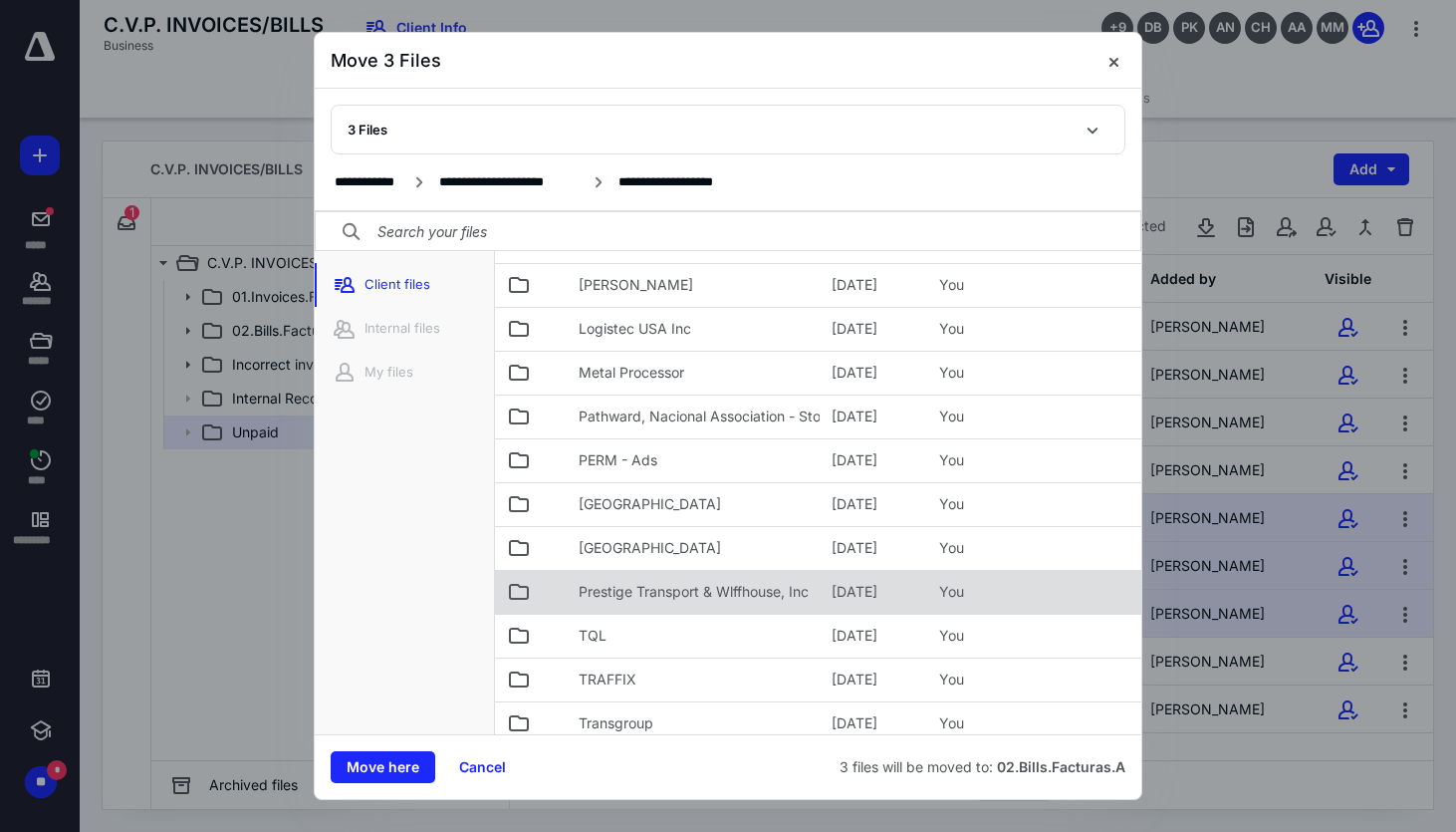 click on "Prestige Transport & Wlffhouse, Inc" at bounding box center [693, 592] 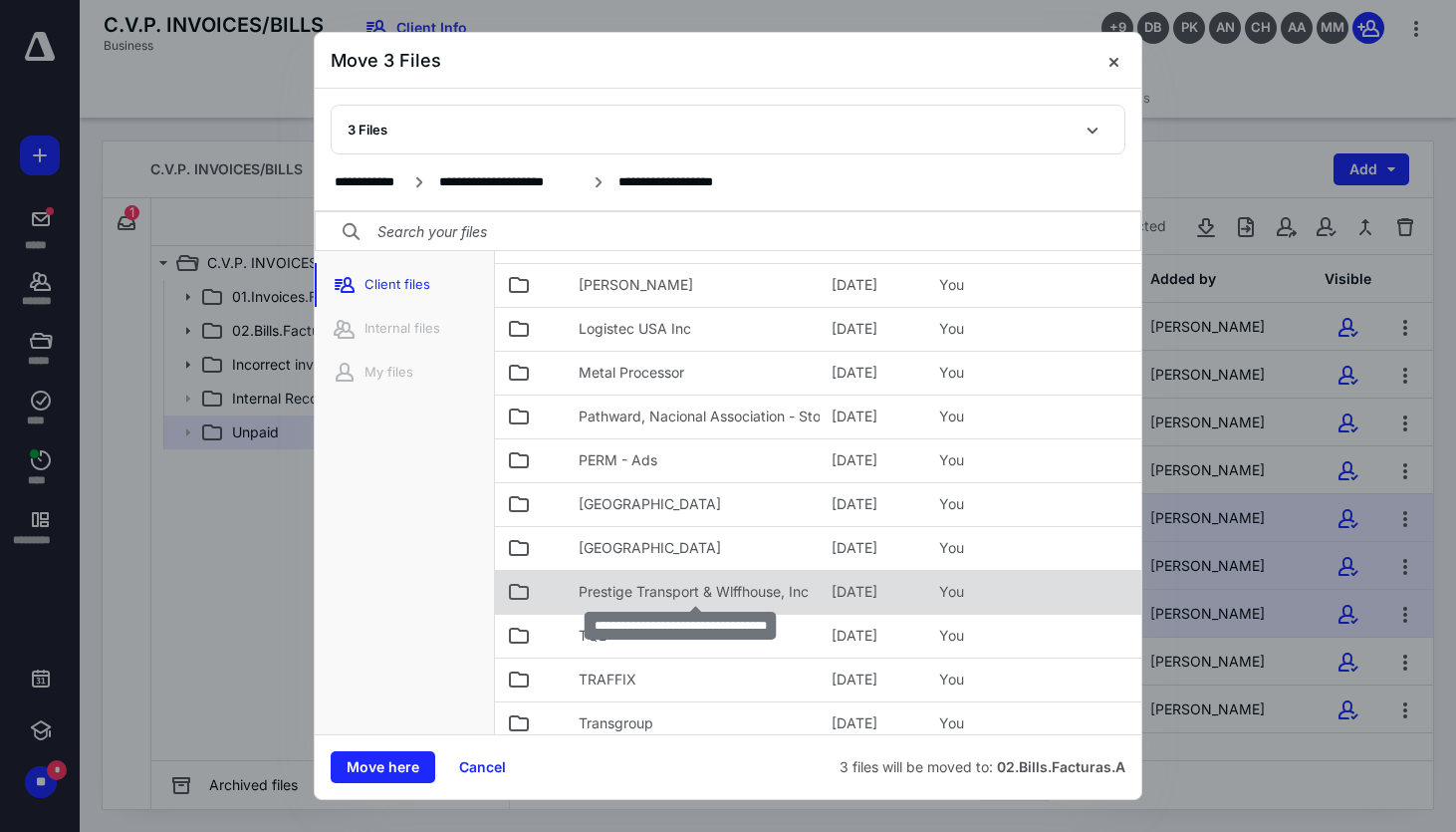 click on "Prestige Transport & Wlffhouse, Inc" at bounding box center [693, 592] 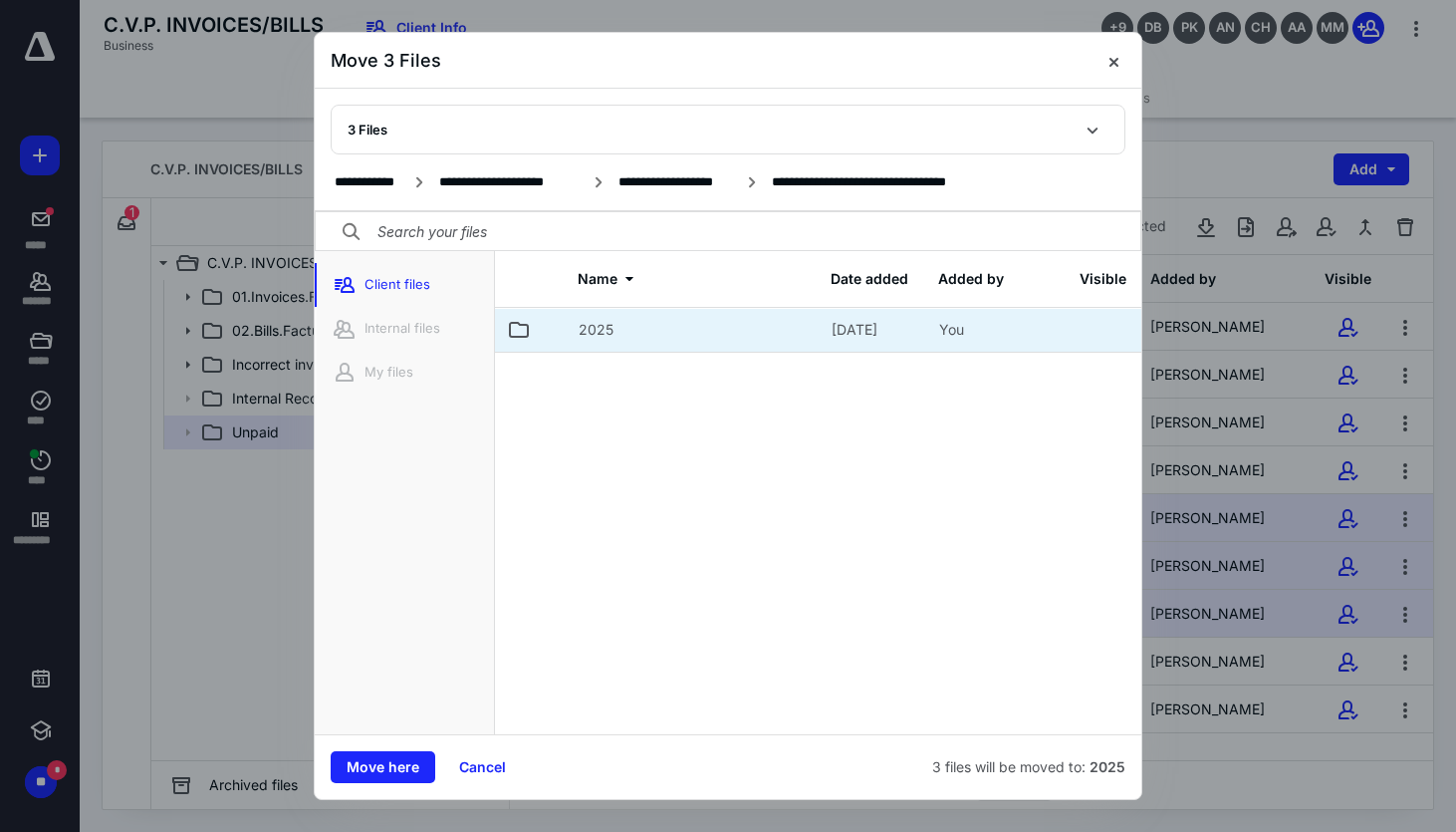 click on "2025" at bounding box center (693, 330) 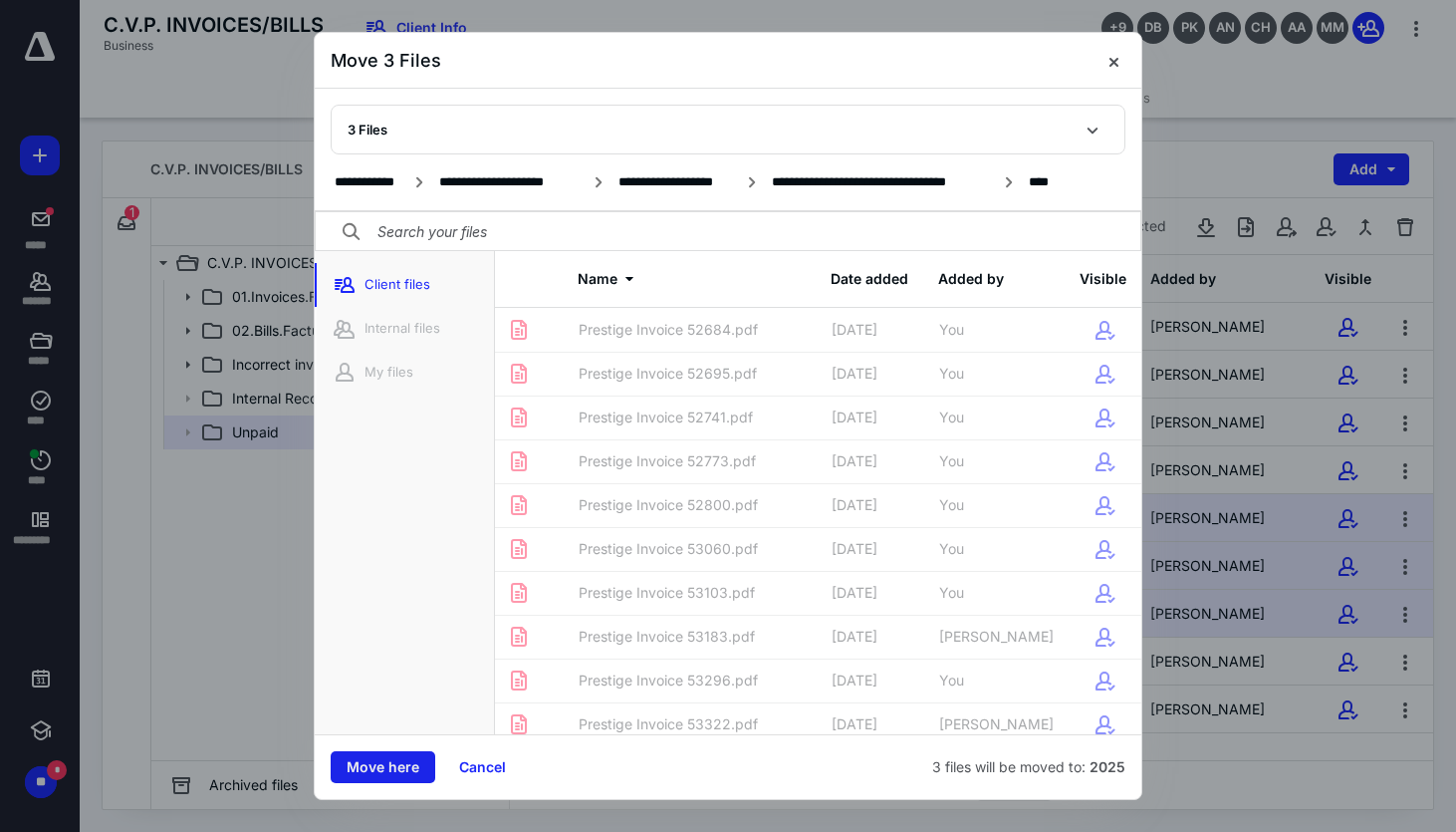 click on "Move here" at bounding box center [382, 767] 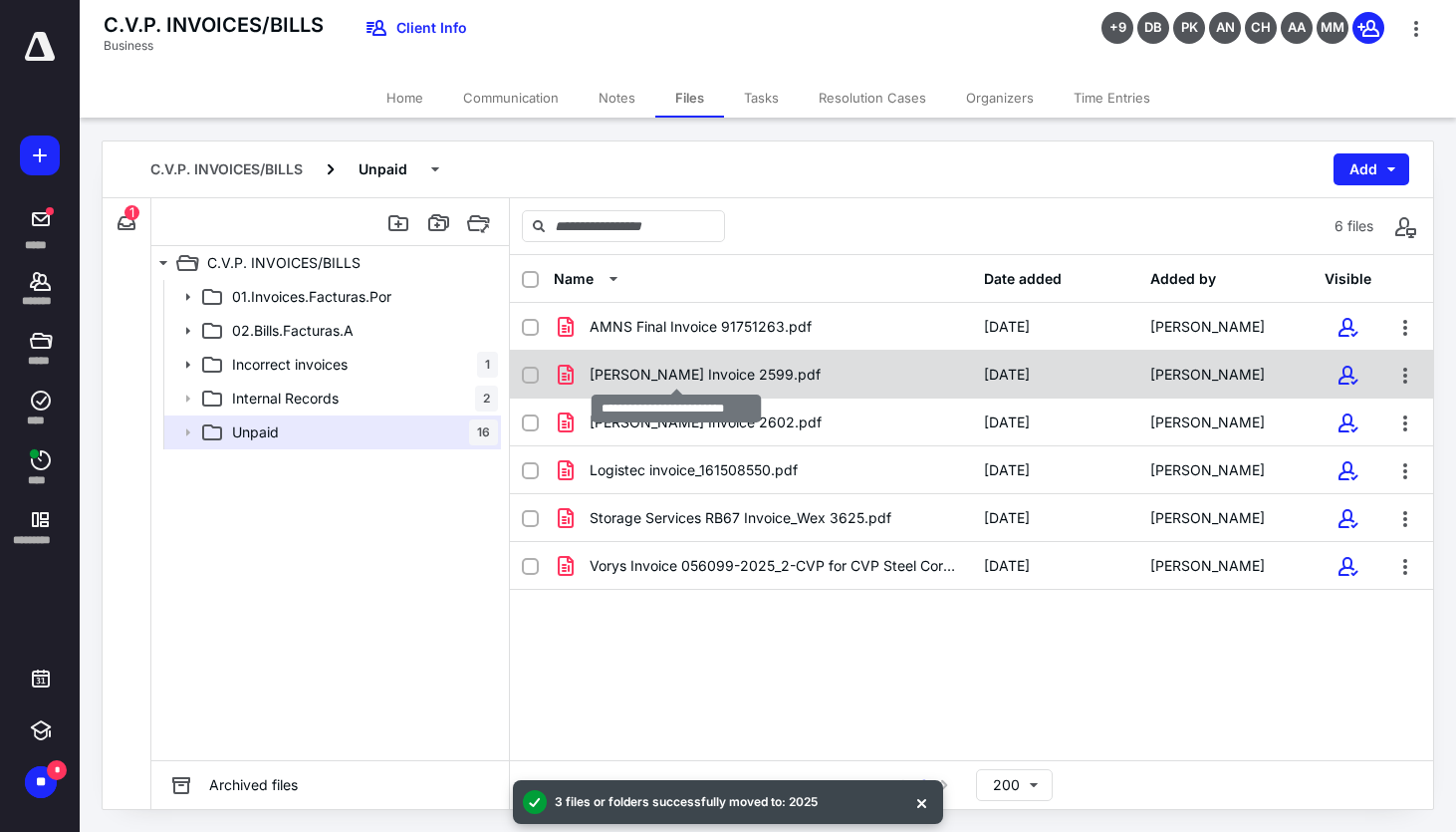 click on "[PERSON_NAME] Invoice 2599.pdf" at bounding box center (705, 375) 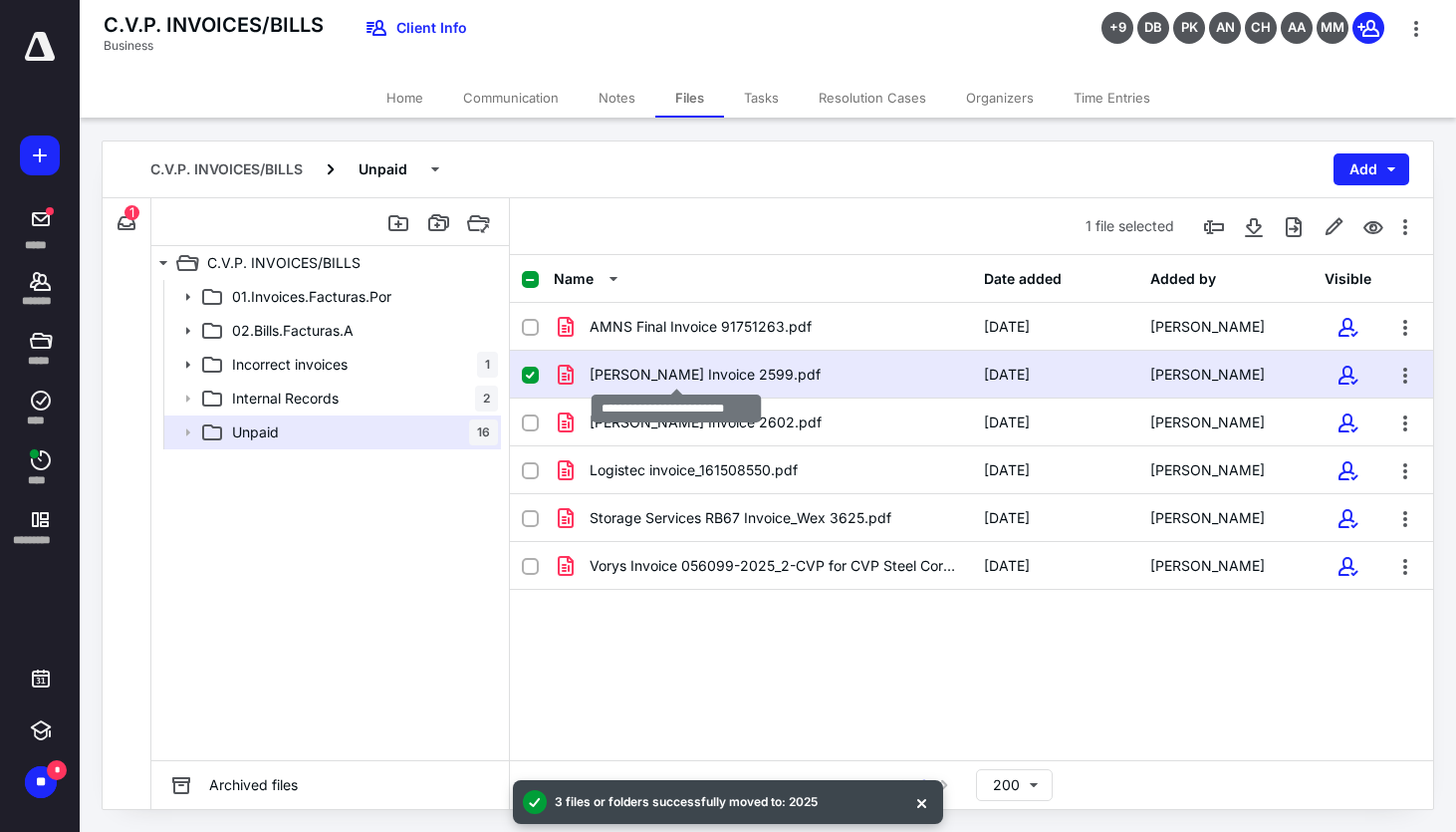 click on "[PERSON_NAME] Invoice 2599.pdf" at bounding box center [705, 375] 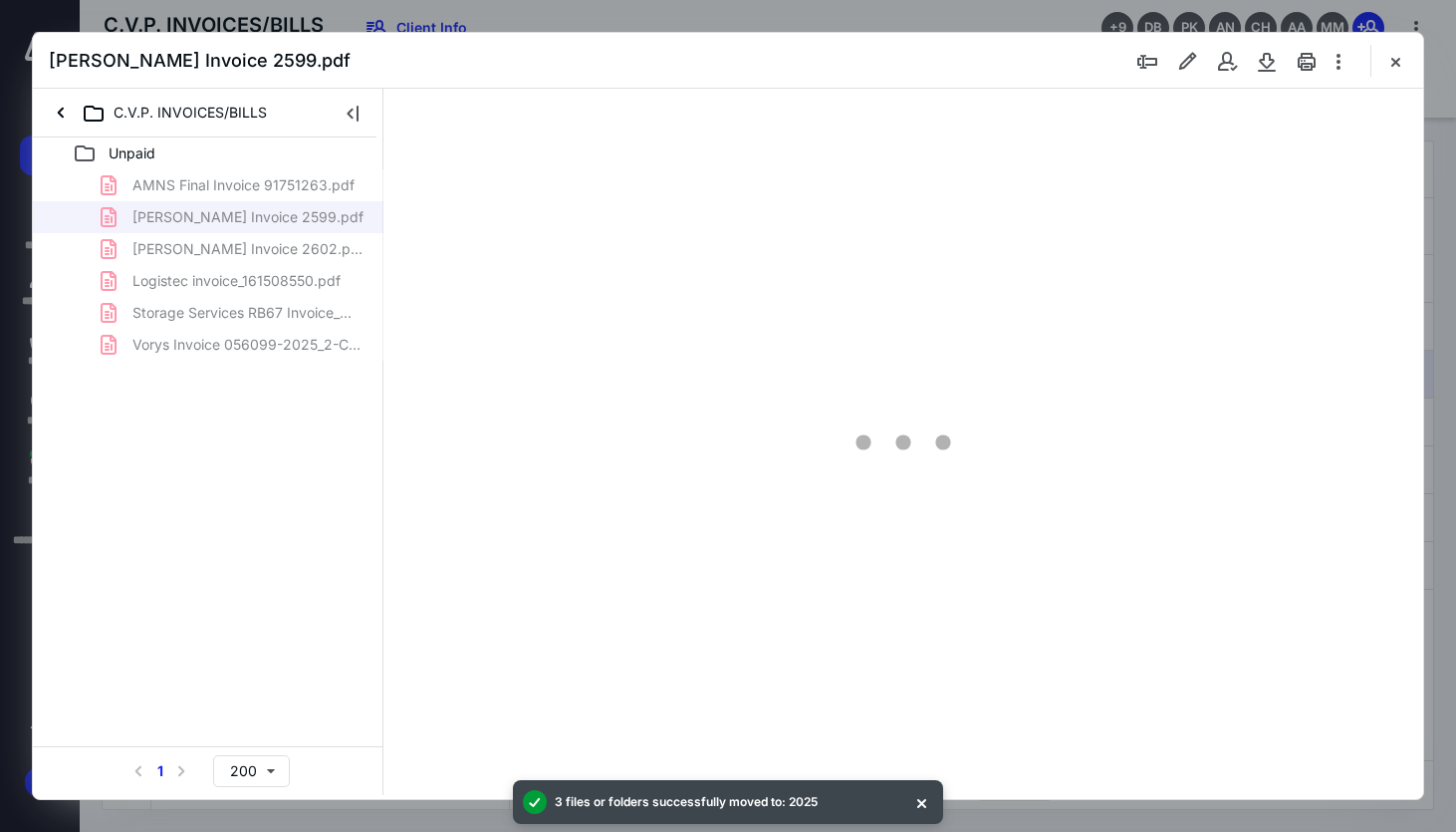 scroll, scrollTop: 0, scrollLeft: 0, axis: both 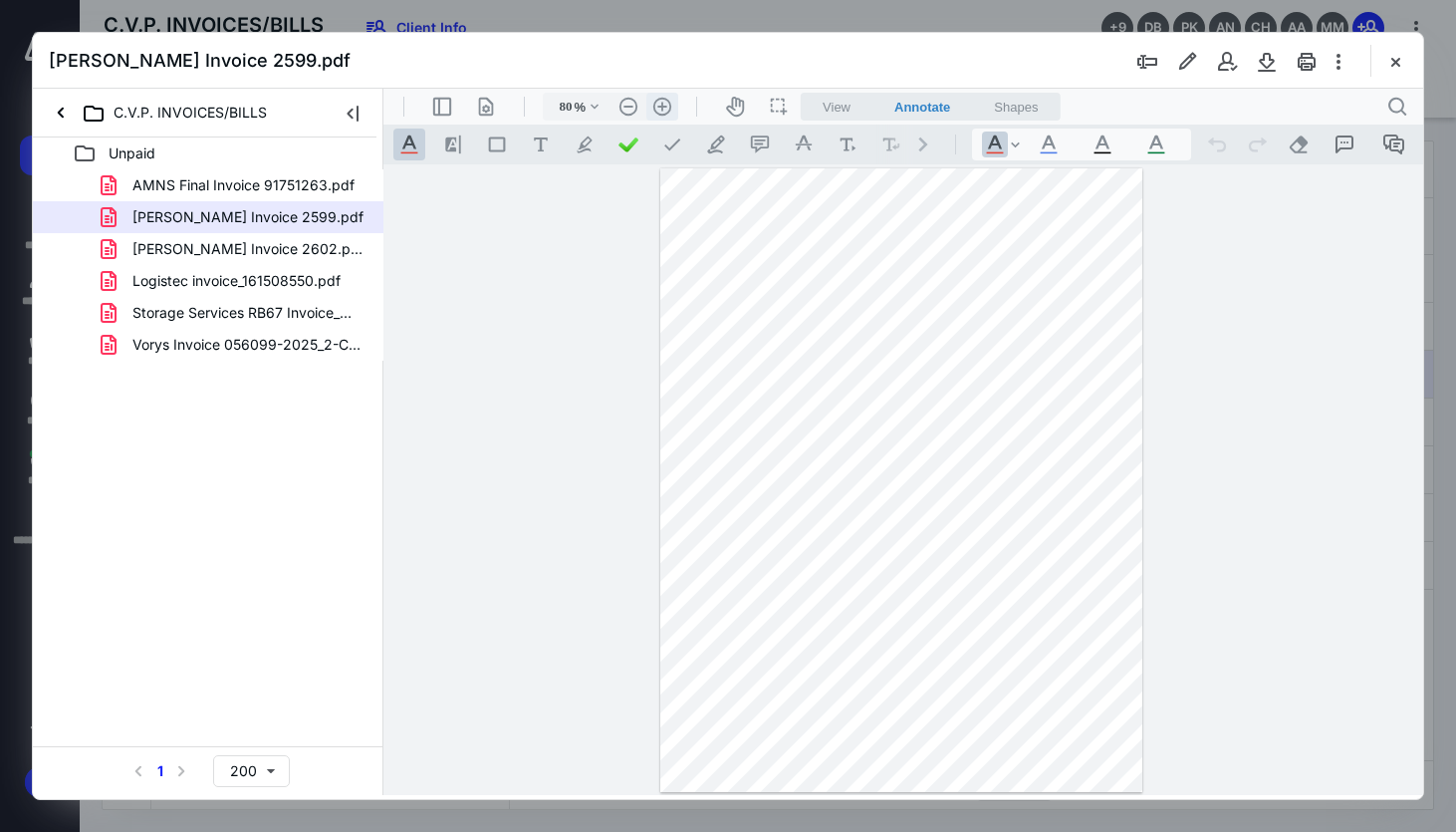 click on ".cls-1{fill:#abb0c4;} icon - header - zoom - in - line" at bounding box center [662, 107] 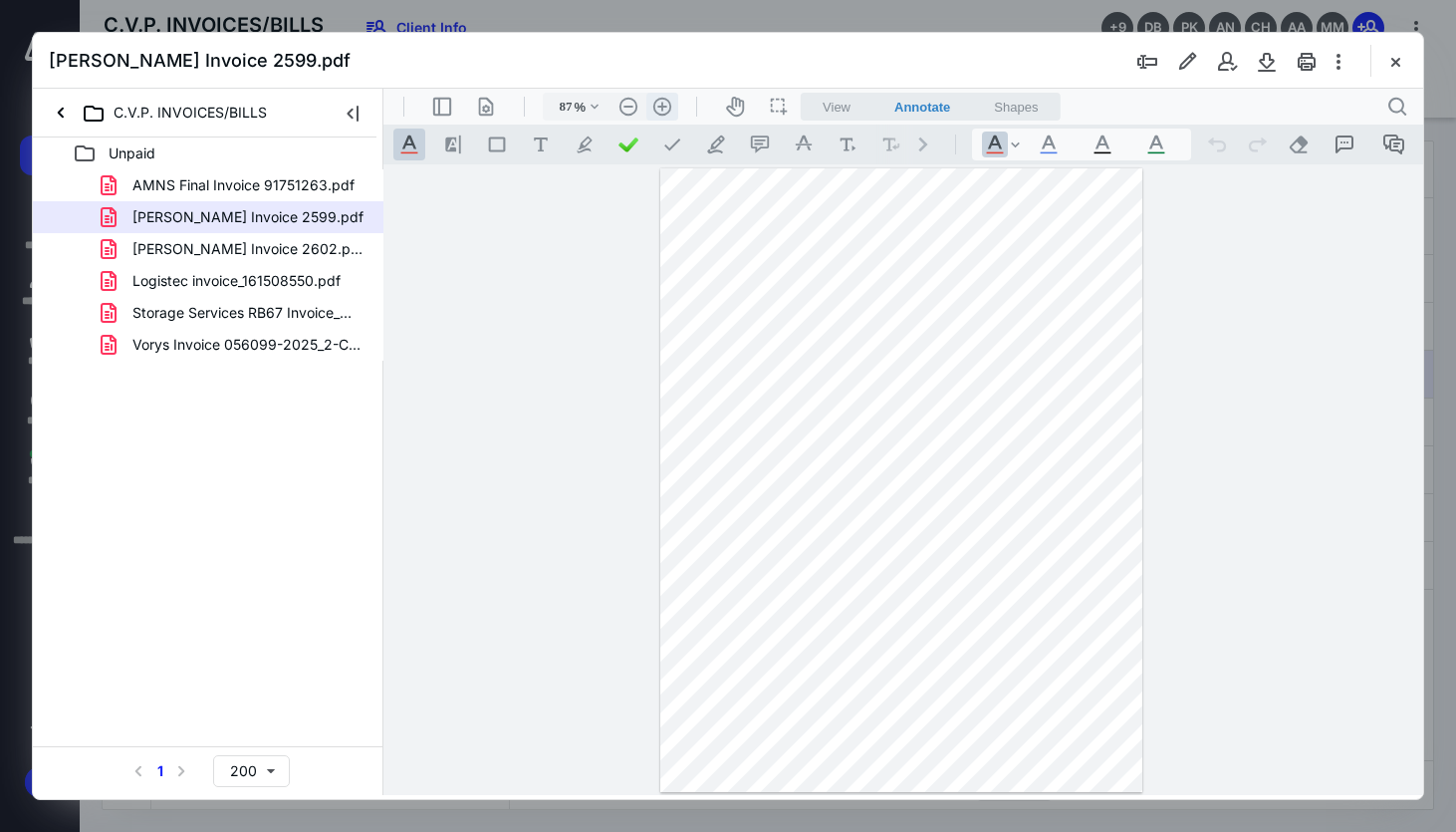 click on ".cls-1{fill:#abb0c4;} icon - header - zoom - in - line" at bounding box center [662, 107] 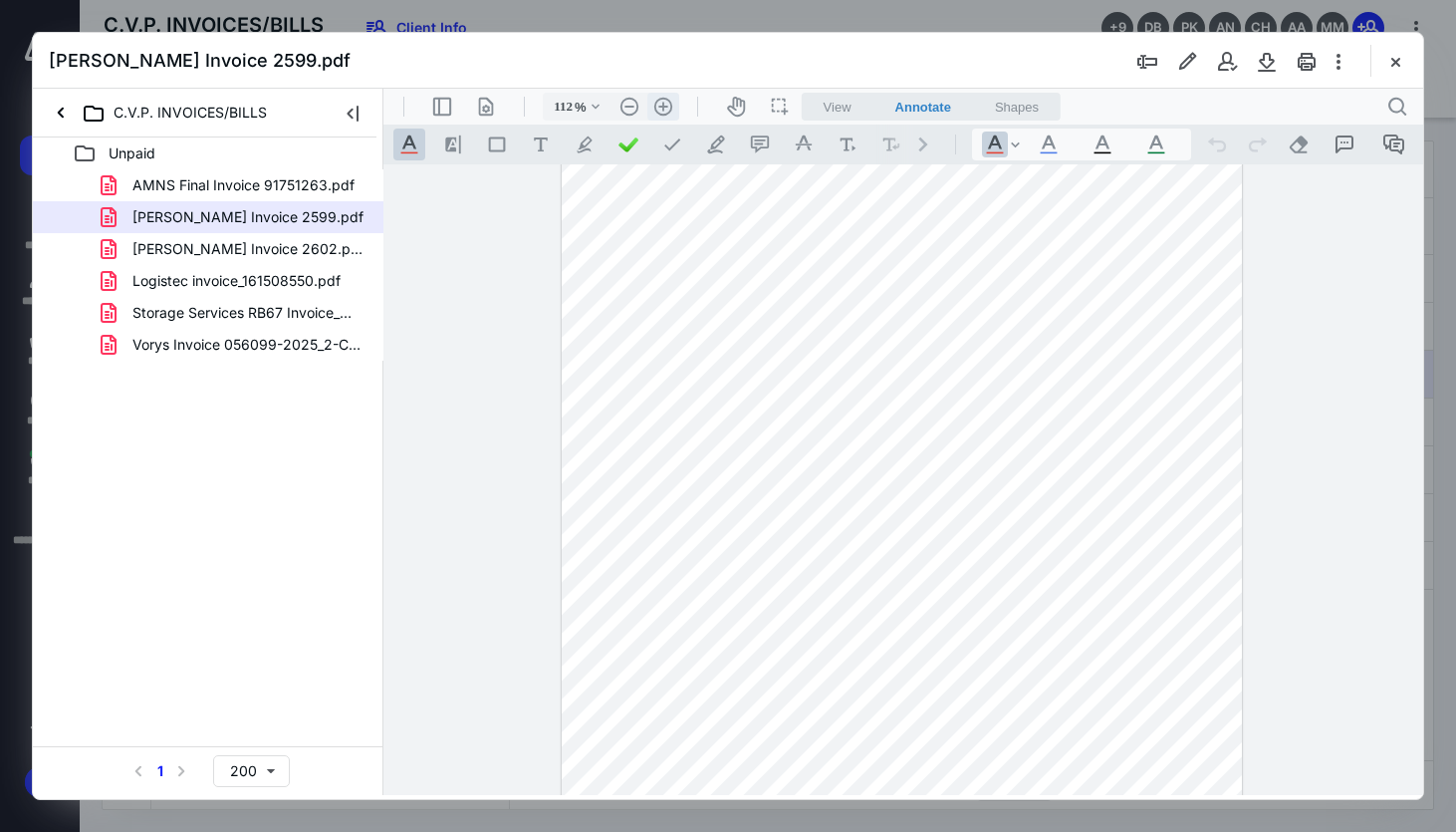 click on ".cls-1{fill:#abb0c4;} icon - header - zoom - in - line" at bounding box center [663, 107] 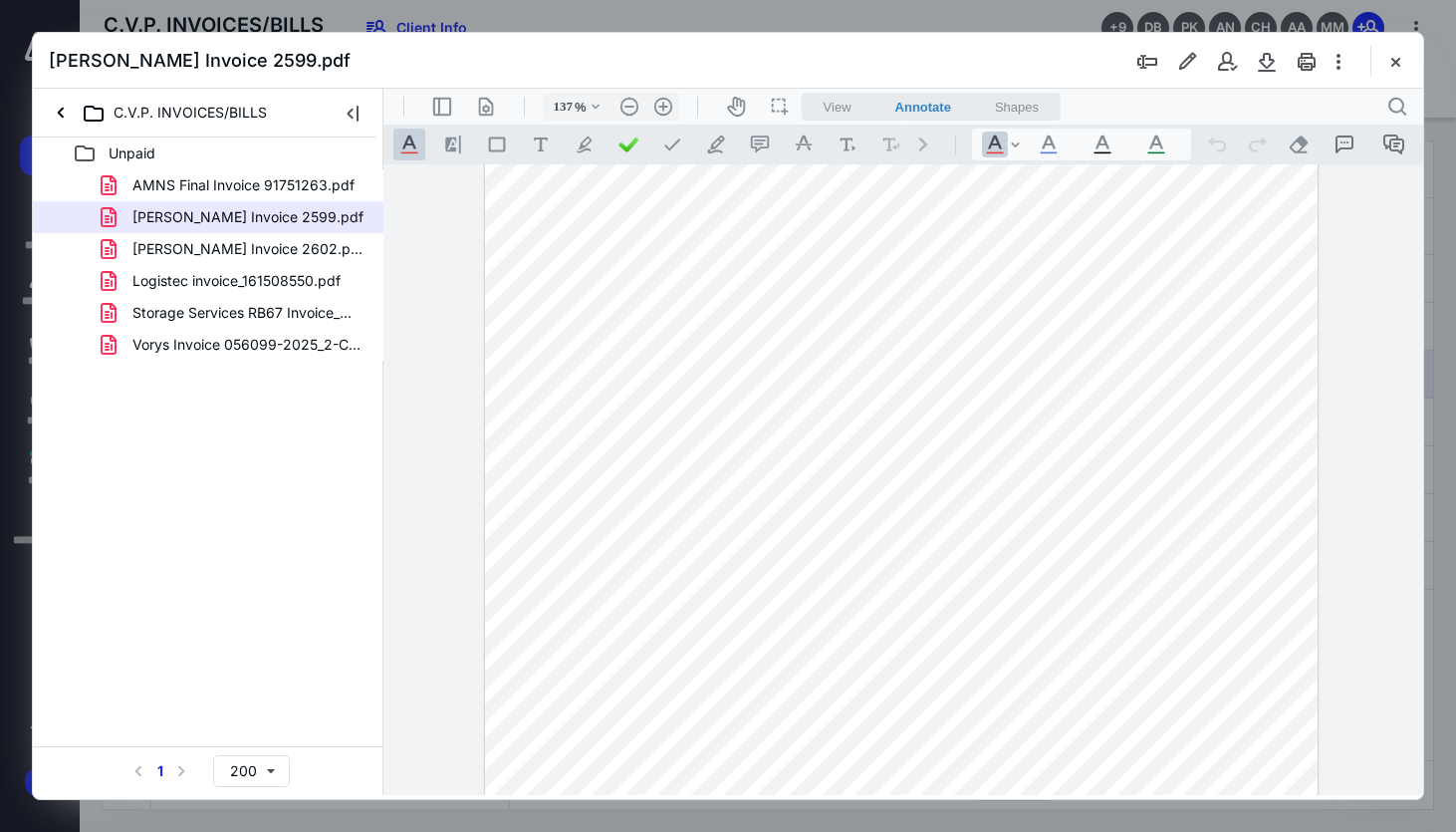 scroll, scrollTop: 0, scrollLeft: 0, axis: both 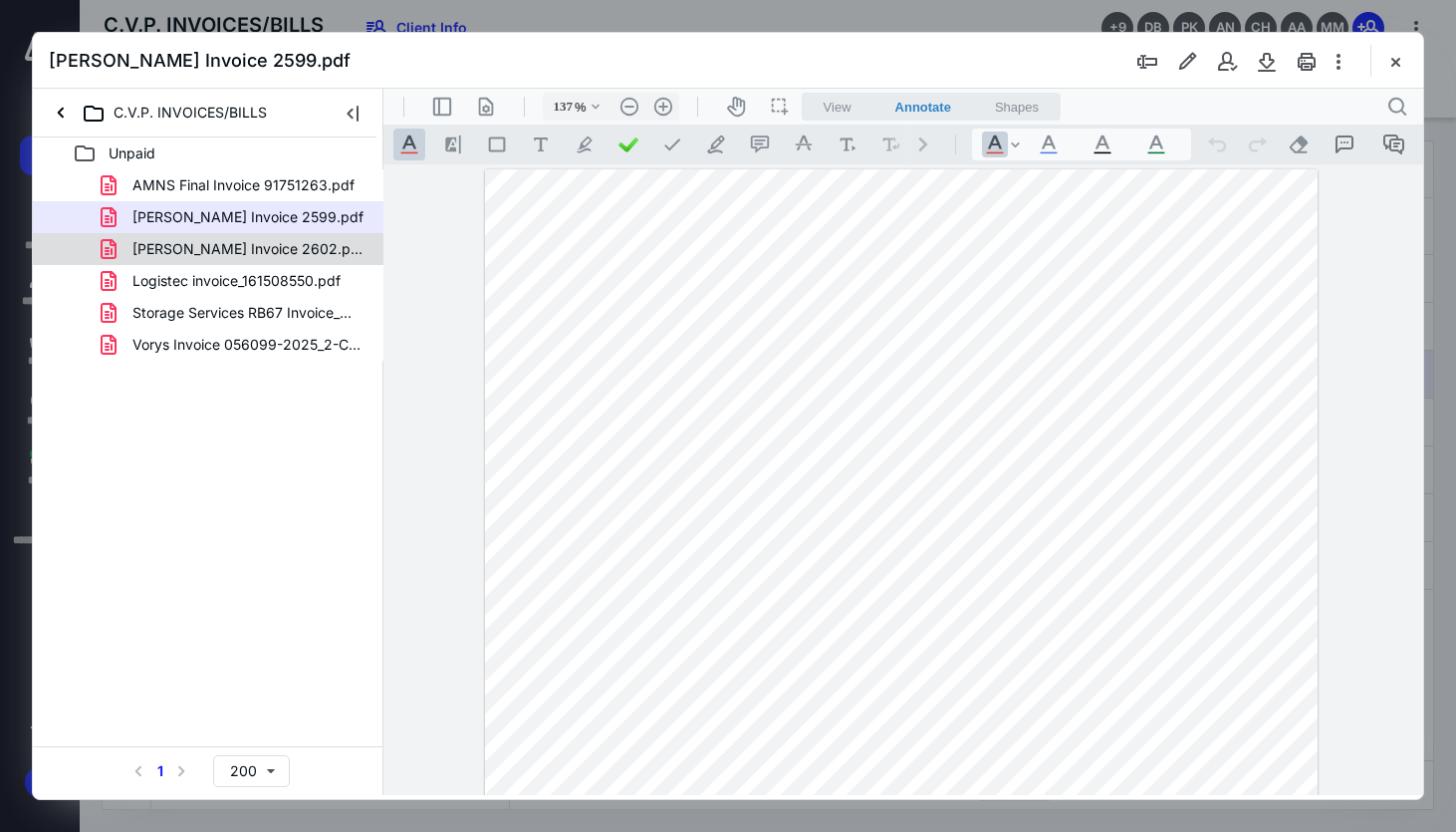 click on "[PERSON_NAME] Invoice 2602.pdf" at bounding box center [248, 249] 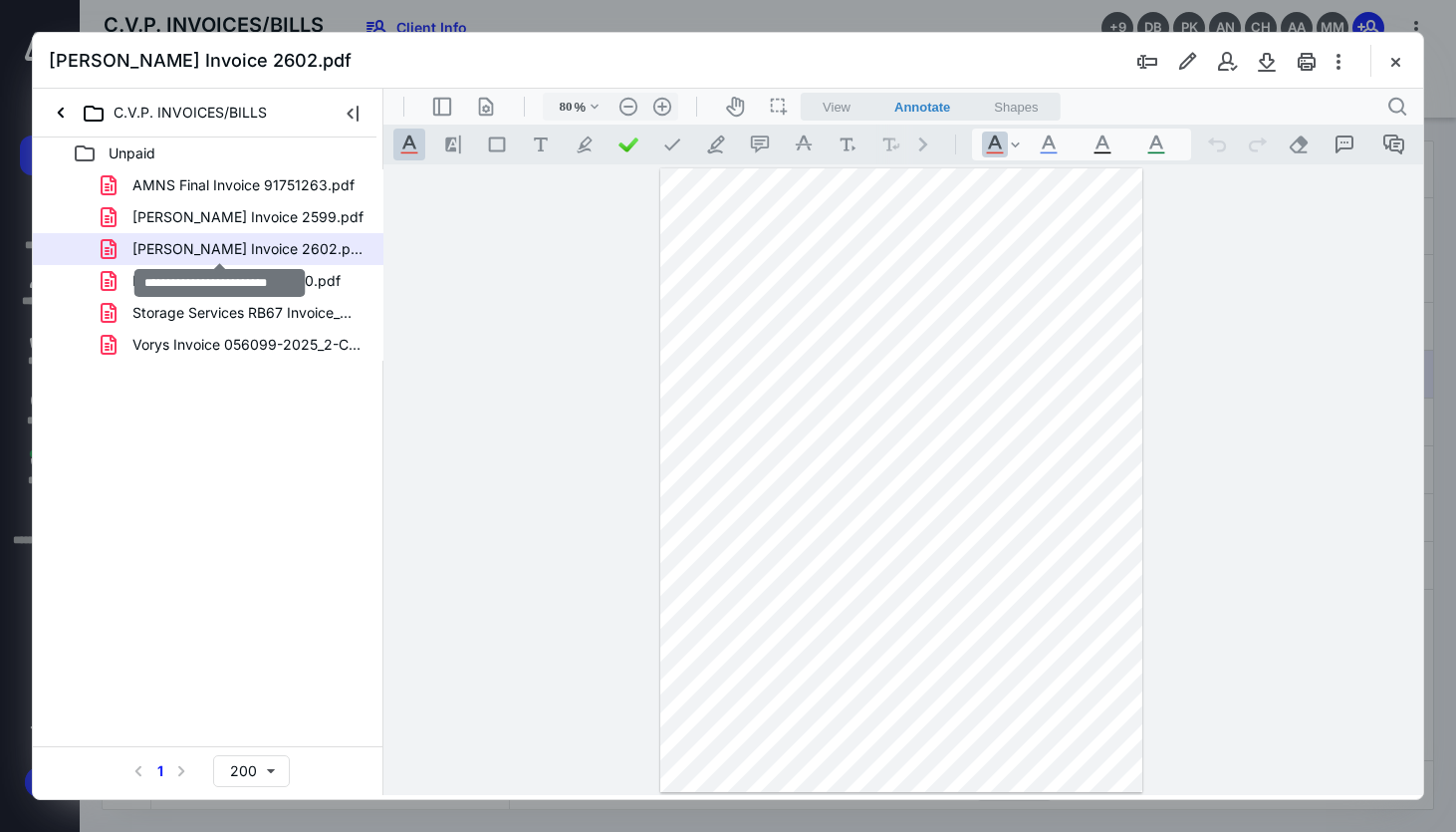 click on "[PERSON_NAME] Invoice 2599.pdf" at bounding box center (248, 217) 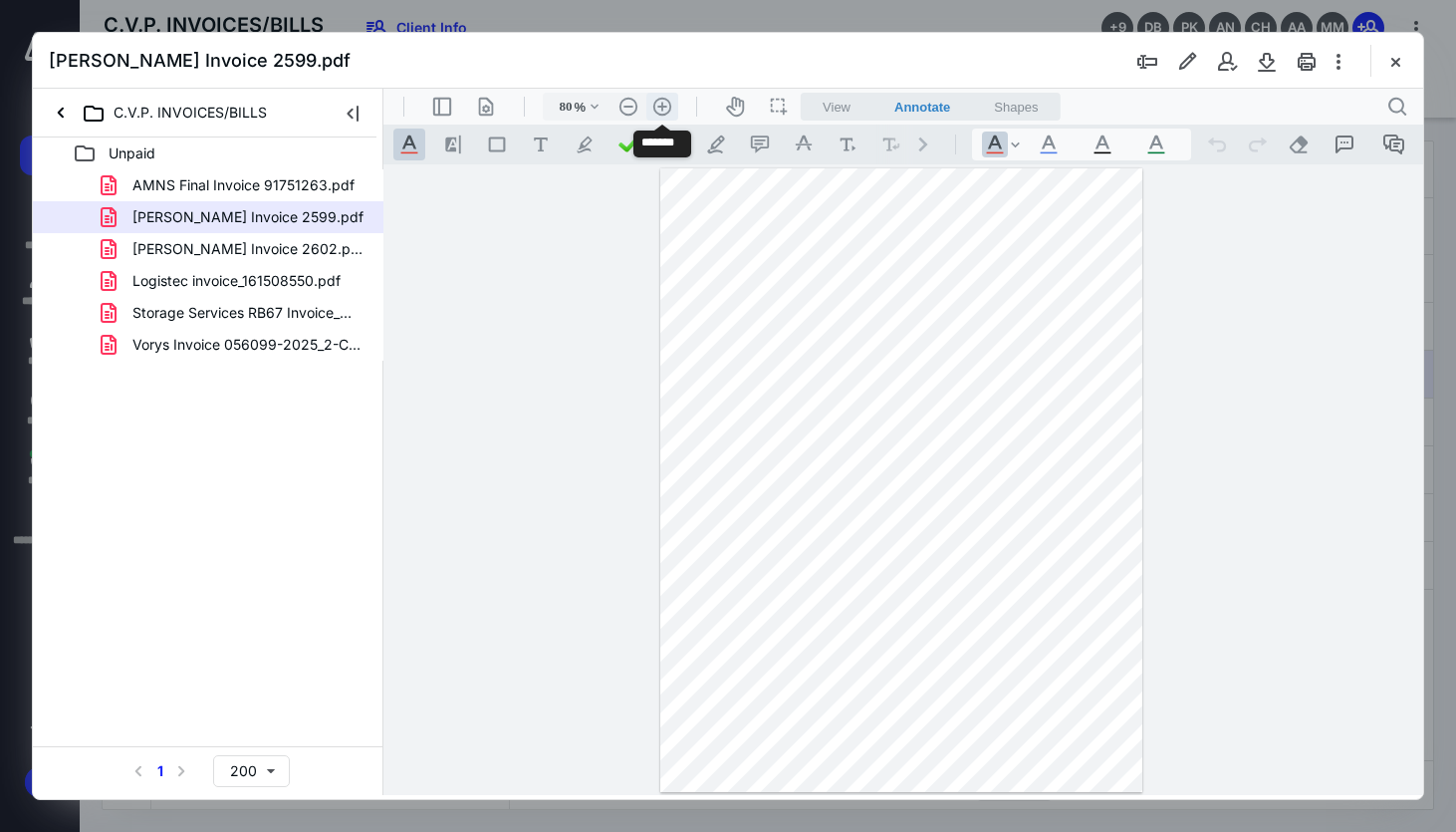 click on ".cls-1{fill:#abb0c4;} icon - header - zoom - in - line" at bounding box center [662, 107] 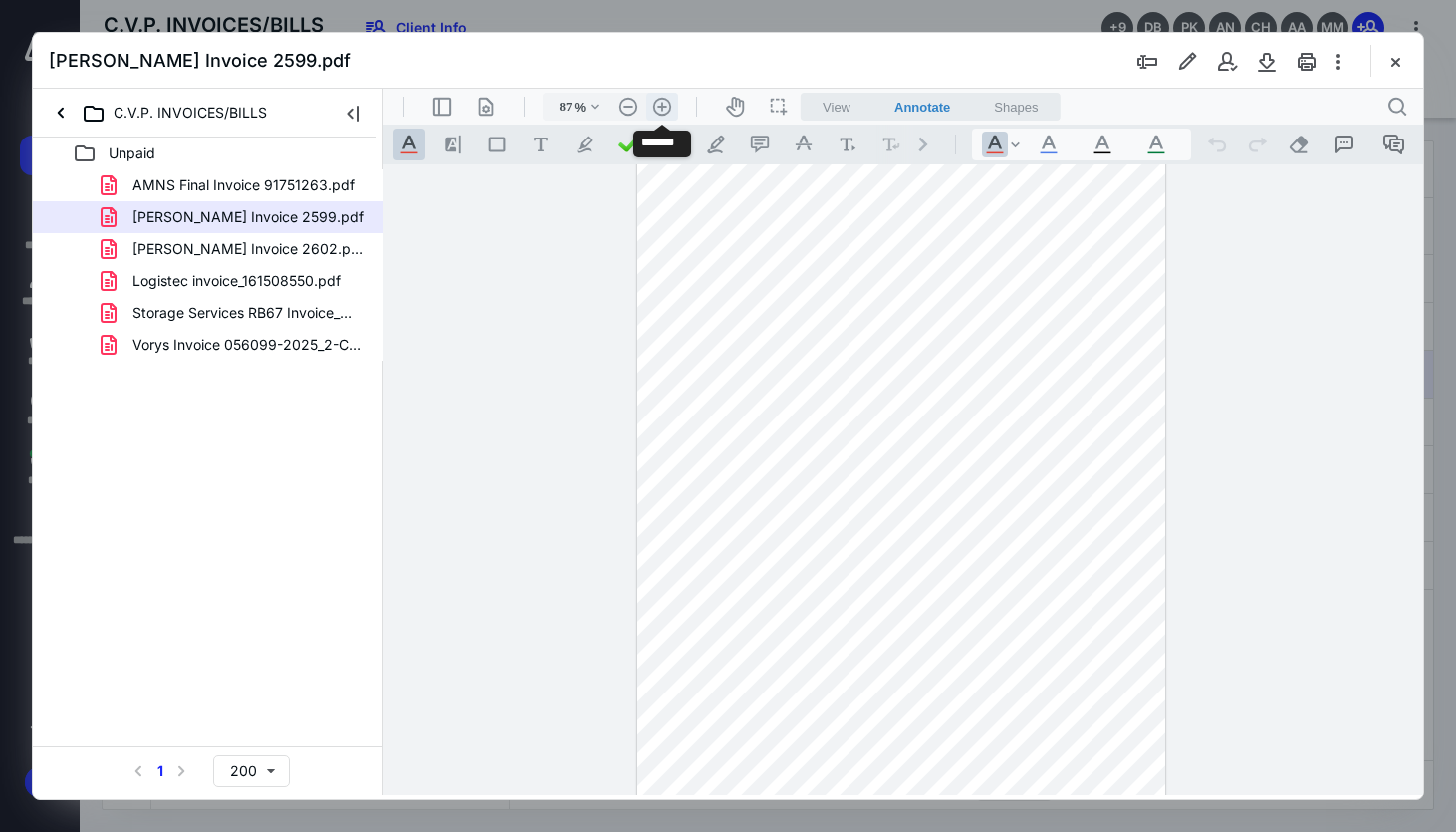 click on ".cls-1{fill:#abb0c4;} icon - header - zoom - in - line" at bounding box center (662, 107) 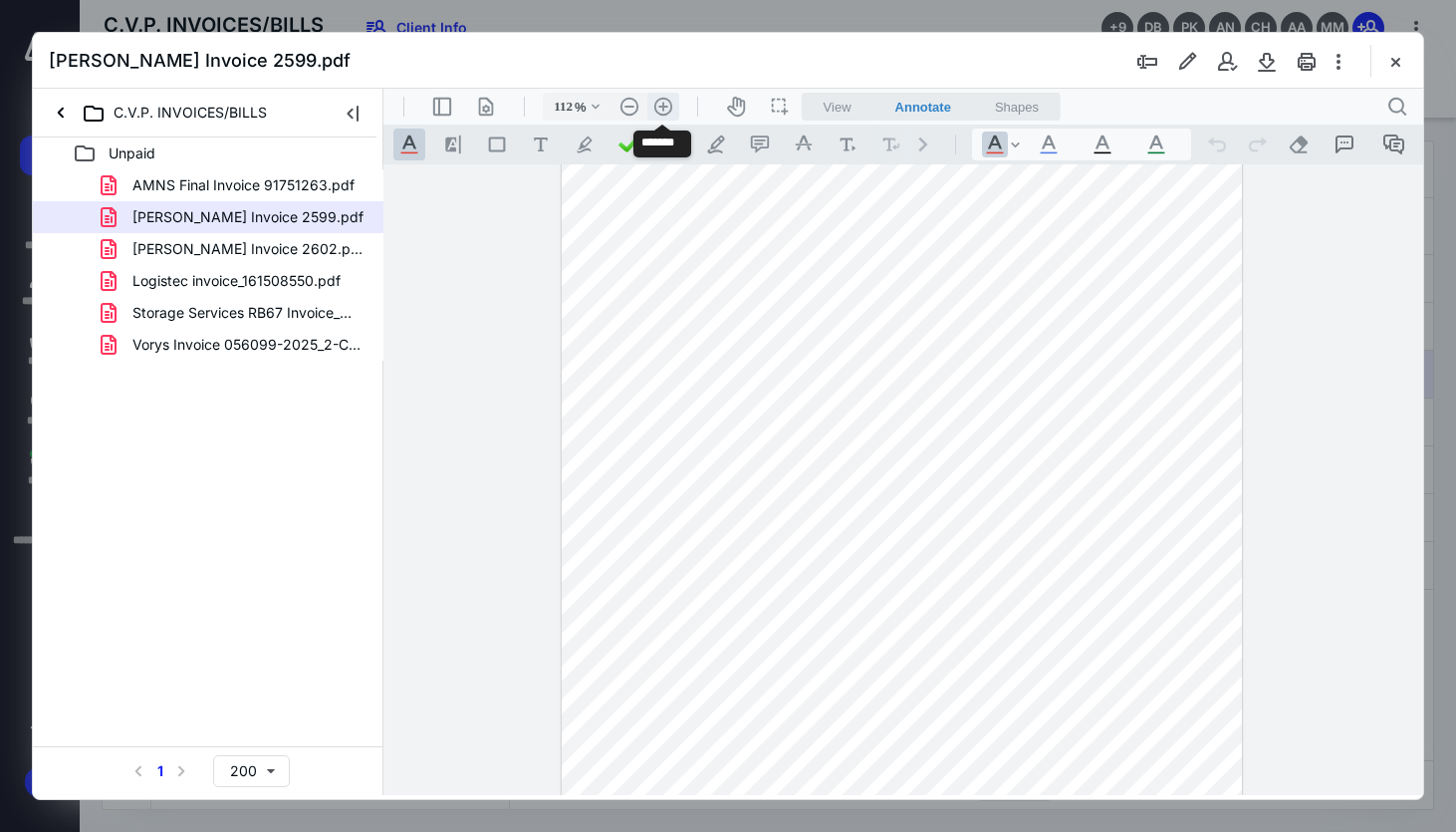 click on ".cls-1{fill:#abb0c4;} icon - header - zoom - in - line" at bounding box center [663, 107] 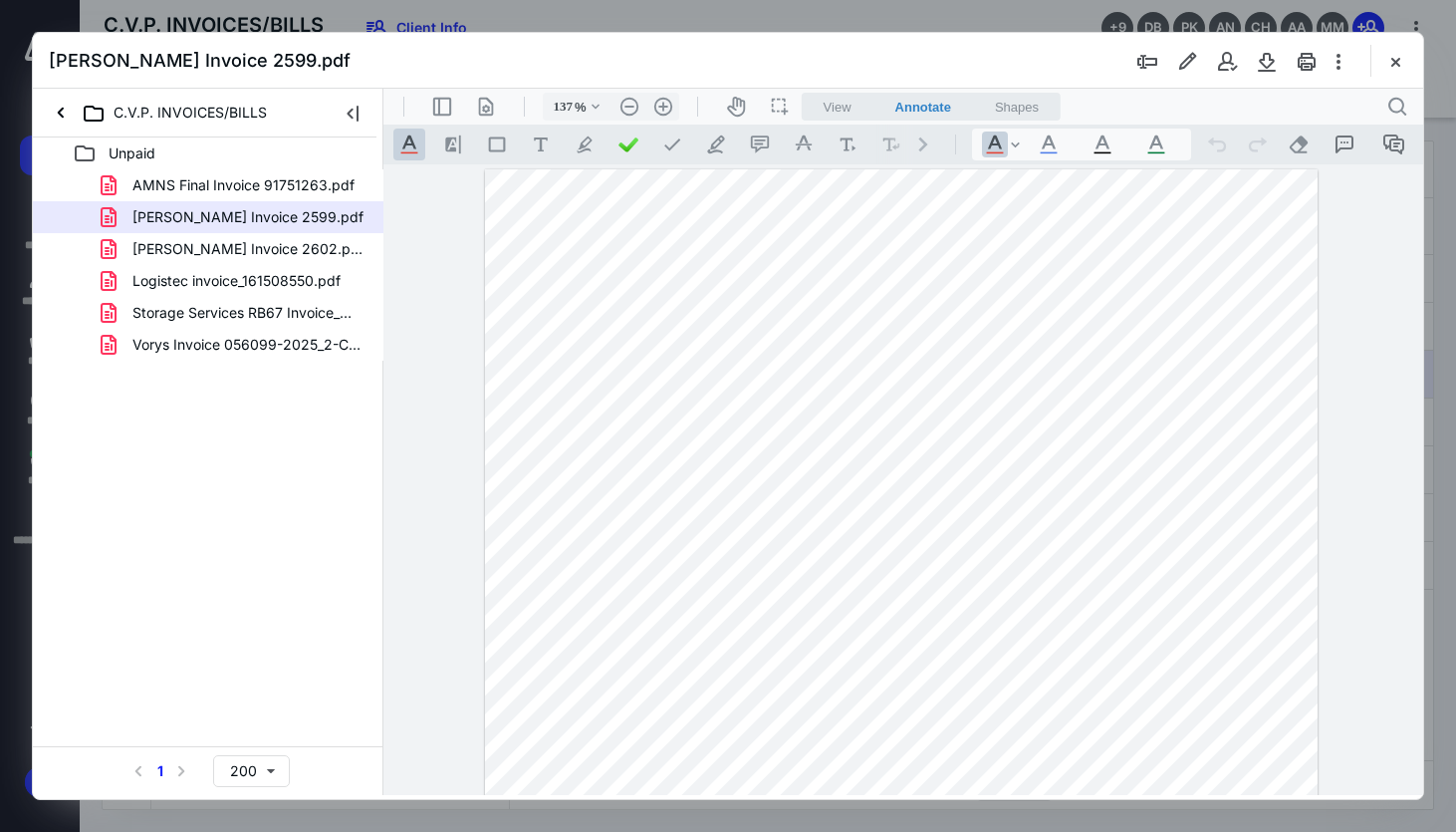 scroll, scrollTop: 12, scrollLeft: 0, axis: vertical 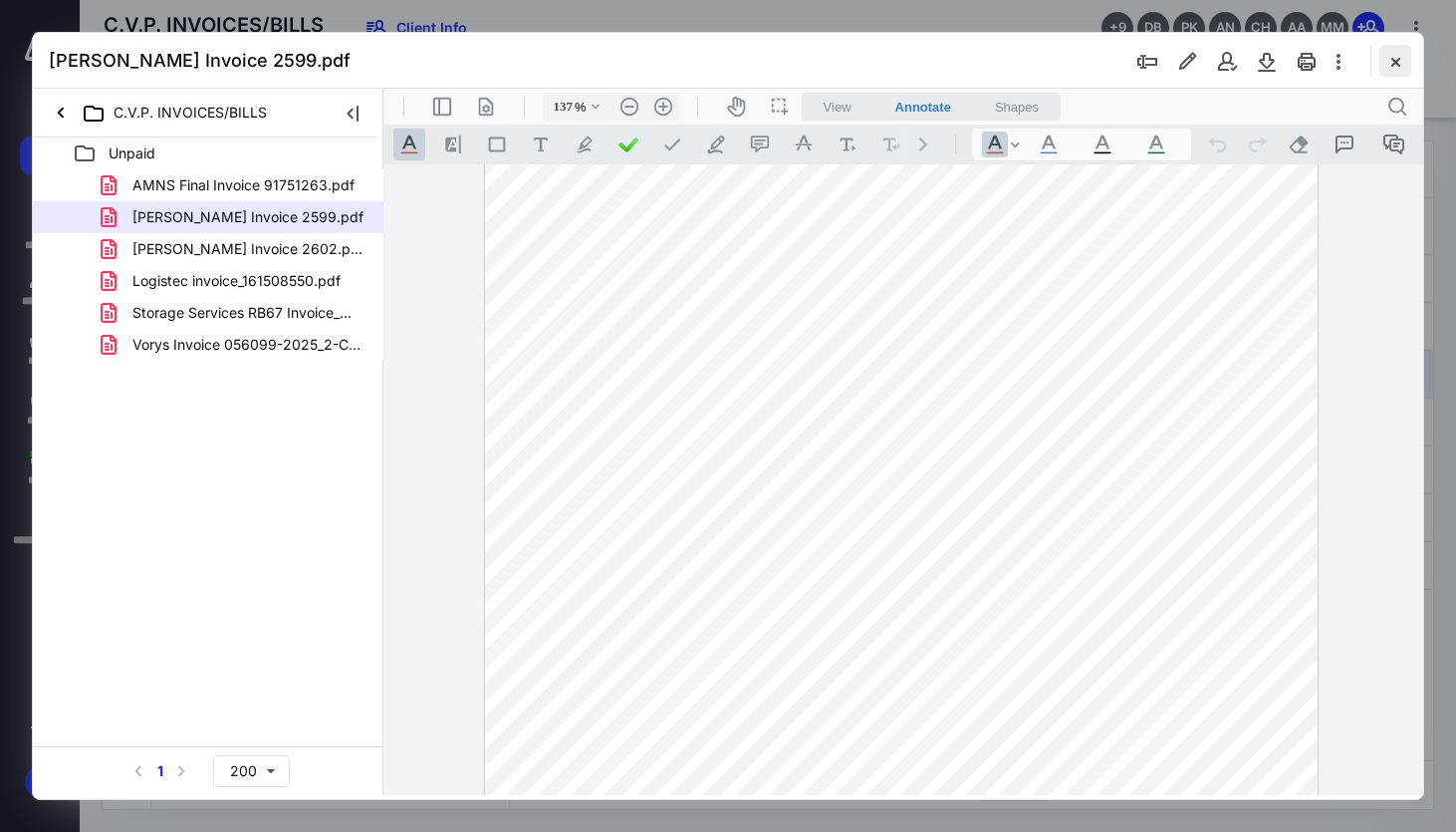 click at bounding box center (1395, 61) 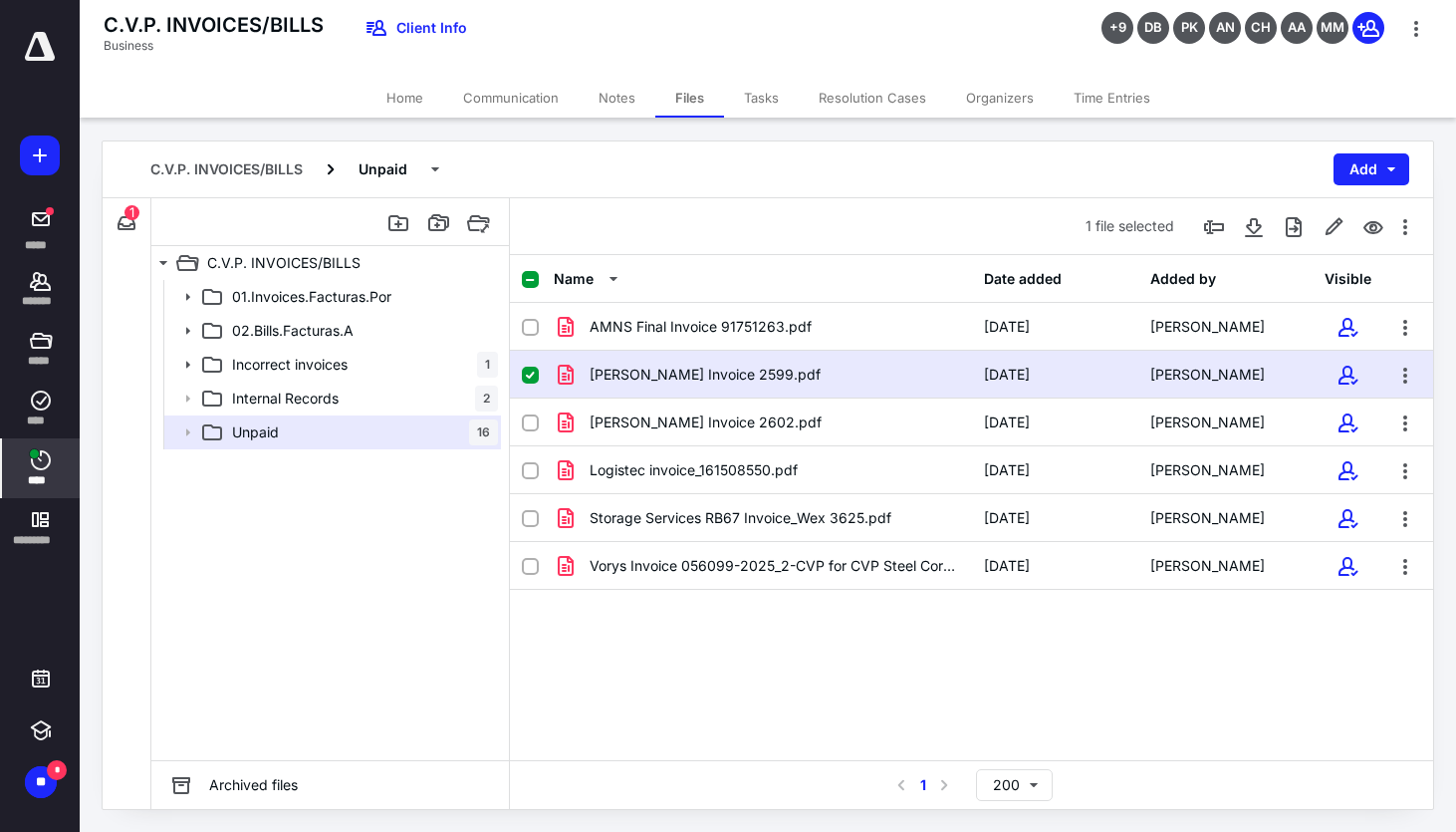 click on "****" at bounding box center (41, 468) 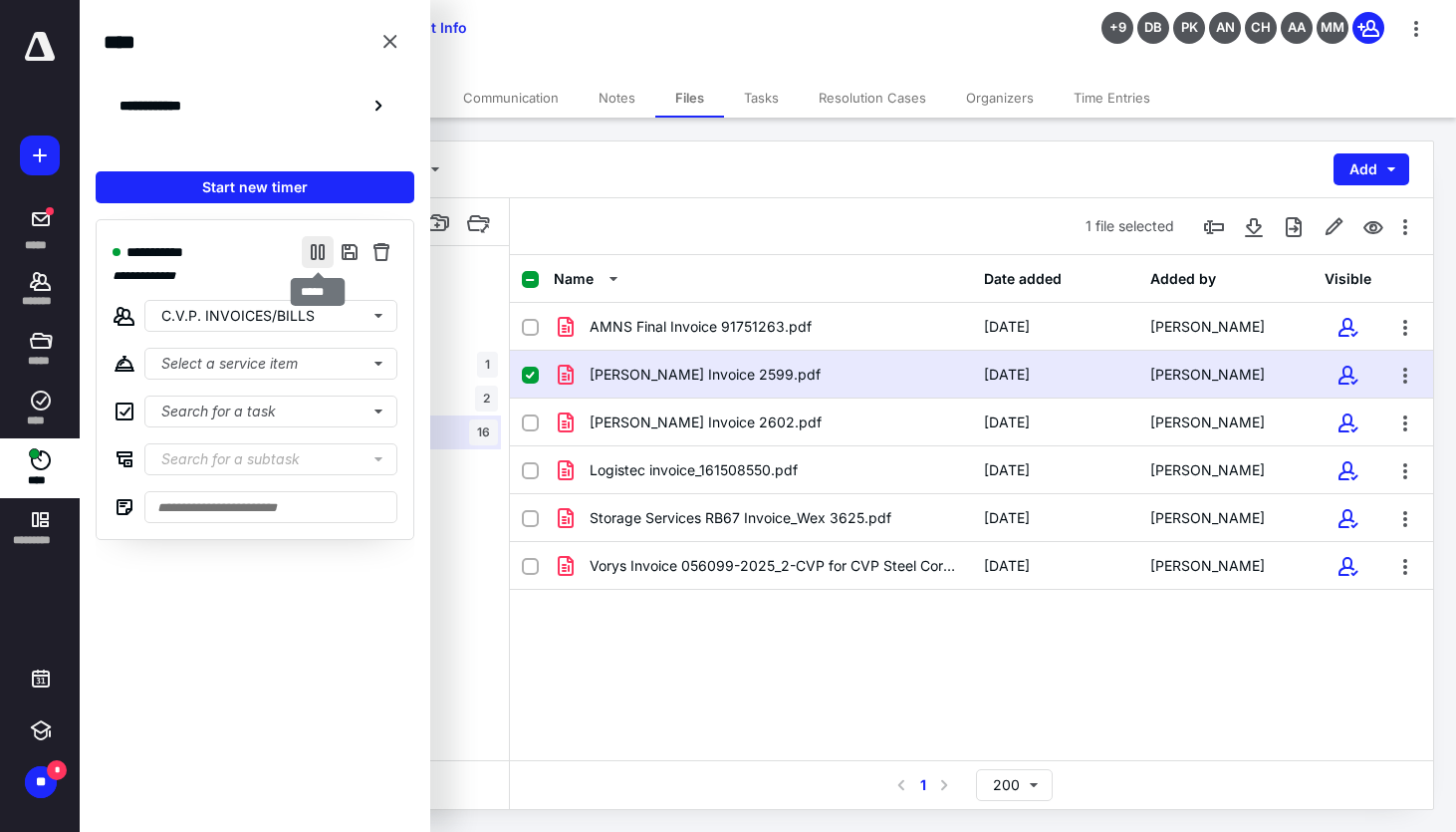 click at bounding box center [318, 252] 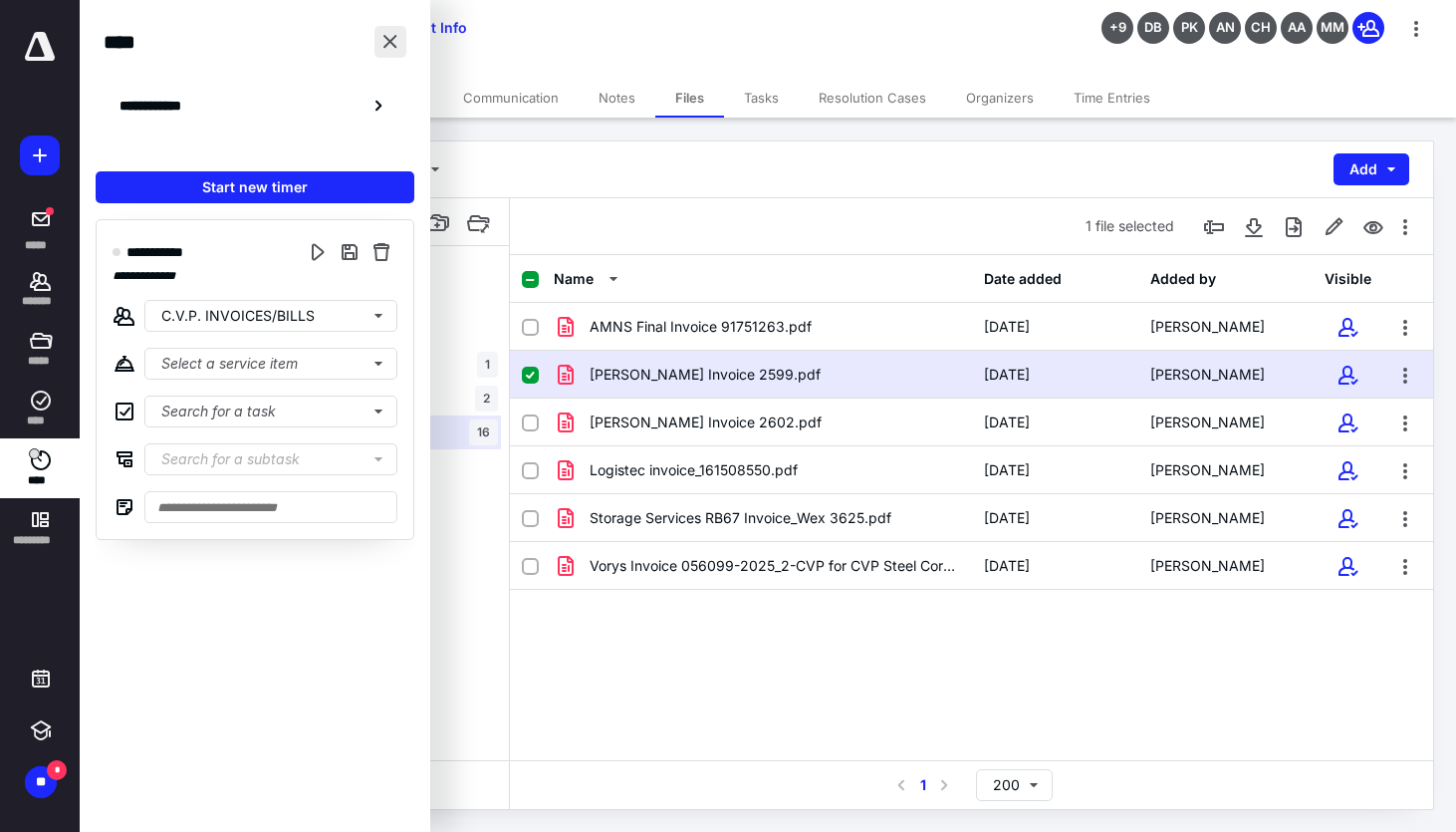 click at bounding box center [390, 42] 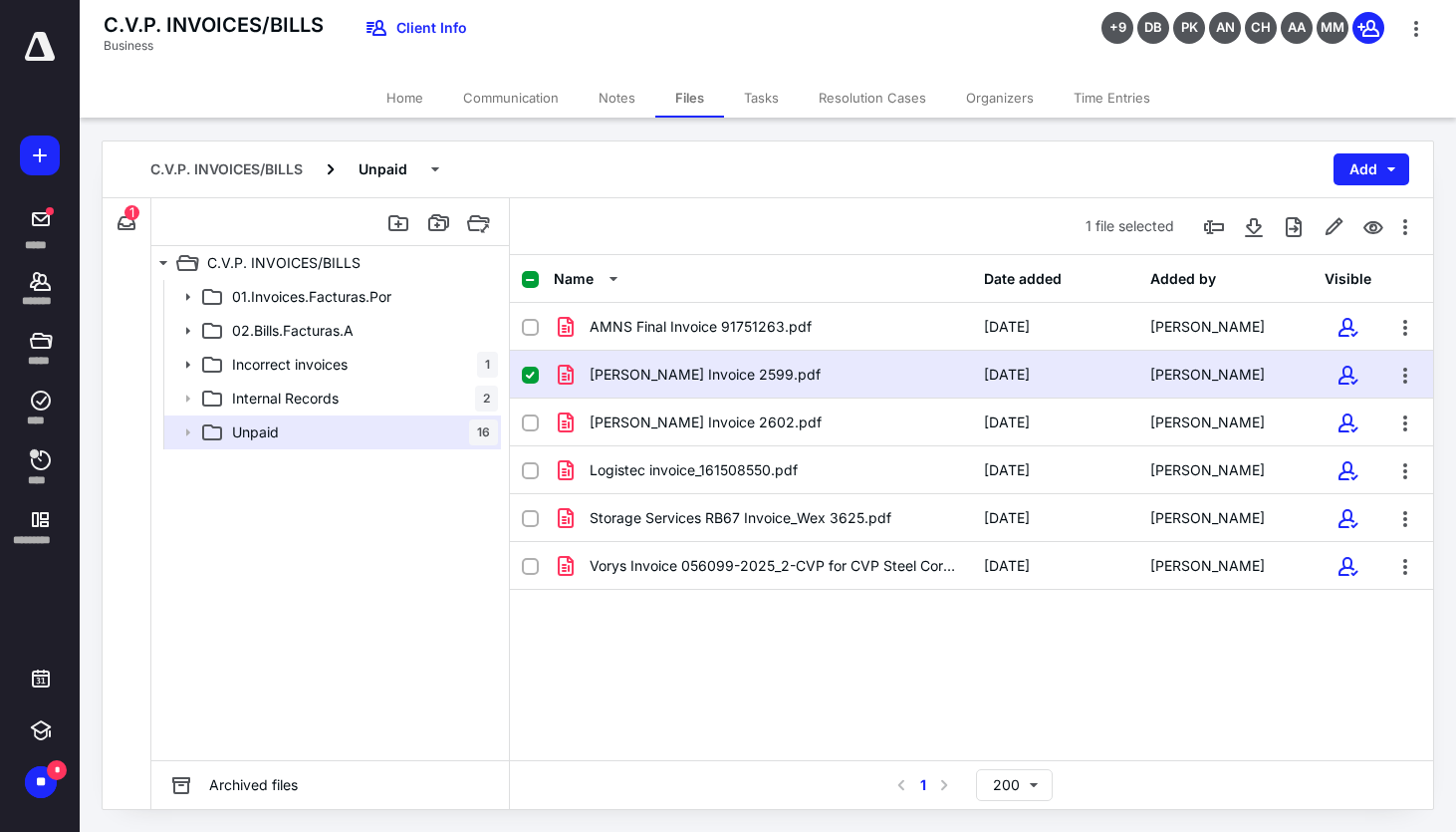 click on "[PERSON_NAME] Invoice 2599.pdf [DATE] [PERSON_NAME]" at bounding box center (971, 375) 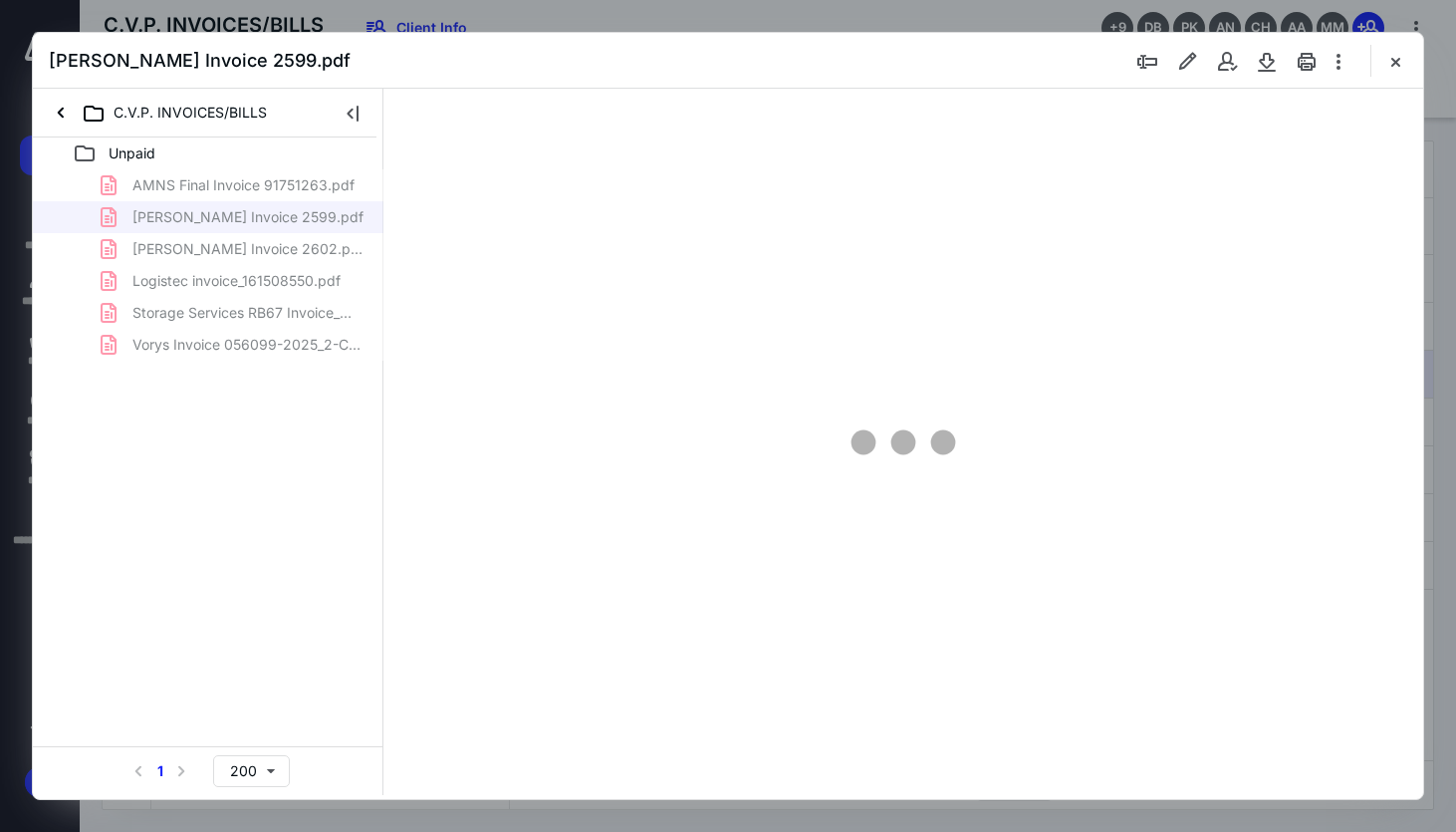 scroll, scrollTop: 0, scrollLeft: 0, axis: both 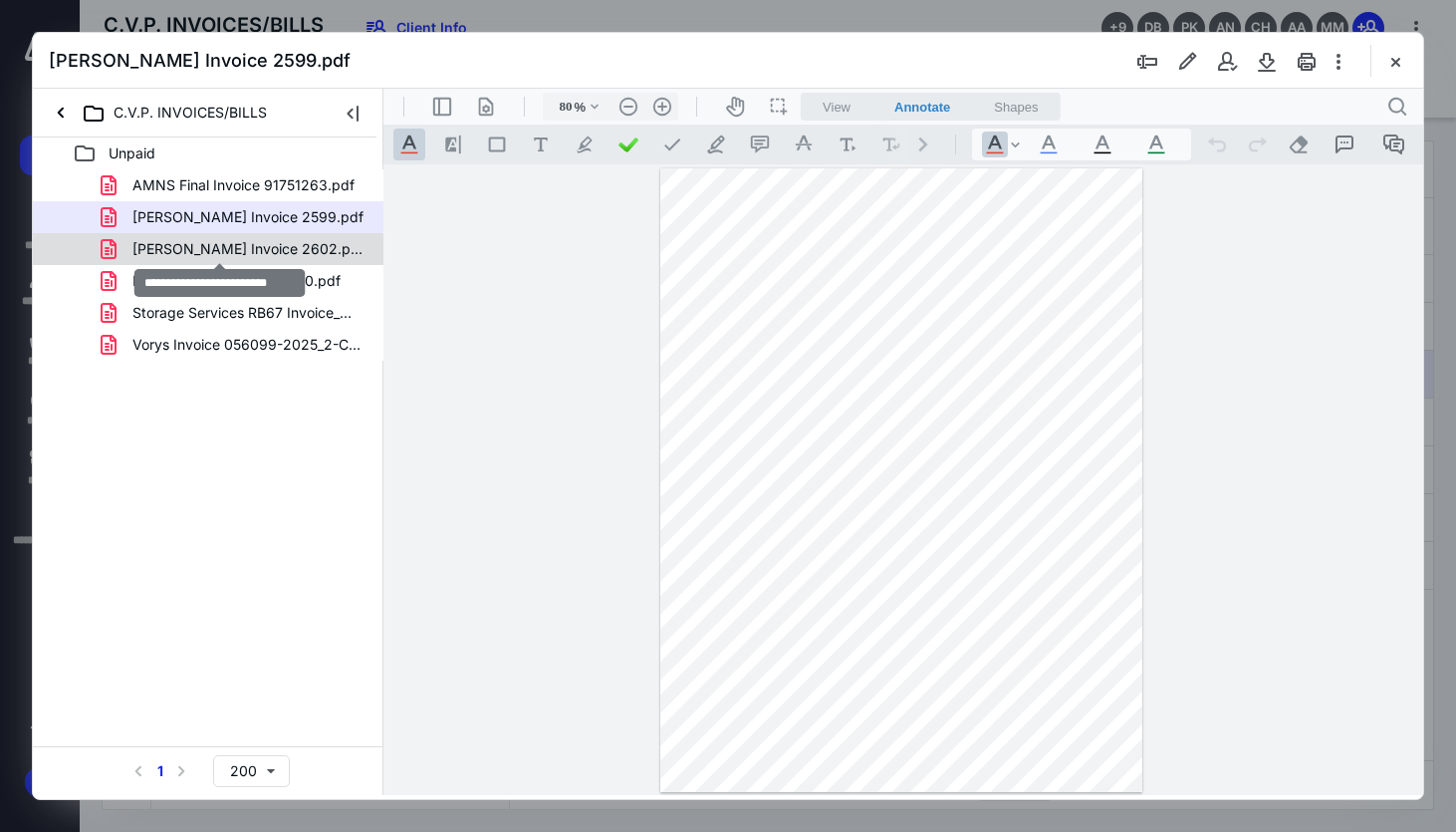 click on "[PERSON_NAME] Invoice 2602.pdf" at bounding box center [248, 249] 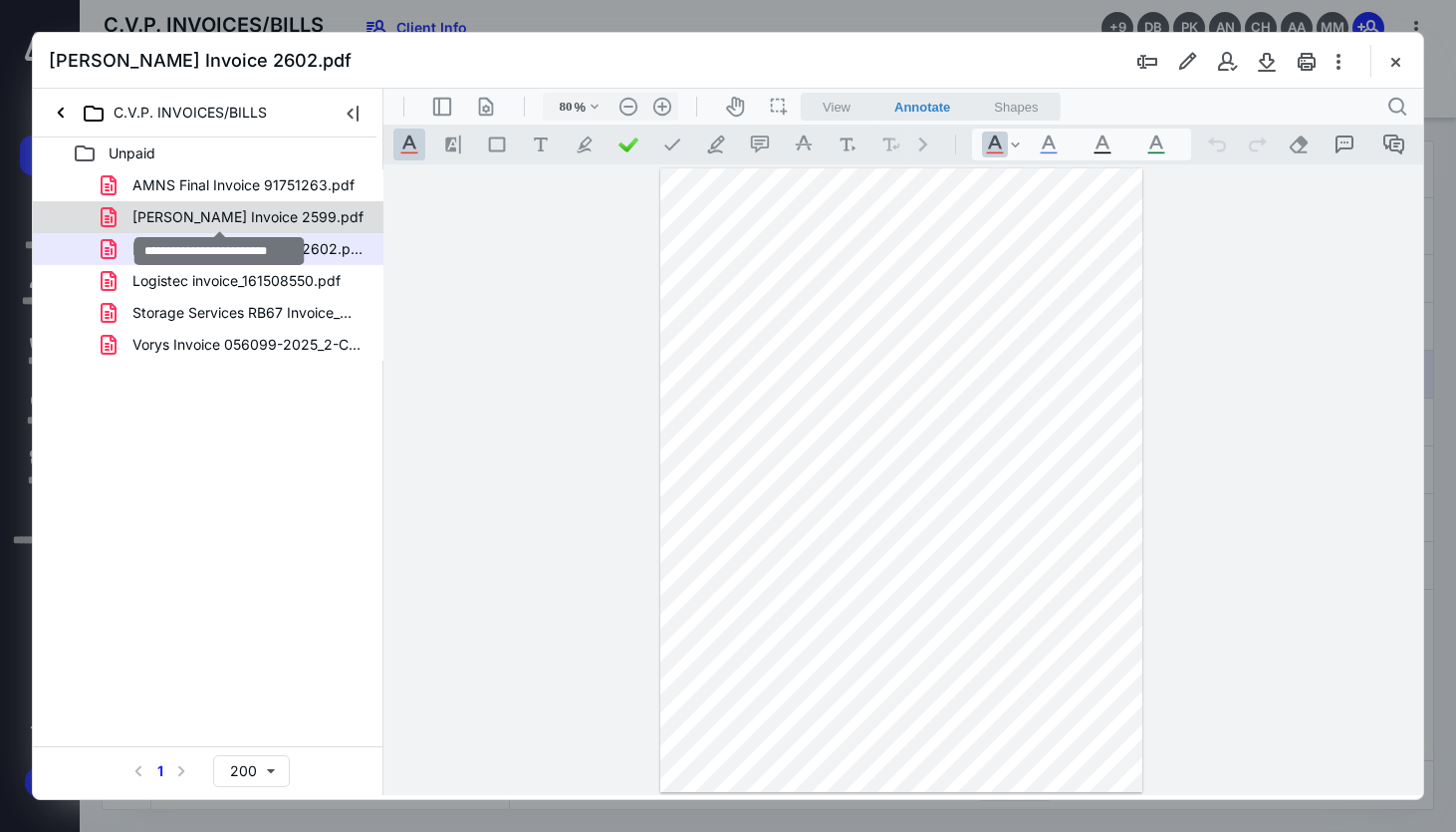 click on "[PERSON_NAME] Invoice 2599.pdf" at bounding box center [248, 217] 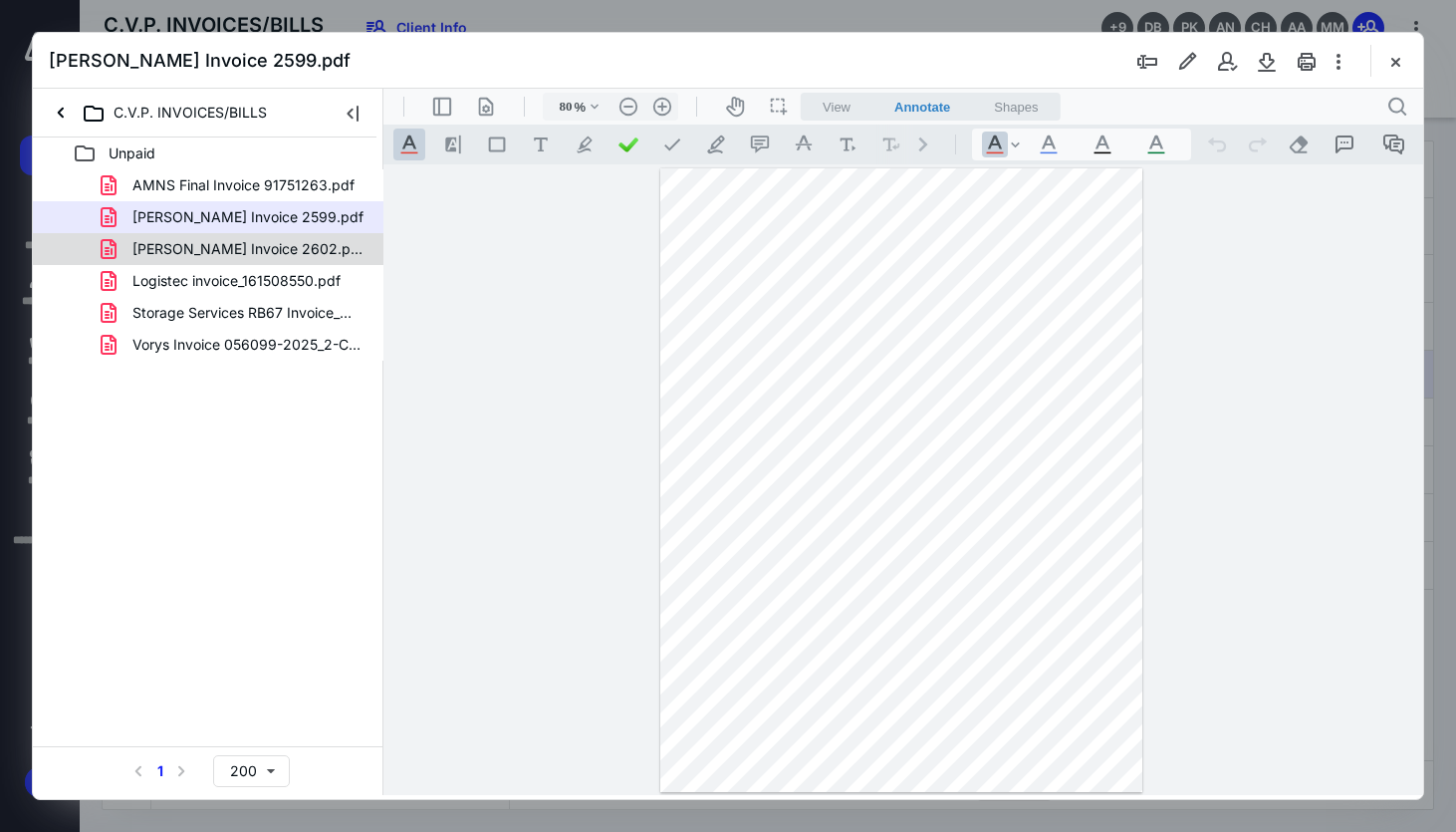 click on "[PERSON_NAME] Invoice 2602.pdf" at bounding box center (236, 249) 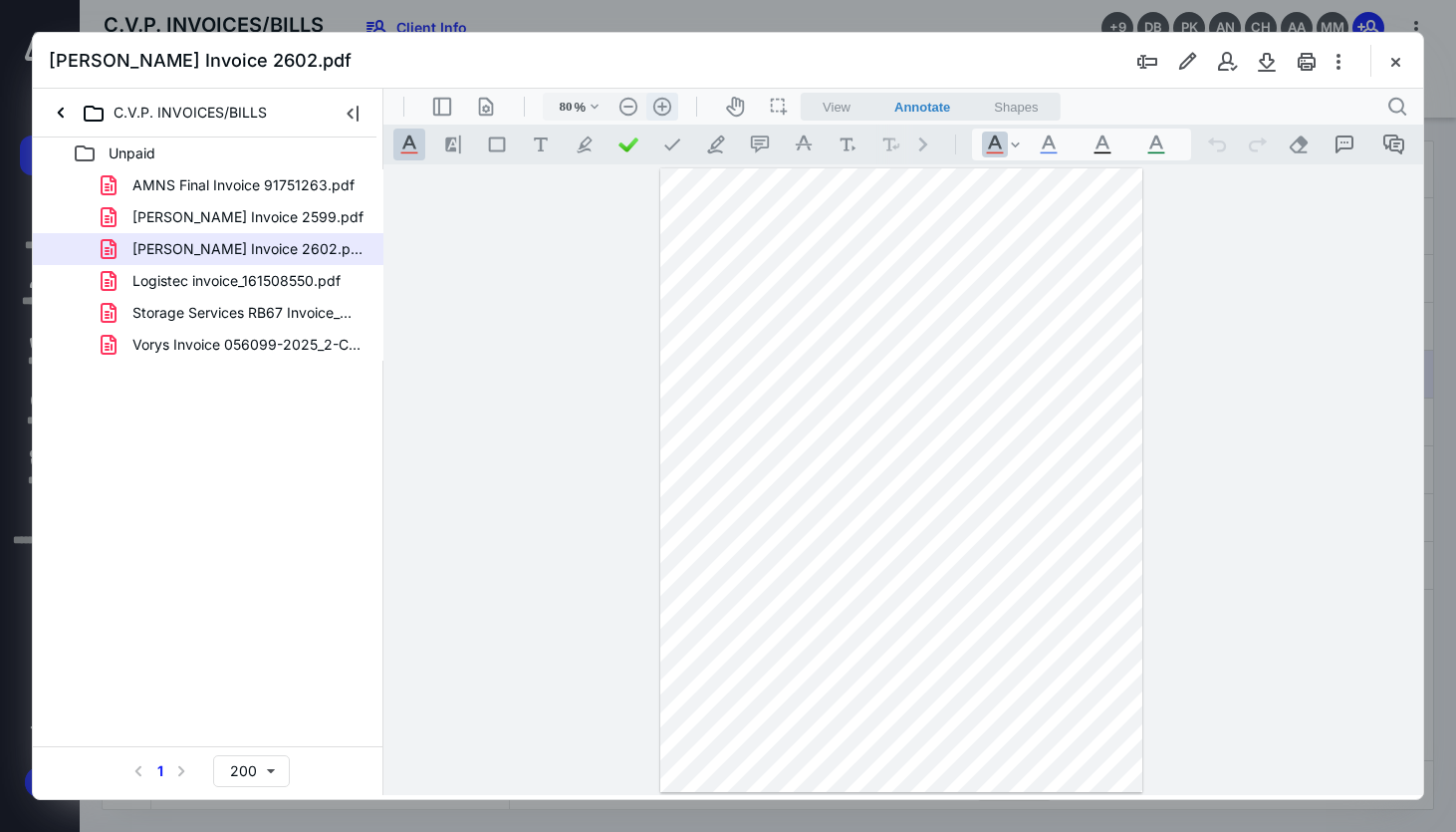 click on ".cls-1{fill:#abb0c4;} icon - header - zoom - in - line" at bounding box center (662, 107) 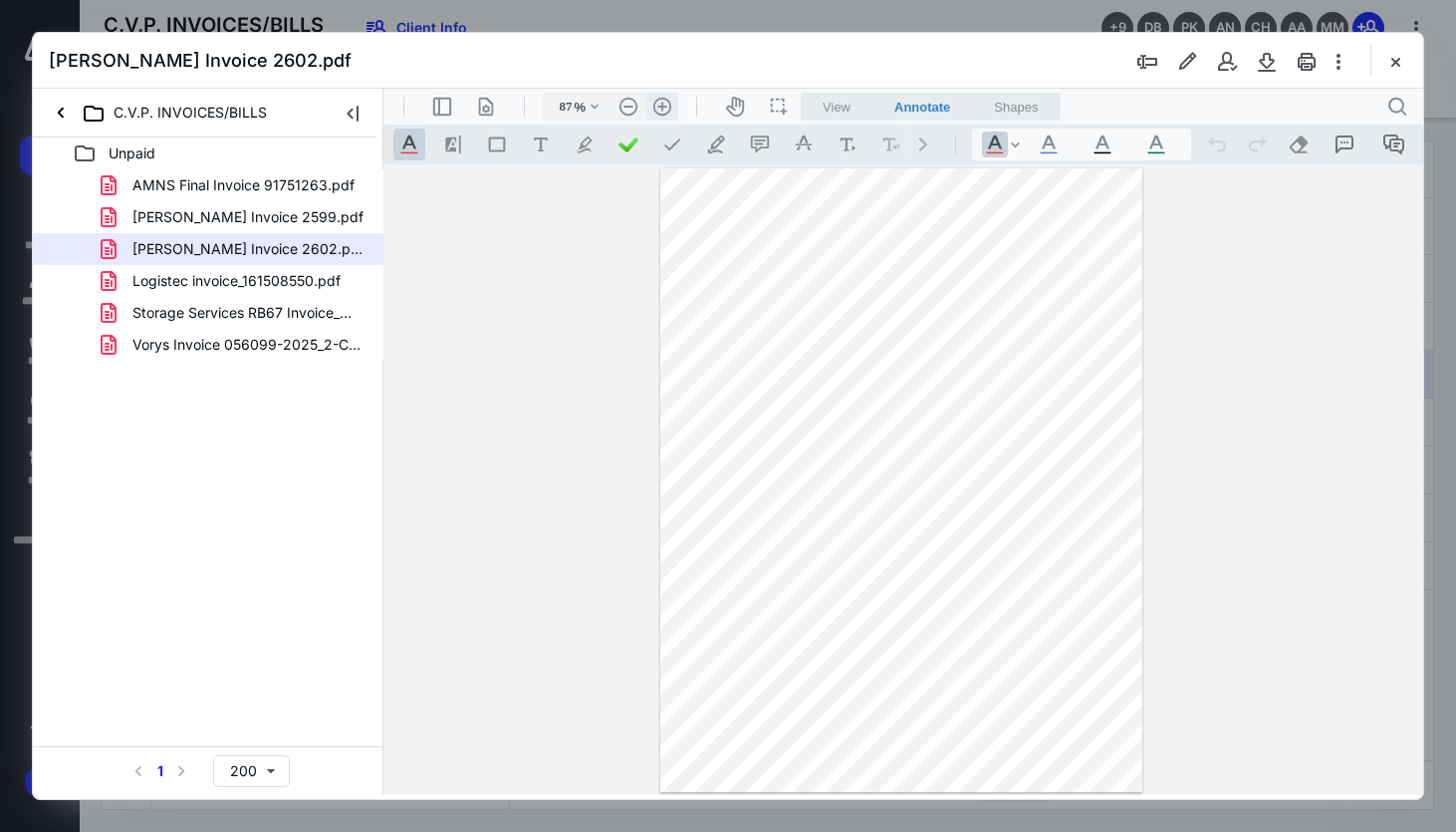 click on ".cls-1{fill:#abb0c4;} icon - header - zoom - in - line" at bounding box center [662, 107] 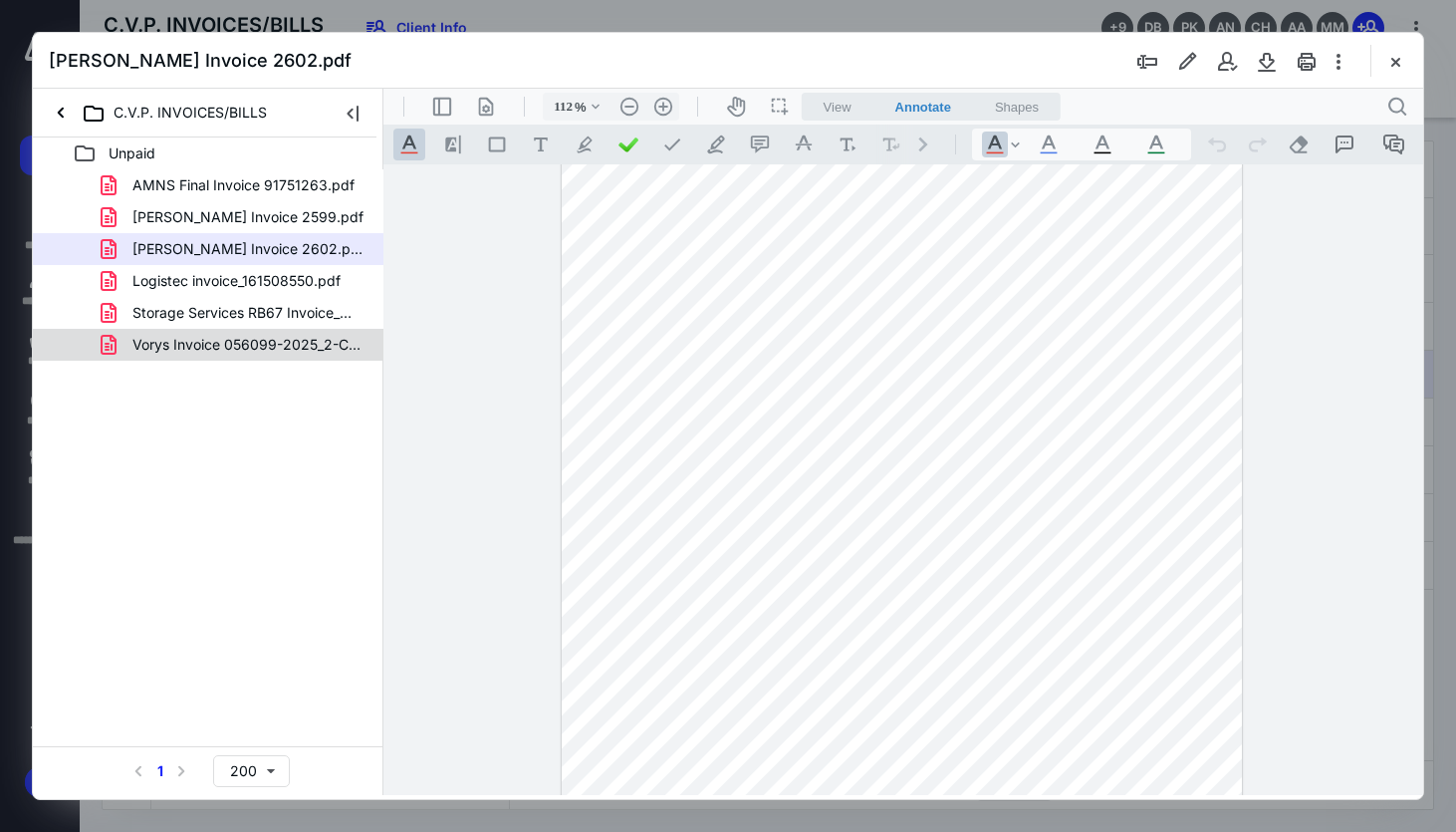 scroll, scrollTop: 0, scrollLeft: 0, axis: both 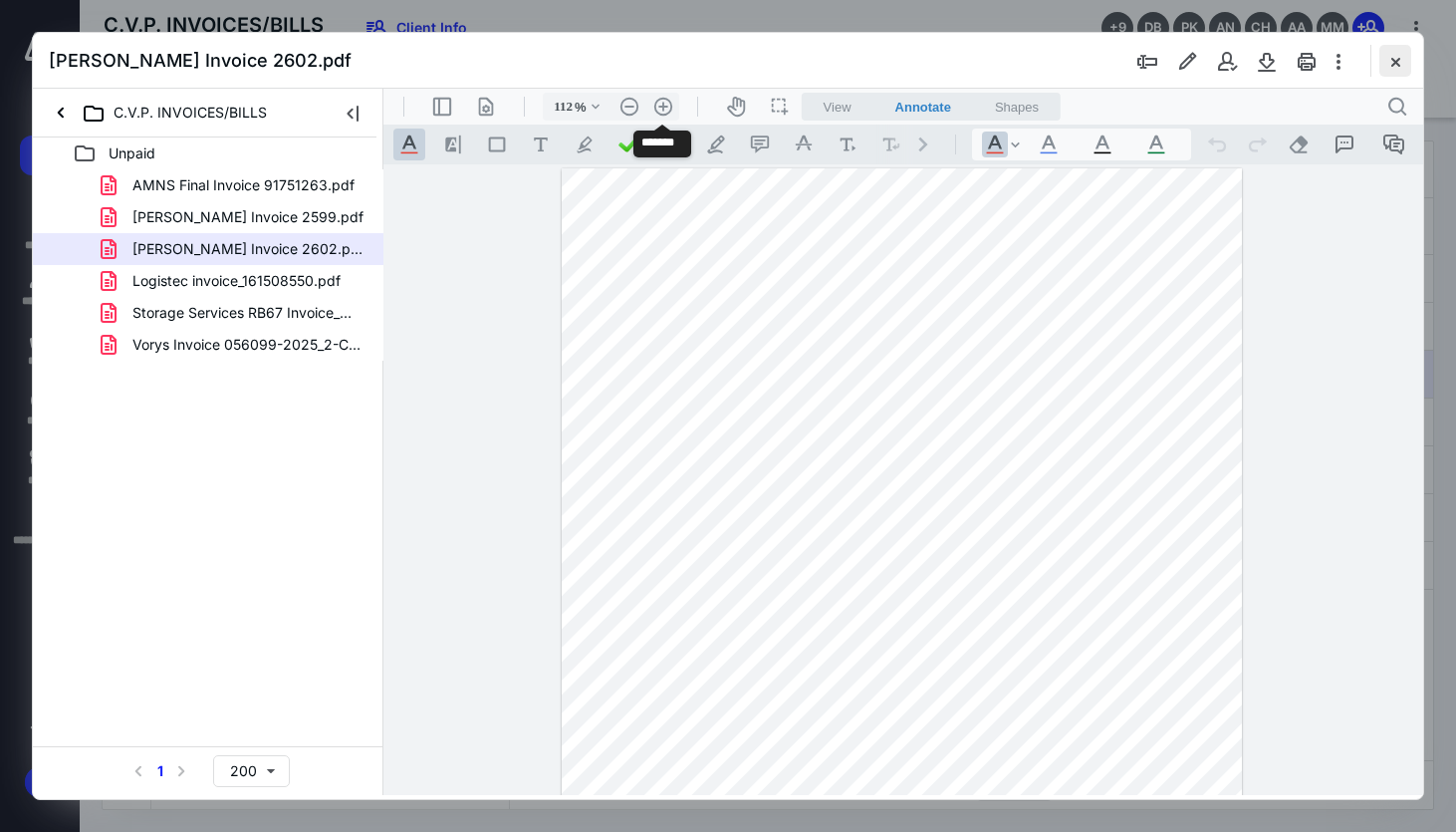 click at bounding box center [1395, 61] 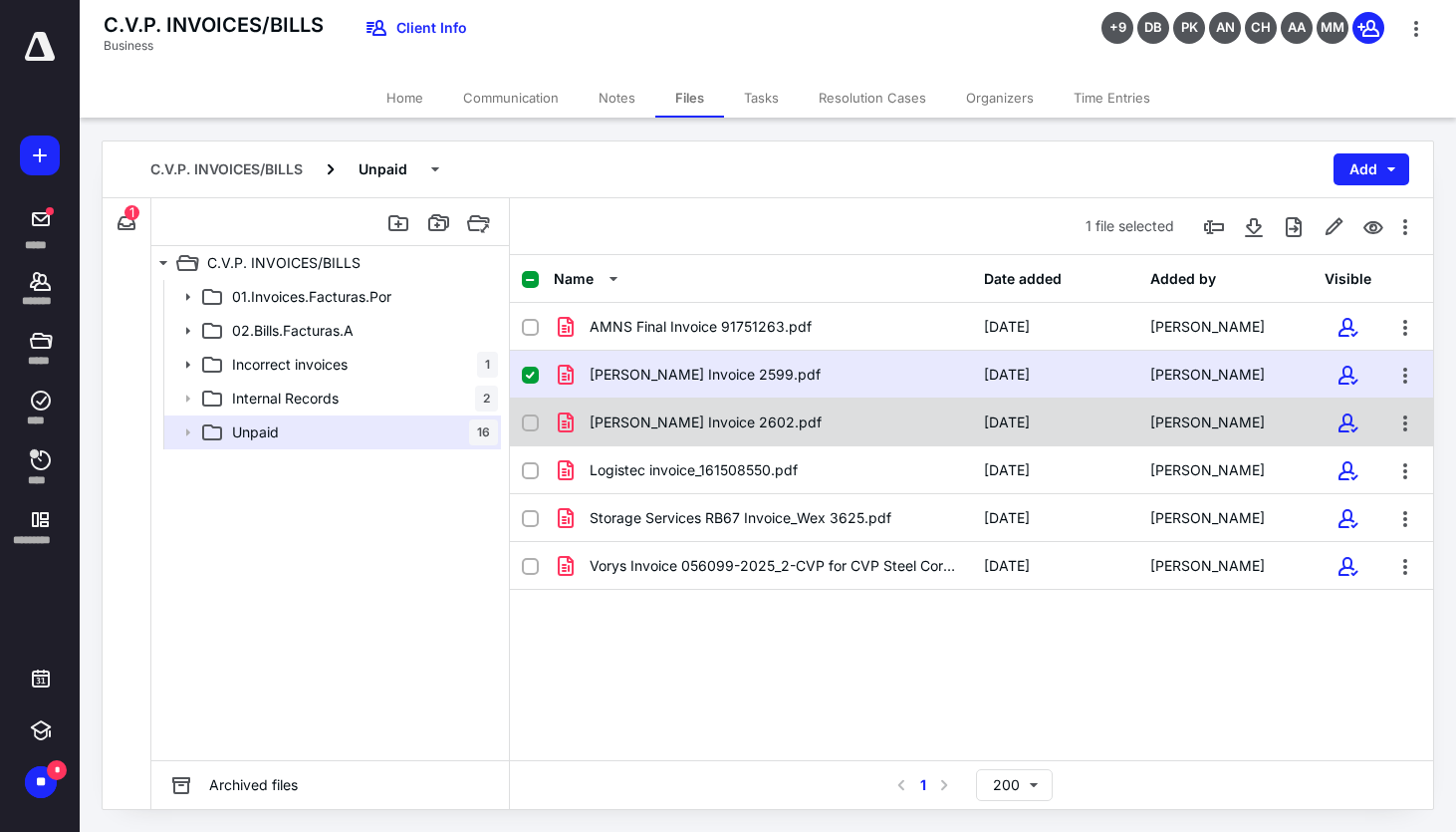 click on "[PERSON_NAME] Invoice 2602.pdf" at bounding box center [763, 422] 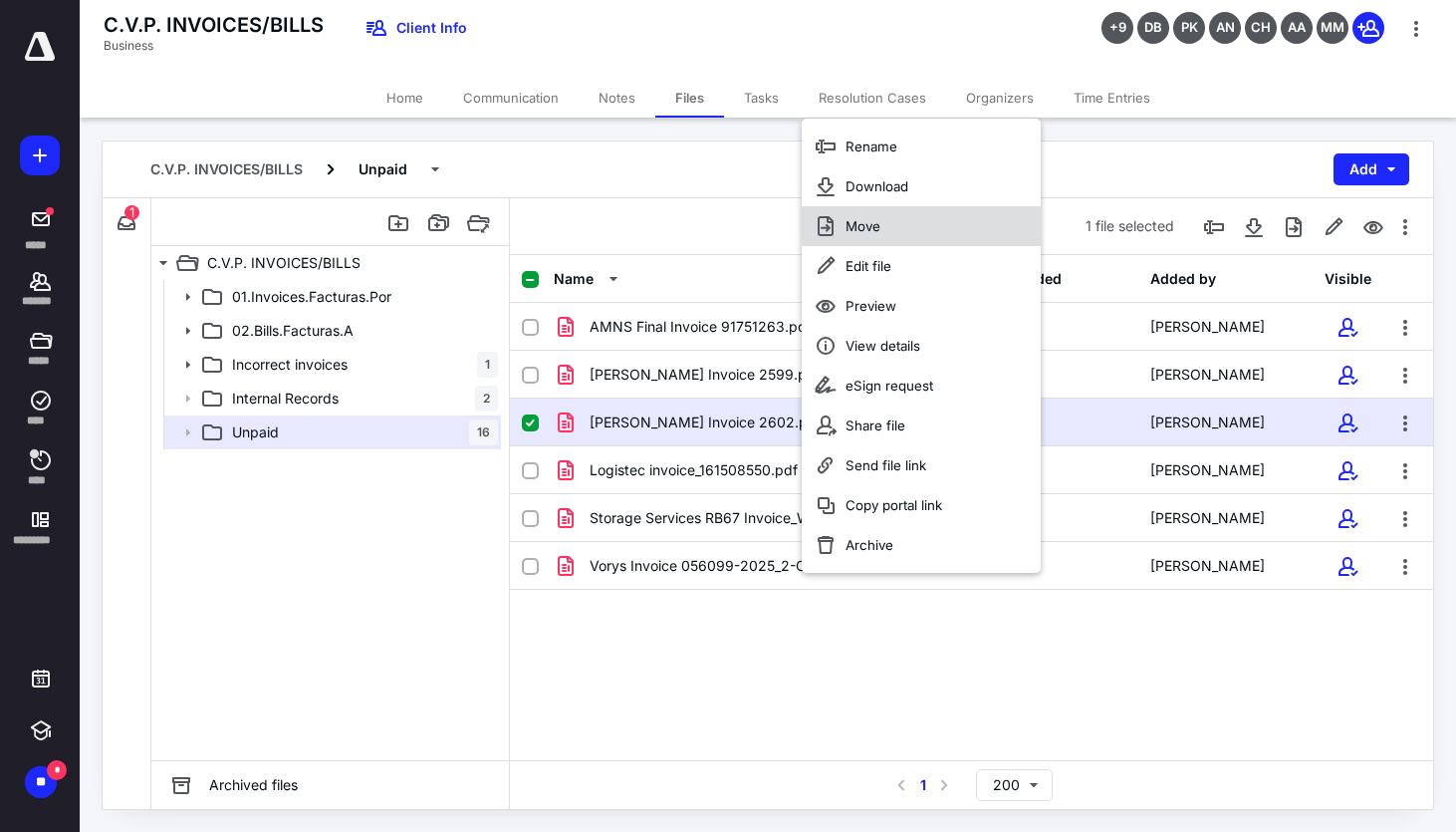 click on "Move" at bounding box center [921, 226] 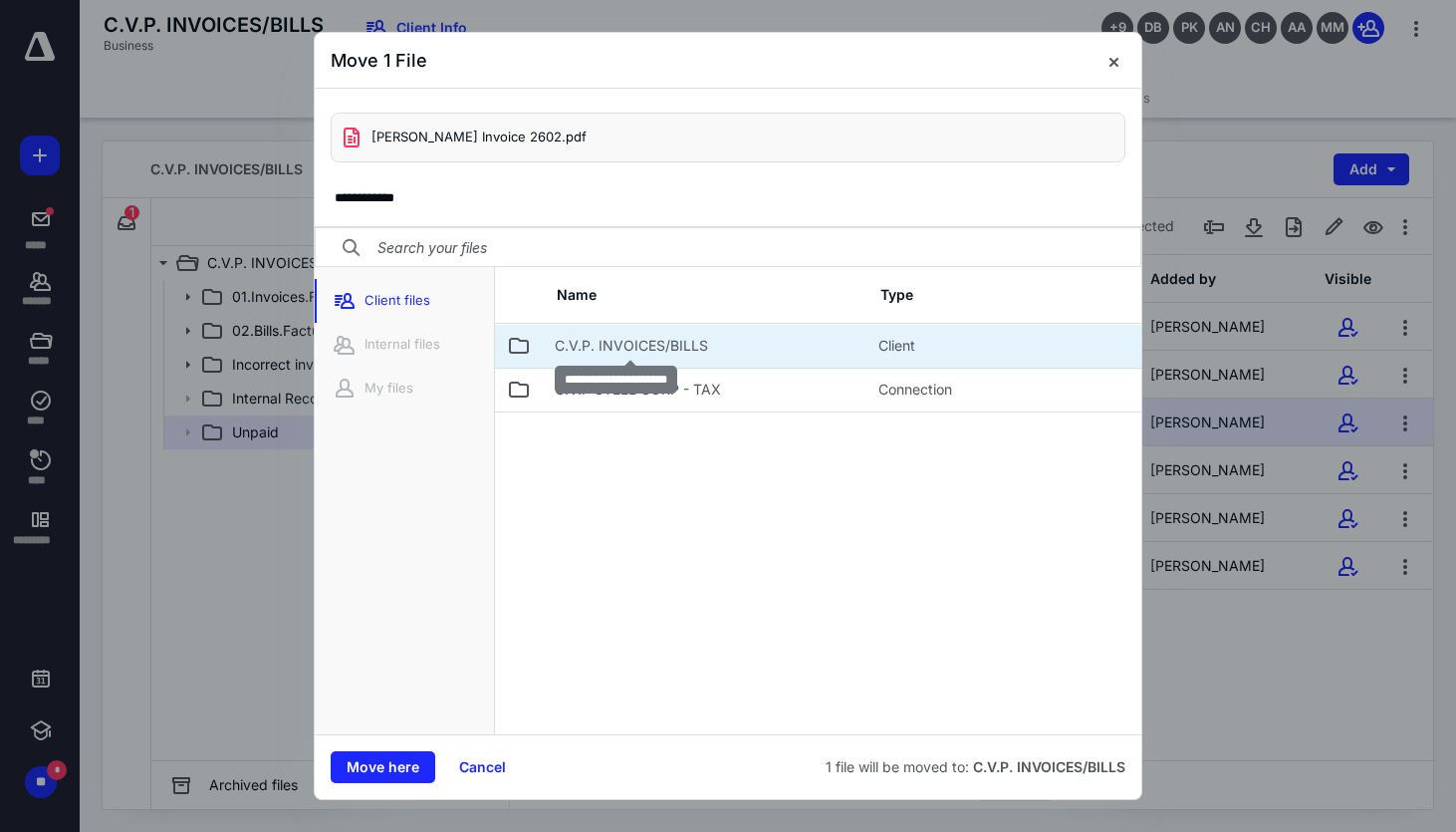 click on "C.V.P. INVOICES/BILLS" at bounding box center (631, 346) 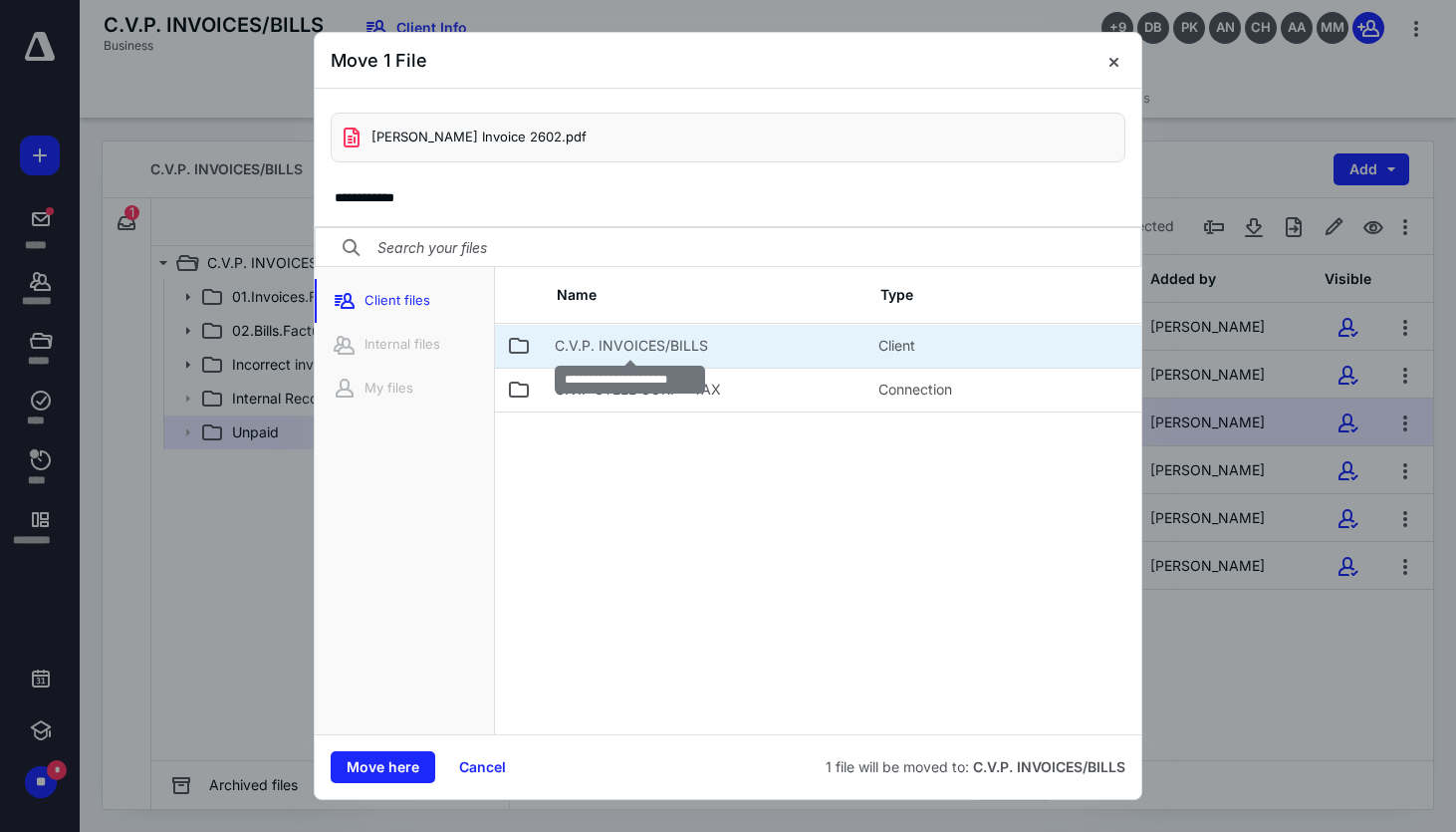 click on "C.V.P. INVOICES/BILLS" at bounding box center (631, 346) 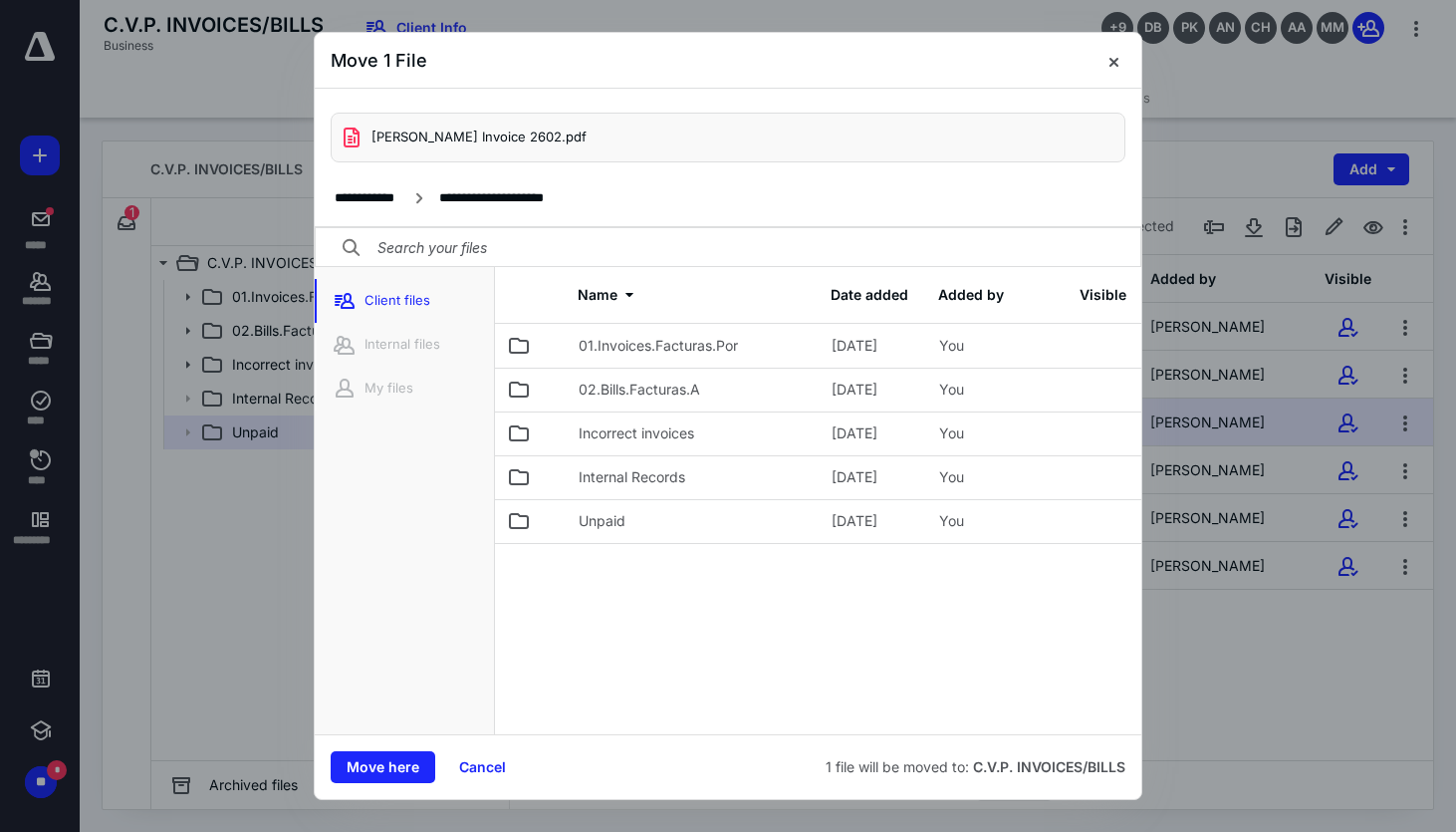 click on "02.Bills.Facturas.A" at bounding box center [693, 390] 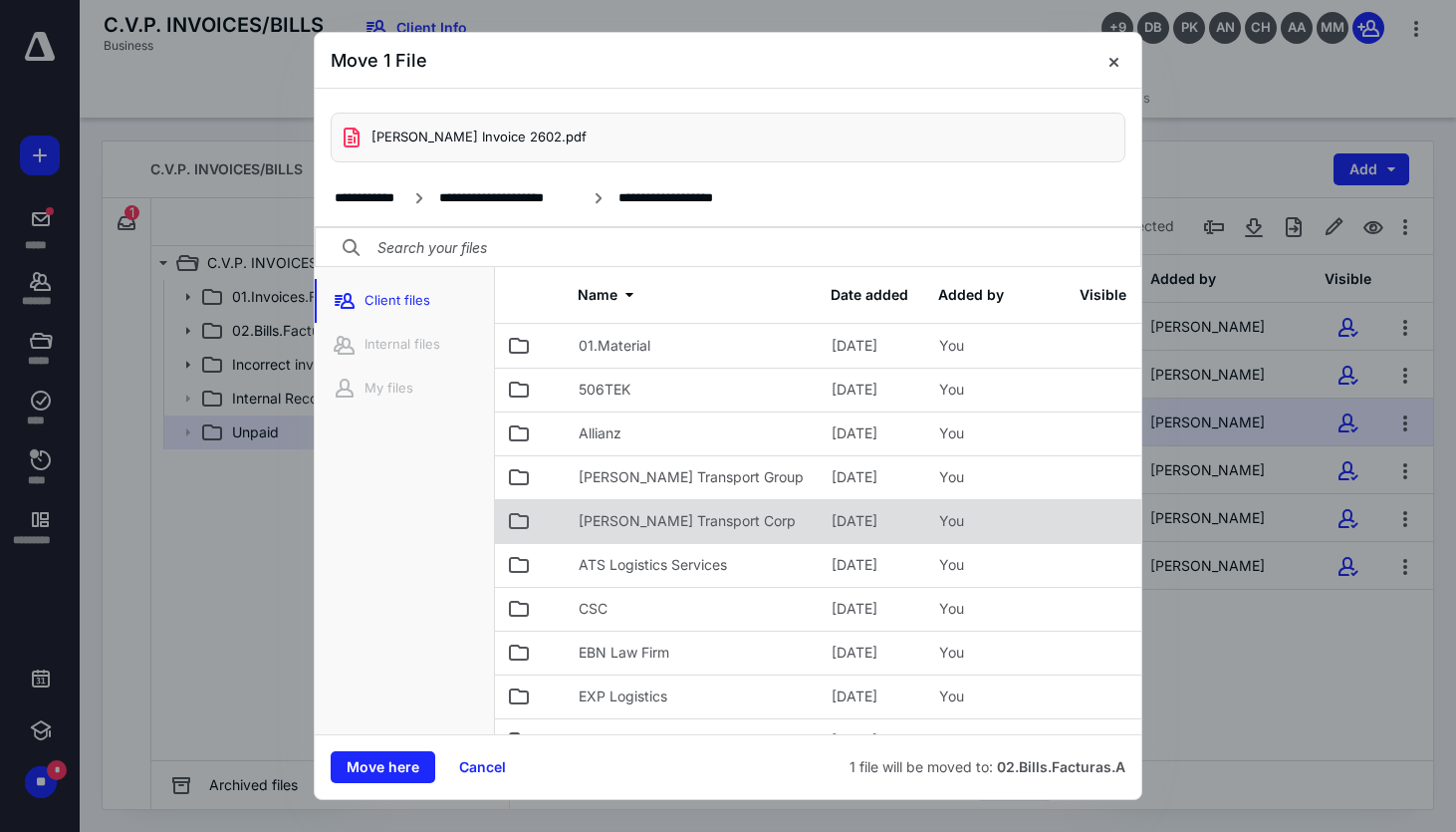 click on "[PERSON_NAME] Transport Corp" at bounding box center (693, 521) 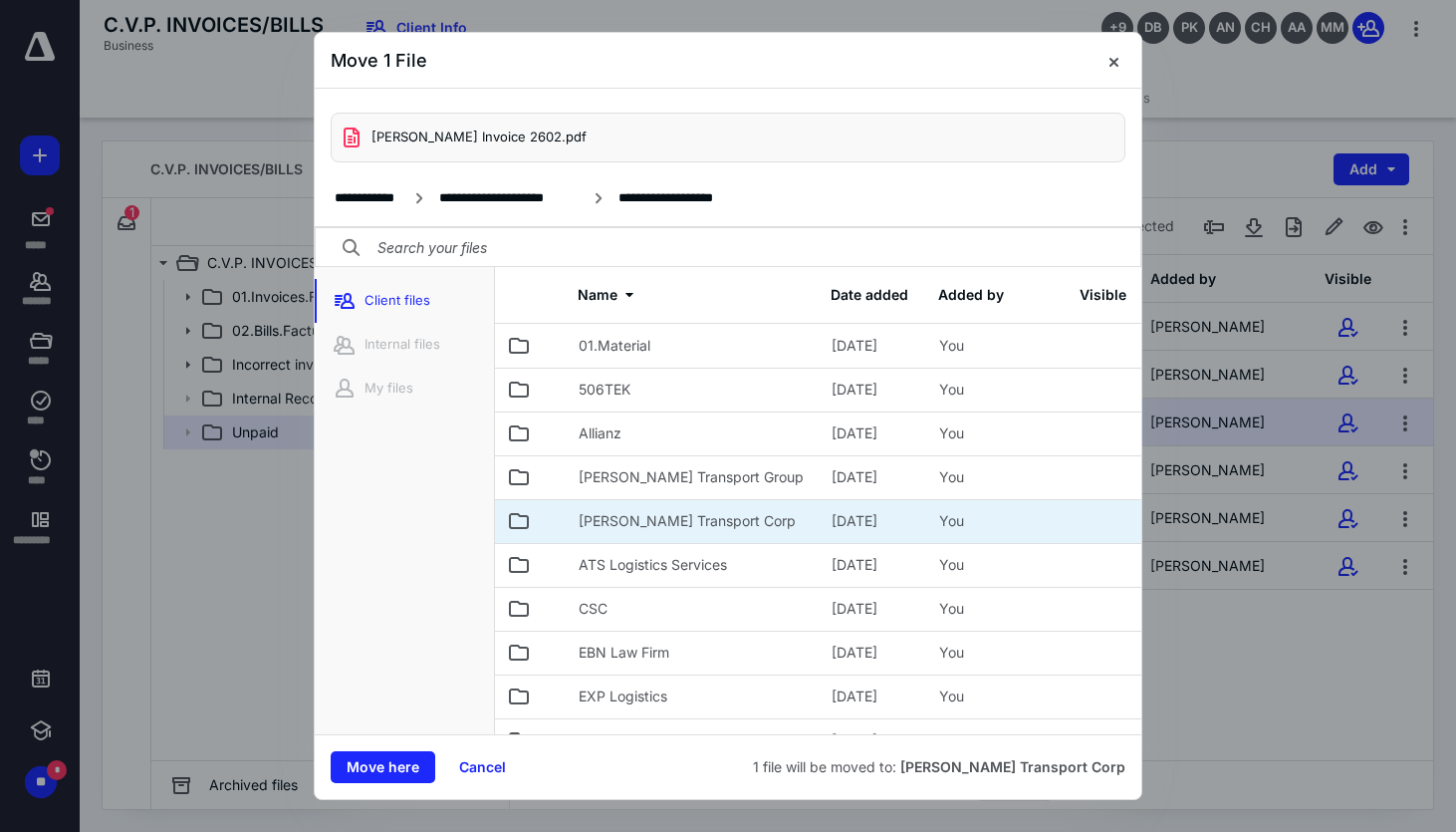click on "[PERSON_NAME] Transport Corp" at bounding box center [693, 521] 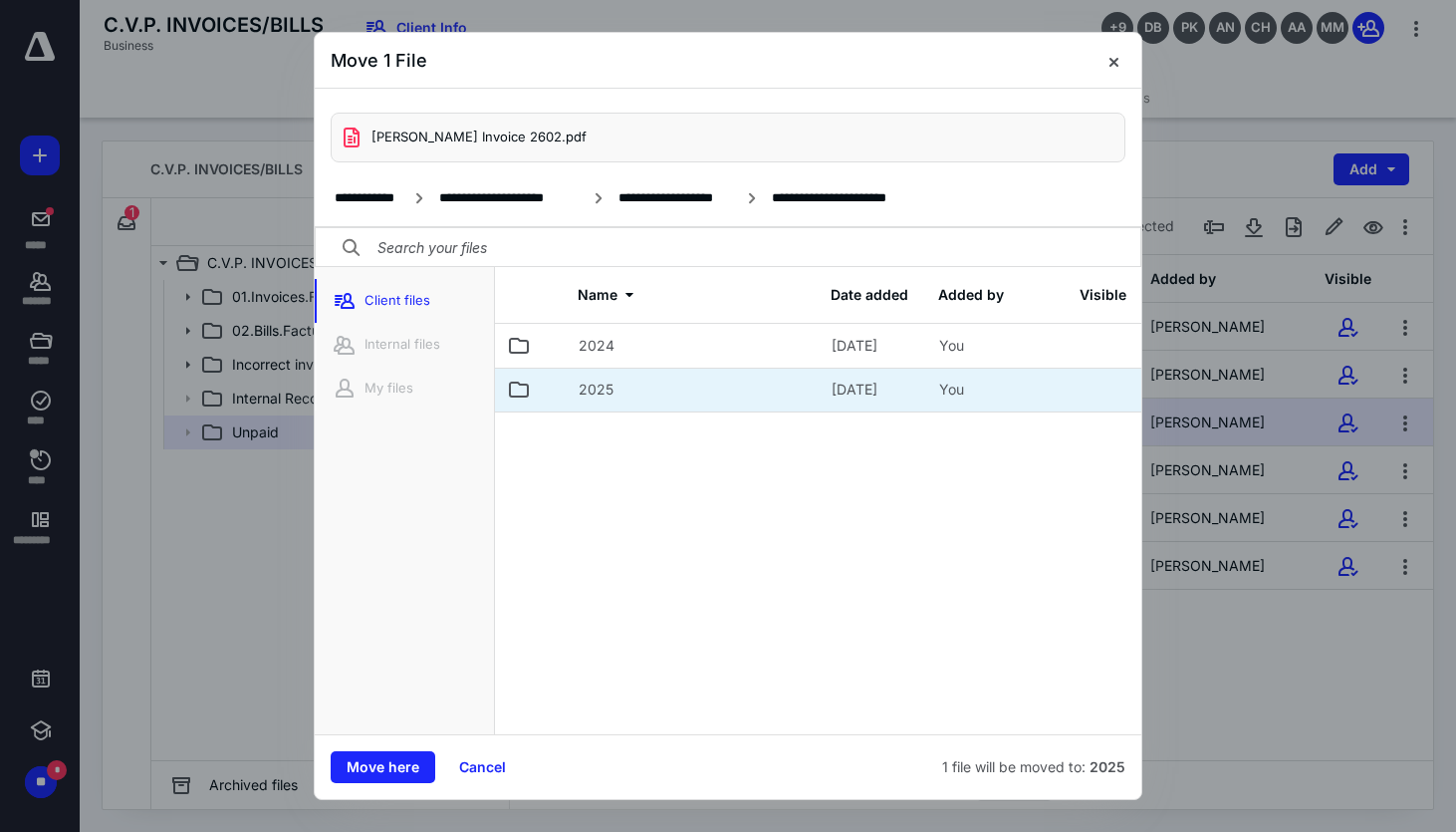 click on "2025" at bounding box center [693, 390] 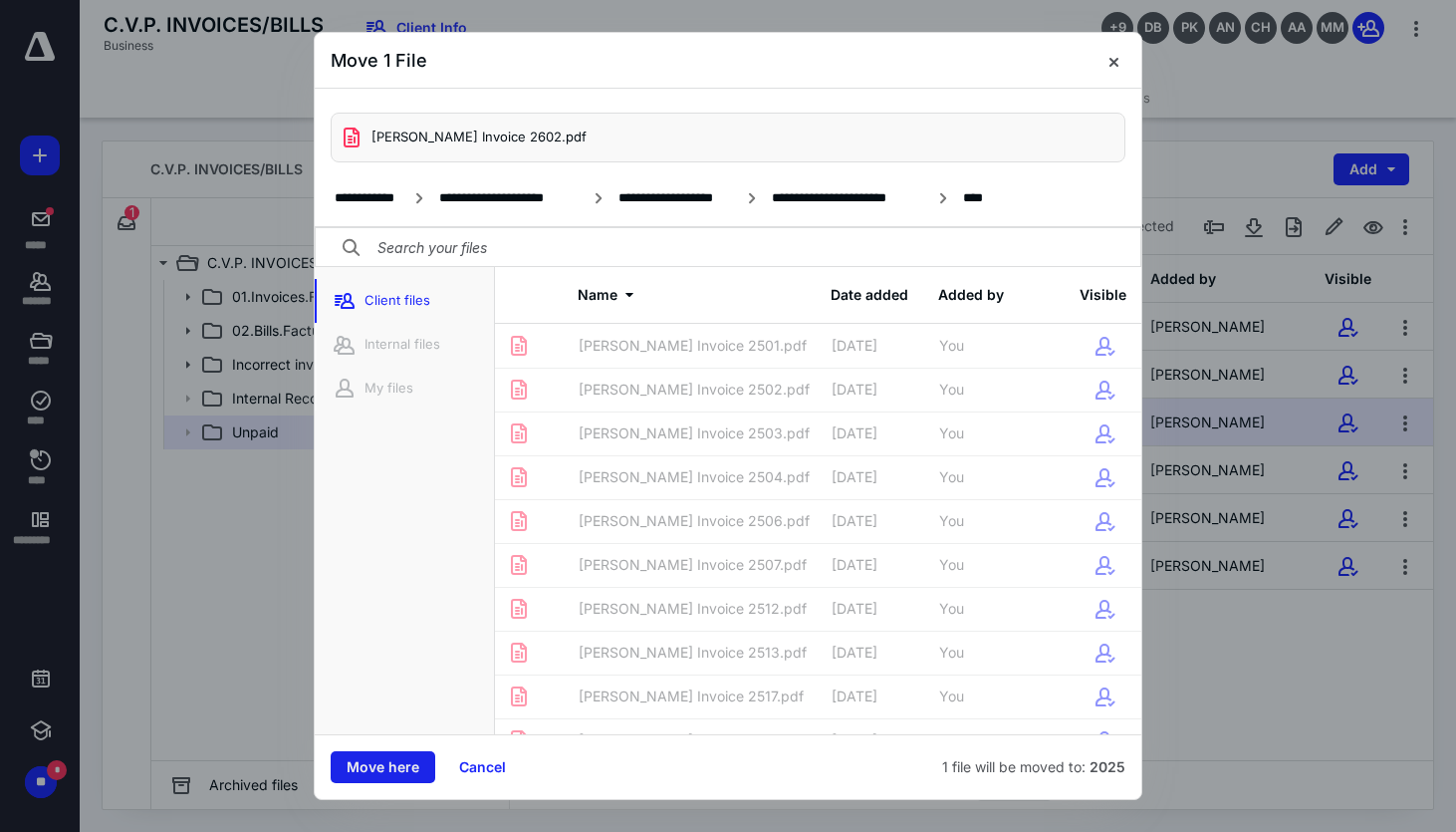 click on "Move here" at bounding box center [382, 767] 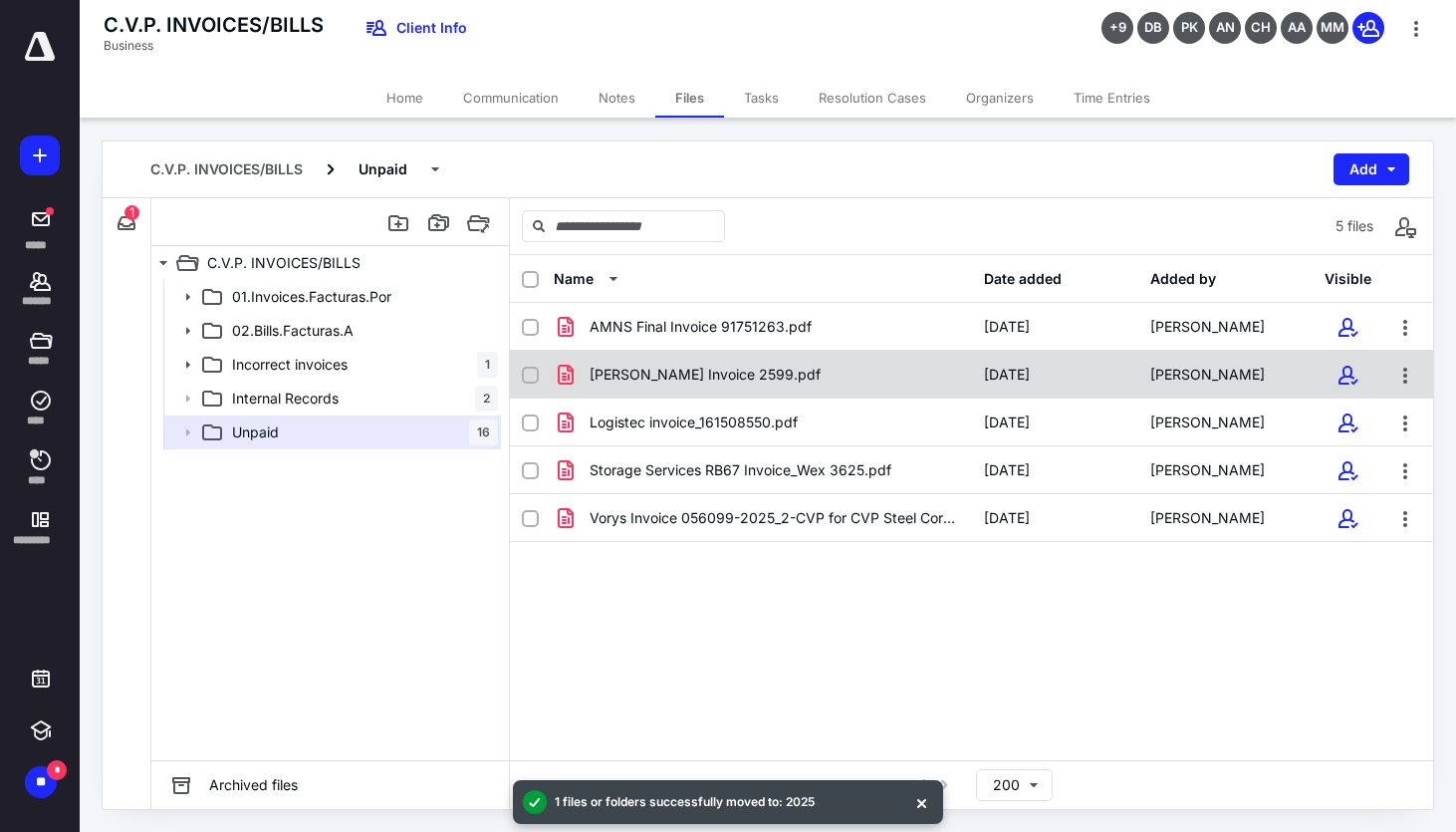 click on "[PERSON_NAME] Invoice 2599.pdf" at bounding box center (763, 375) 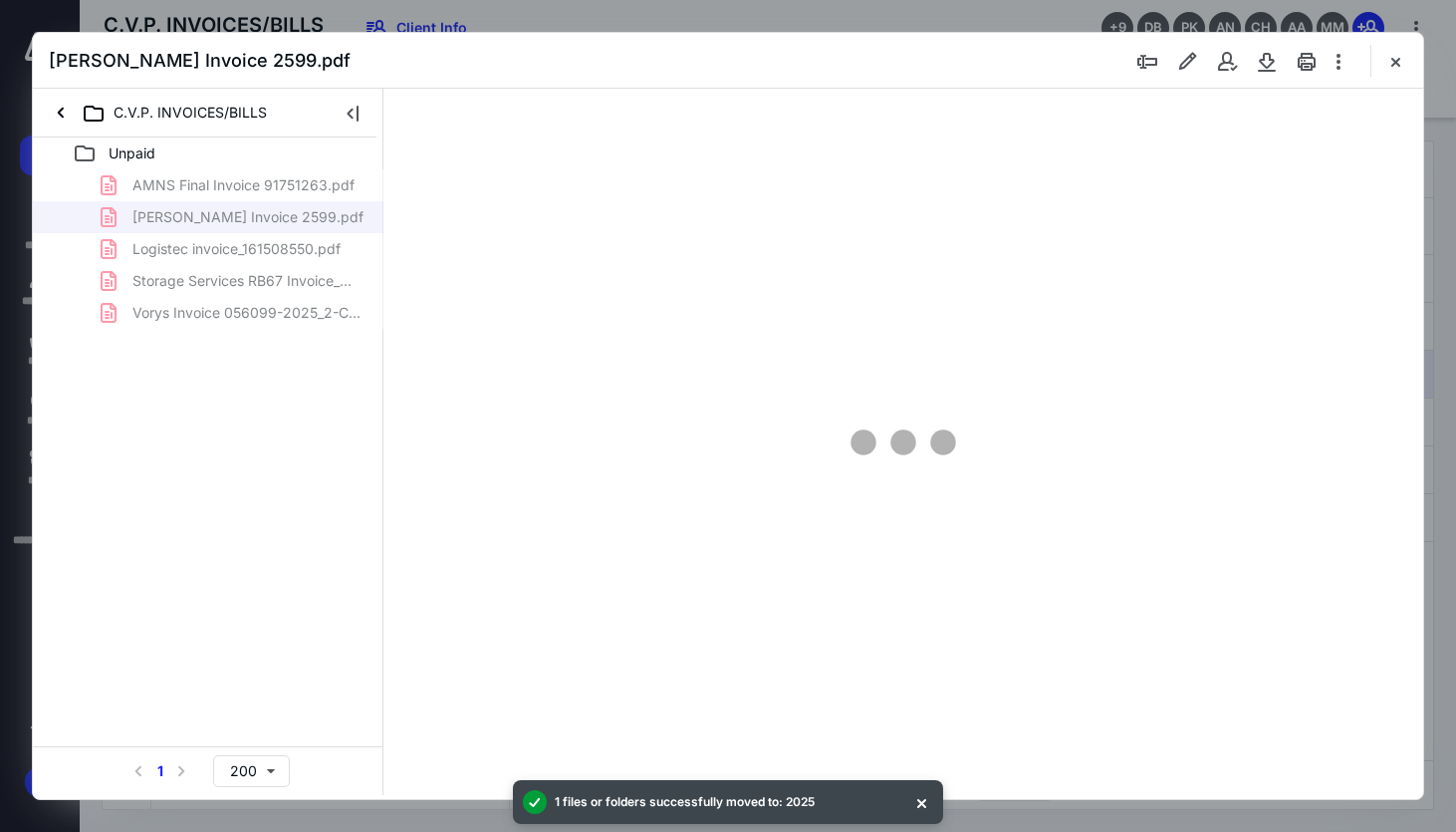 scroll, scrollTop: 0, scrollLeft: 0, axis: both 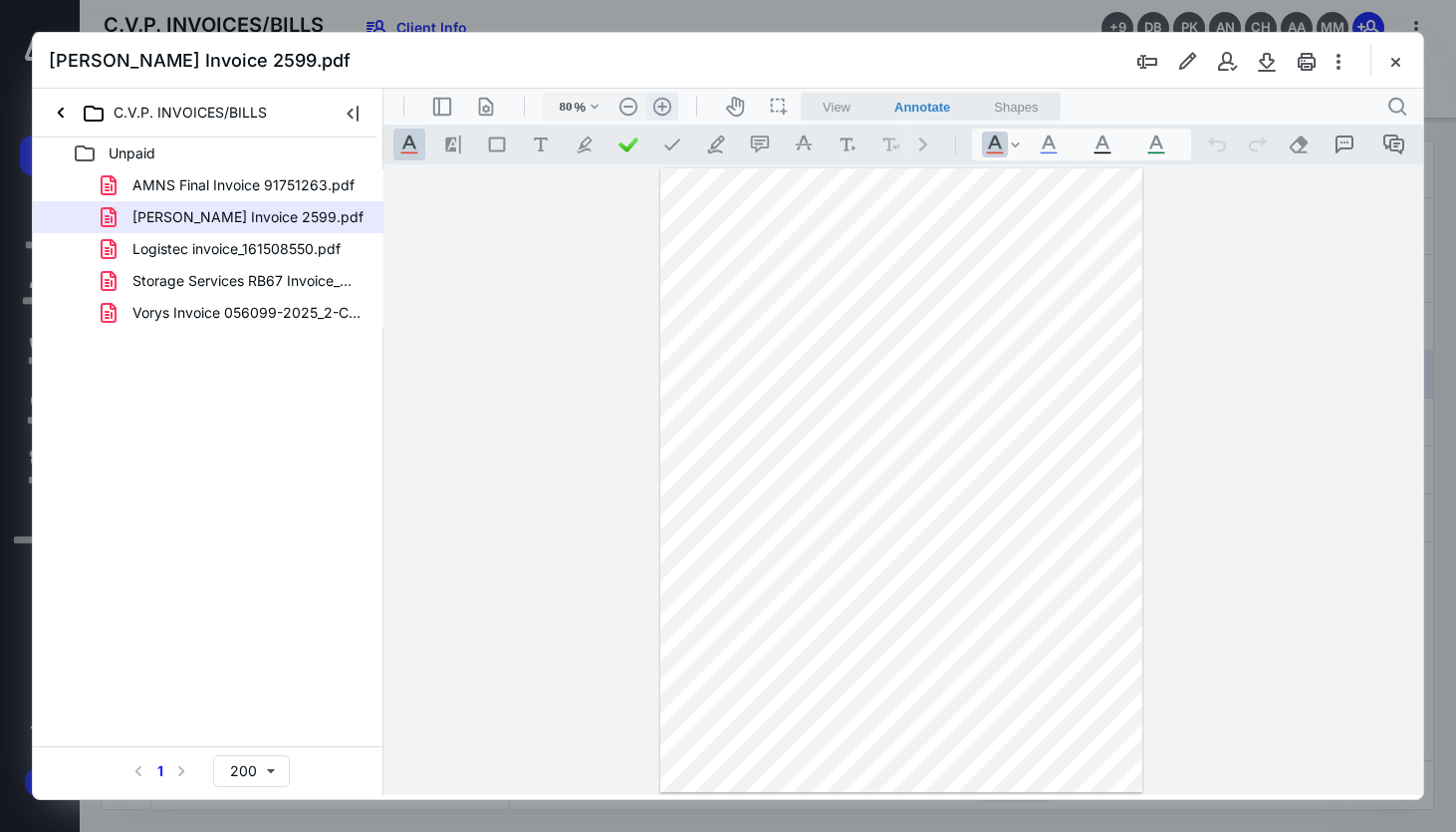 click on ".cls-1{fill:#abb0c4;} icon - header - zoom - in - line" at bounding box center [662, 107] 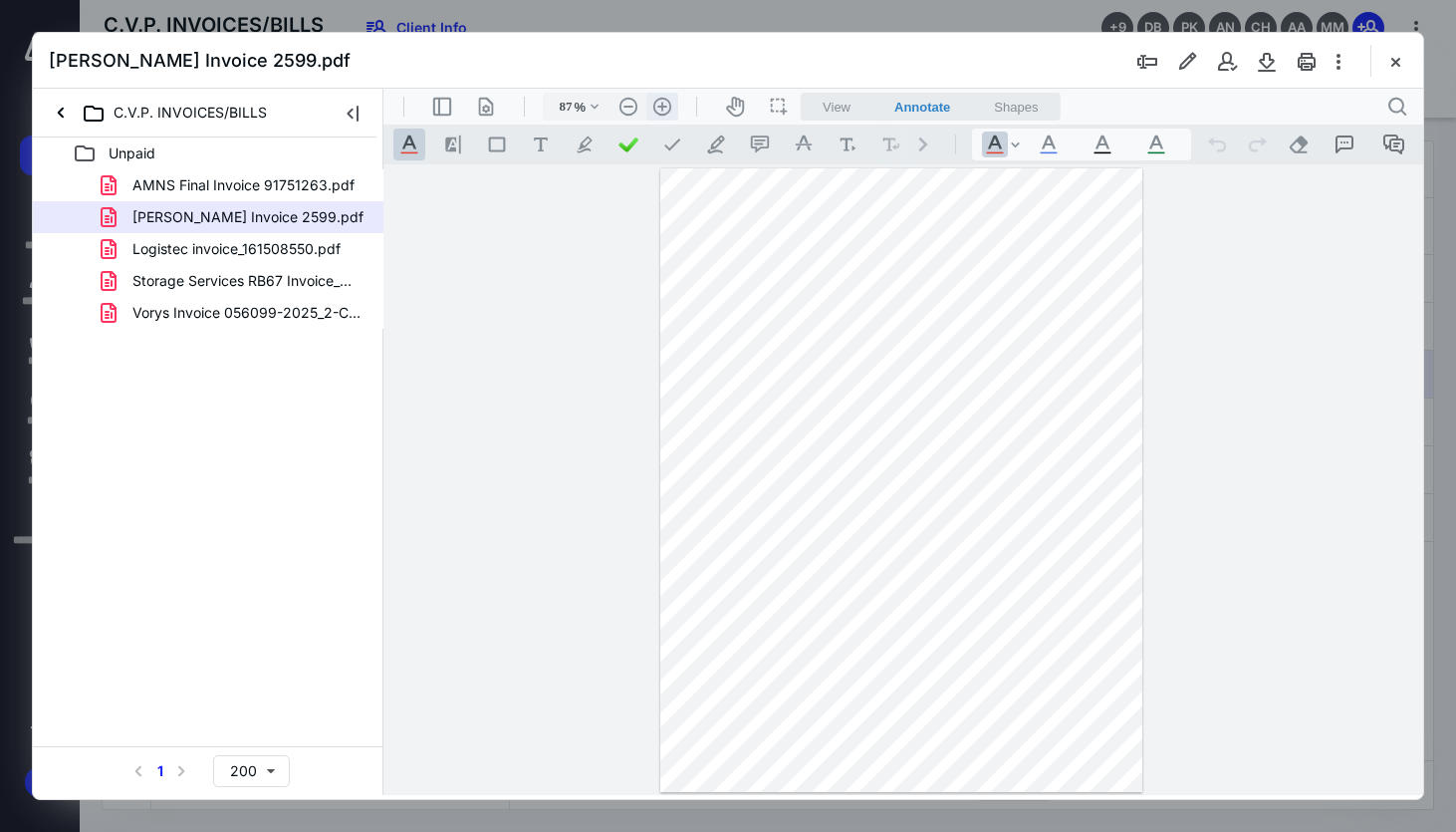 click on ".cls-1{fill:#abb0c4;} icon - header - zoom - in - line" at bounding box center [662, 107] 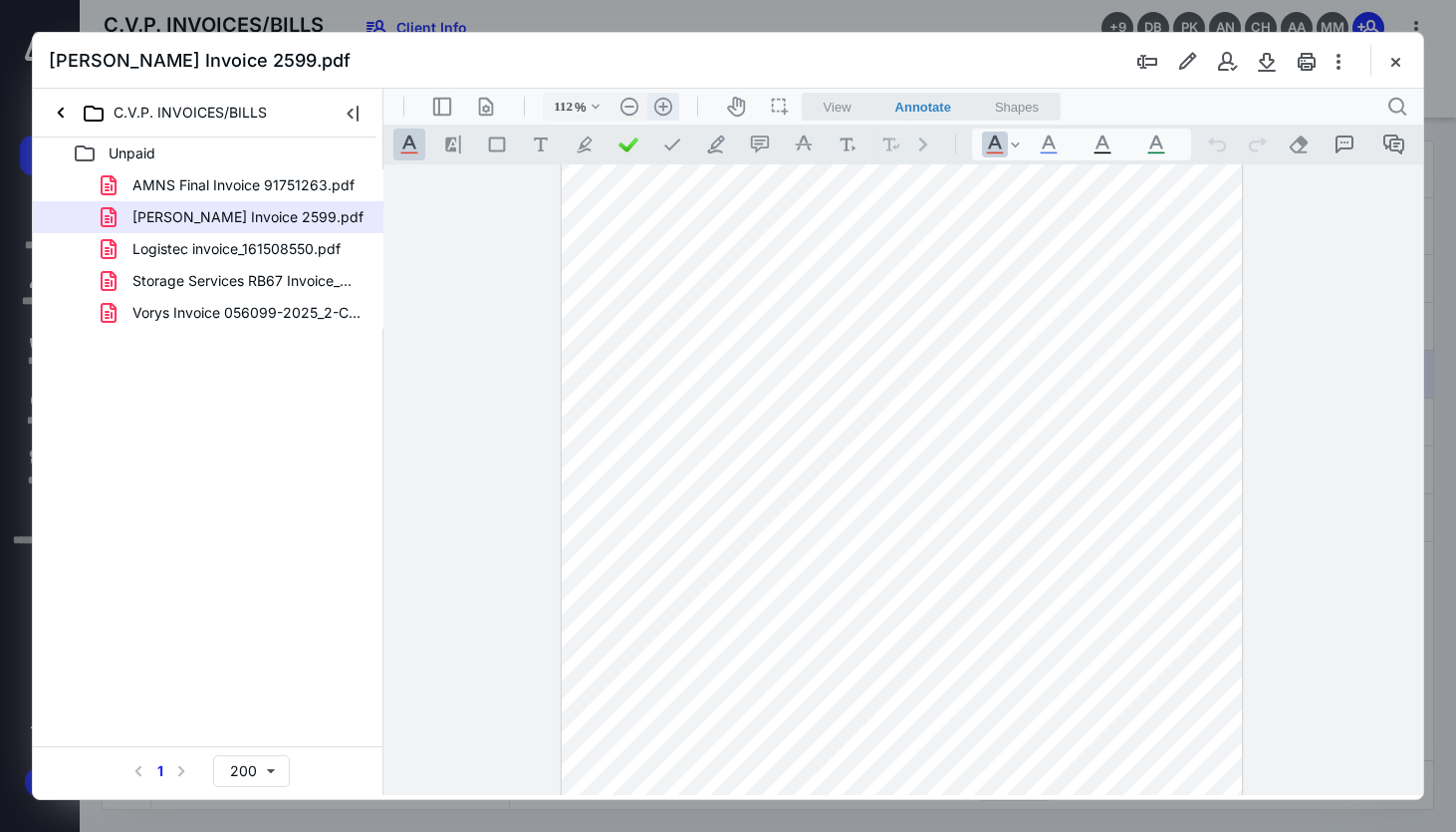click on ".cls-1{fill:#abb0c4;} icon - header - zoom - in - line" at bounding box center [663, 107] 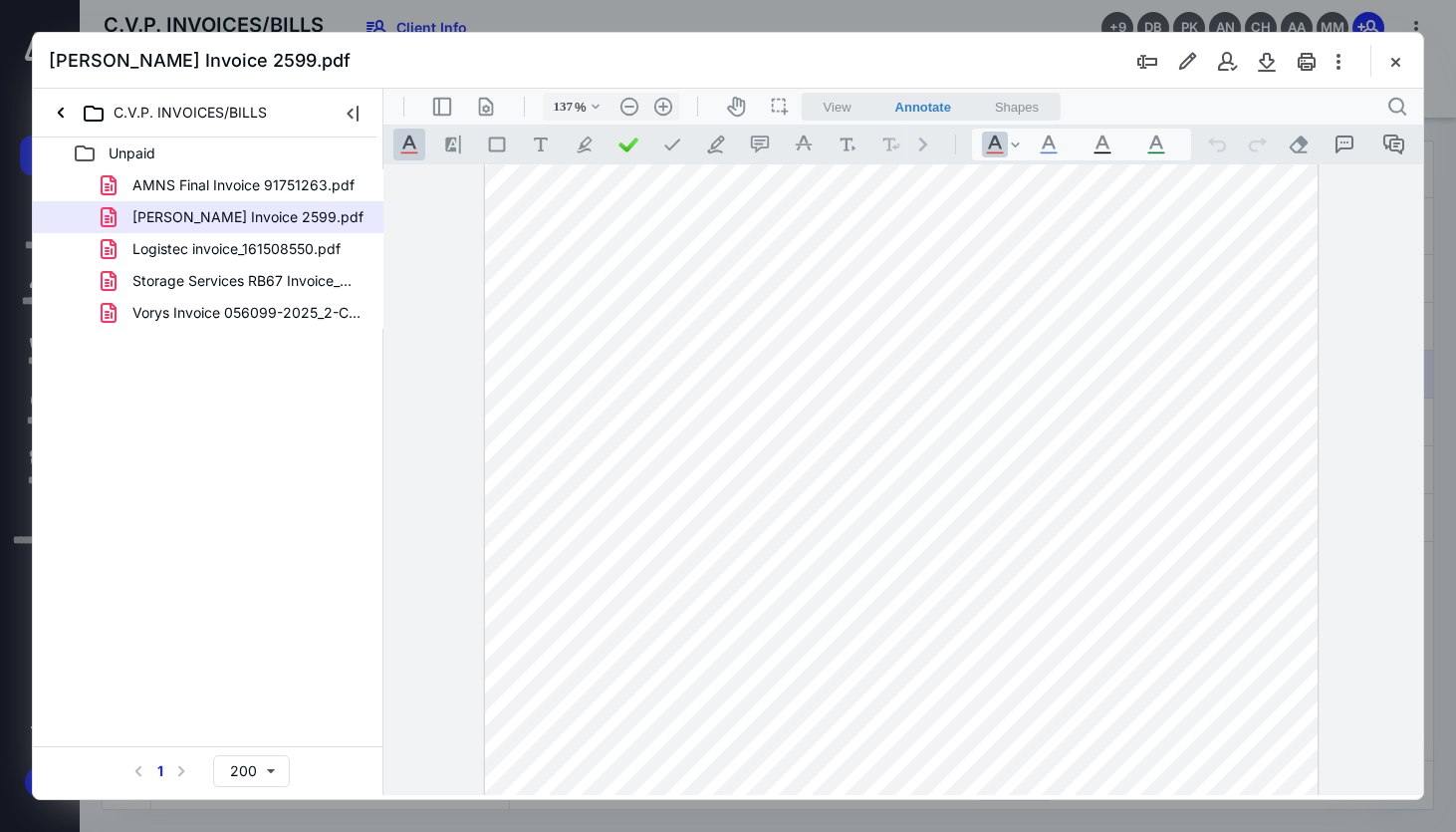 scroll, scrollTop: 0, scrollLeft: 0, axis: both 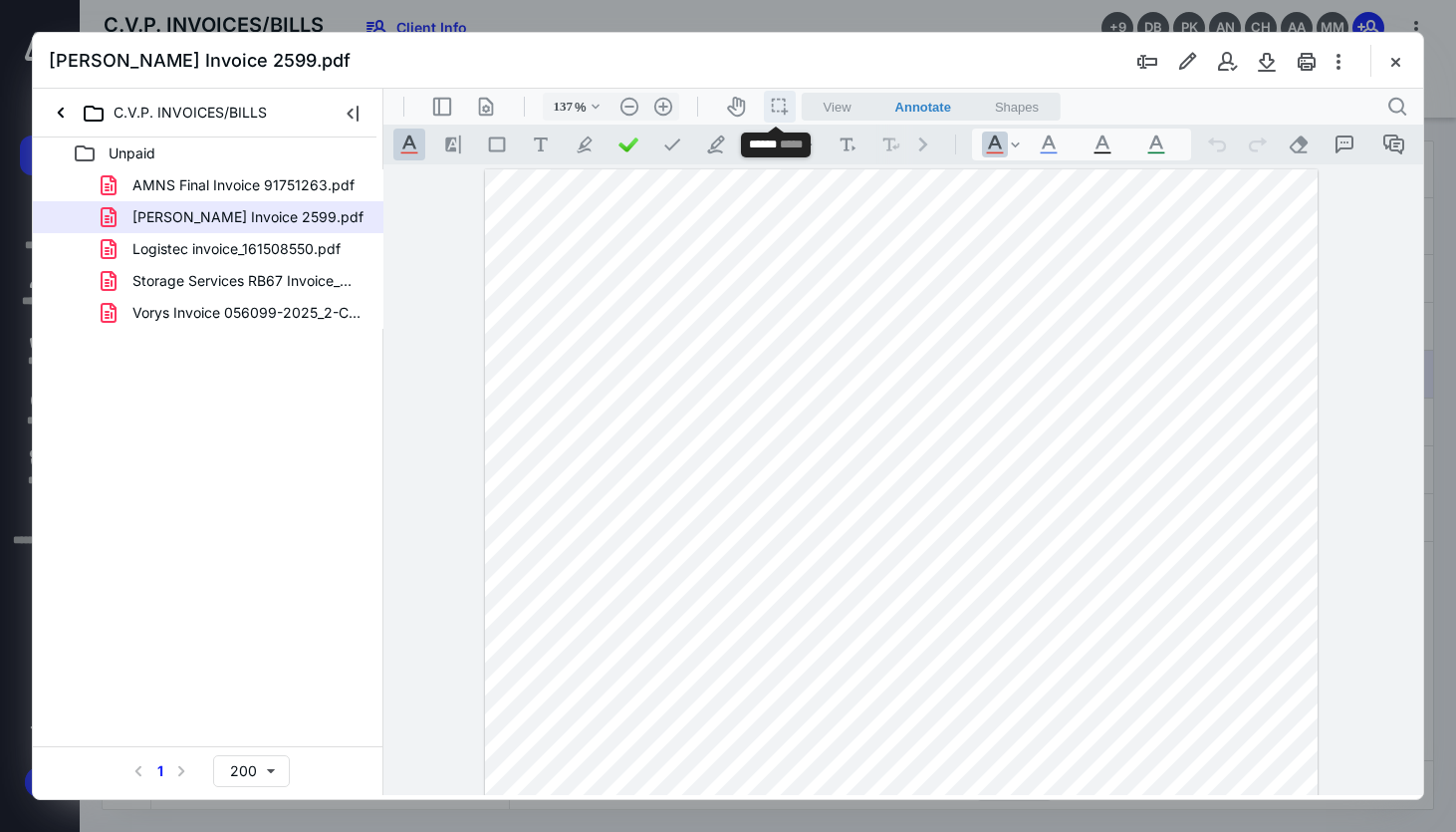 click on "icon / operation / multi select" at bounding box center (780, 107) 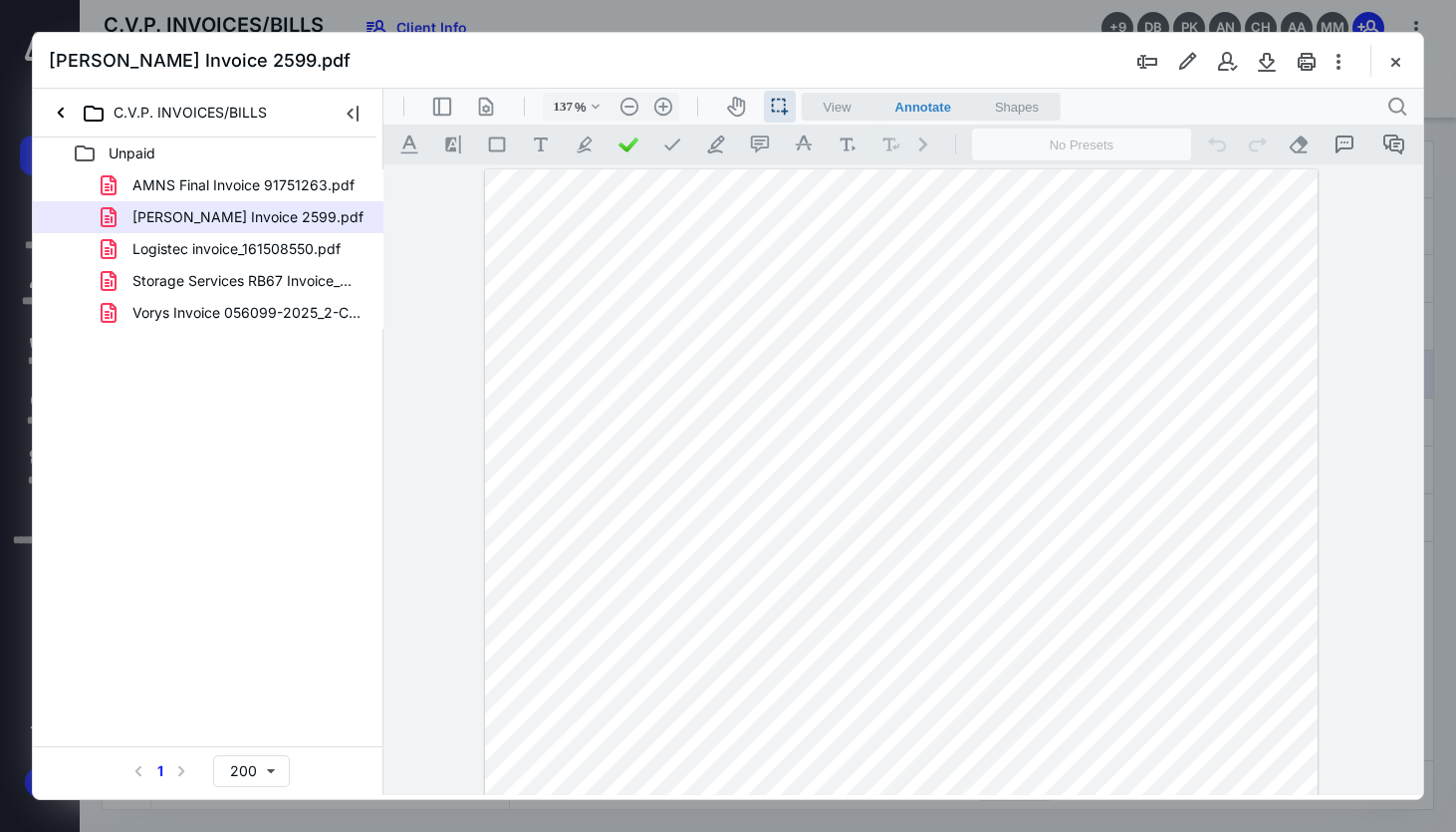 drag, startPoint x: 615, startPoint y: 216, endPoint x: 944, endPoint y: 211, distance: 329.03799 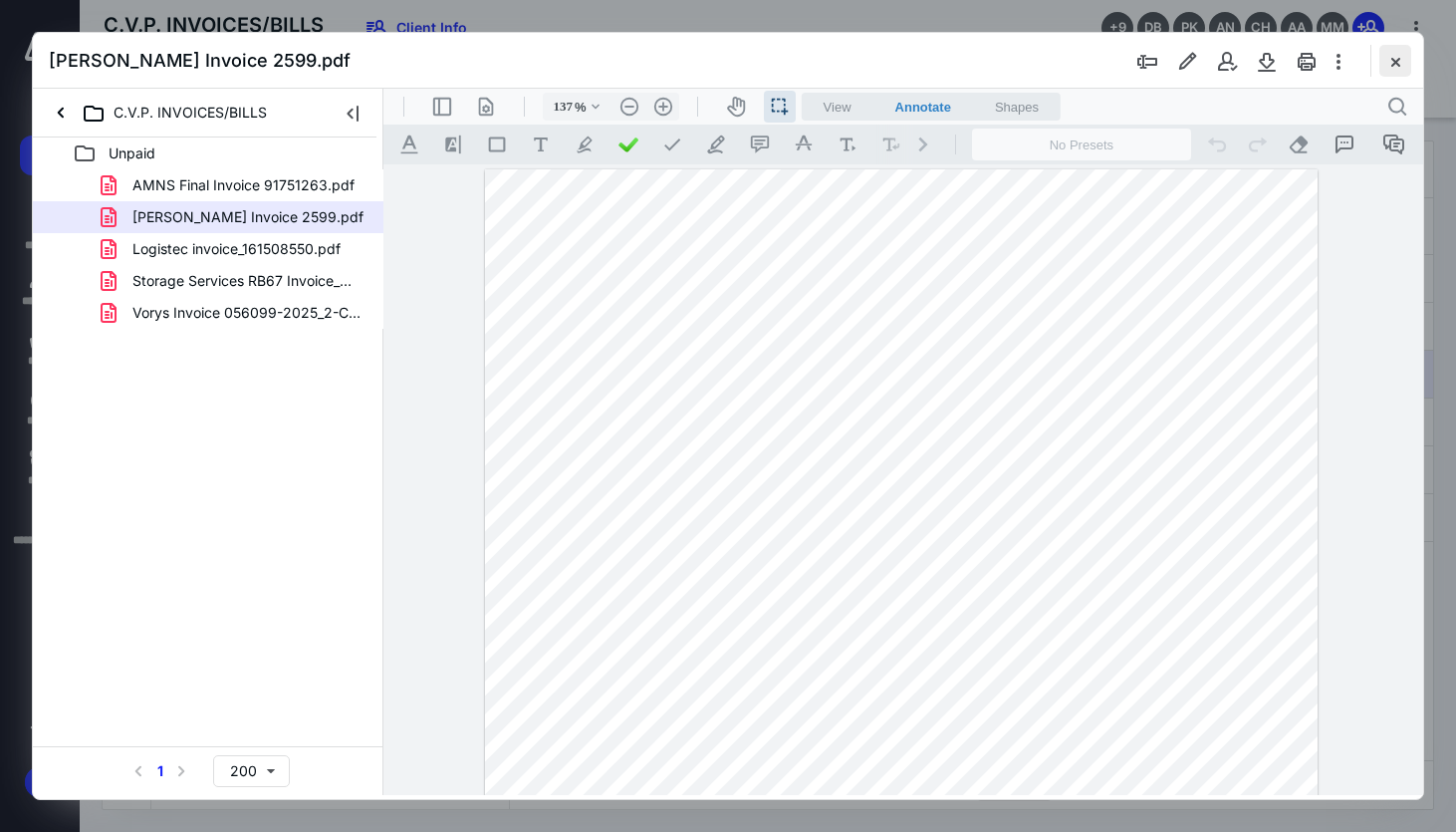 click at bounding box center (1395, 61) 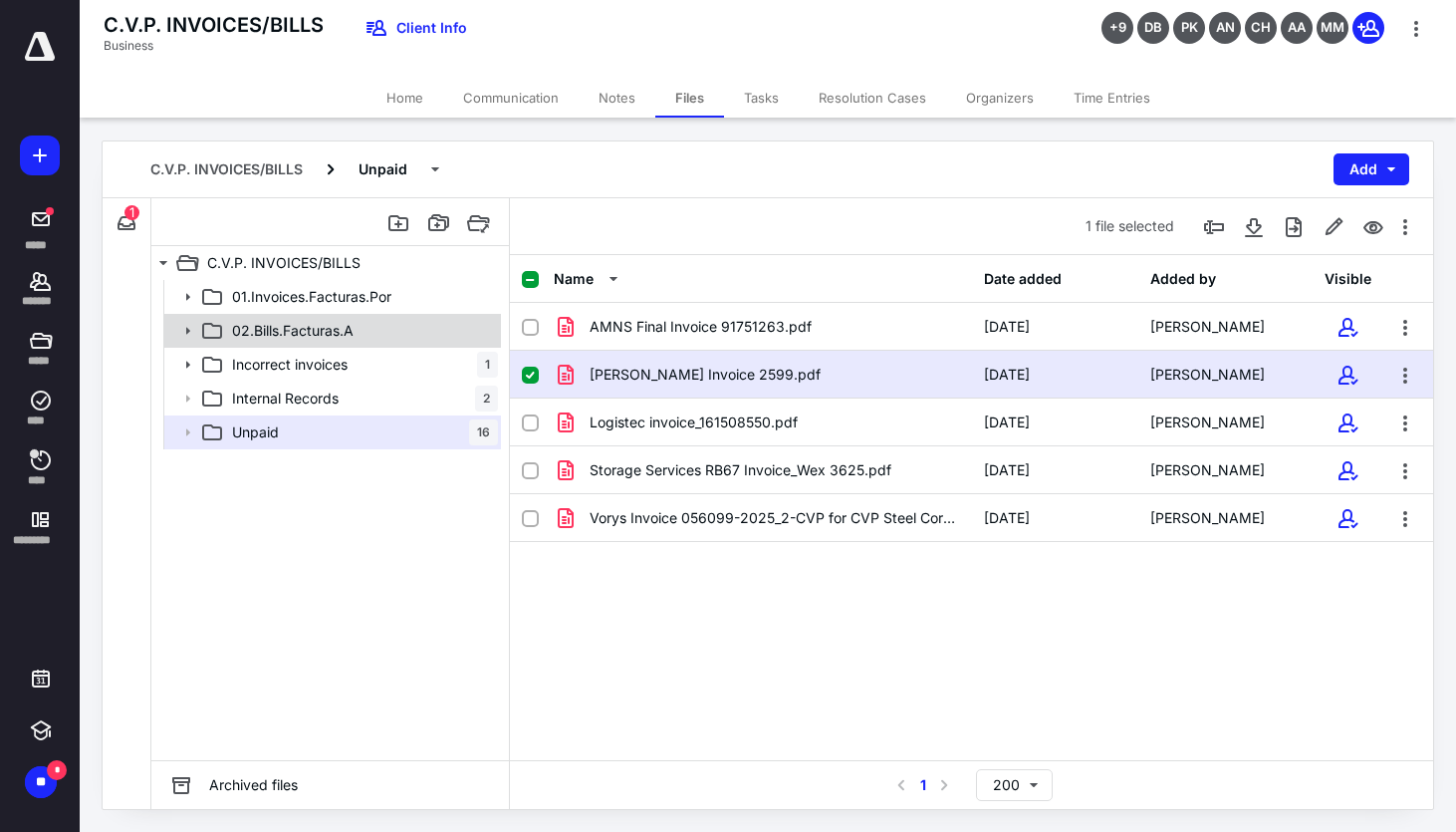 click on "02.Bills.Facturas.A" at bounding box center [361, 331] 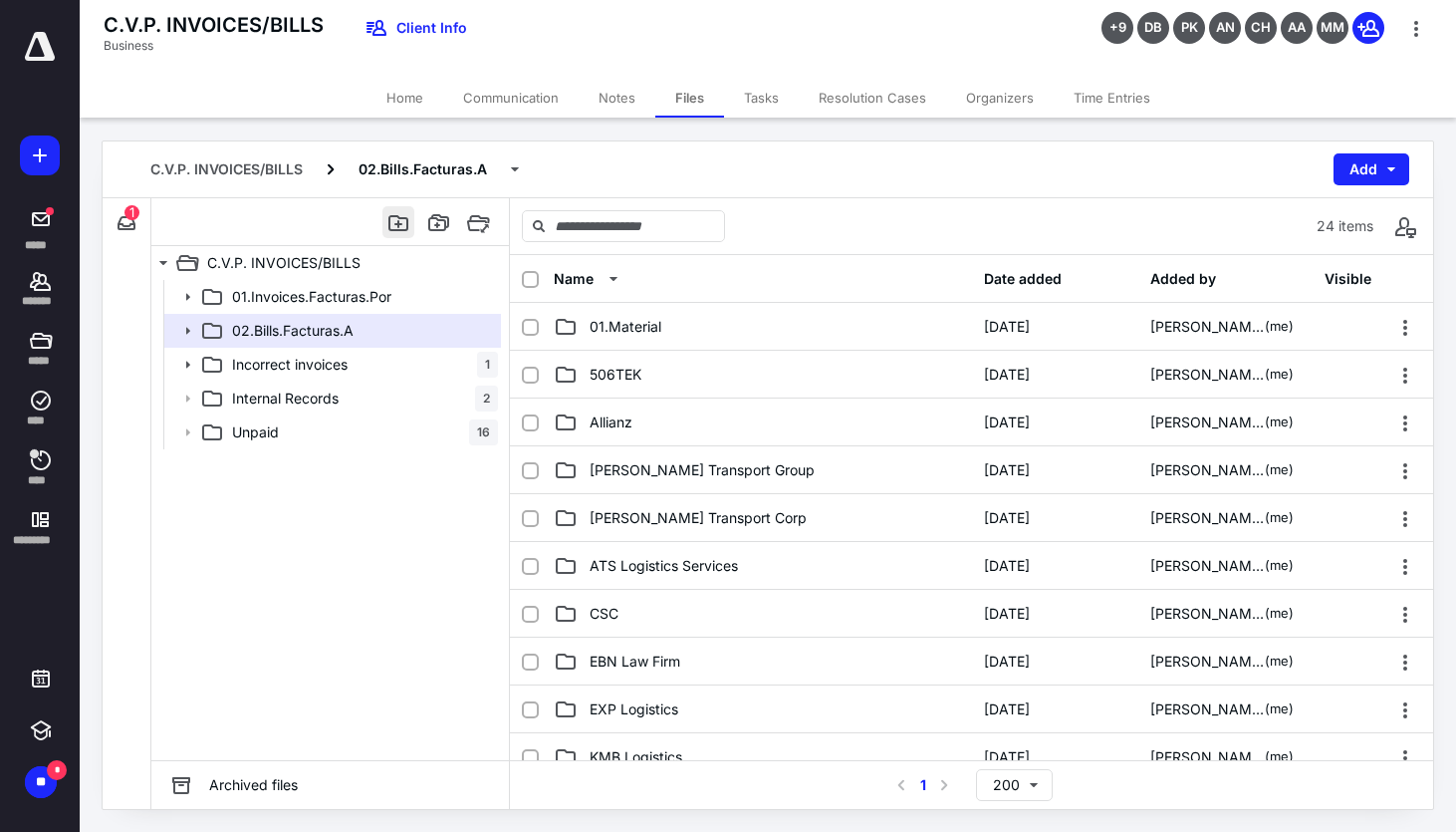 click at bounding box center [398, 222] 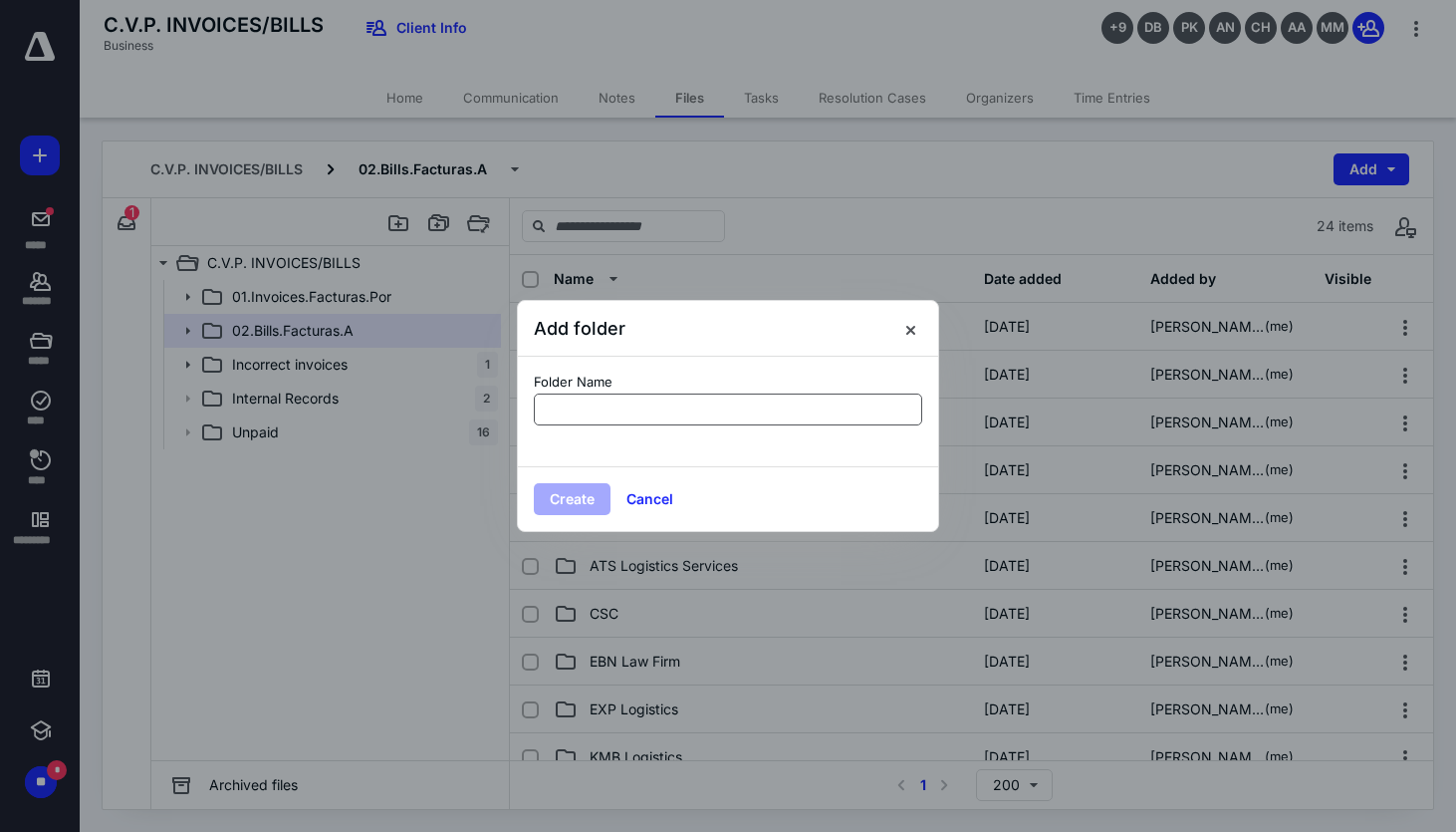type on "**********" 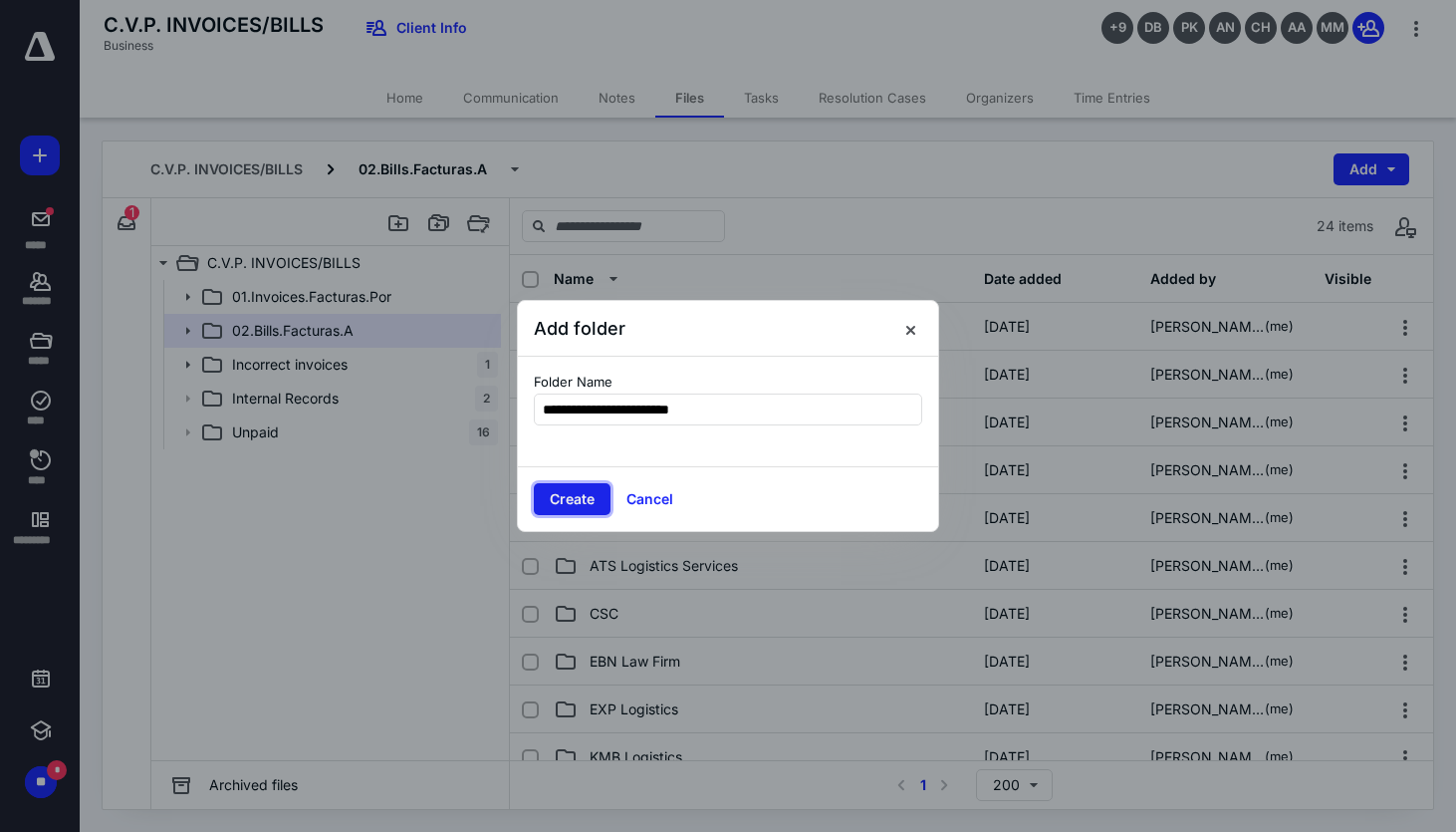 click on "Create" at bounding box center (572, 499) 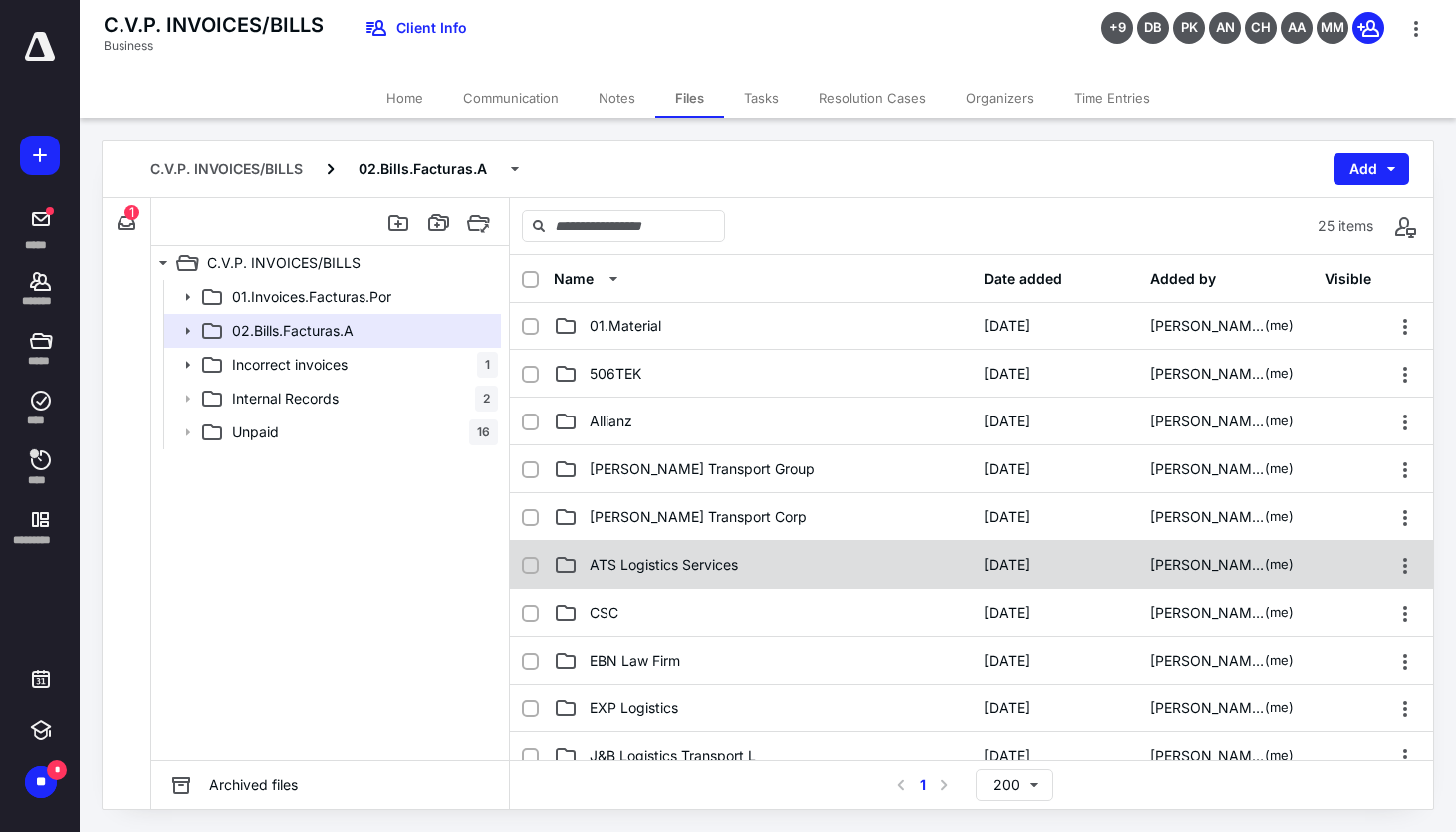 scroll, scrollTop: 0, scrollLeft: 0, axis: both 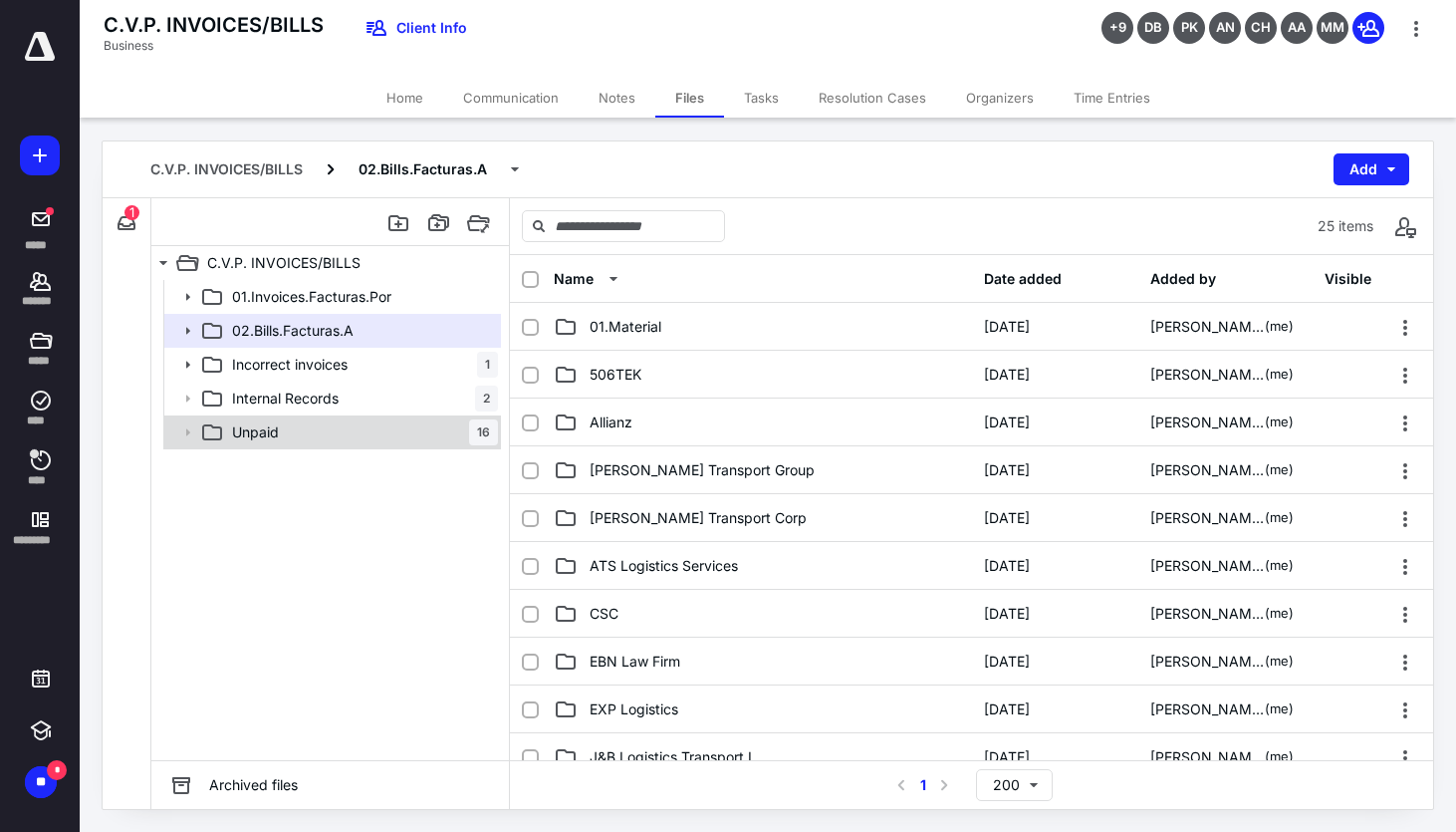 click on "Unpaid 16" at bounding box center (361, 432) 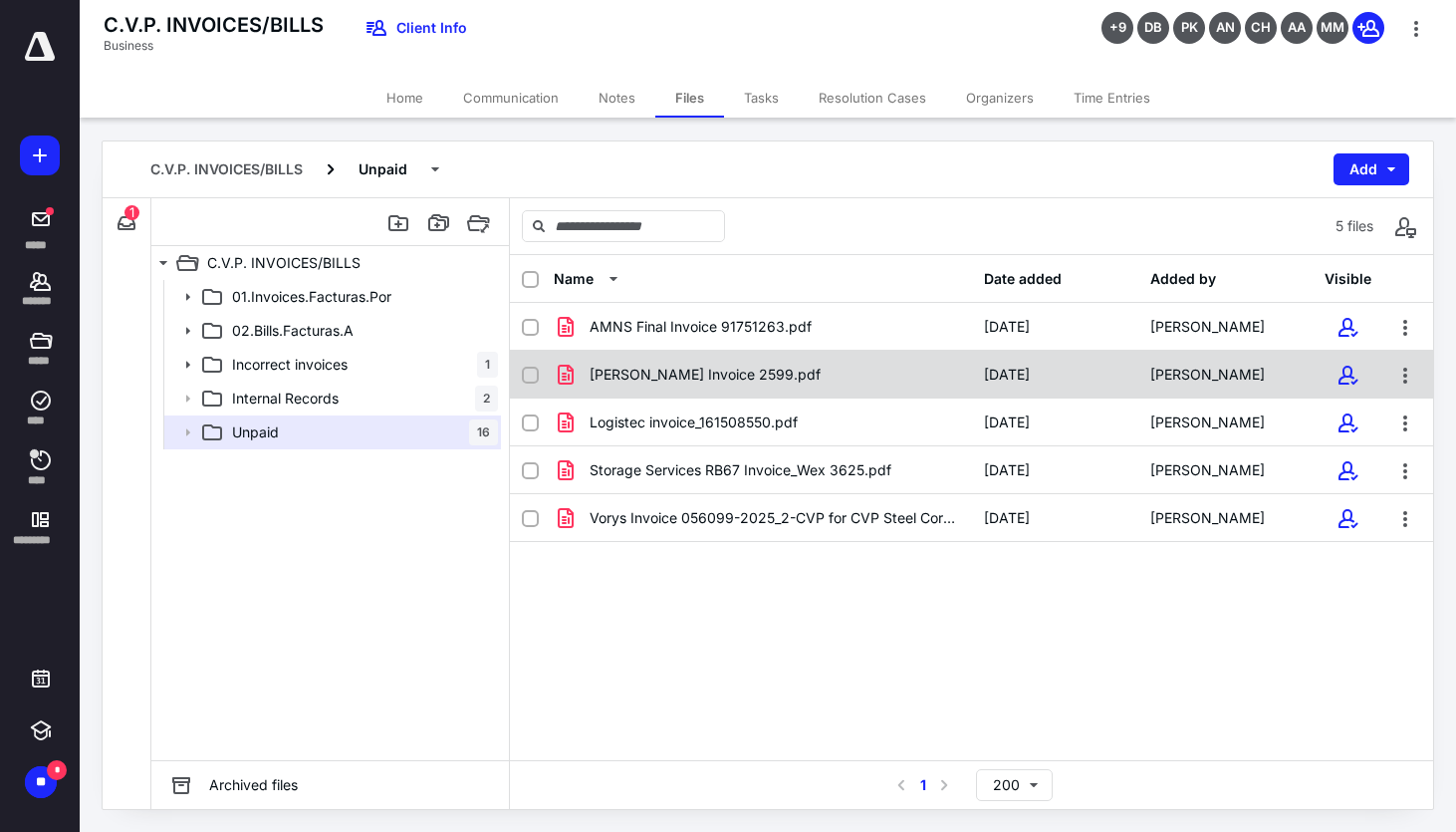checkbox on "true" 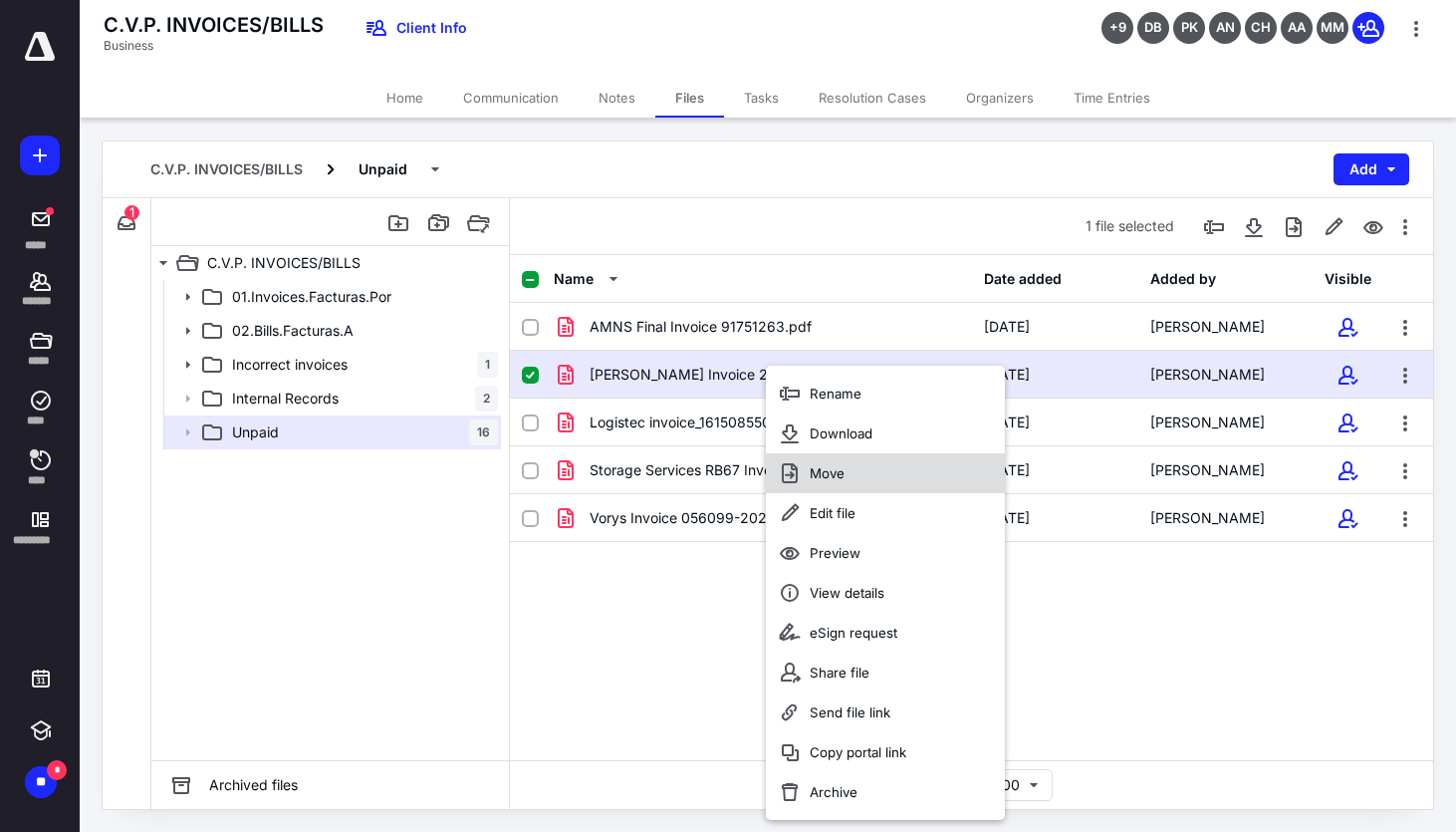 click on "Move" at bounding box center [827, 473] 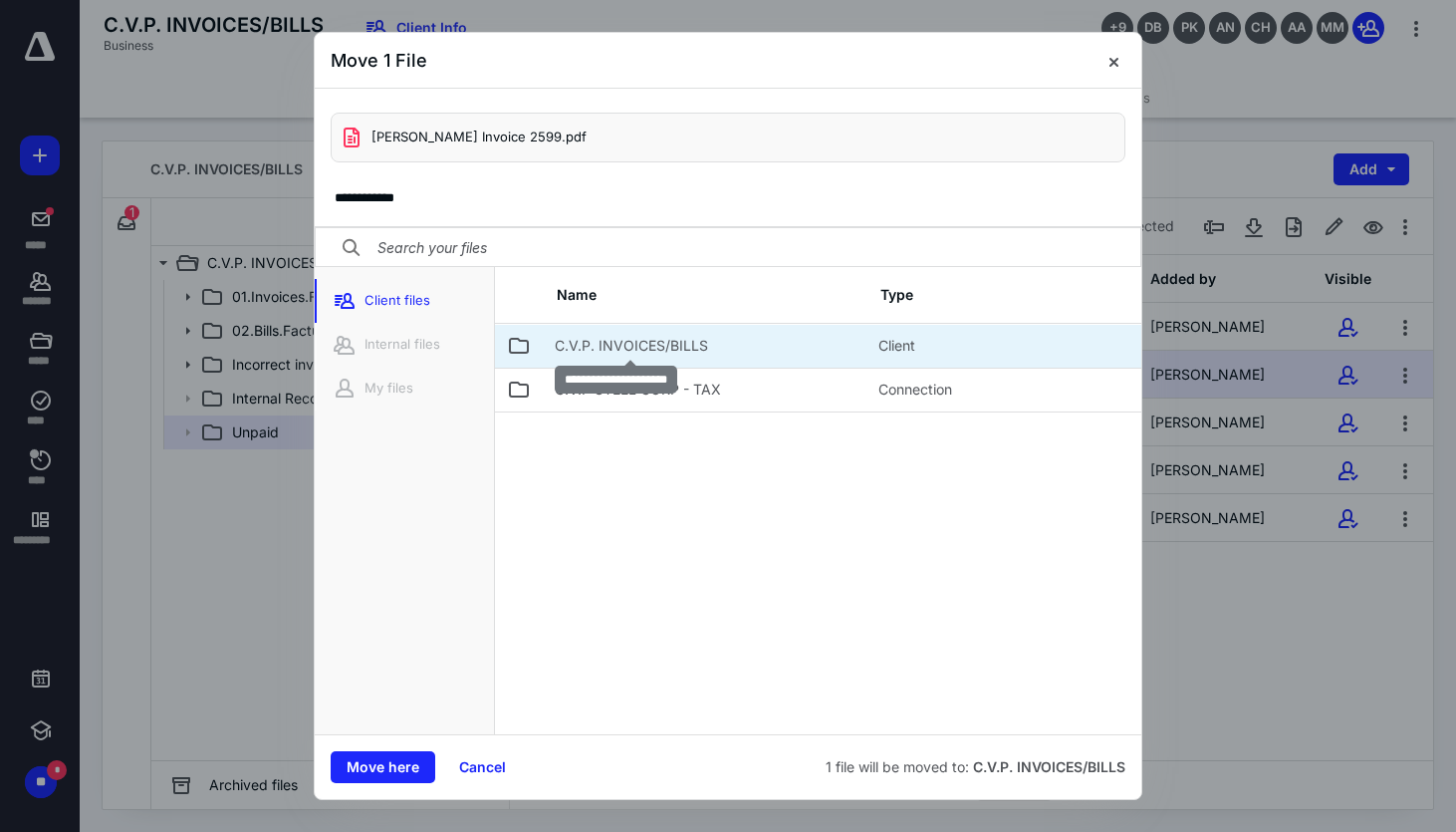 click on "C.V.P. INVOICES/BILLS" at bounding box center (631, 346) 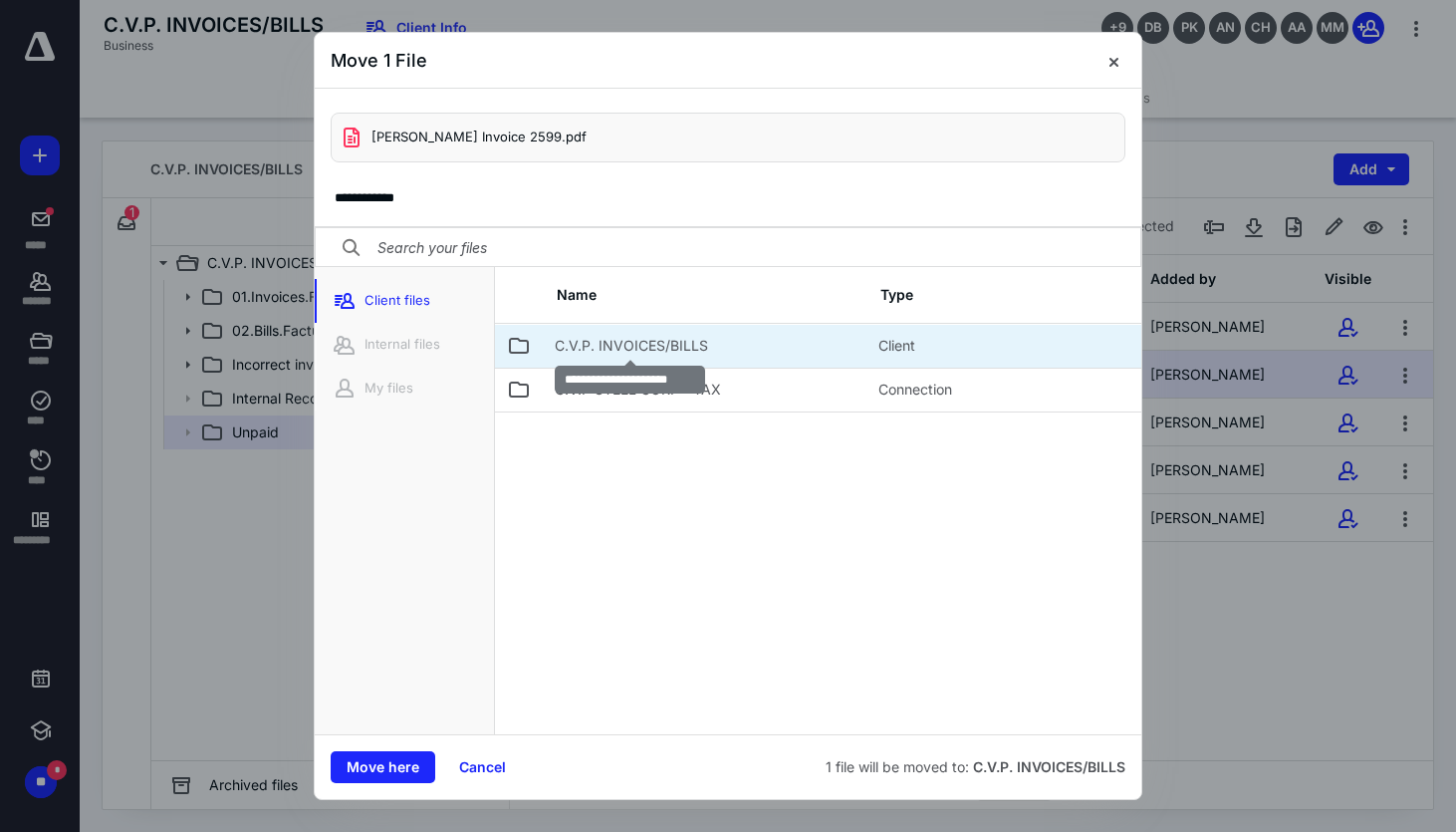 click on "C.V.P. INVOICES/BILLS" at bounding box center [631, 346] 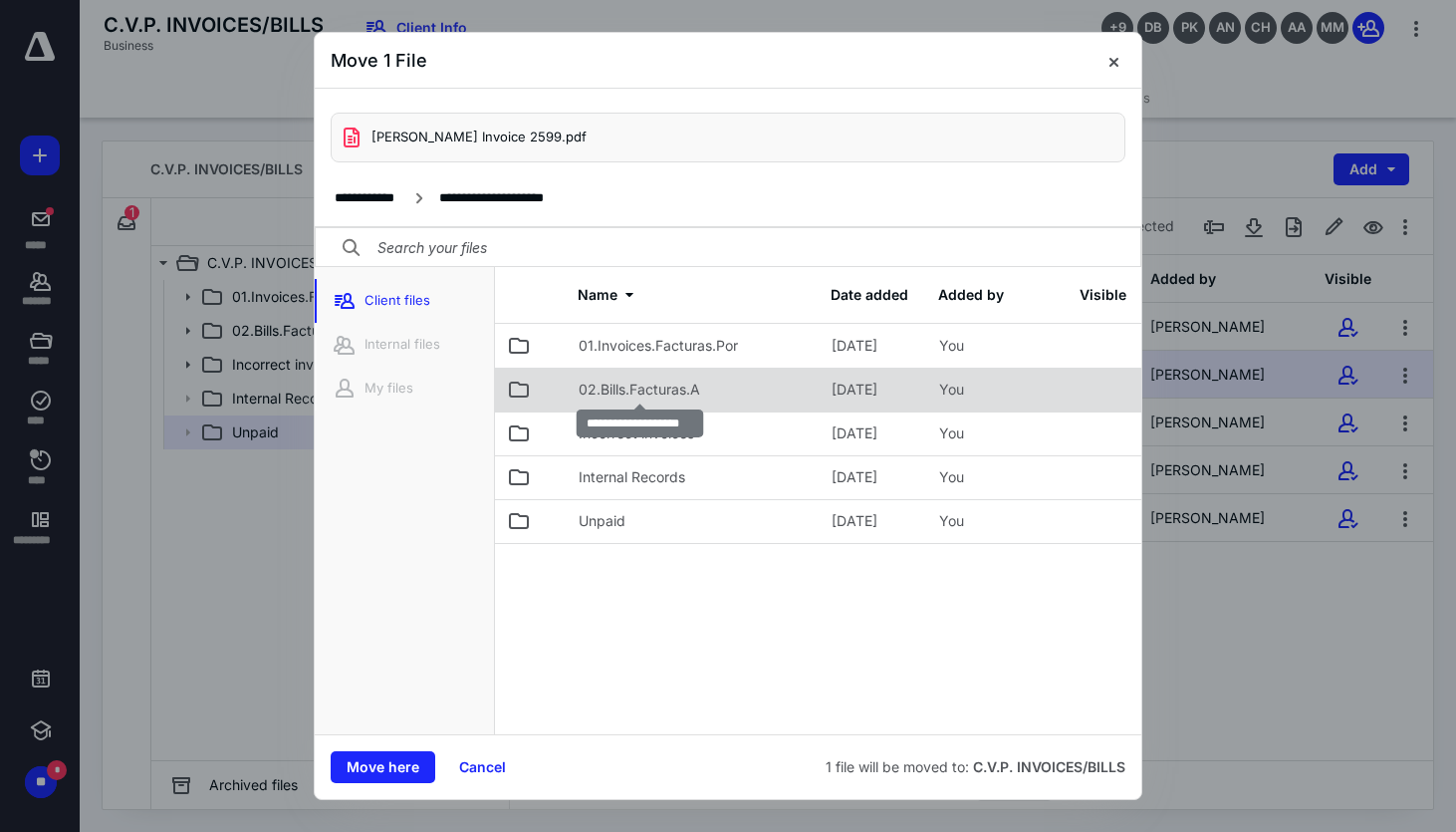 click on "02.Bills.Facturas.A" at bounding box center [639, 390] 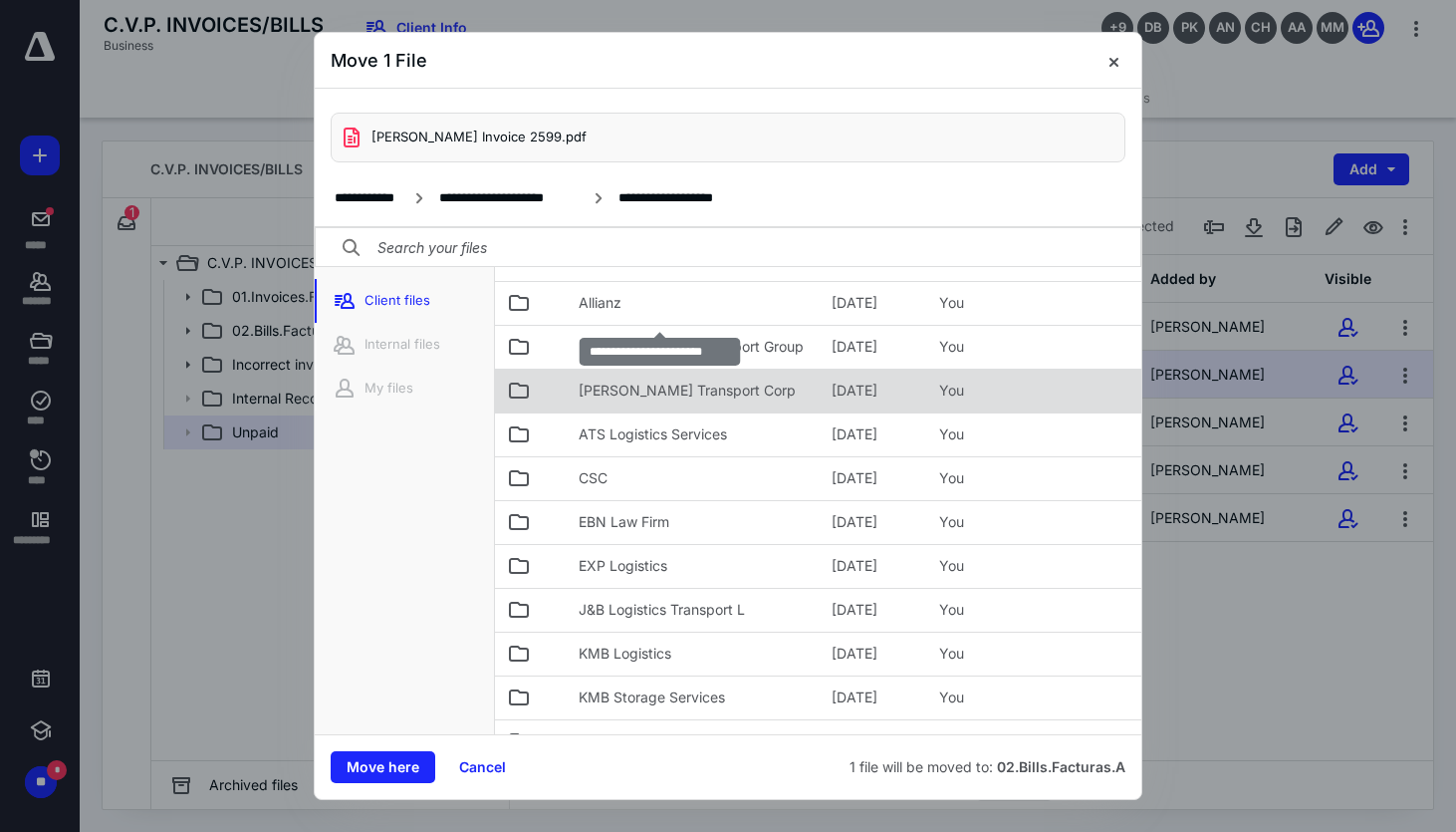 scroll, scrollTop: 203, scrollLeft: 0, axis: vertical 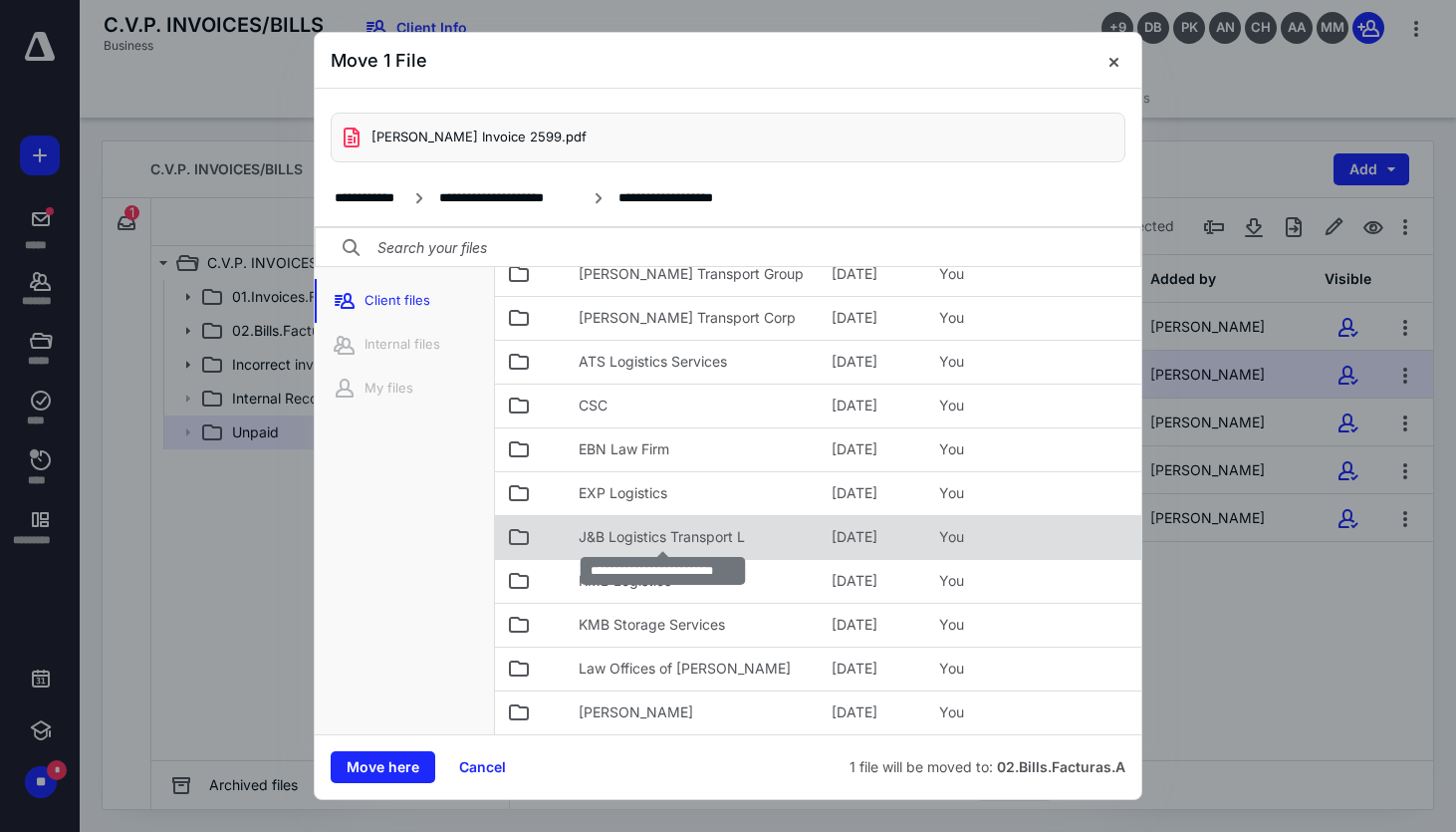 click on "J&B Logistics Transport L" at bounding box center (661, 537) 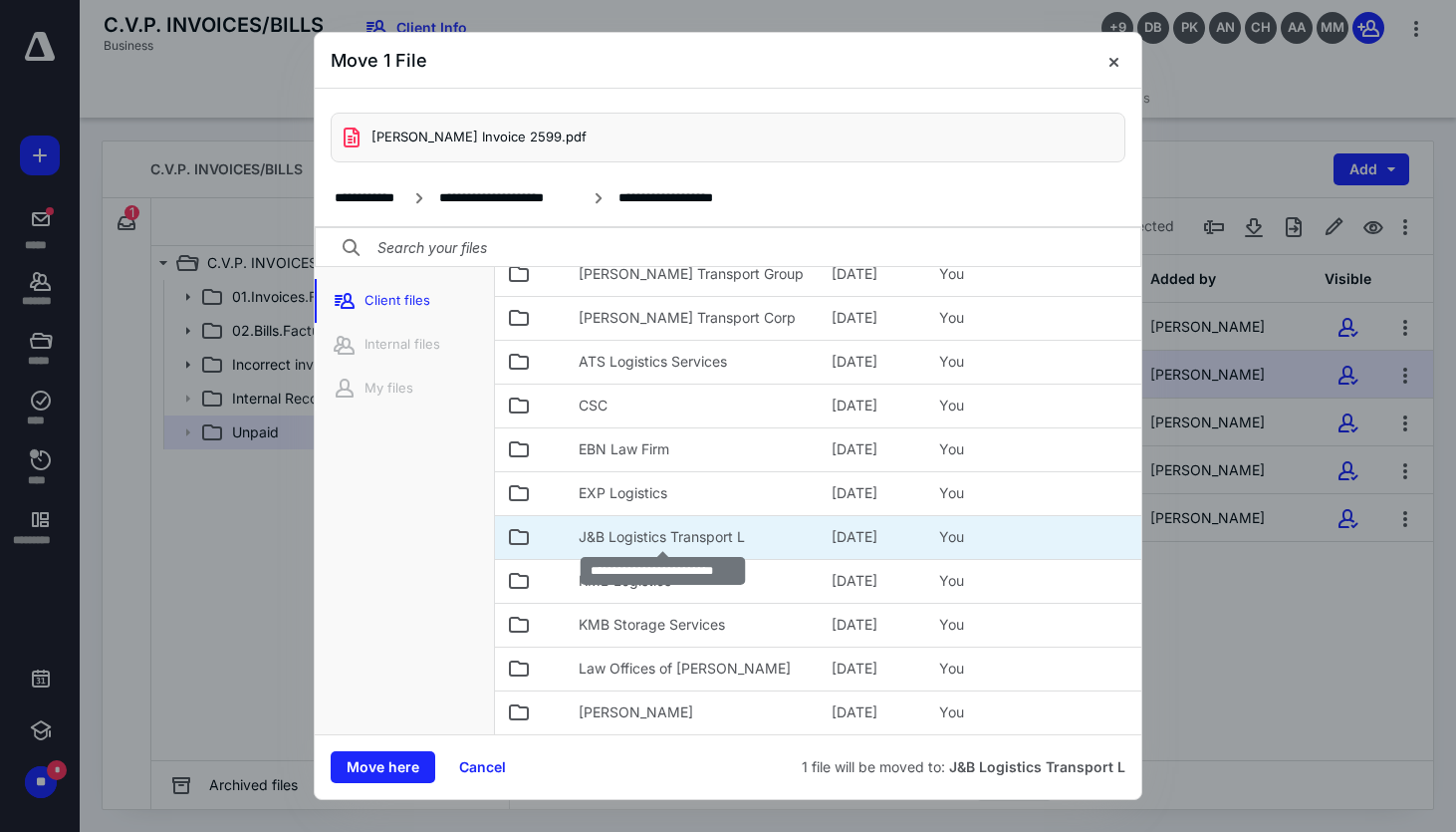 click on "J&B Logistics Transport L" at bounding box center (661, 537) 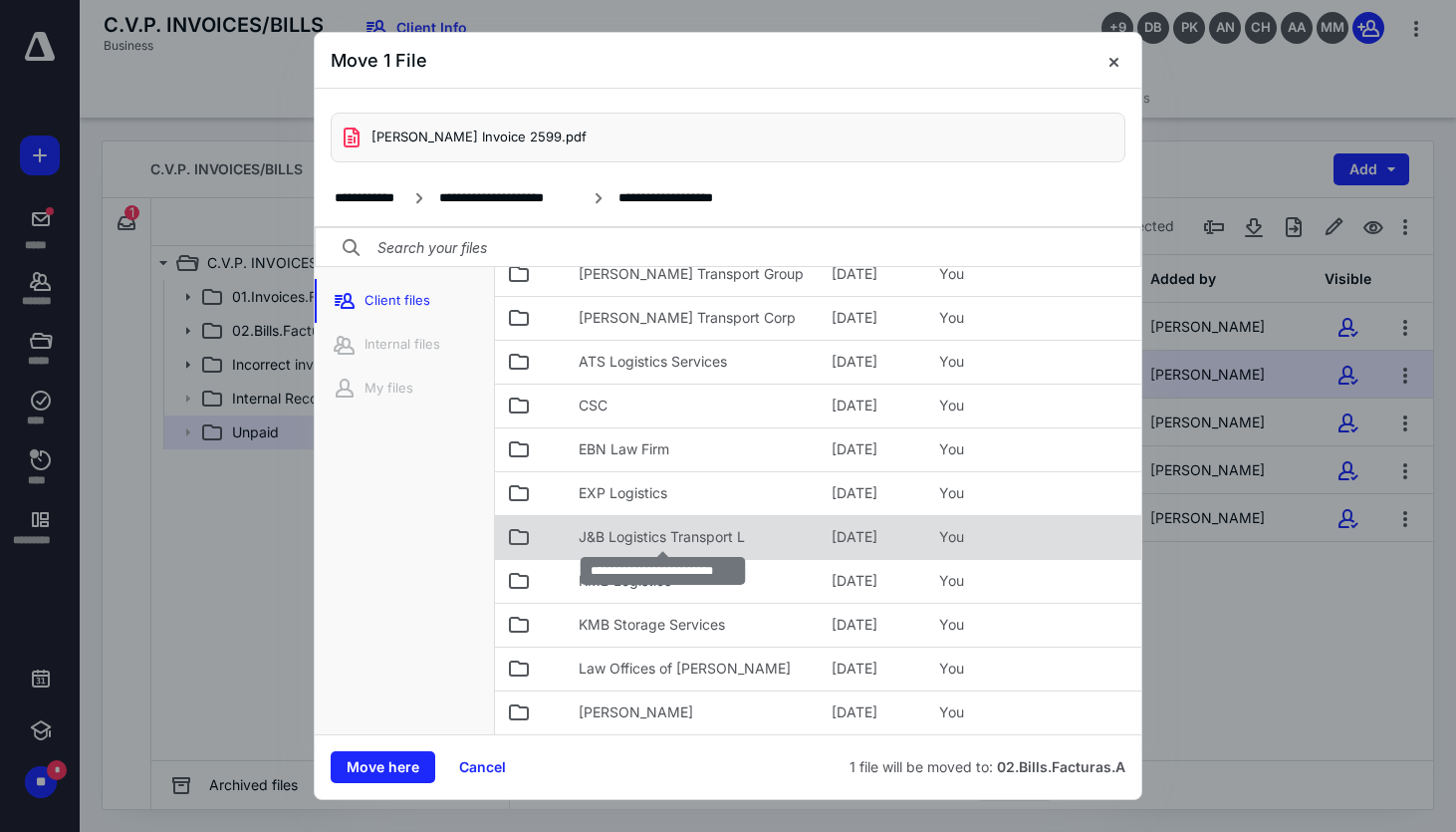 click on "J&B Logistics Transport L" at bounding box center (661, 537) 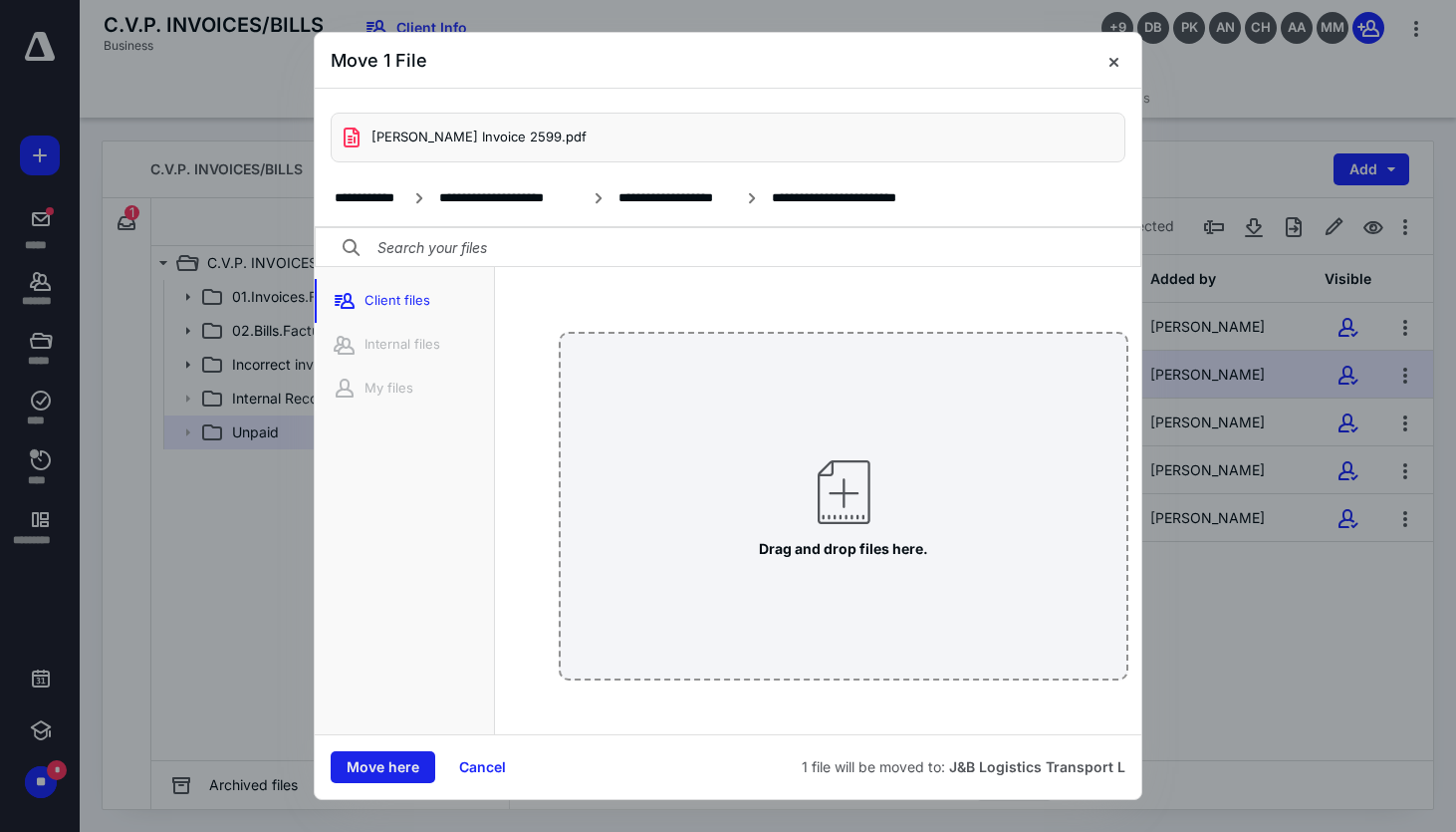 click on "Move here" at bounding box center (382, 767) 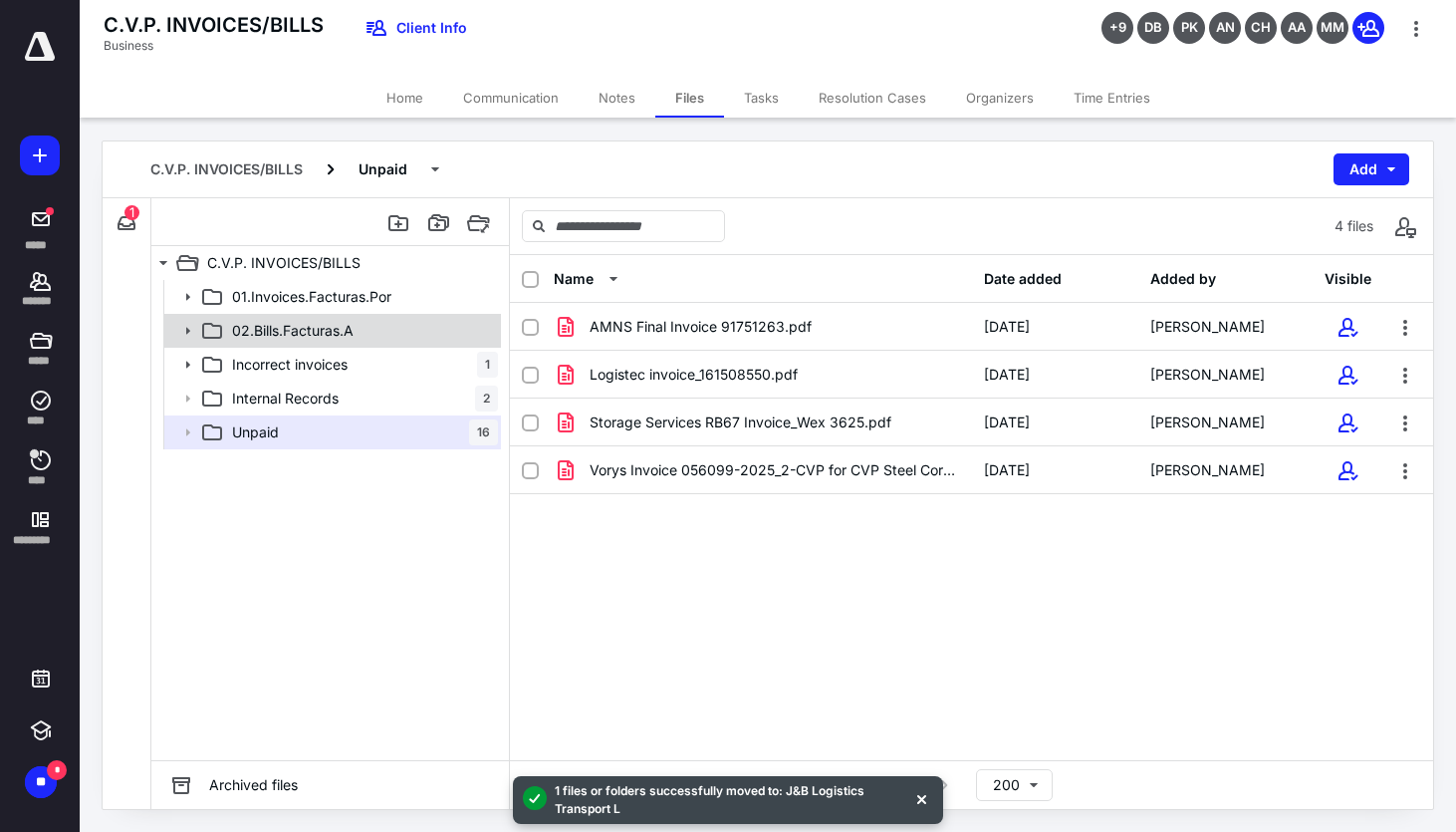 click on "02.Bills.Facturas.A" at bounding box center (361, 331) 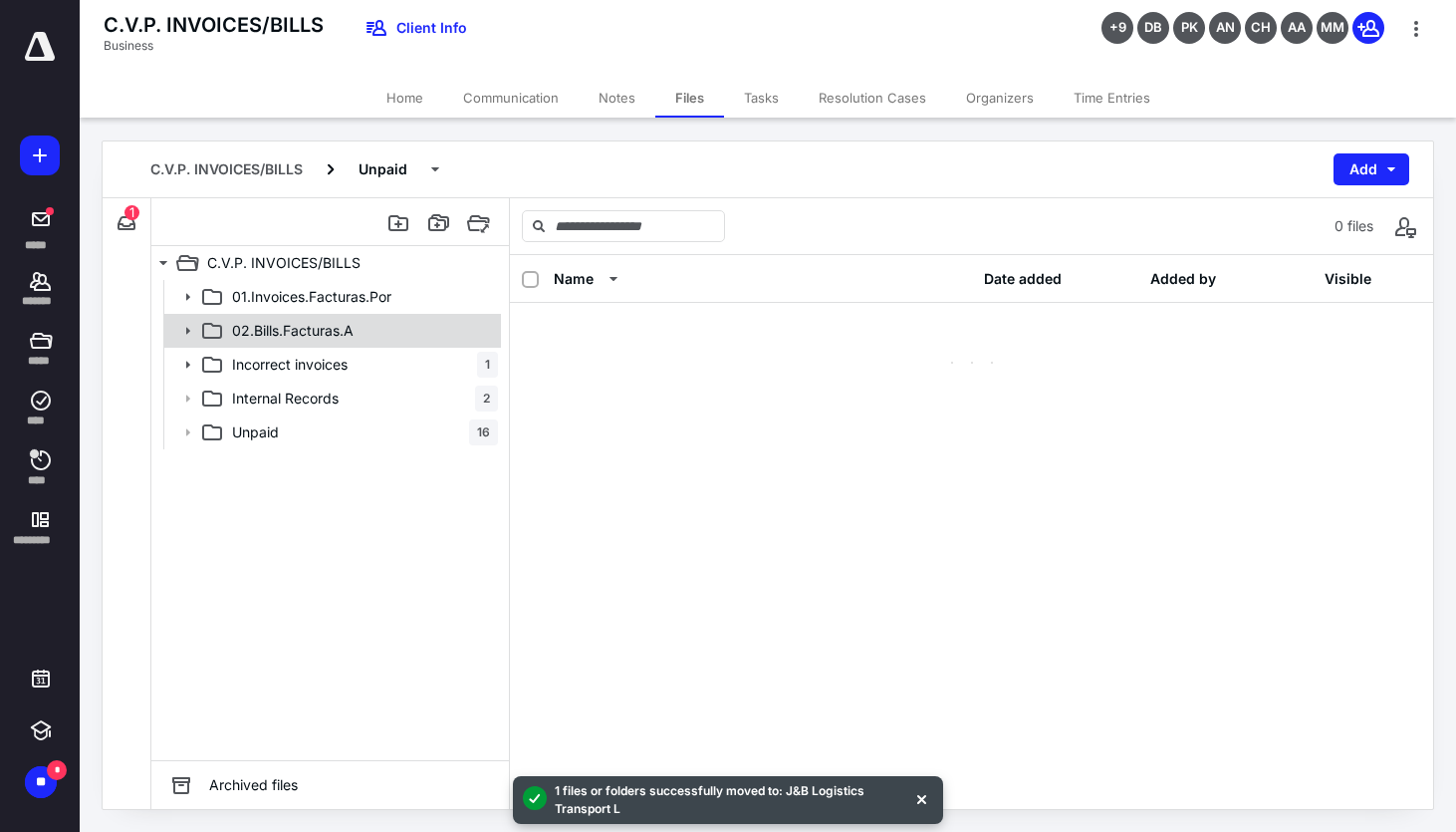 click on "02.Bills.Facturas.A" at bounding box center [361, 331] 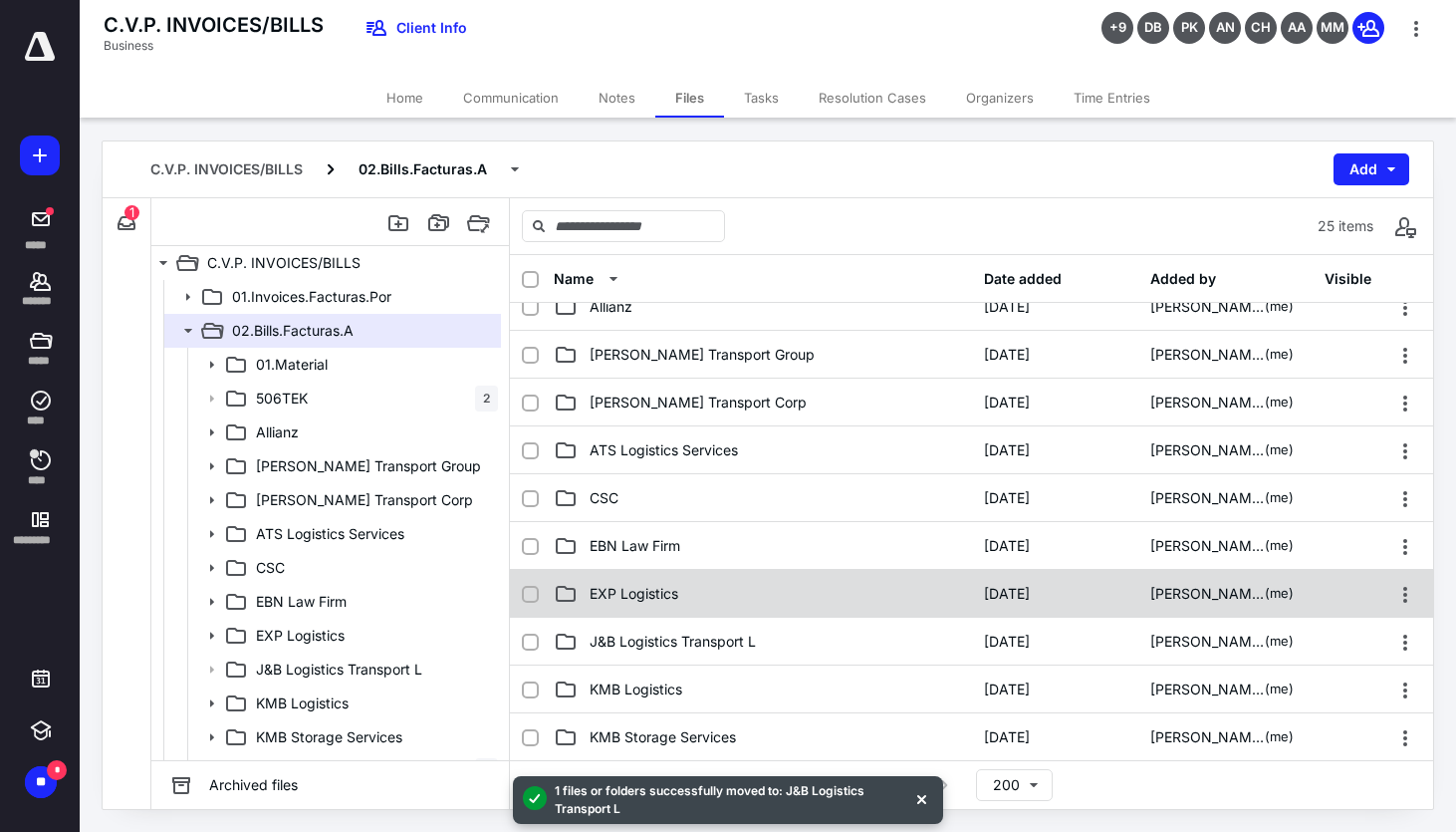 scroll, scrollTop: 188, scrollLeft: 0, axis: vertical 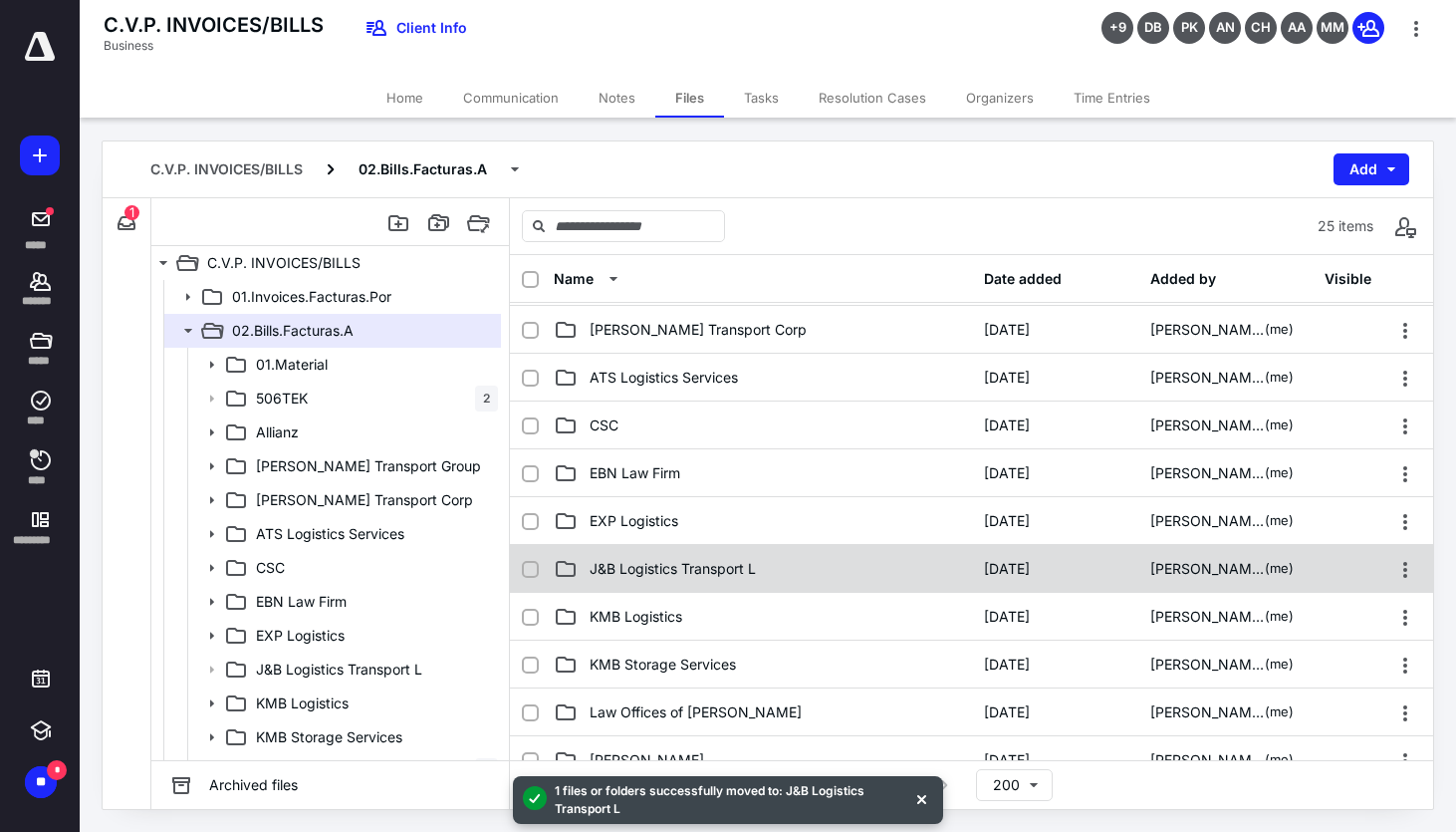 click on "J&B Logistics Transport L" at bounding box center [672, 569] 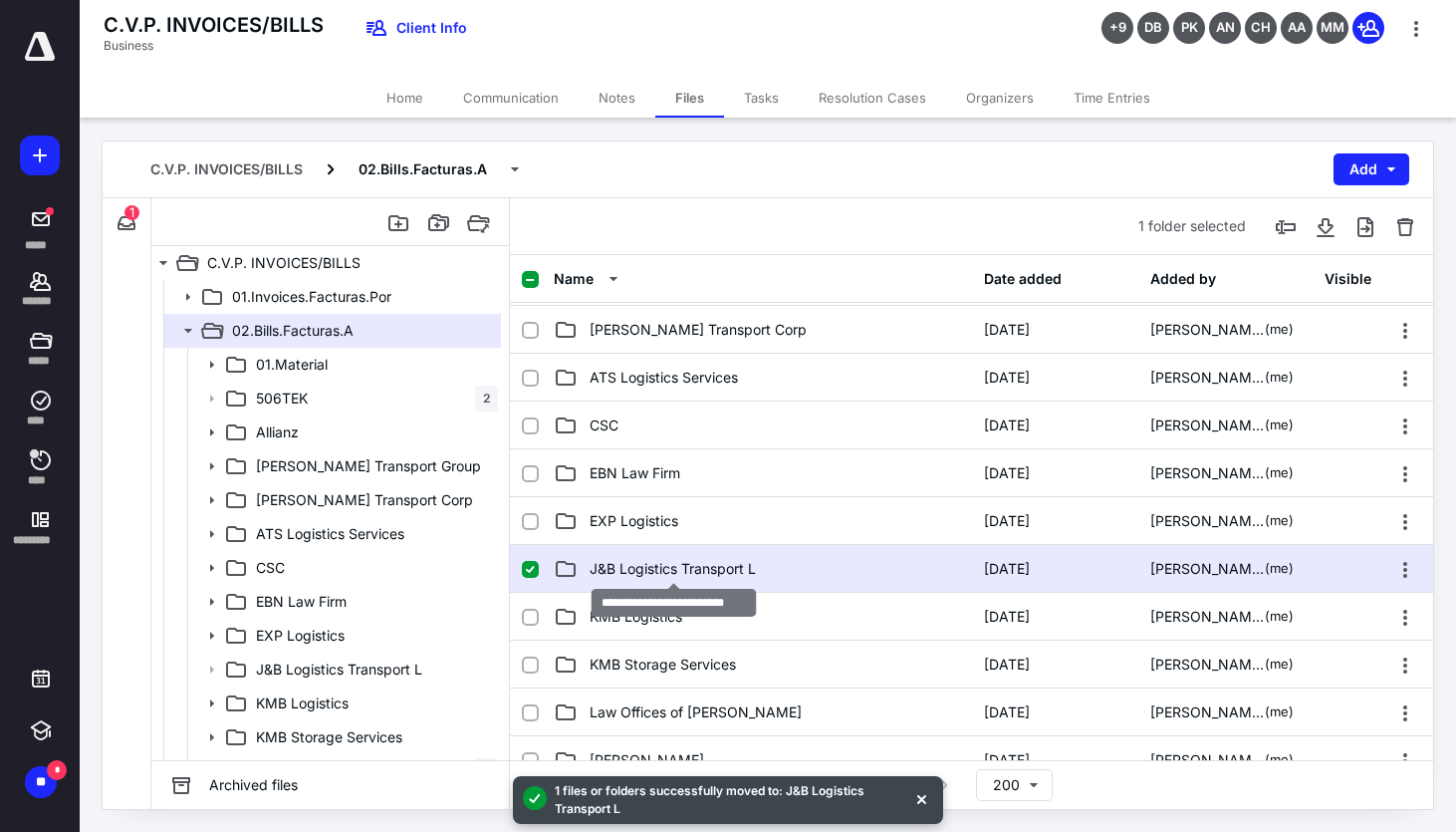 click on "J&B Logistics Transport L" at bounding box center [672, 569] 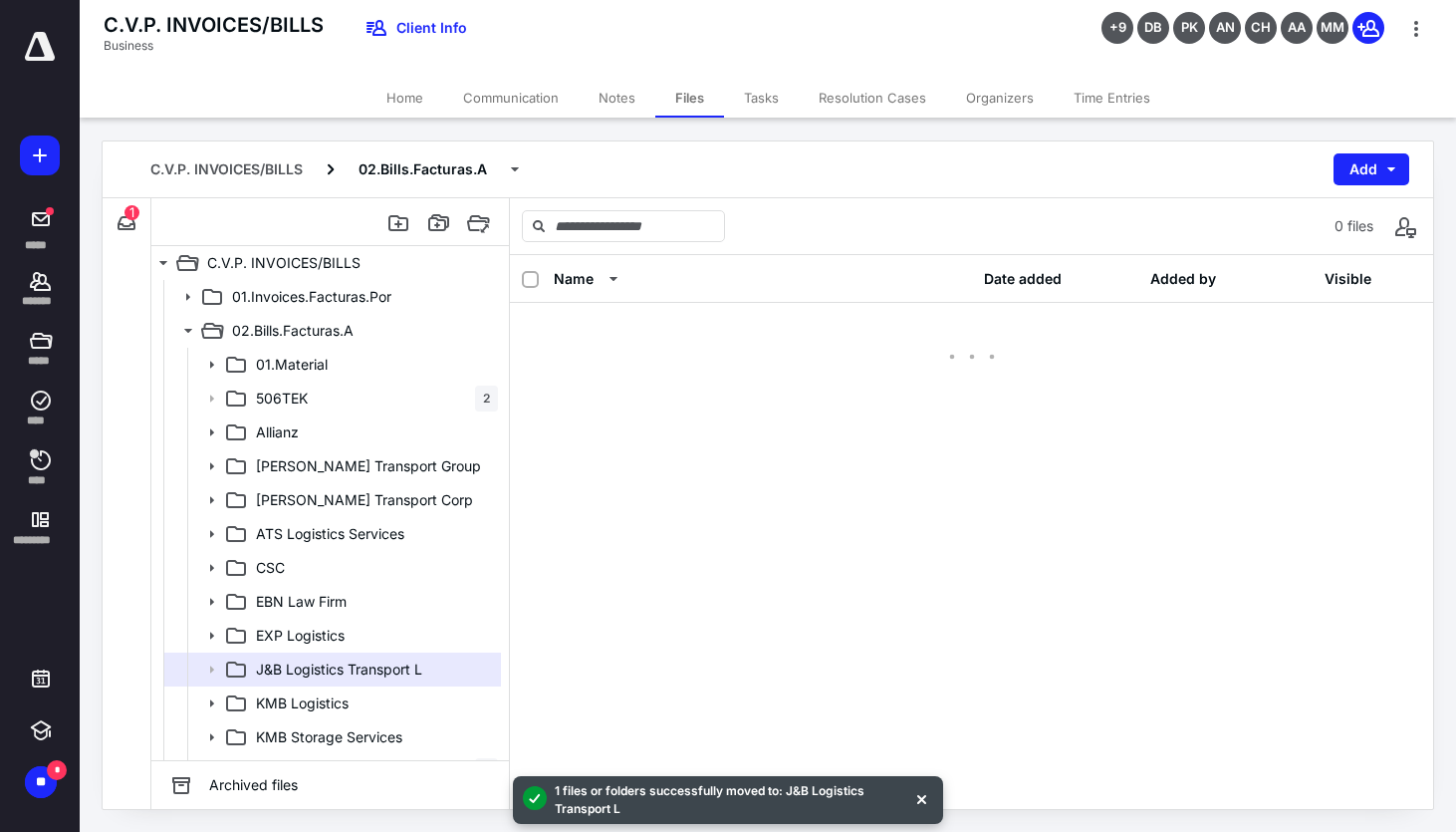 scroll, scrollTop: 0, scrollLeft: 0, axis: both 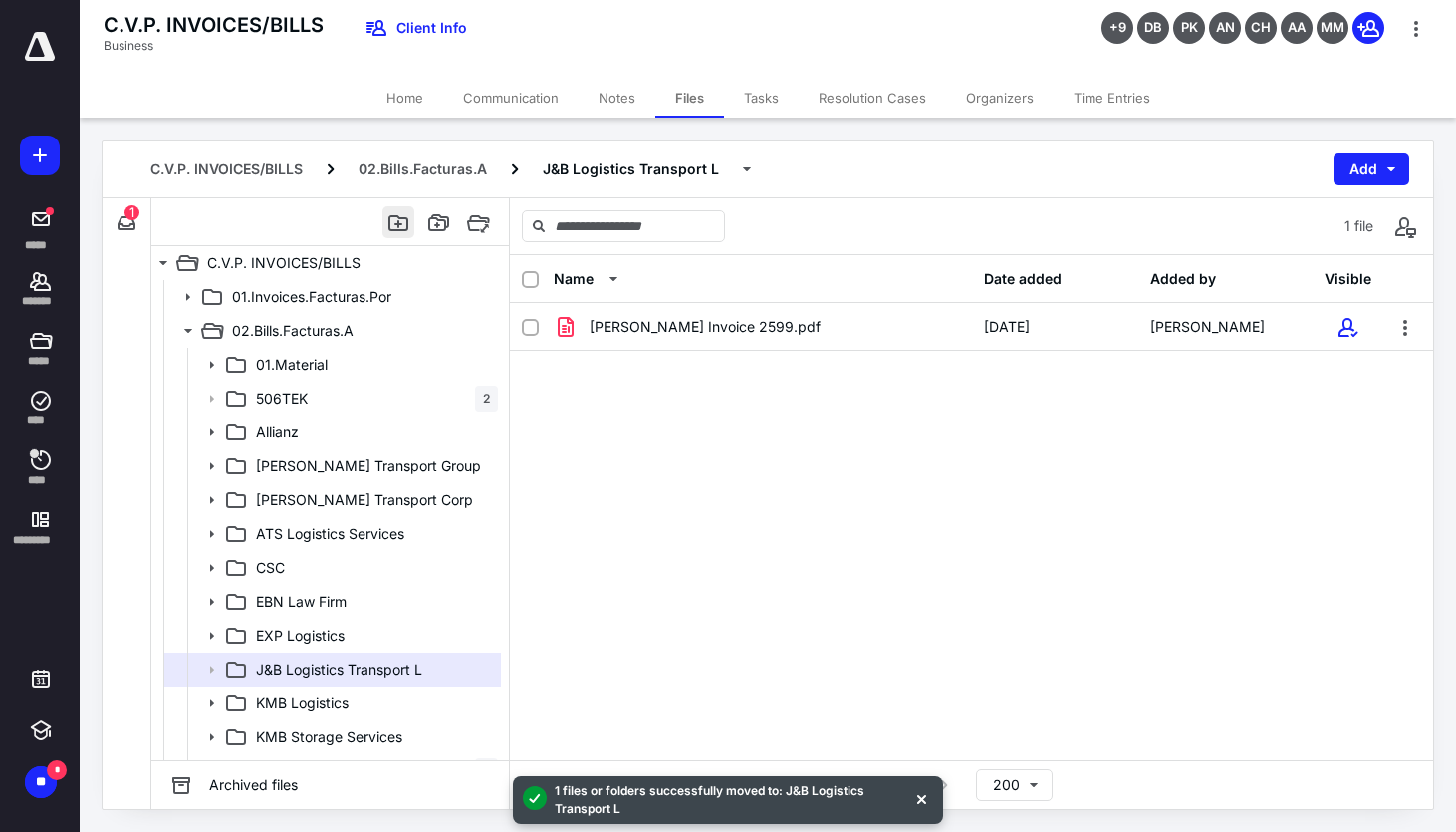 click at bounding box center [398, 222] 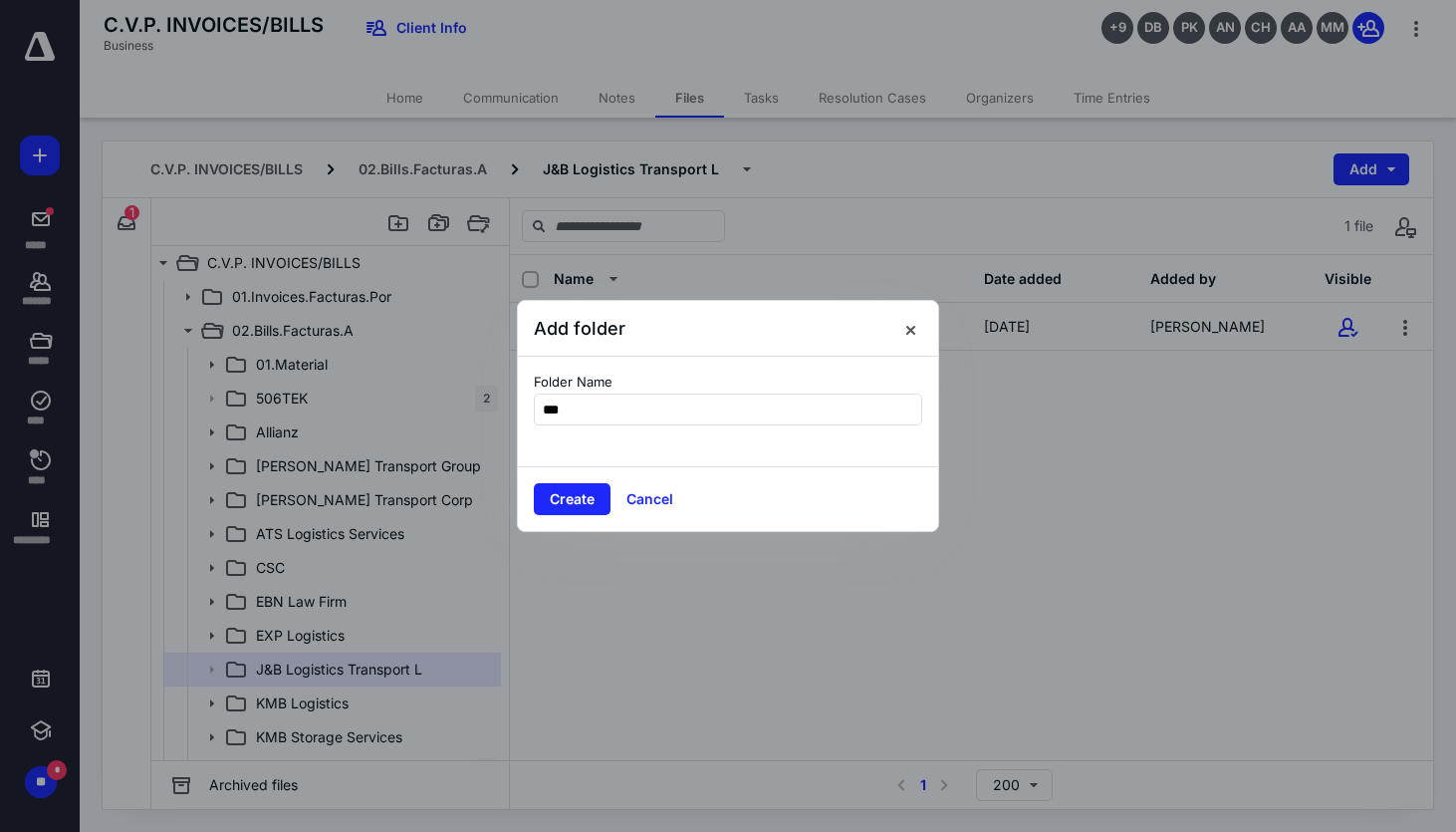 type on "****" 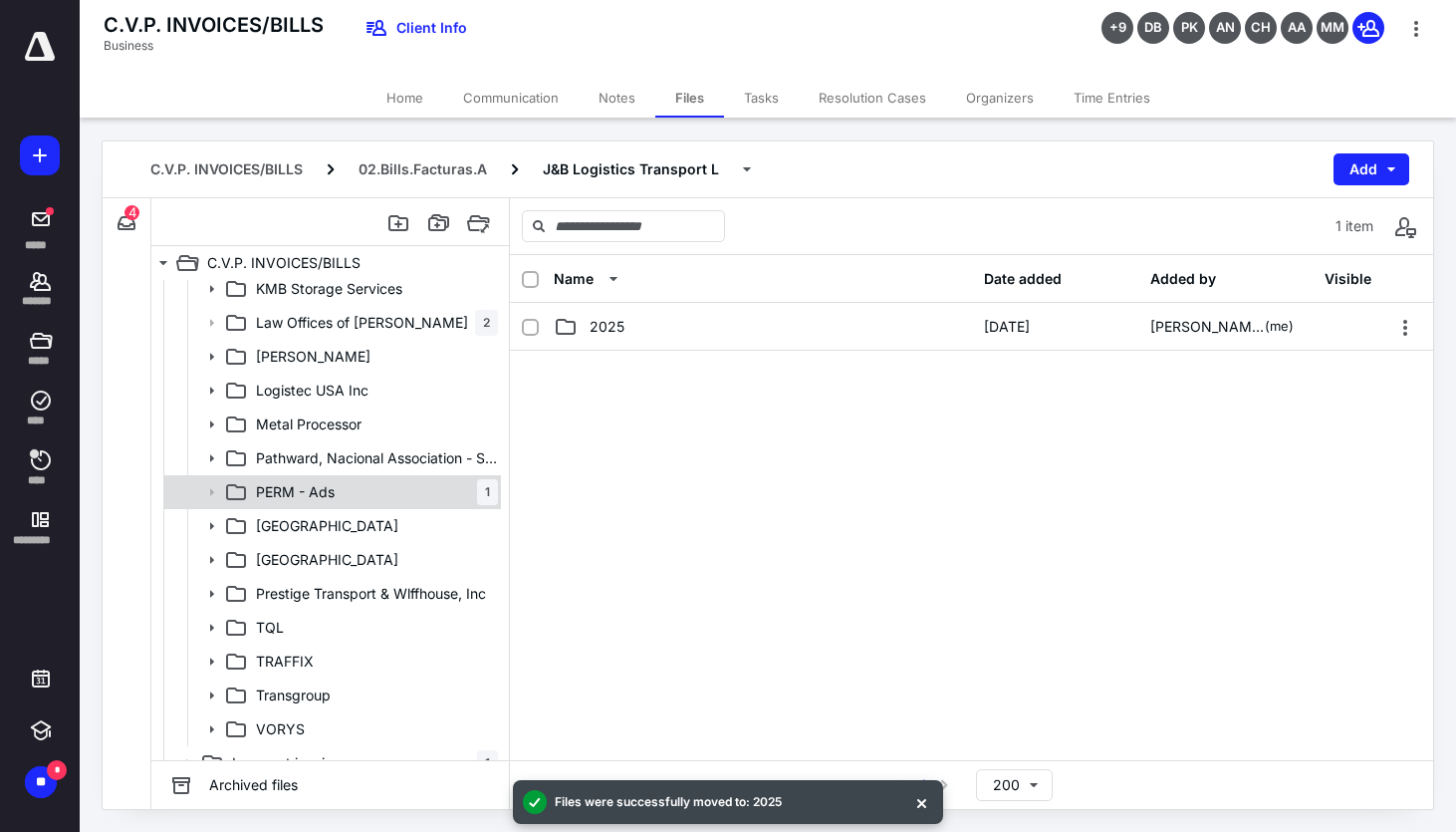 scroll, scrollTop: 536, scrollLeft: 0, axis: vertical 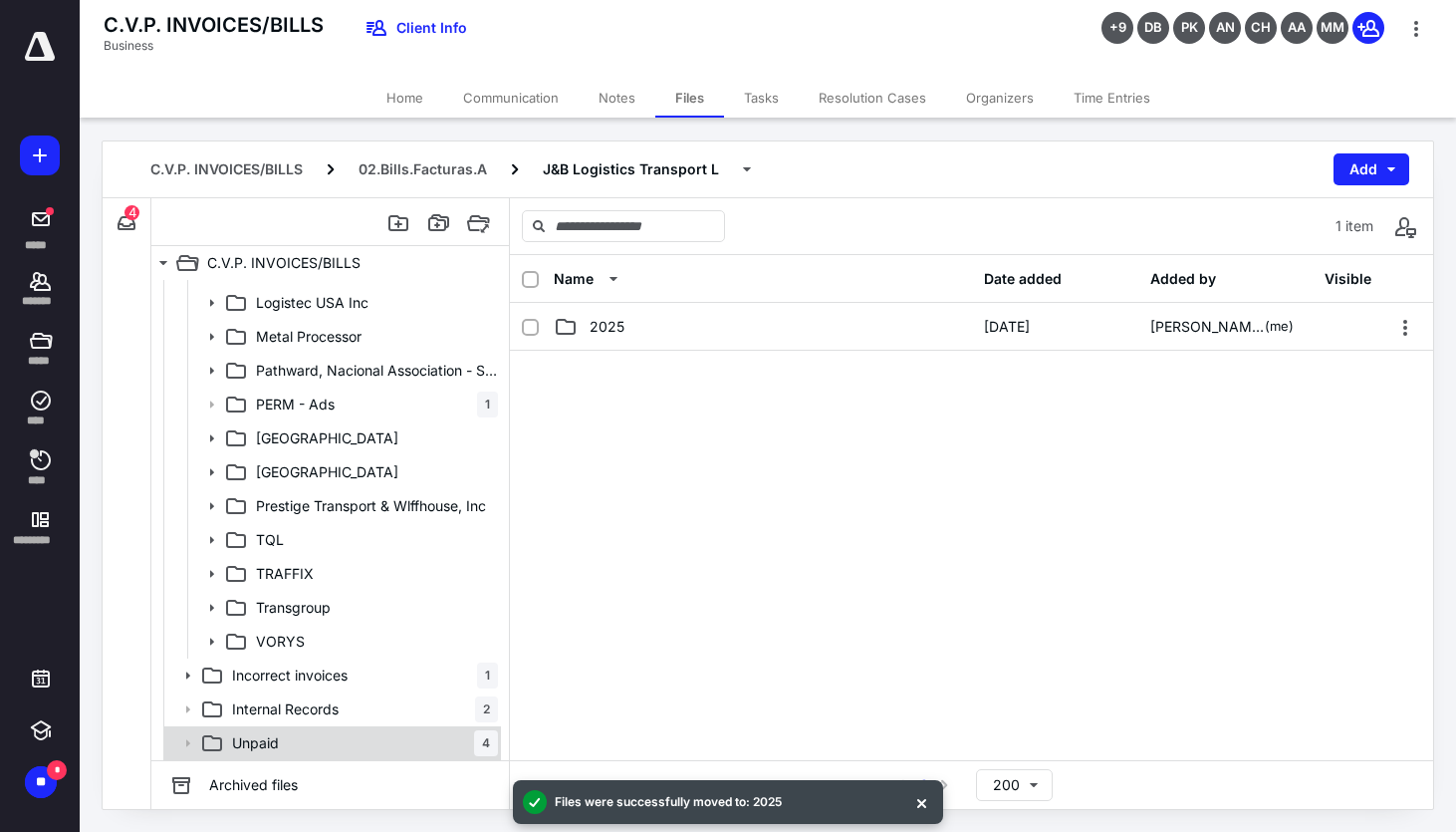 click on "Unpaid 4" at bounding box center (361, 743) 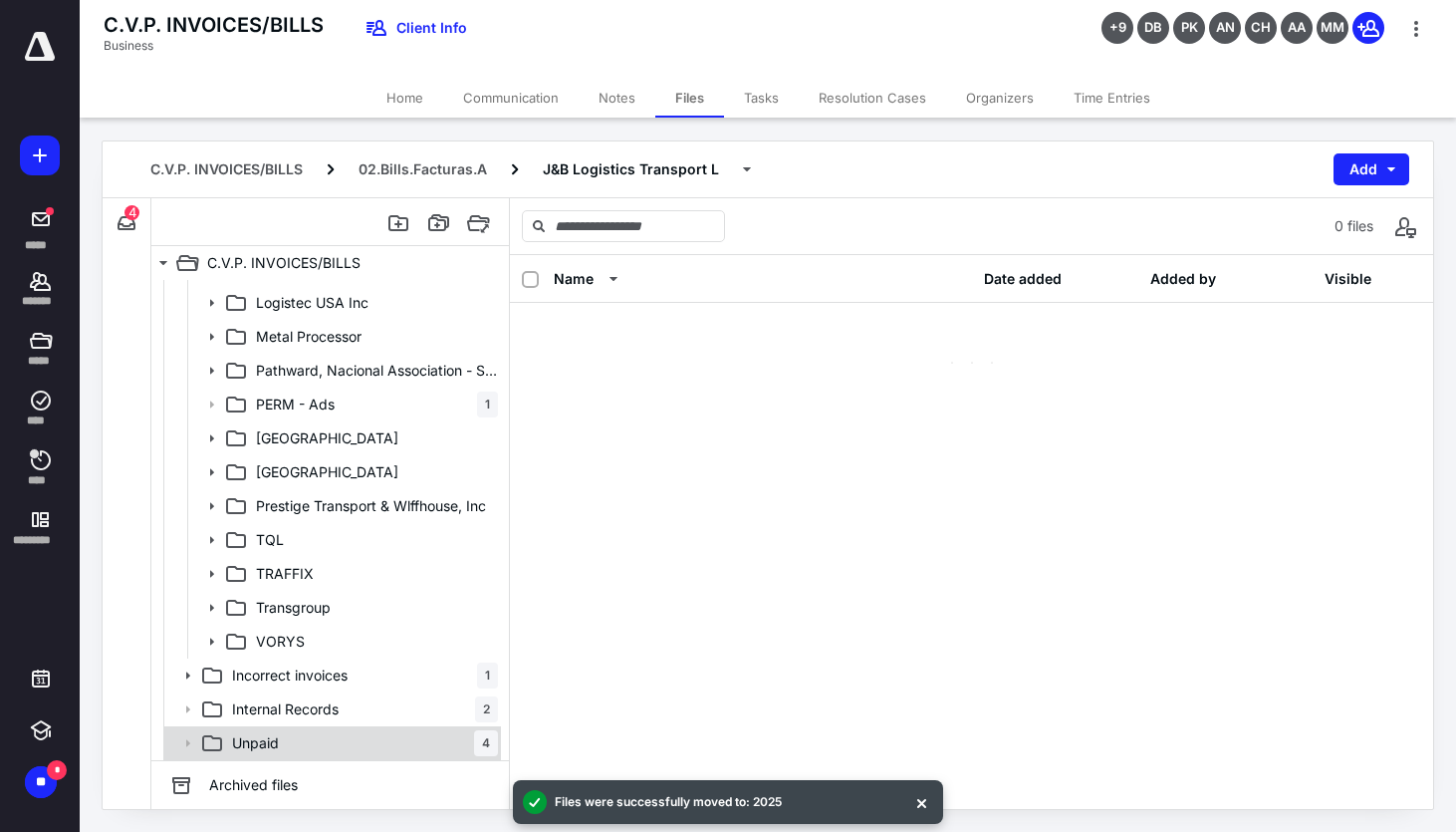 click on "Unpaid 4" at bounding box center [361, 743] 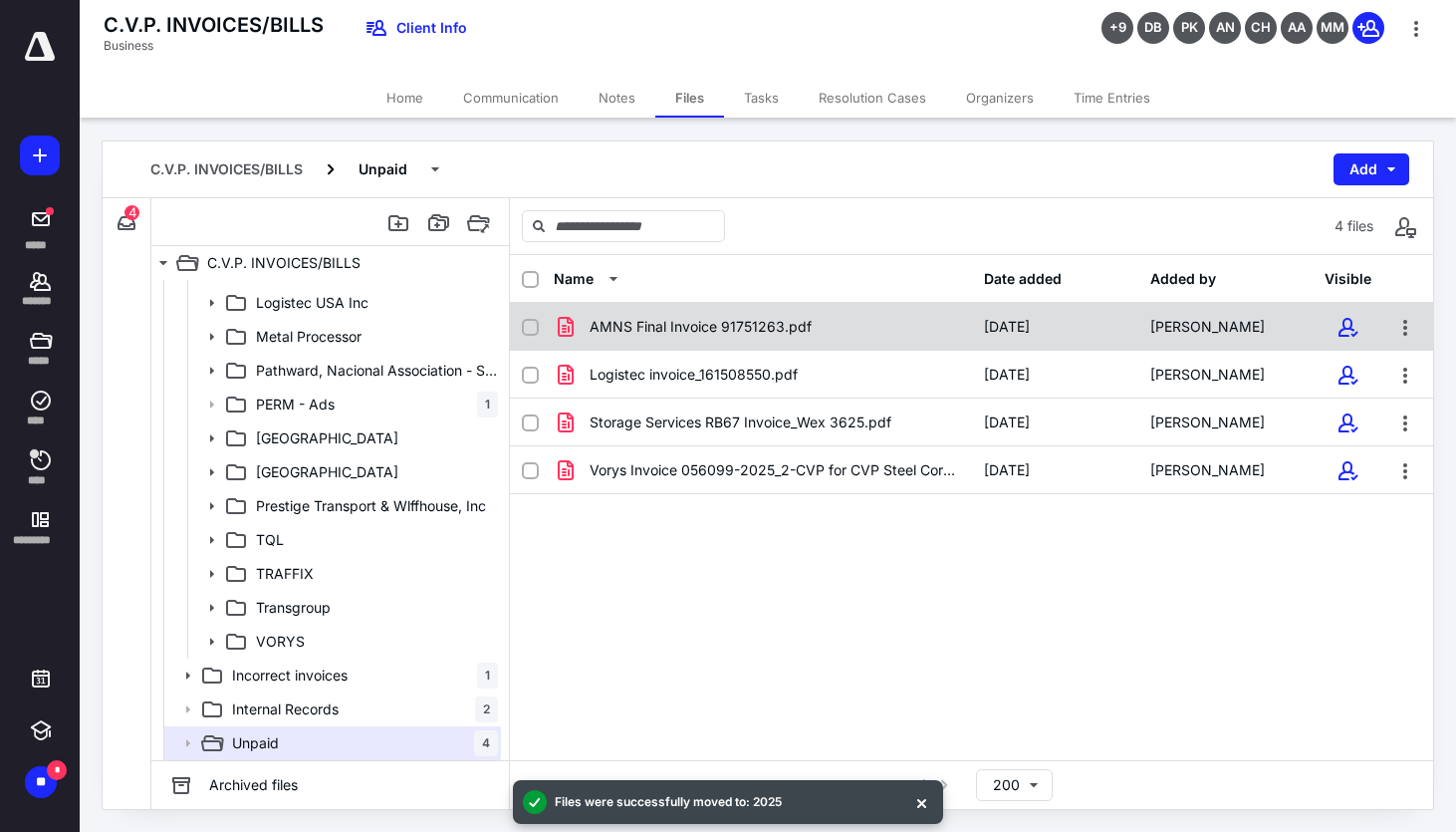 click on "AMNS Final Invoice 91751263.pdf" at bounding box center (700, 327) 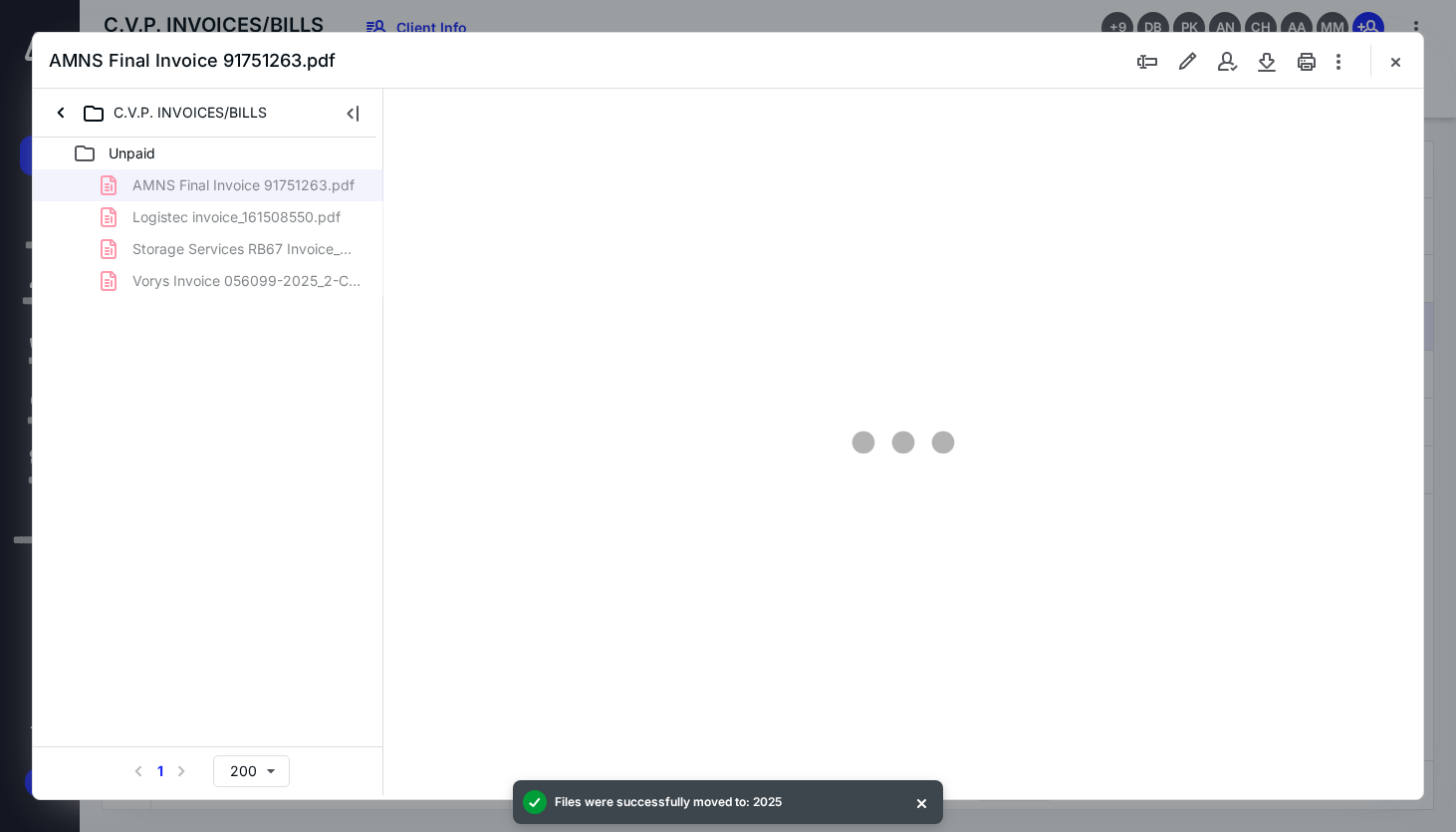 scroll, scrollTop: 0, scrollLeft: 0, axis: both 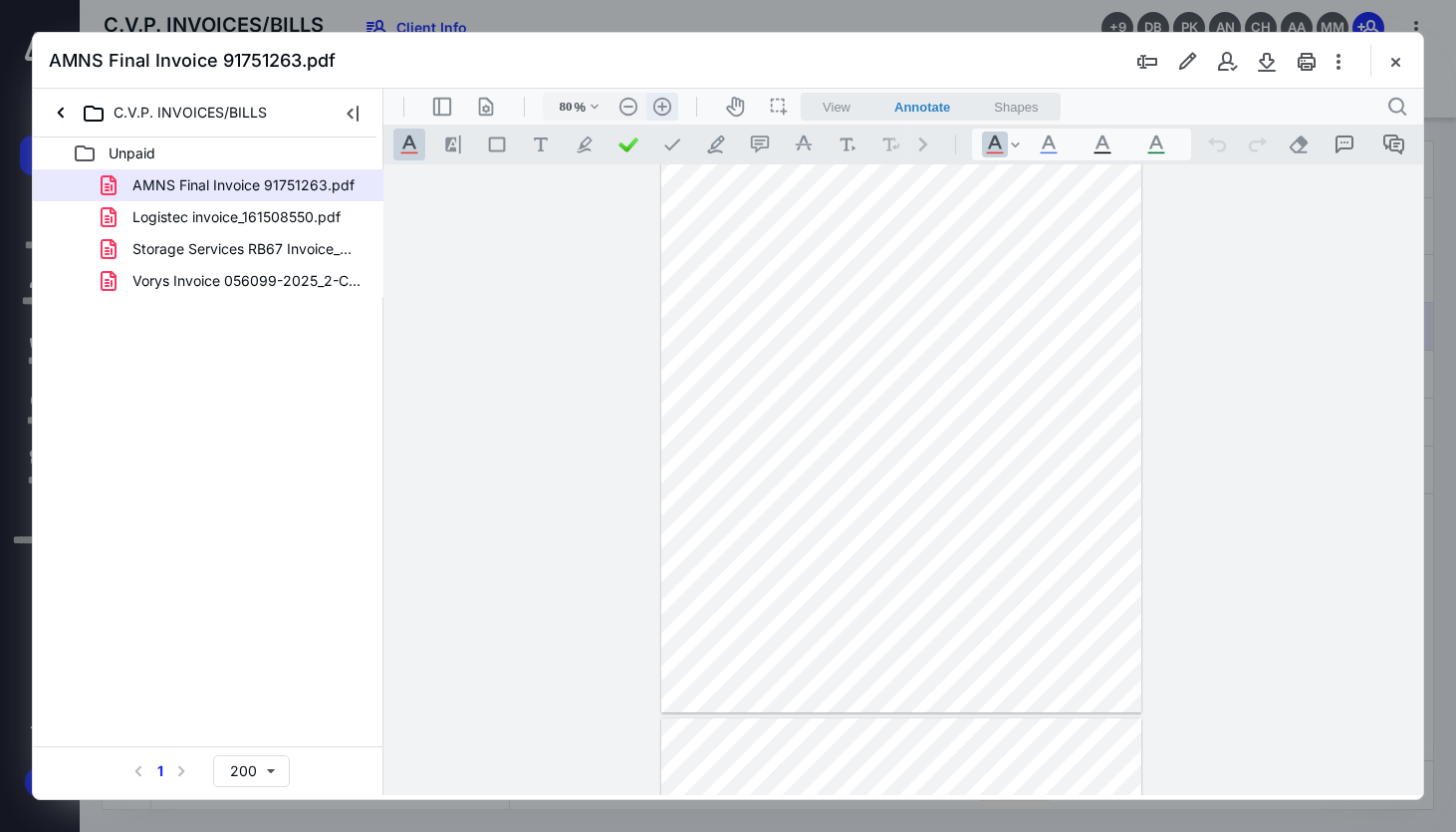 click on ".cls-1{fill:#abb0c4;} icon - header - zoom - in - line" at bounding box center (662, 107) 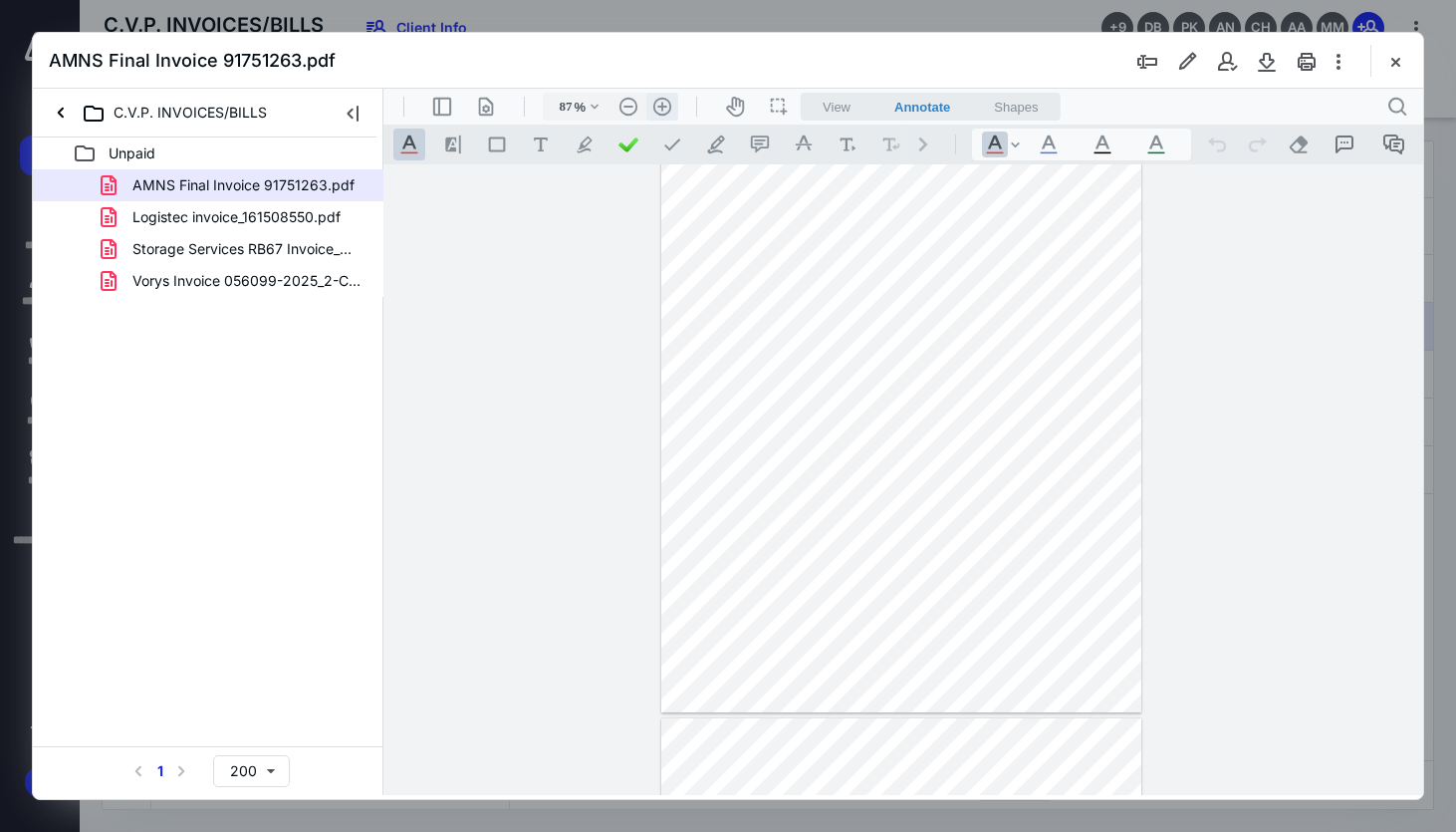 click on ".cls-1{fill:#abb0c4;} icon - header - zoom - in - line" at bounding box center (662, 107) 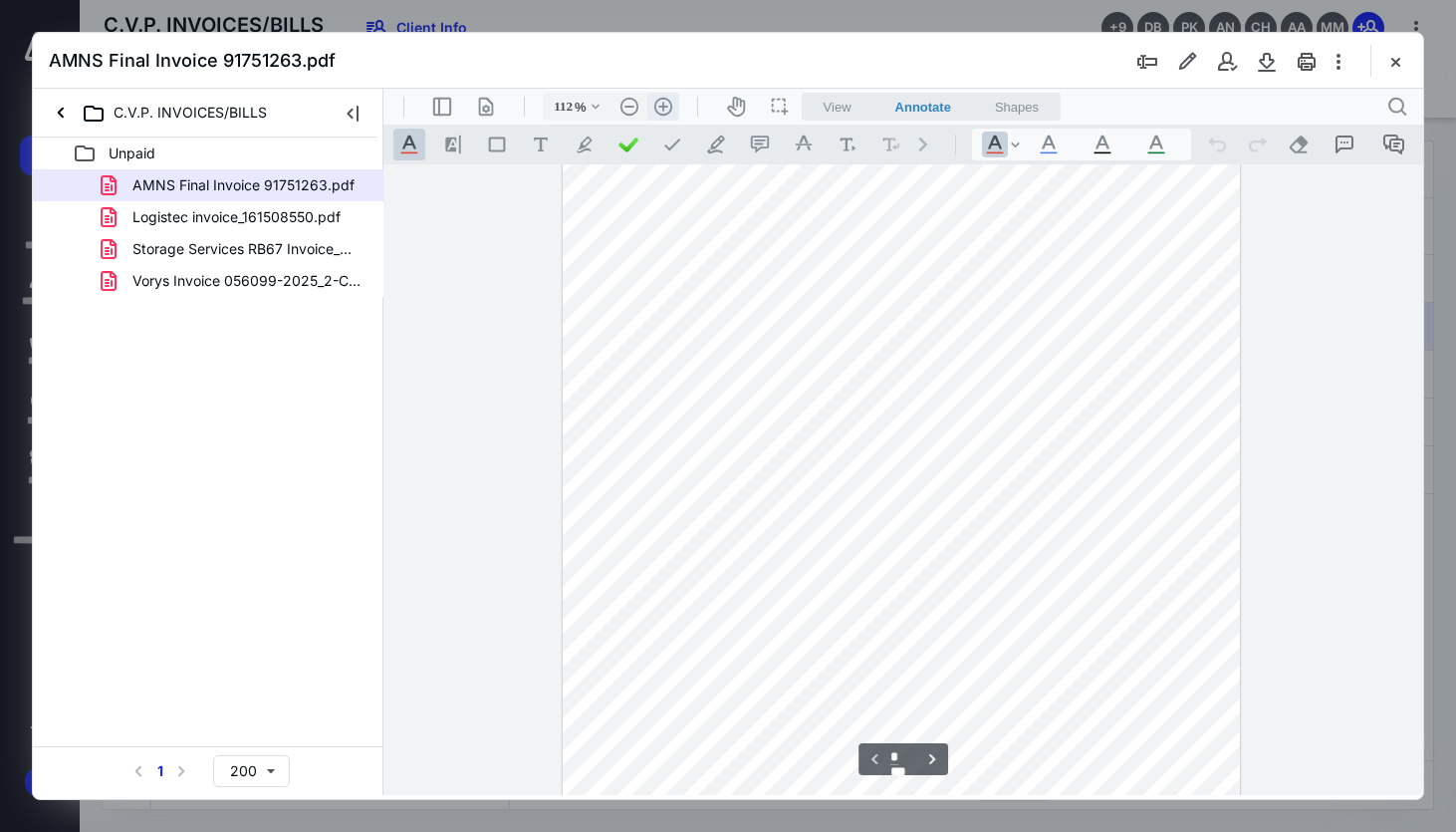 click on ".cls-1{fill:#abb0c4;} icon - header - zoom - in - line" at bounding box center (663, 107) 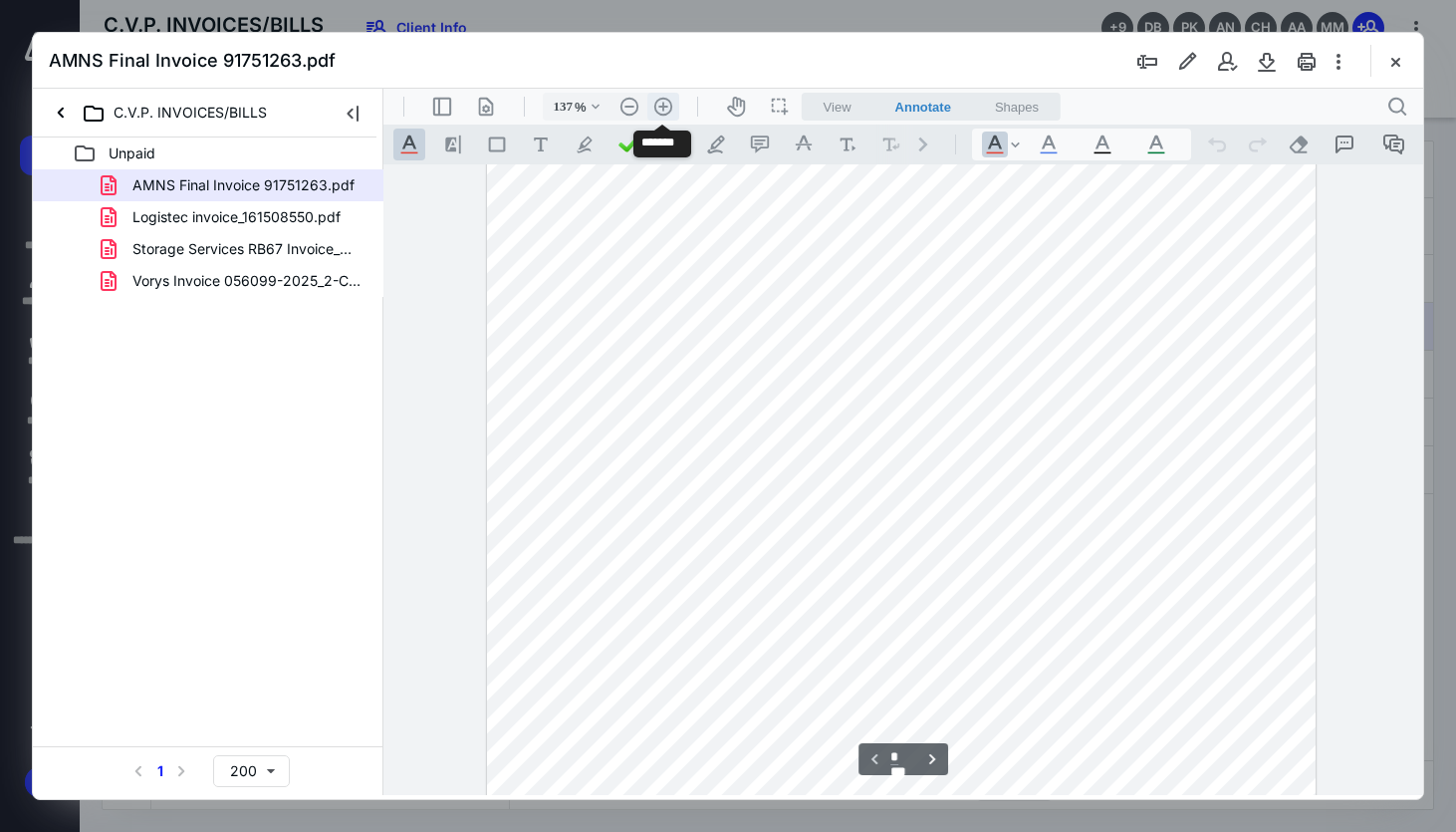 scroll, scrollTop: 450, scrollLeft: 0, axis: vertical 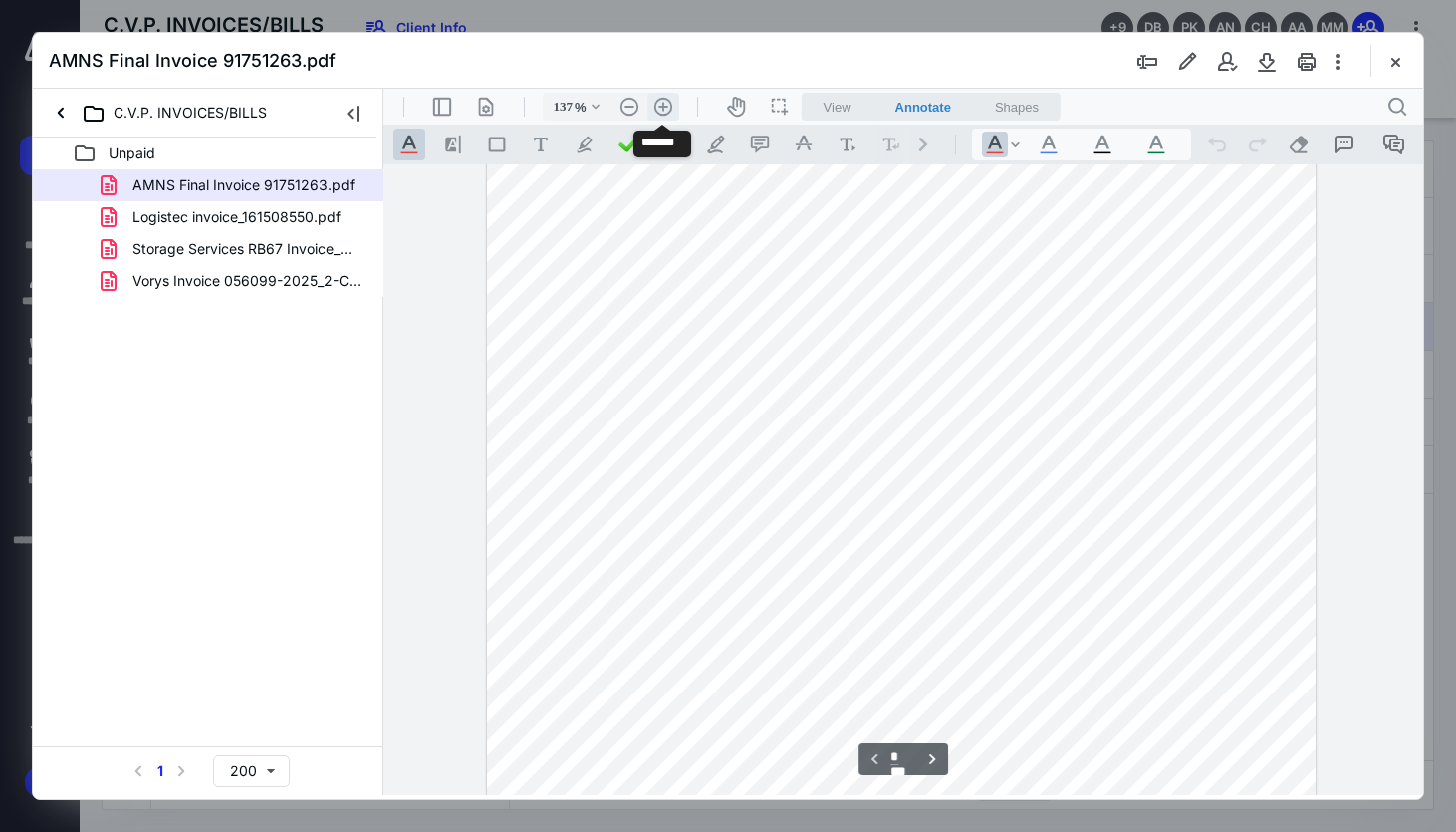 click on ".cls-1{fill:#abb0c4;} icon - header - zoom - in - line" at bounding box center (663, 107) 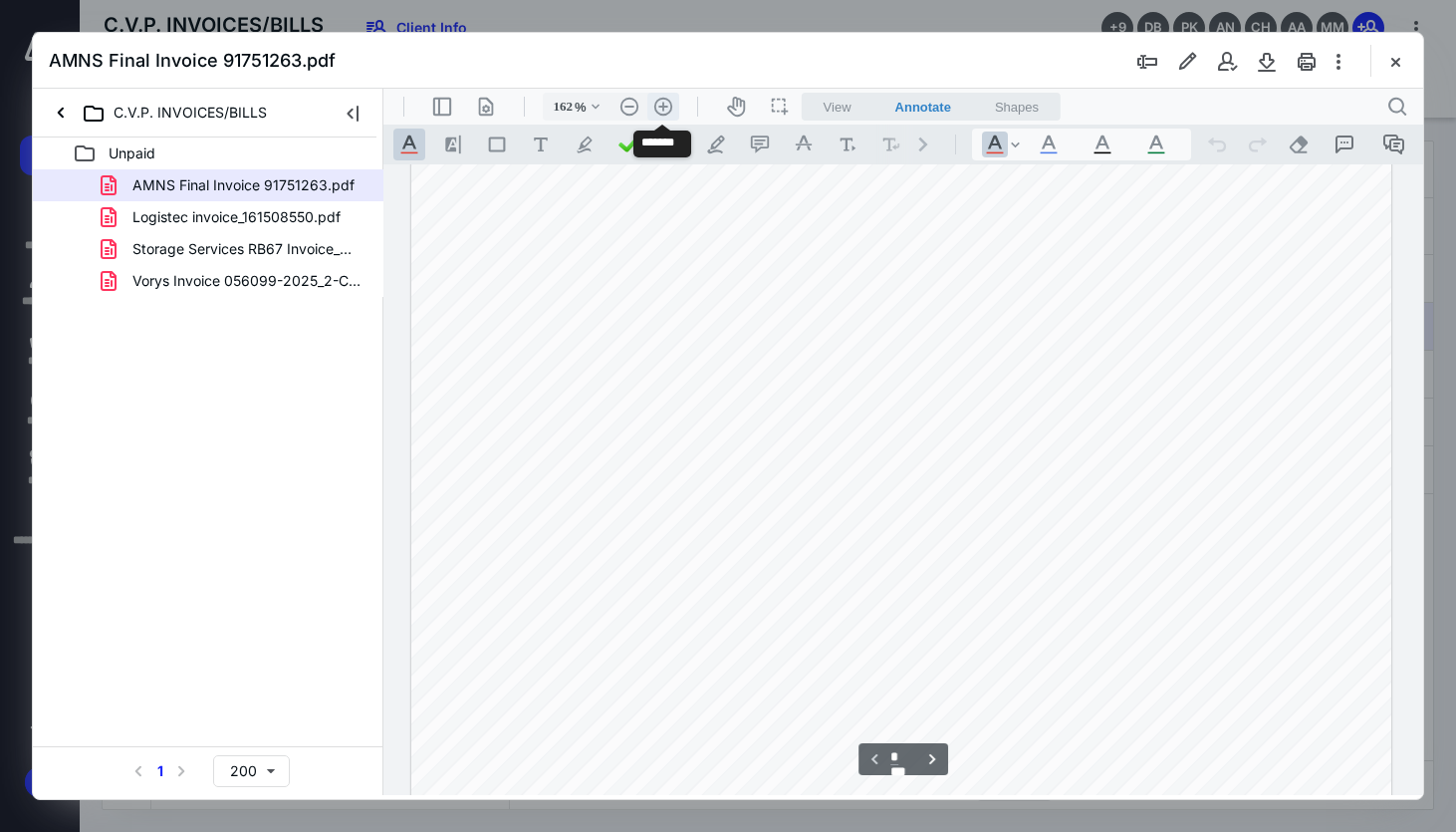 click on ".cls-1{fill:#abb0c4;} icon - header - zoom - in - line" at bounding box center [663, 107] 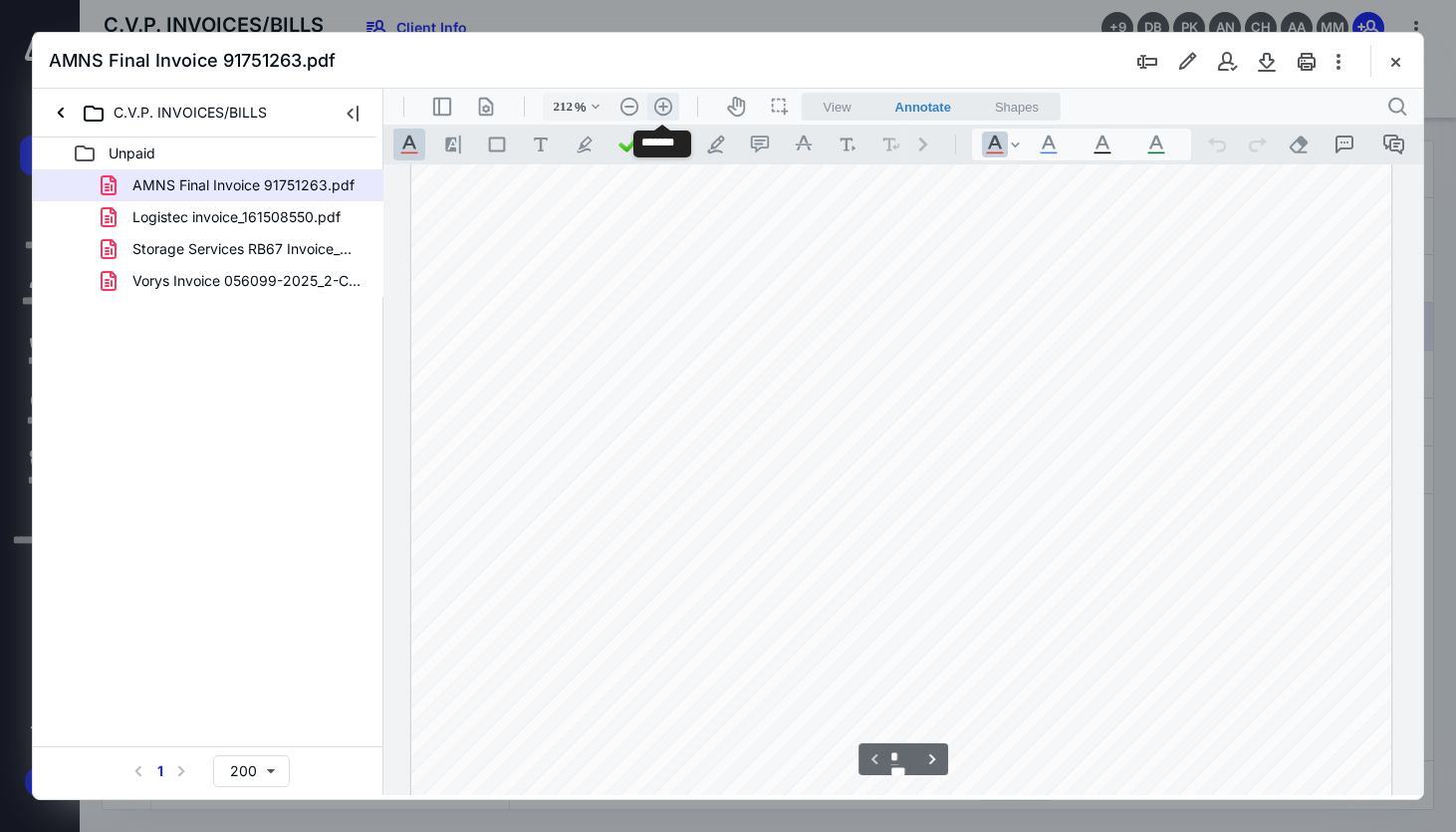 scroll, scrollTop: 676, scrollLeft: 135, axis: both 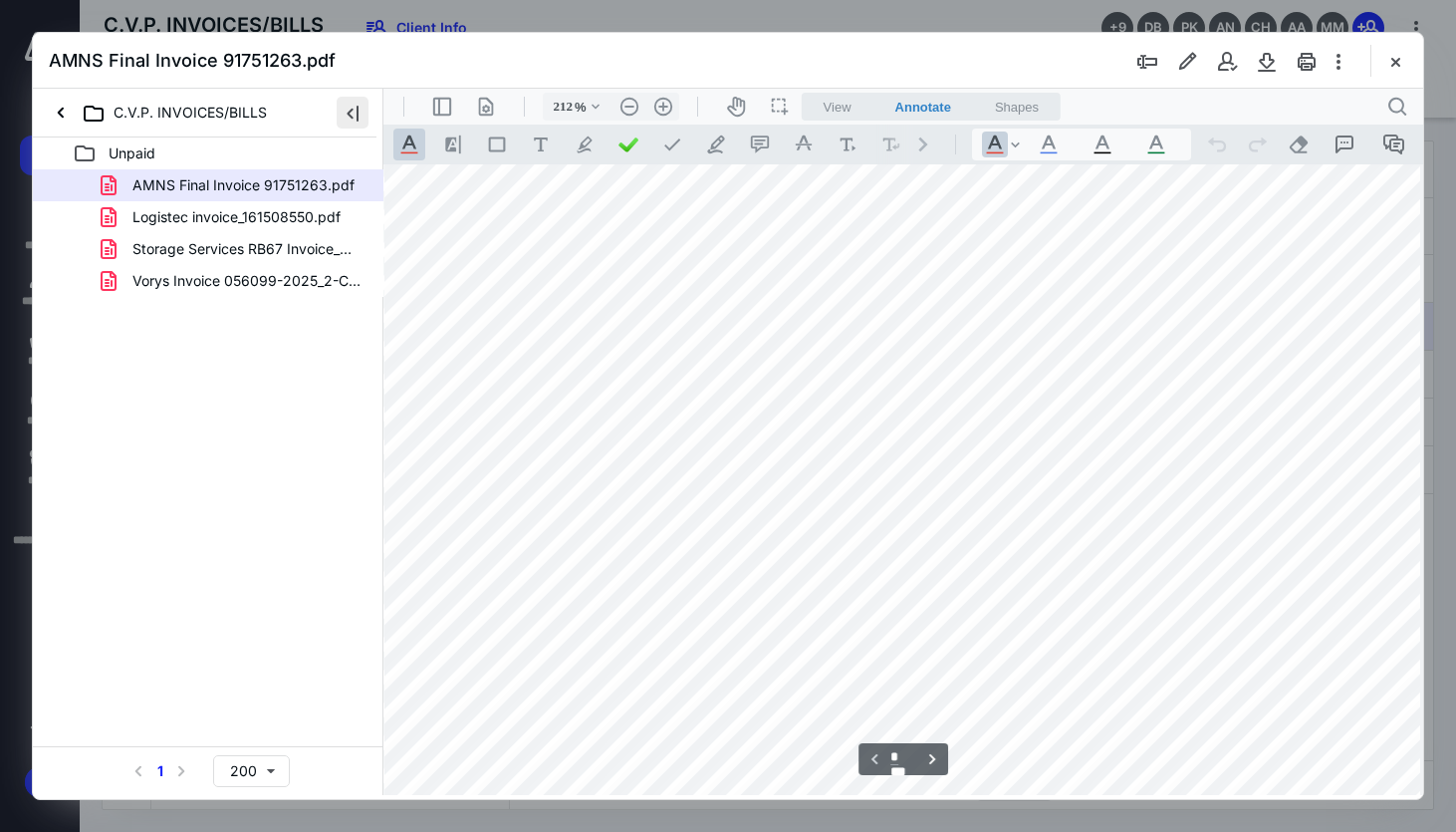 click at bounding box center [353, 113] 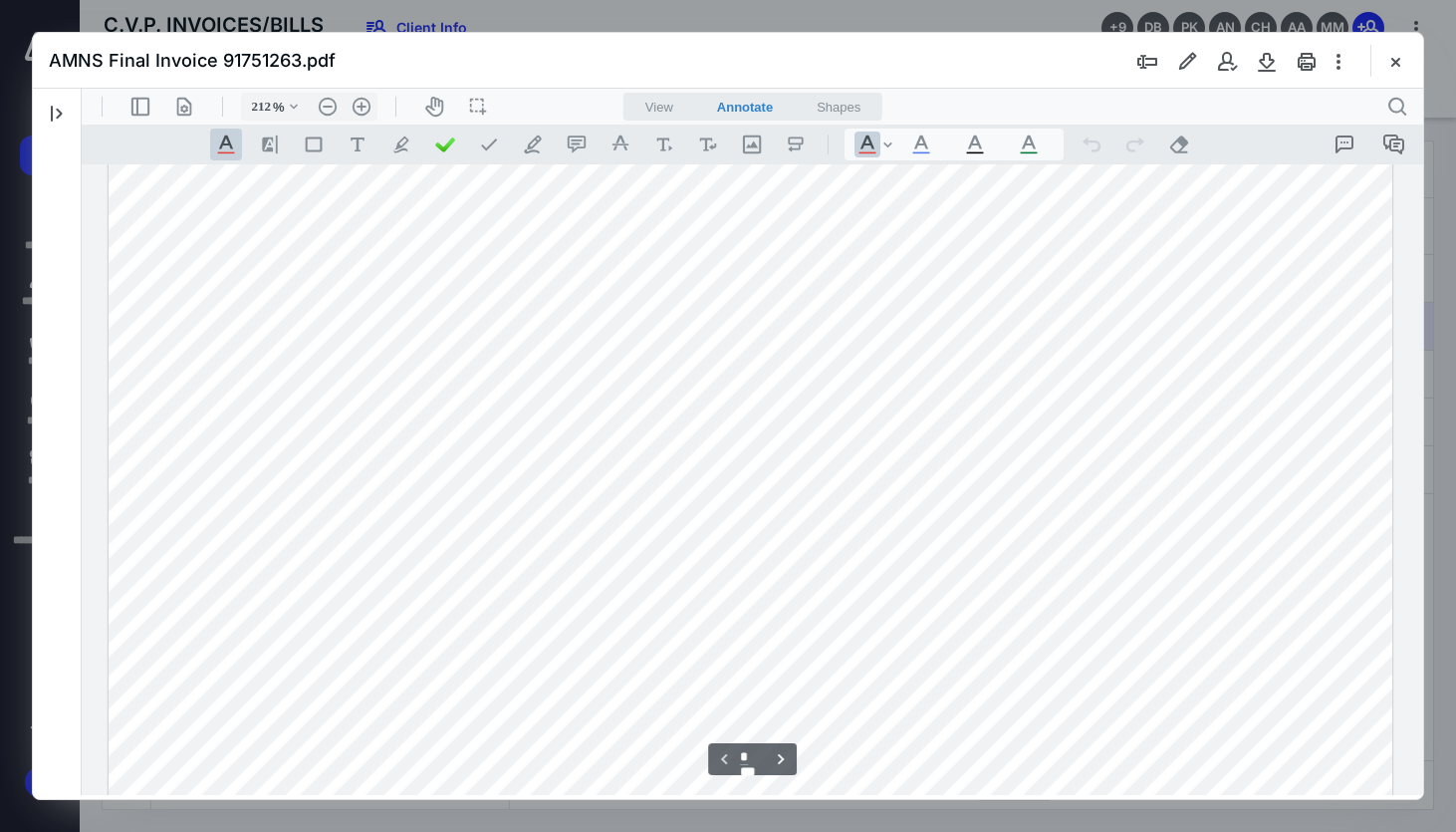 scroll, scrollTop: 0, scrollLeft: 0, axis: both 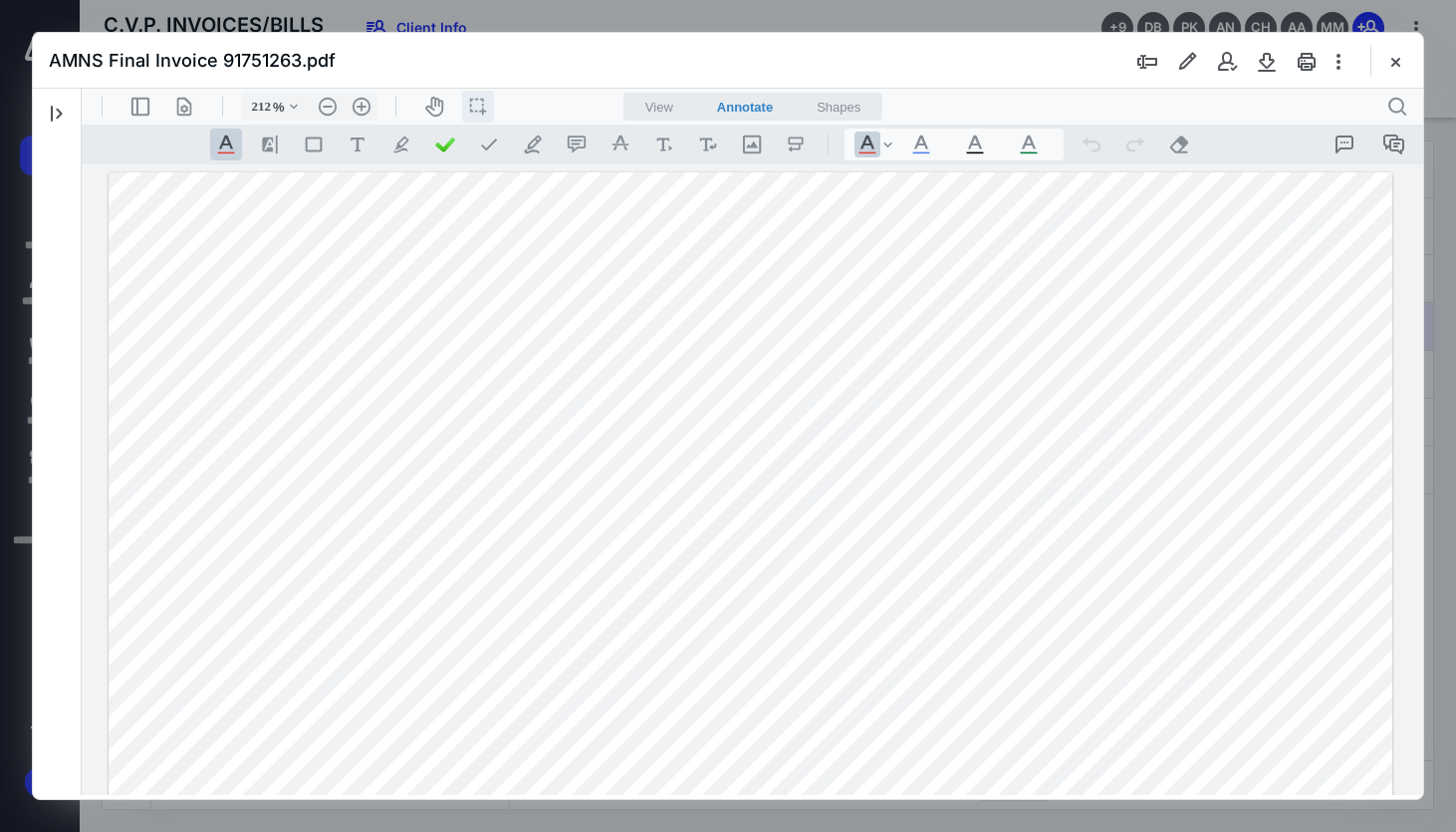 click on "icon / operation / multi select" at bounding box center (478, 107) 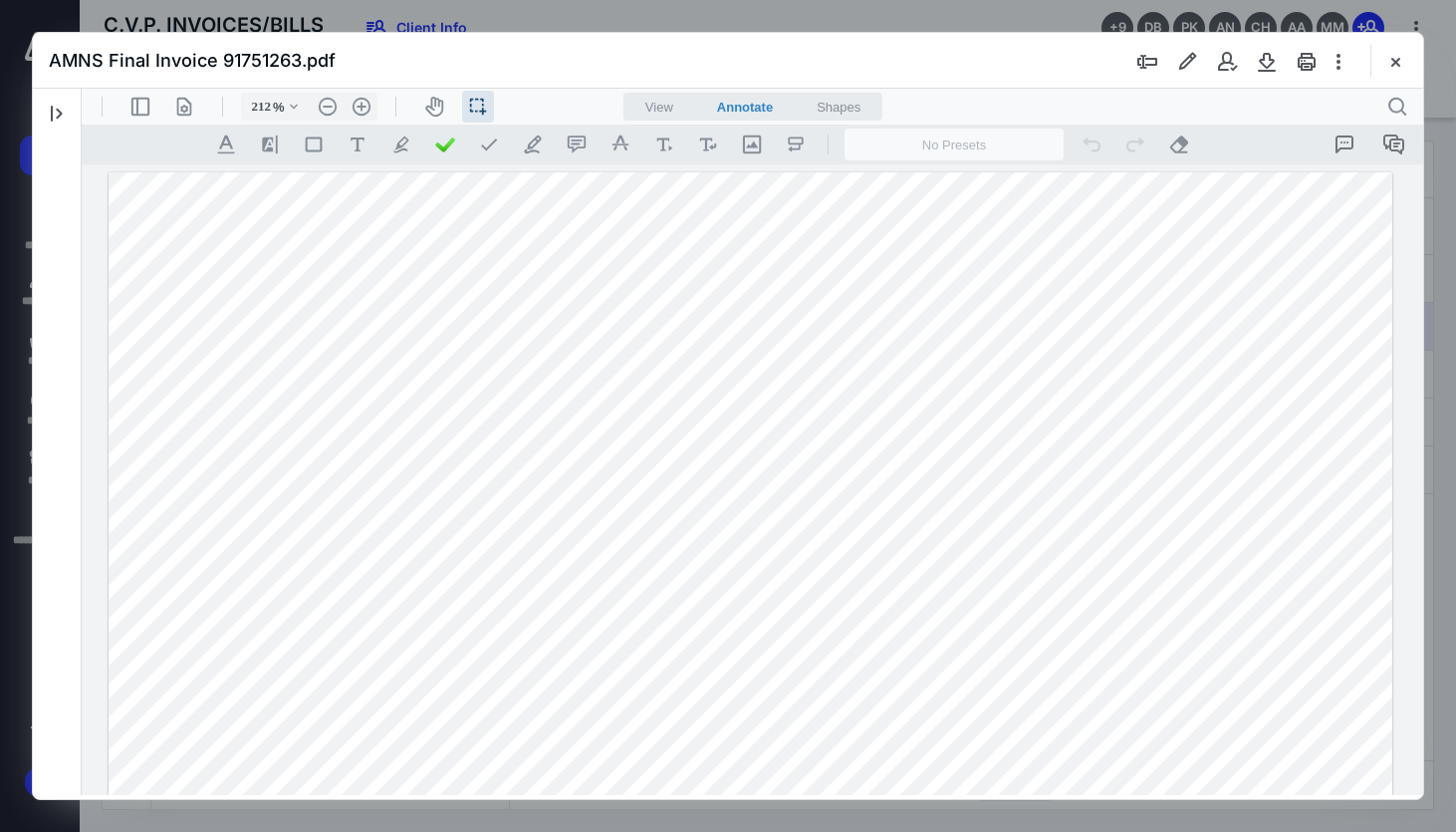 drag, startPoint x: 1223, startPoint y: 370, endPoint x: 1299, endPoint y: 370, distance: 76 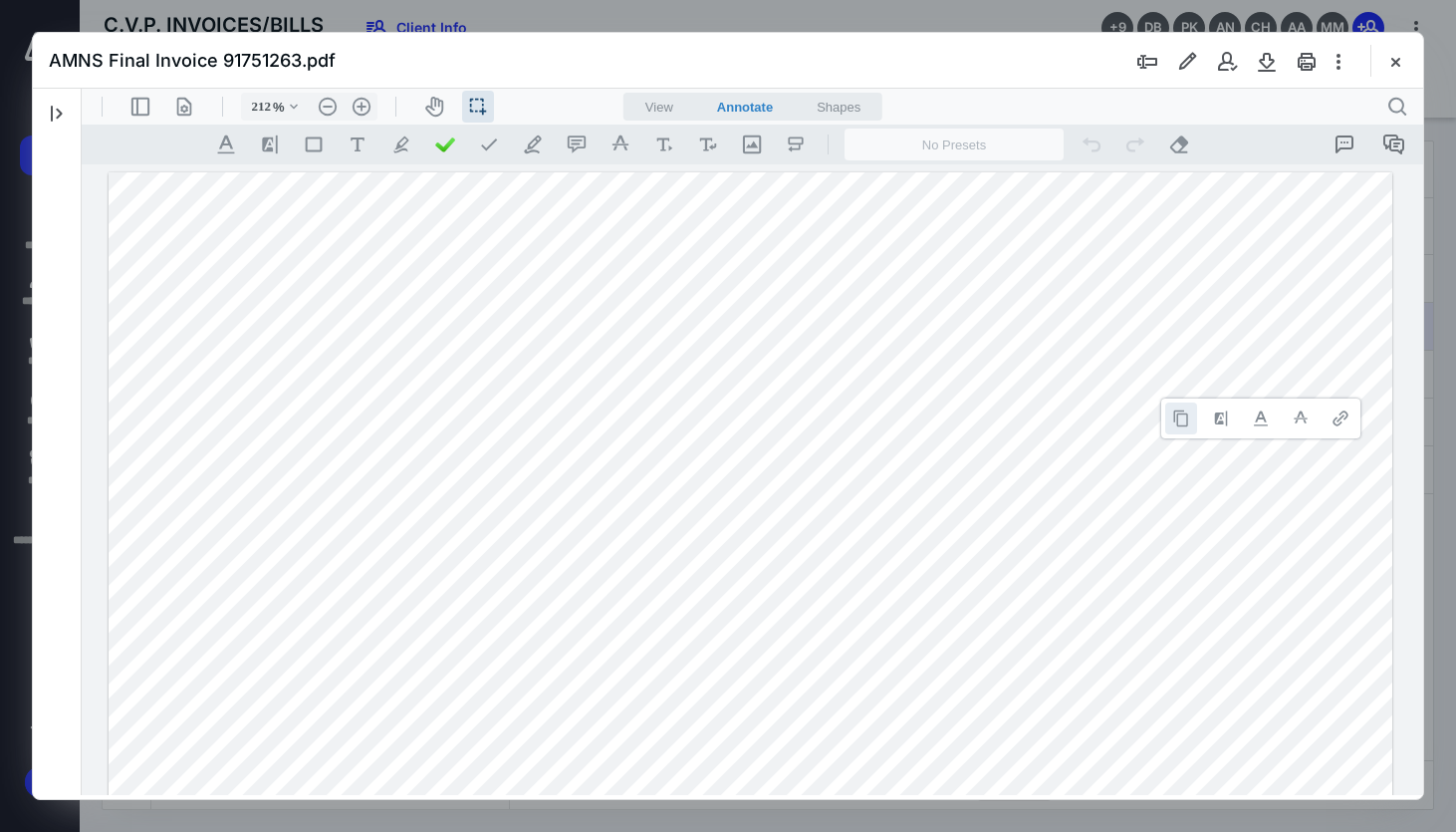 click at bounding box center (1181, 418) 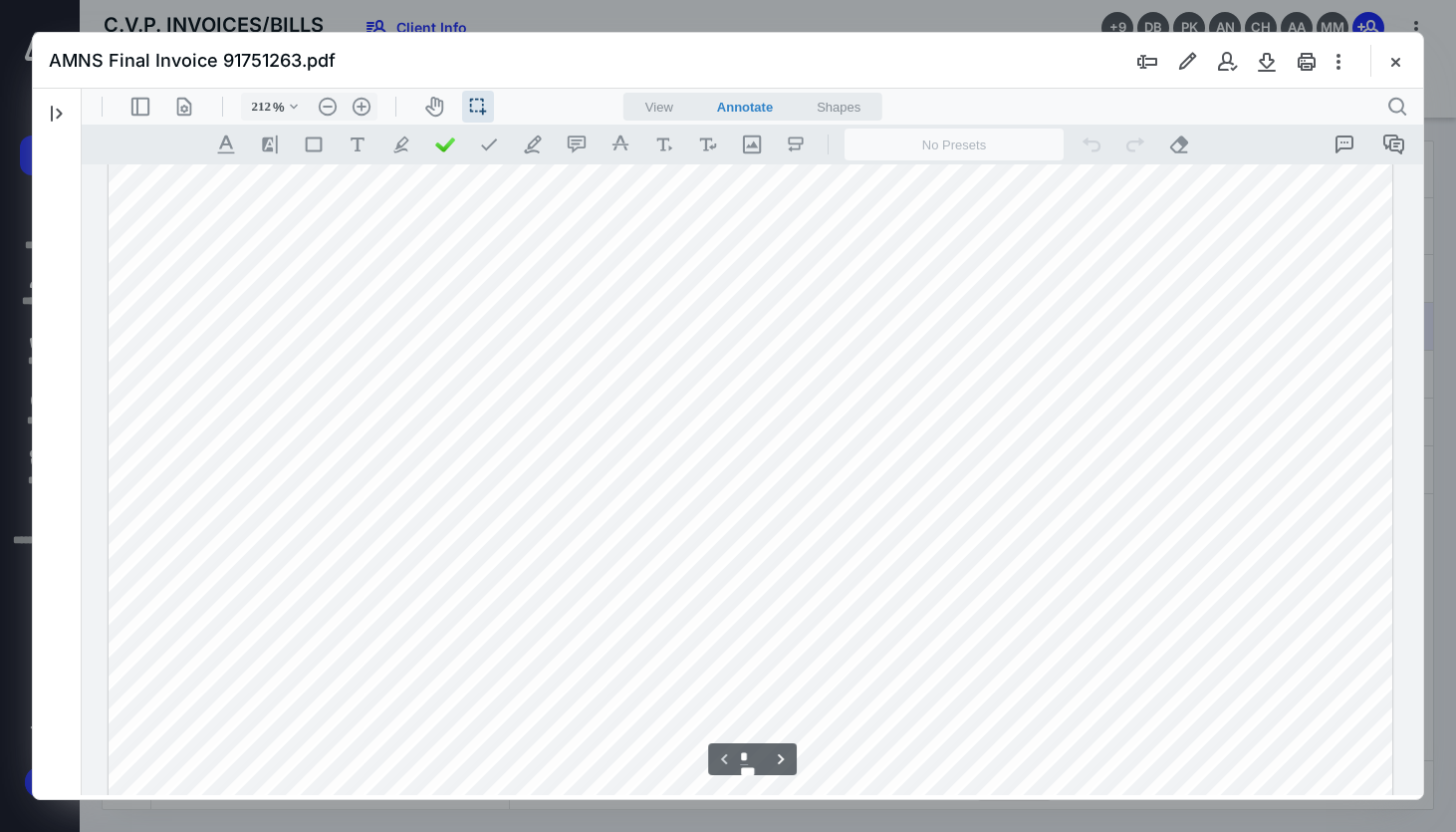 scroll, scrollTop: 76, scrollLeft: 0, axis: vertical 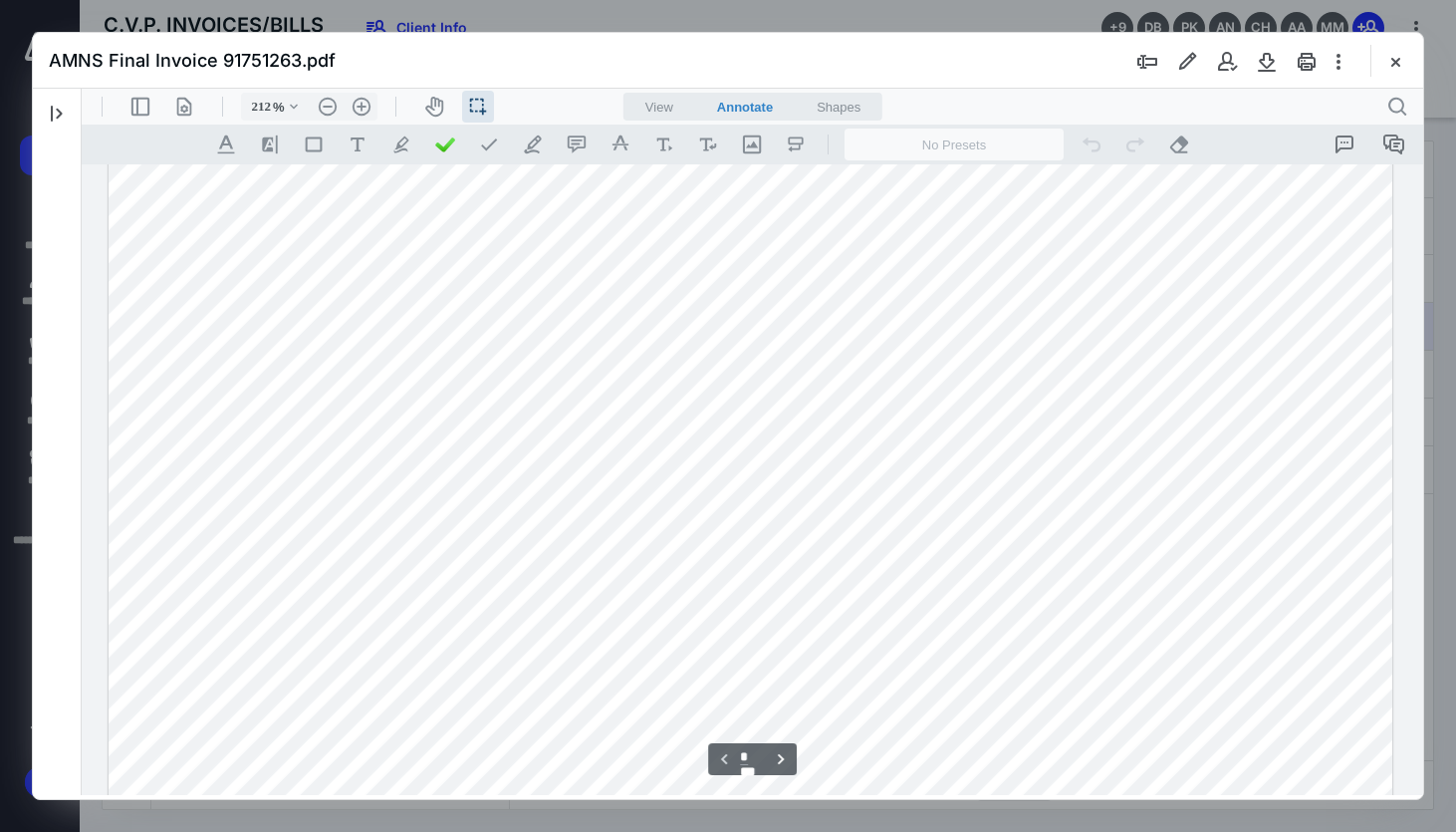 drag, startPoint x: 1220, startPoint y: 329, endPoint x: 1304, endPoint y: 328, distance: 84.00595 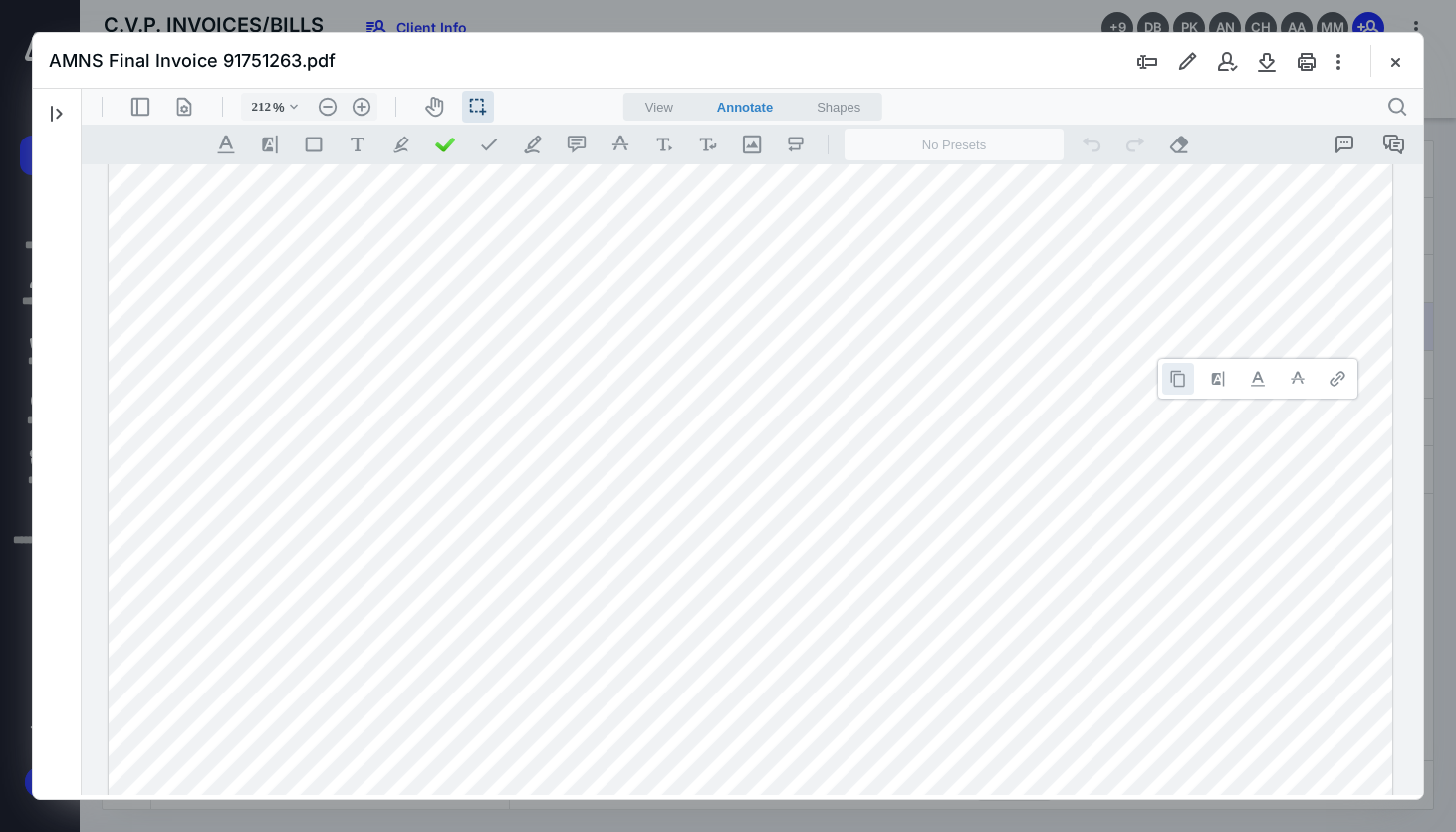 click at bounding box center [1178, 379] 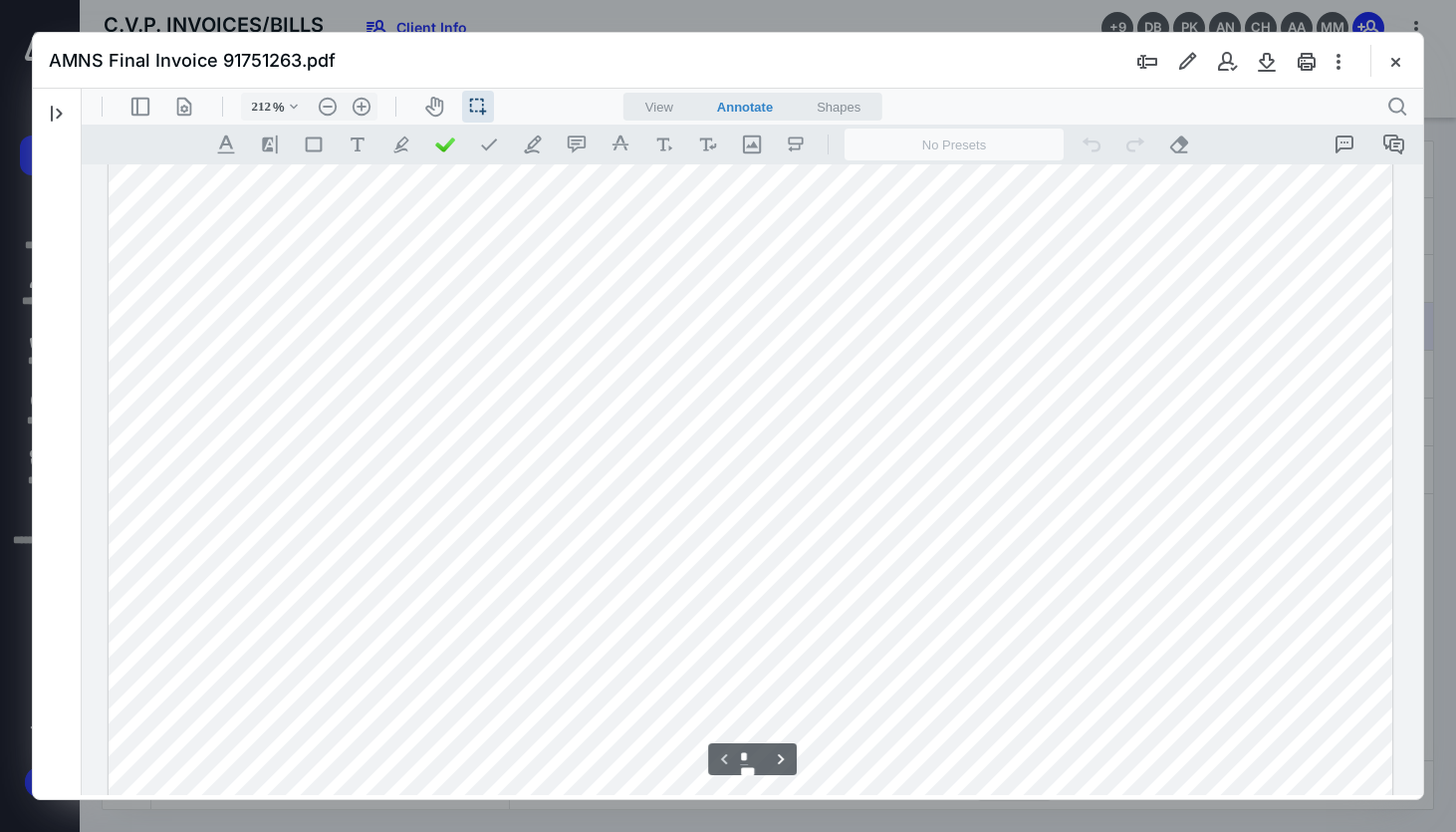 scroll, scrollTop: 946, scrollLeft: 0, axis: vertical 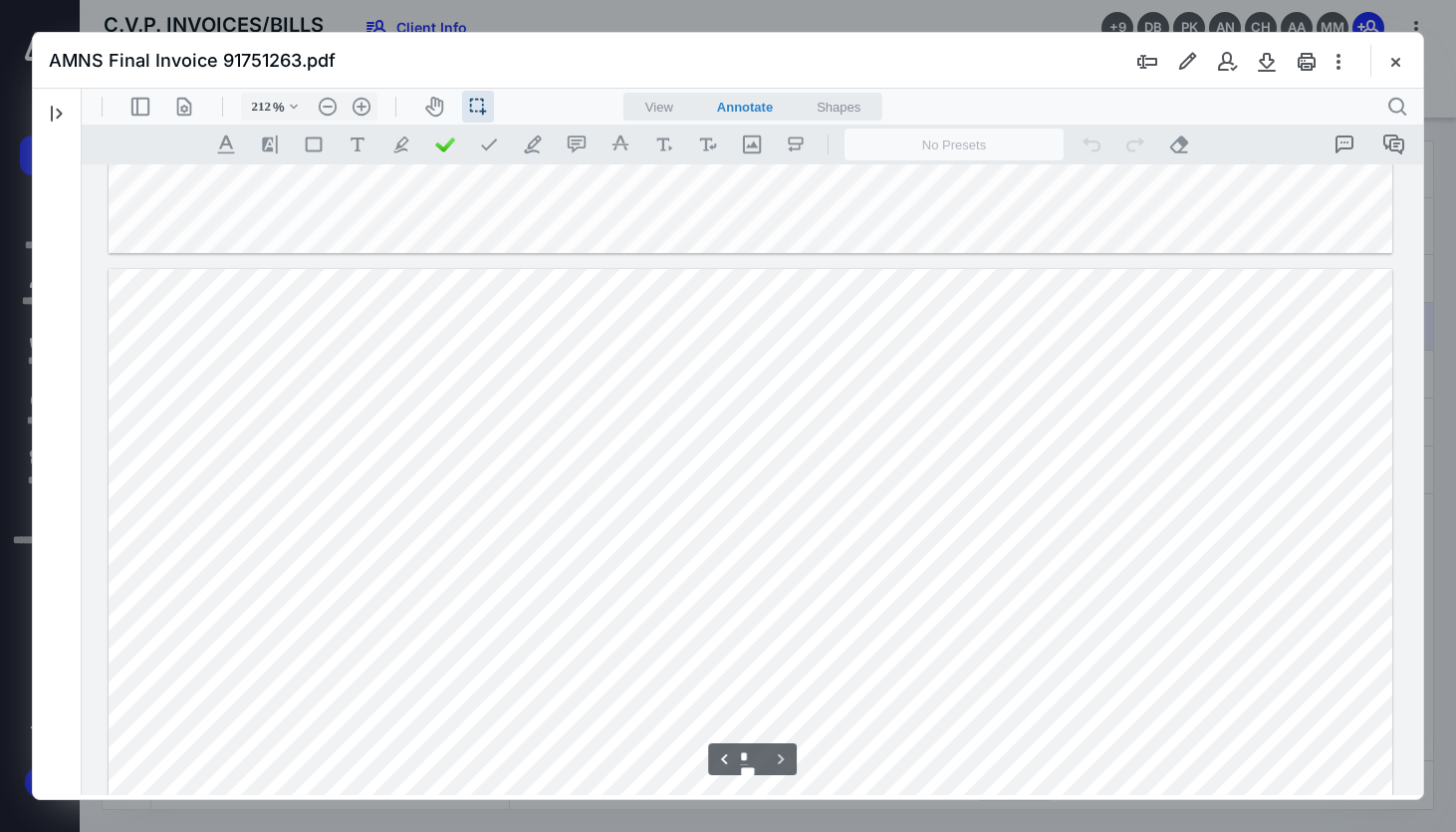 type on "*" 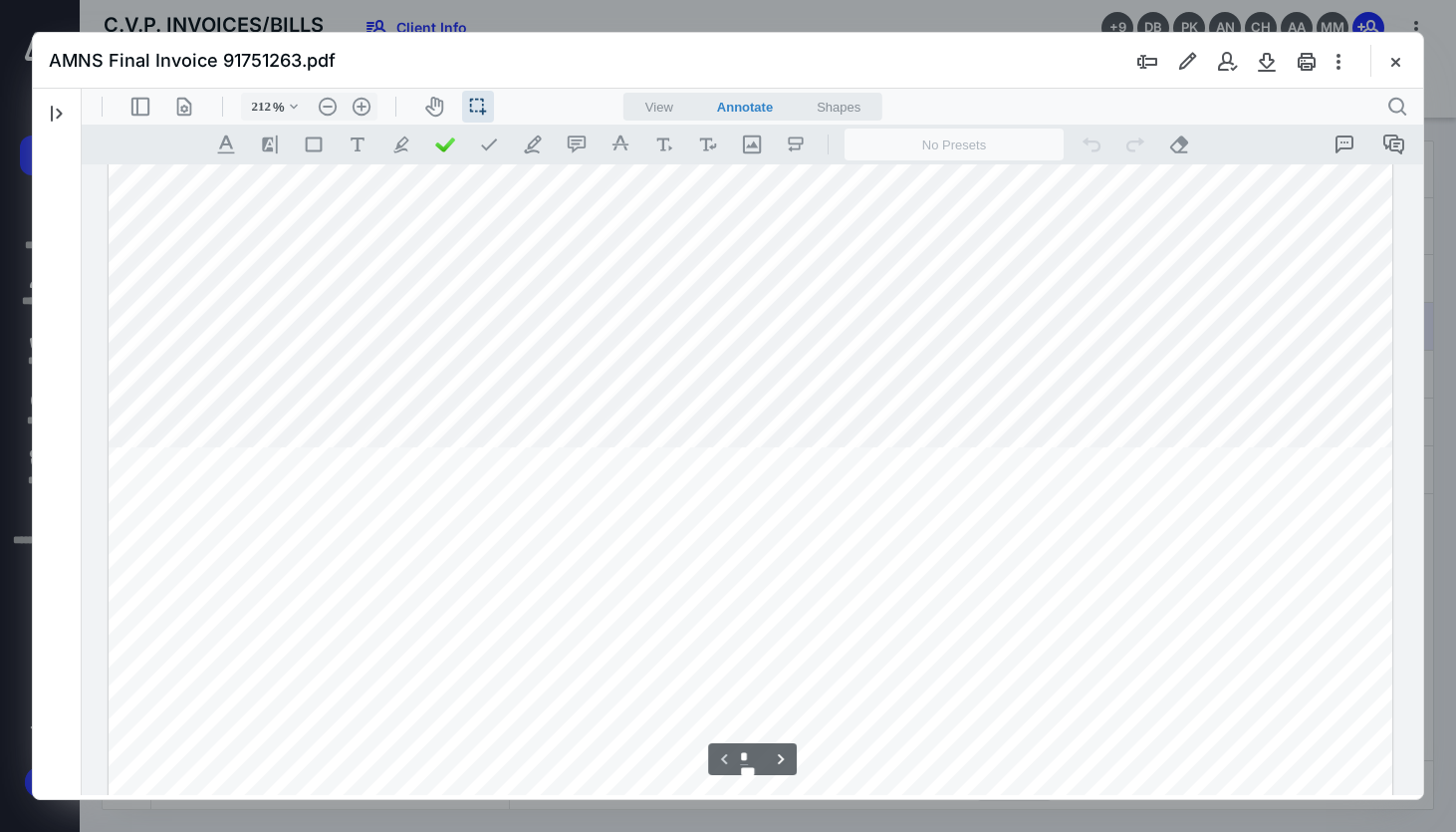 scroll, scrollTop: 791, scrollLeft: 0, axis: vertical 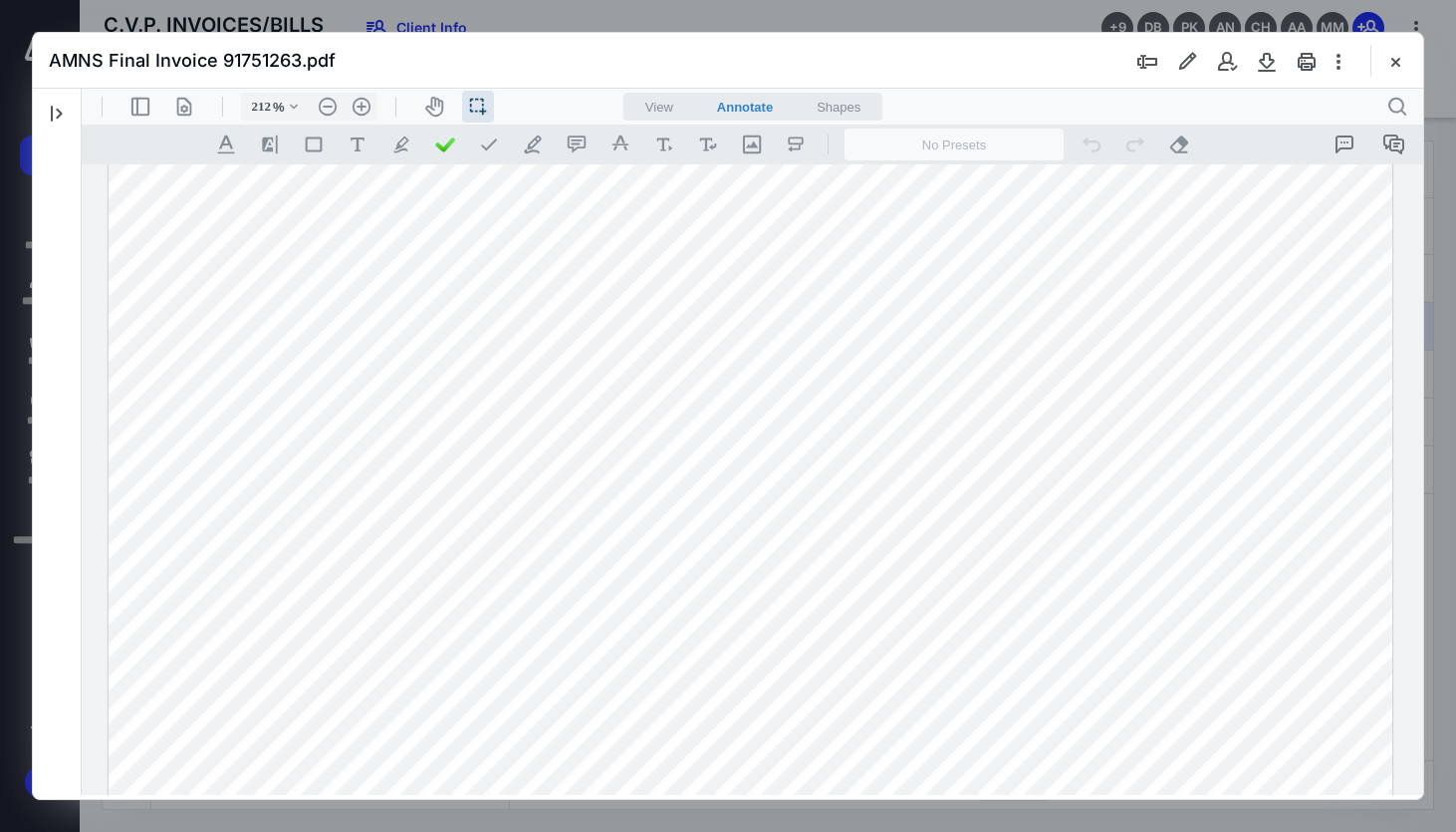 drag, startPoint x: 332, startPoint y: 434, endPoint x: 370, endPoint y: 444, distance: 39.293765 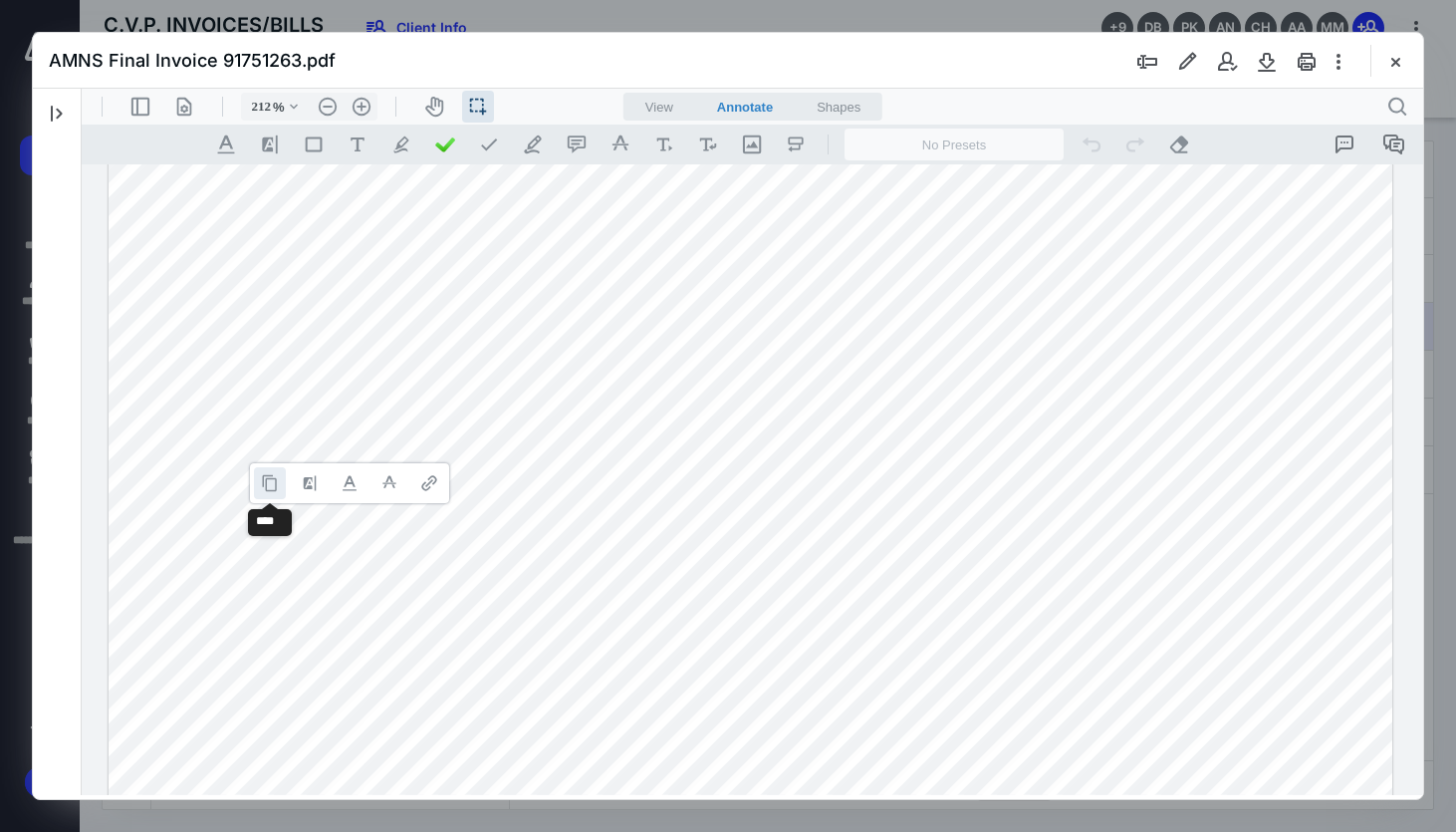 click at bounding box center [270, 483] 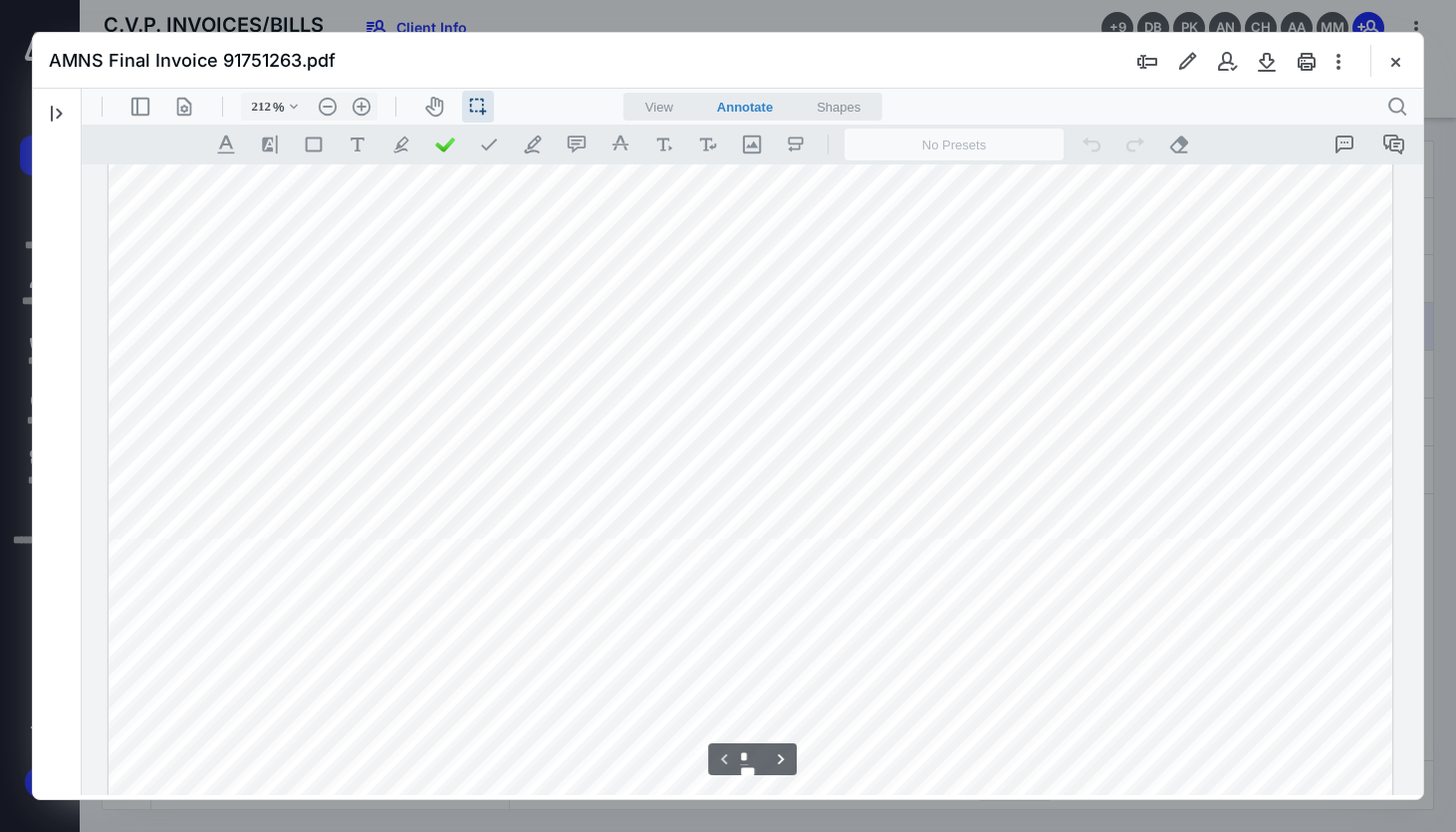 scroll, scrollTop: 0, scrollLeft: 0, axis: both 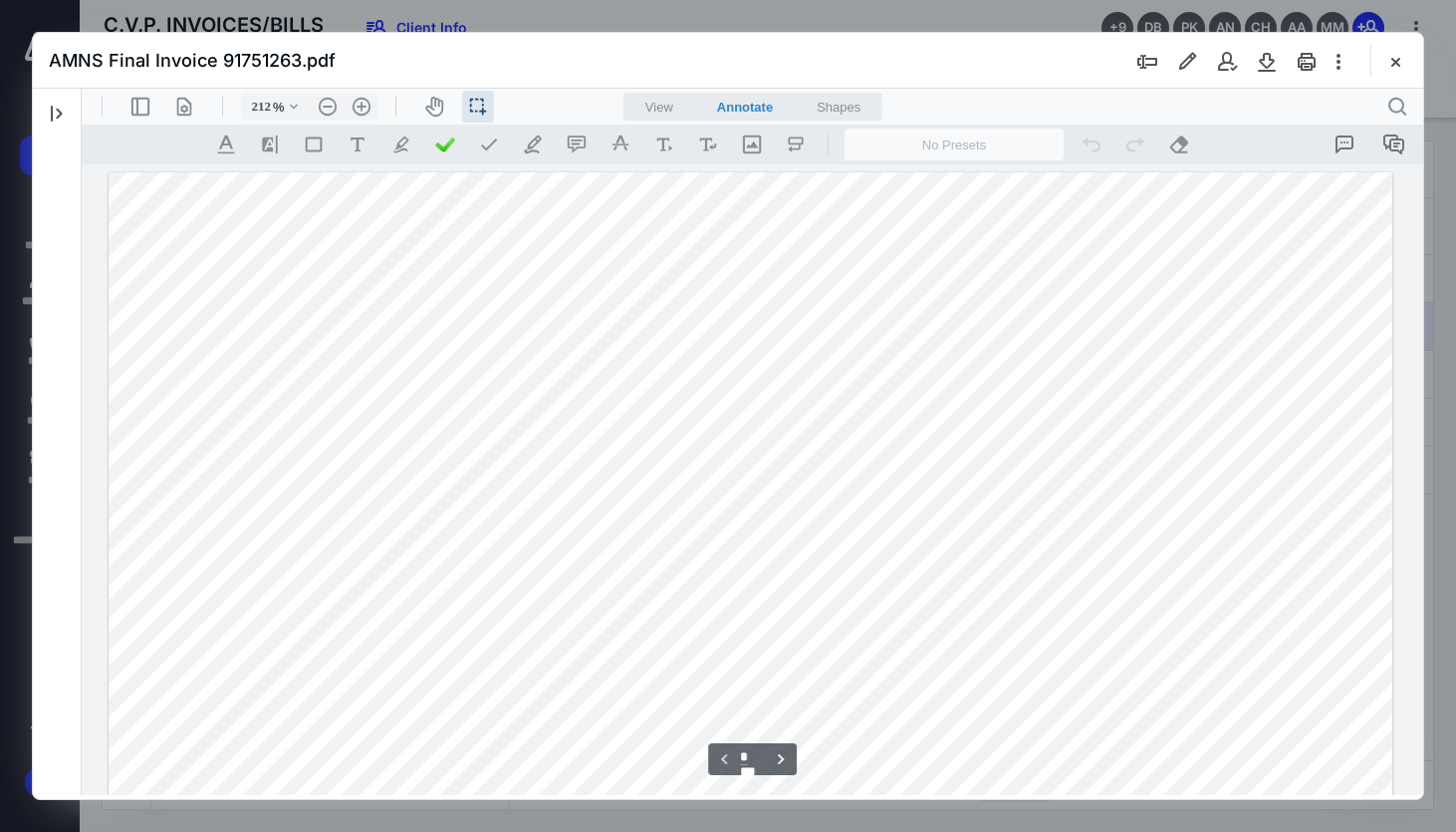 drag, startPoint x: 1219, startPoint y: 372, endPoint x: 1308, endPoint y: 372, distance: 89 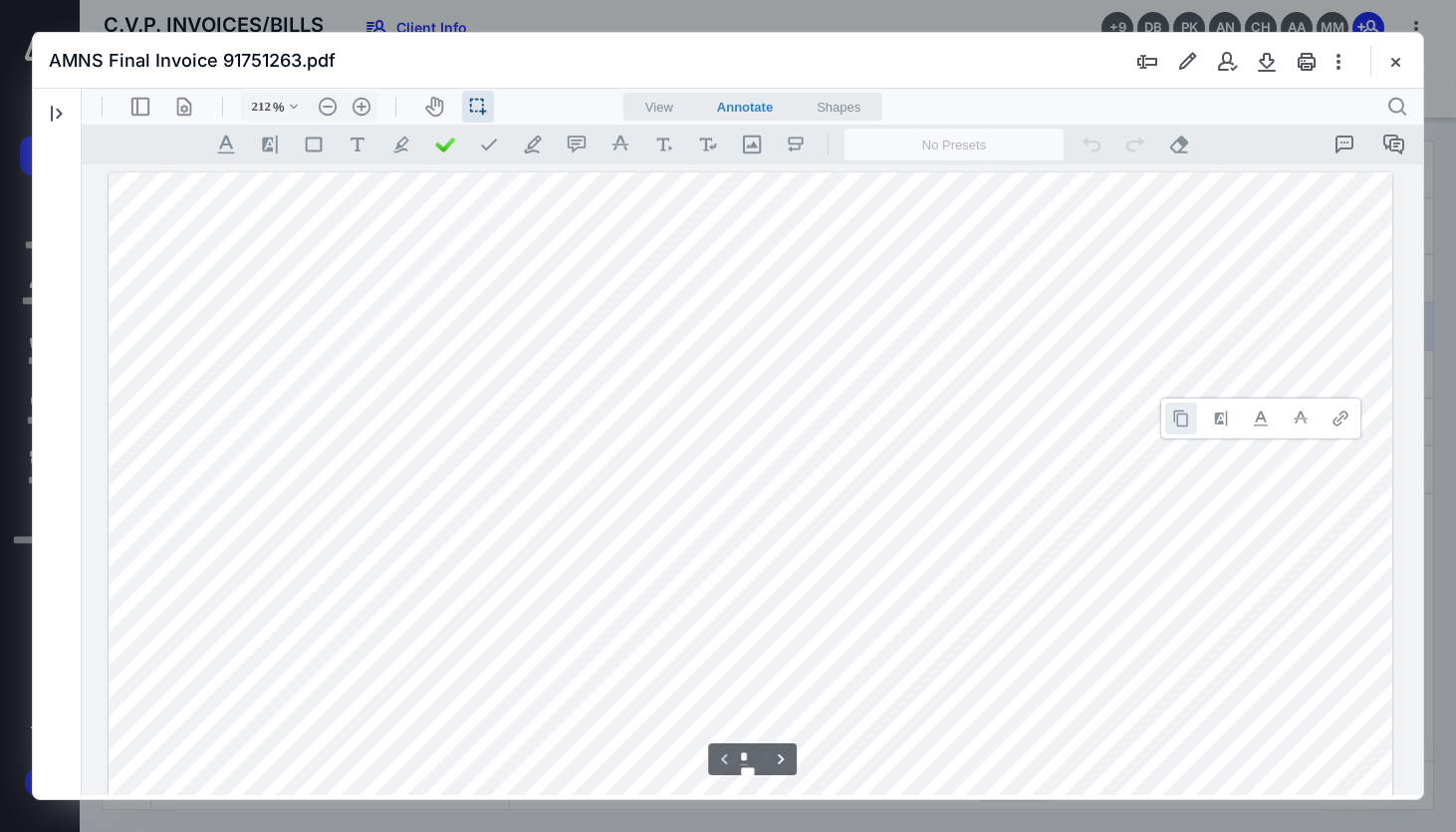 click at bounding box center [1181, 418] 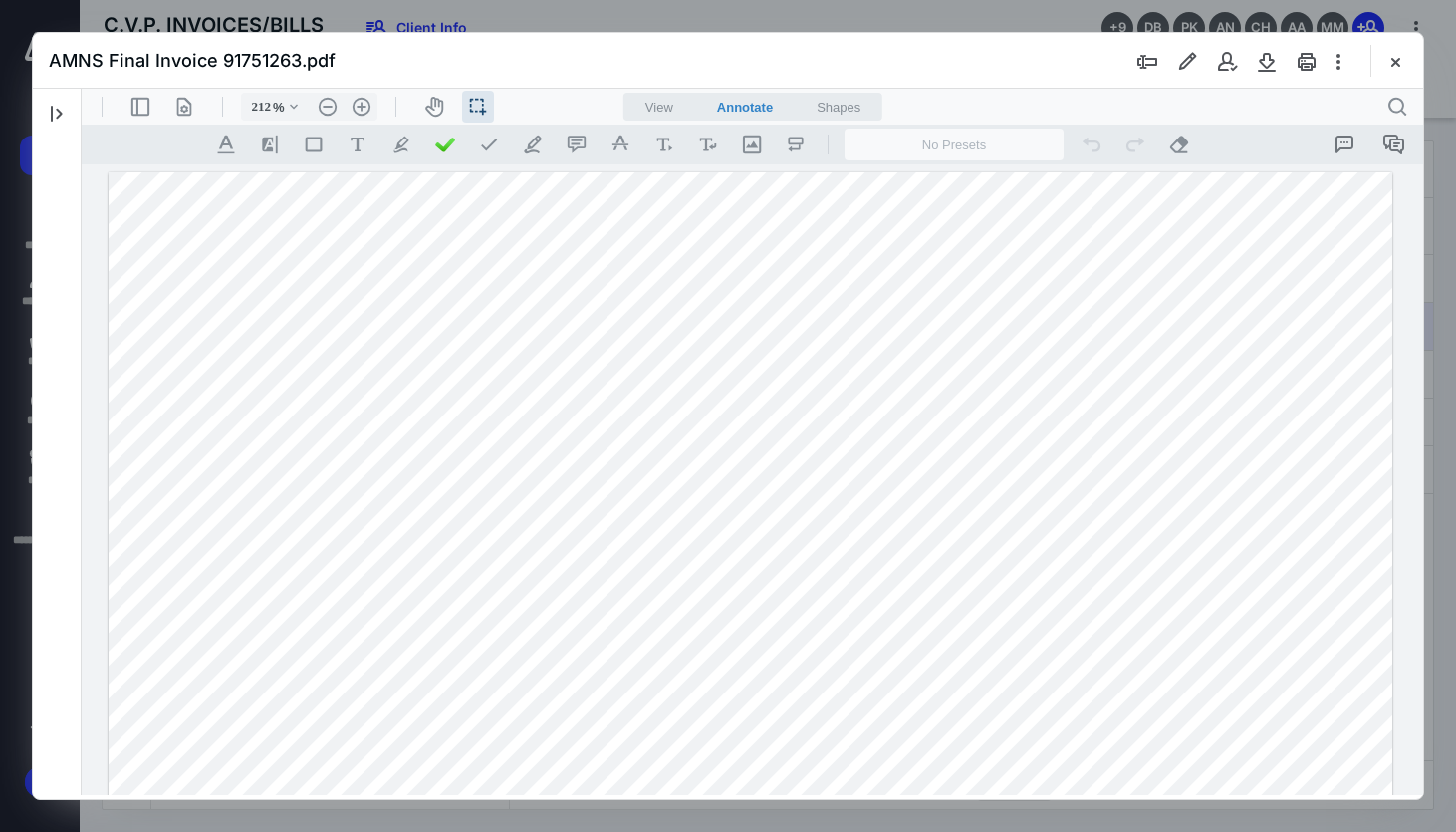 drag, startPoint x: 1223, startPoint y: 406, endPoint x: 1306, endPoint y: 411, distance: 83.15047 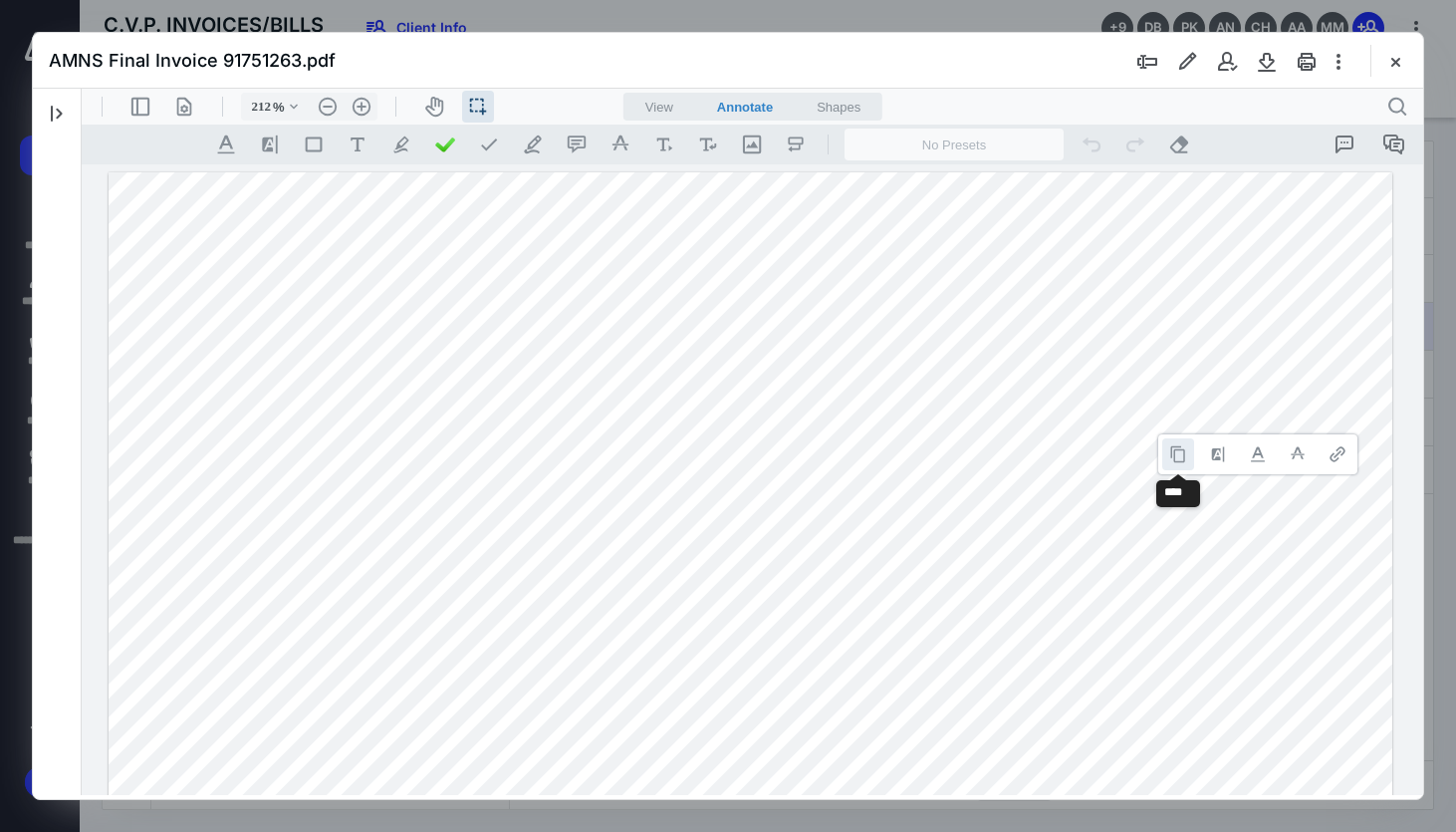 click at bounding box center [1178, 454] 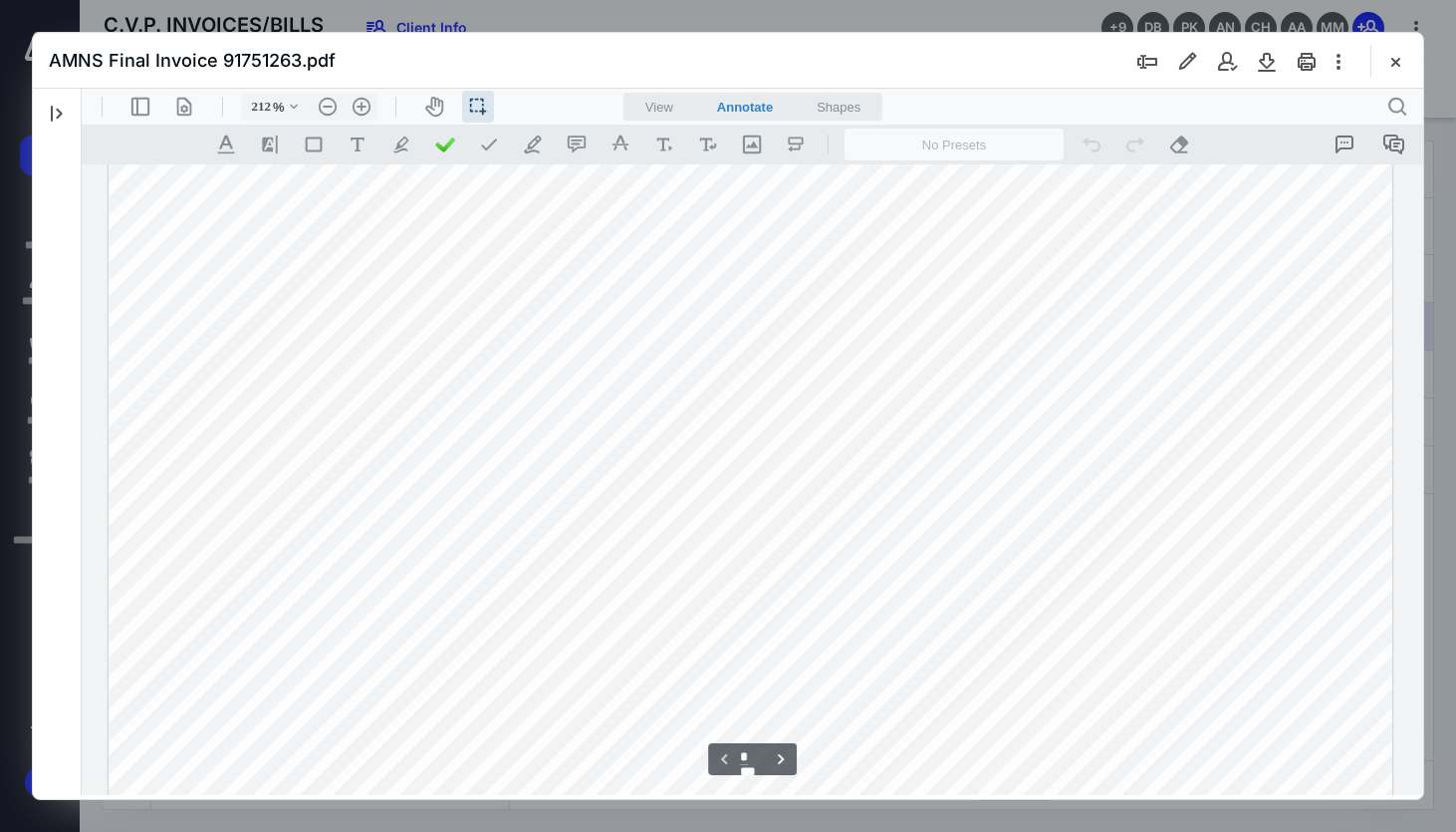scroll, scrollTop: 873, scrollLeft: 0, axis: vertical 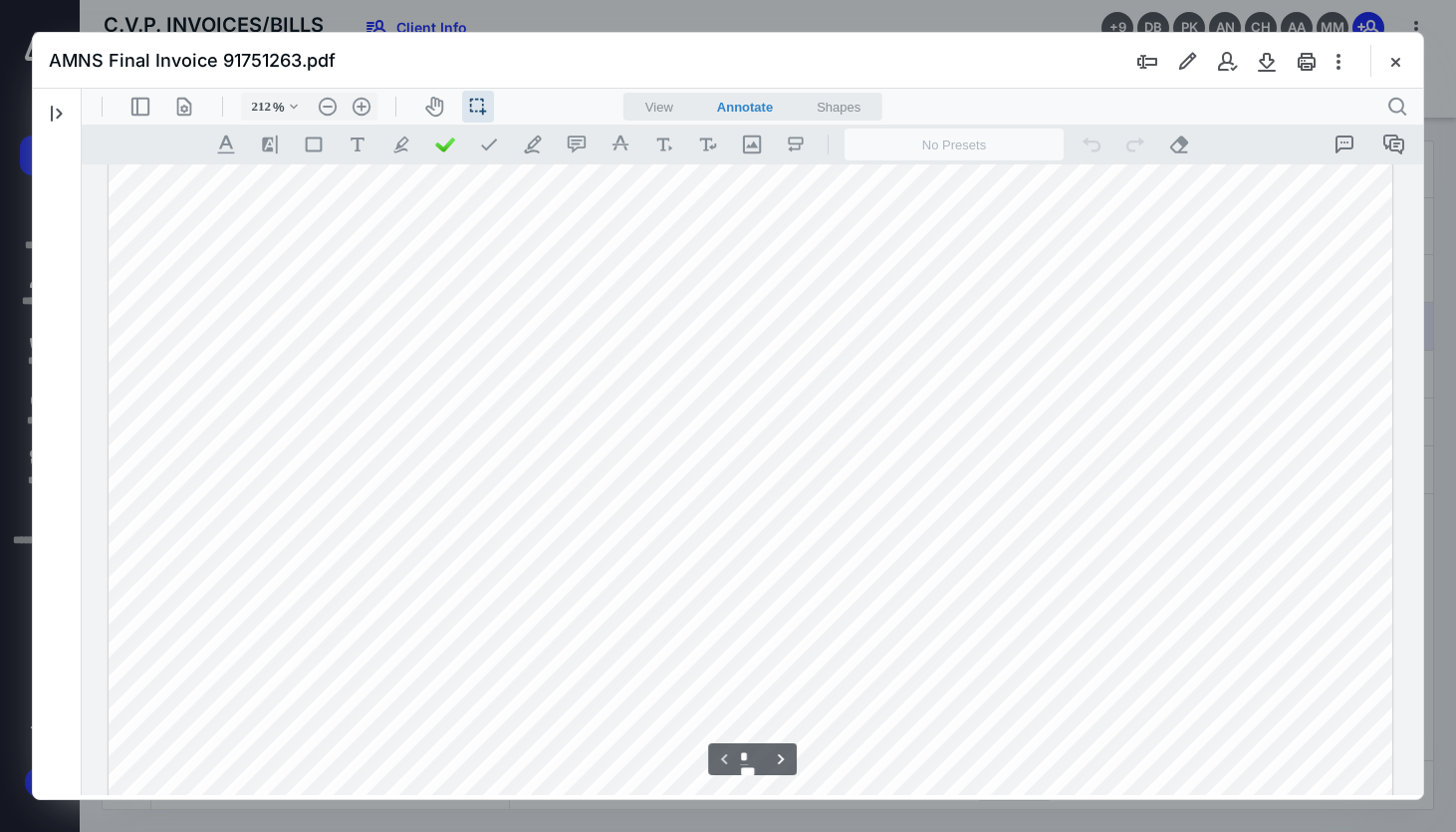 drag, startPoint x: 322, startPoint y: 354, endPoint x: 366, endPoint y: 355, distance: 44.01136 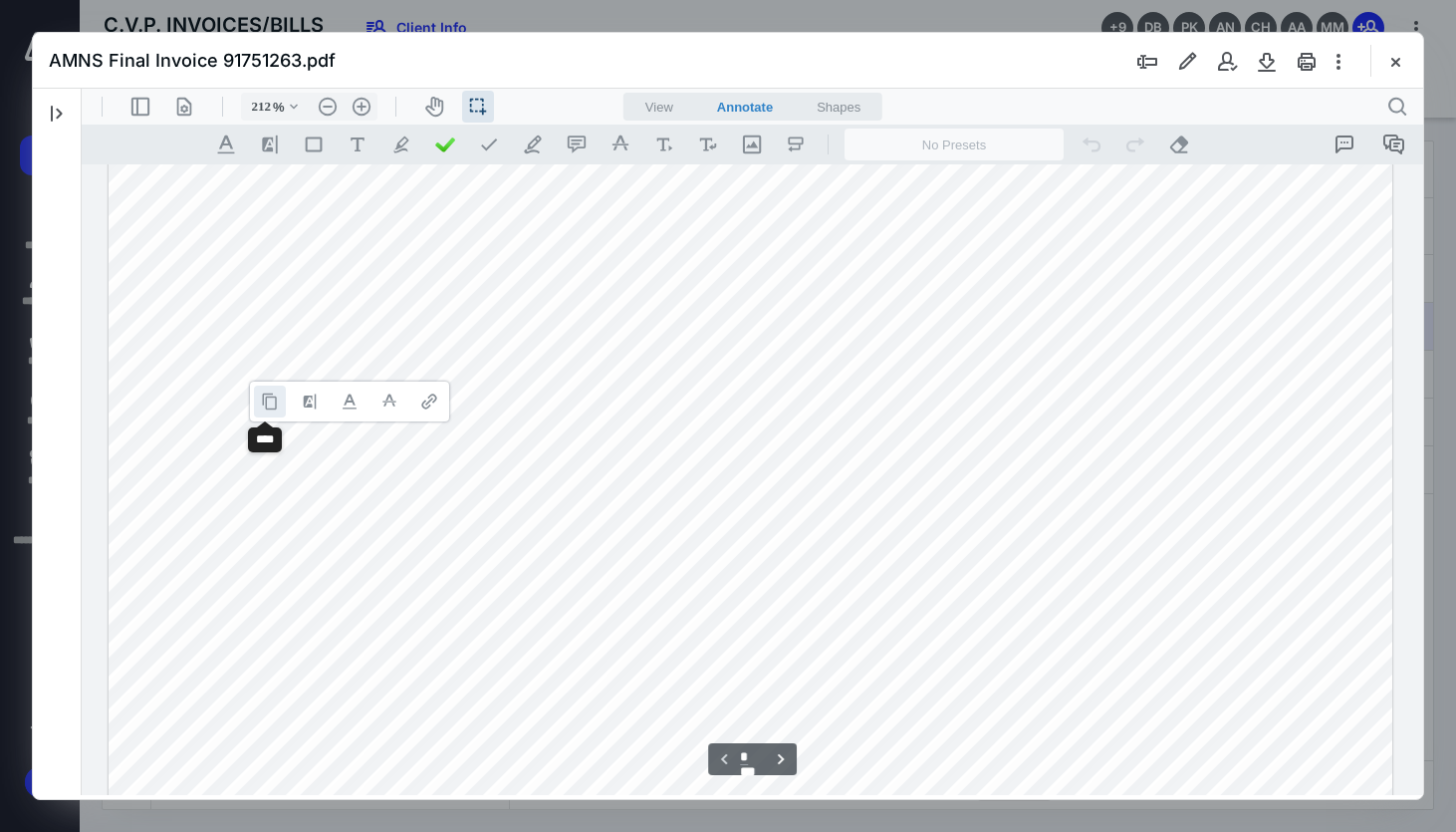 click at bounding box center [270, 402] 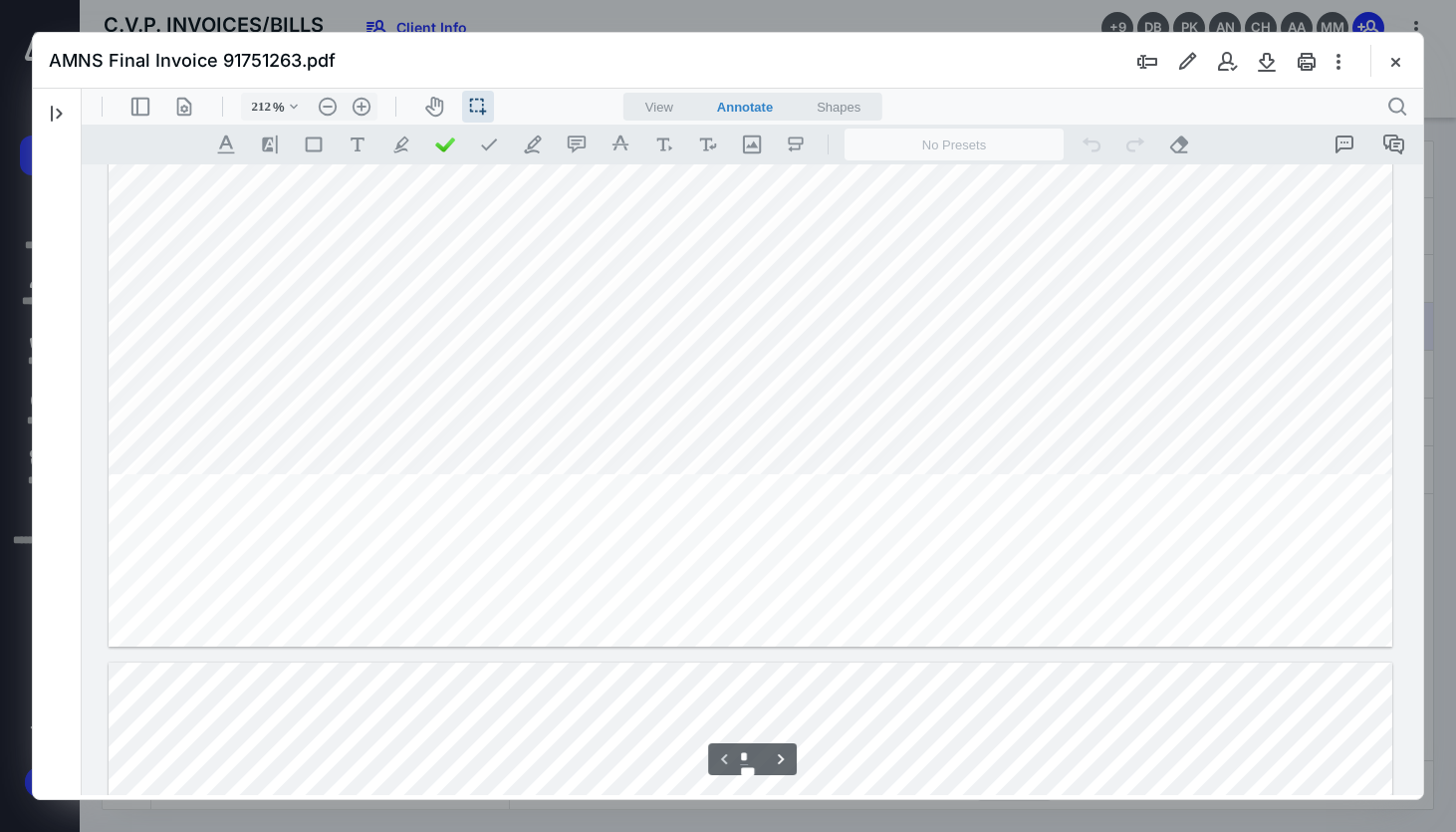 scroll, scrollTop: 1296, scrollLeft: 0, axis: vertical 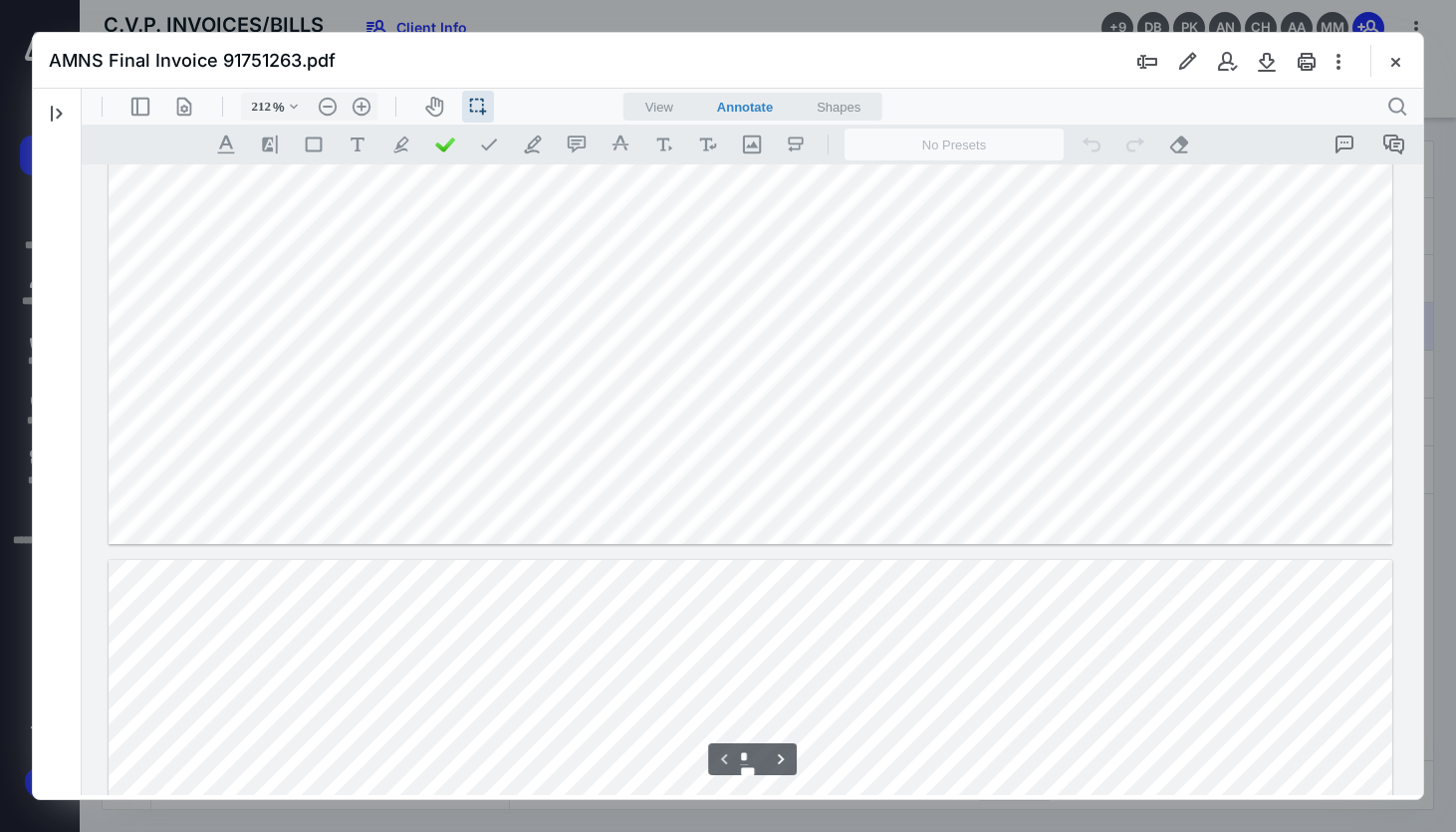 drag, startPoint x: 1204, startPoint y: 220, endPoint x: 1272, endPoint y: 221, distance: 68.007353 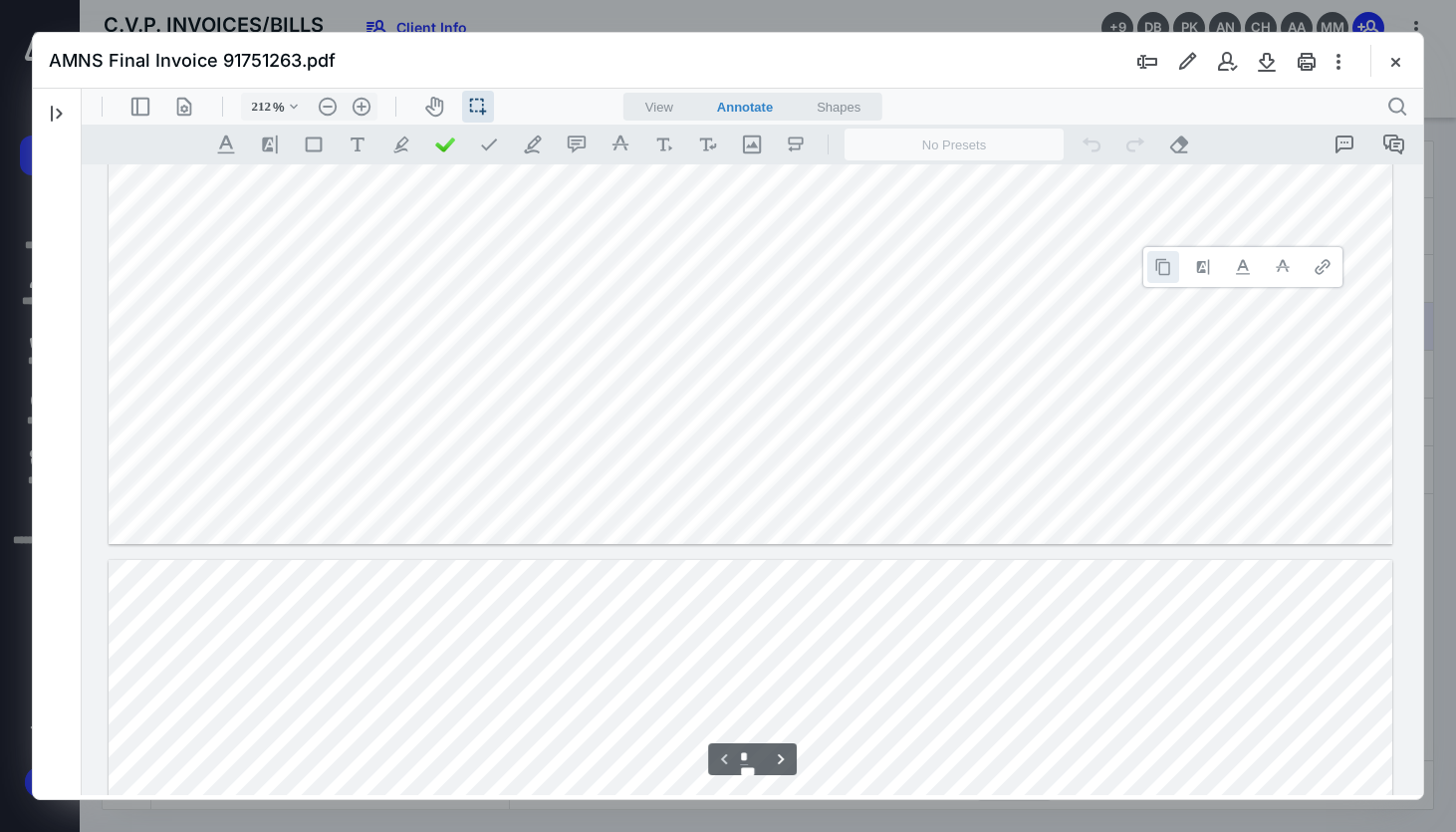 click at bounding box center [1163, 267] 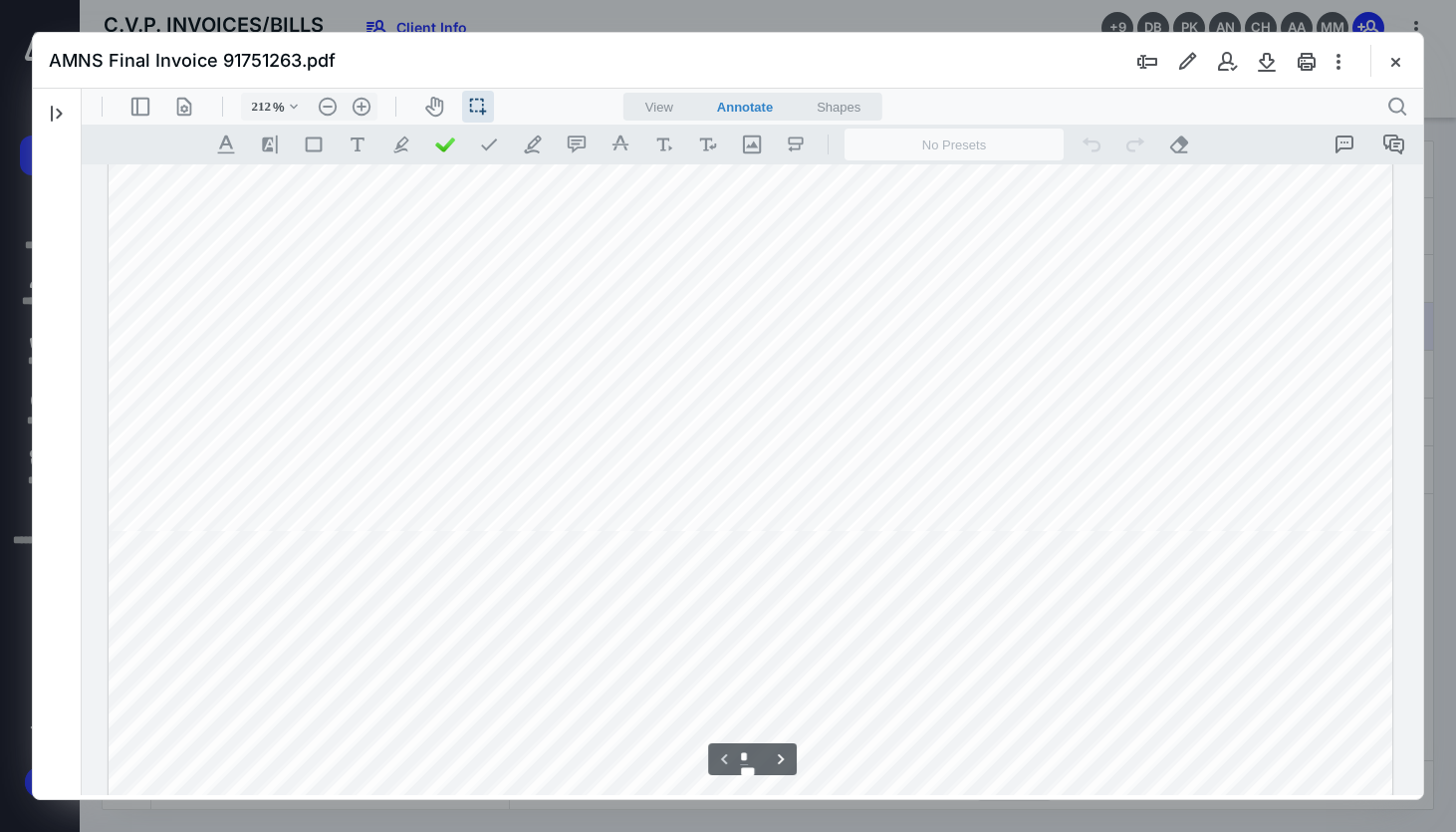 scroll, scrollTop: 1178, scrollLeft: 0, axis: vertical 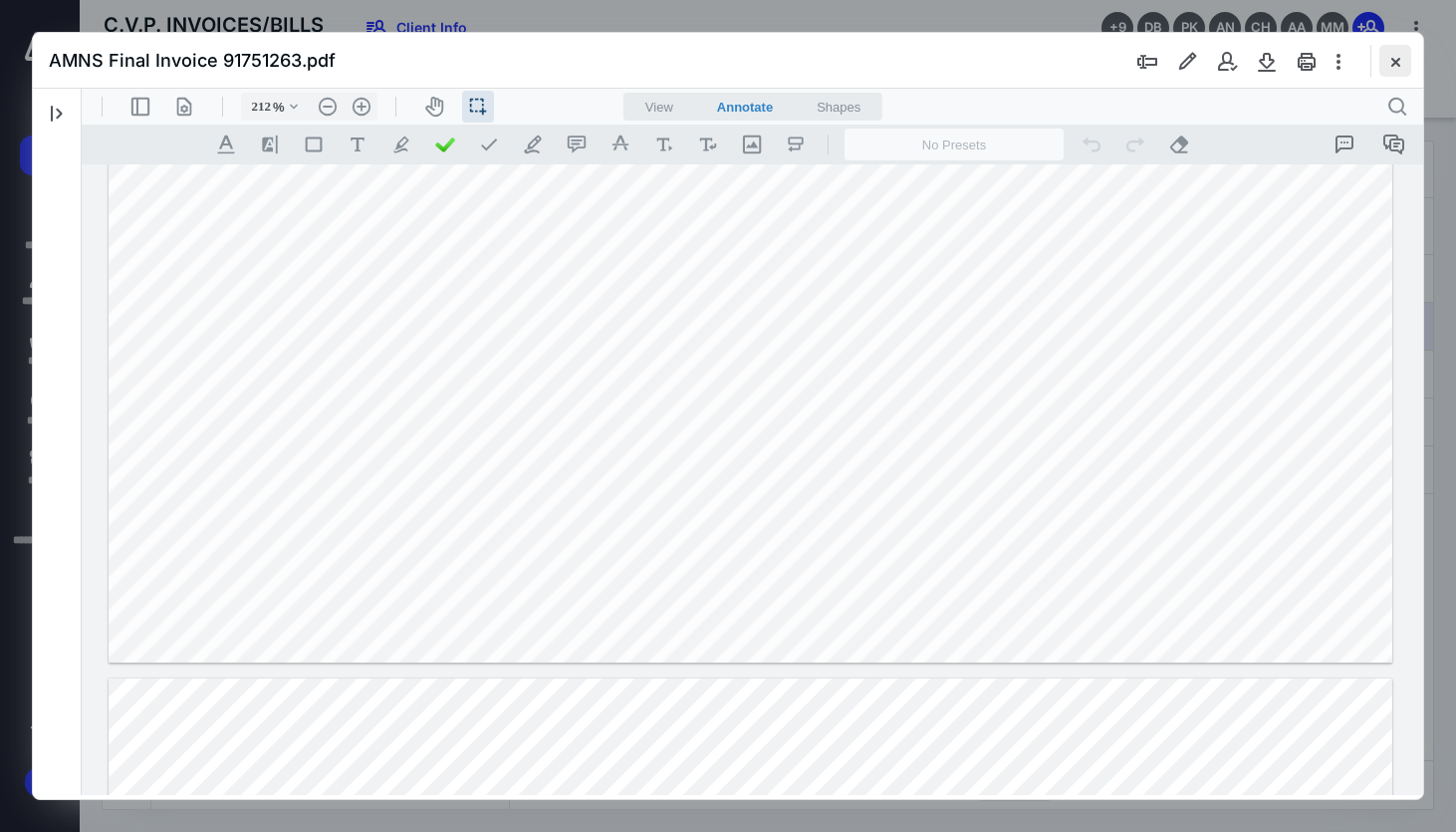click at bounding box center [1395, 61] 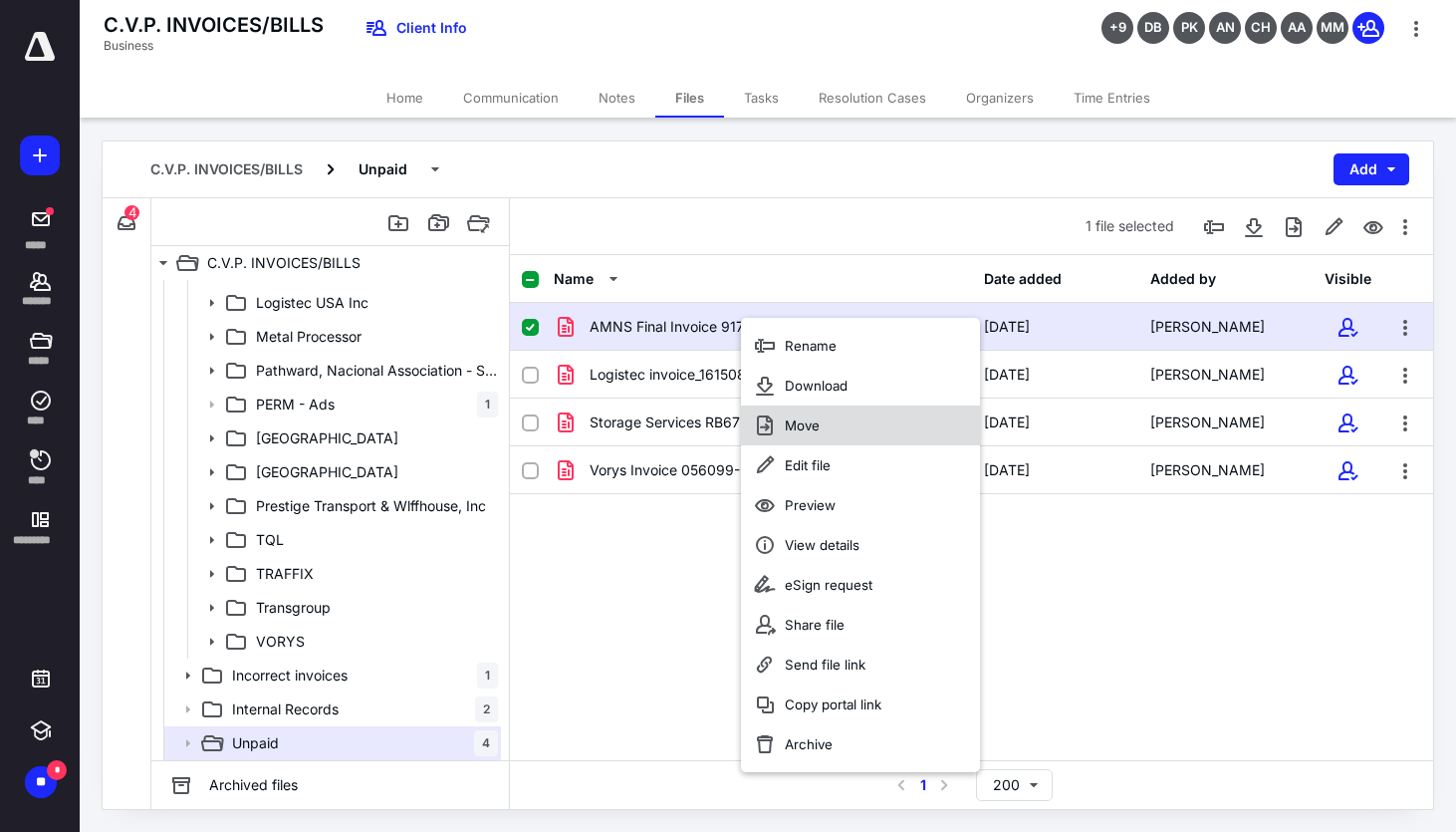 click on "Move" at bounding box center [860, 425] 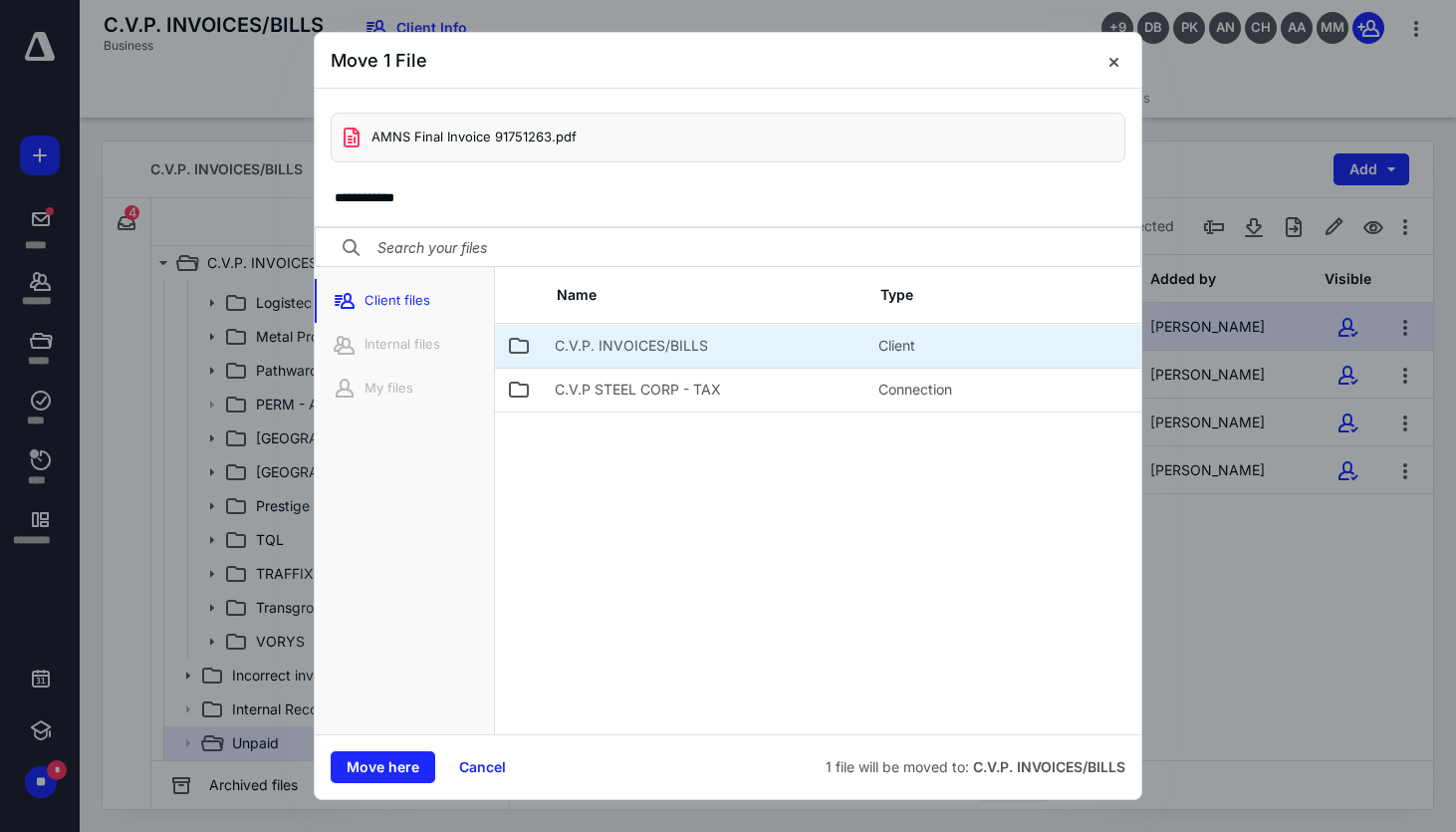 click on "C.V.P. INVOICES/BILLS" at bounding box center (704, 346) 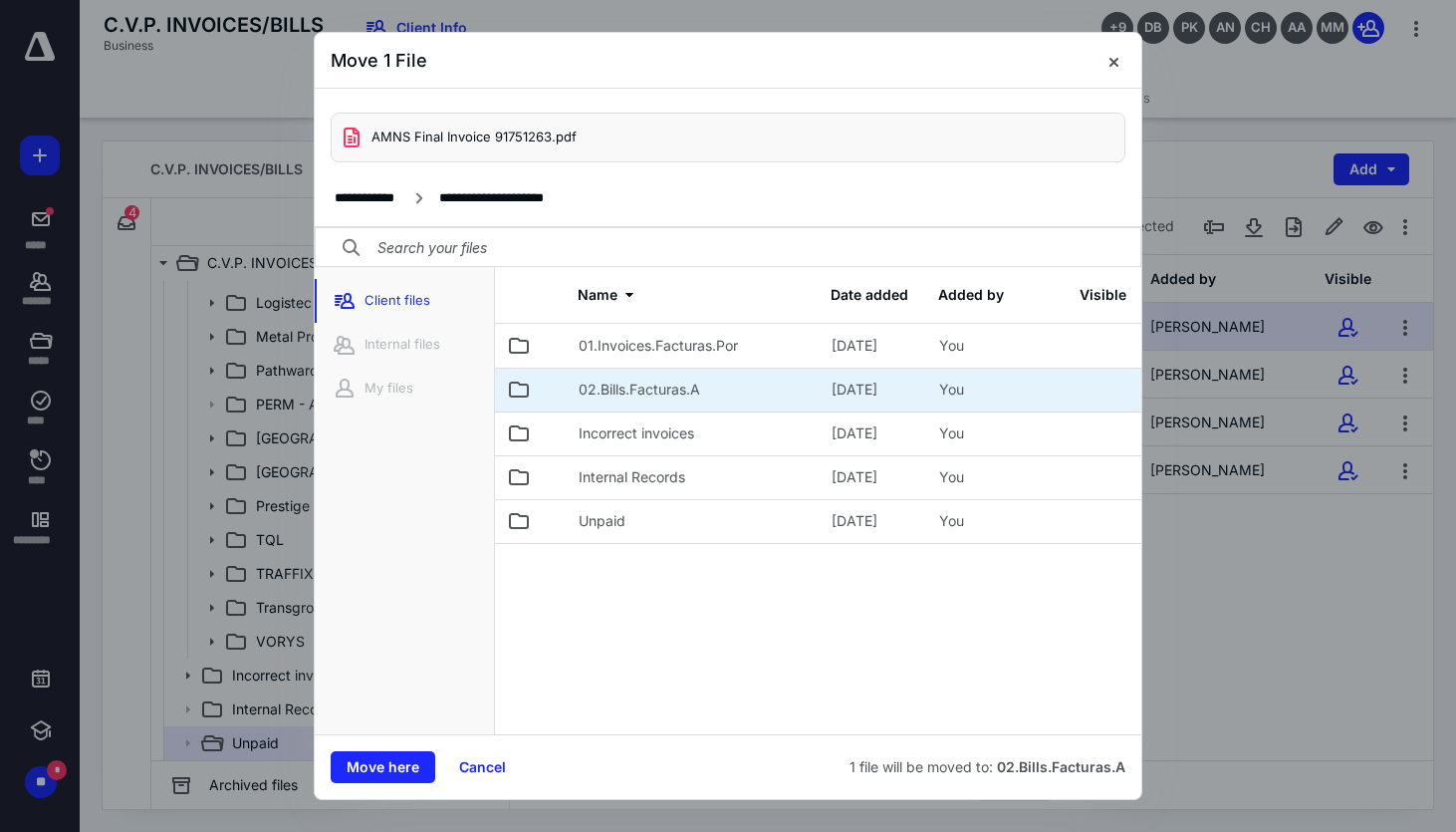 click on "02.Bills.Facturas.A" at bounding box center [693, 390] 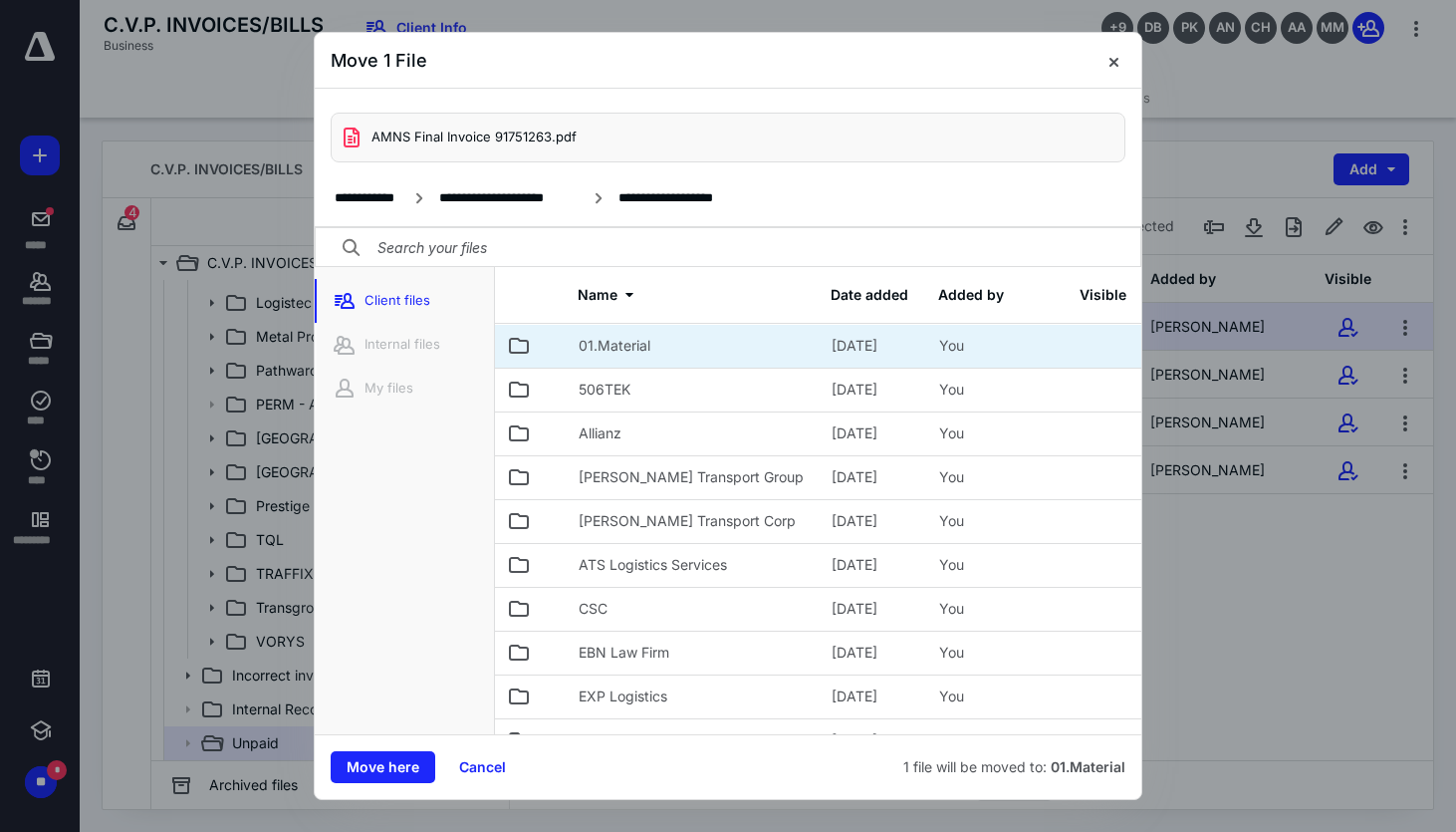 click on "01.Material" at bounding box center [693, 346] 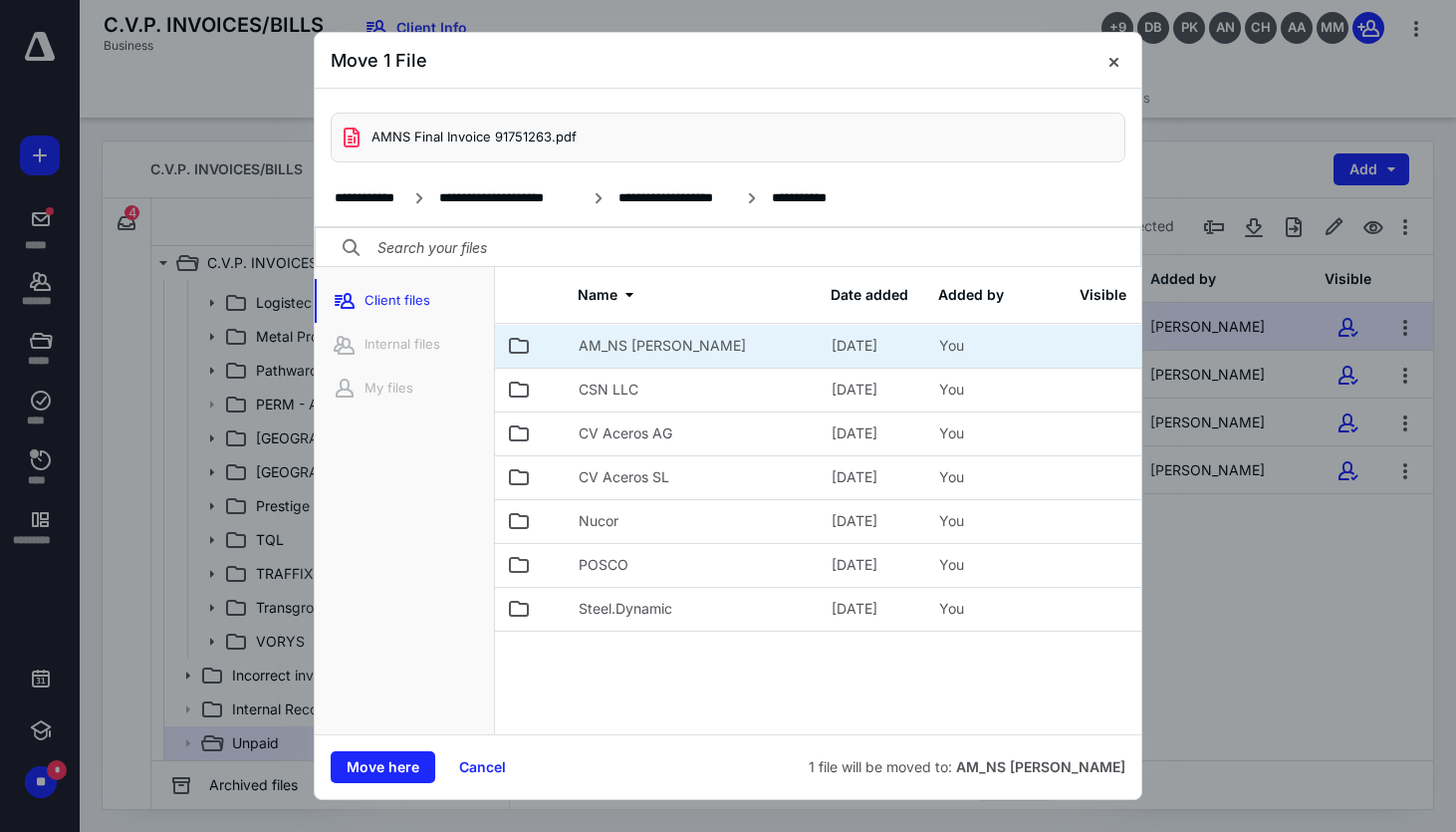 click on "AM_NS [PERSON_NAME]" at bounding box center (693, 346) 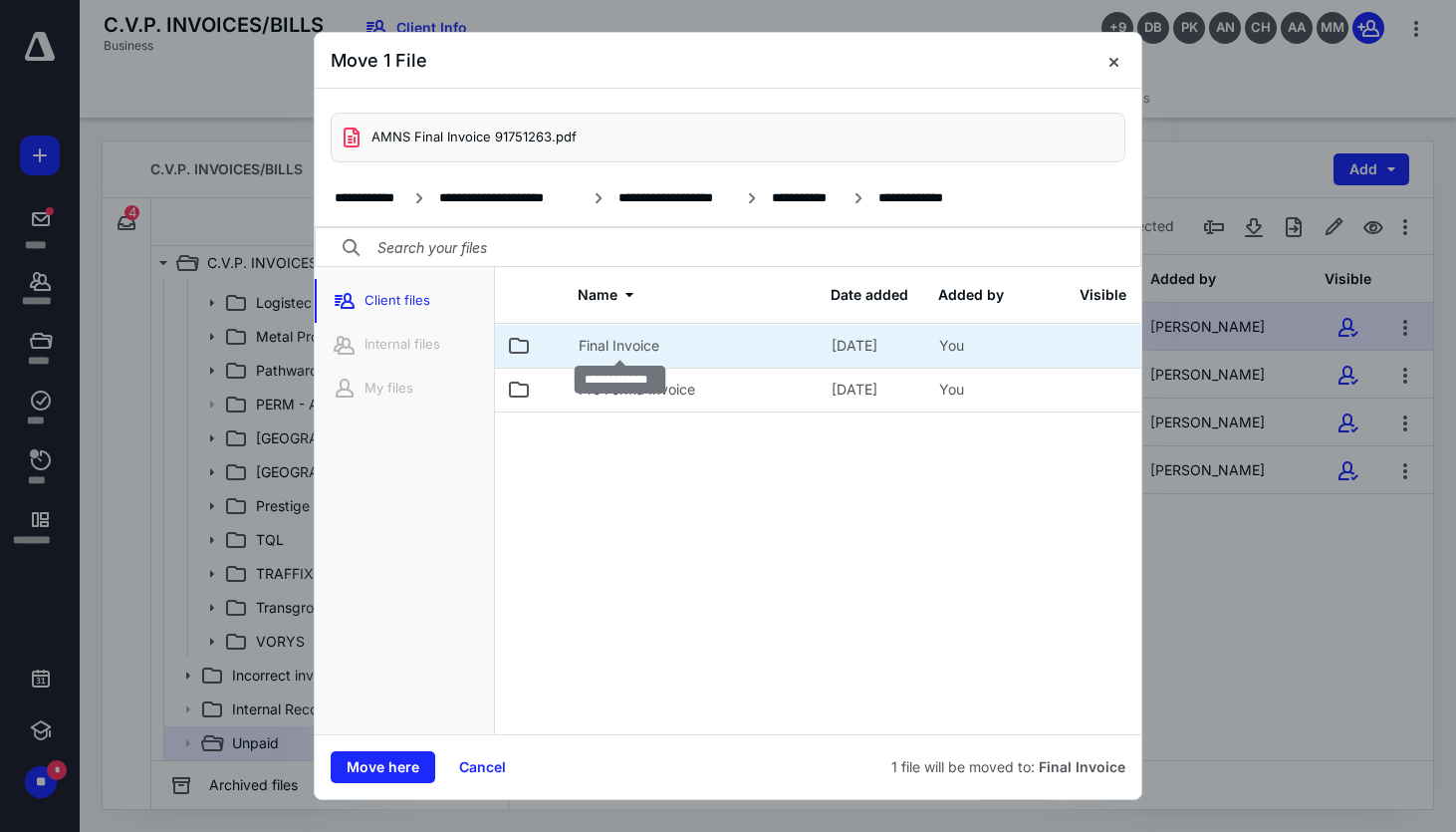 click on "Final Invoice" at bounding box center [618, 346] 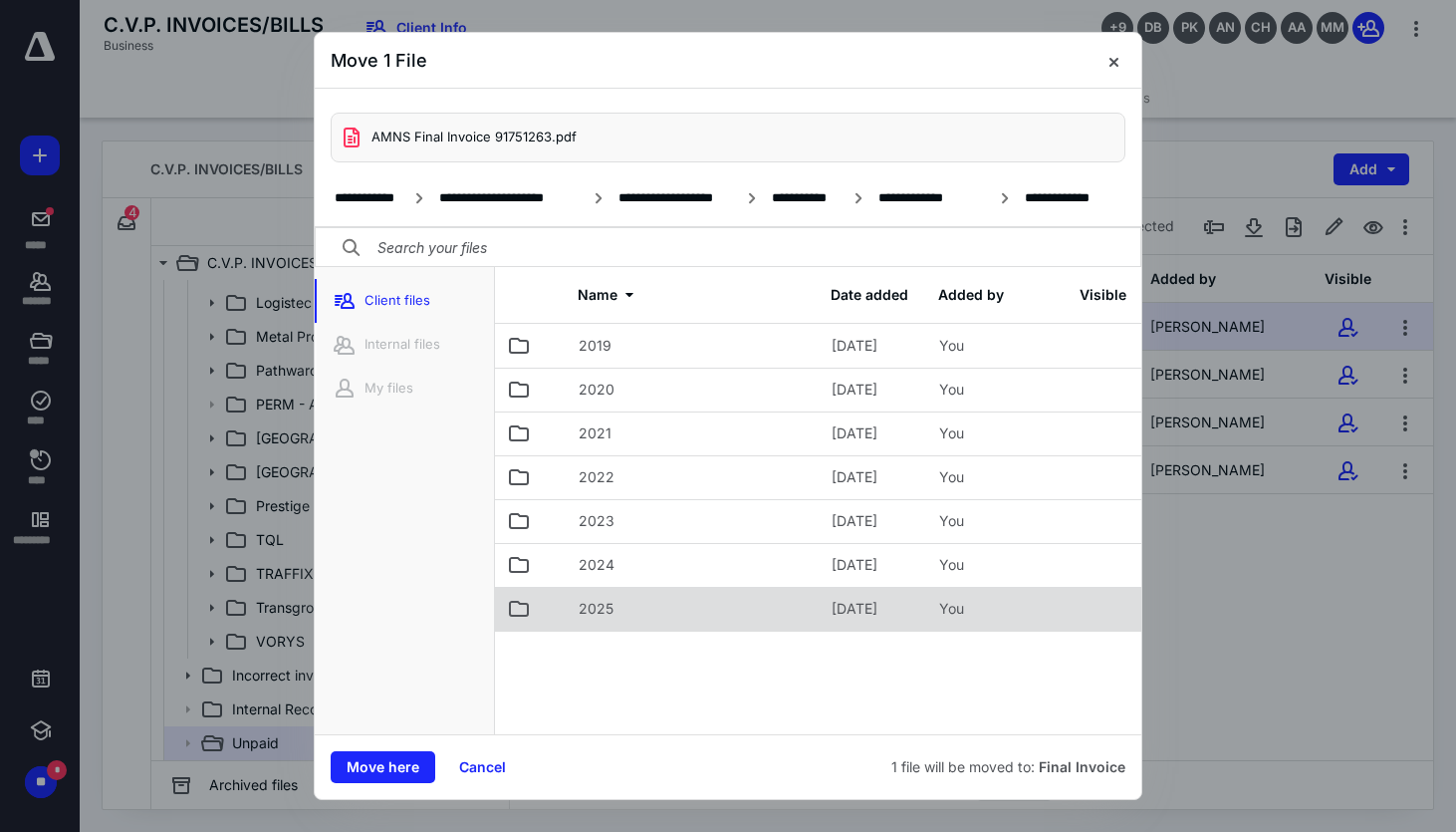click on "2025" at bounding box center (693, 609) 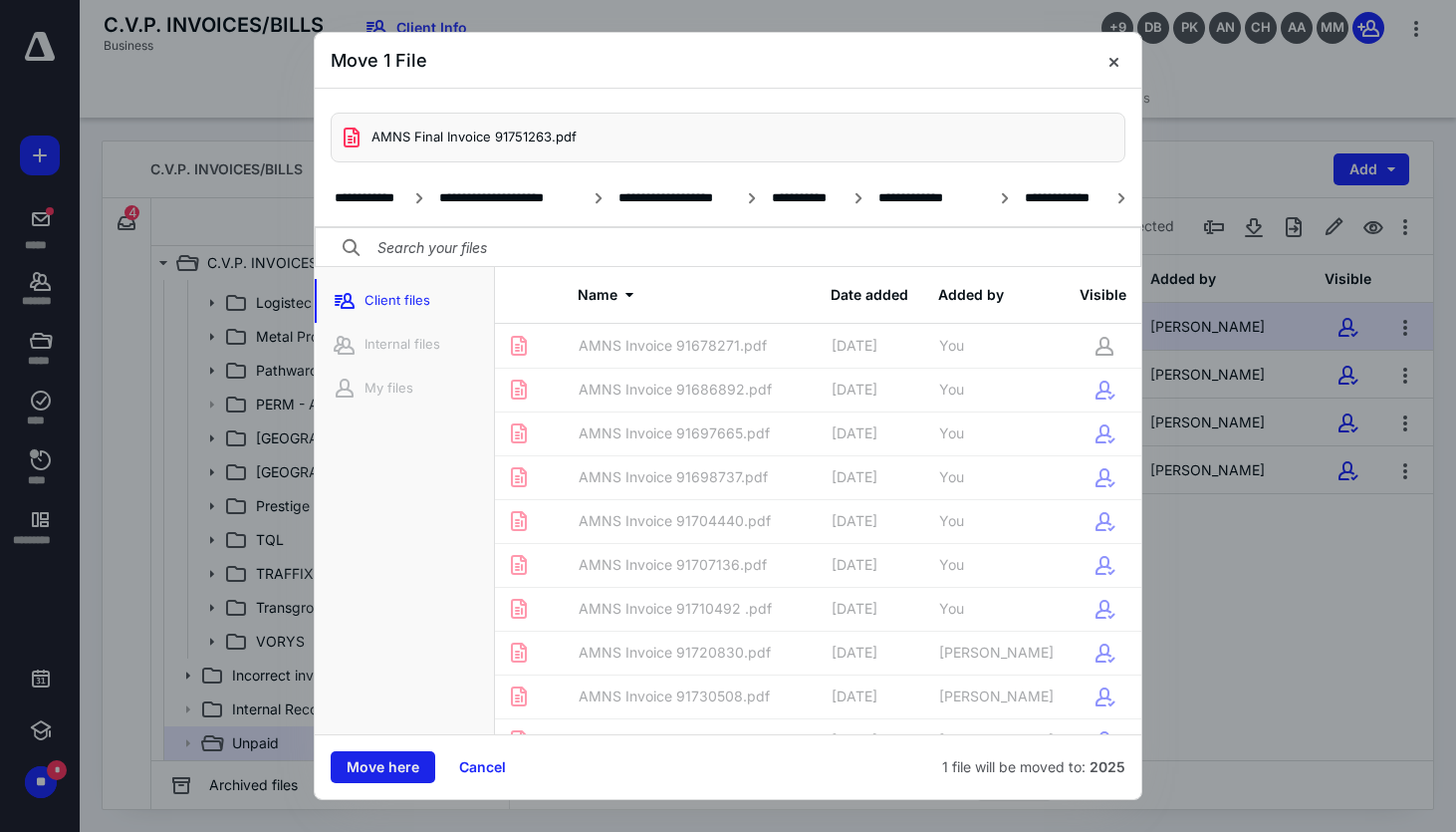 click on "Move here" at bounding box center [382, 767] 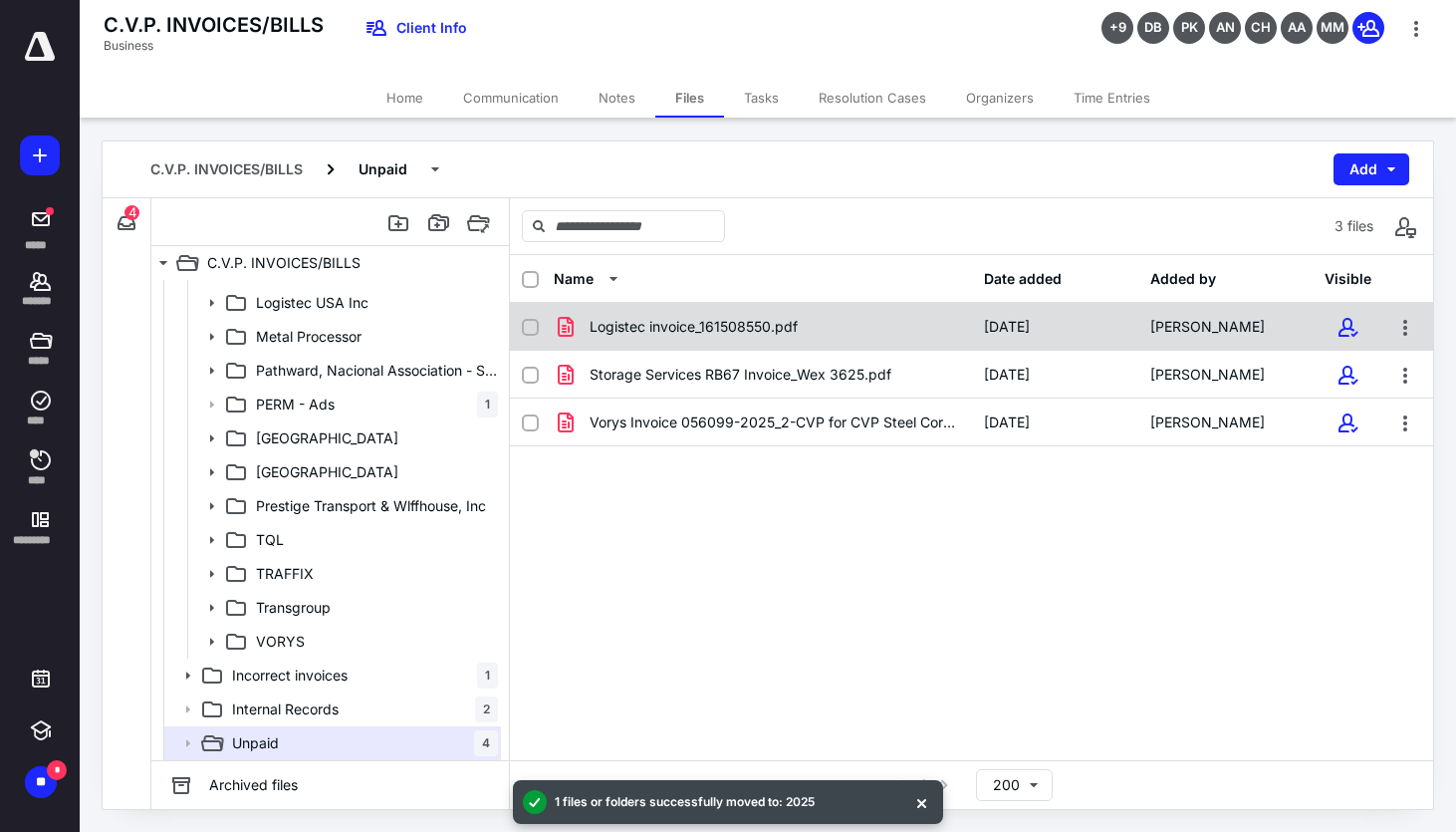 click on "Logistec invoice_161508550.pdf [DATE] [PERSON_NAME]" at bounding box center [971, 327] 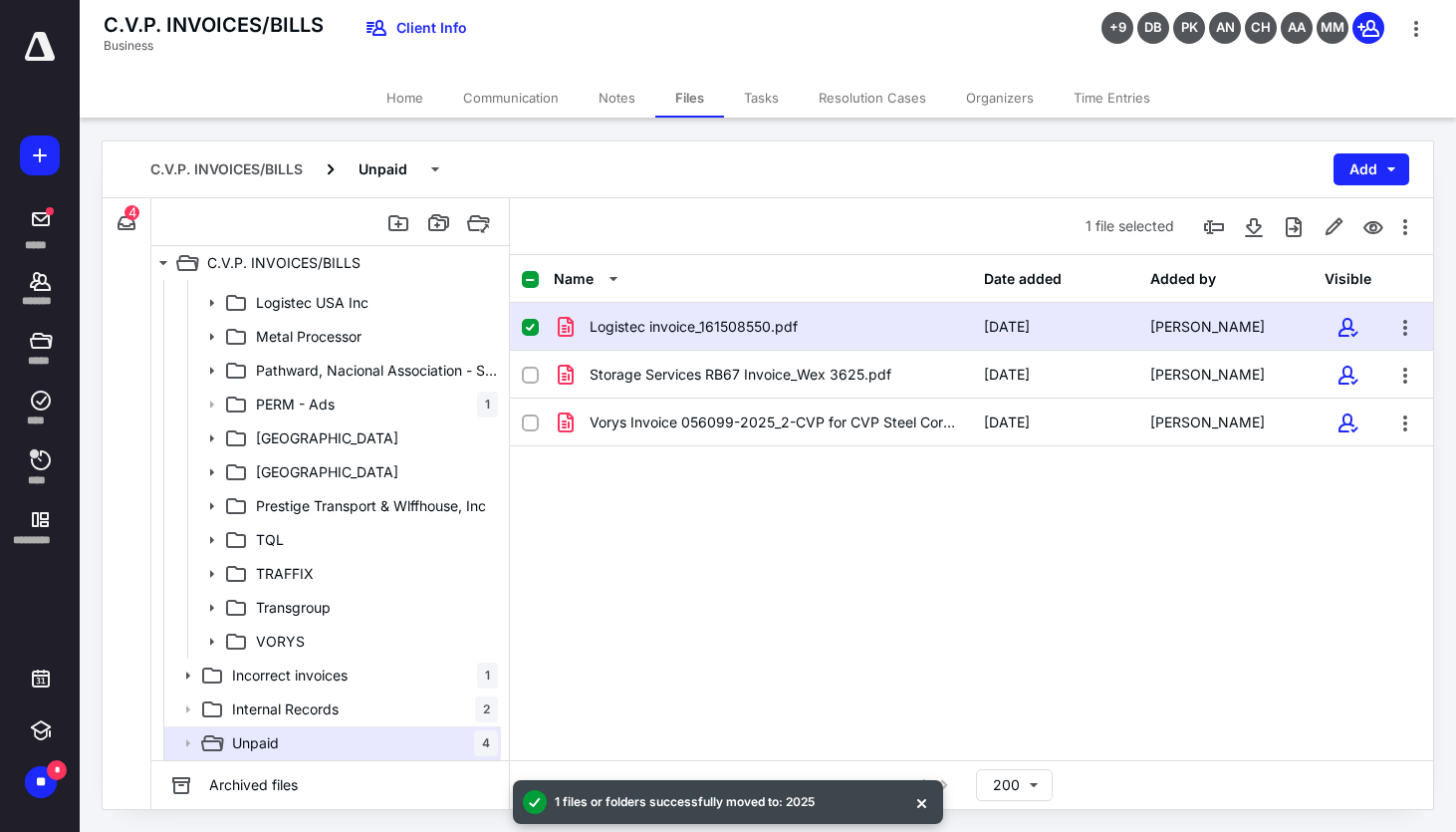 click on "Logistec invoice_161508550.pdf [DATE] [PERSON_NAME]" at bounding box center [971, 327] 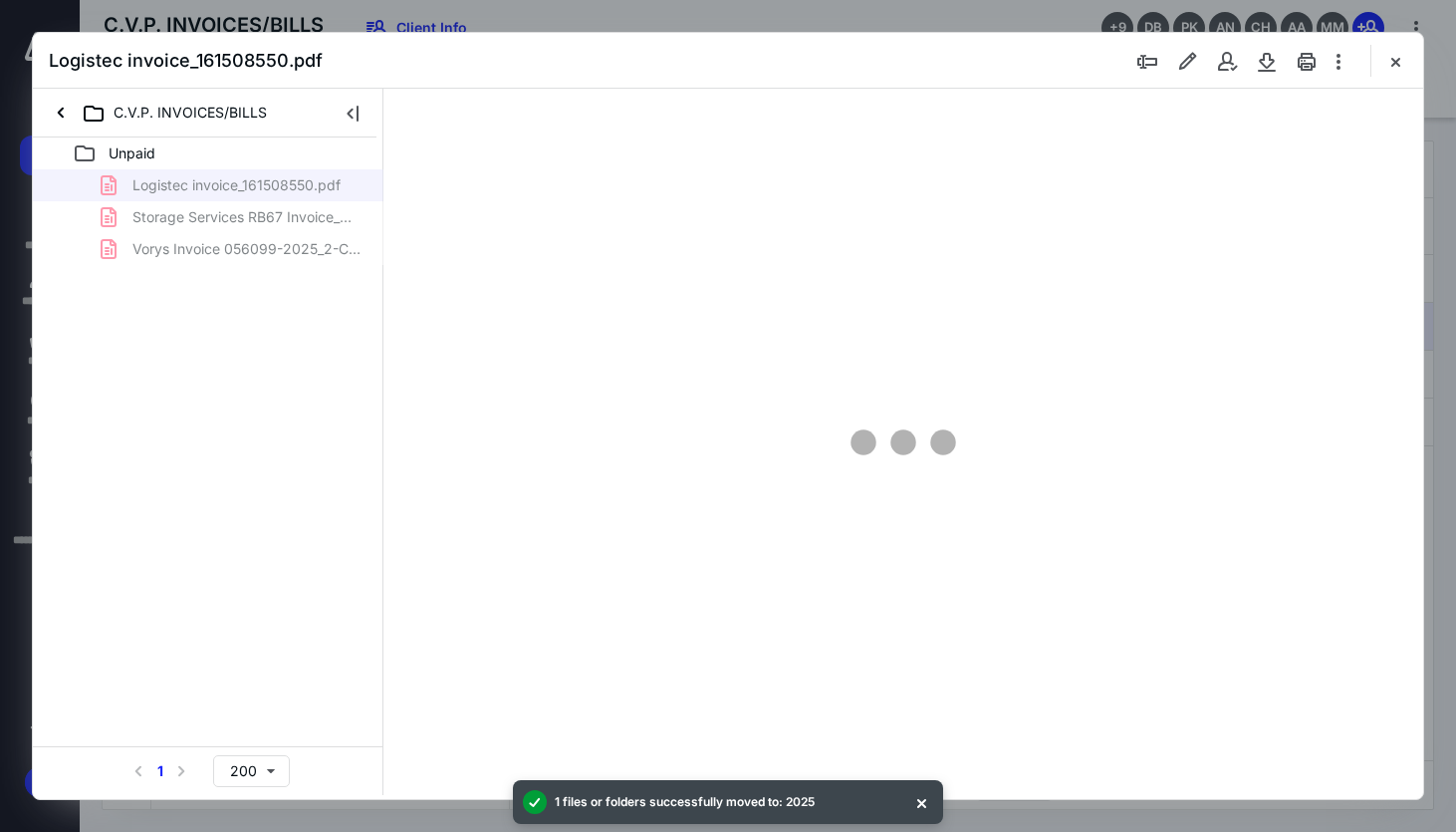 scroll, scrollTop: 0, scrollLeft: 0, axis: both 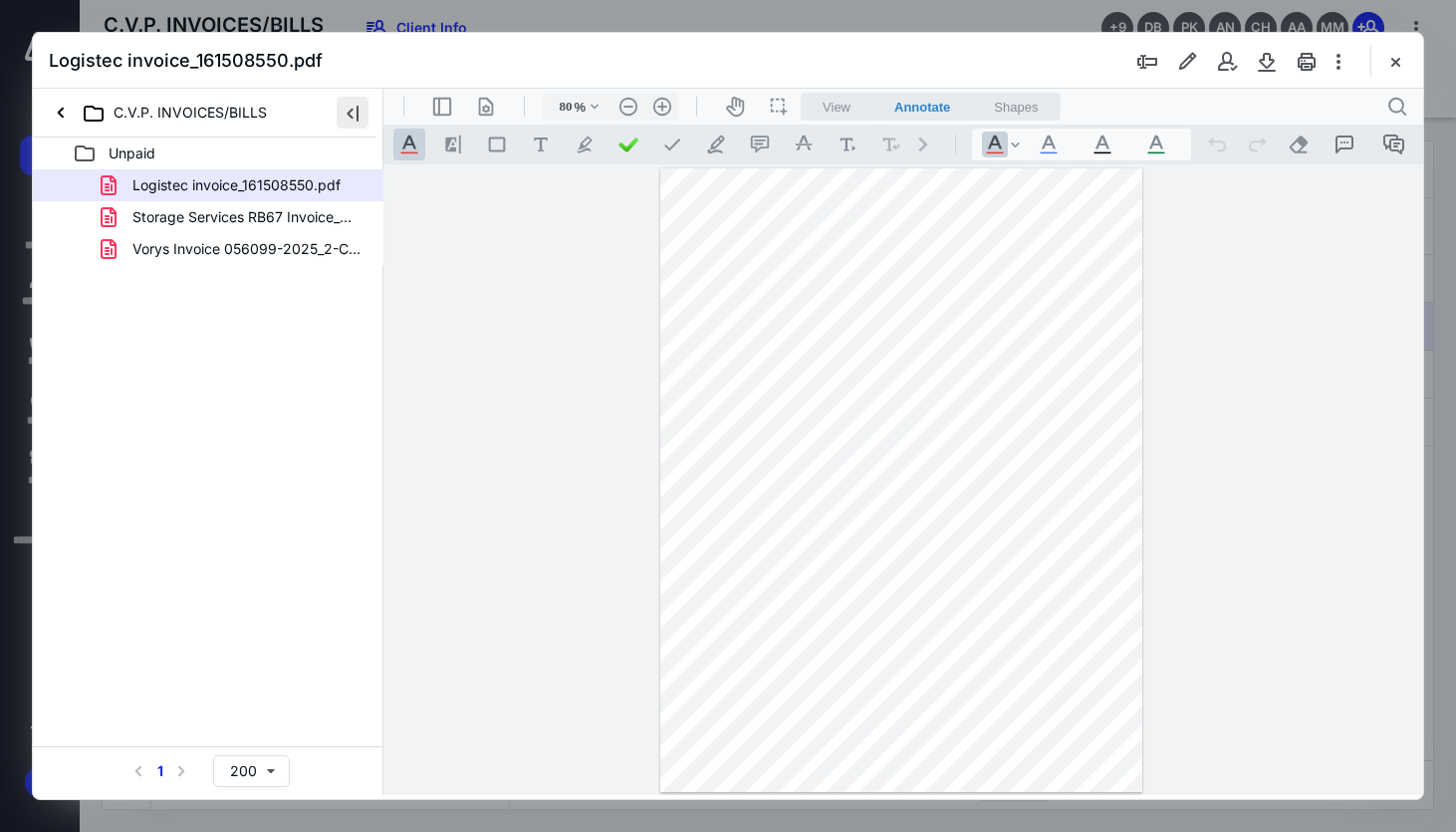 click at bounding box center [353, 113] 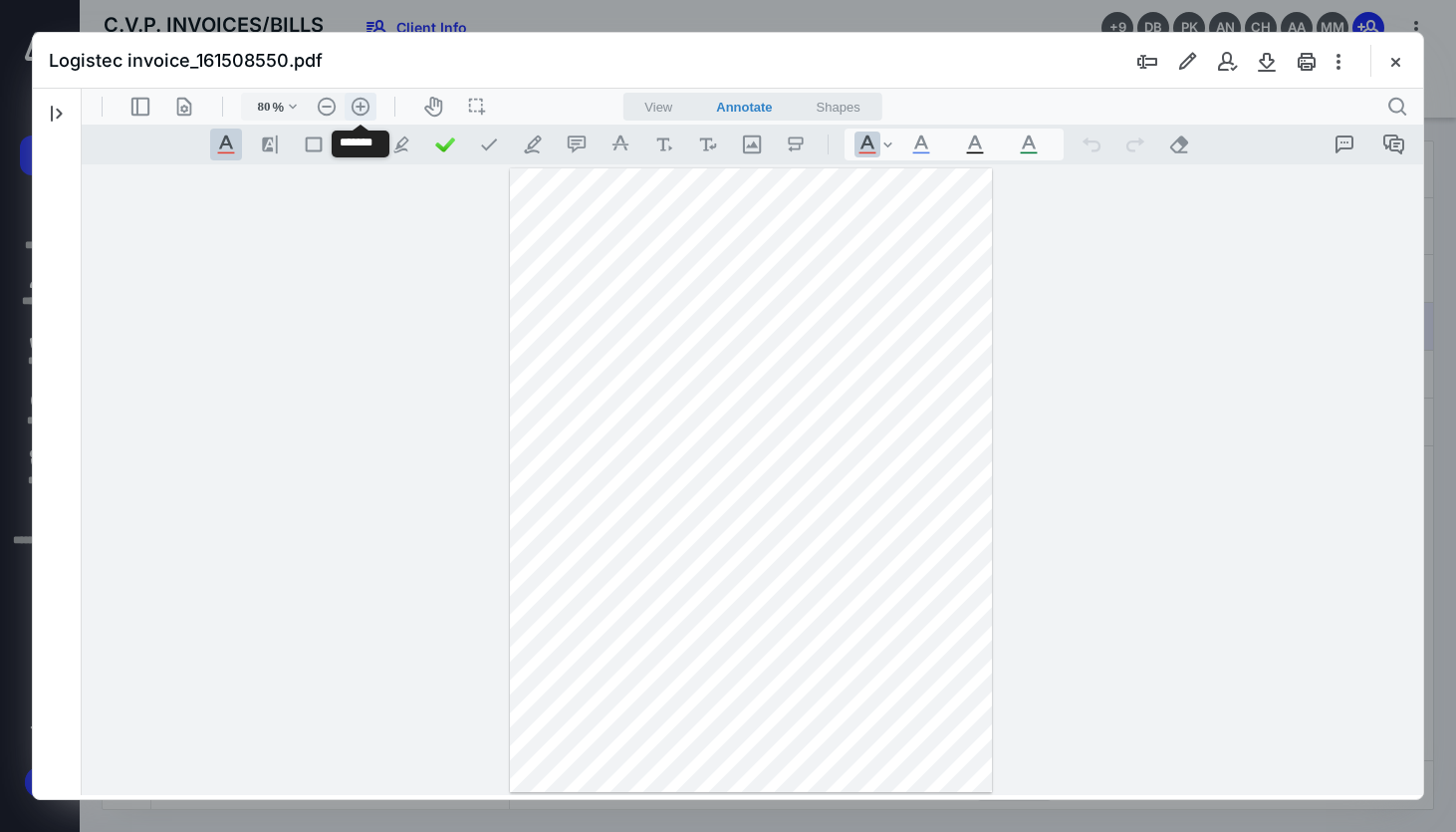 click on ".cls-1{fill:#abb0c4;} icon - header - zoom - in - line" at bounding box center [361, 107] 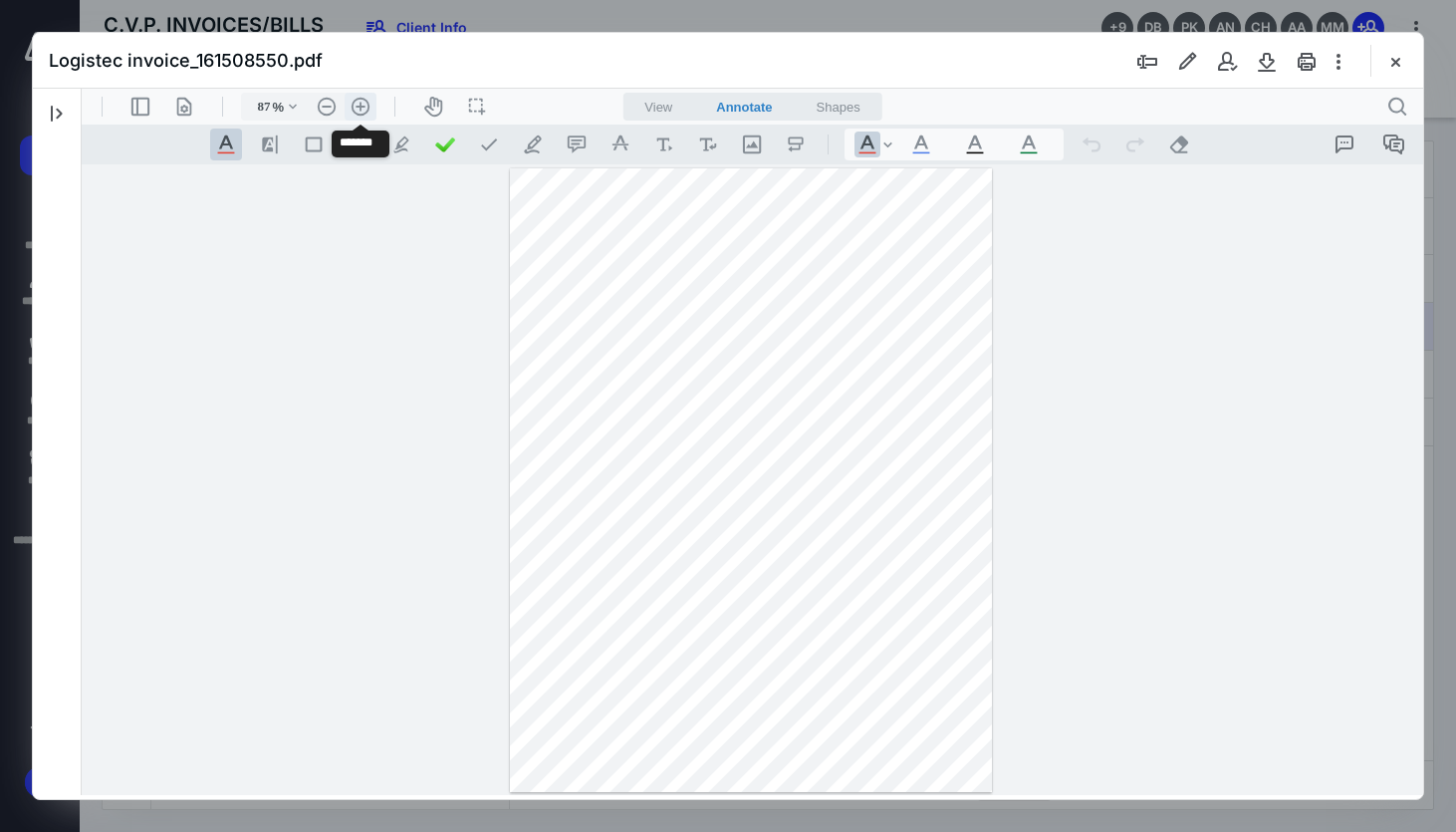 click on ".cls-1{fill:#abb0c4;} icon - header - zoom - in - line" at bounding box center [361, 107] 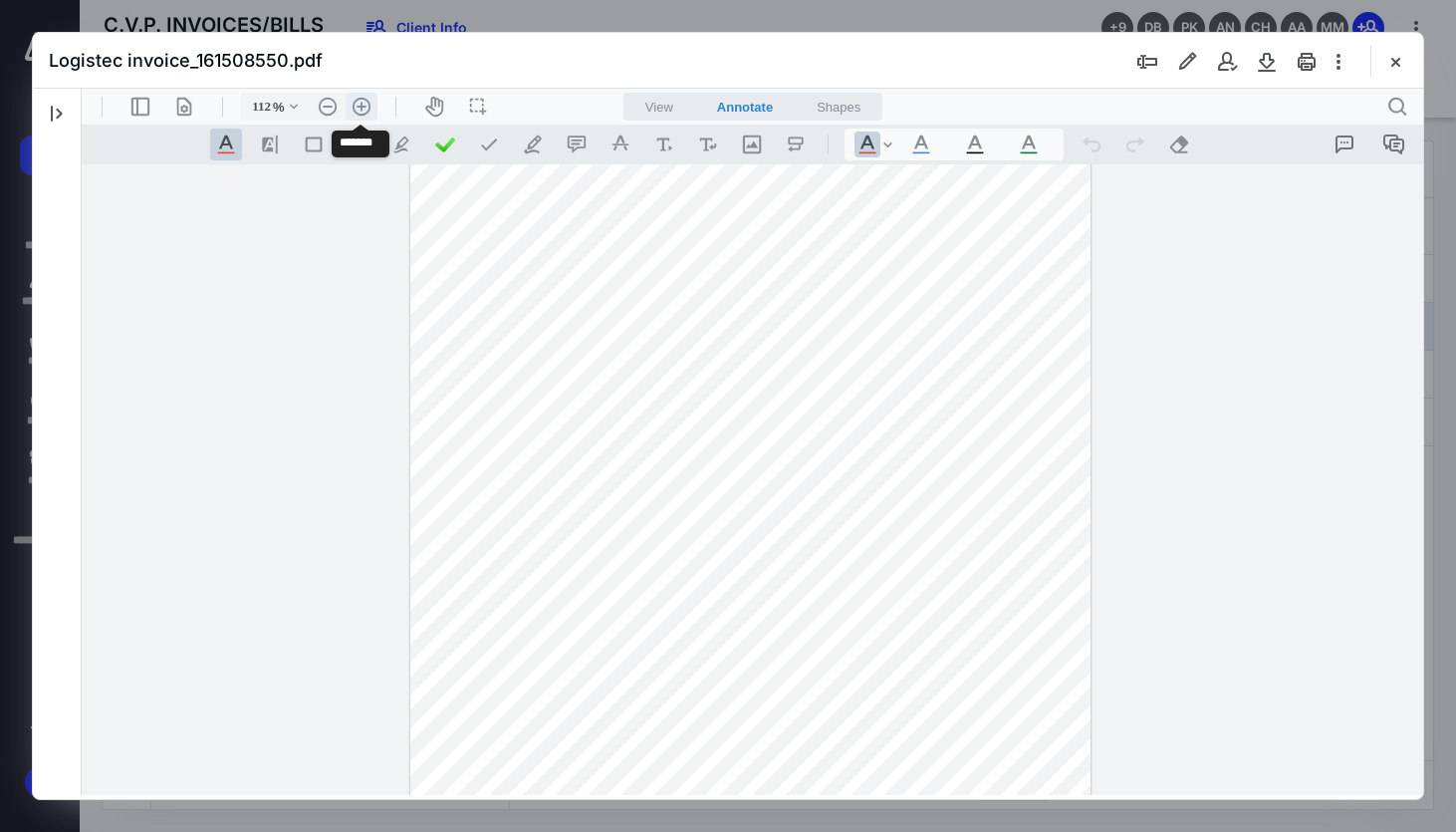 click on ".cls-1{fill:#abb0c4;} icon - header - zoom - in - line" at bounding box center [362, 107] 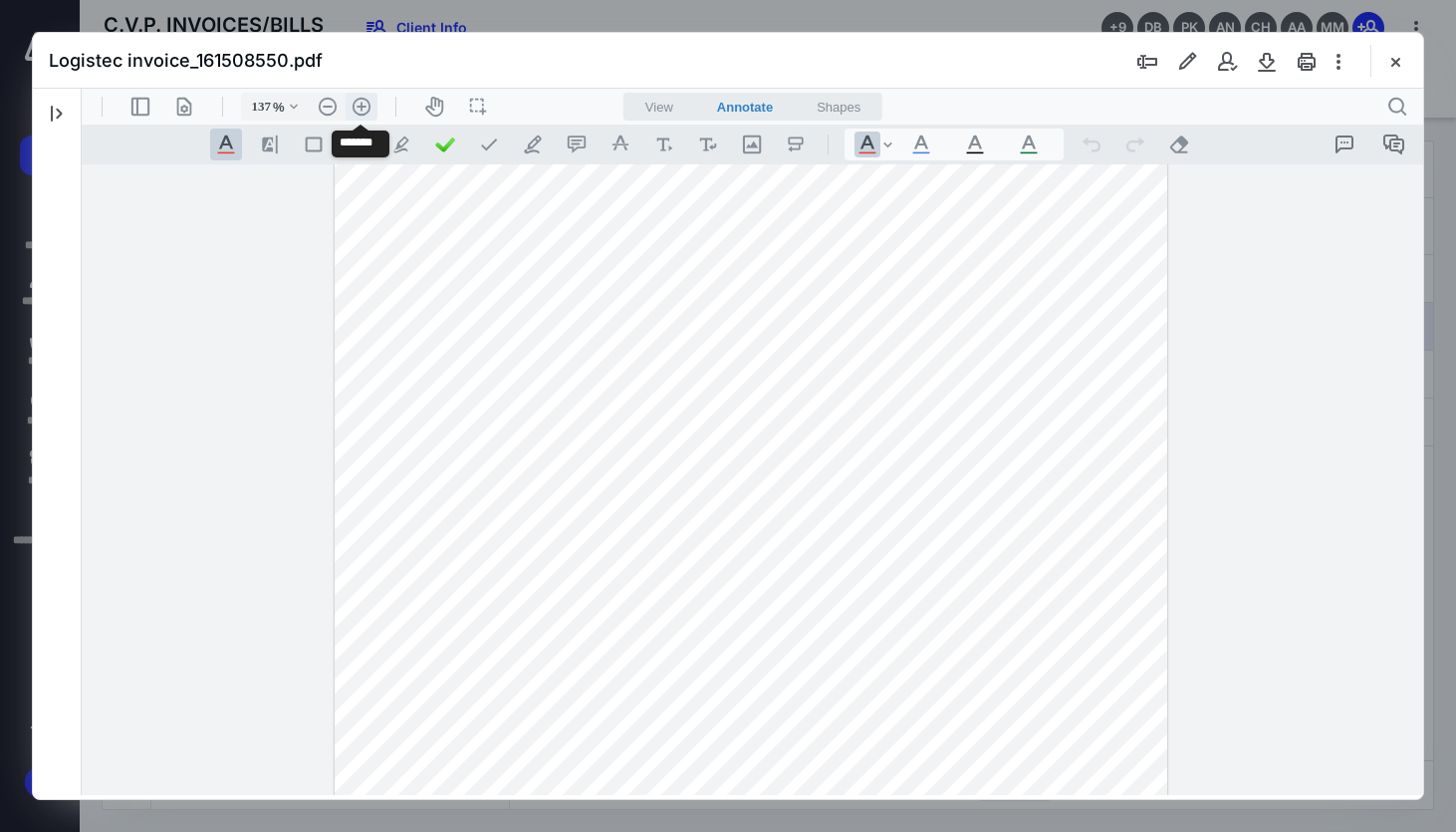 click on ".cls-1{fill:#abb0c4;} icon - header - zoom - in - line" at bounding box center [362, 107] 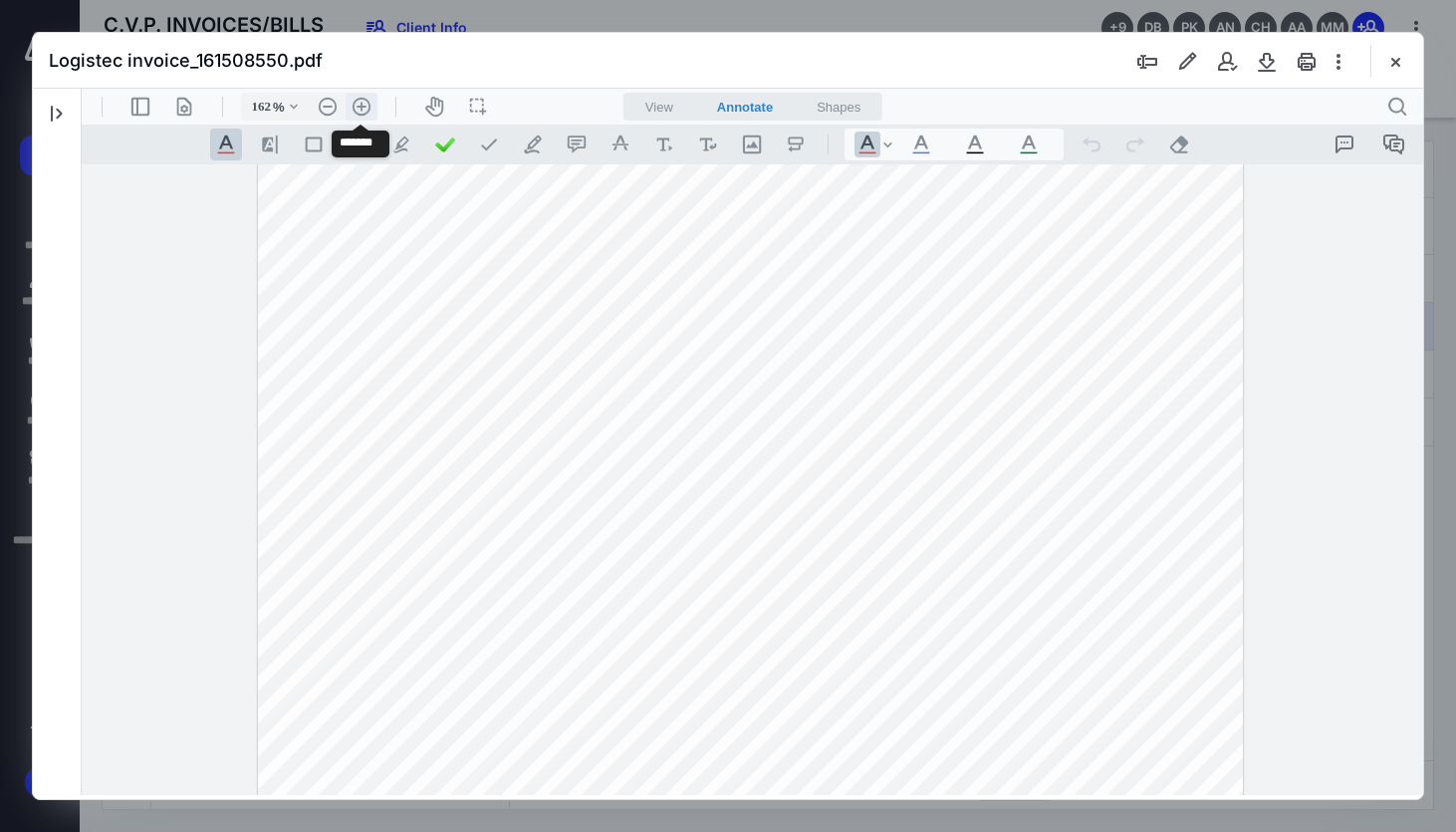 click on ".cls-1{fill:#abb0c4;} icon - header - zoom - in - line" at bounding box center [362, 107] 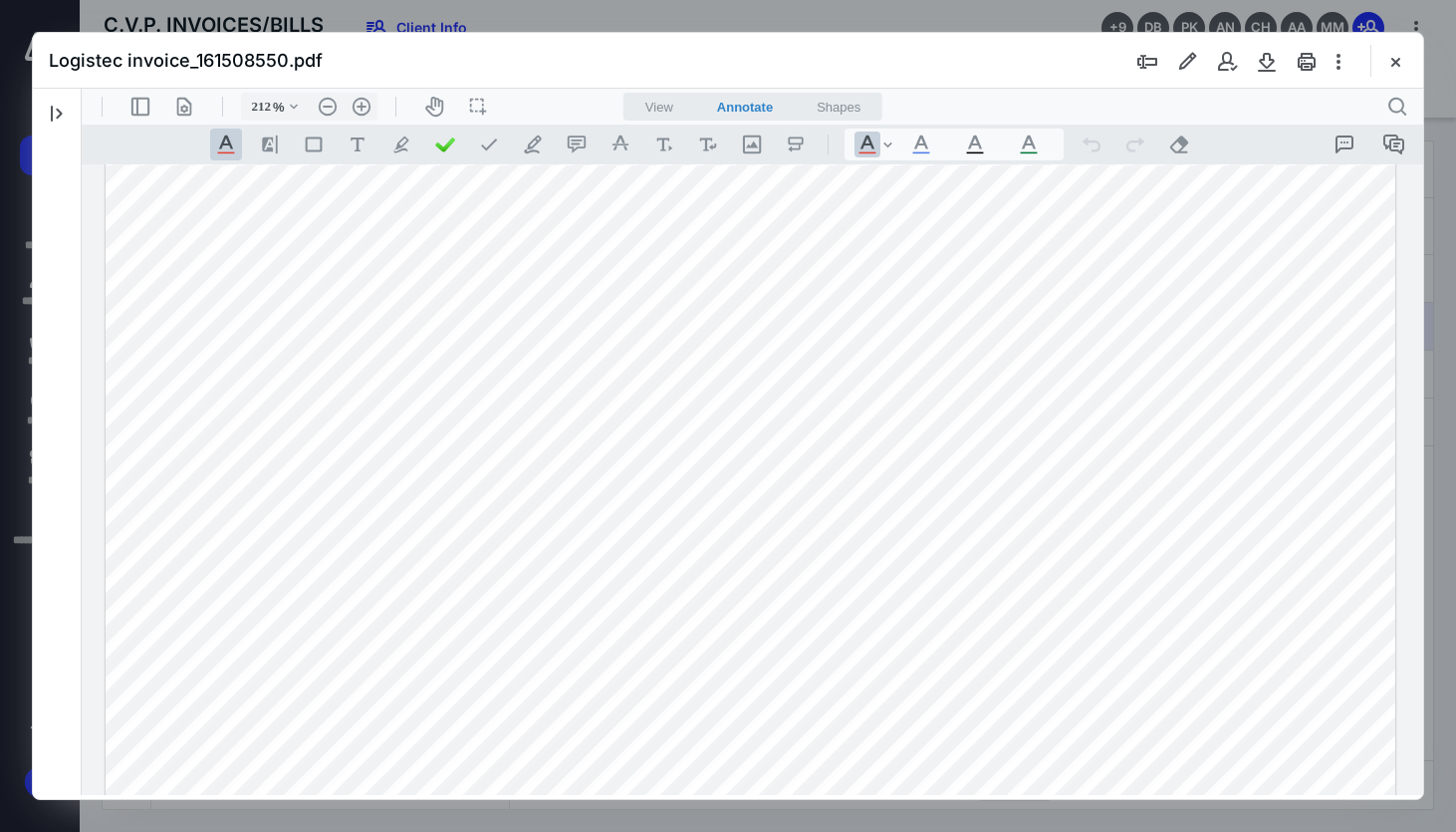 scroll, scrollTop: 0, scrollLeft: 0, axis: both 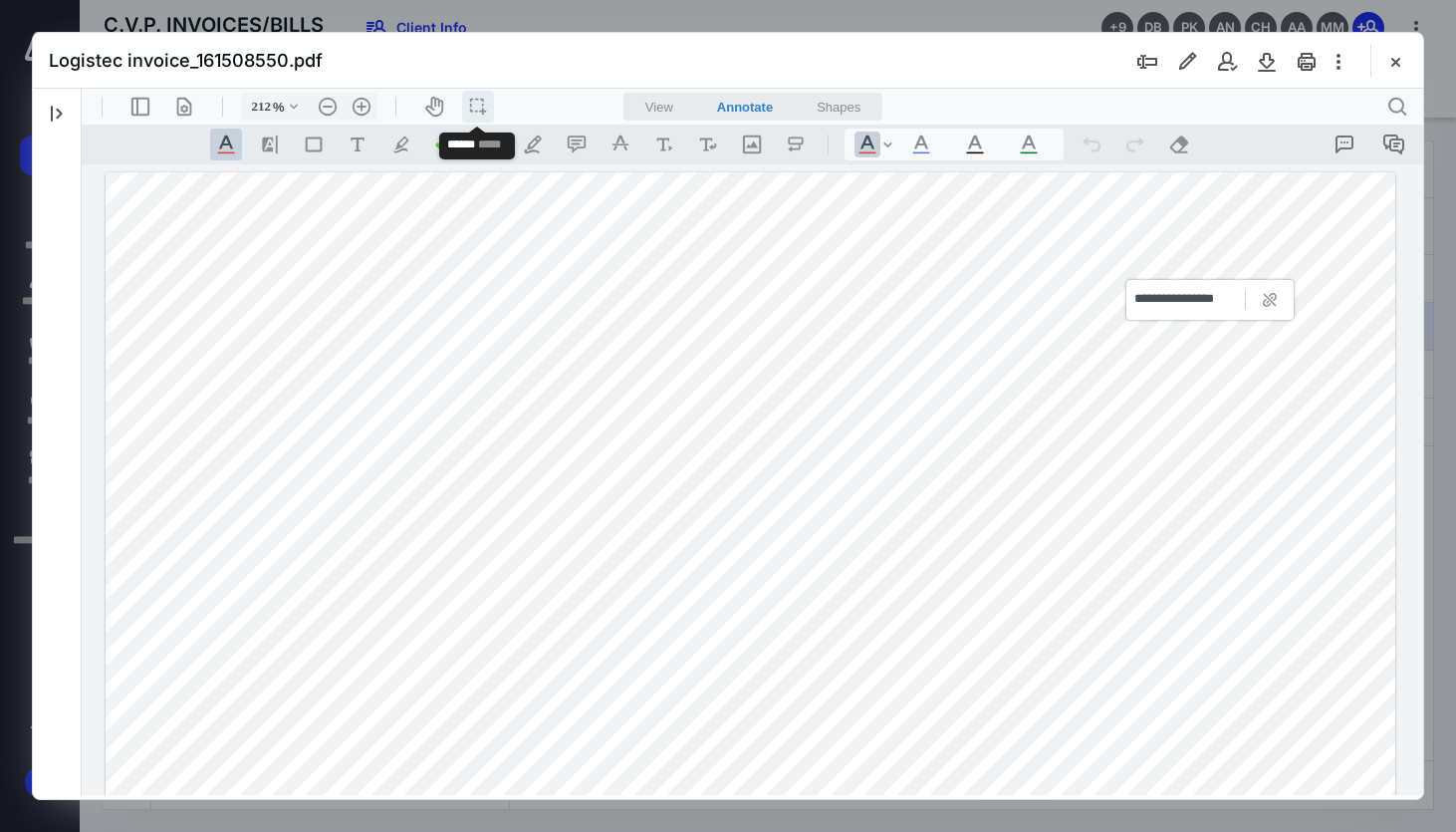 click on "icon / operation / multi select" at bounding box center (478, 107) 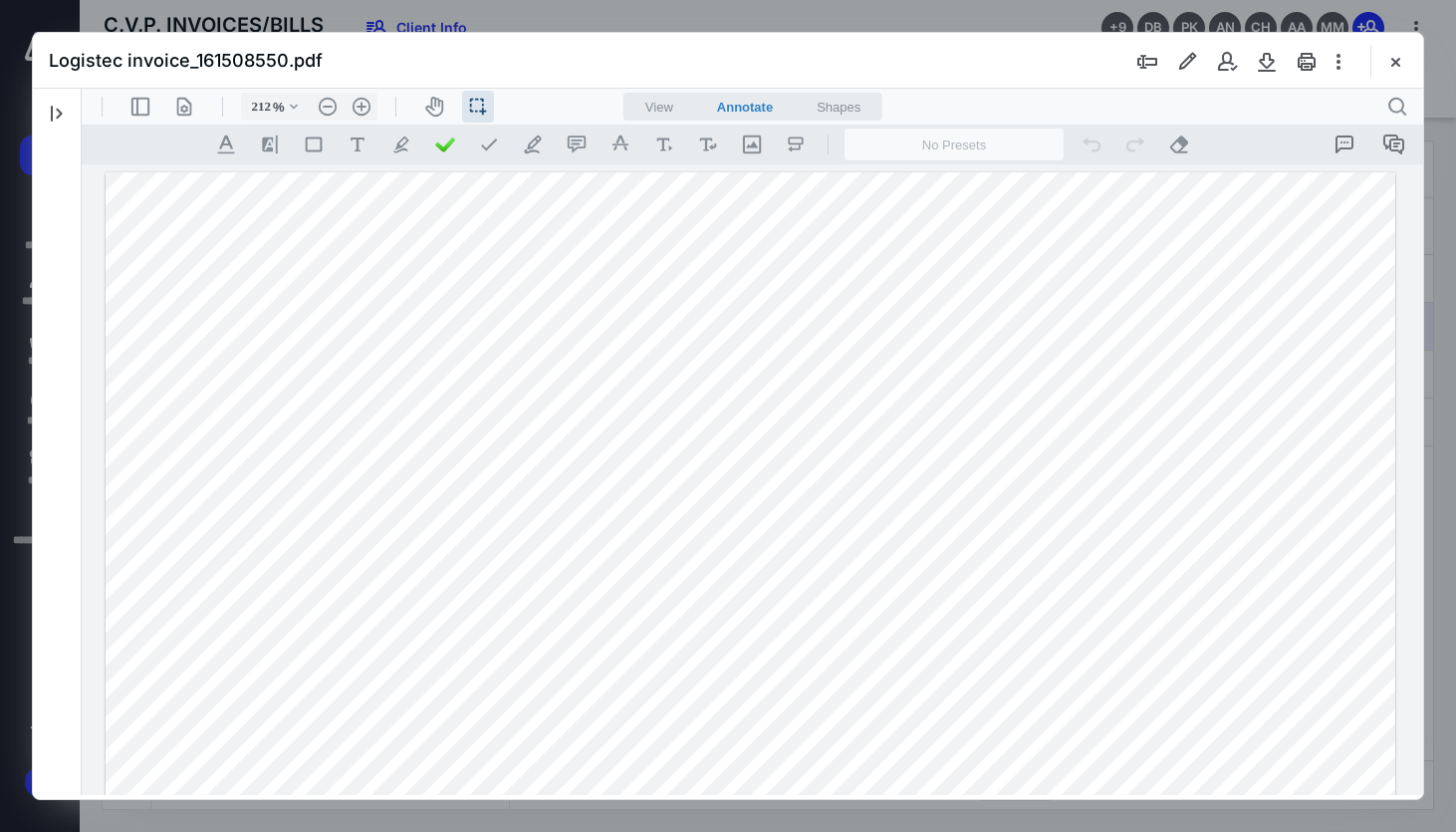 drag, startPoint x: 1178, startPoint y: 447, endPoint x: 1308, endPoint y: 450, distance: 130.0346 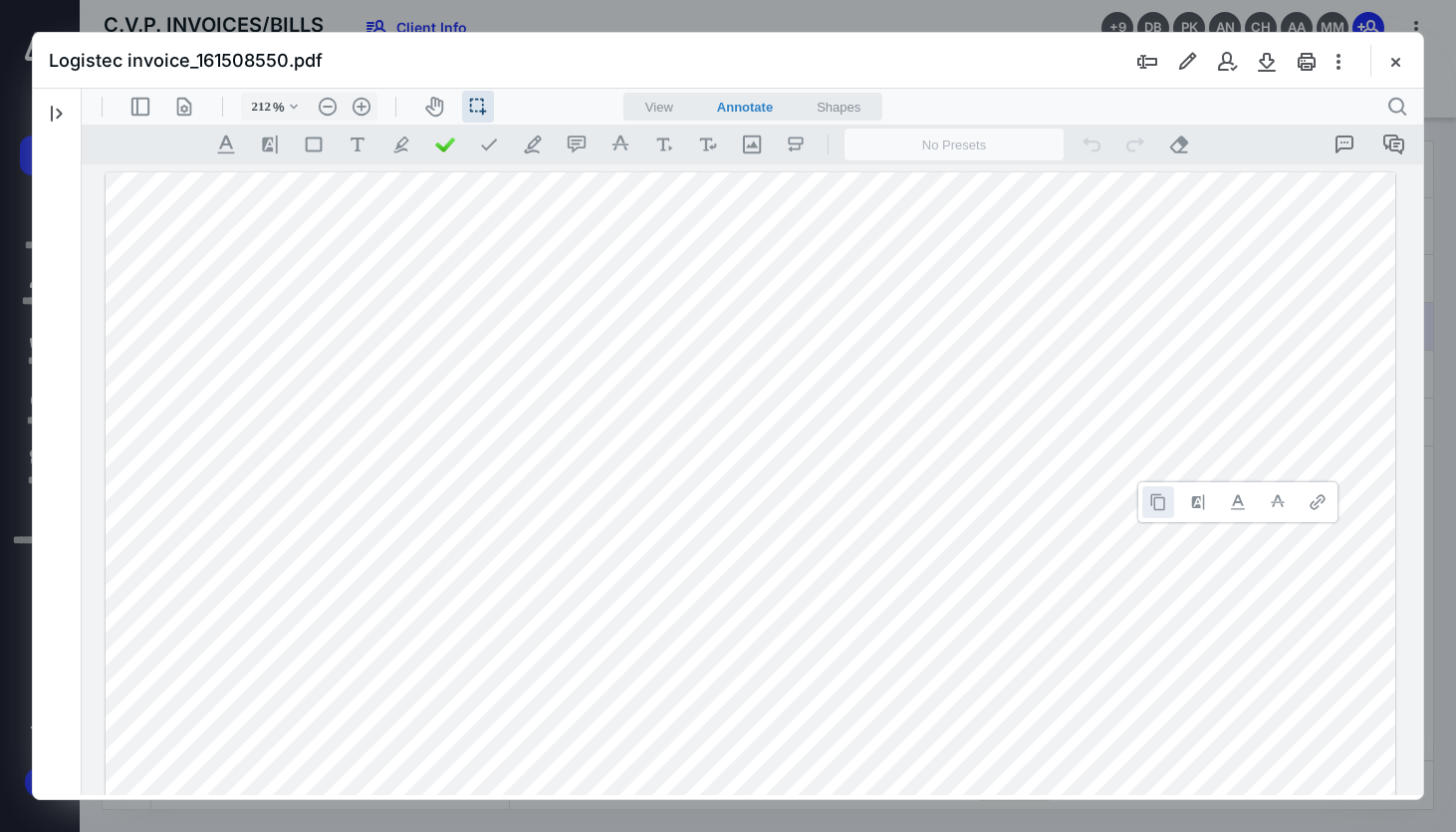 click at bounding box center [1158, 502] 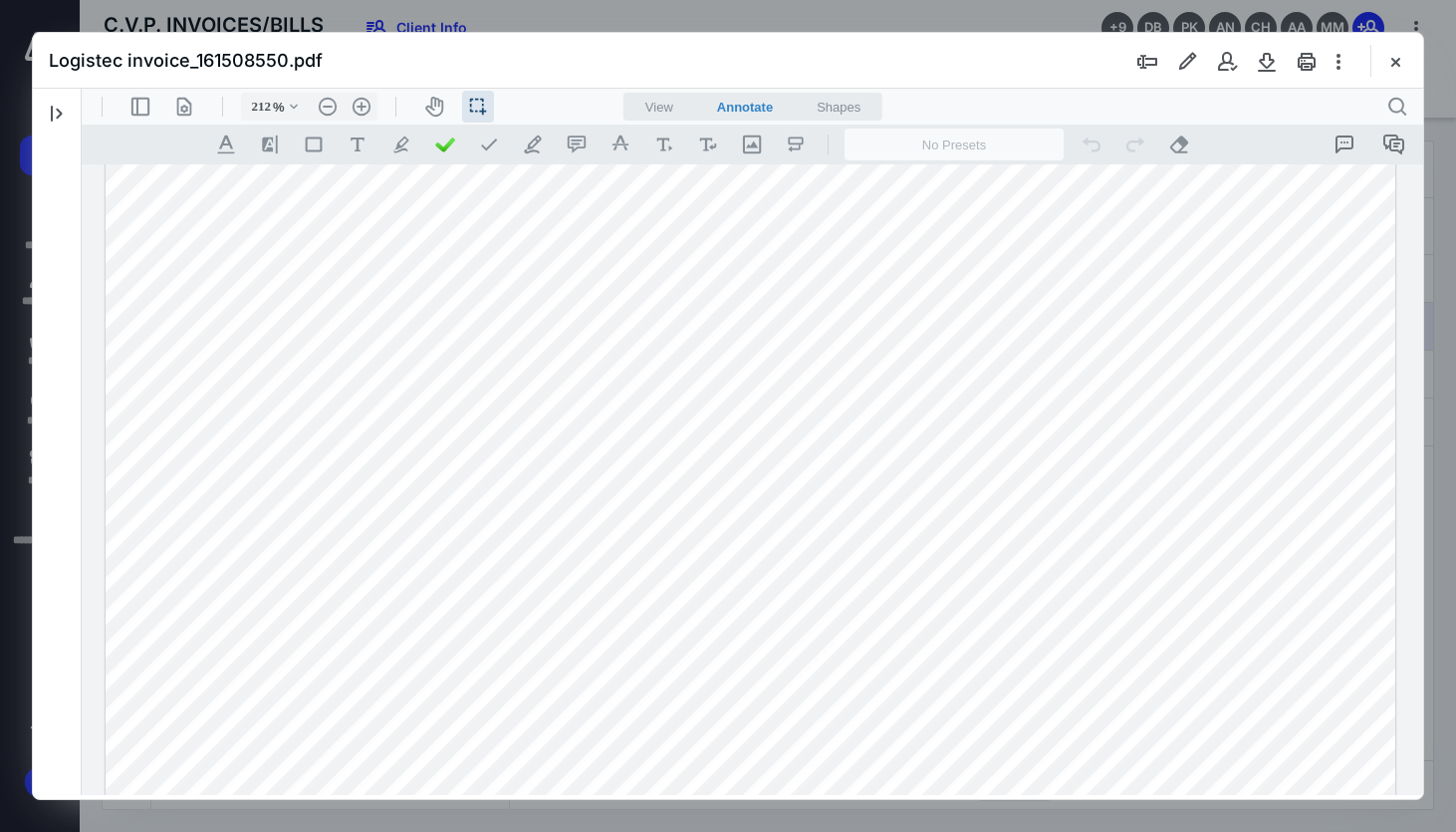 scroll, scrollTop: 0, scrollLeft: 0, axis: both 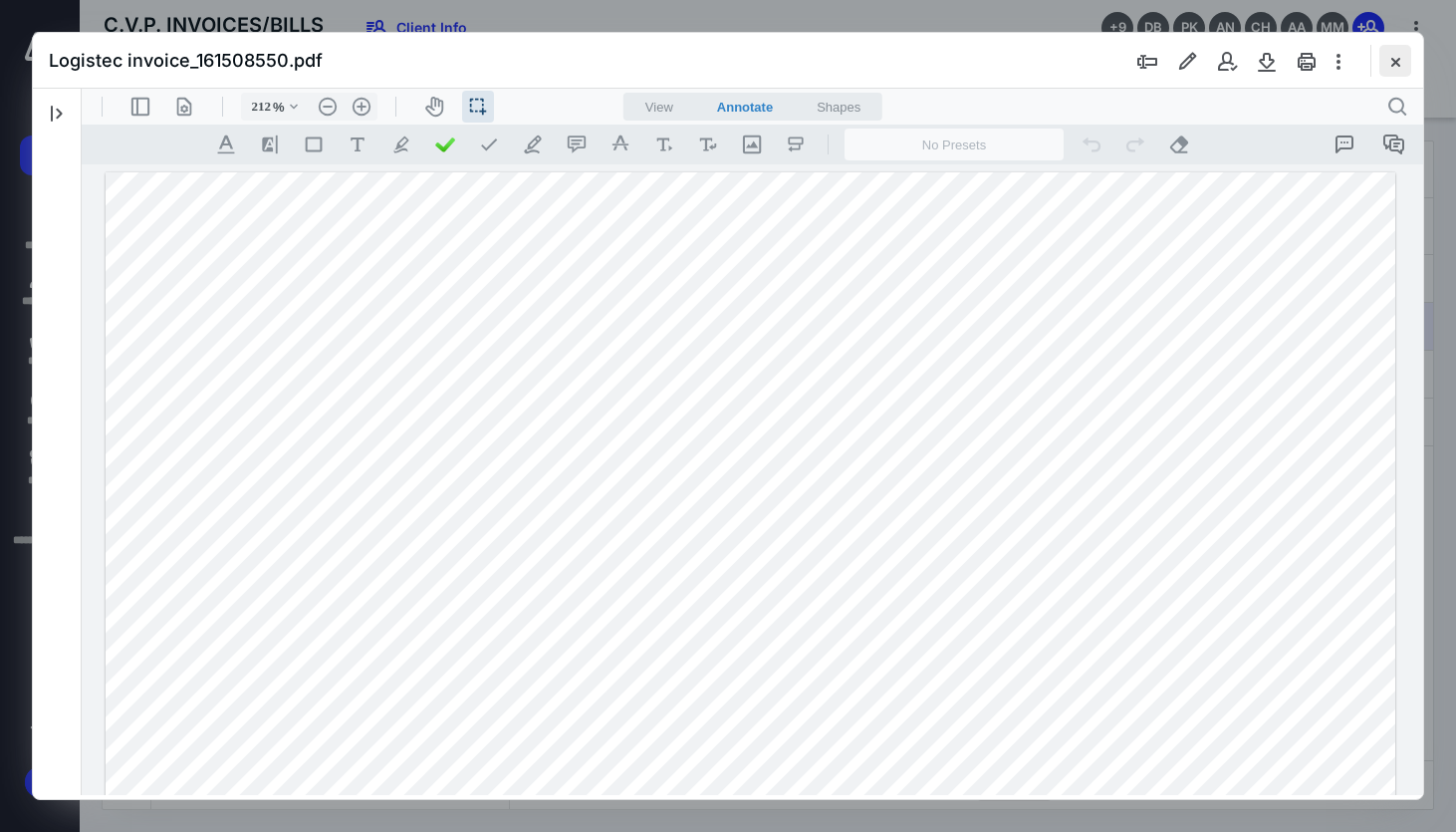click at bounding box center (1395, 61) 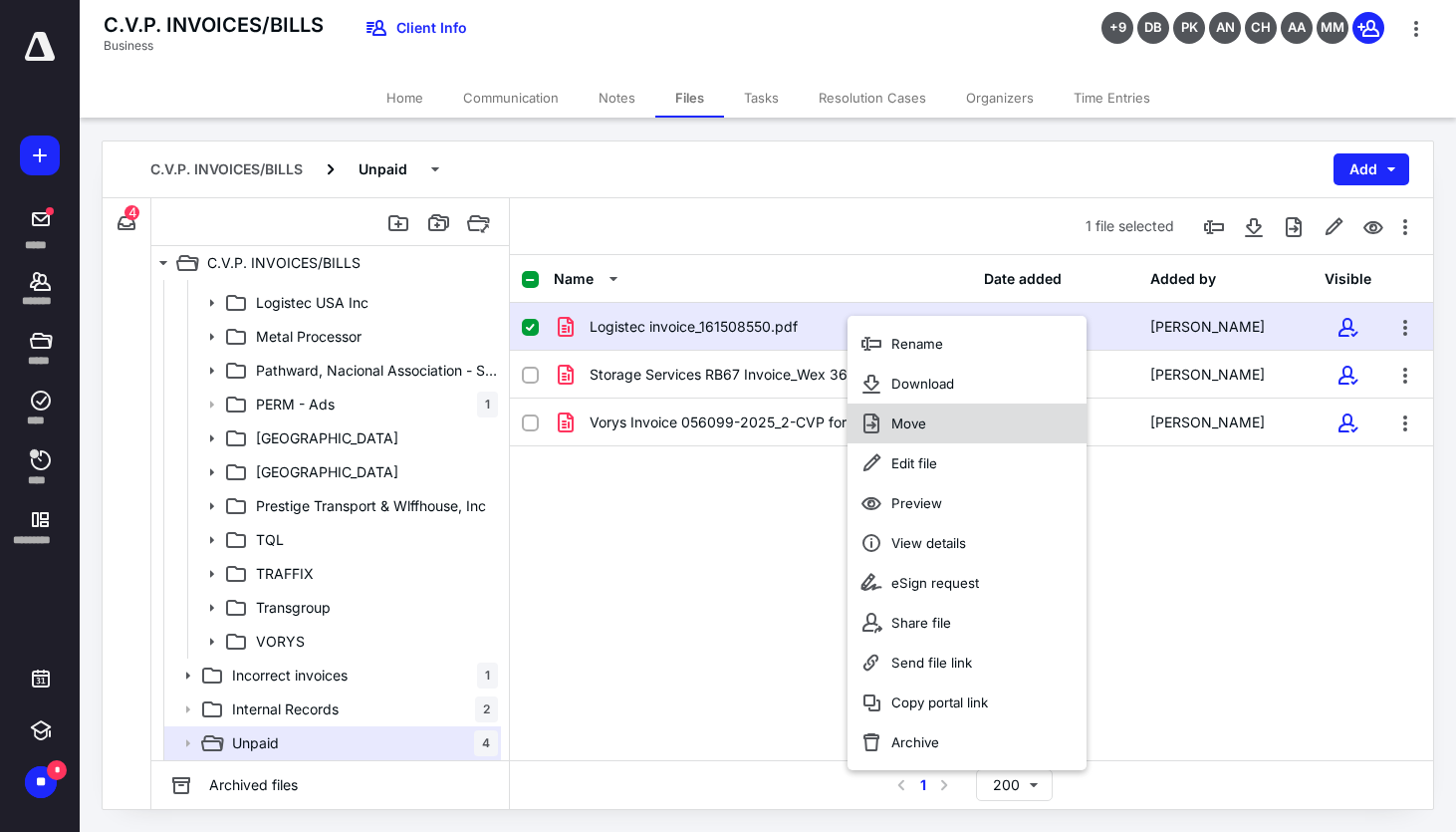click on "Move" at bounding box center [908, 423] 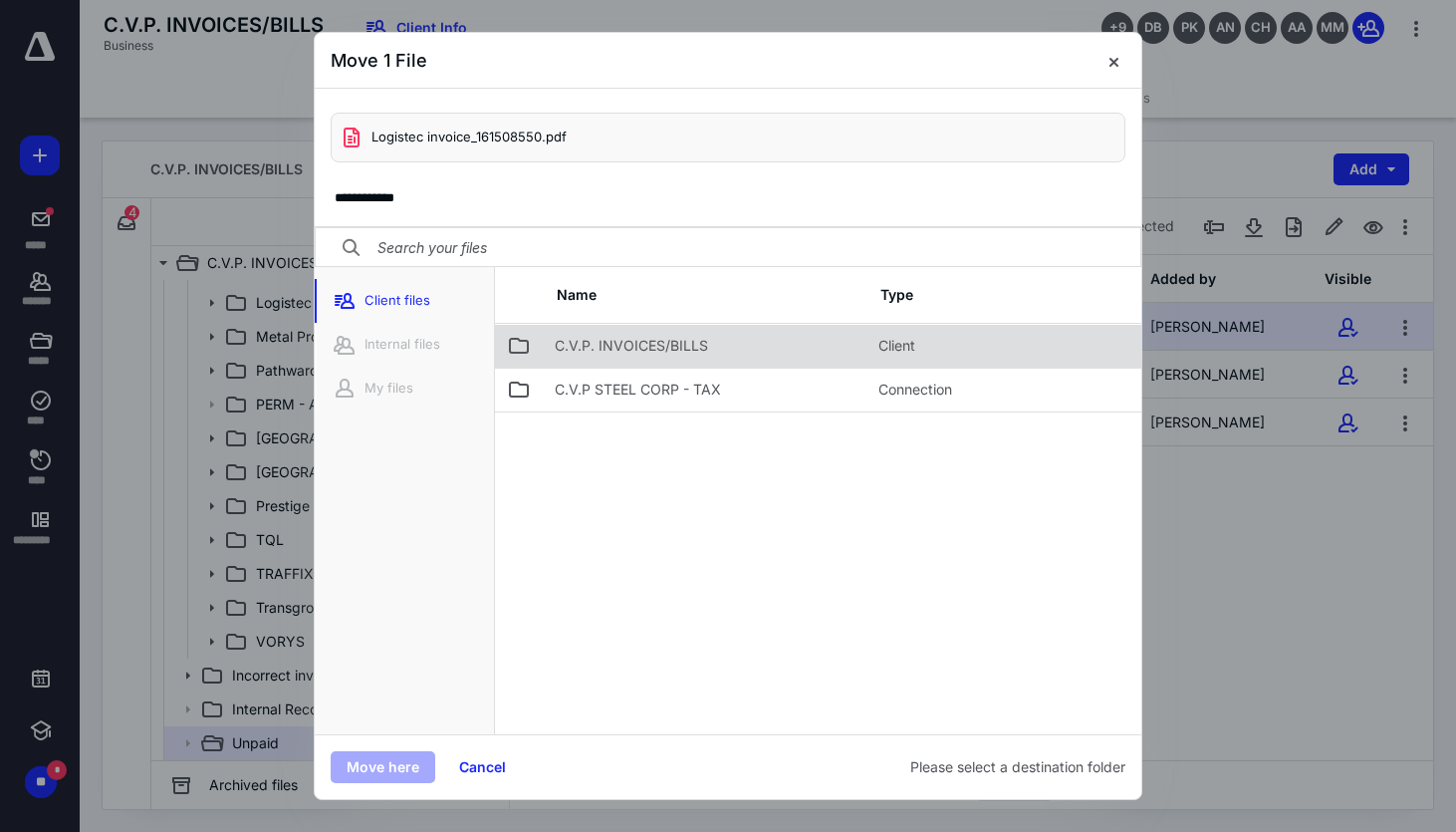 click on "C.V.P. INVOICES/BILLS" at bounding box center [631, 346] 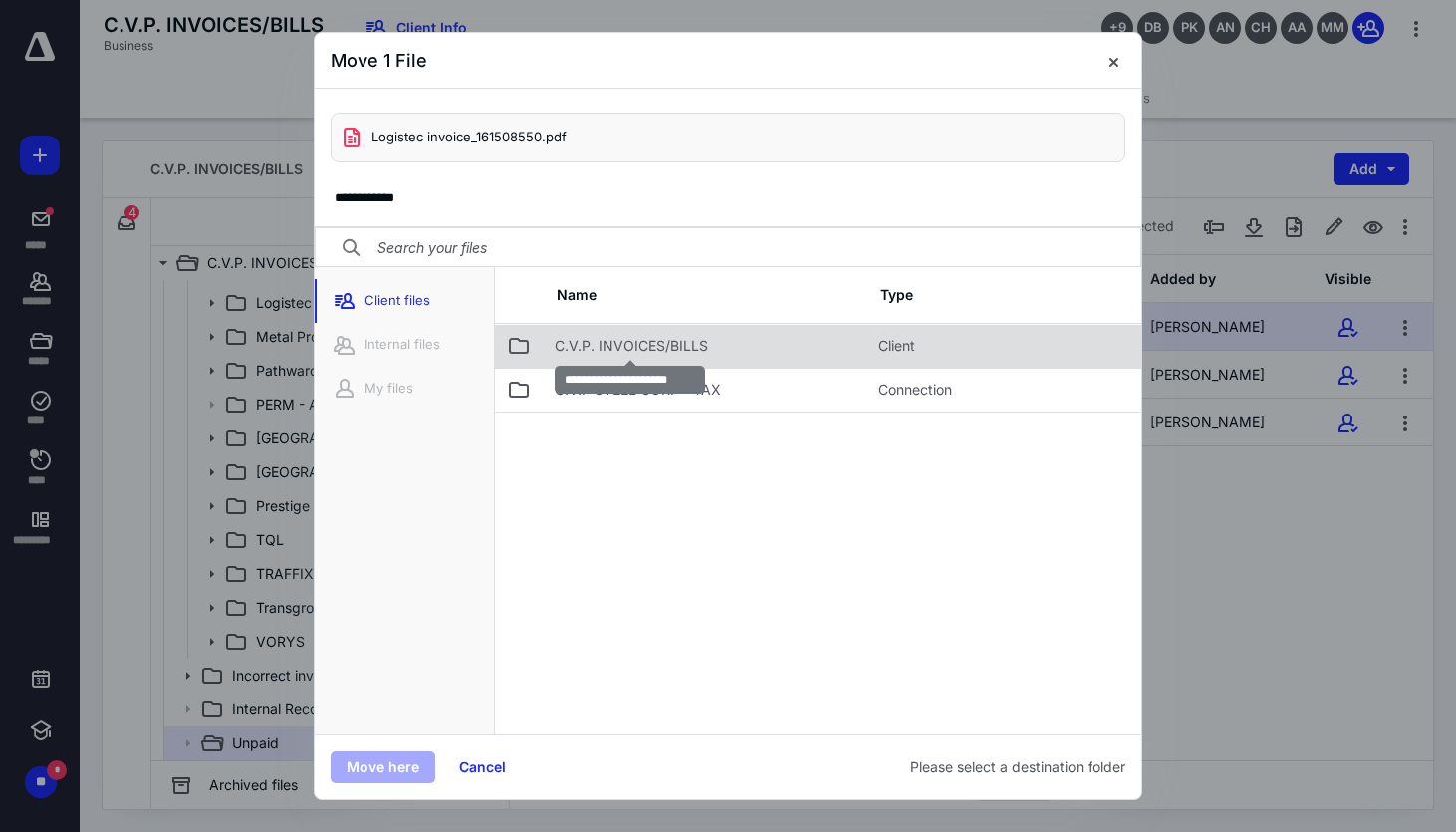 click on "C.V.P. INVOICES/BILLS" at bounding box center (631, 346) 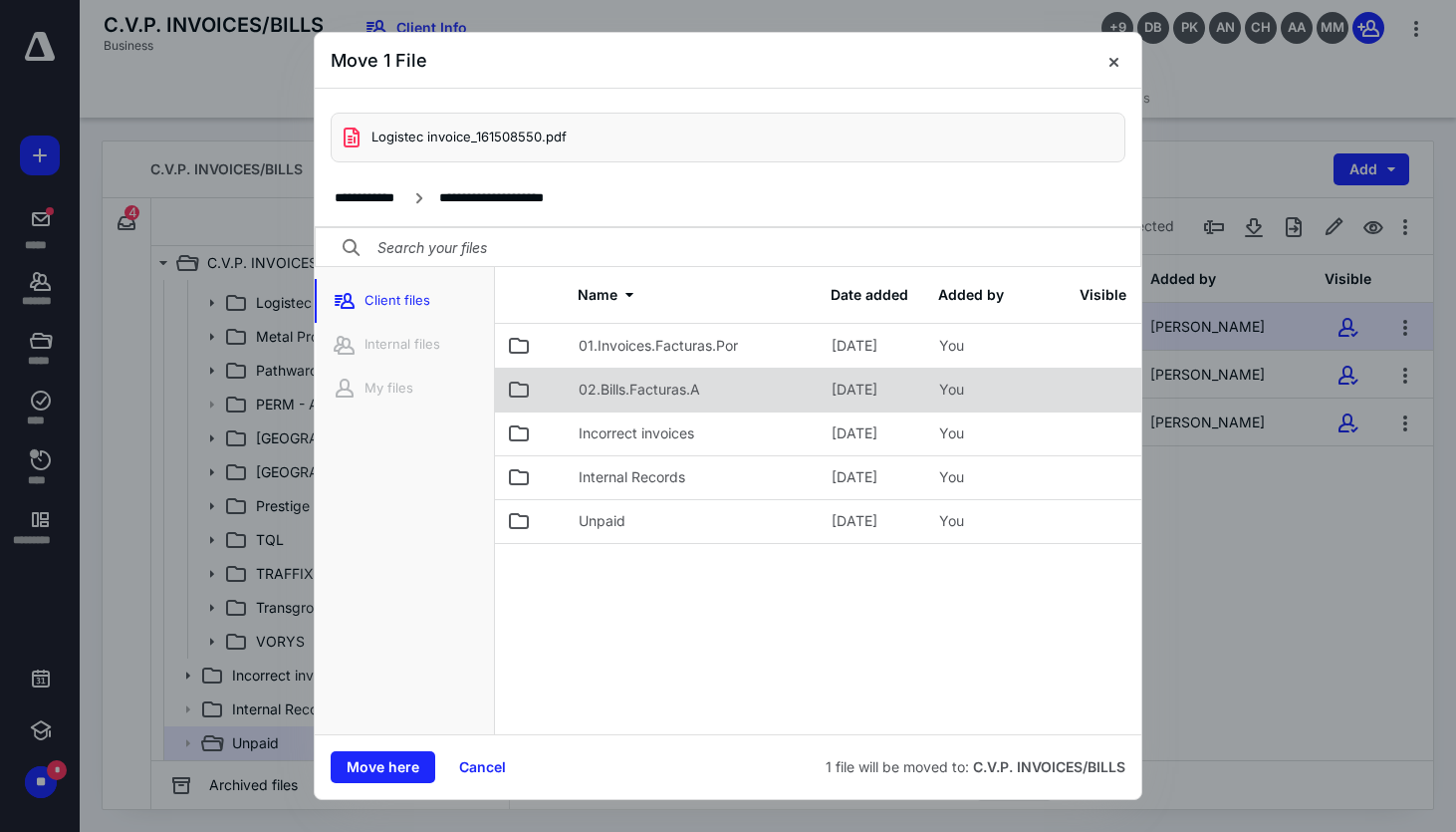 click on "02.Bills.Facturas.A" at bounding box center [639, 390] 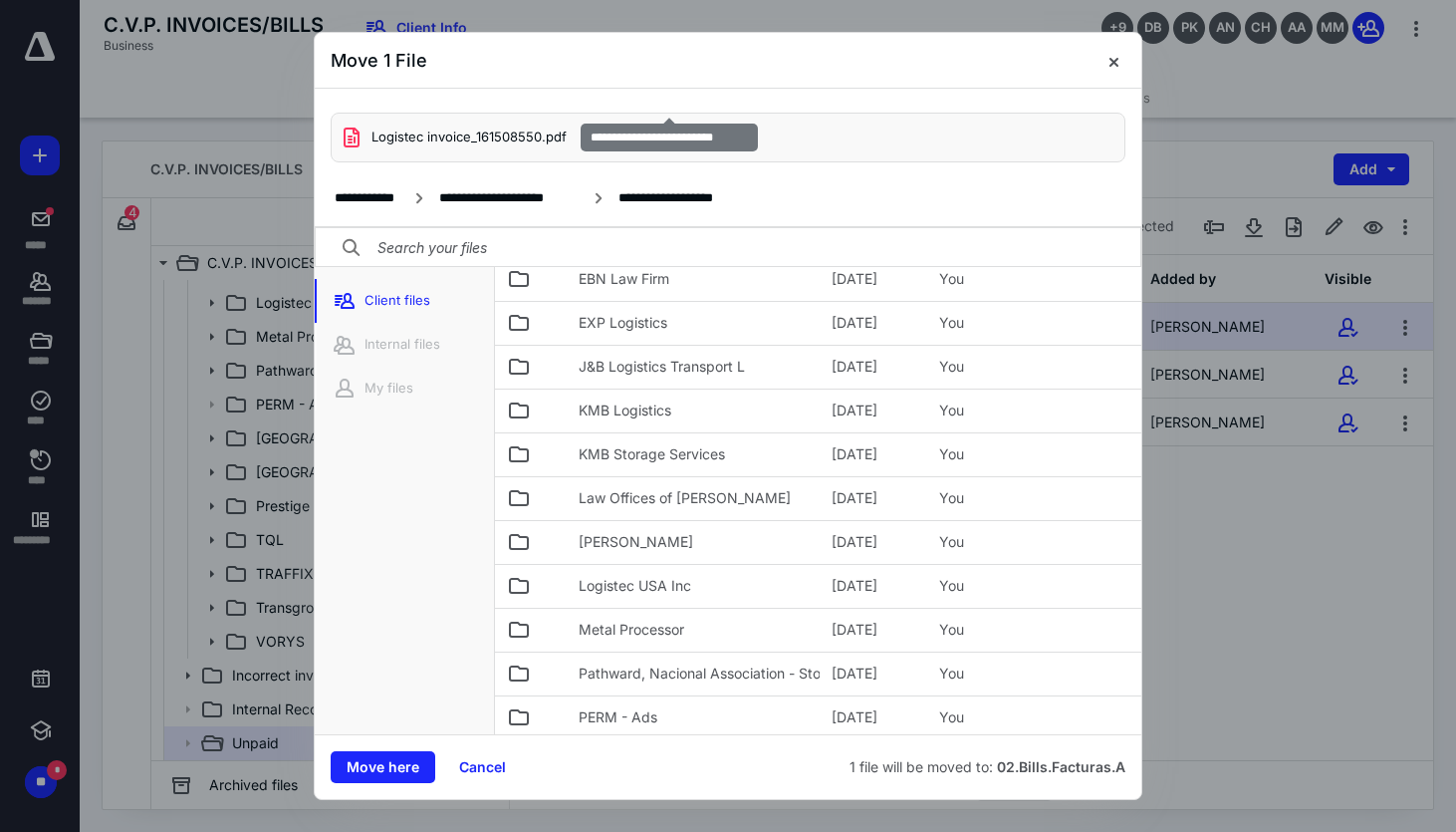 scroll, scrollTop: 387, scrollLeft: 0, axis: vertical 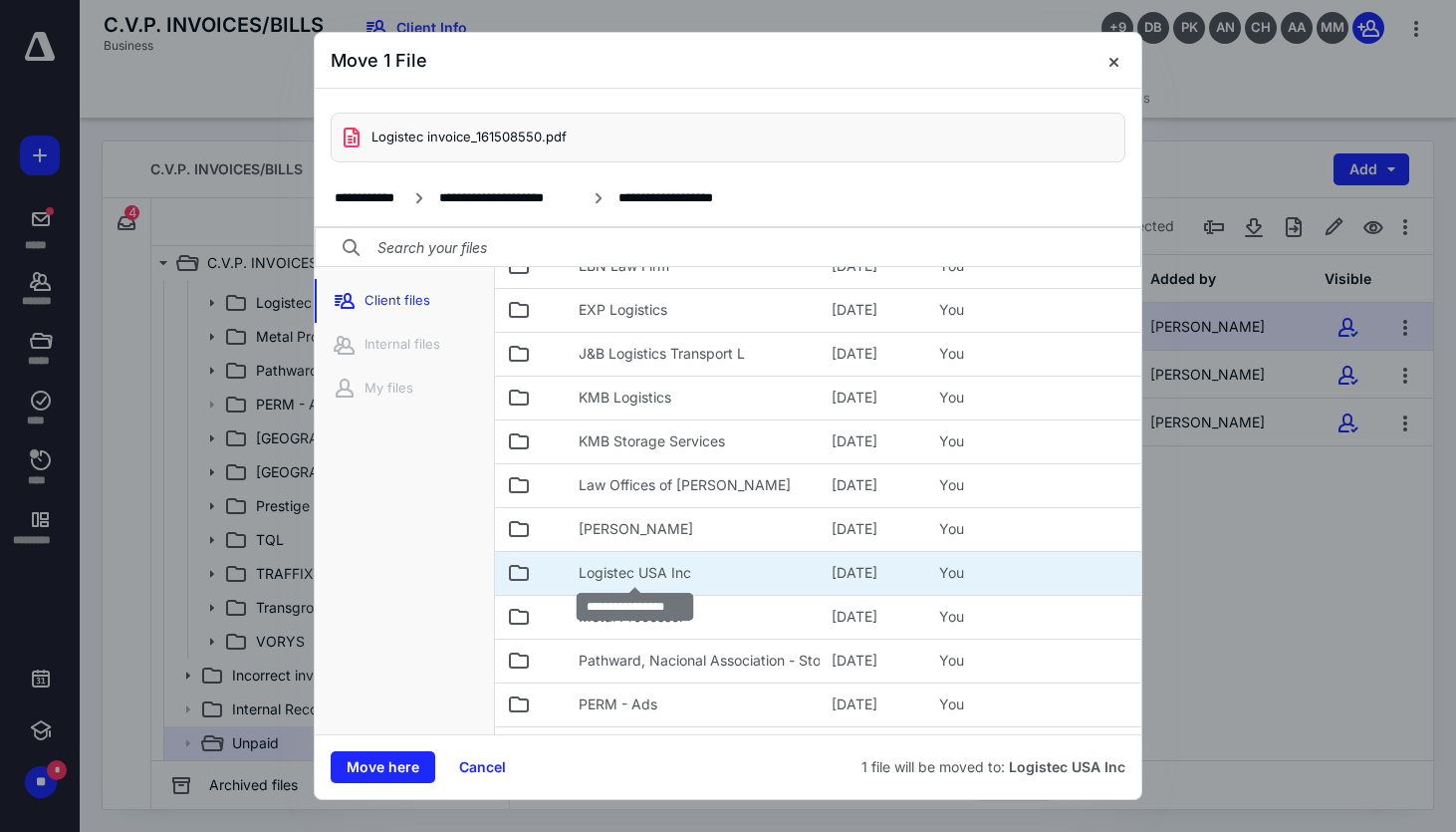 click on "Logistec USA Inc" at bounding box center (634, 573) 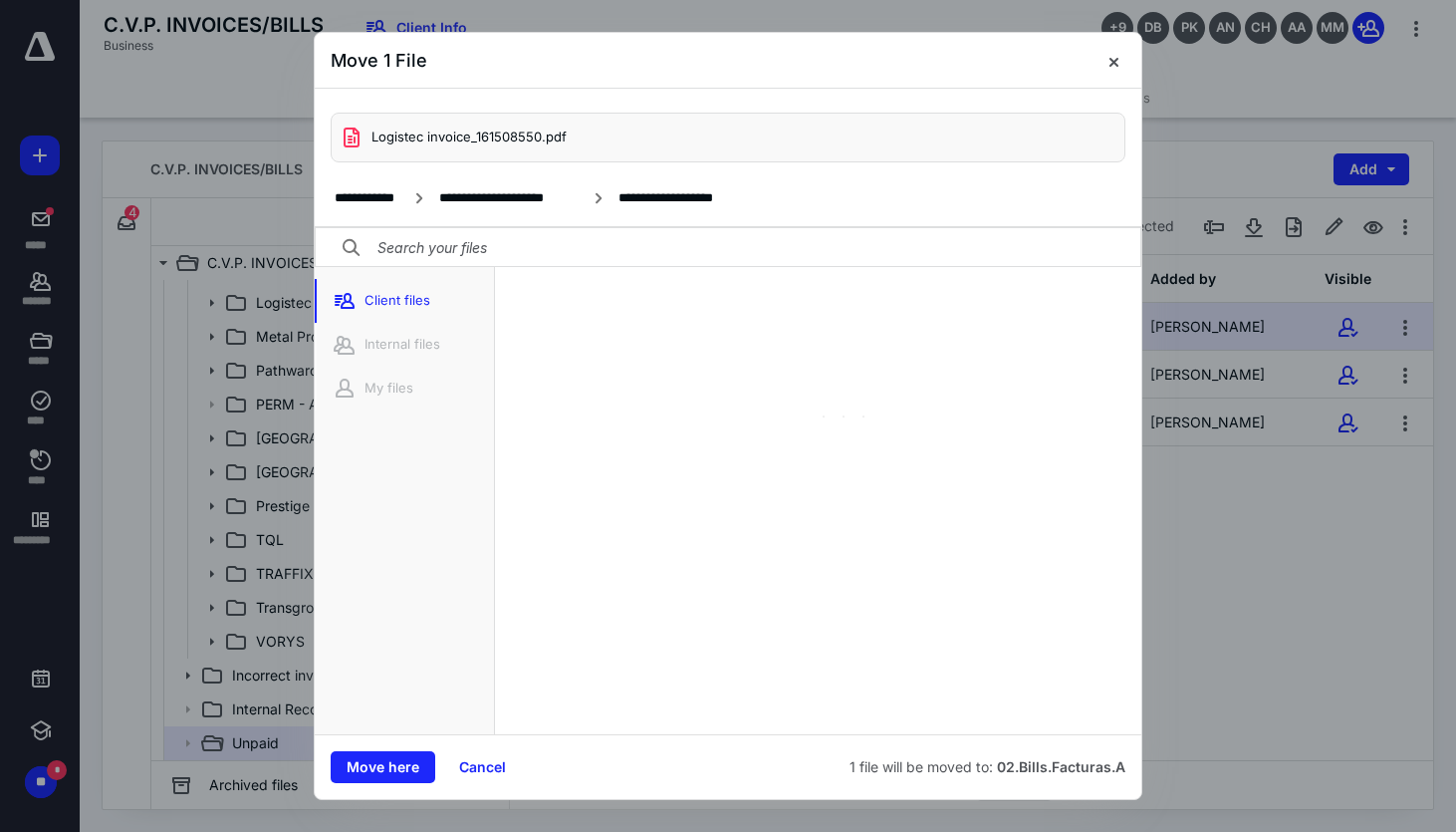 scroll, scrollTop: 0, scrollLeft: 0, axis: both 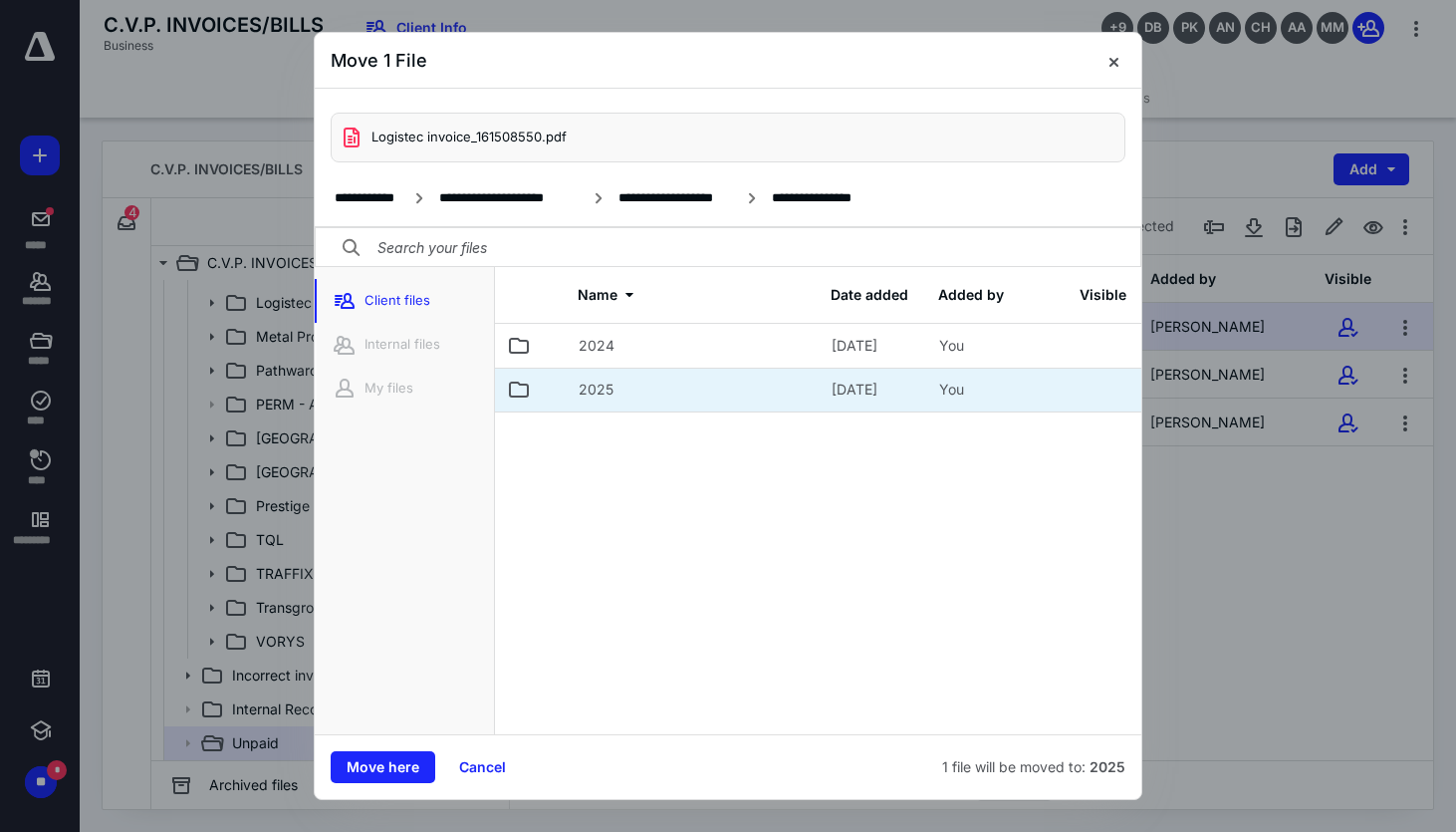 click on "2025" at bounding box center [693, 390] 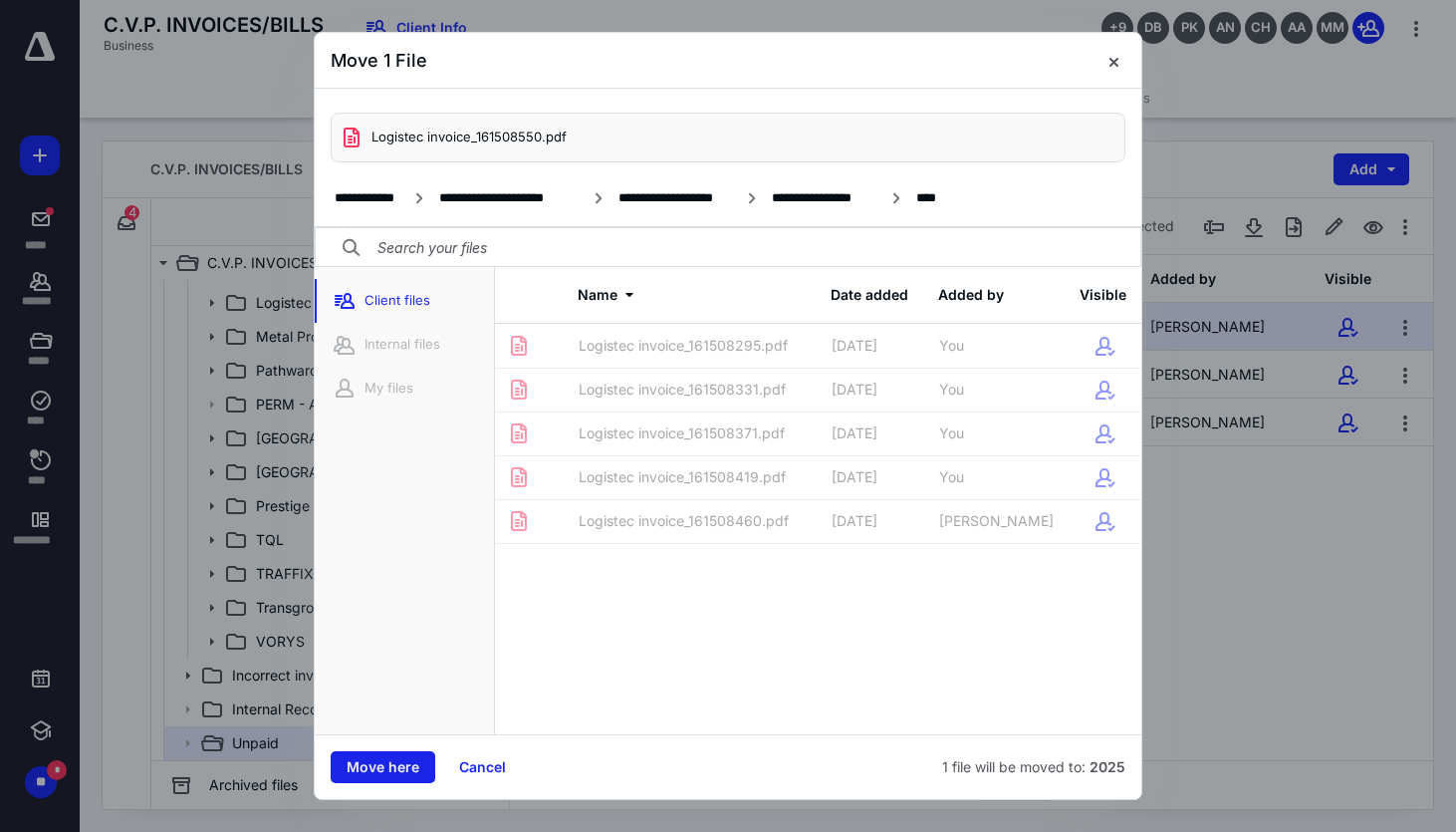 click on "Move here" at bounding box center [382, 767] 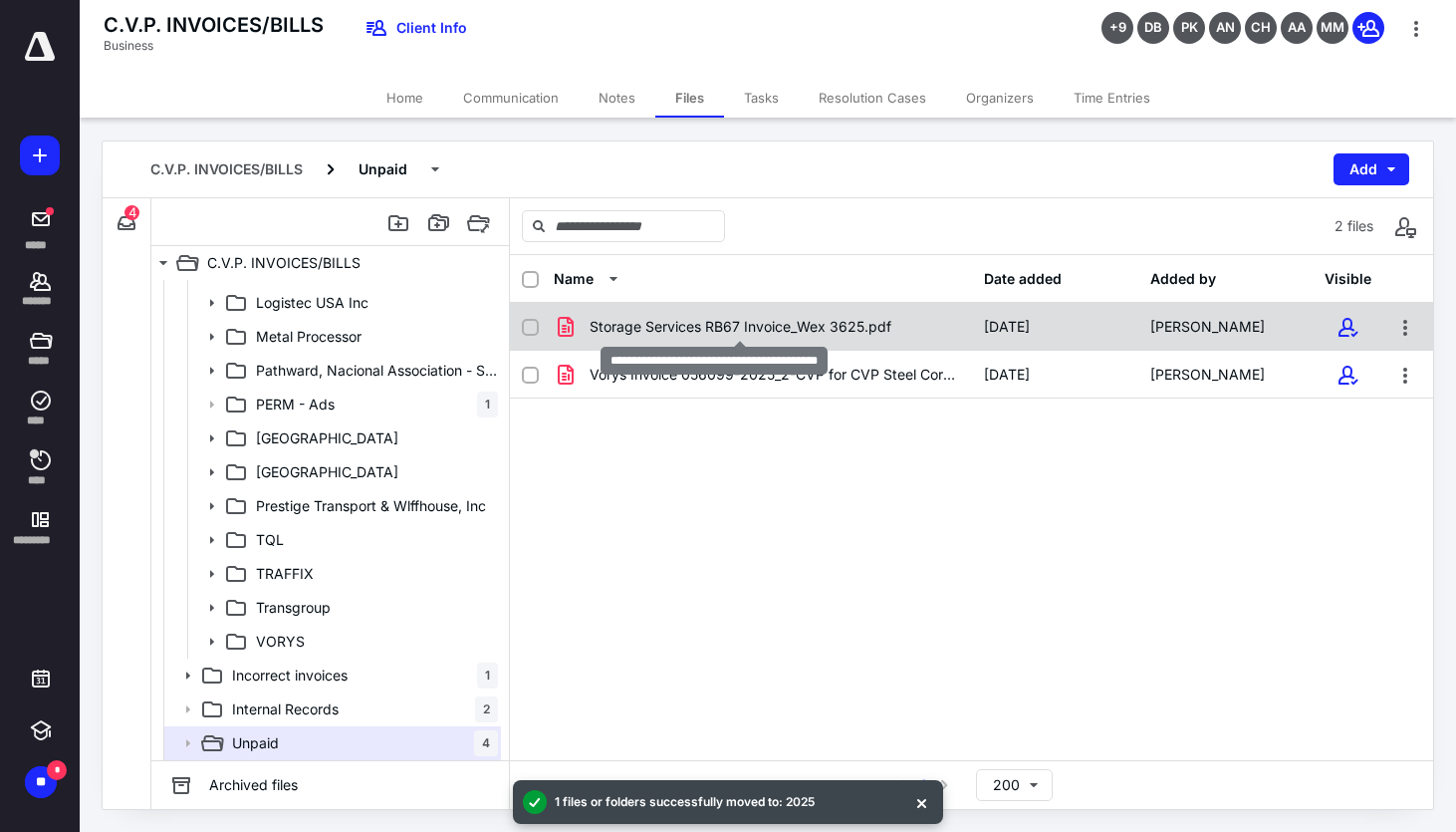 click on "Storage Services RB67 Invoice_Wex 3625.pdf" at bounding box center [740, 327] 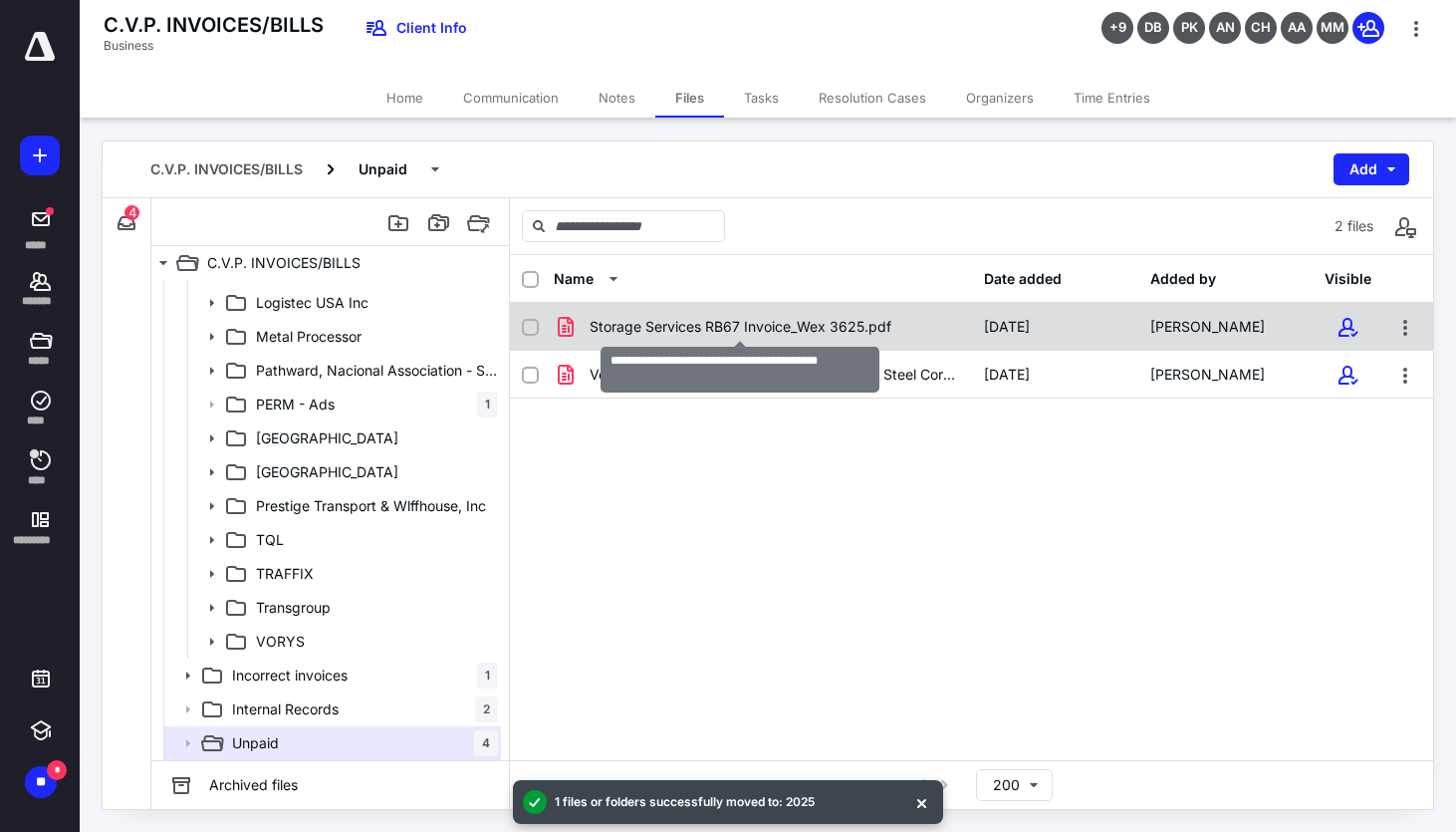 click on "Storage Services RB67 Invoice_Wex 3625.pdf" at bounding box center [740, 327] 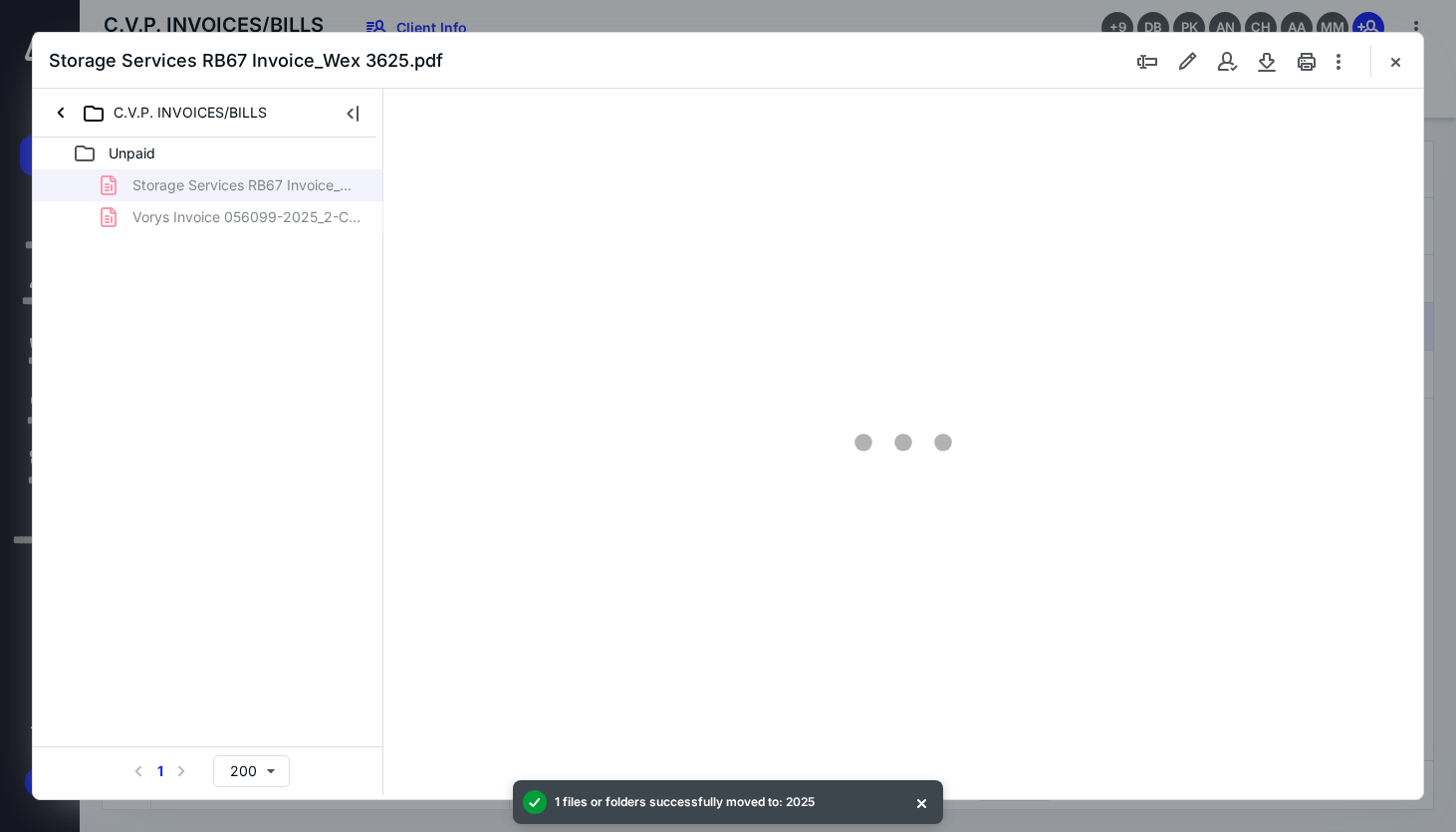 scroll, scrollTop: 0, scrollLeft: 0, axis: both 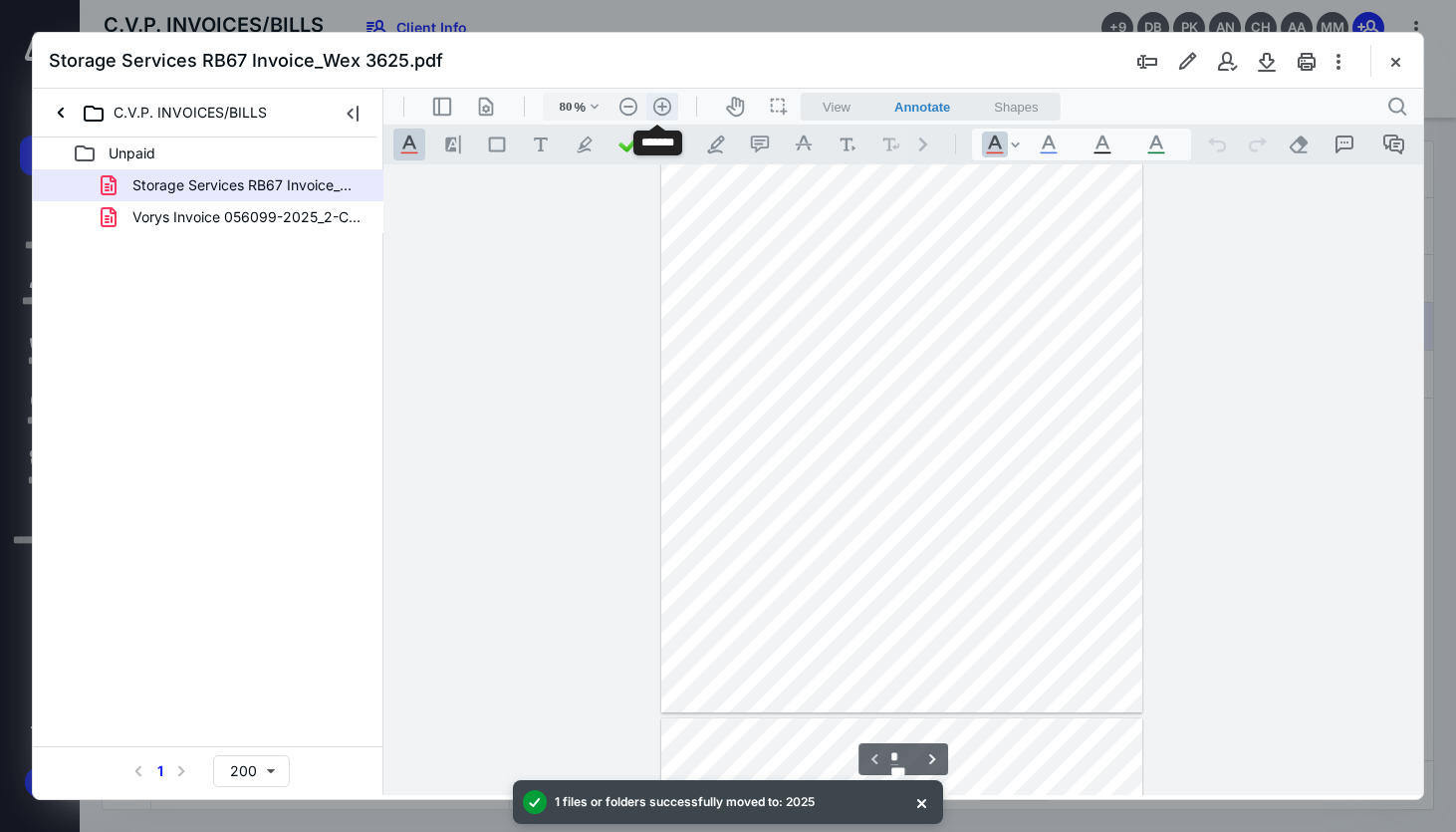 click on ".cls-1{fill:#abb0c4;} icon - header - zoom - in - line" at bounding box center (662, 107) 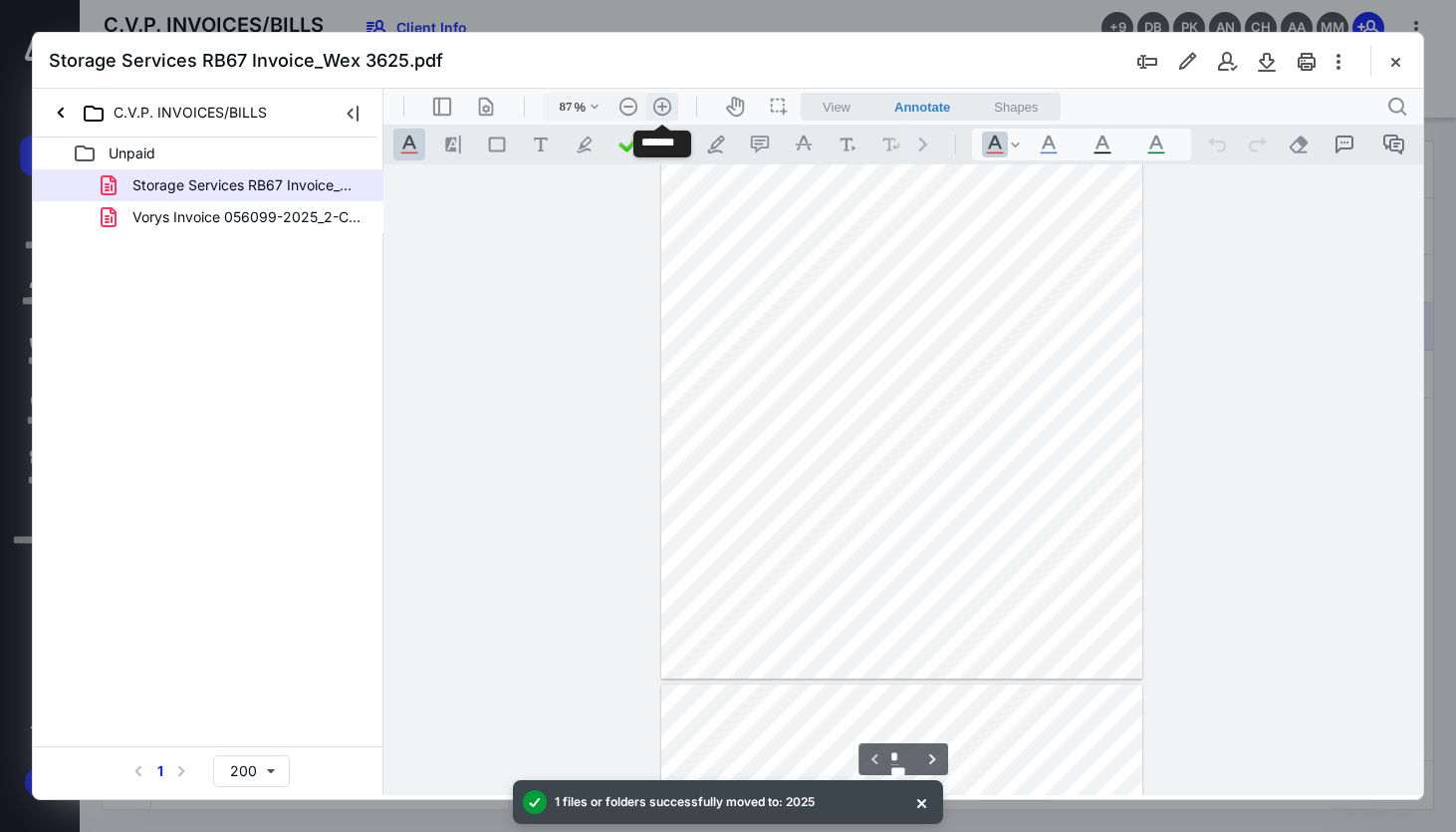 click on ".cls-1{fill:#abb0c4;} icon - header - zoom - in - line" at bounding box center [662, 107] 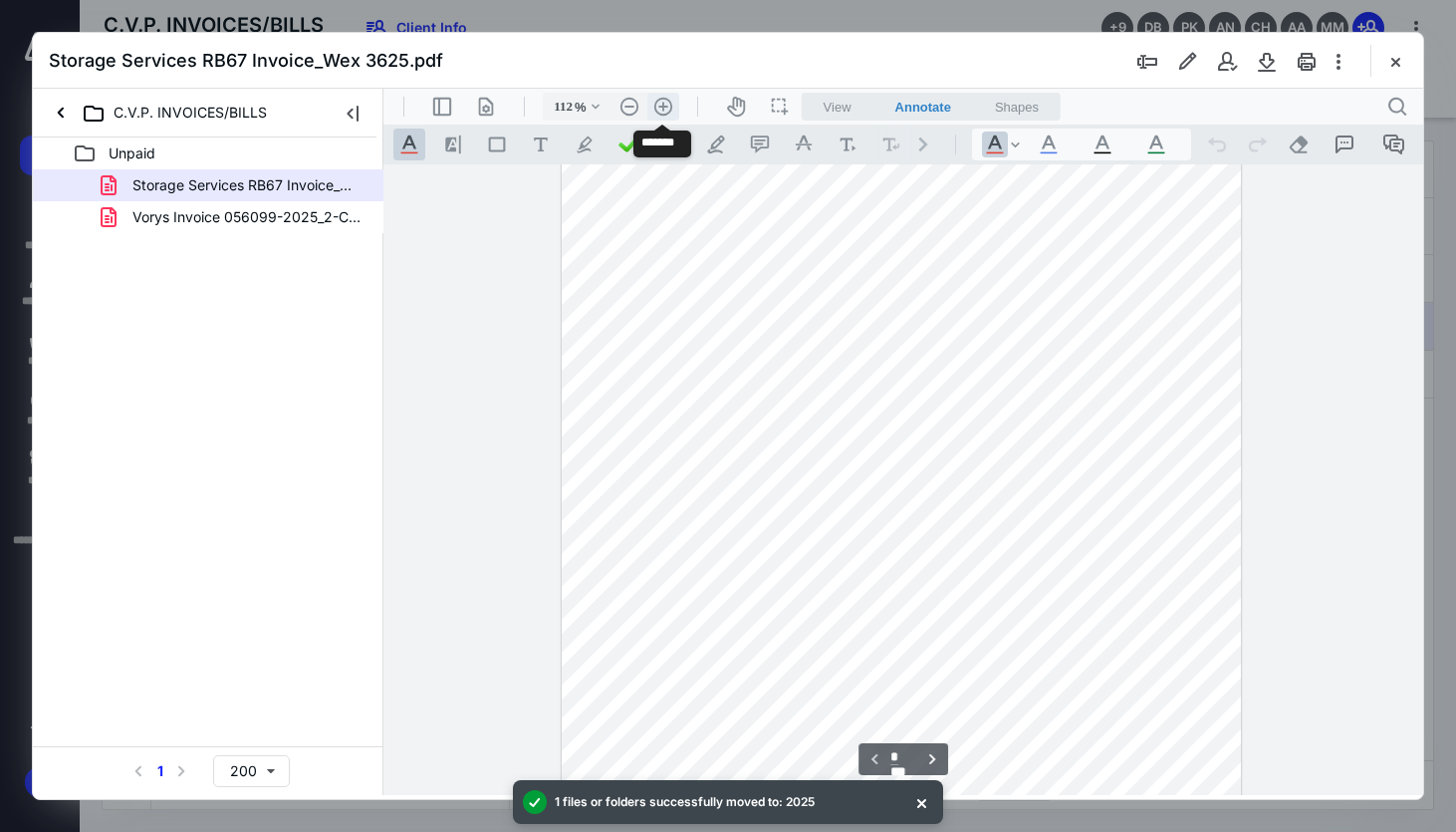 click on ".cls-1{fill:#abb0c4;} icon - header - zoom - in - line" at bounding box center [663, 107] 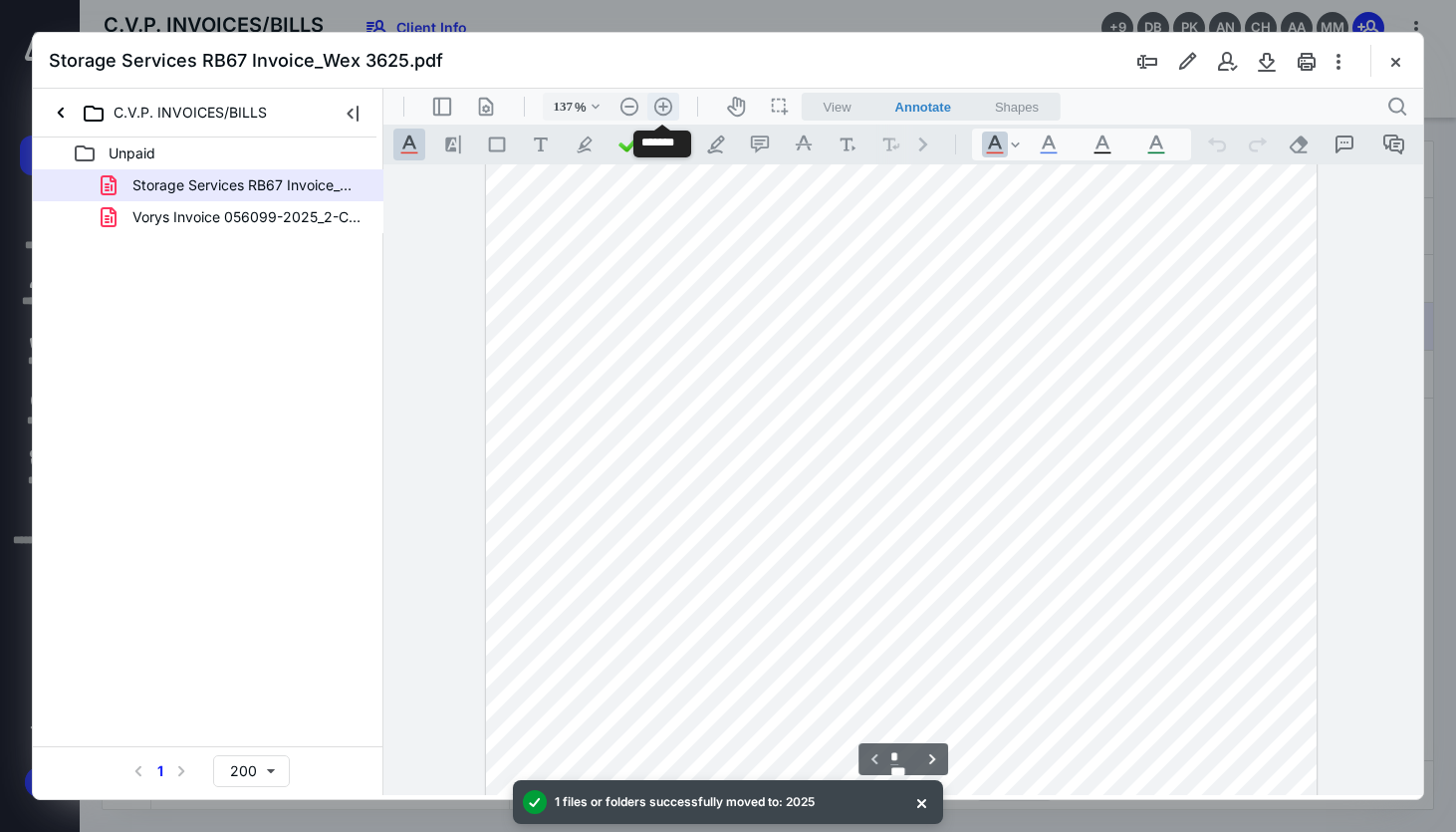 click on ".cls-1{fill:#abb0c4;} icon - header - zoom - in - line" at bounding box center [663, 107] 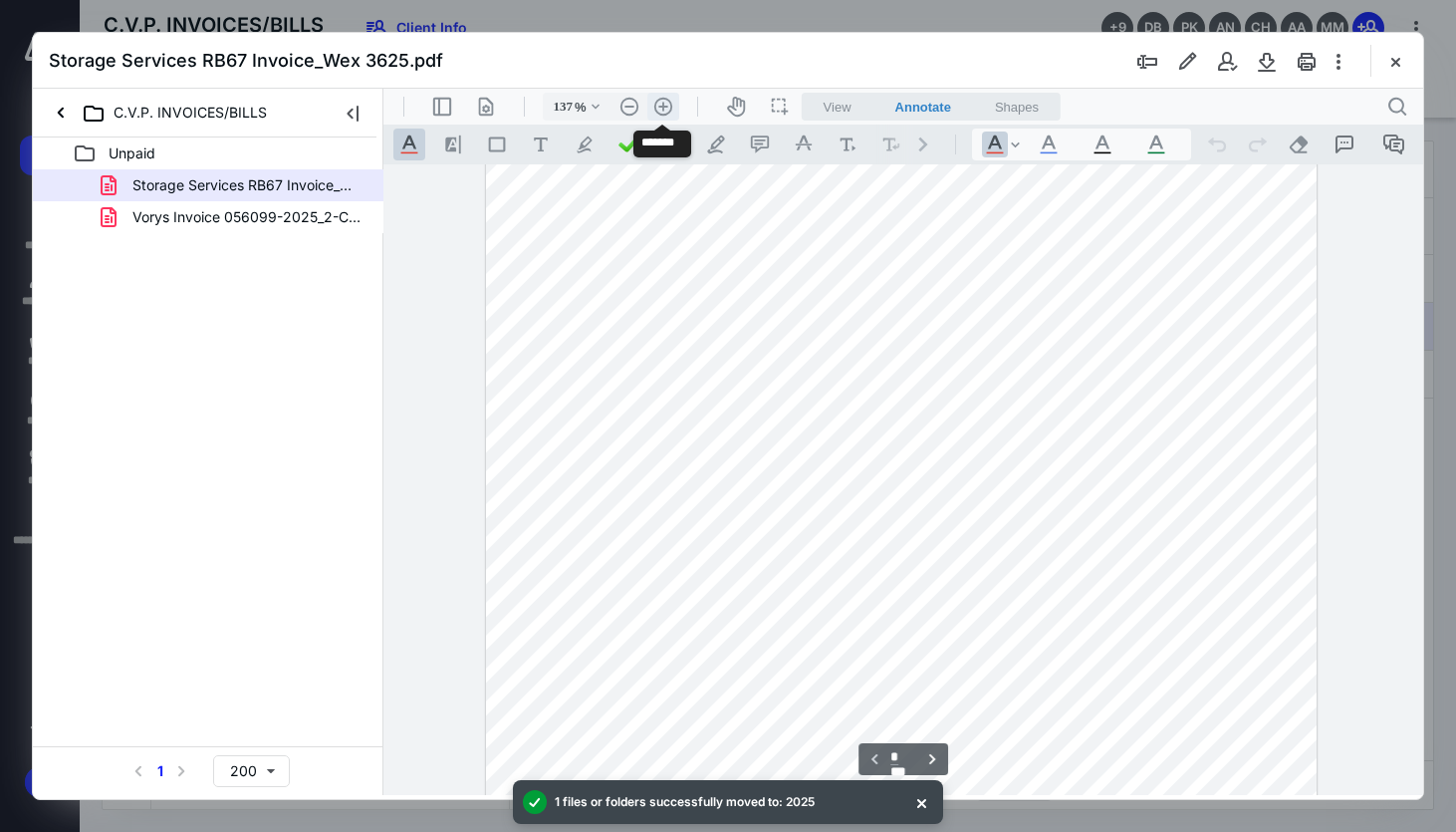 type on "162" 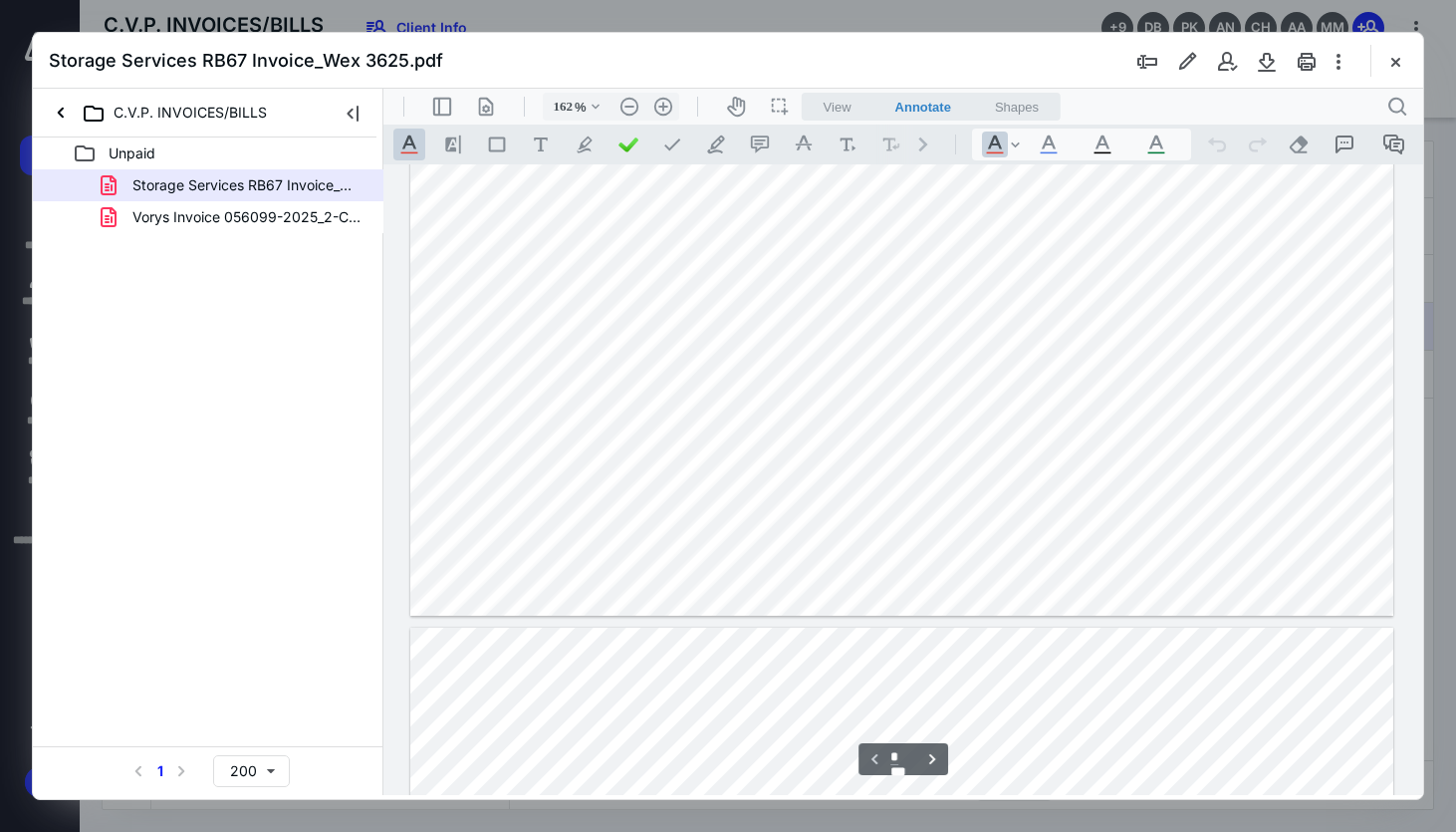 scroll, scrollTop: 388, scrollLeft: 0, axis: vertical 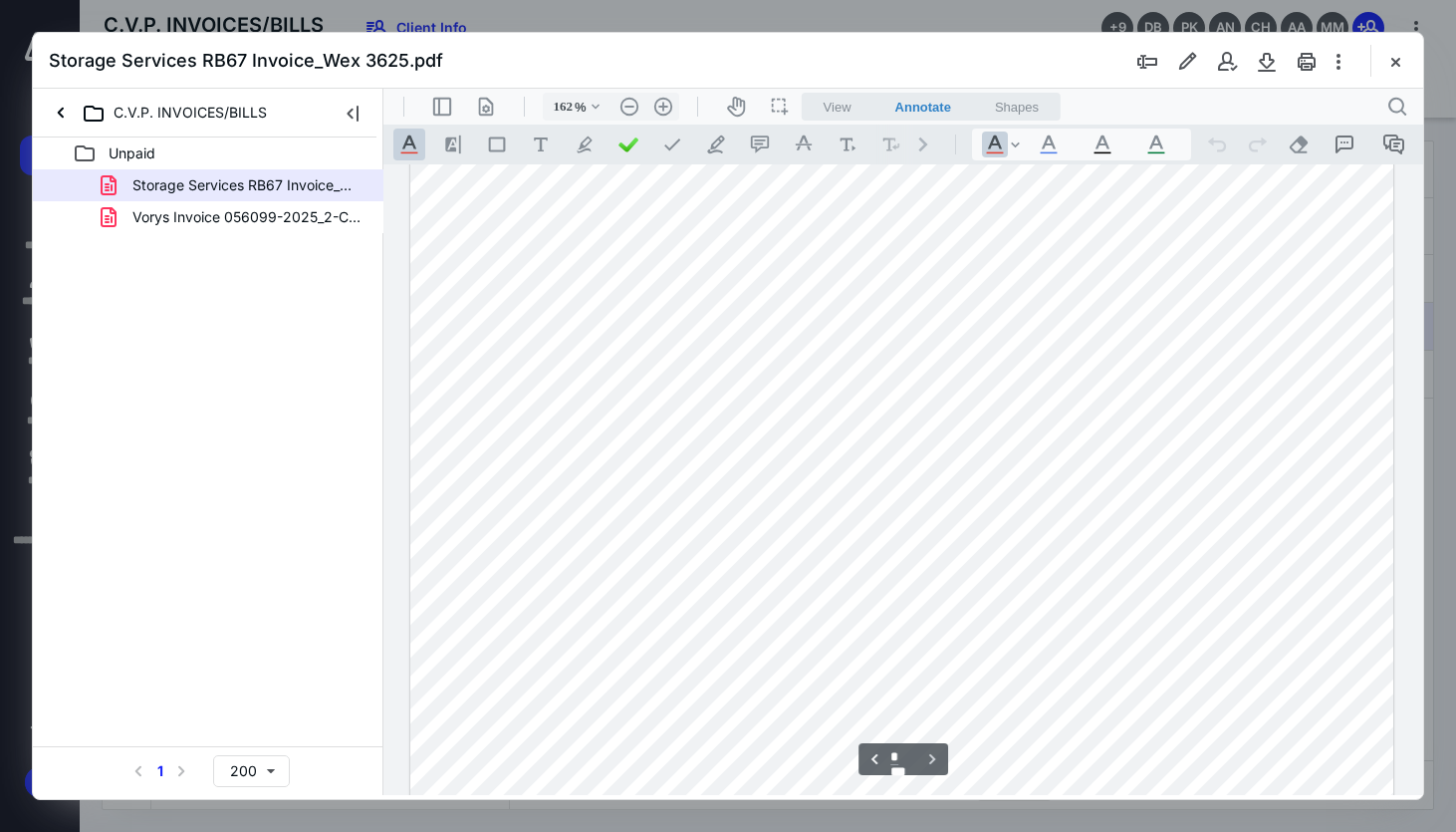 type on "*" 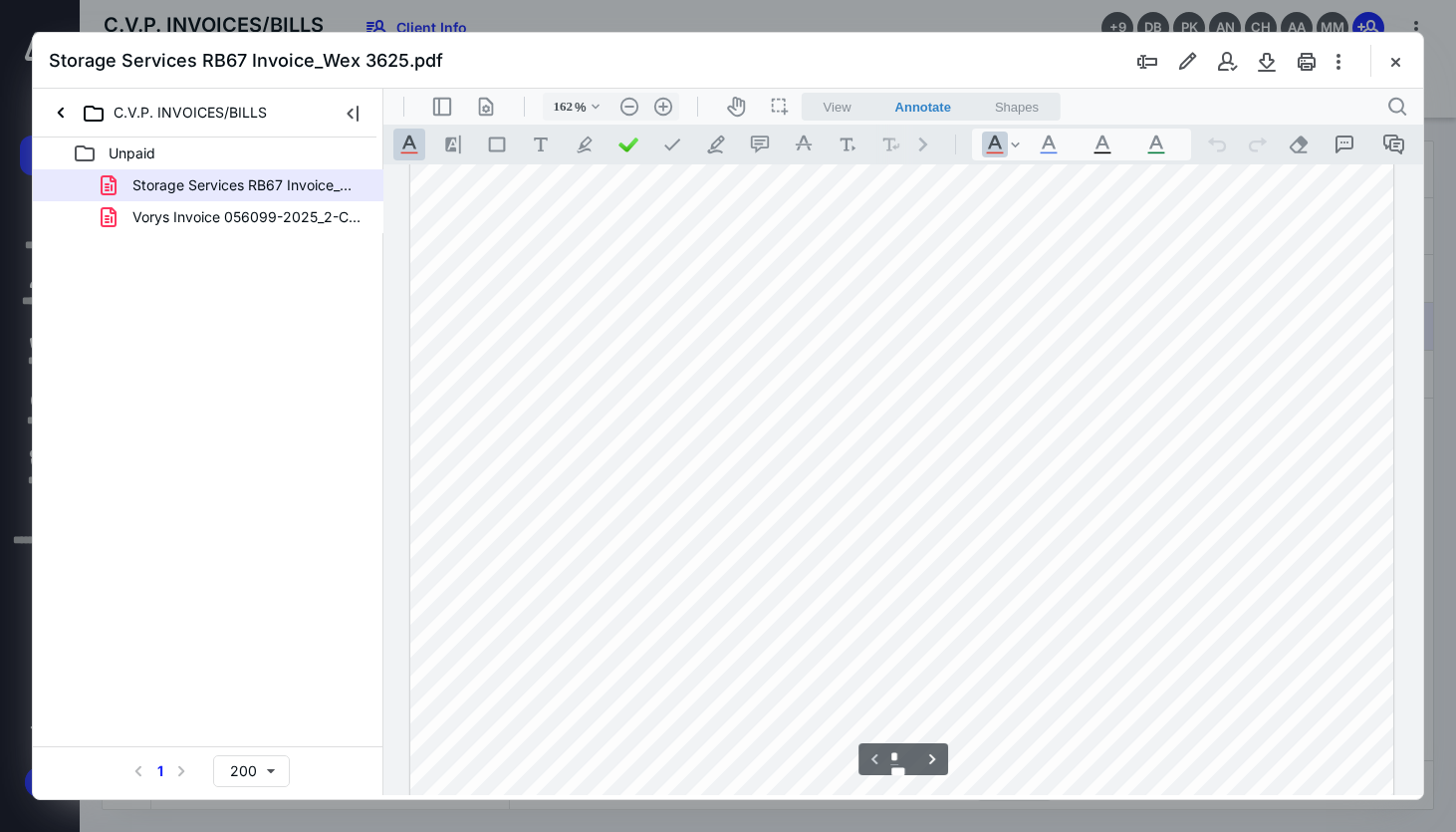 scroll, scrollTop: 0, scrollLeft: 0, axis: both 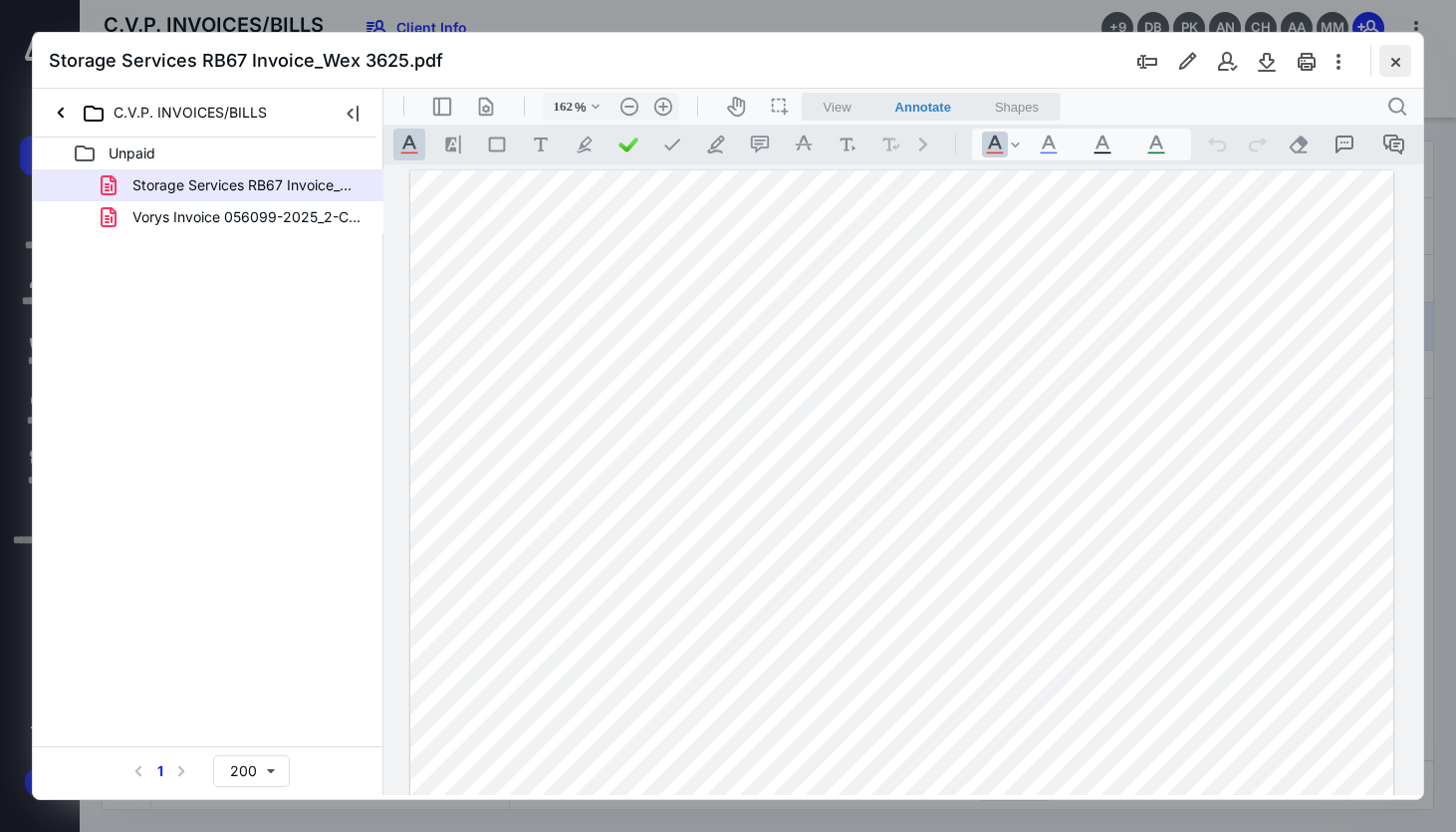 click at bounding box center (1395, 61) 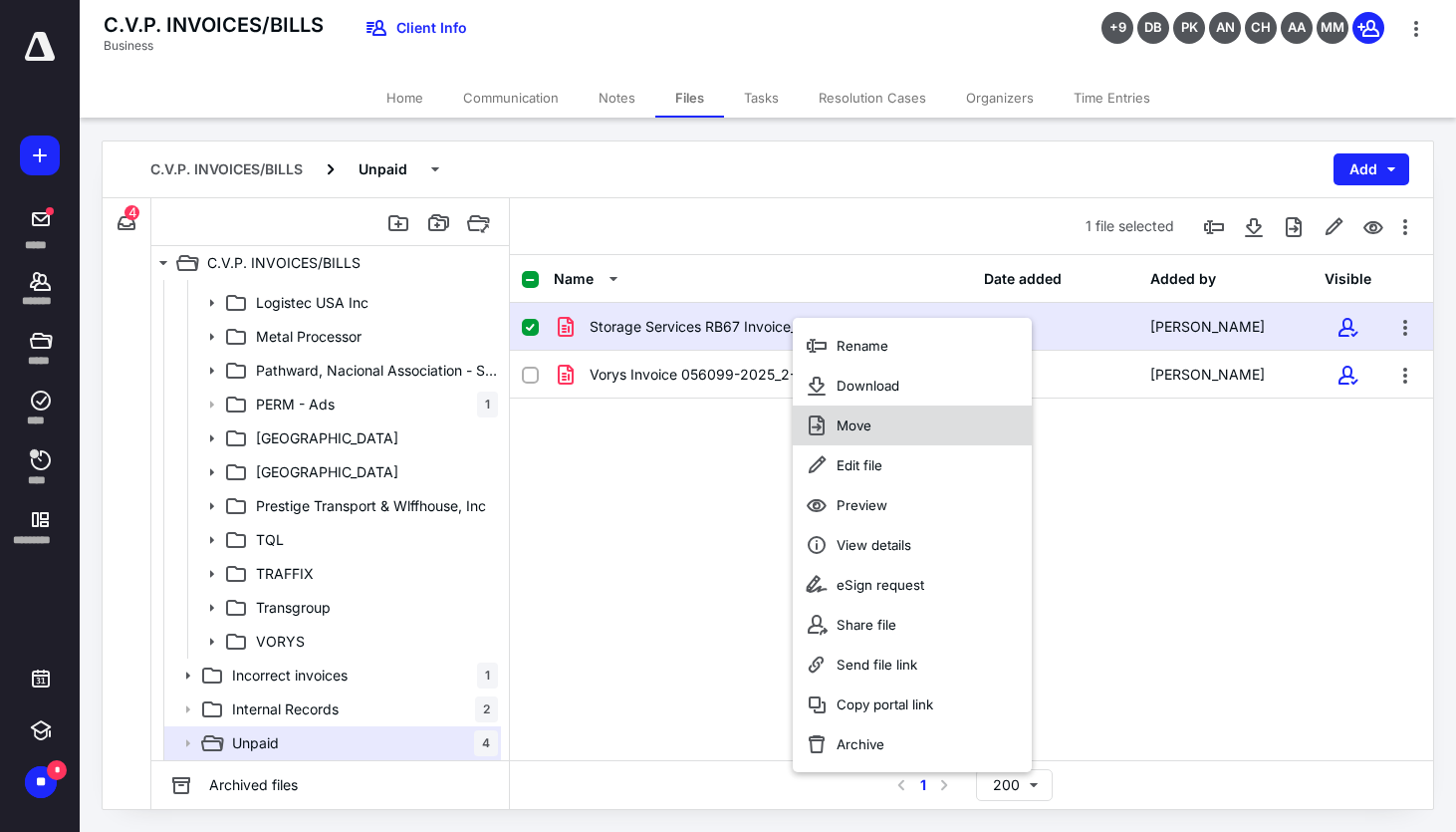 click on "Move" at bounding box center [912, 425] 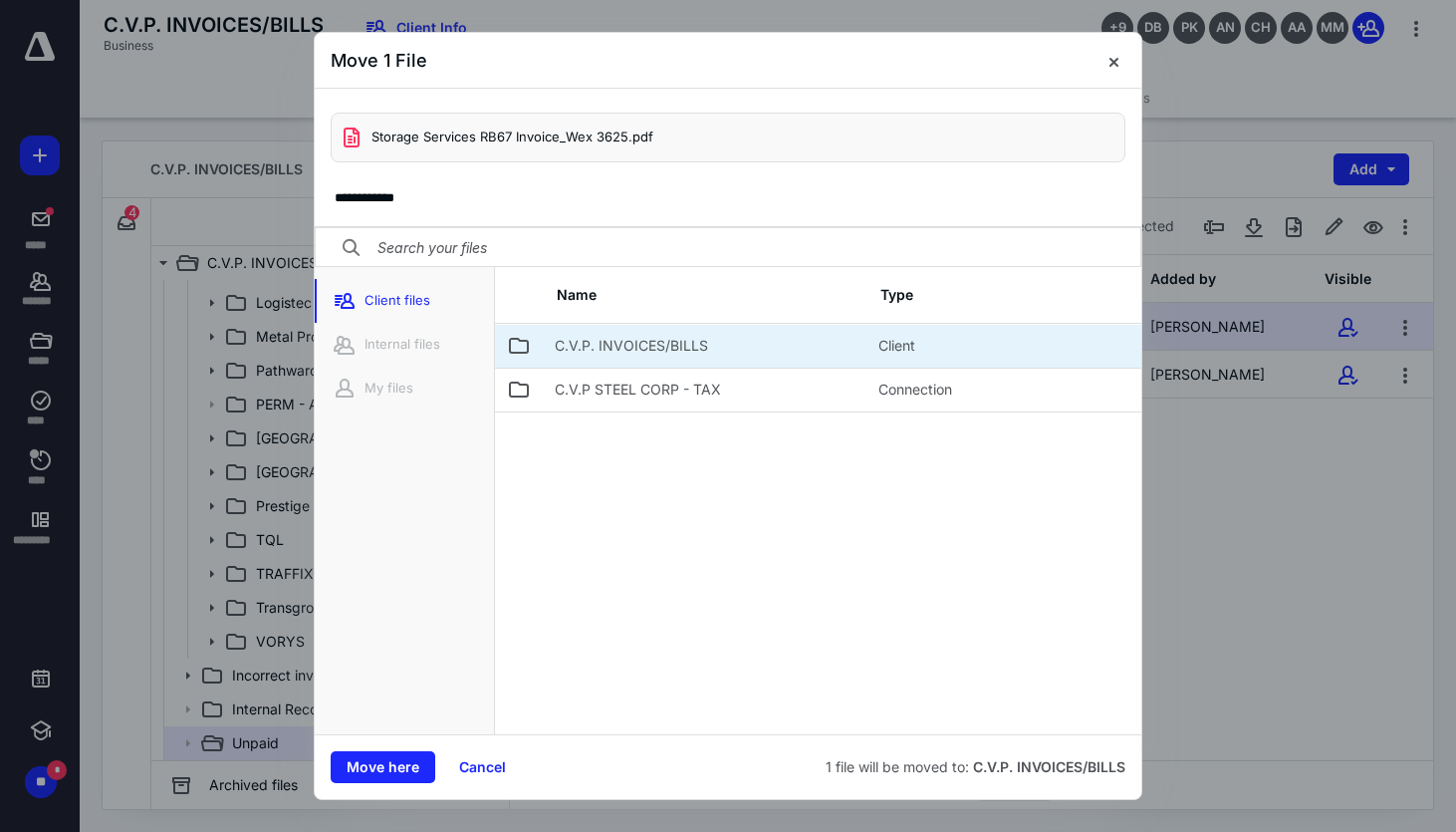 click on "C.V.P. INVOICES/BILLS" at bounding box center [631, 346] 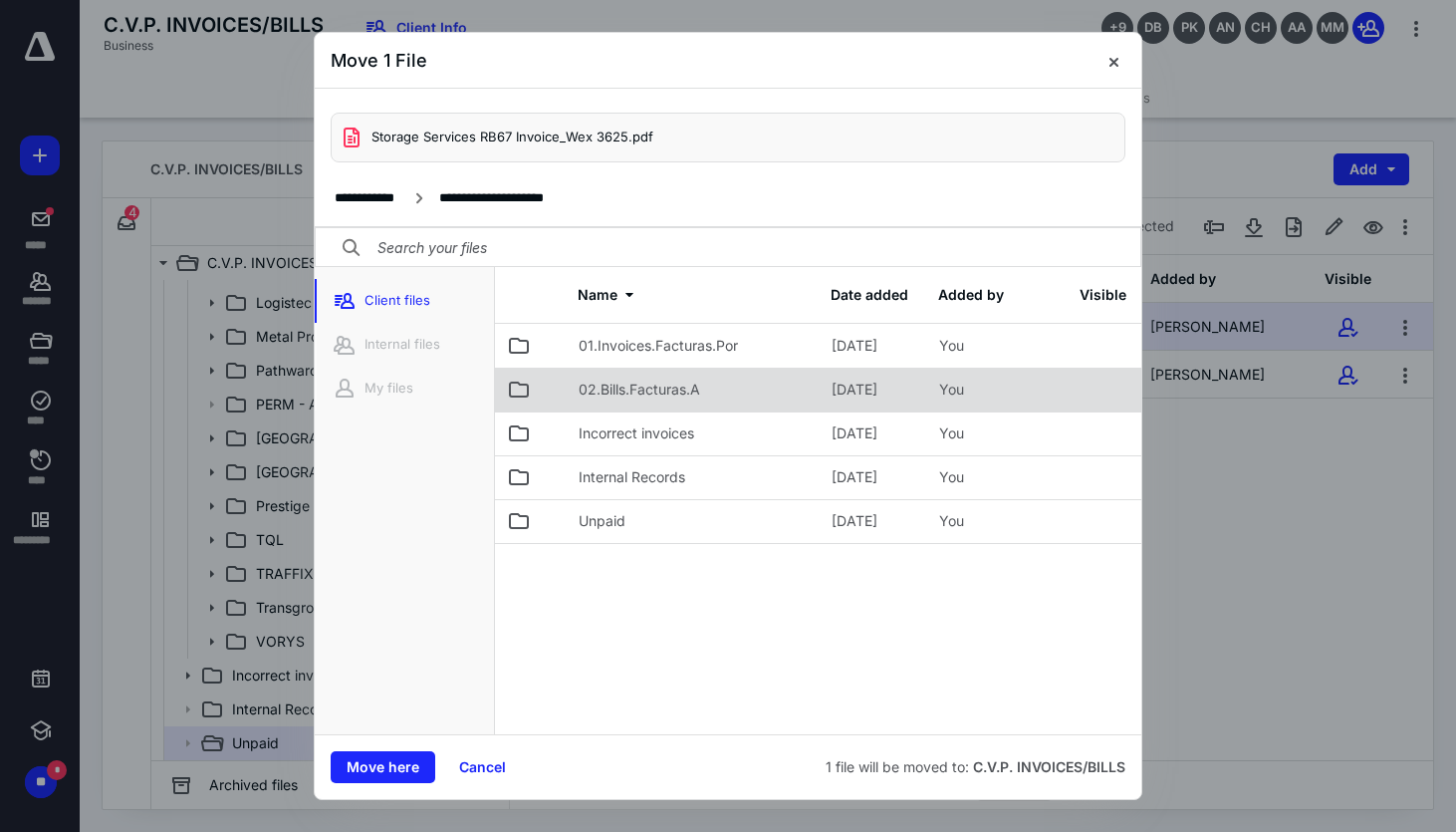 click on "02.Bills.Facturas.A" at bounding box center (693, 390) 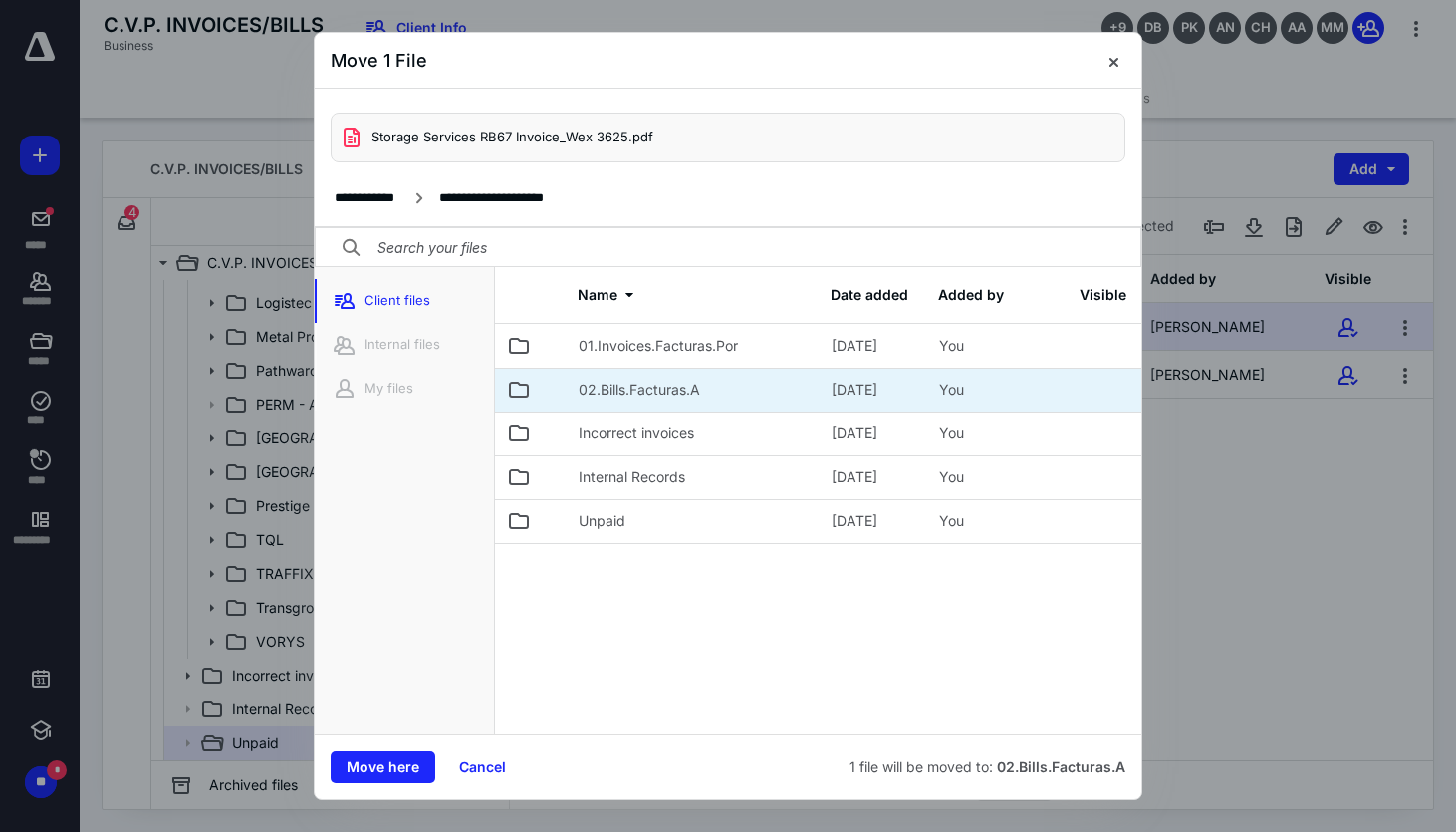 click on "02.Bills.Facturas.A" at bounding box center (693, 390) 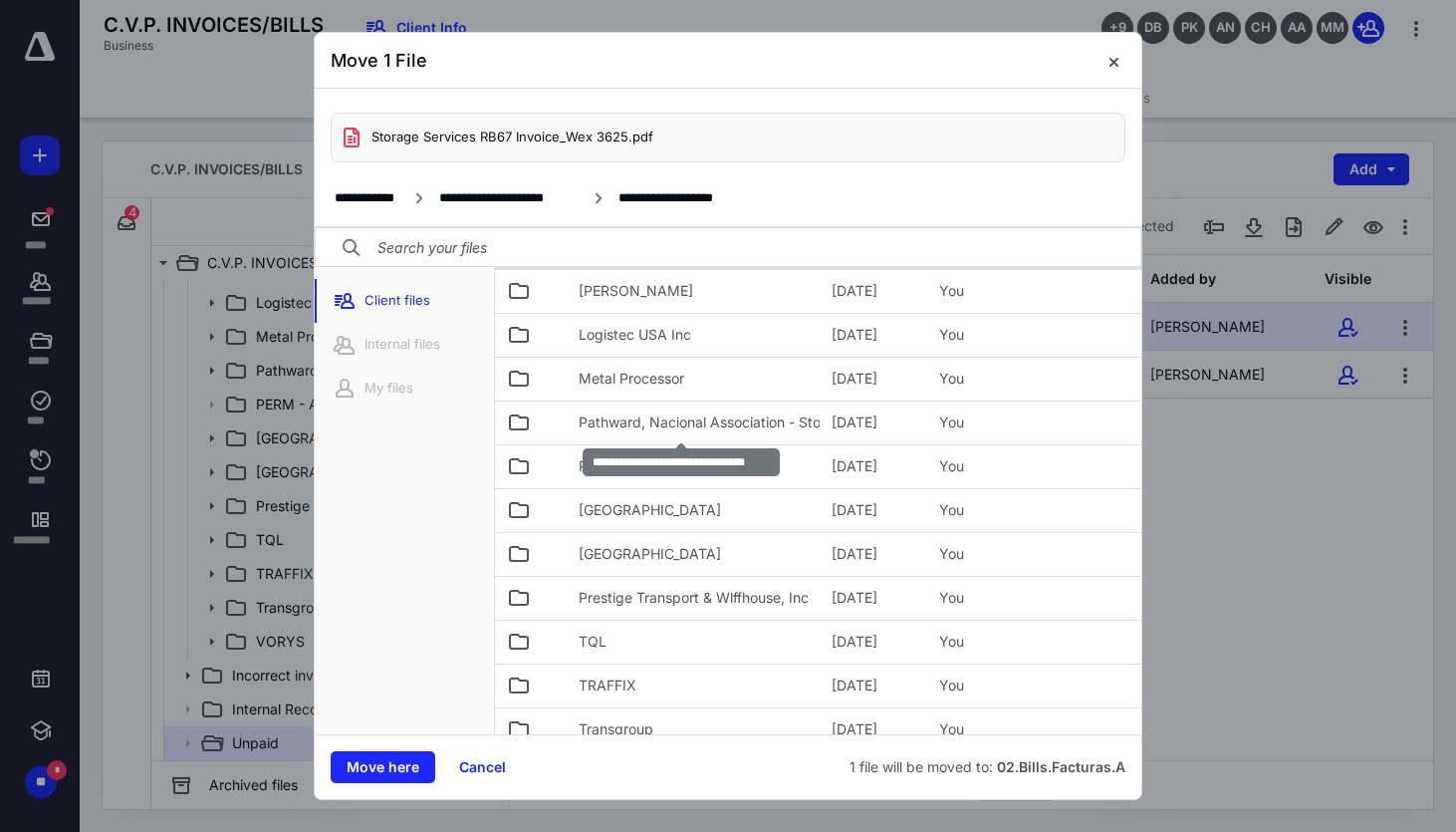 scroll, scrollTop: 700, scrollLeft: 0, axis: vertical 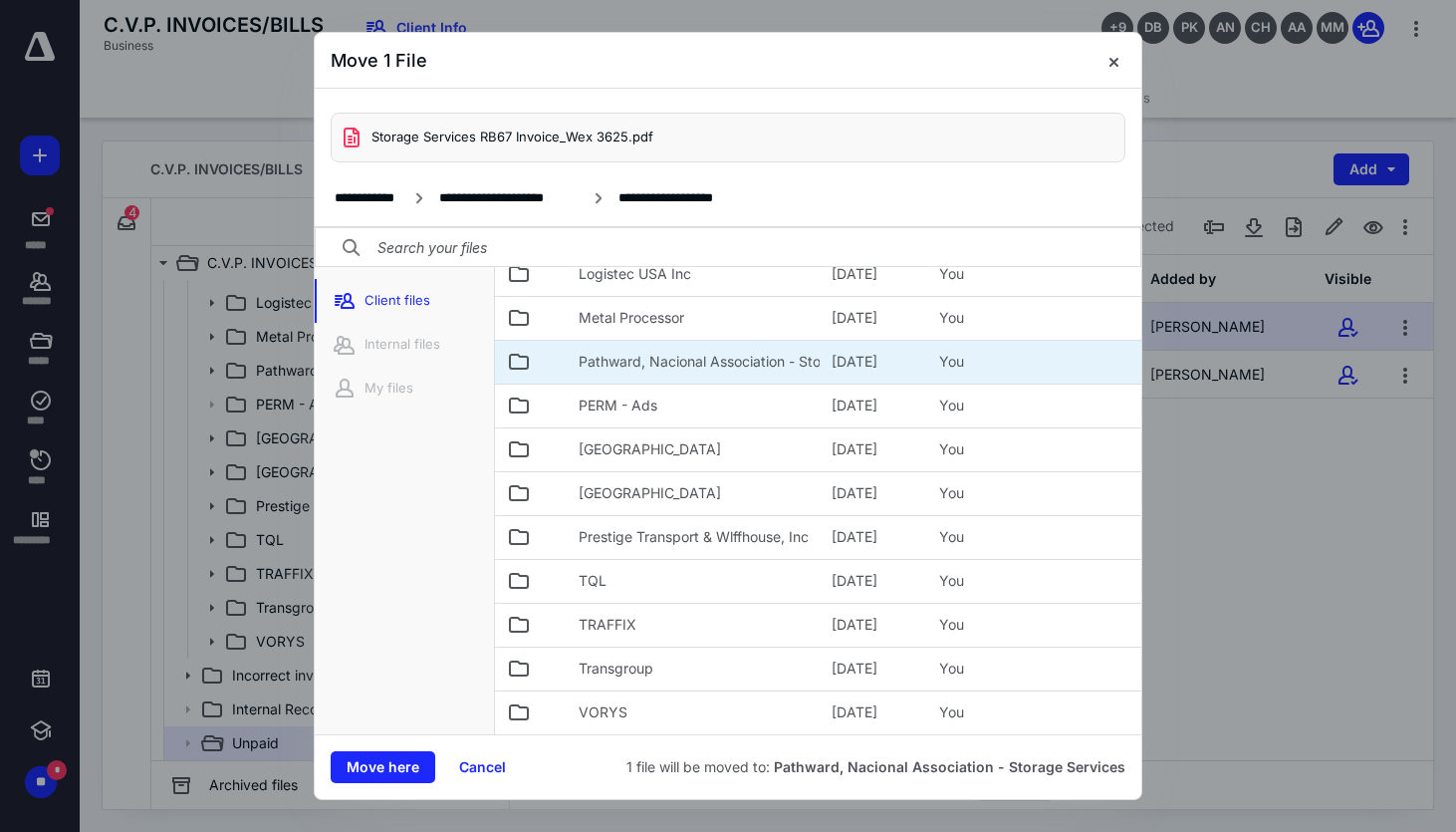 click on "Pathward, Nacional Association - Storage Services" at bounding box center (693, 362) 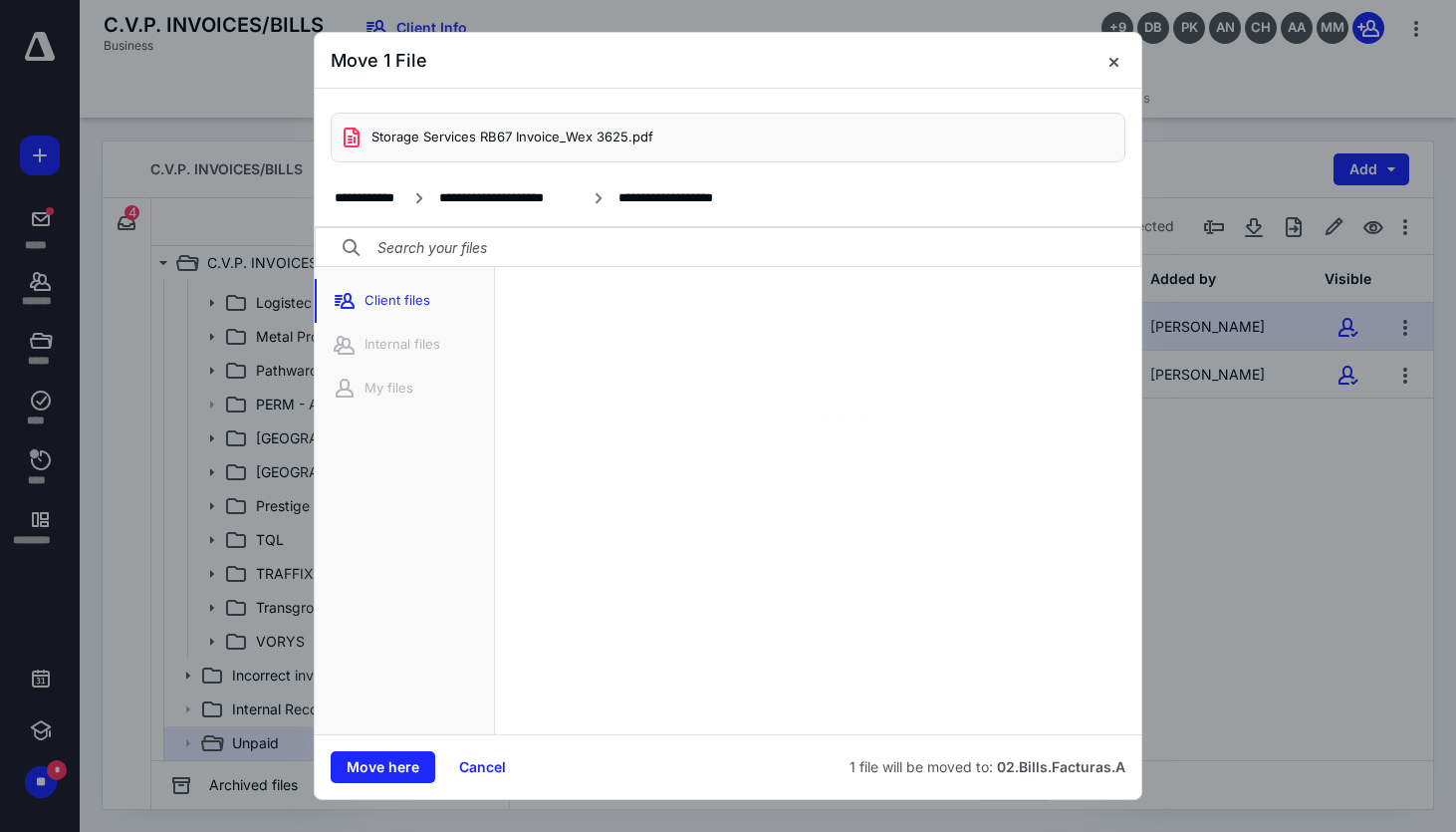 scroll, scrollTop: 0, scrollLeft: 0, axis: both 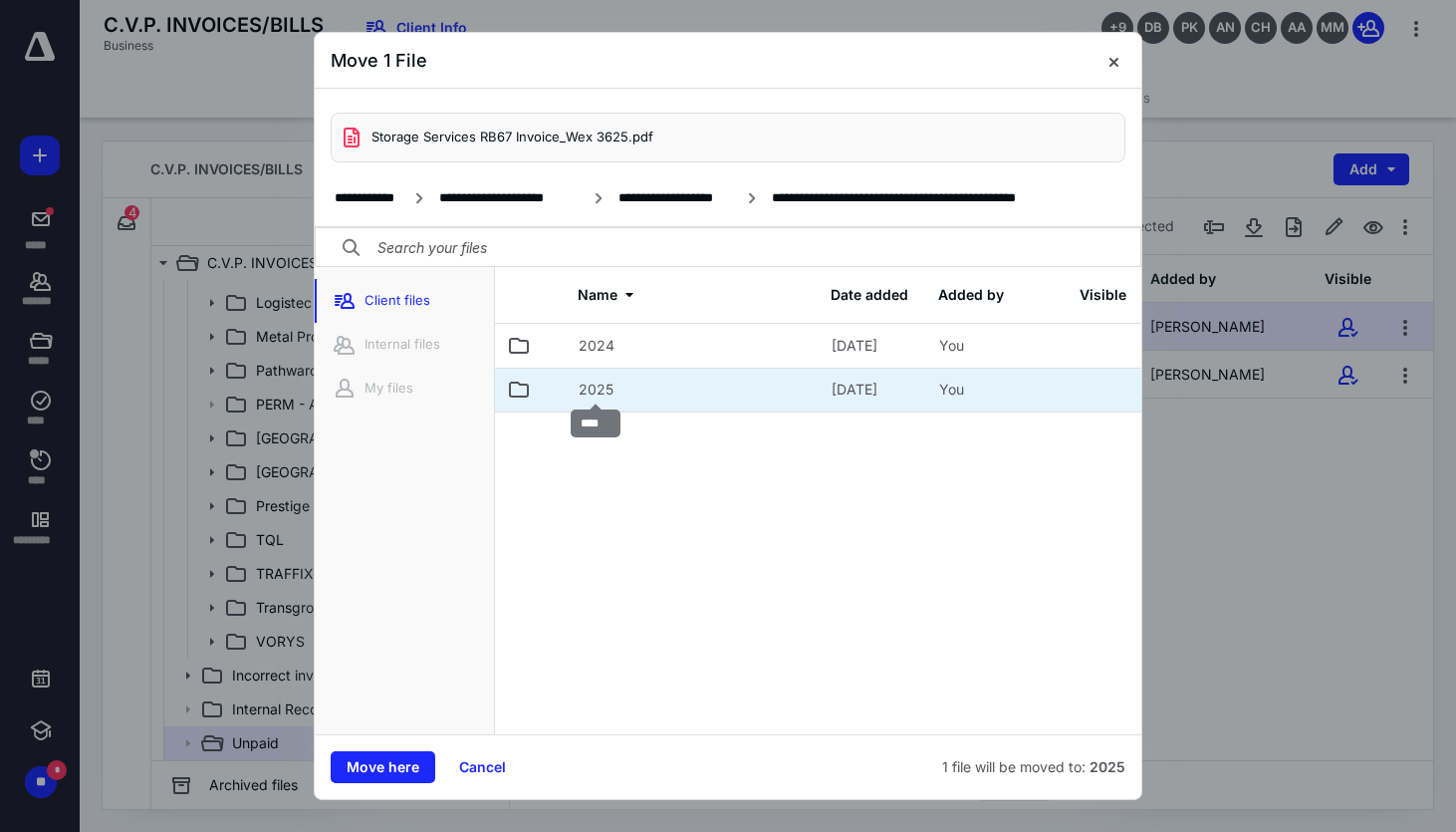 click on "2025" at bounding box center (596, 390) 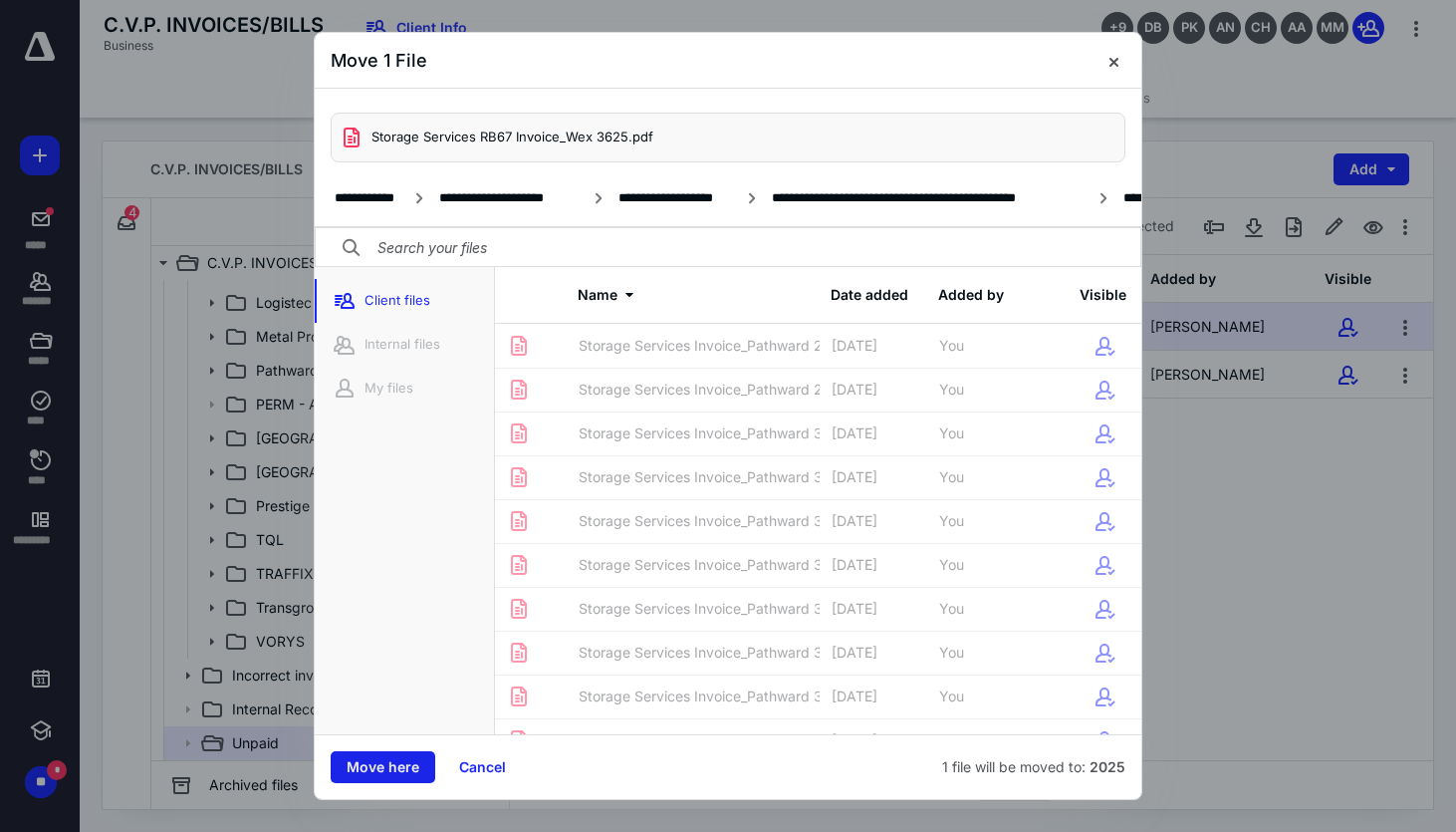 click on "Move here" at bounding box center [382, 767] 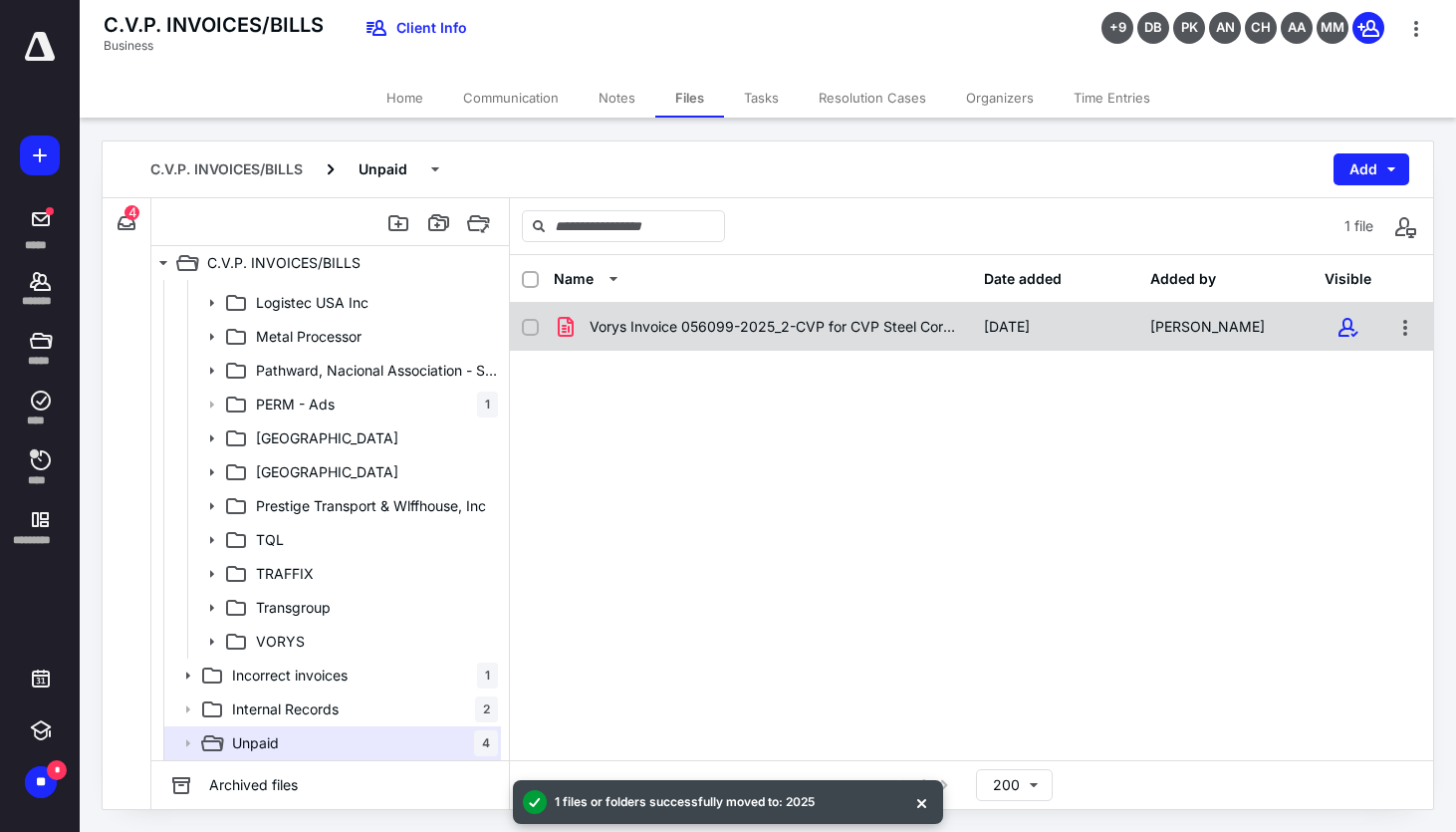 click on "Vorys Invoice 056099-2025_2-CVP for CVP Steel Corporation .pdf" at bounding box center (775, 327) 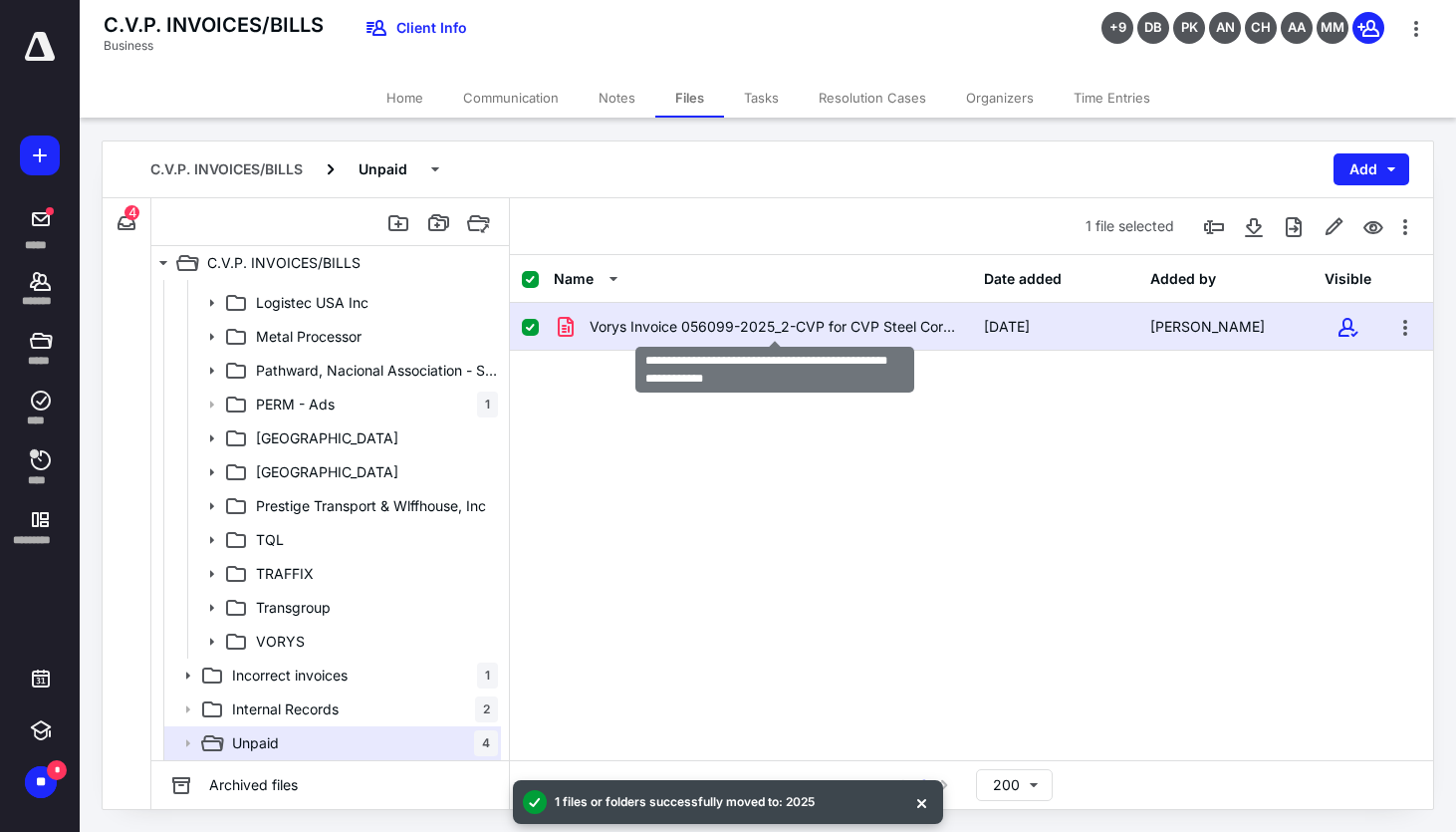 click on "Vorys Invoice 056099-2025_2-CVP for CVP Steel Corporation .pdf" at bounding box center [775, 327] 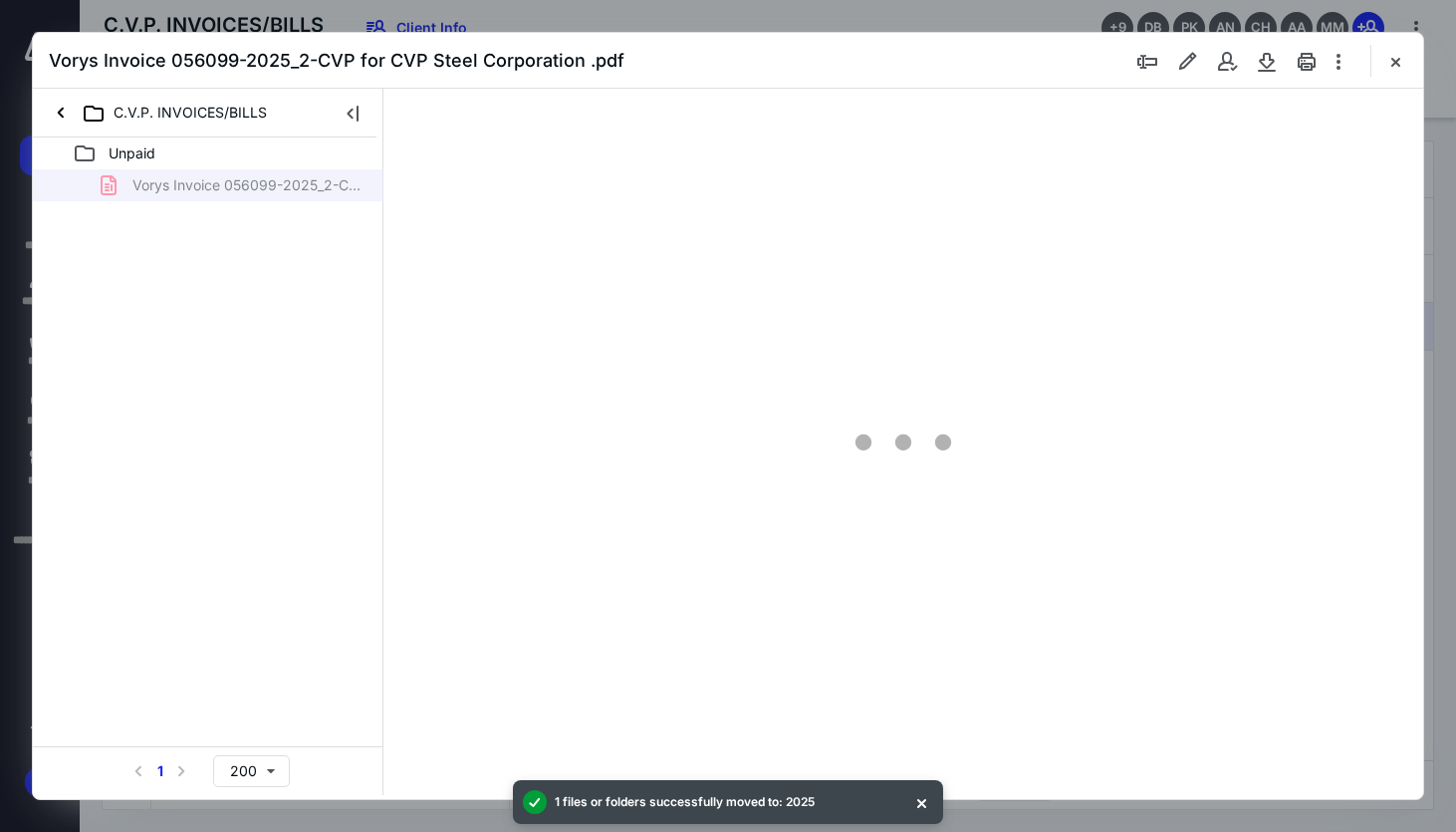 scroll, scrollTop: 0, scrollLeft: 0, axis: both 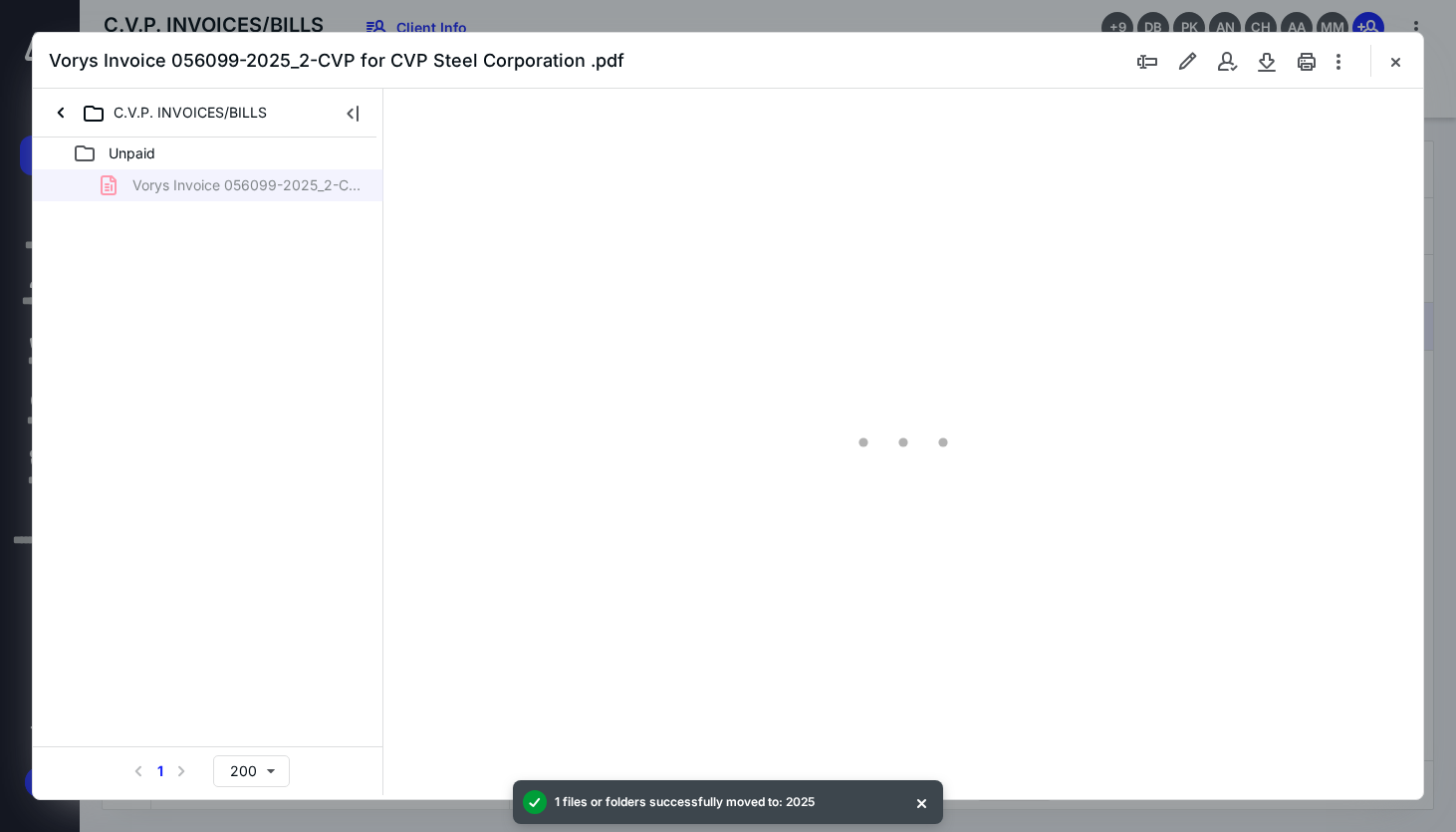 type on "80" 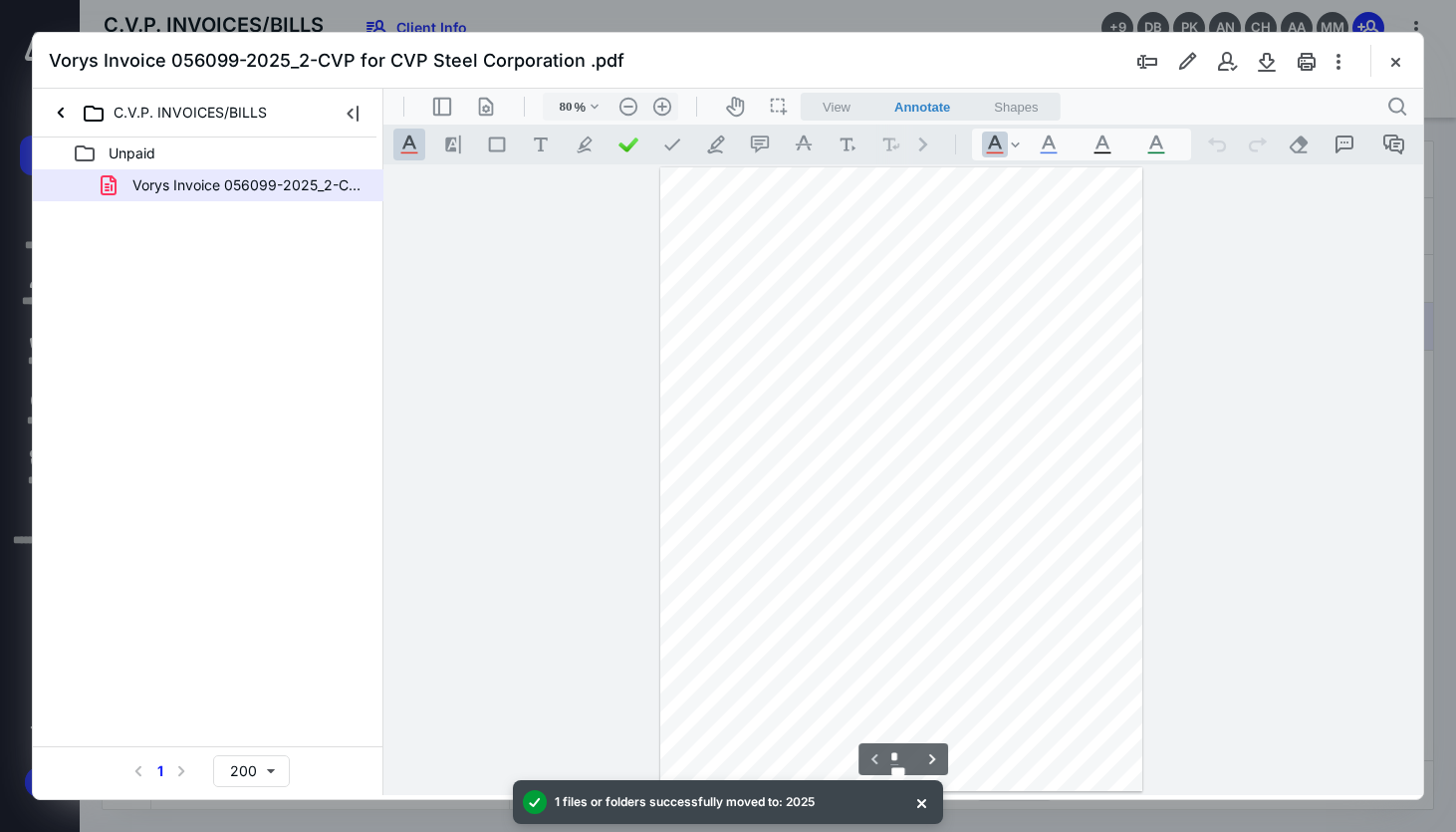scroll, scrollTop: 79, scrollLeft: 0, axis: vertical 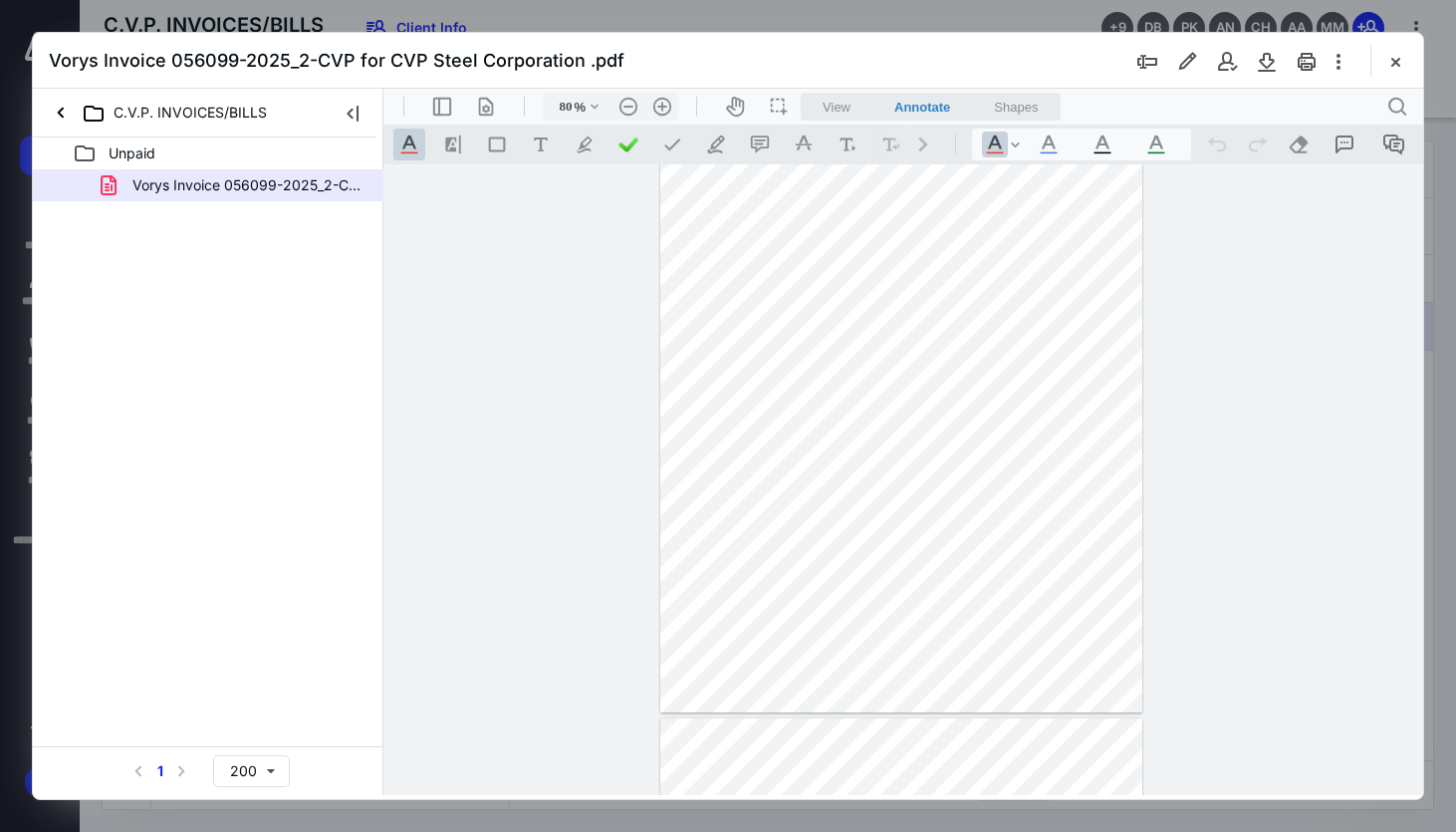 type on "*" 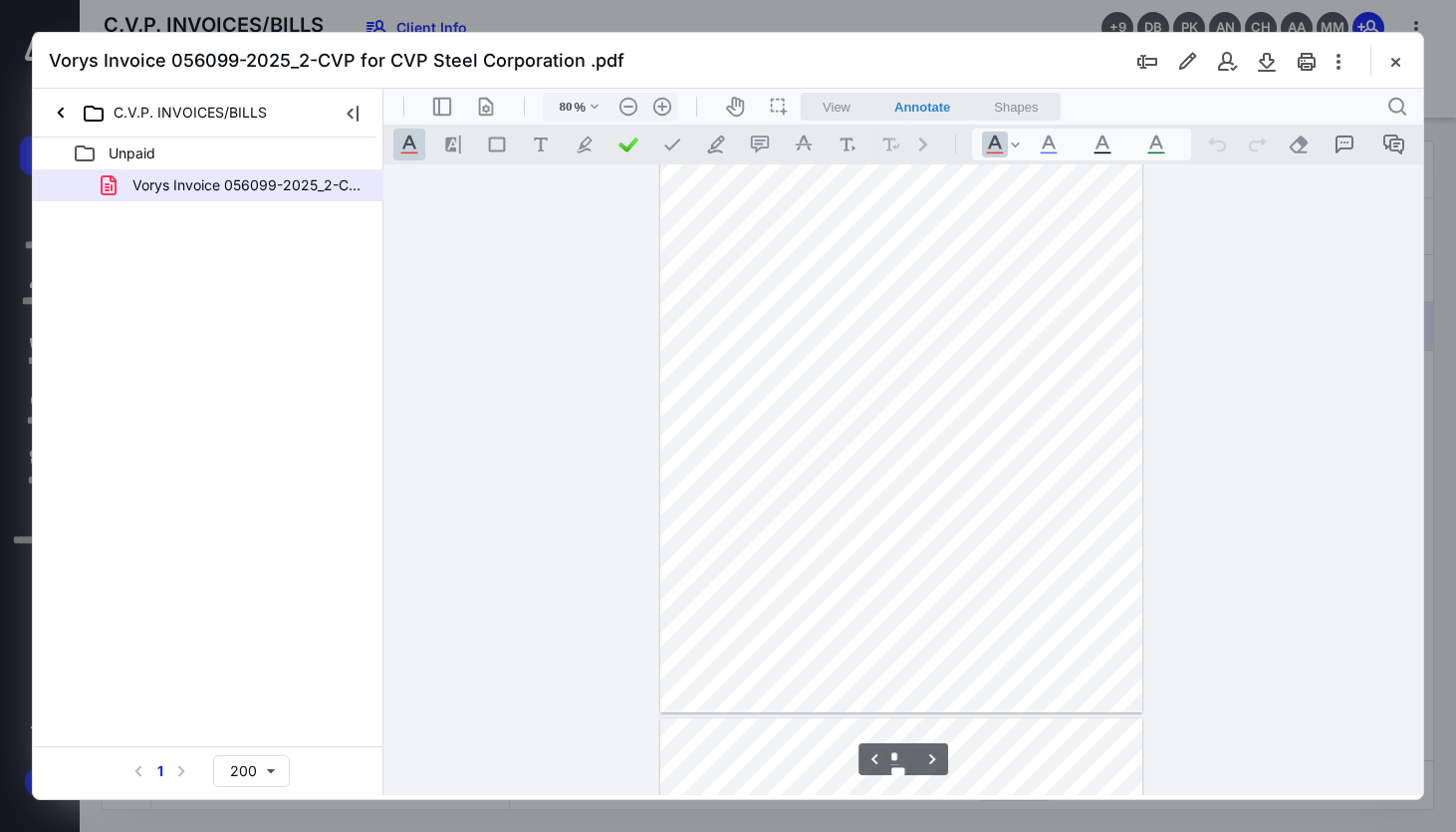 scroll, scrollTop: 593, scrollLeft: 0, axis: vertical 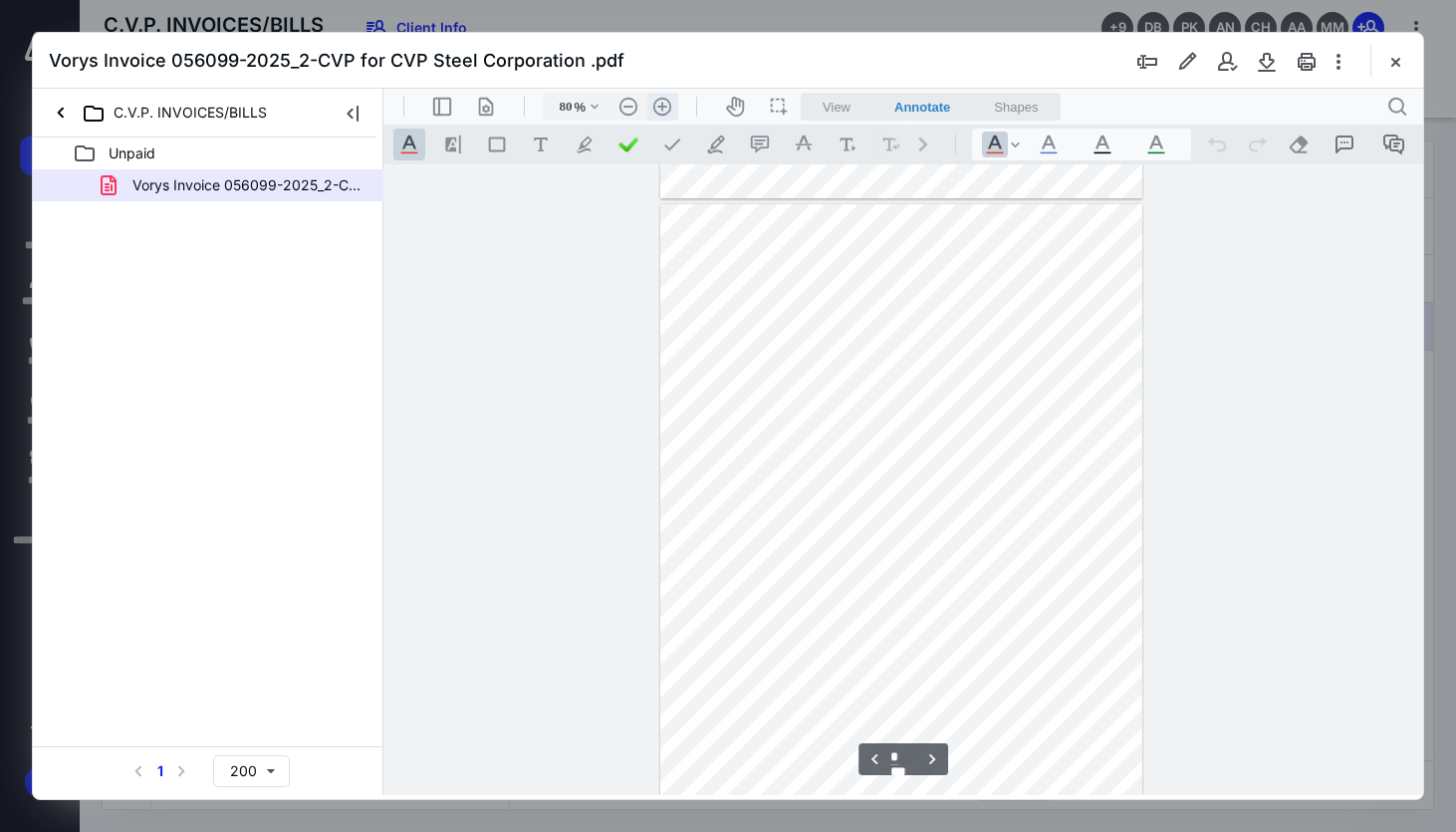 click on ".cls-1{fill:#abb0c4;} icon - header - zoom - in - line" at bounding box center [662, 107] 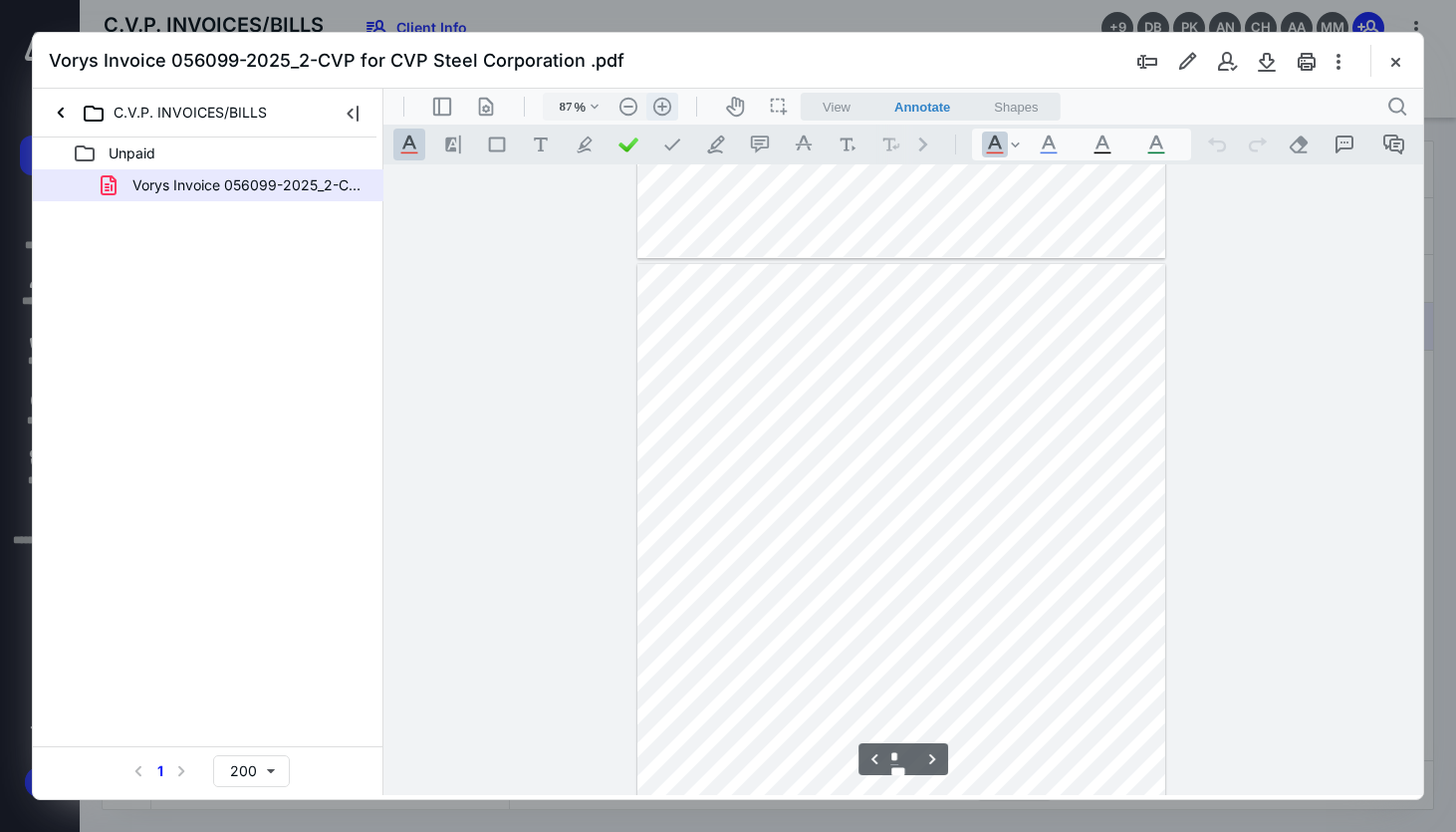 click on ".cls-1{fill:#abb0c4;} icon - header - zoom - in - line" at bounding box center (662, 107) 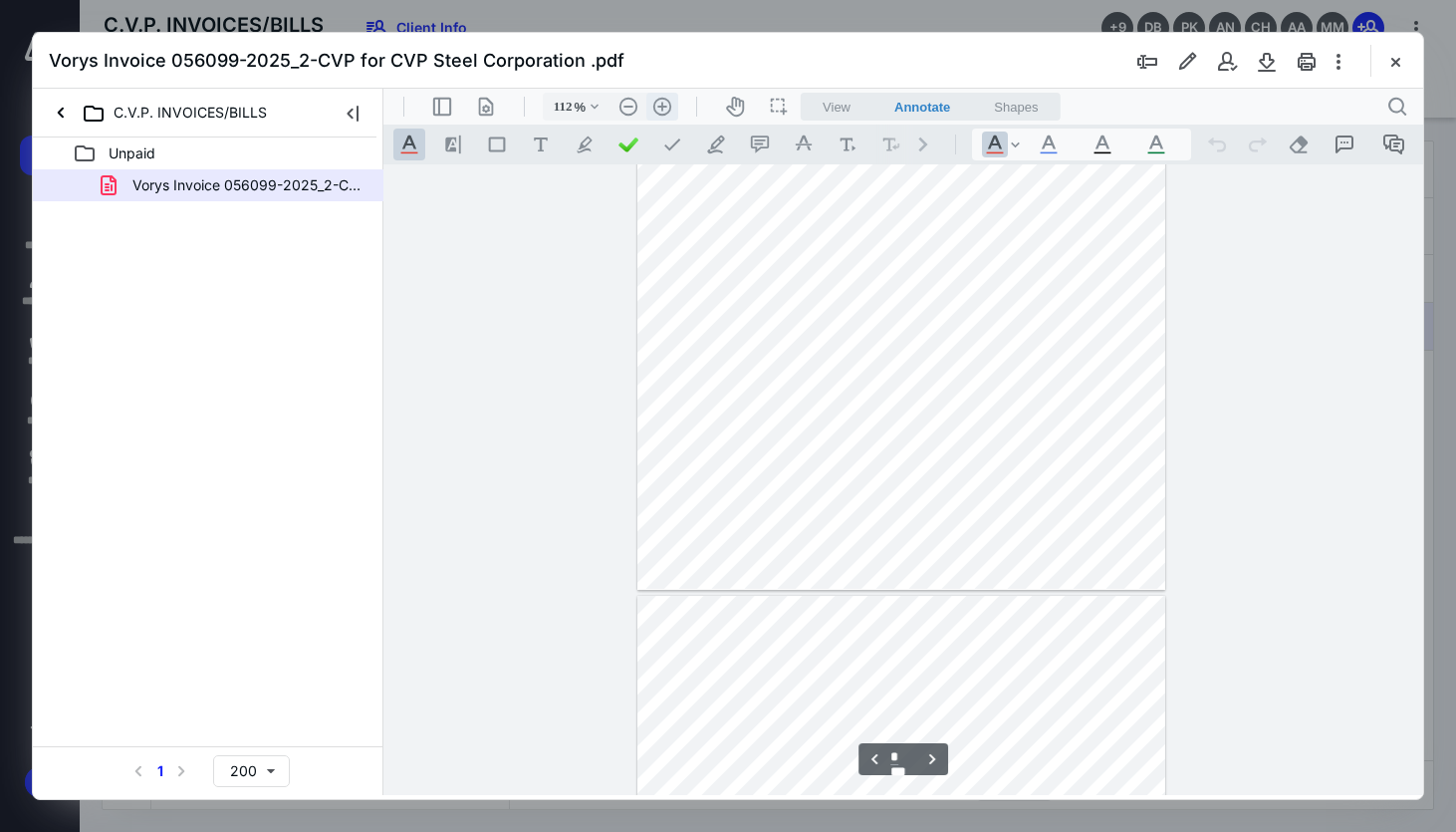 click on ".cls-1{fill:#abb0c4;} icon - header - zoom - in - line" at bounding box center (662, 107) 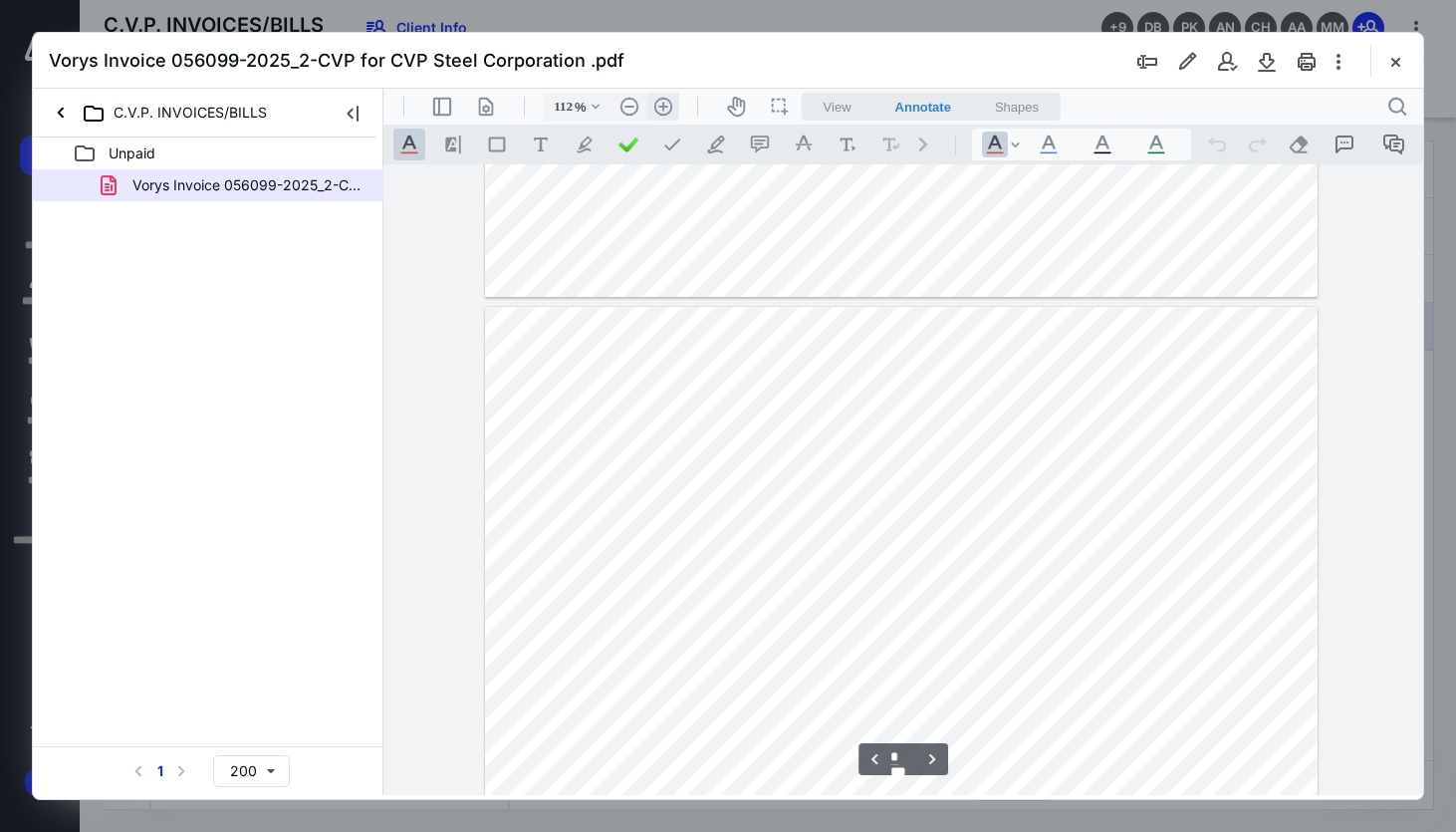type on "137" 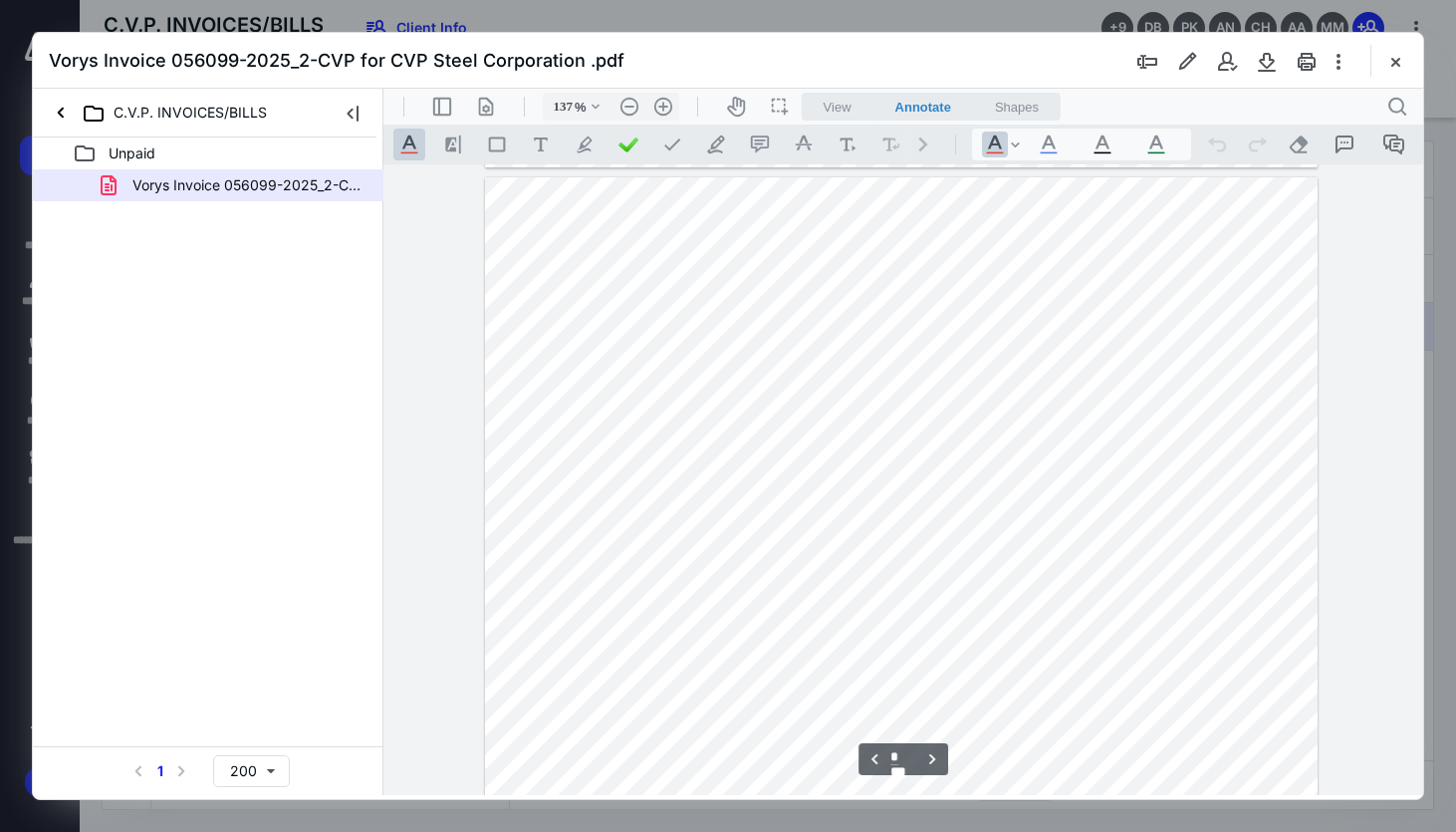 scroll, scrollTop: 1093, scrollLeft: 0, axis: vertical 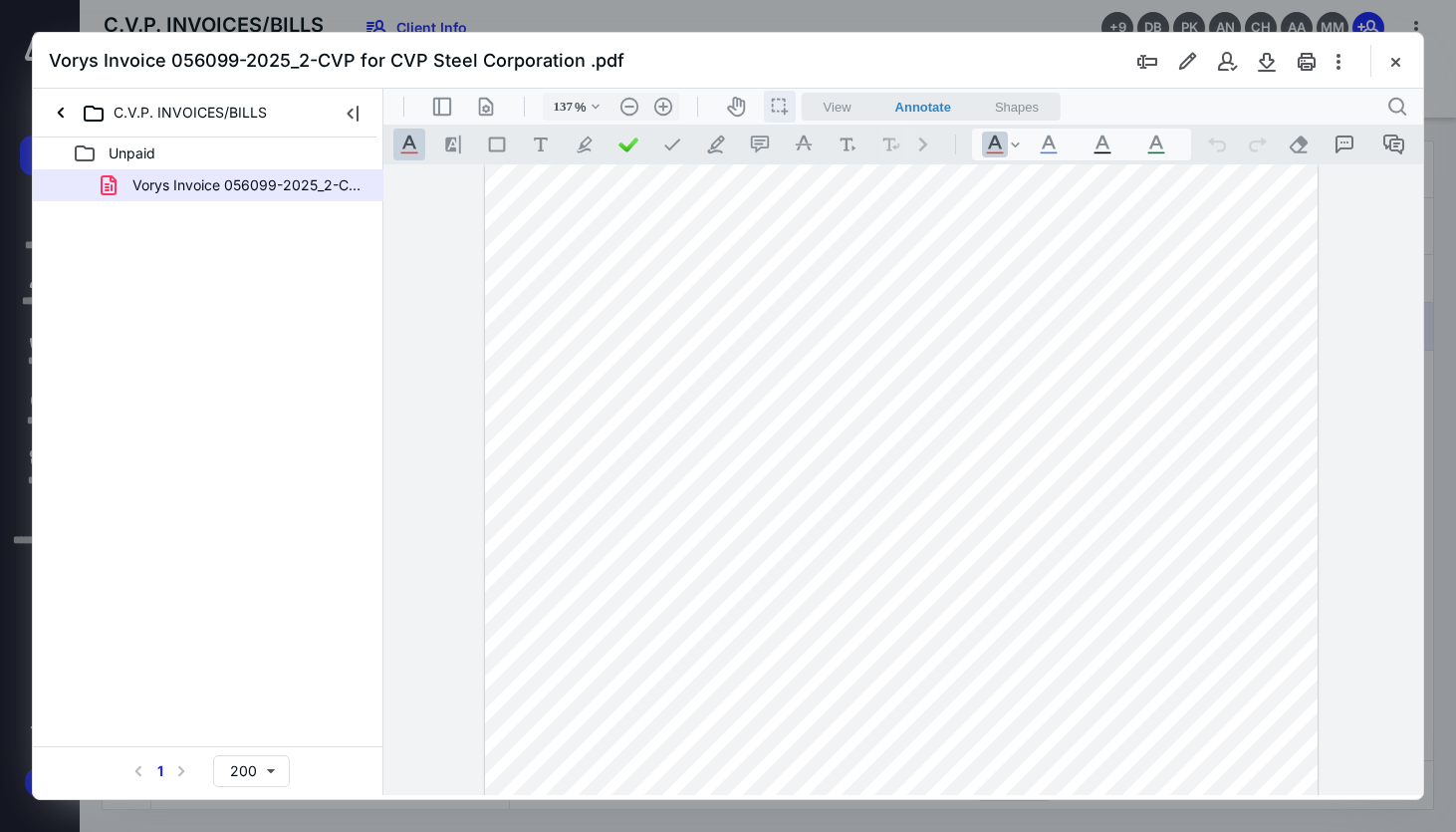 click on "icon / operation / multi select" at bounding box center (780, 107) 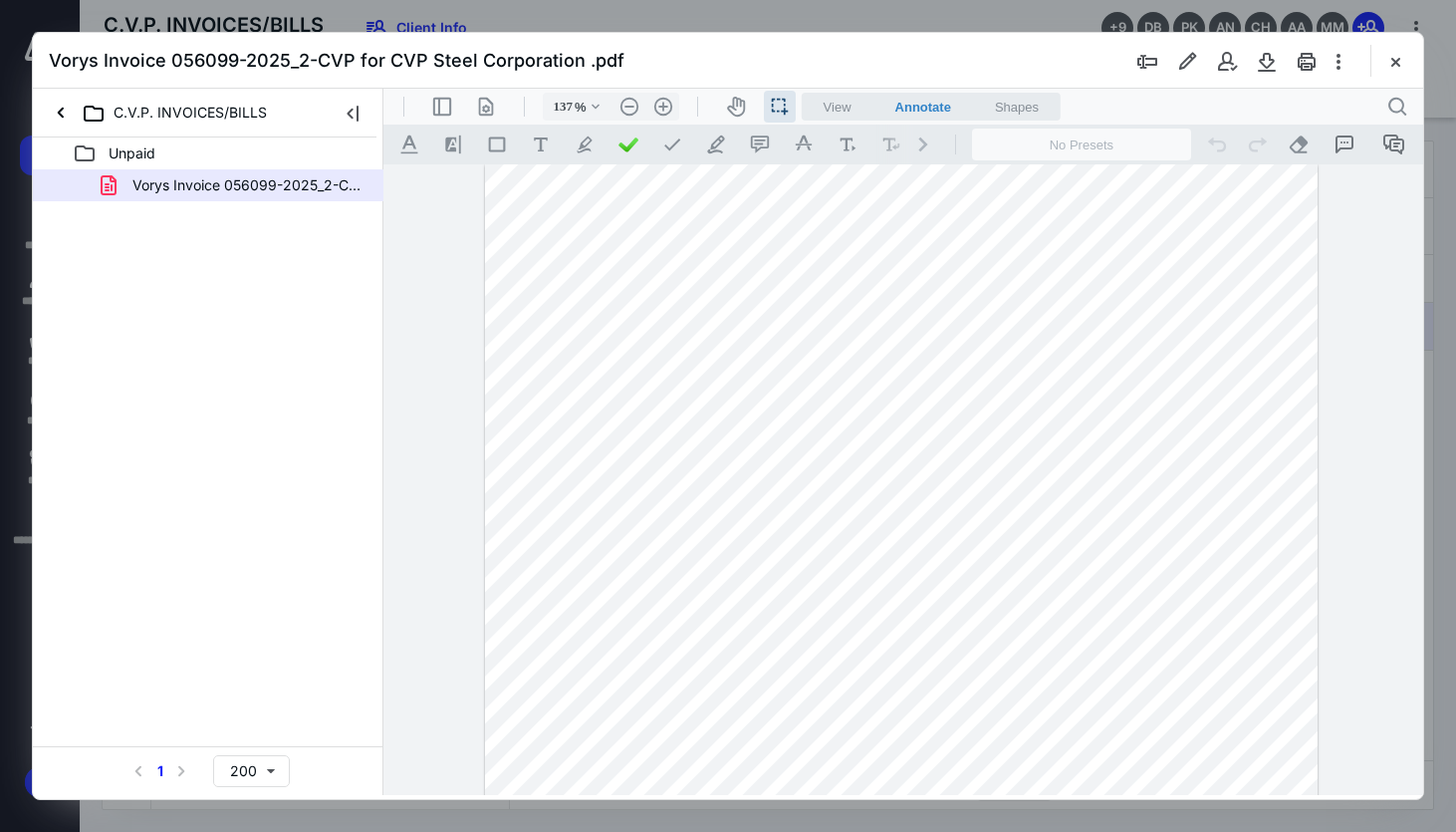 drag, startPoint x: 1081, startPoint y: 422, endPoint x: 1210, endPoint y: 420, distance: 129.0155 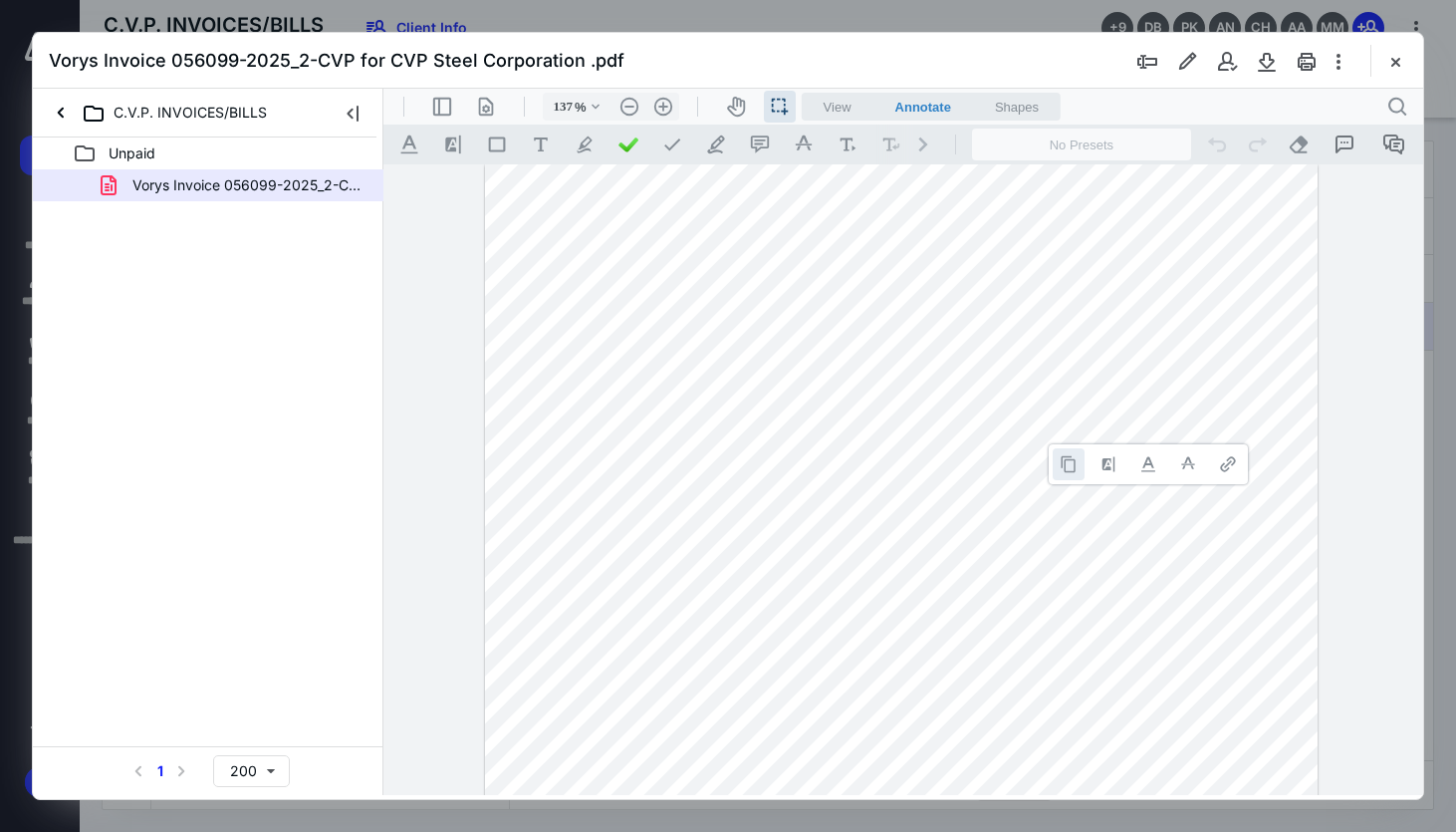 click at bounding box center [1069, 464] 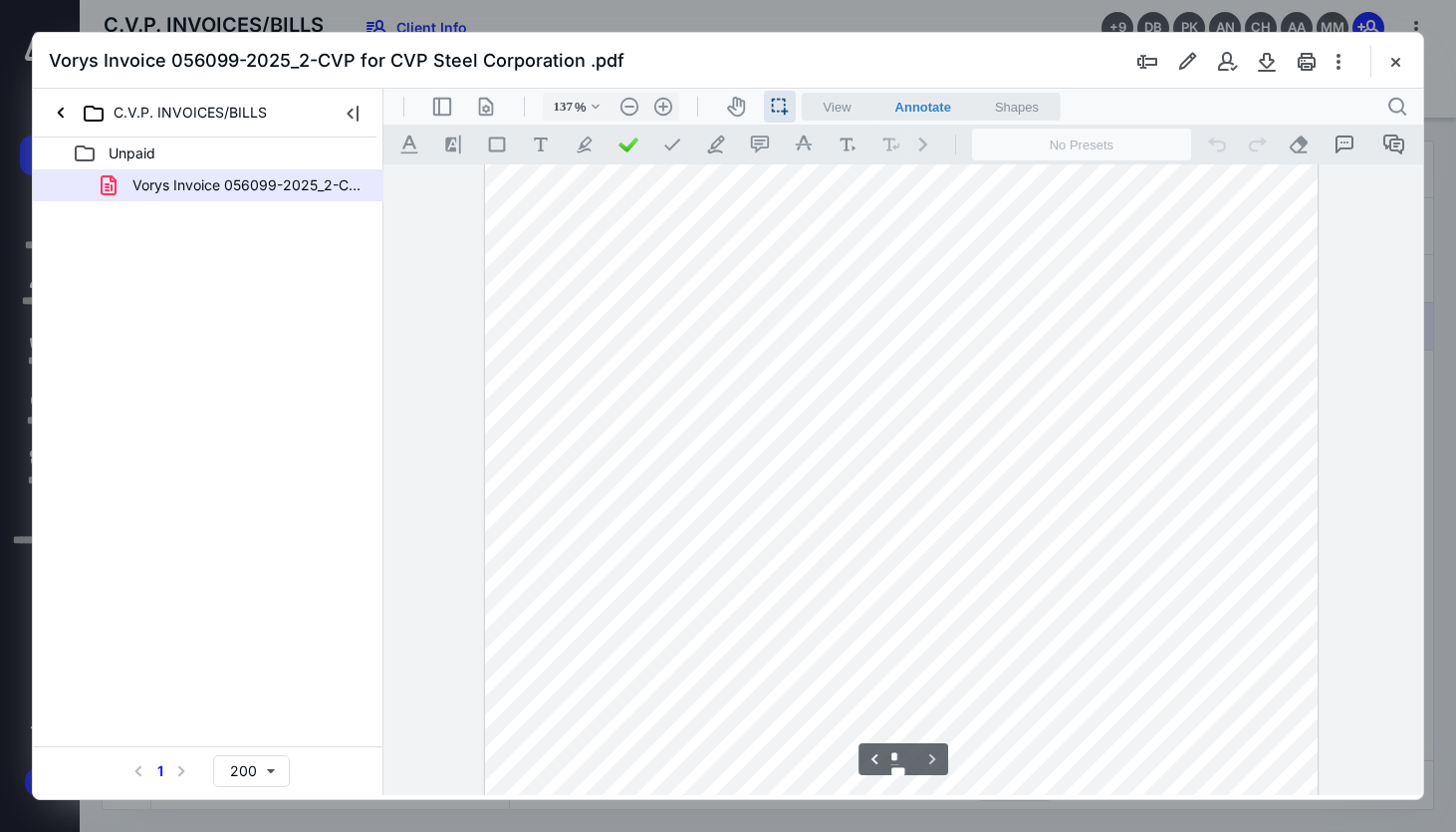 scroll, scrollTop: 2634, scrollLeft: 0, axis: vertical 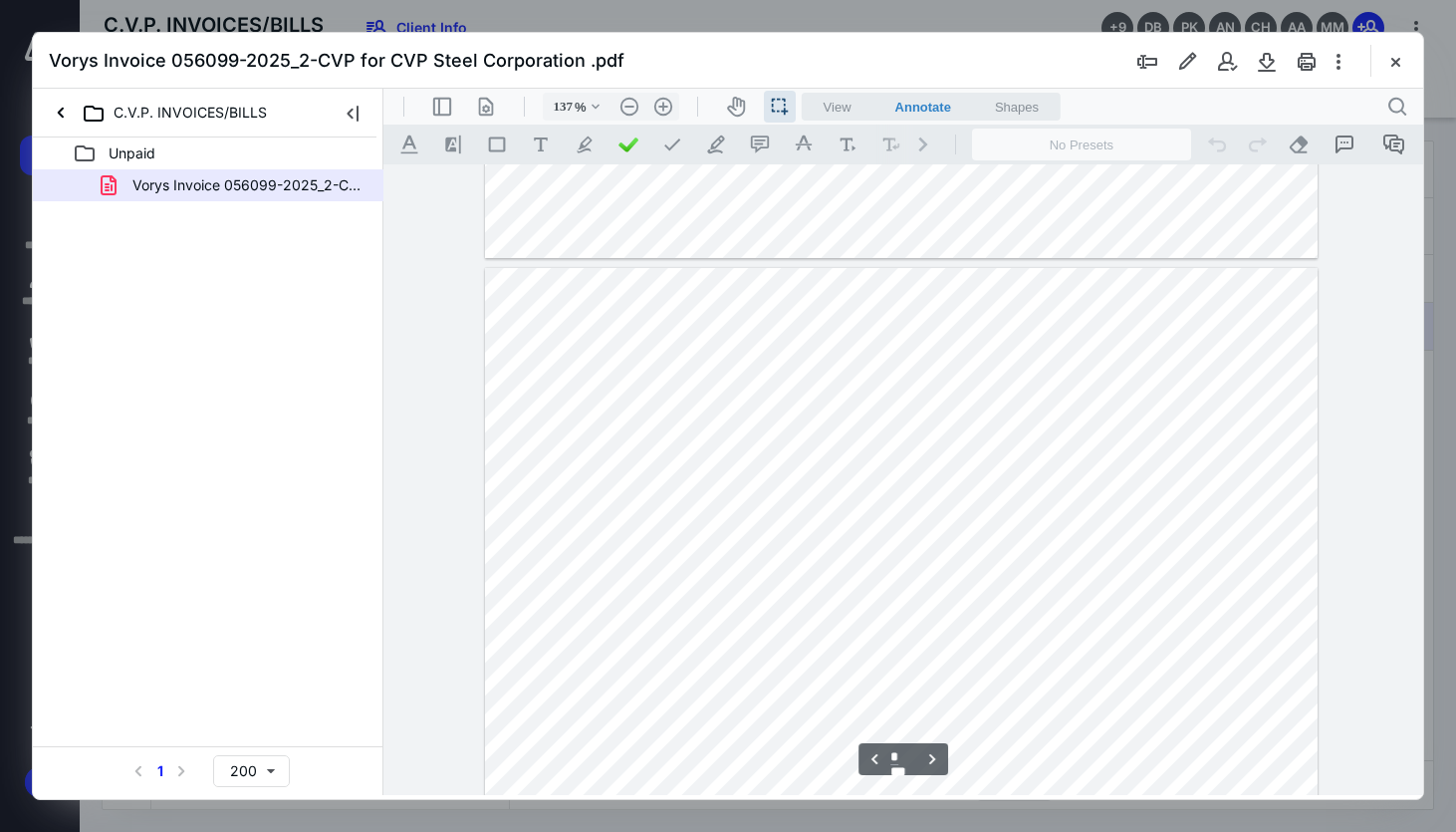 type on "*" 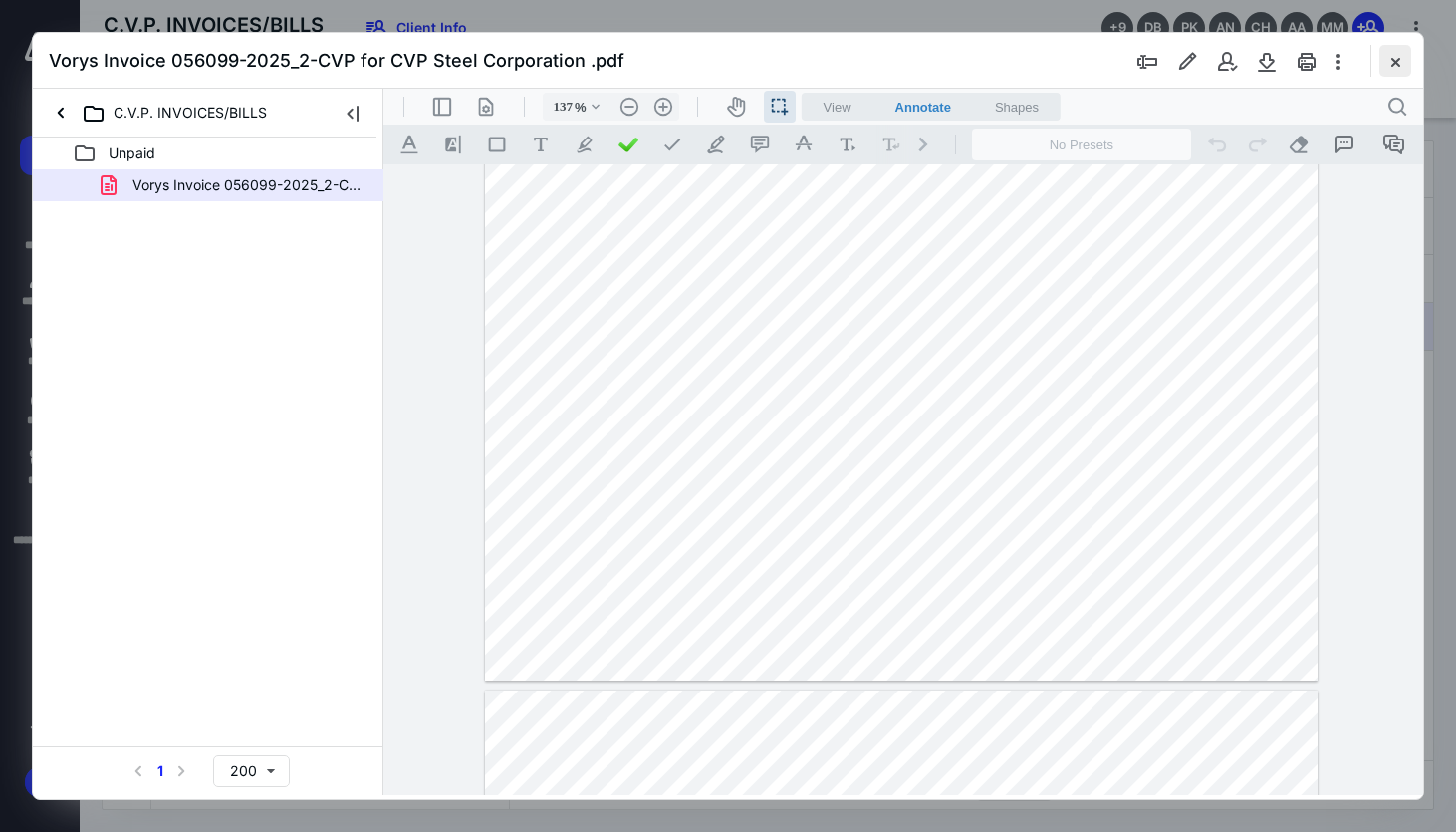 click at bounding box center (1395, 61) 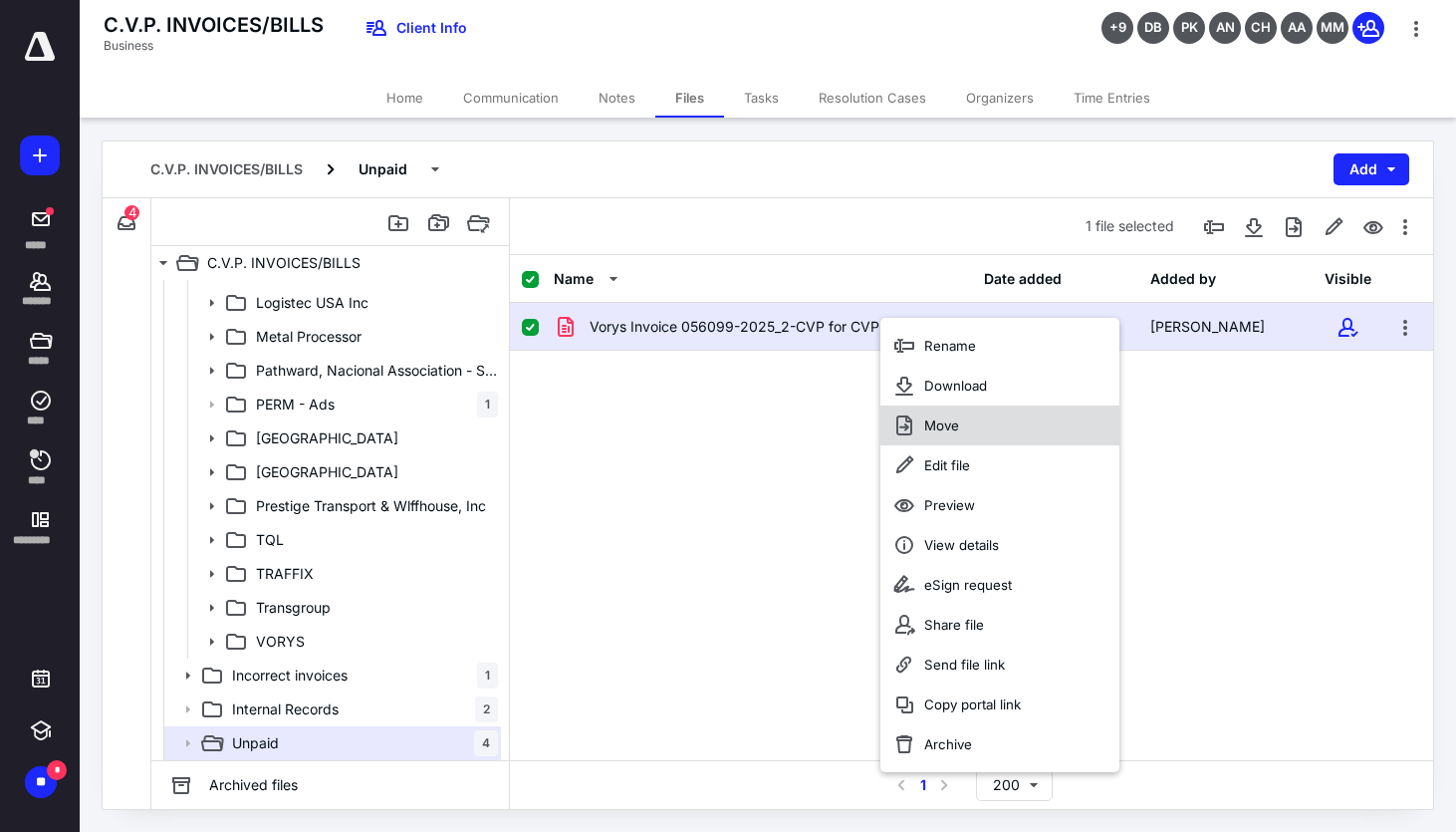 click on "Move" at bounding box center [941, 425] 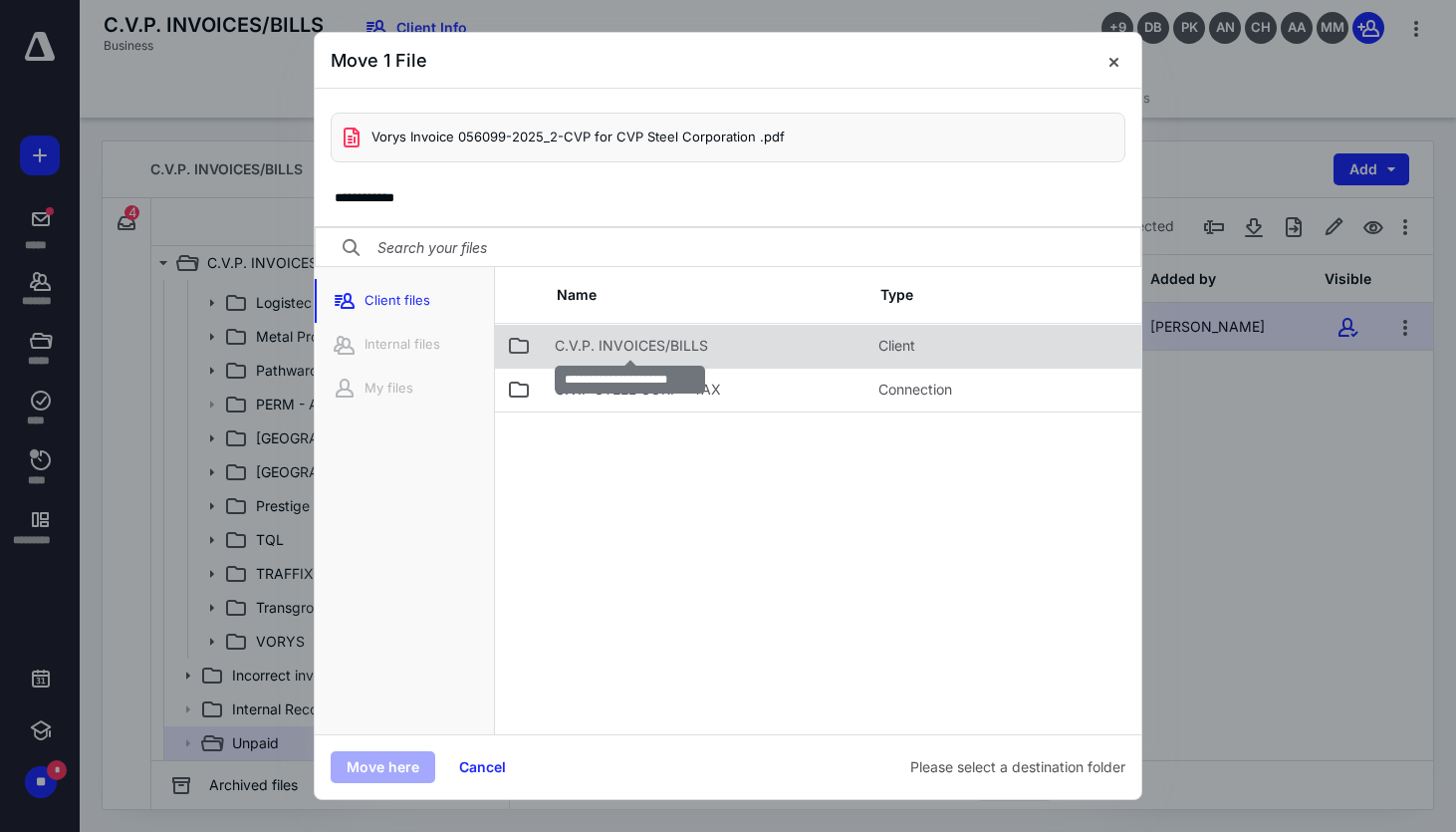 click on "C.V.P. INVOICES/BILLS" at bounding box center (631, 346) 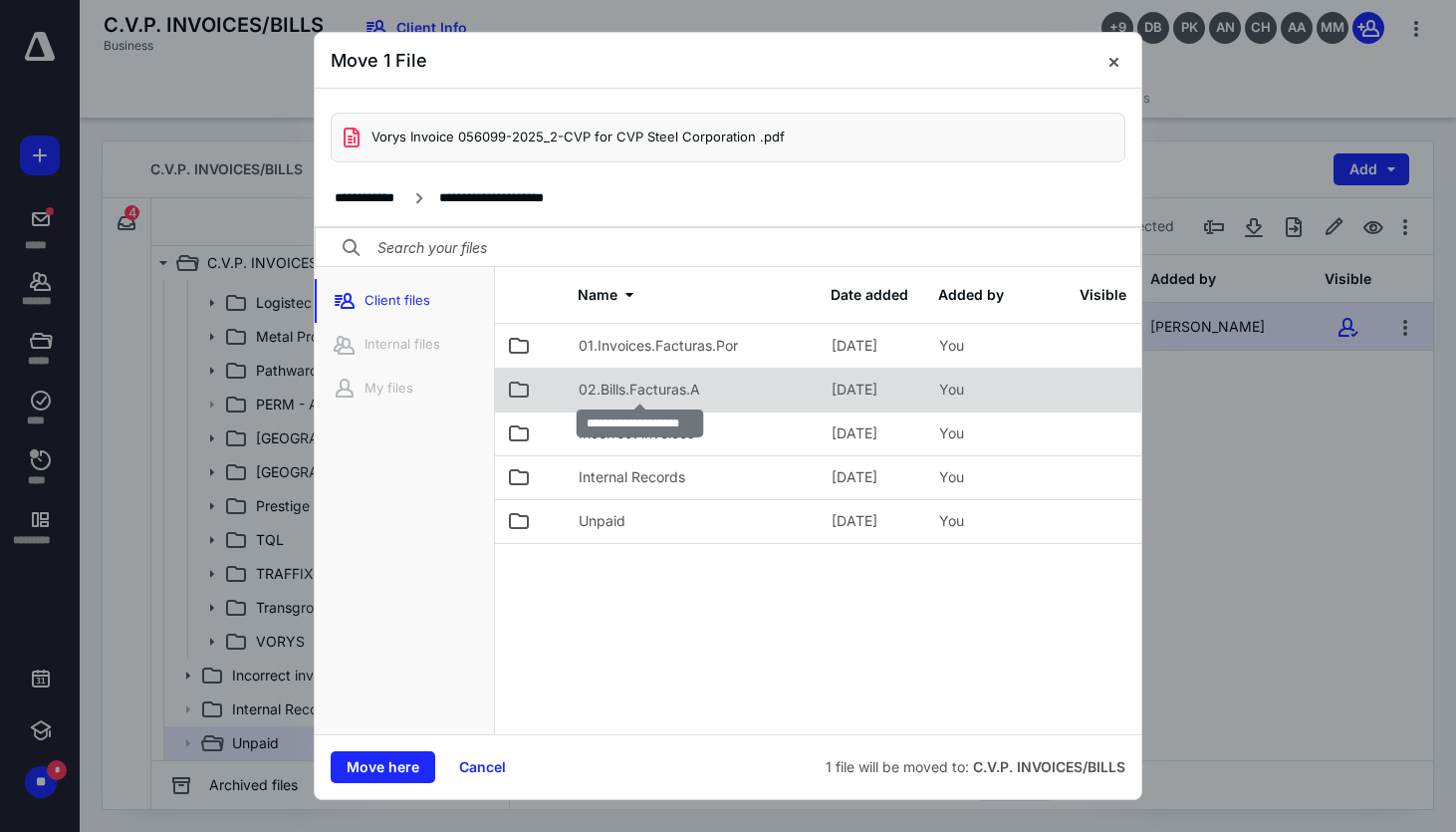 click on "02.Bills.Facturas.A" at bounding box center [639, 390] 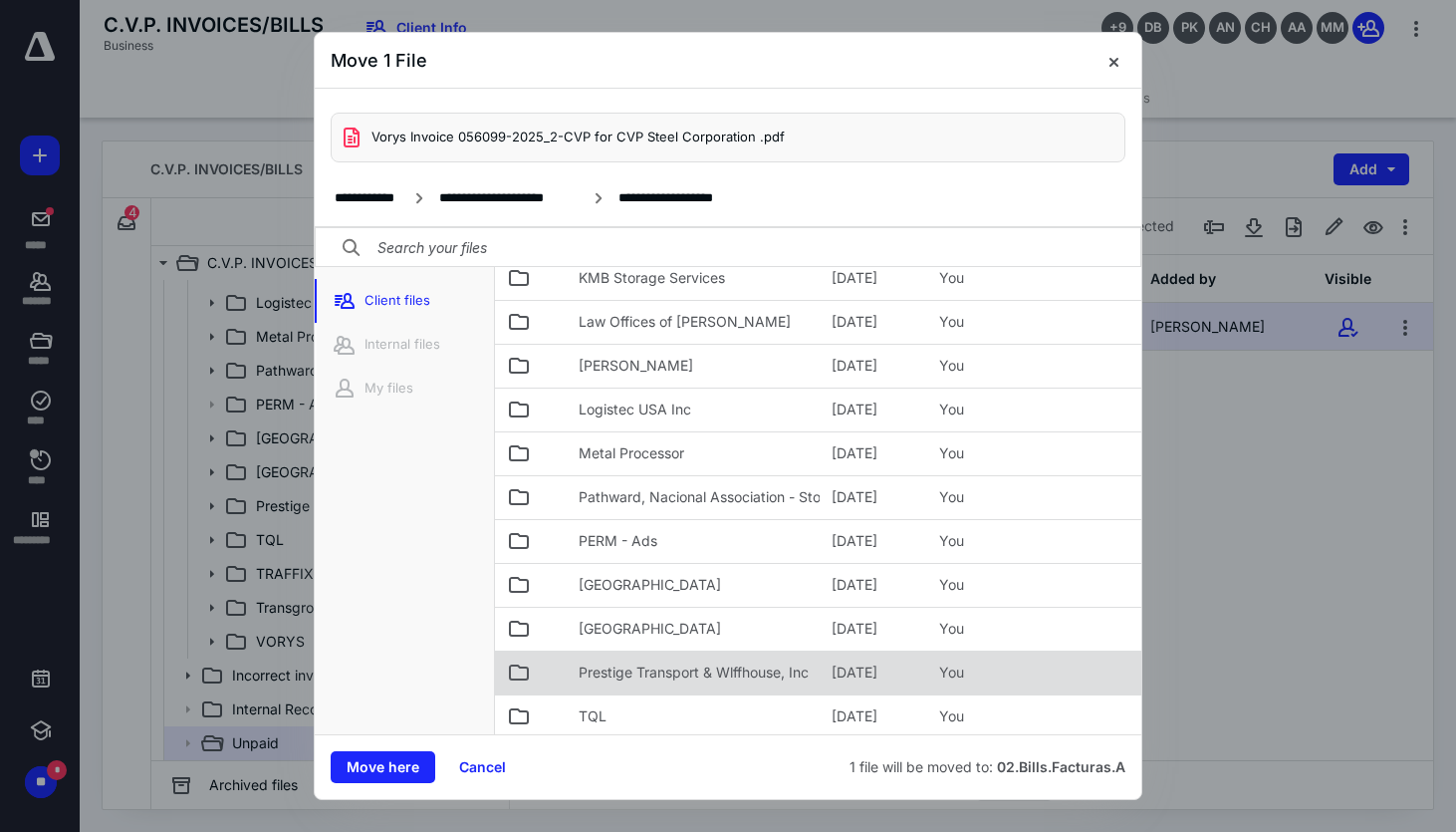 scroll, scrollTop: 700, scrollLeft: 0, axis: vertical 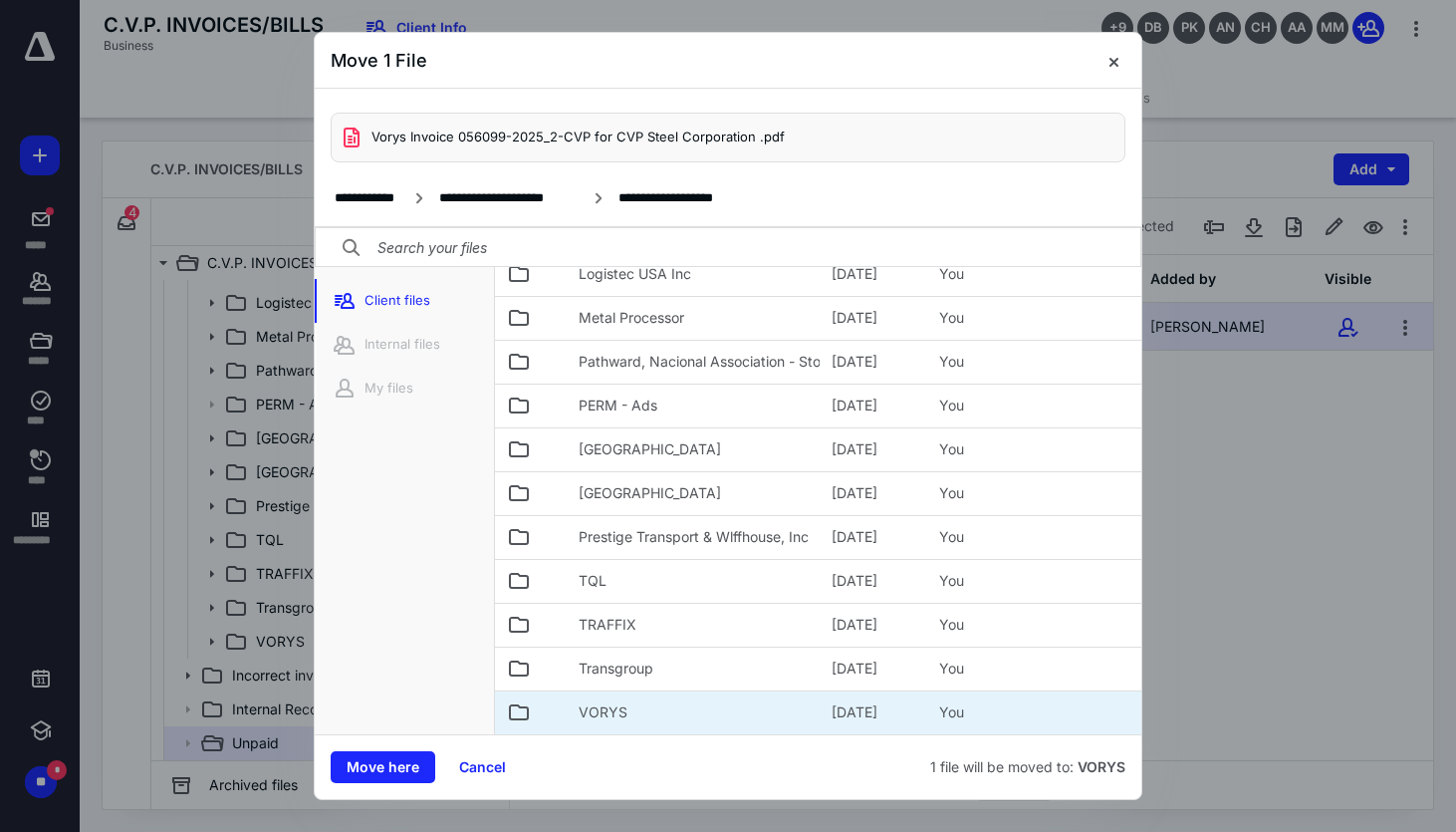 click on "VORYS" at bounding box center [693, 712] 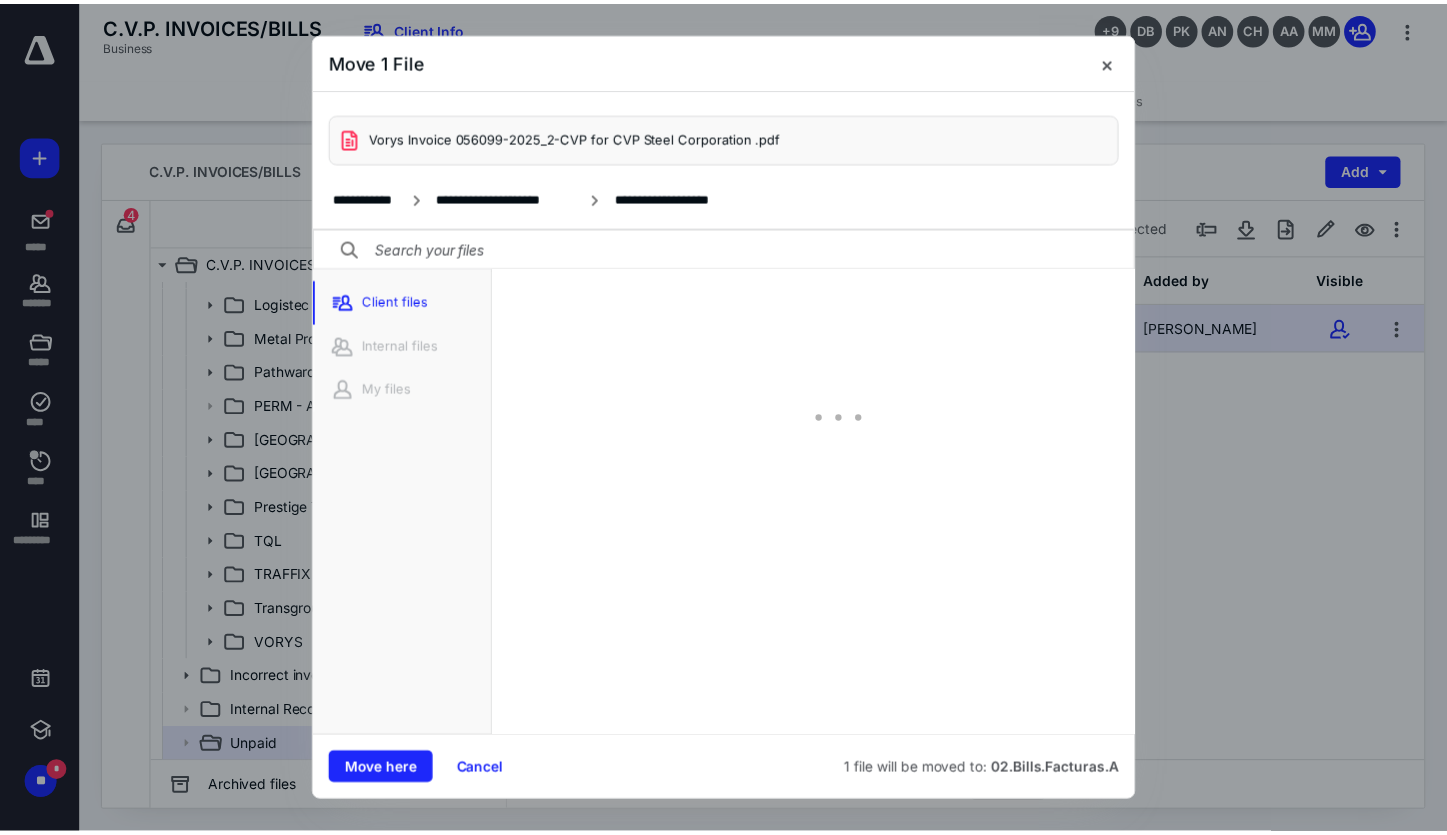 scroll, scrollTop: 0, scrollLeft: 0, axis: both 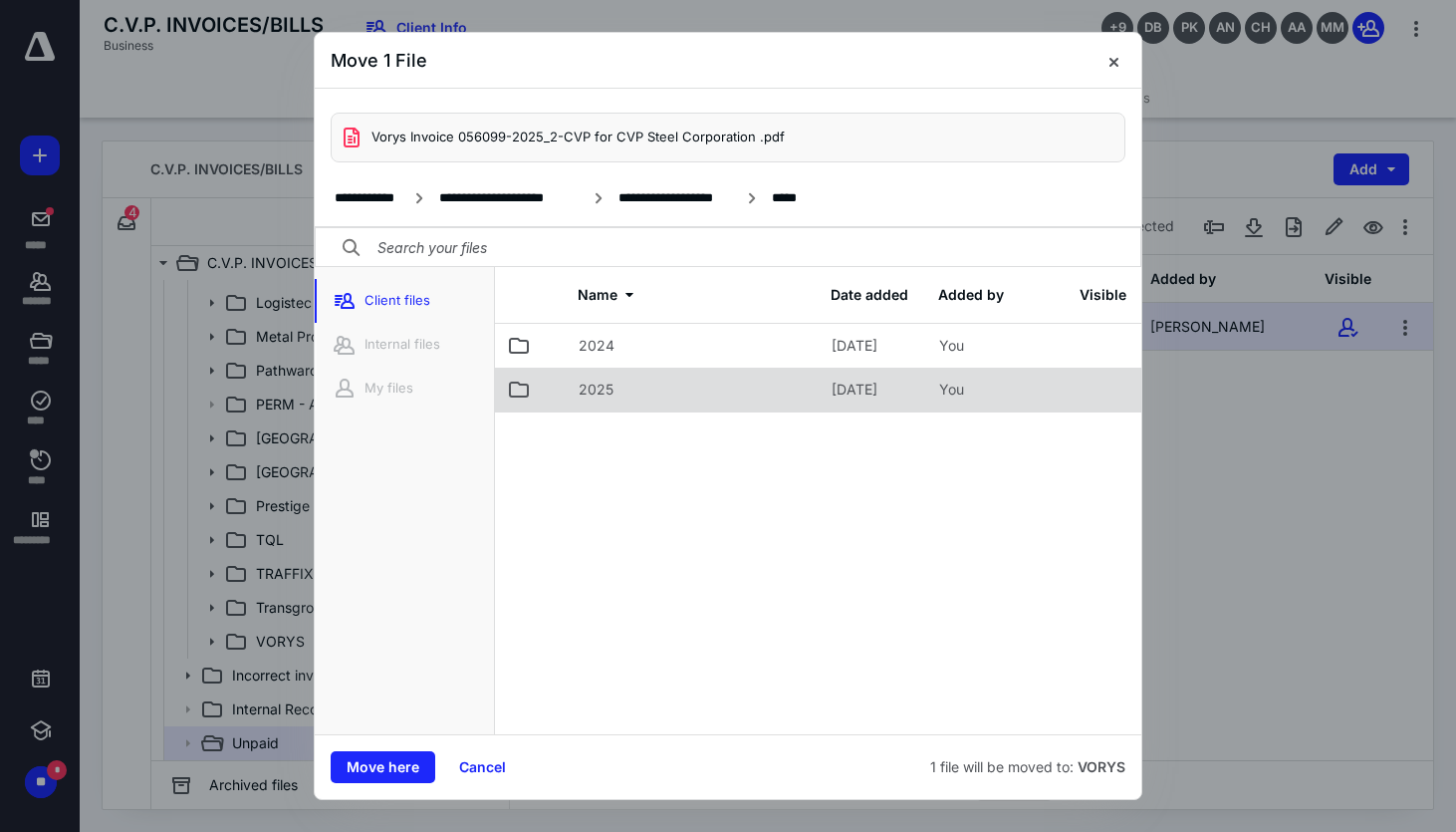 click on "2025" at bounding box center [693, 390] 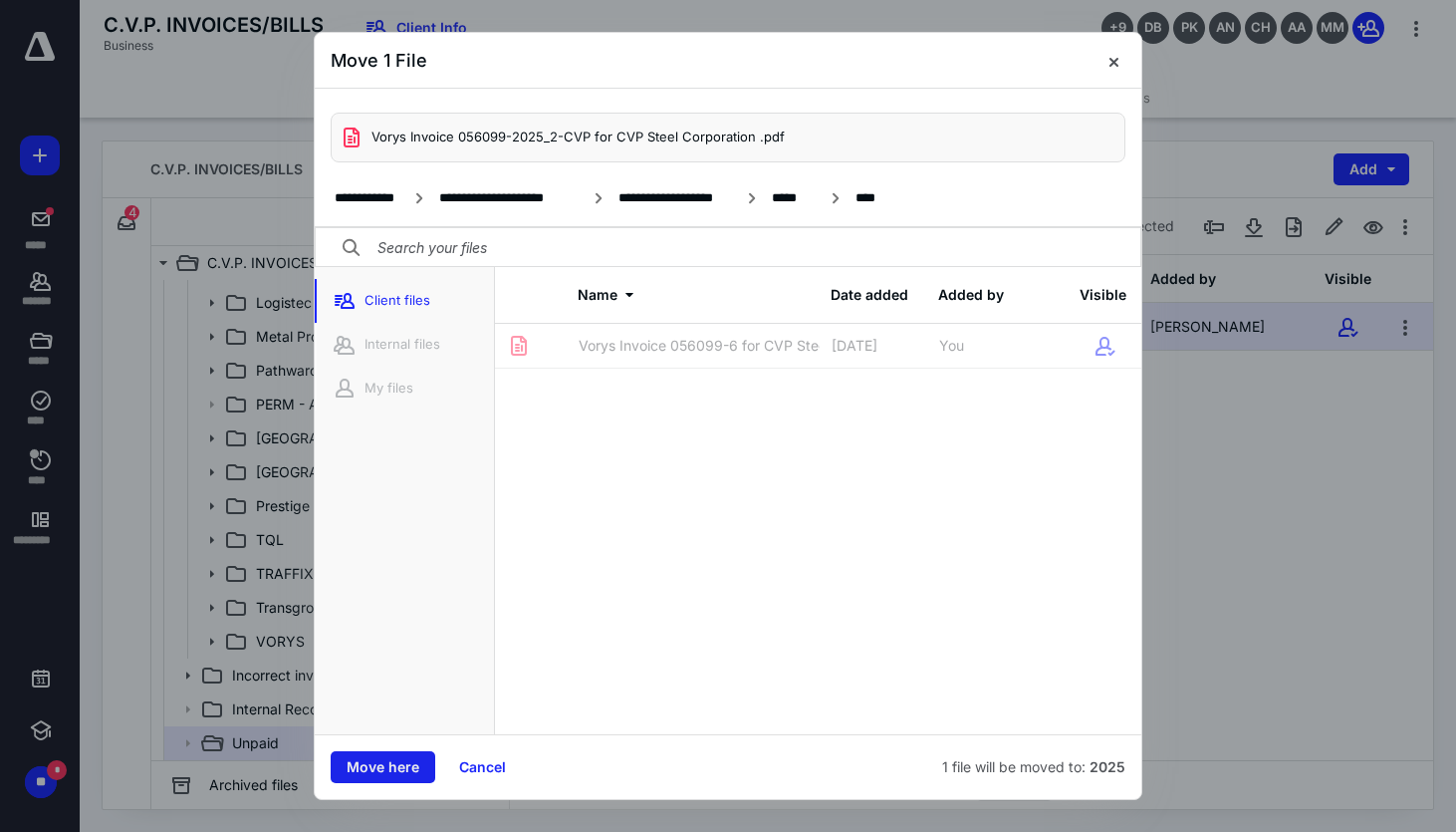 click on "Move here" at bounding box center (382, 767) 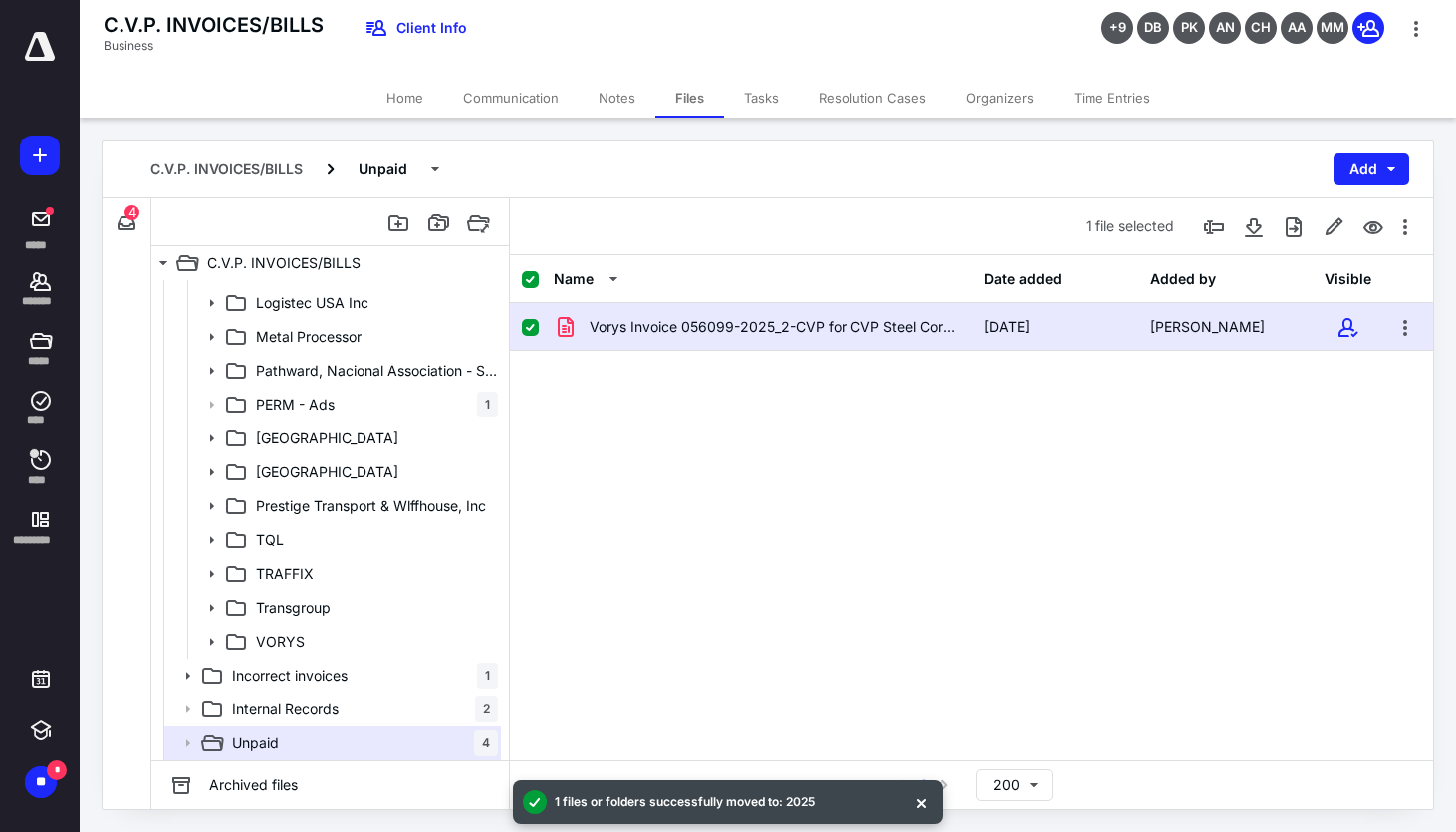 checkbox on "false" 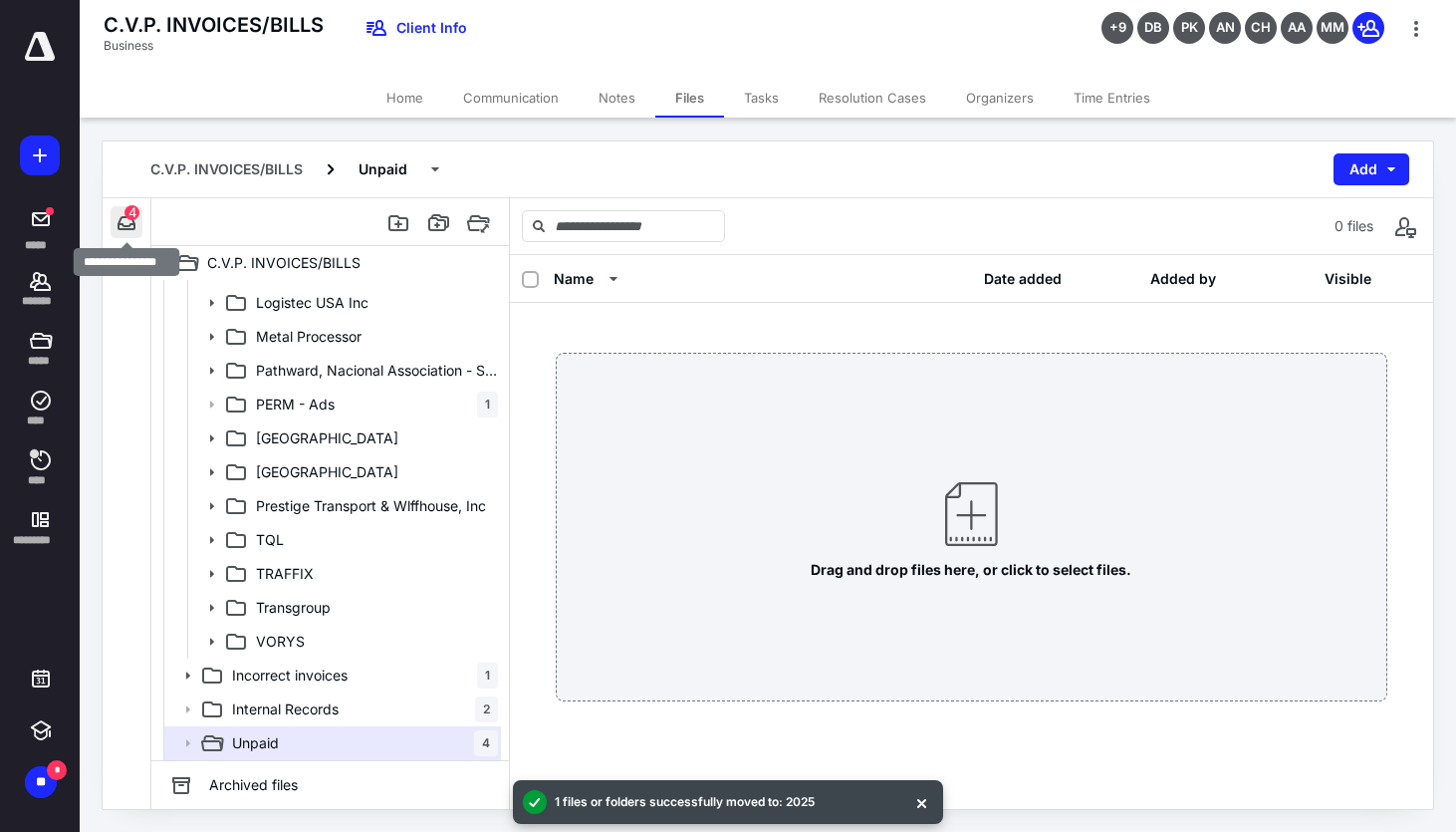 click at bounding box center (126, 222) 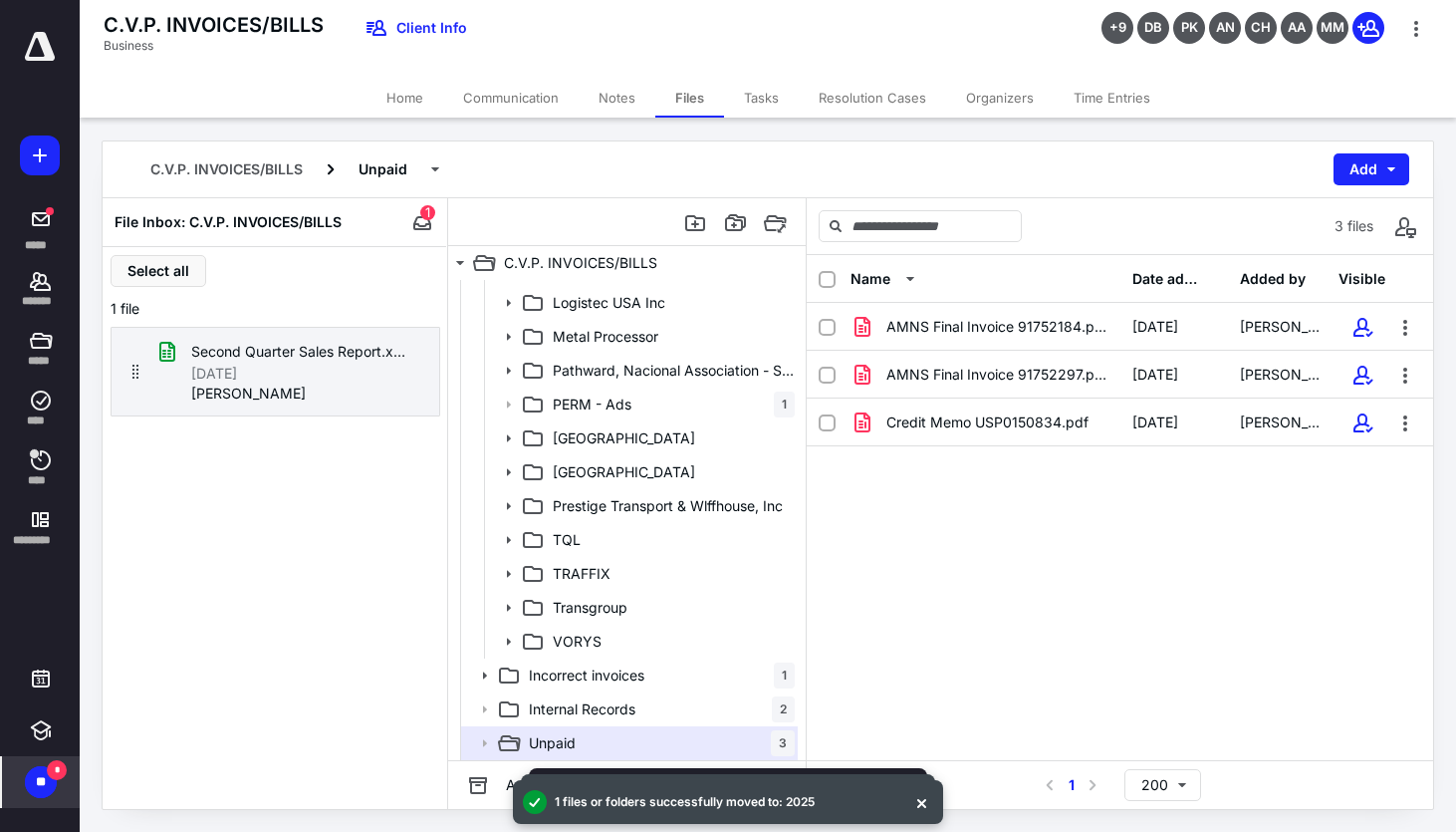 click on "**" at bounding box center [41, 782] 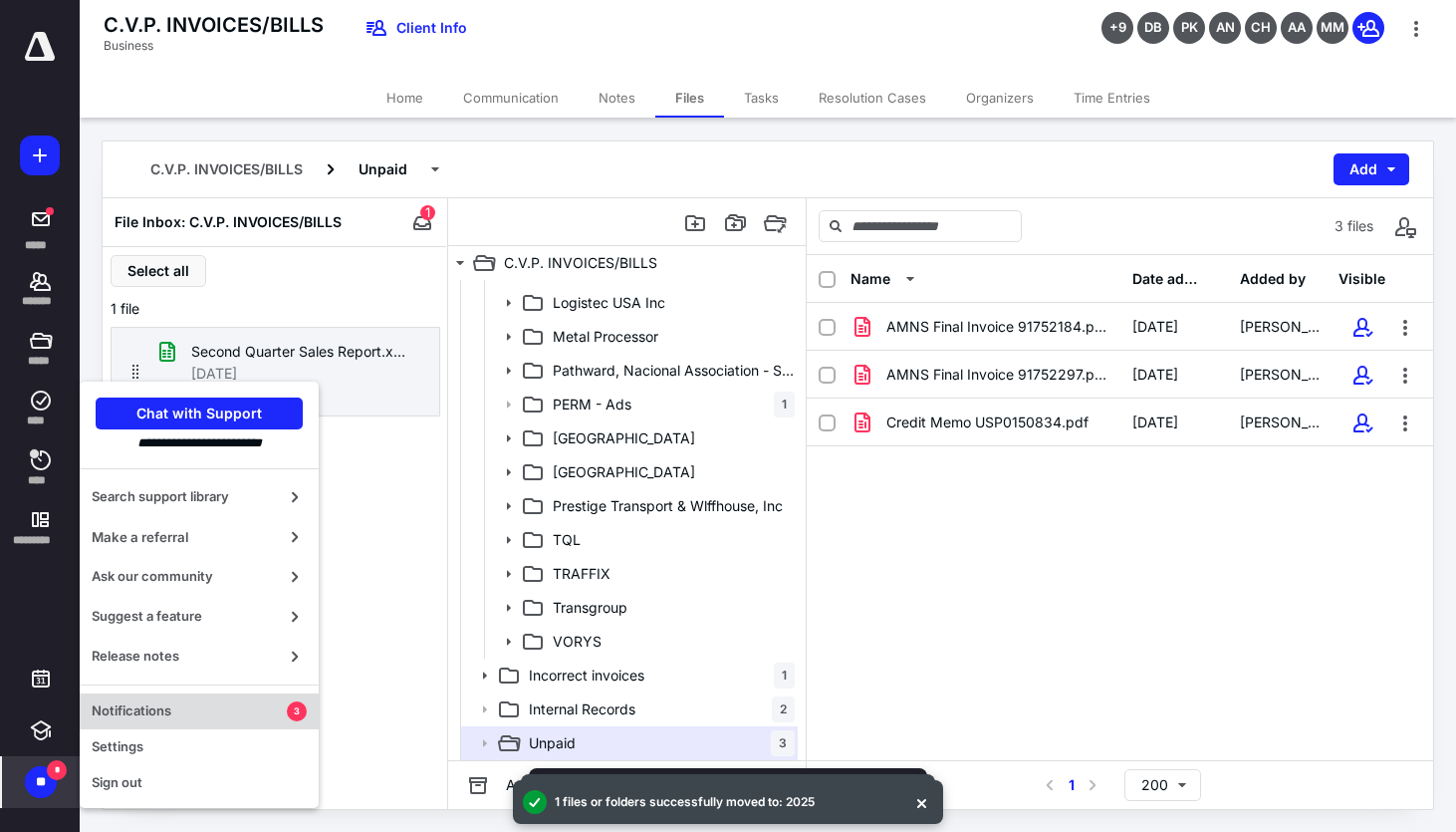 click on "Notifications" at bounding box center (189, 711) 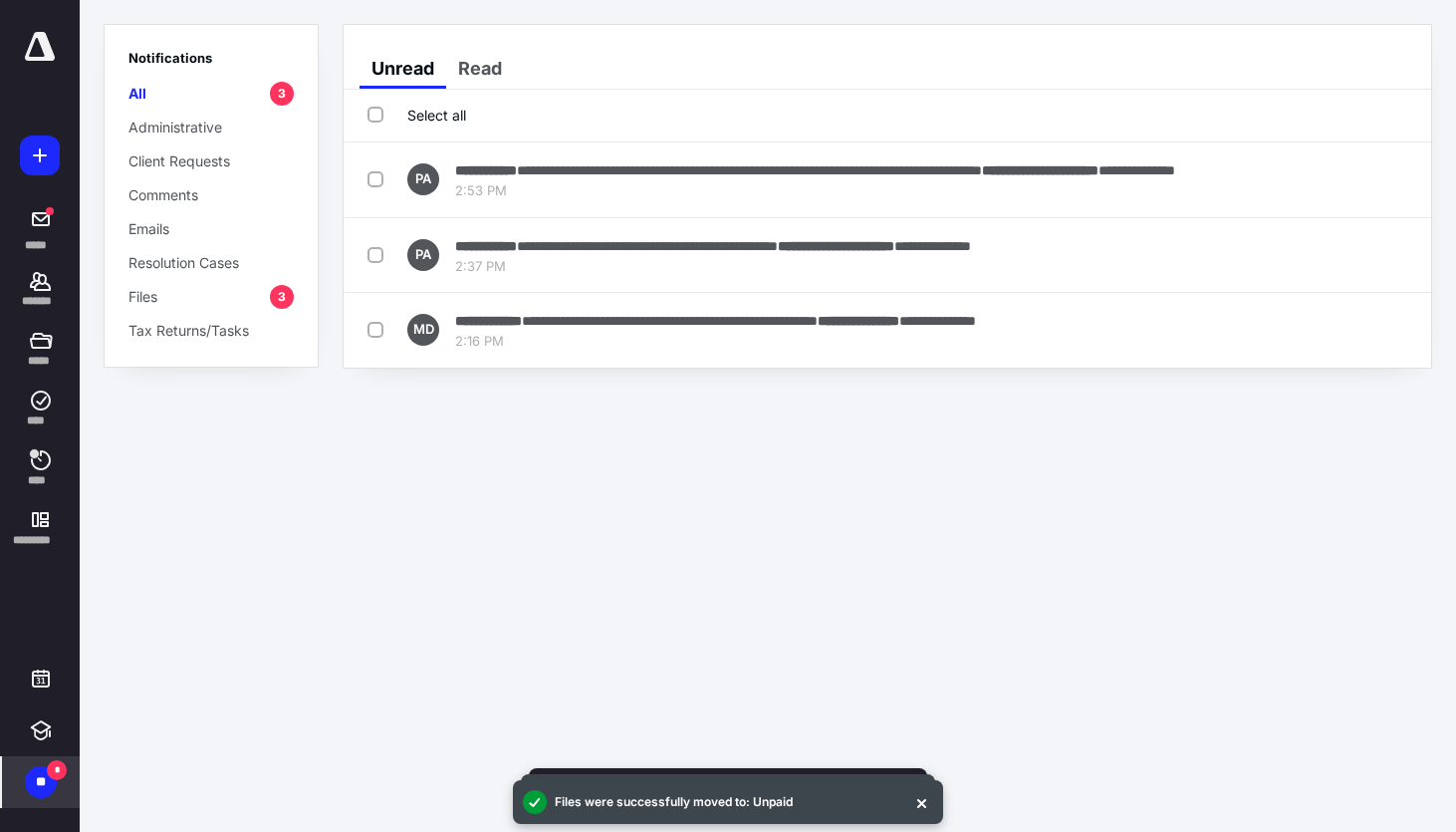 click on "Select all" at bounding box center [416, 115] 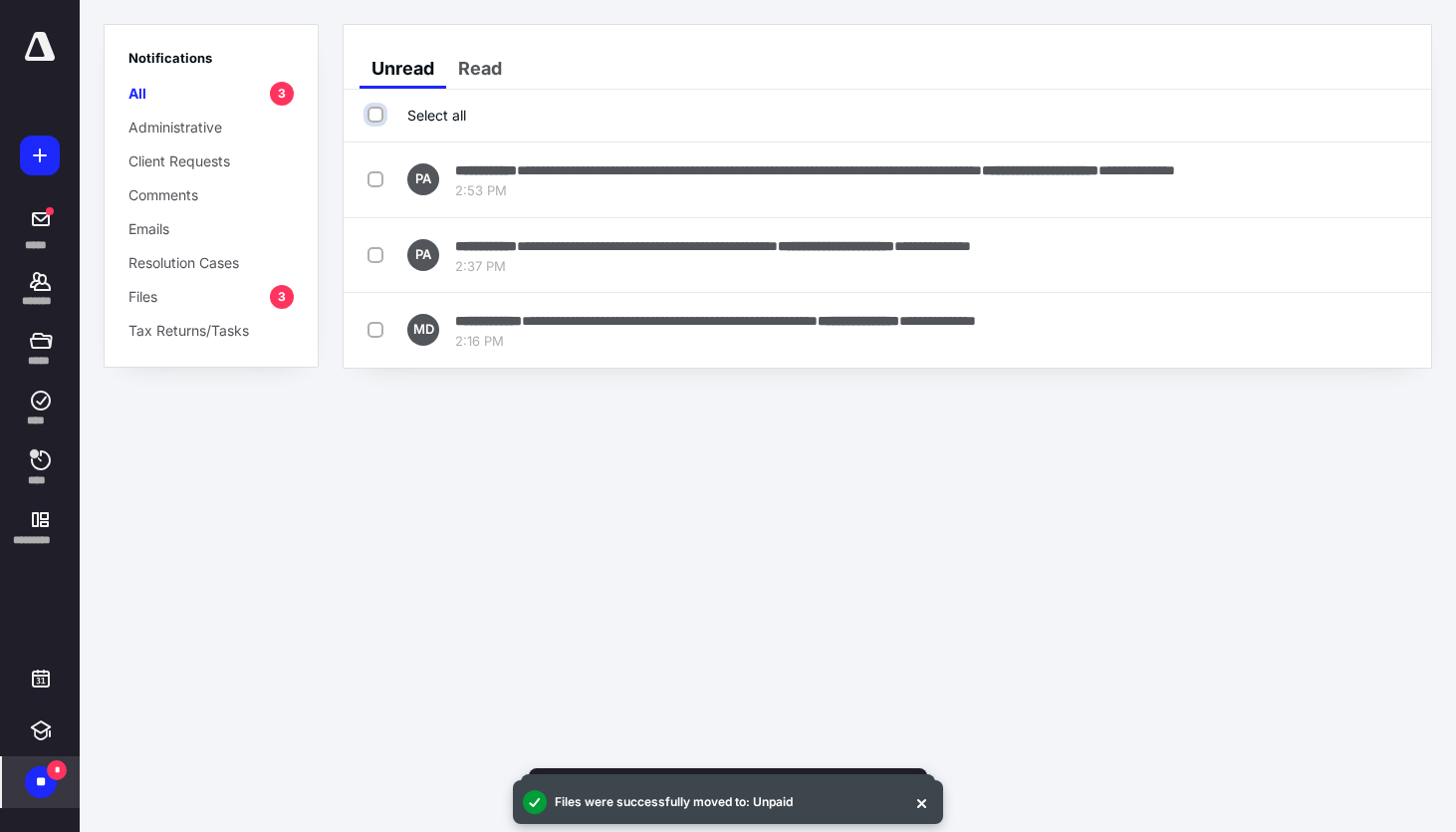click on "Select all" at bounding box center (377, 115) 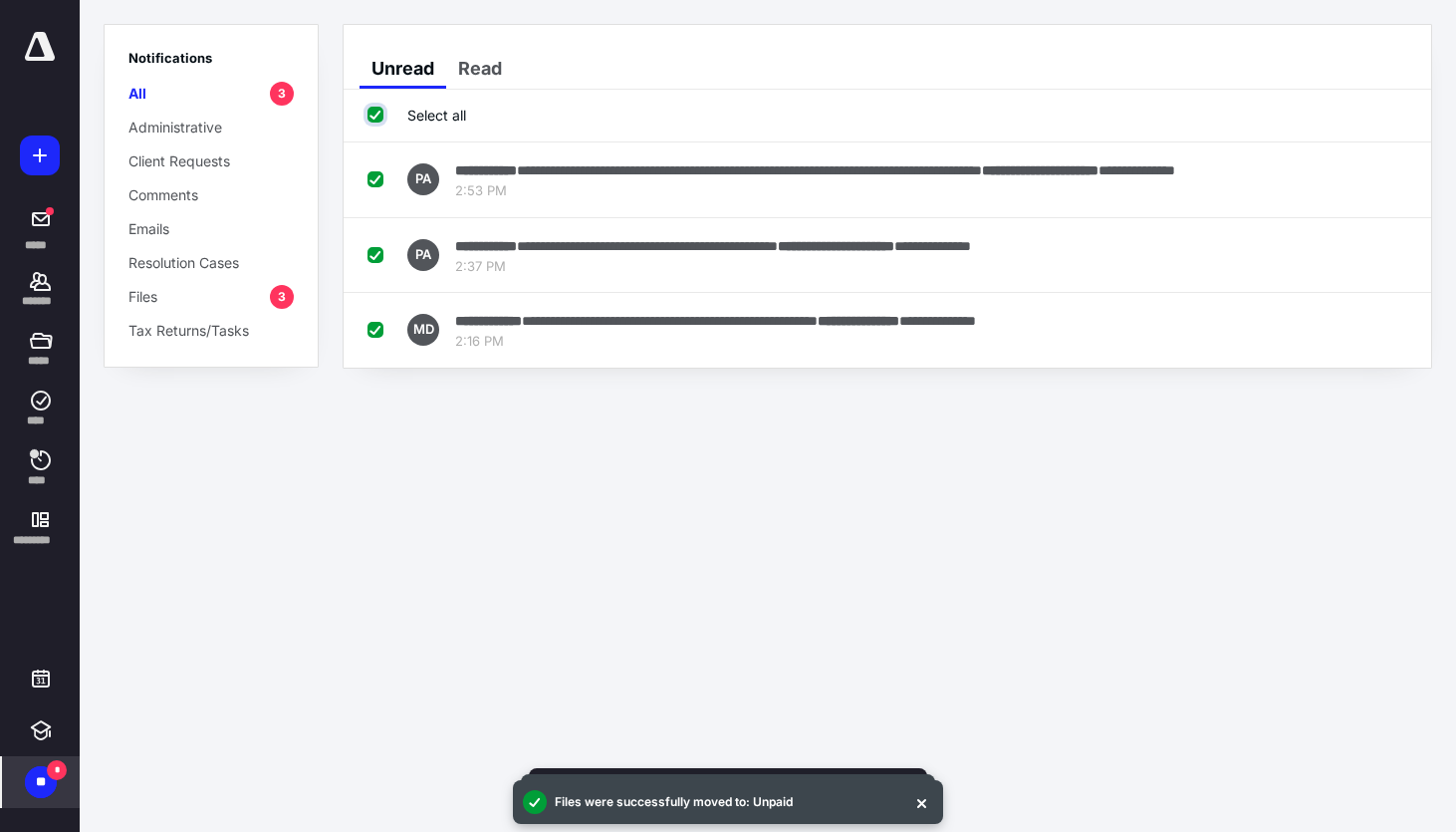 checkbox on "true" 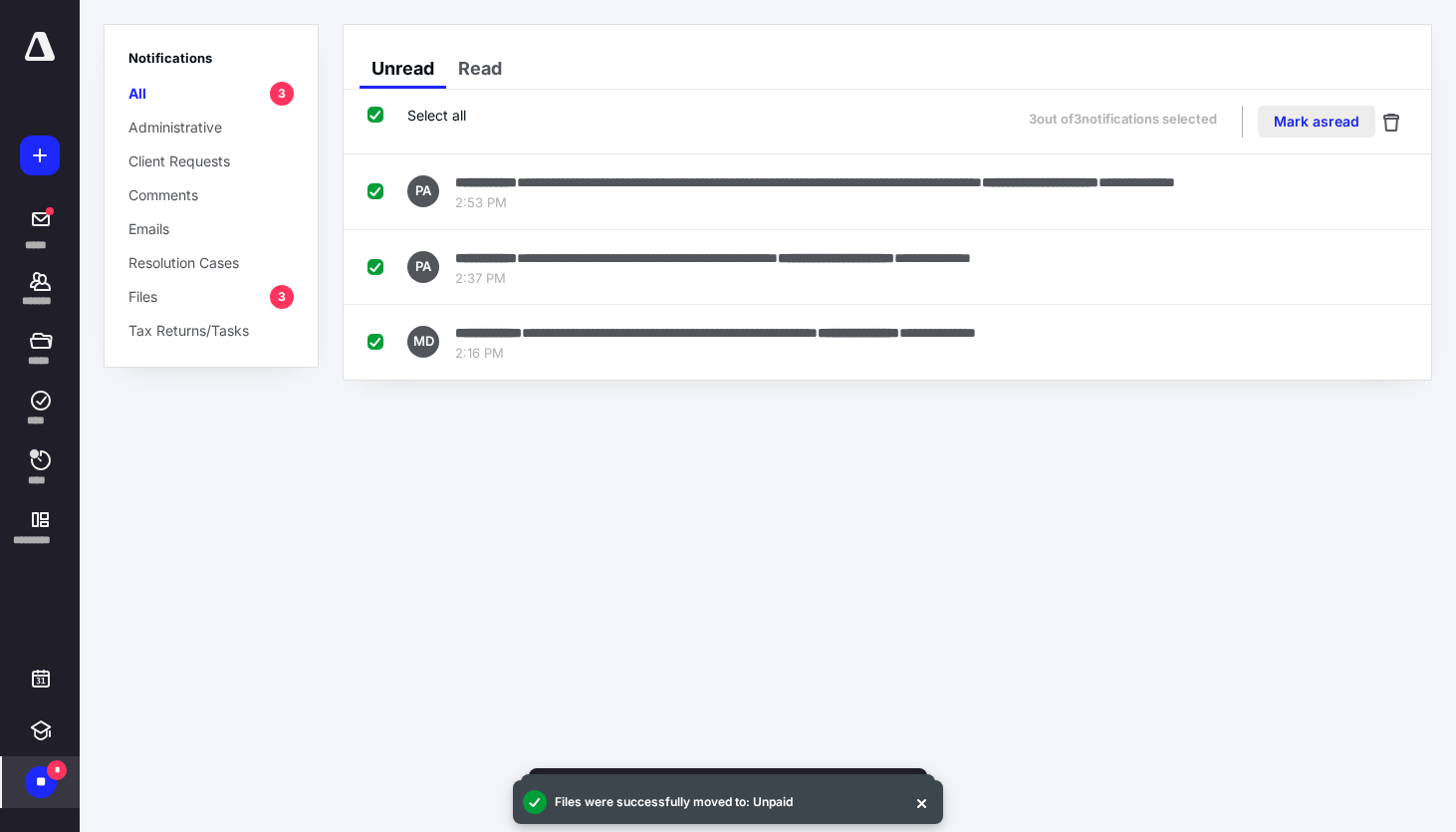 click on "Mark as  read" at bounding box center (1317, 122) 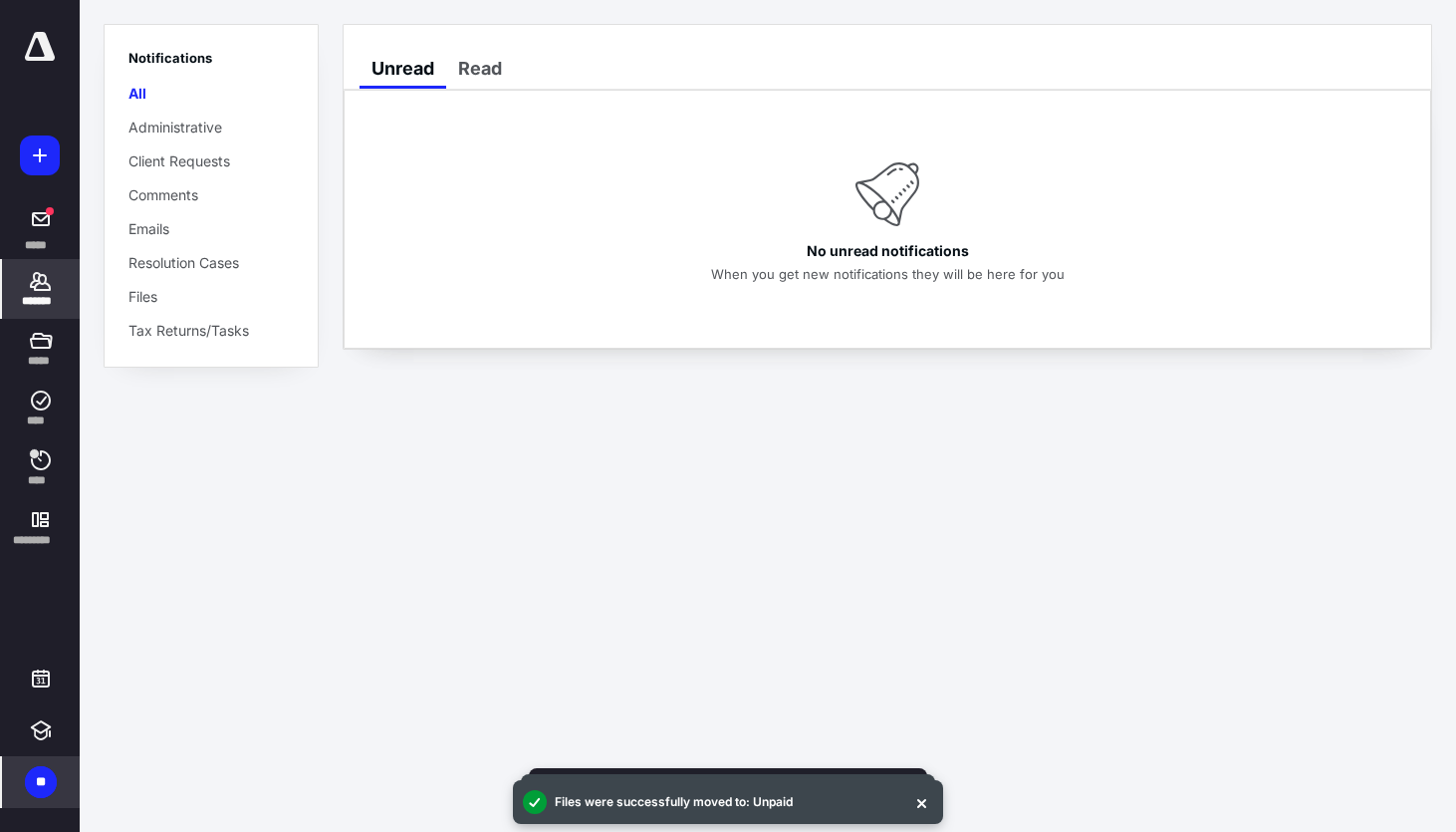 click on "*******" at bounding box center (41, 301) 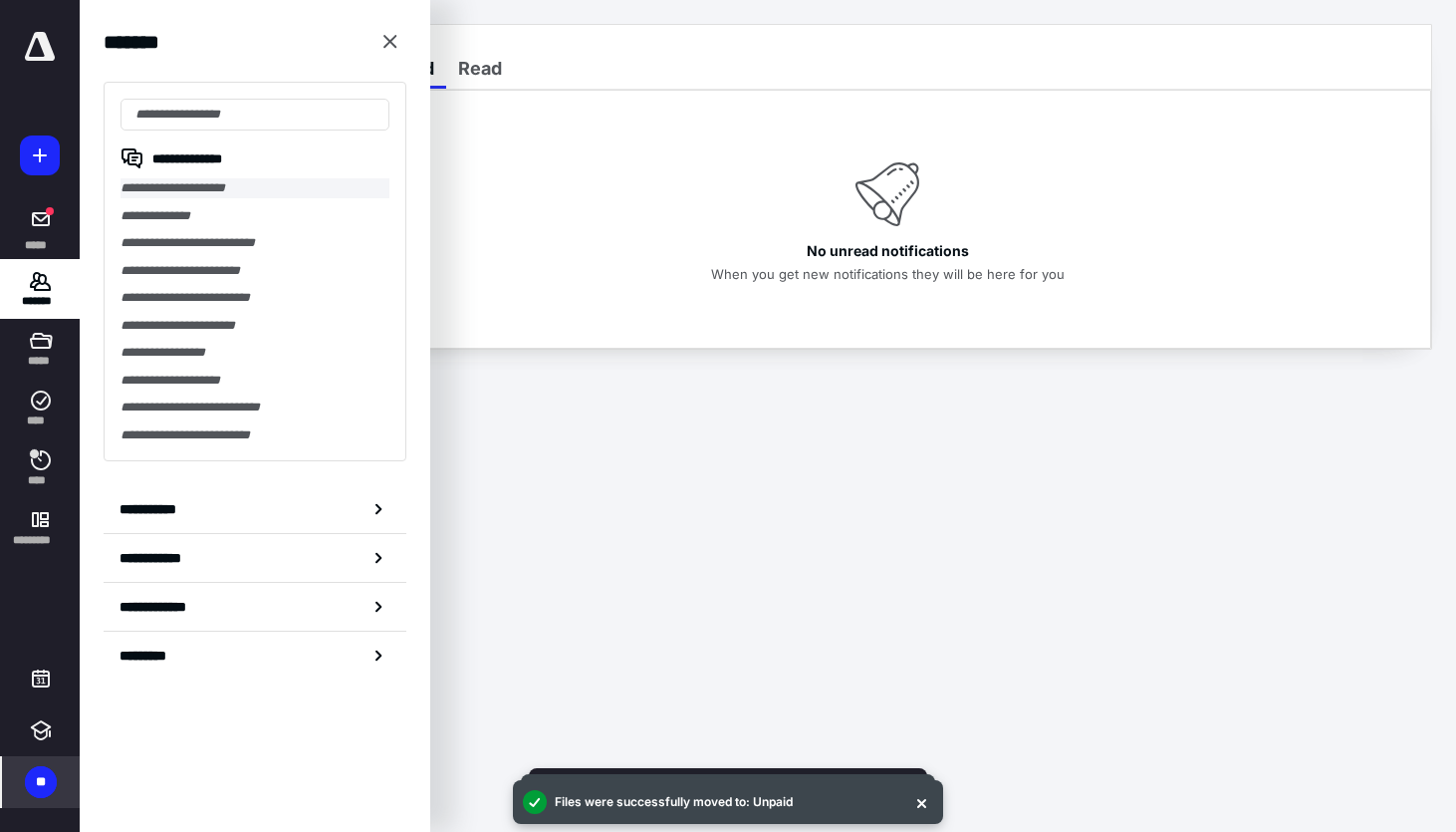 click on "**********" at bounding box center [255, 188] 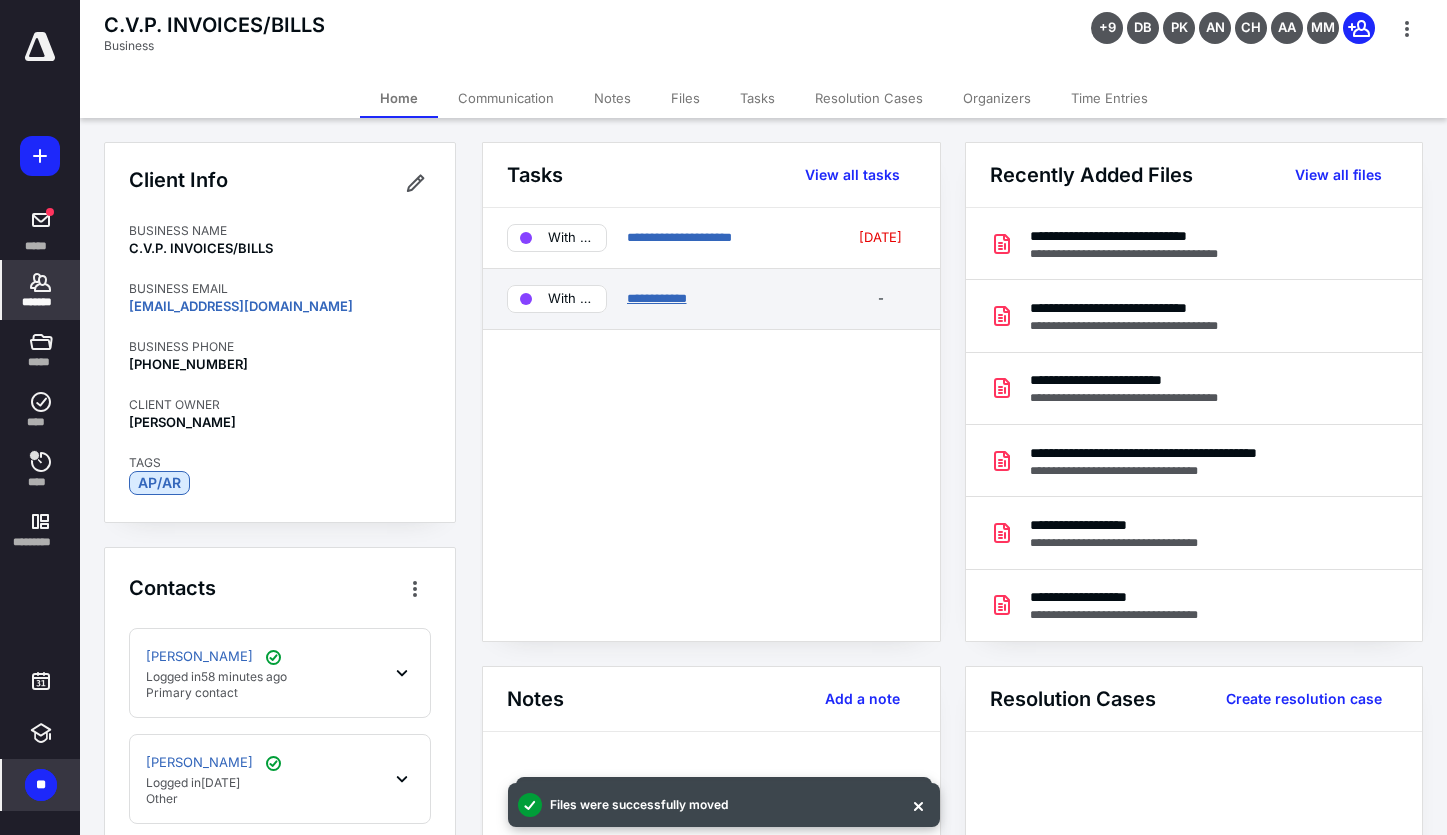 click on "**********" at bounding box center [657, 298] 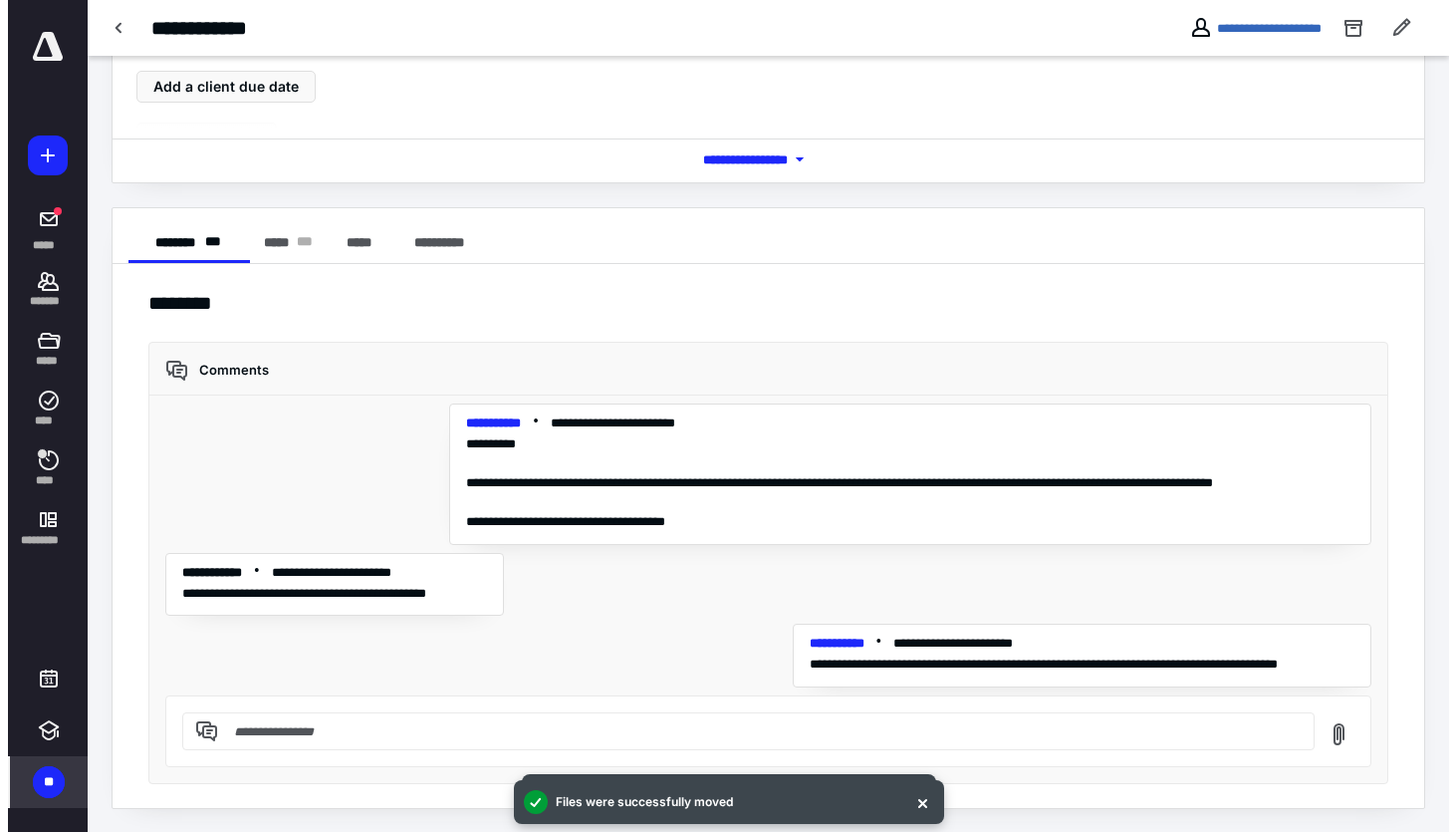 scroll, scrollTop: 0, scrollLeft: 0, axis: both 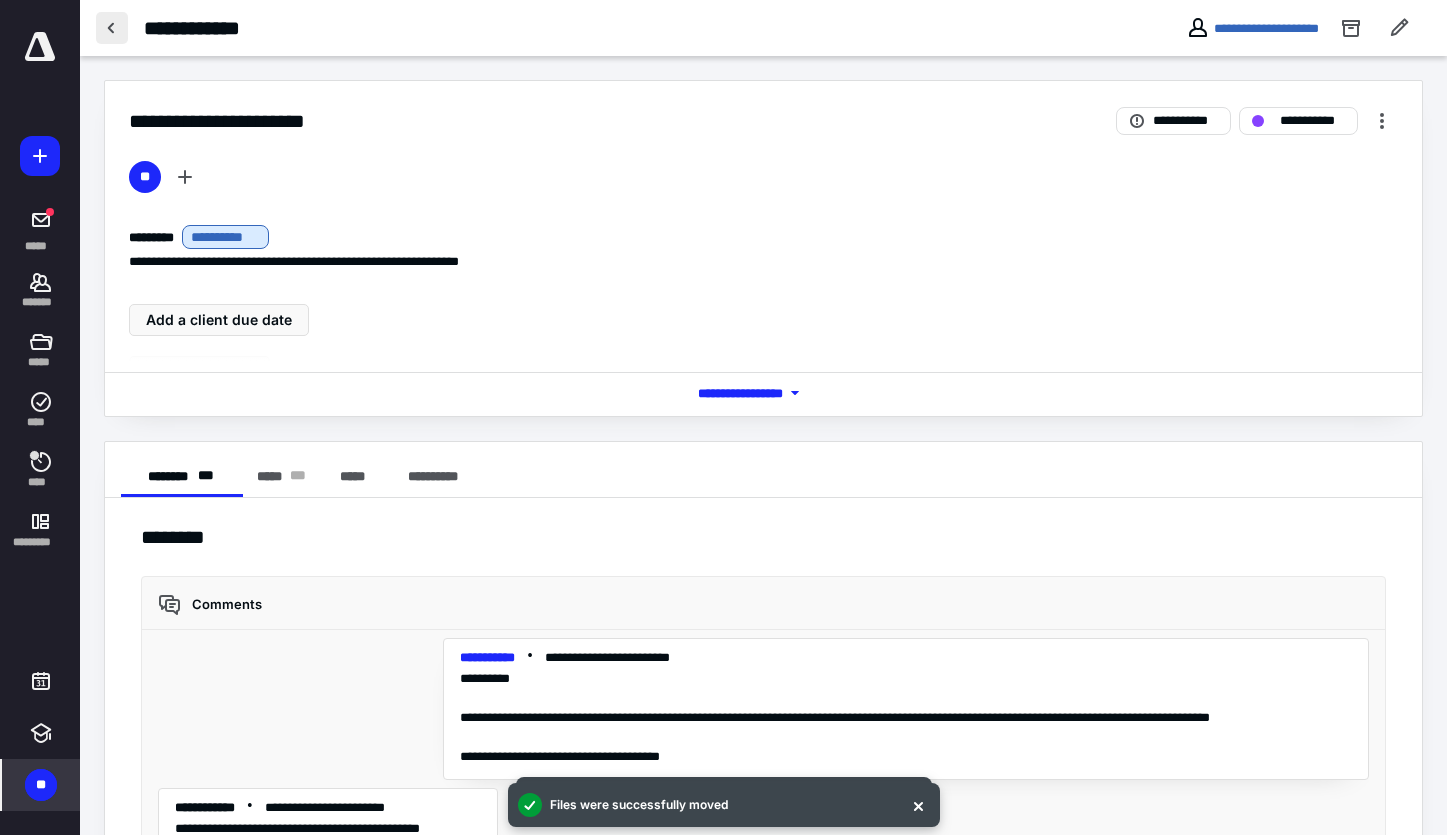 click at bounding box center (112, 28) 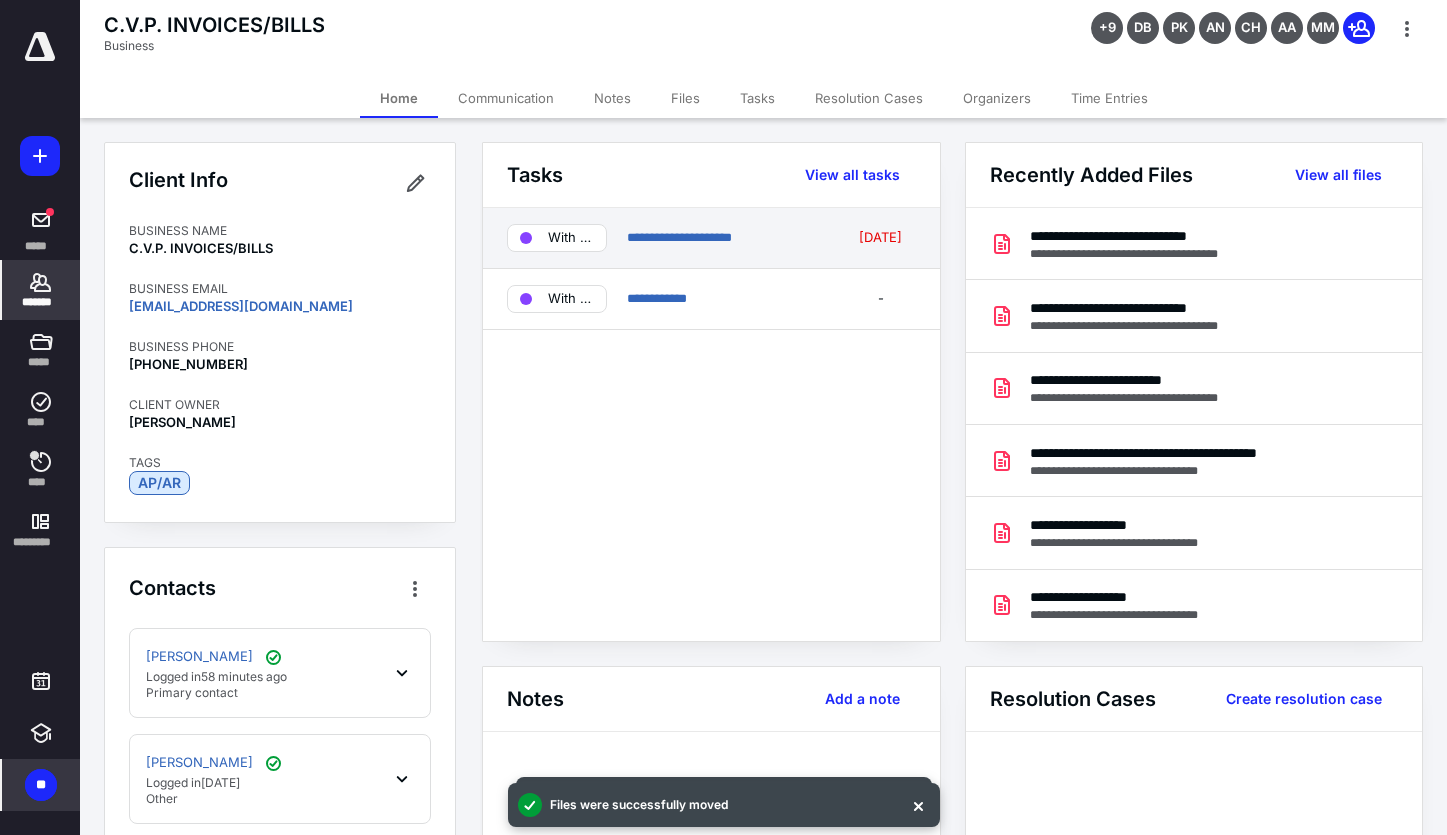 click on "**********" at bounding box center [711, 238] 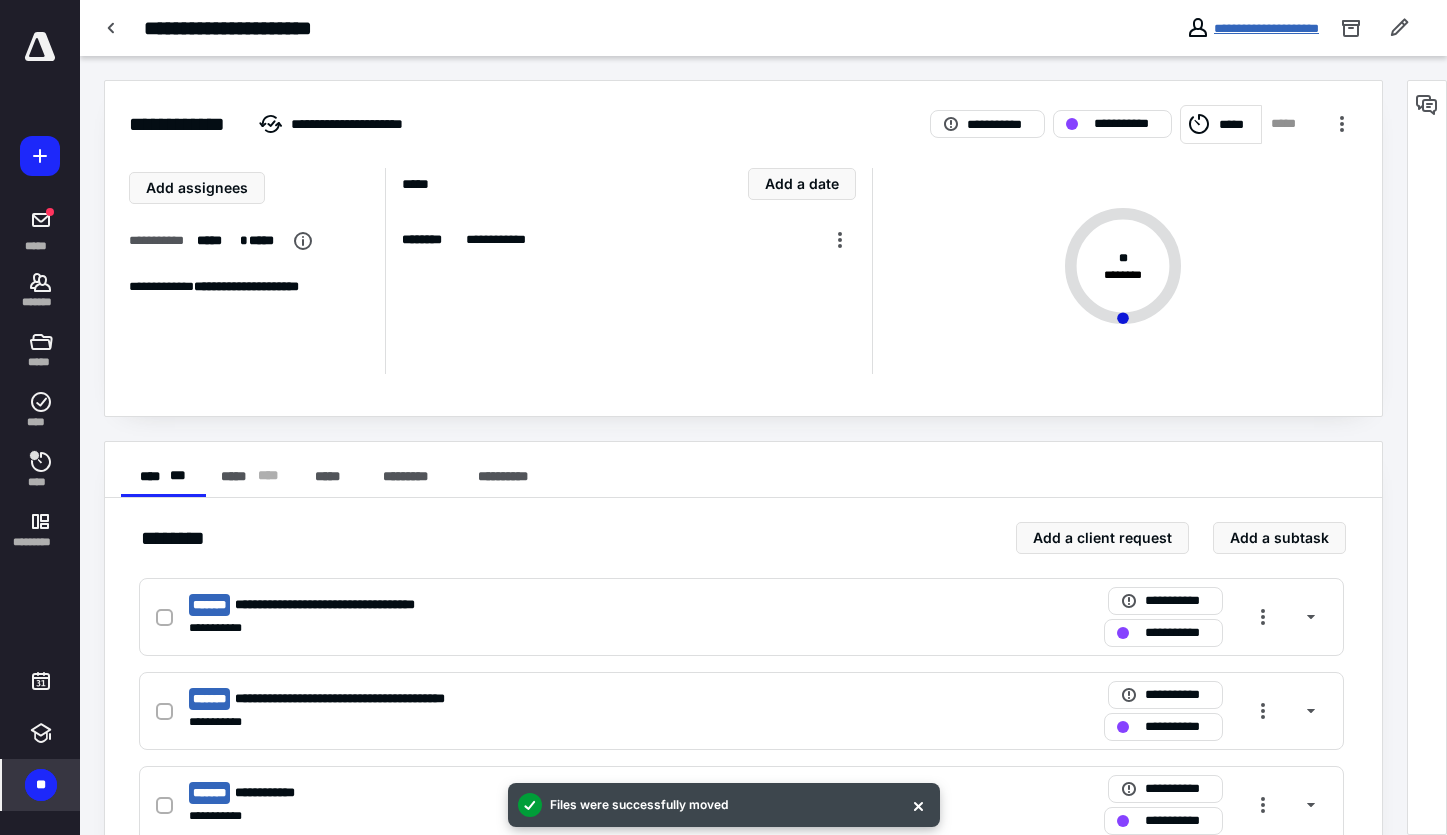 click on "**********" at bounding box center [1266, 28] 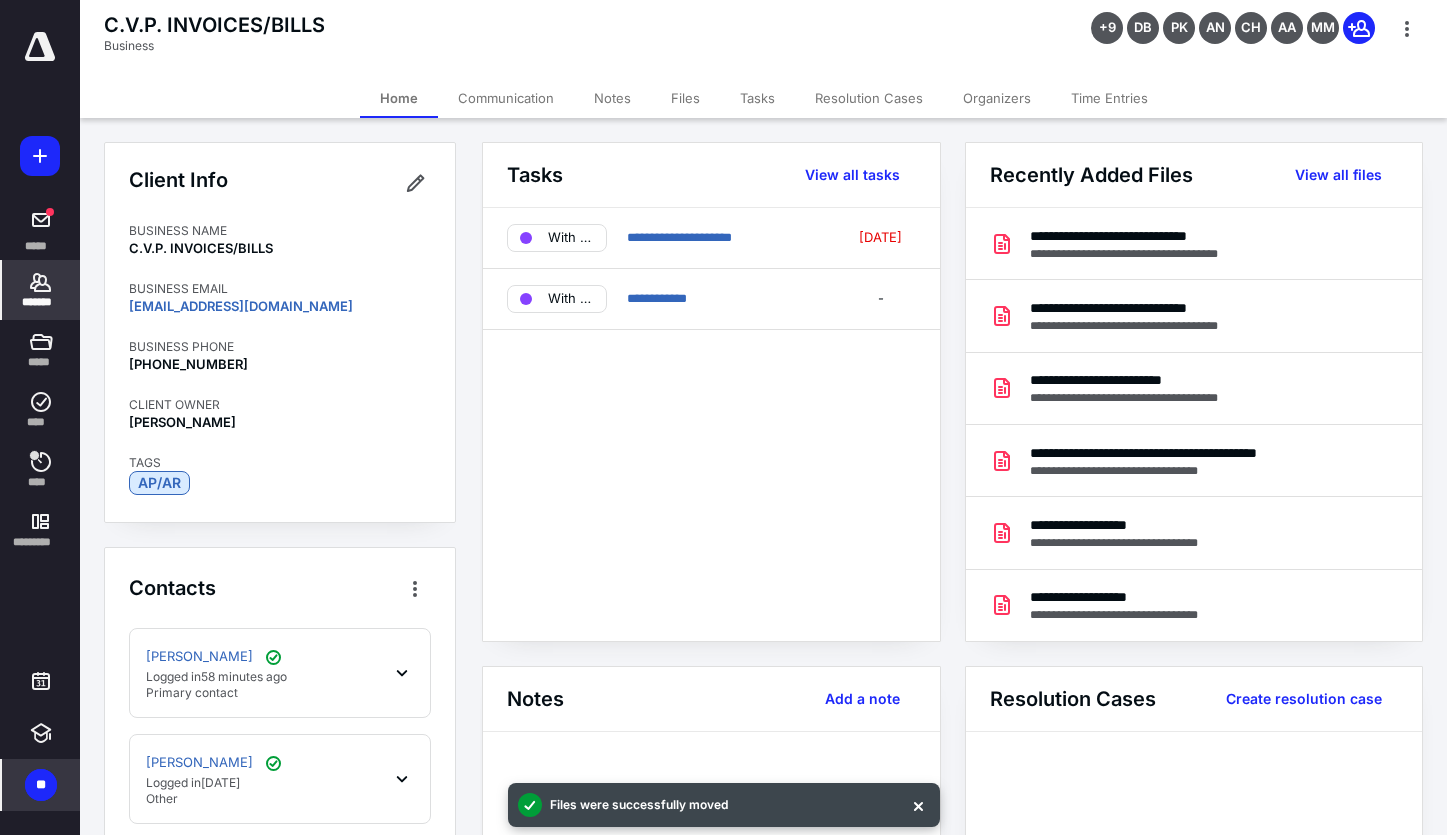 click on "Files" at bounding box center (685, 98) 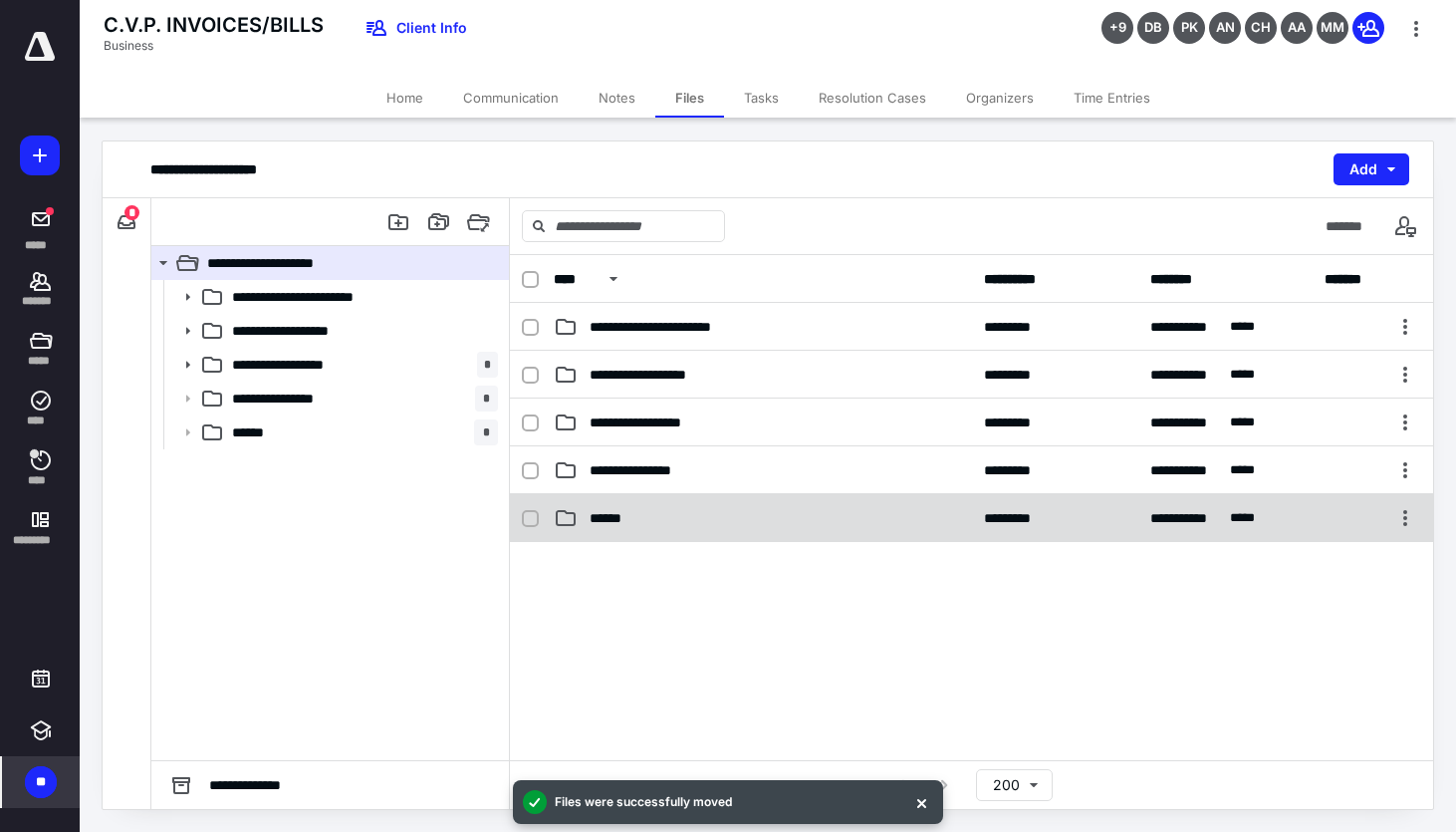 click on "******" at bounding box center [763, 518] 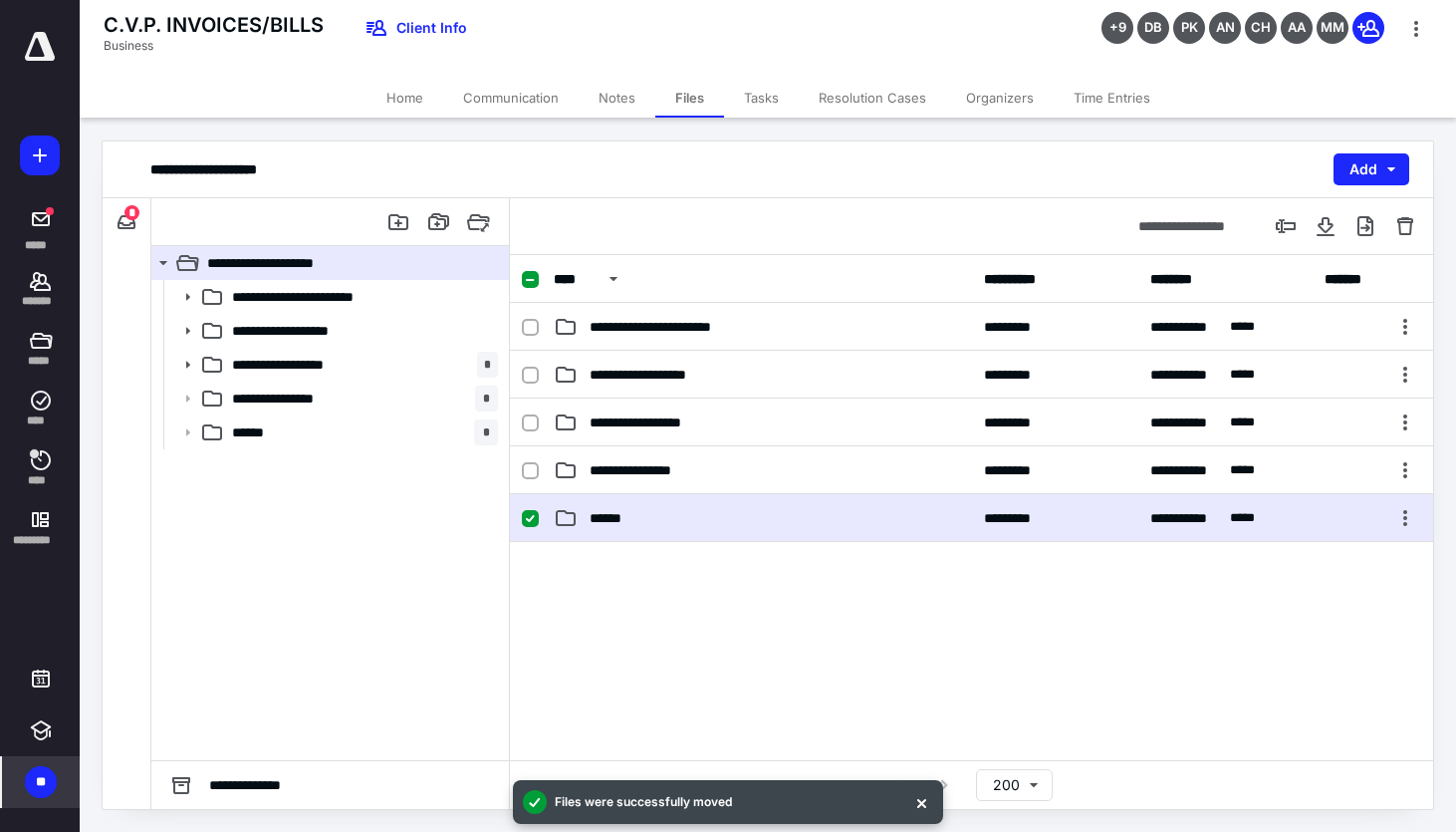 click on "******" at bounding box center [763, 518] 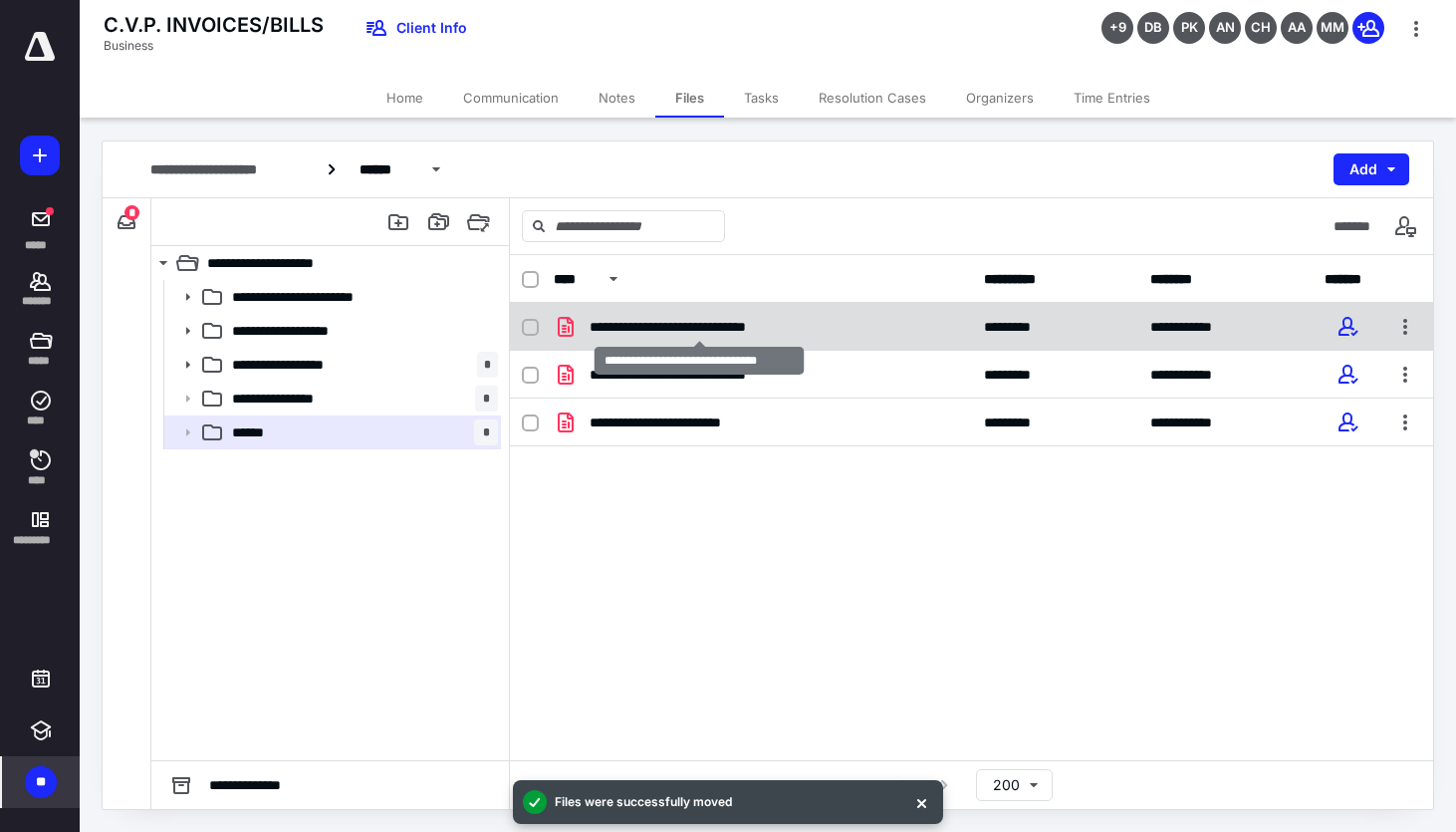 click on "**********" at bounding box center [699, 327] 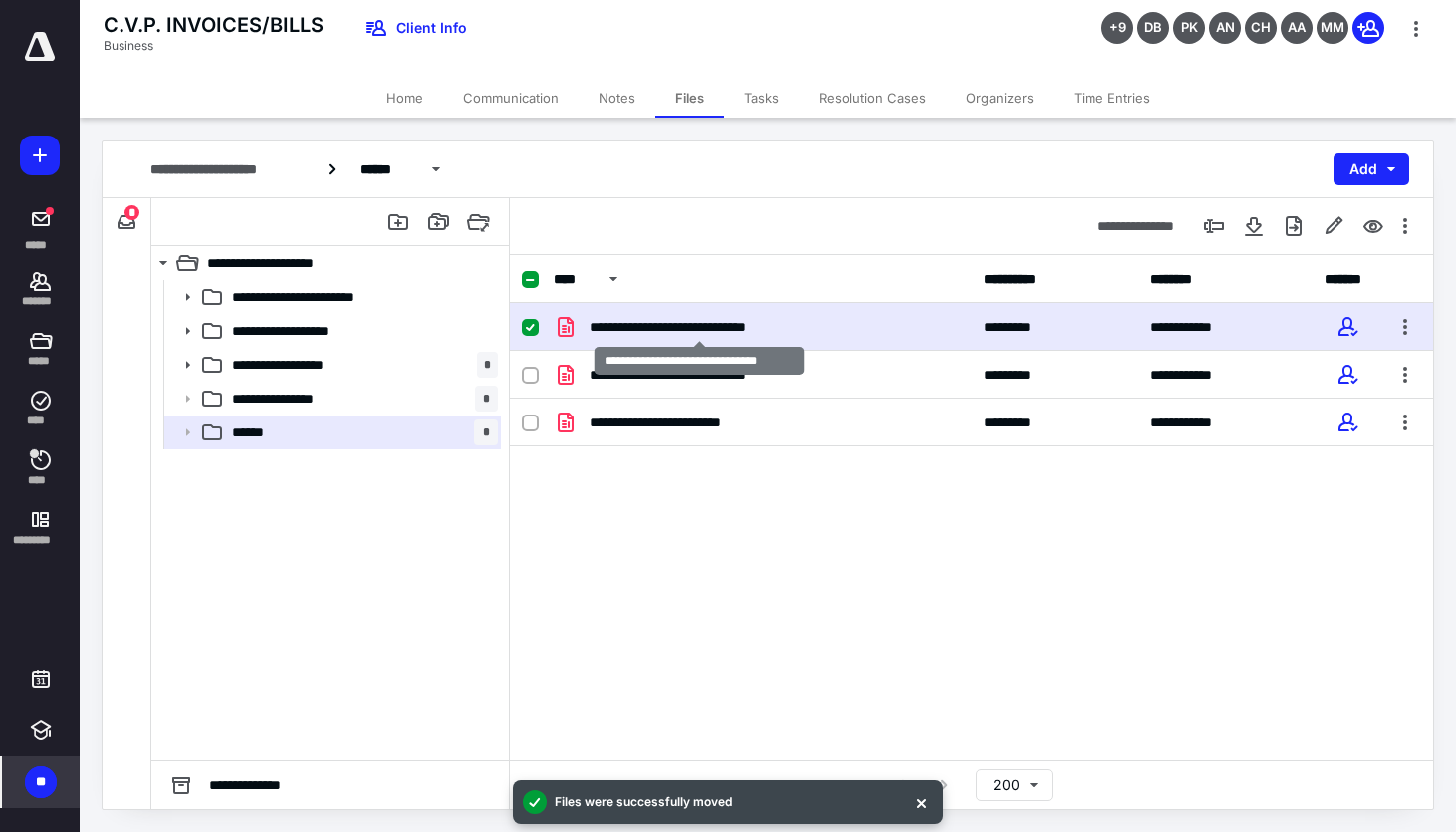click on "**********" at bounding box center [699, 327] 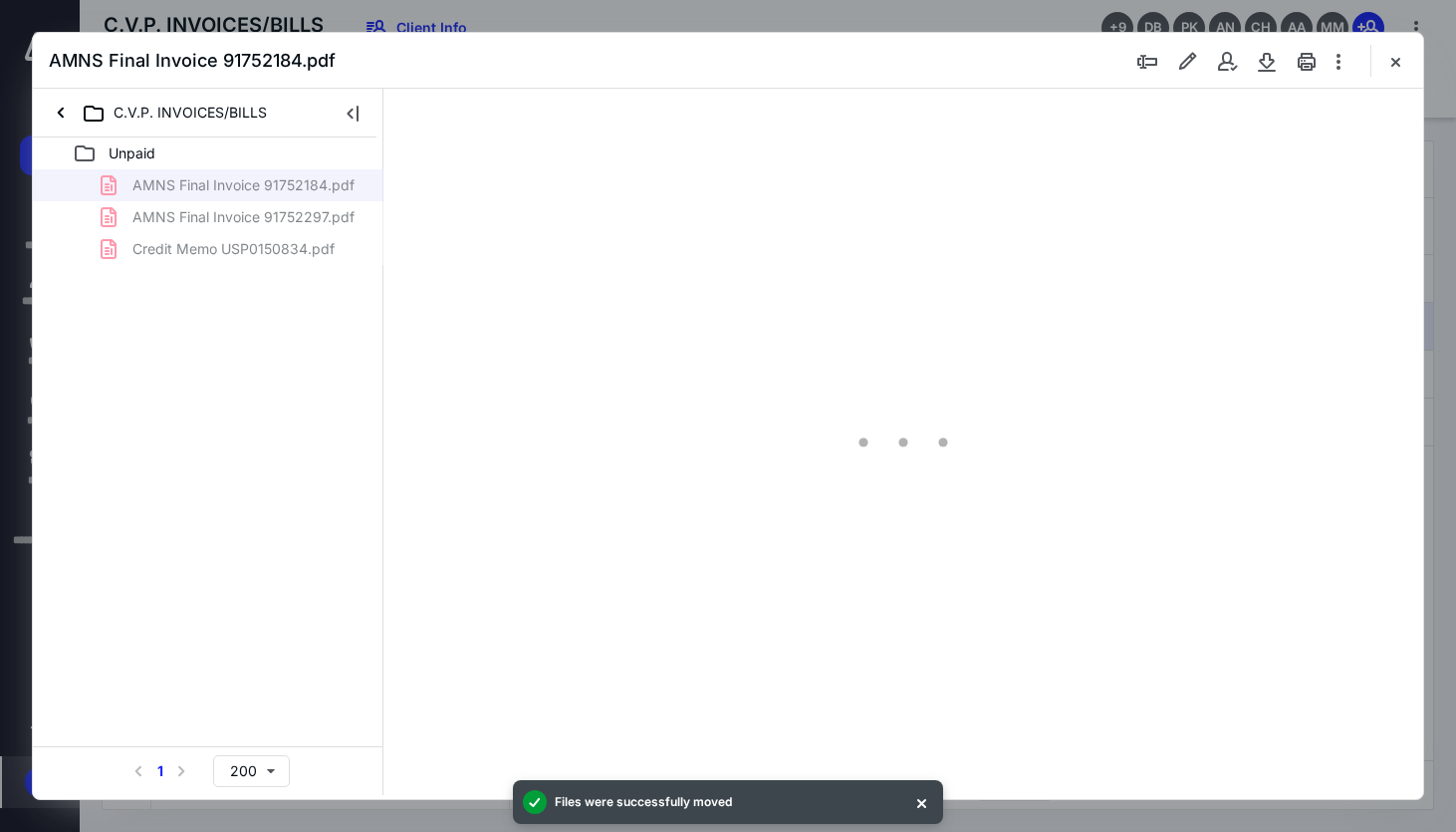 scroll, scrollTop: 0, scrollLeft: 0, axis: both 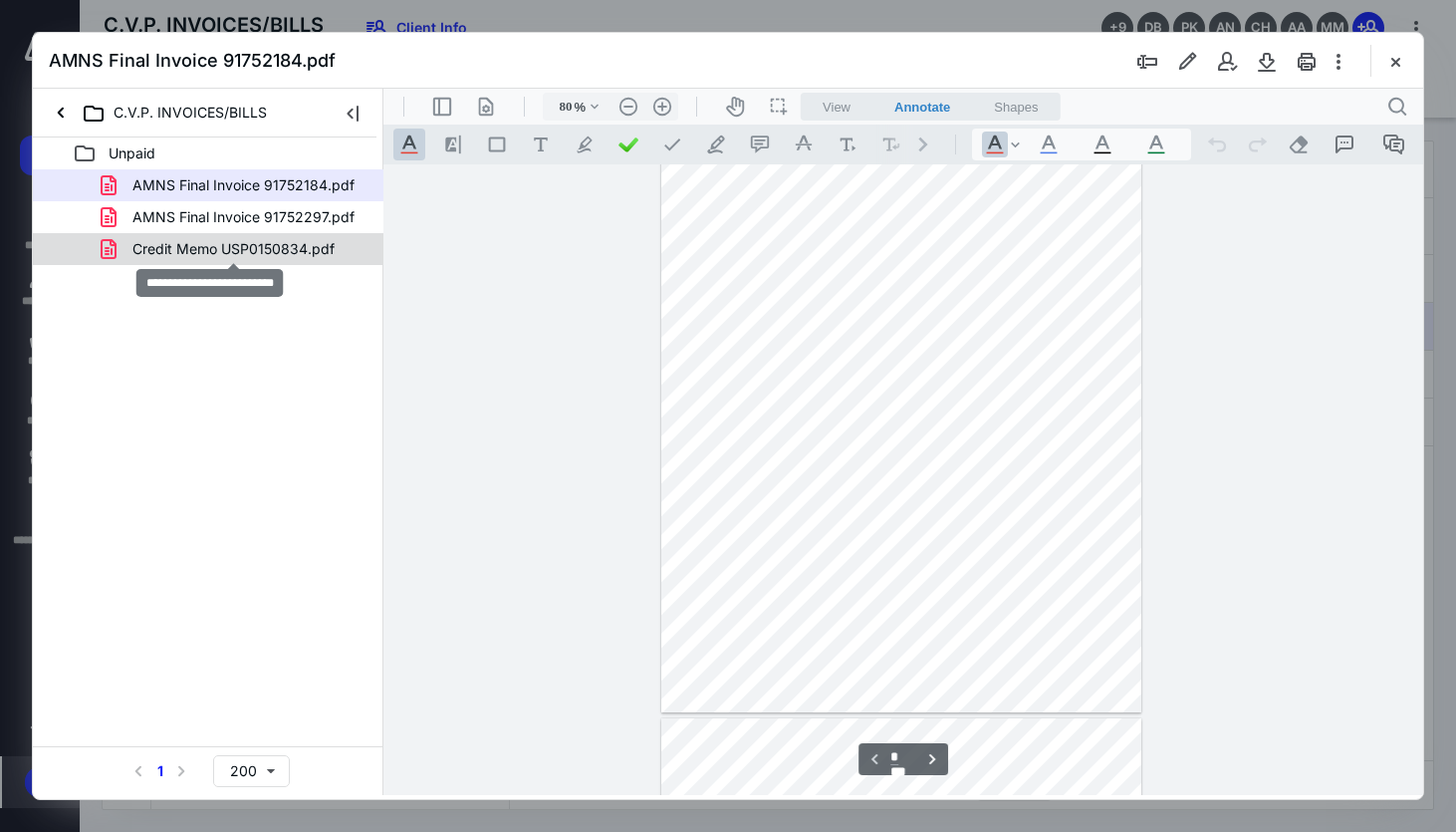 click on "Credit Memo USP0150834.pdf" at bounding box center [233, 249] 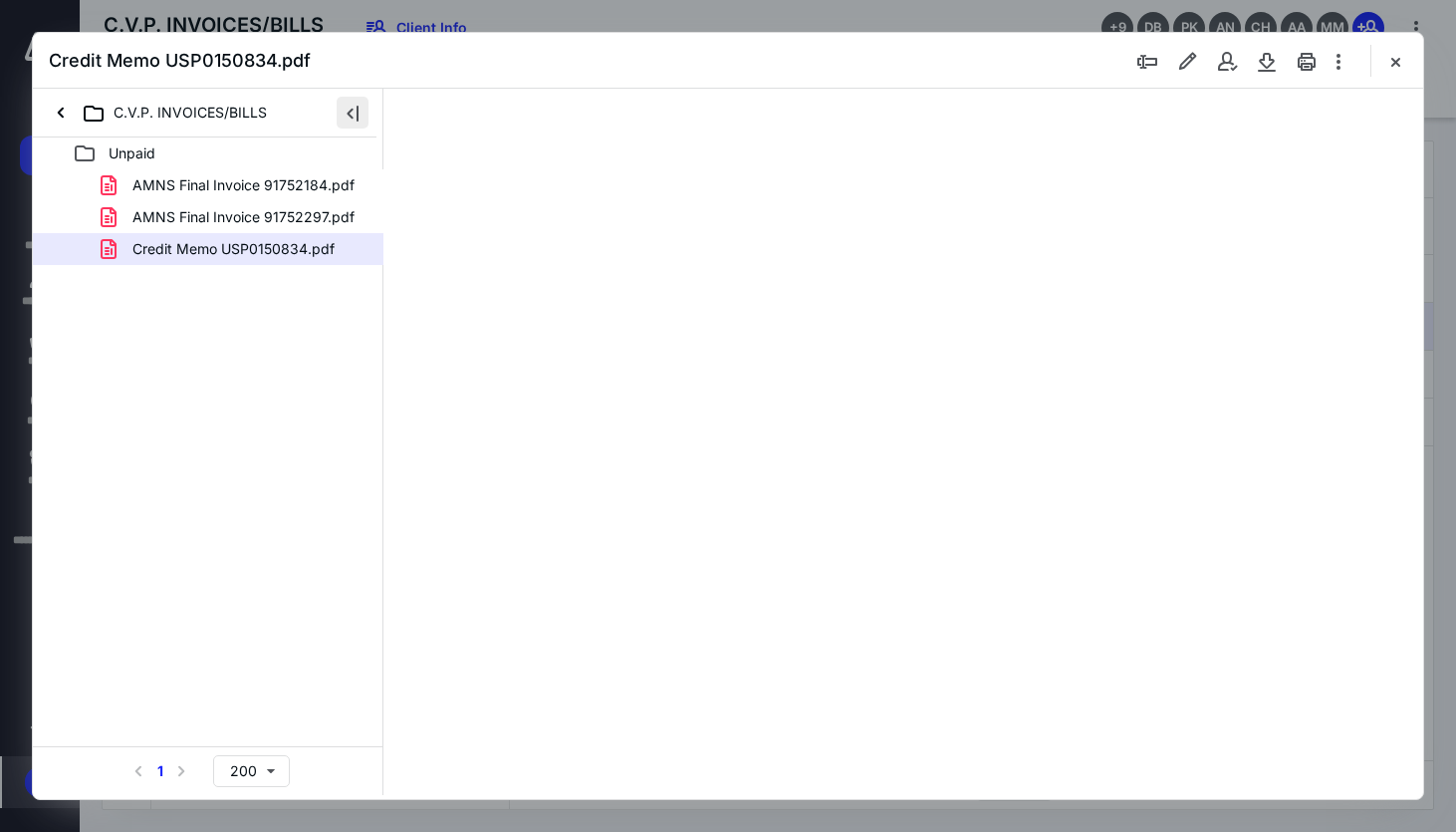 scroll, scrollTop: 0, scrollLeft: 0, axis: both 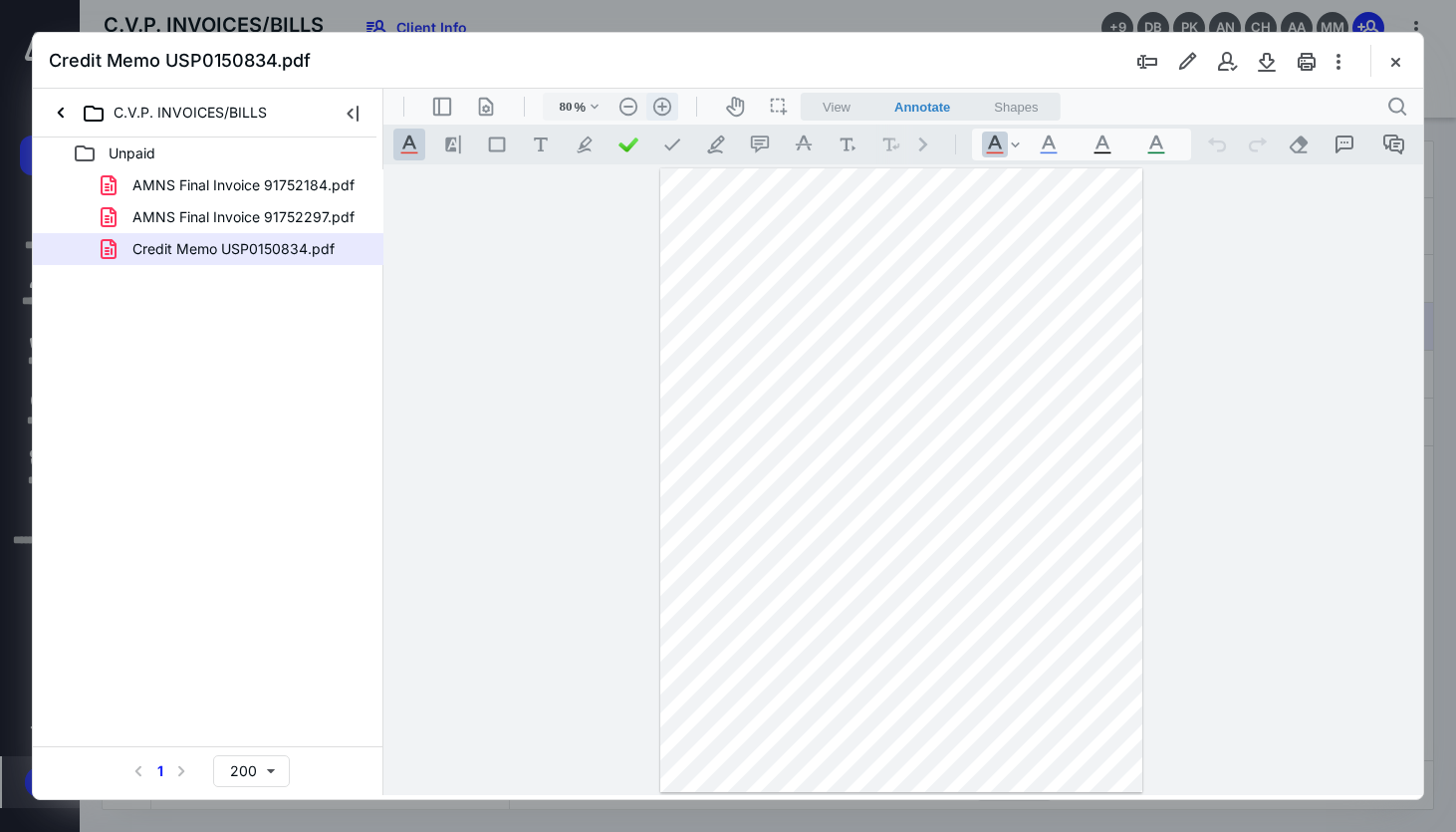 click on ".cls-1{fill:#abb0c4;} icon - header - zoom - in - line" at bounding box center [662, 107] 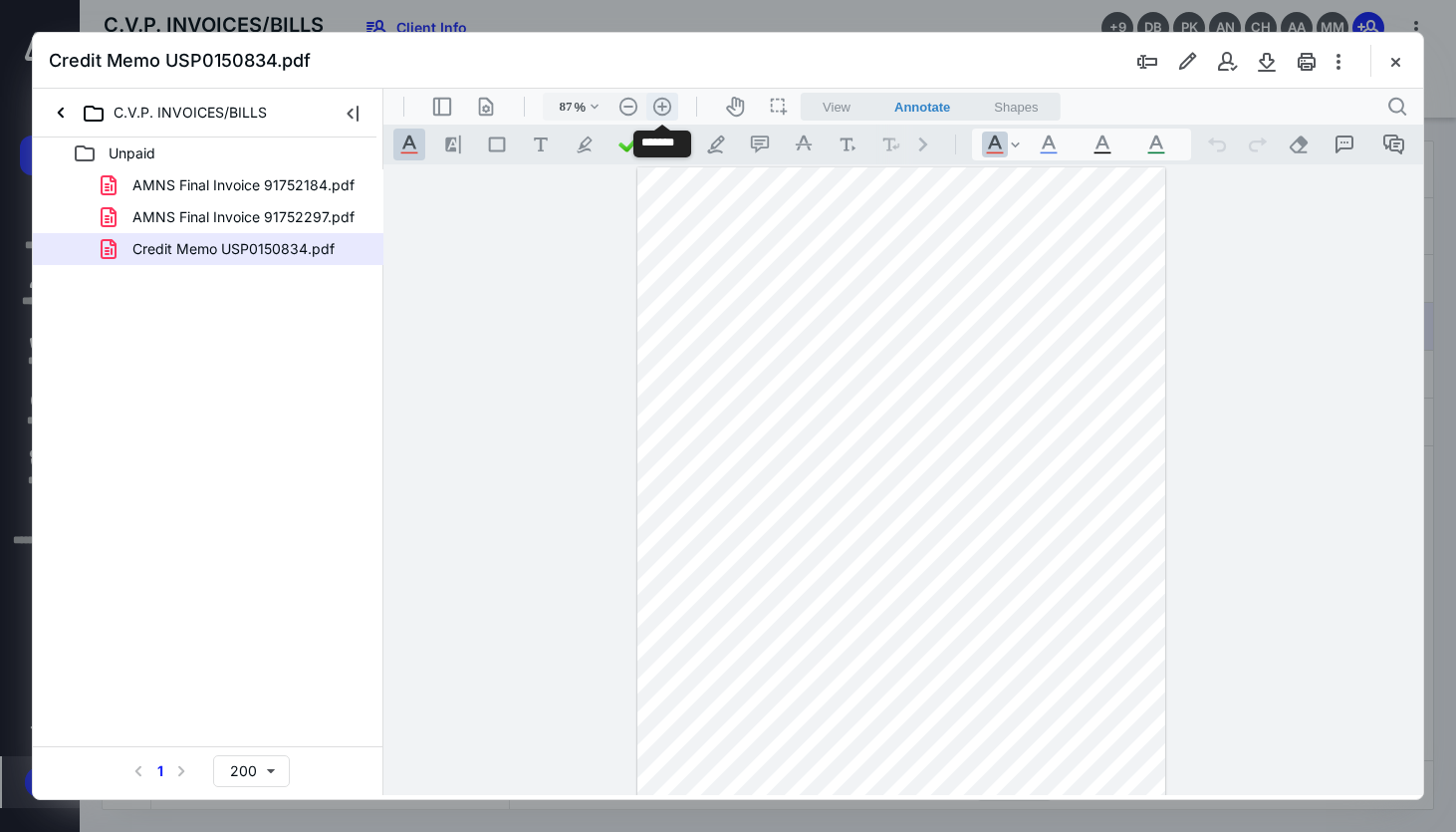 click on ".cls-1{fill:#abb0c4;} icon - header - zoom - in - line" at bounding box center [662, 107] 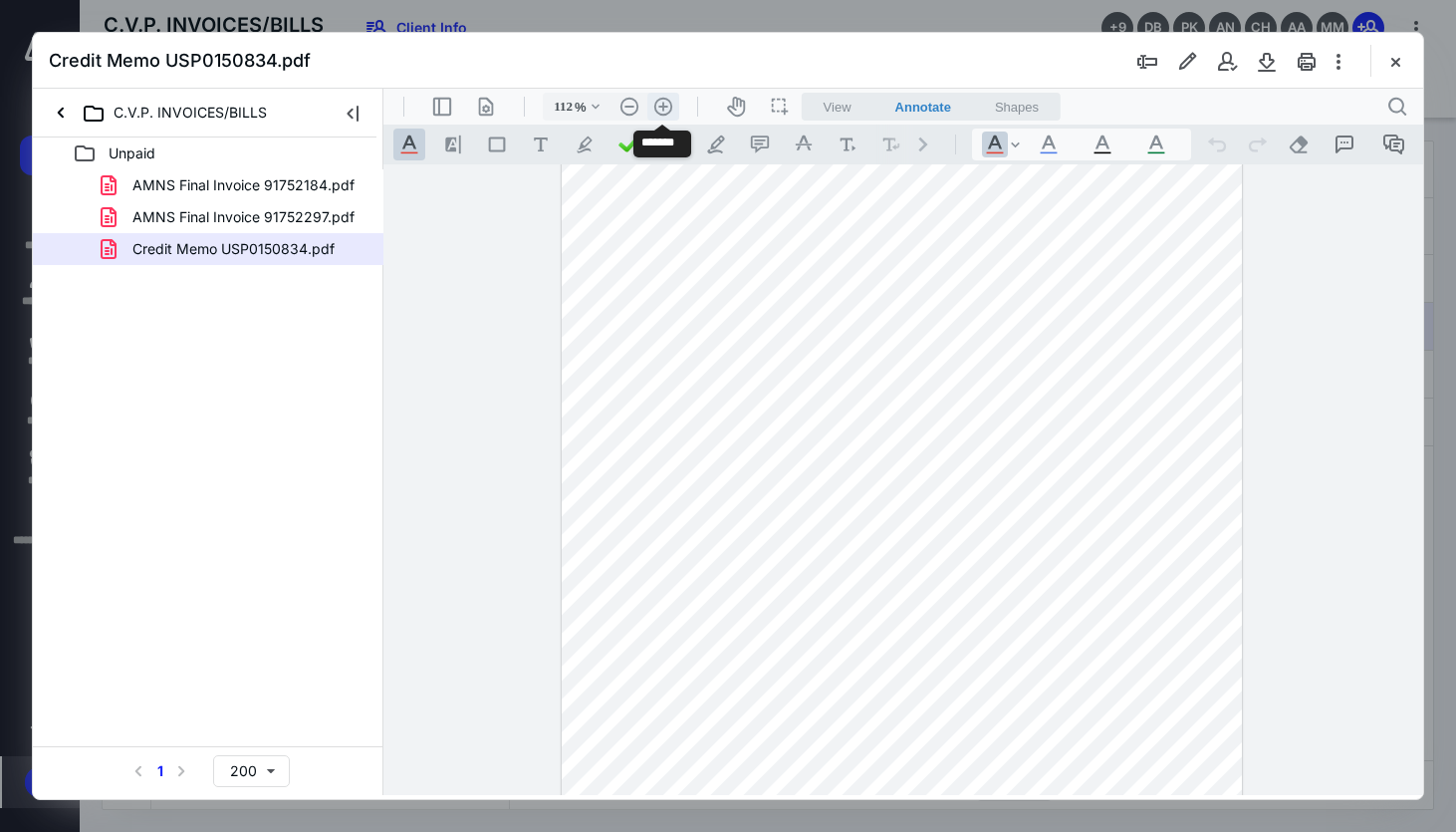 click on ".cls-1{fill:#abb0c4;} icon - header - zoom - in - line" at bounding box center [663, 107] 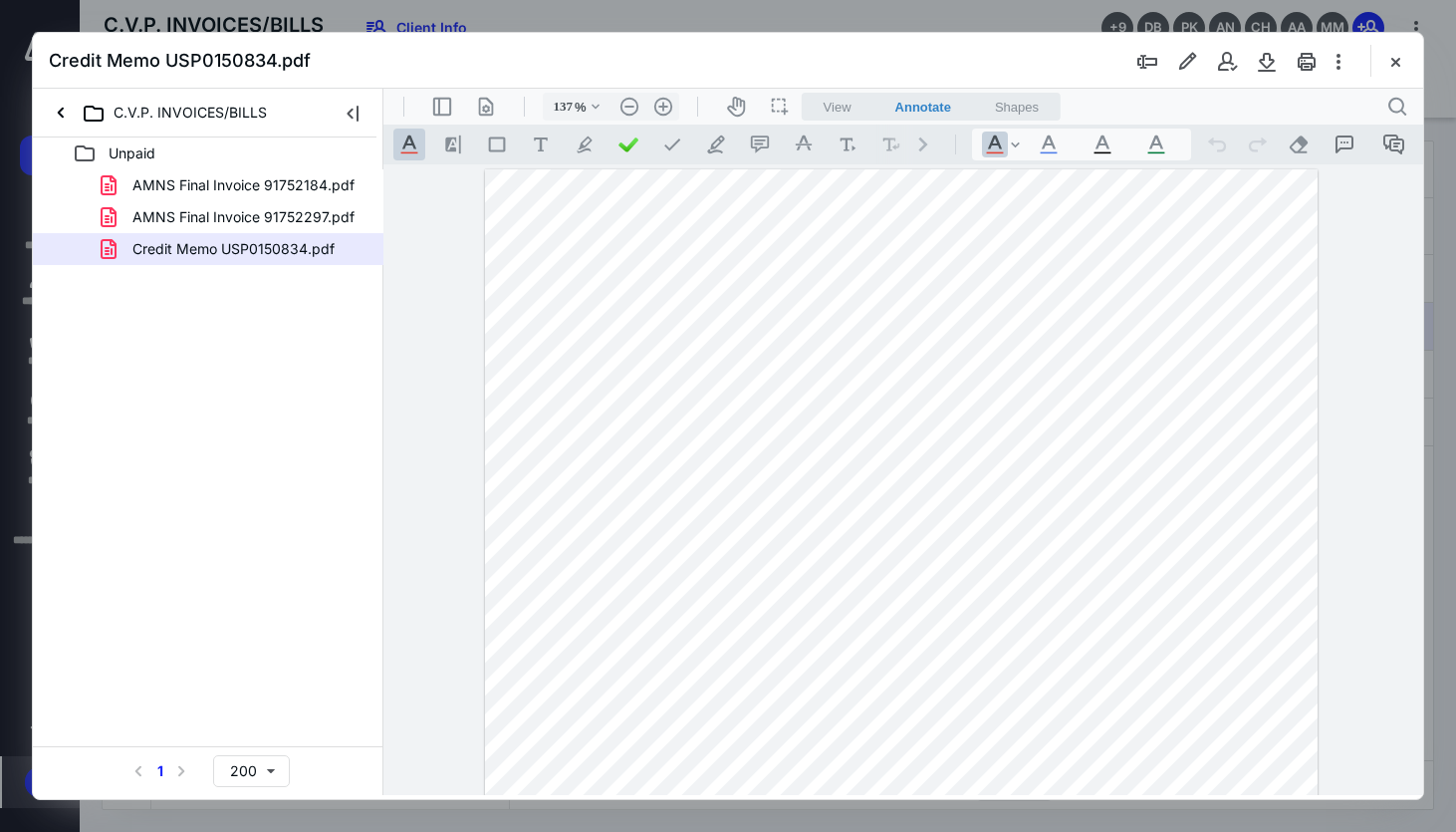 scroll, scrollTop: 320, scrollLeft: 0, axis: vertical 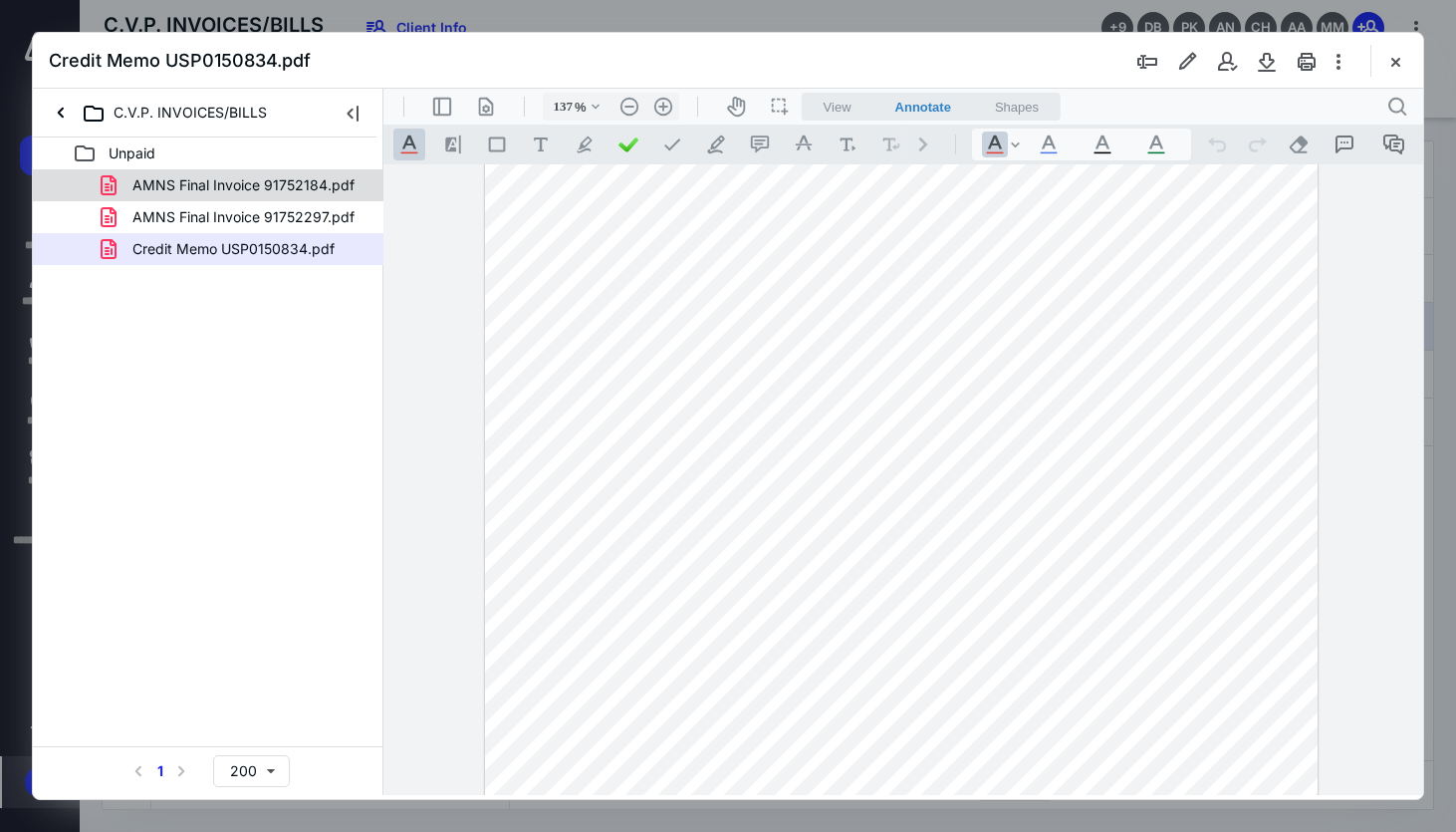 click on "AMNS Final Invoice 91752184.pdf" at bounding box center [208, 185] 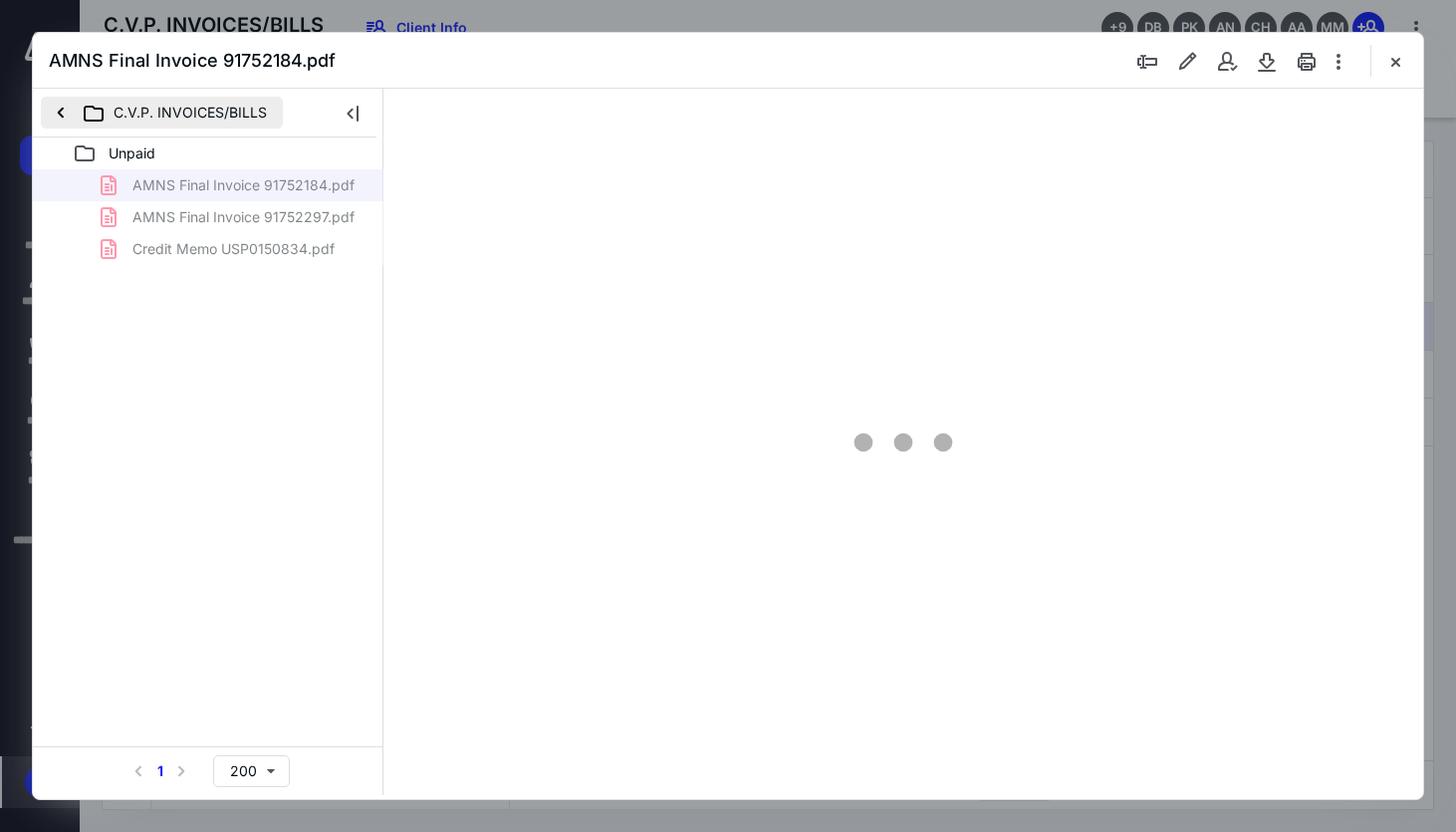 scroll, scrollTop: 79, scrollLeft: 0, axis: vertical 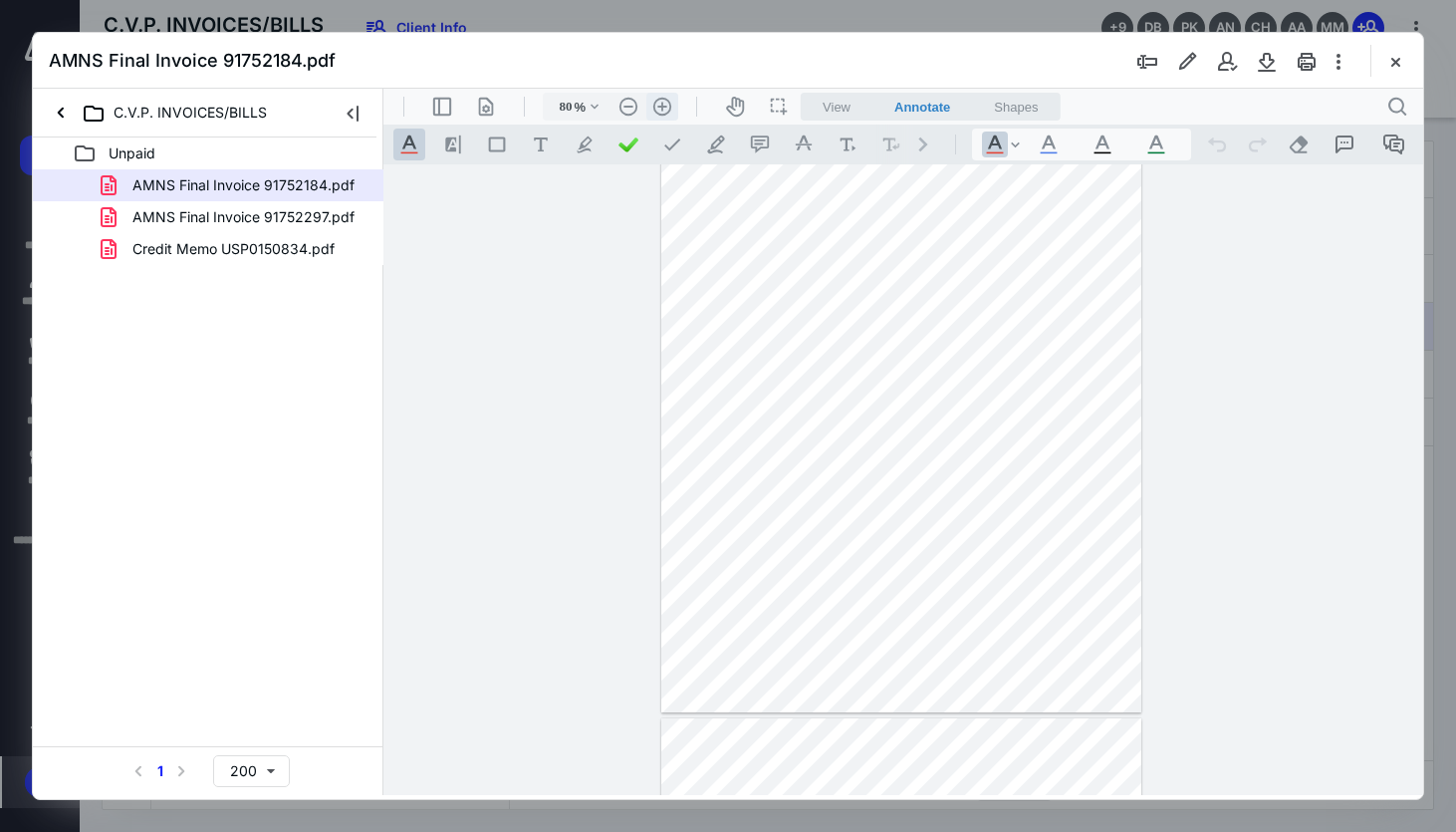 click on ".cls-1{fill:#abb0c4;} icon - header - zoom - in - line" at bounding box center [662, 107] 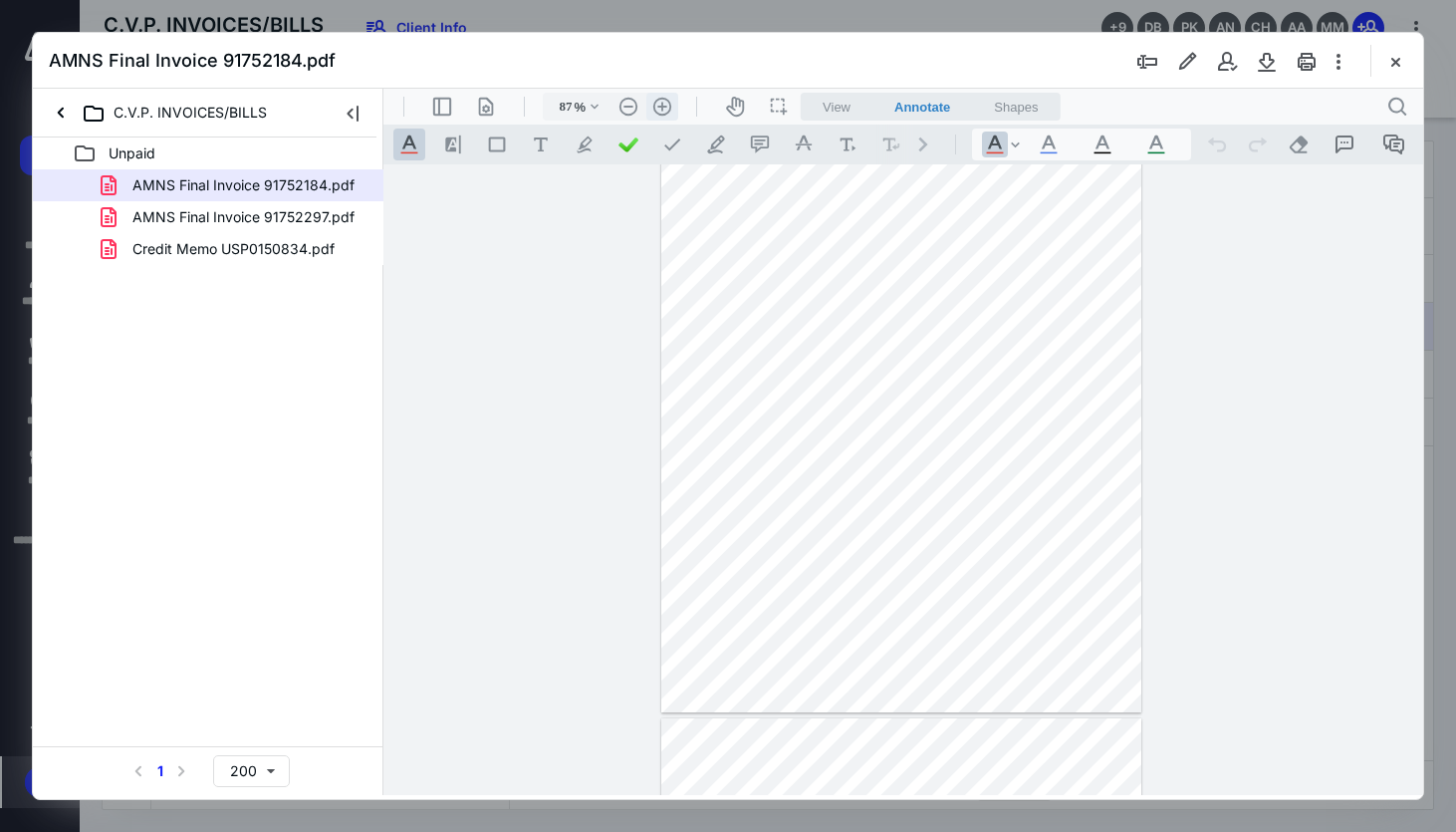 click on ".cls-1{fill:#abb0c4;} icon - header - zoom - in - line" at bounding box center (662, 107) 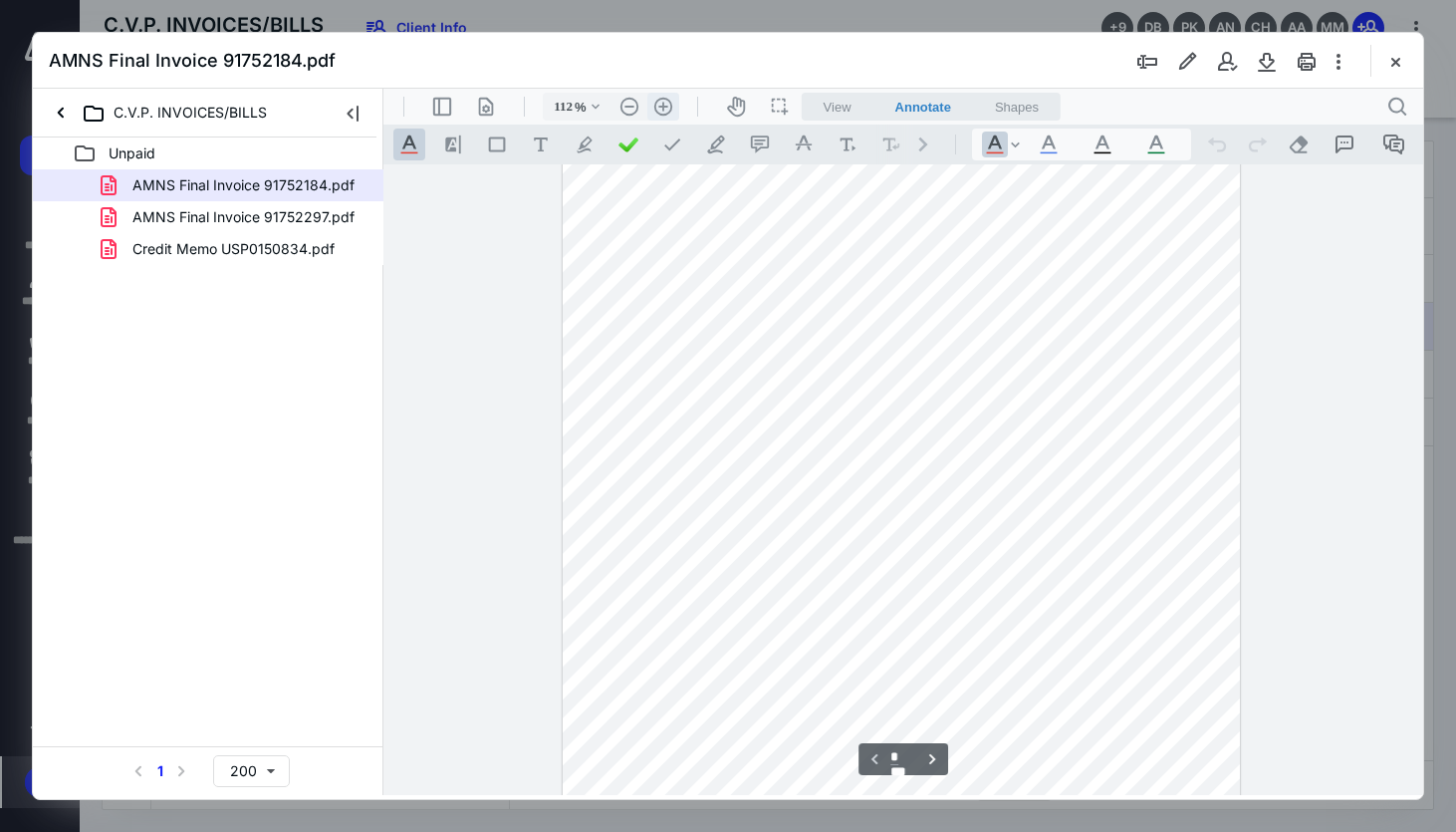 click on ".cls-1{fill:#abb0c4;} icon - header - zoom - in - line" at bounding box center [663, 107] 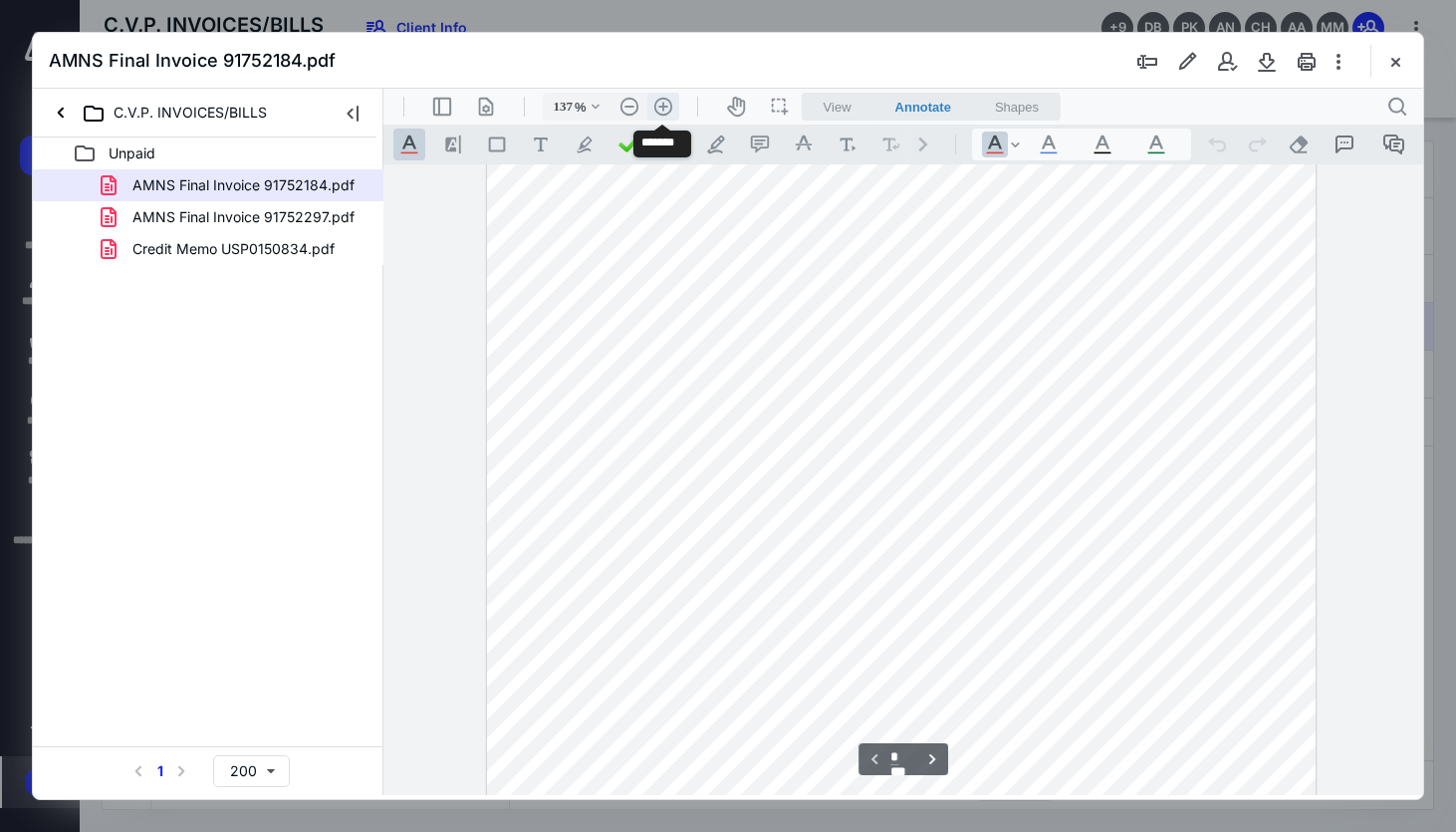 click on ".cls-1{fill:#abb0c4;} icon - header - zoom - in - line" at bounding box center [663, 107] 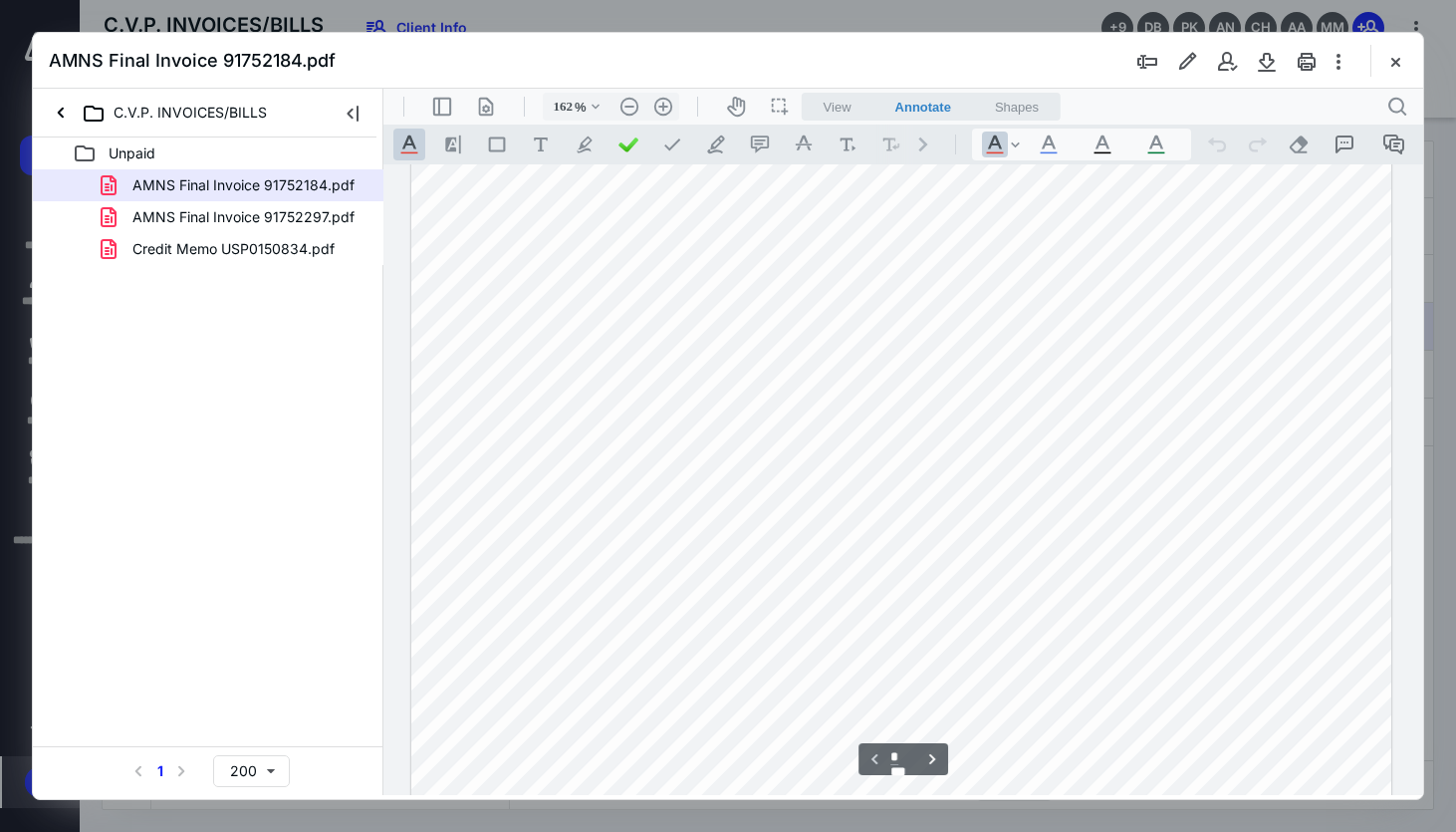 scroll, scrollTop: 0, scrollLeft: 0, axis: both 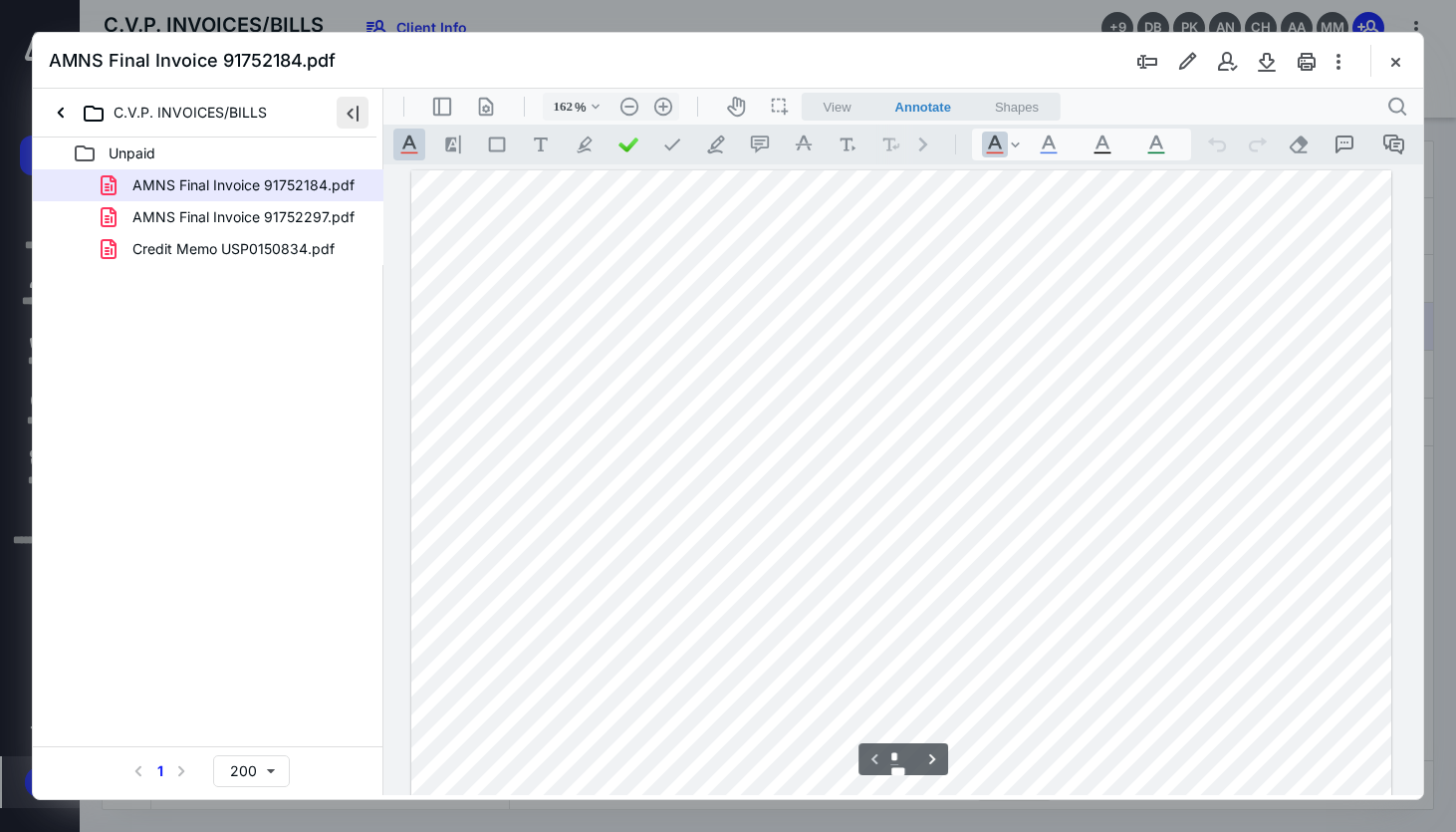 click at bounding box center (353, 113) 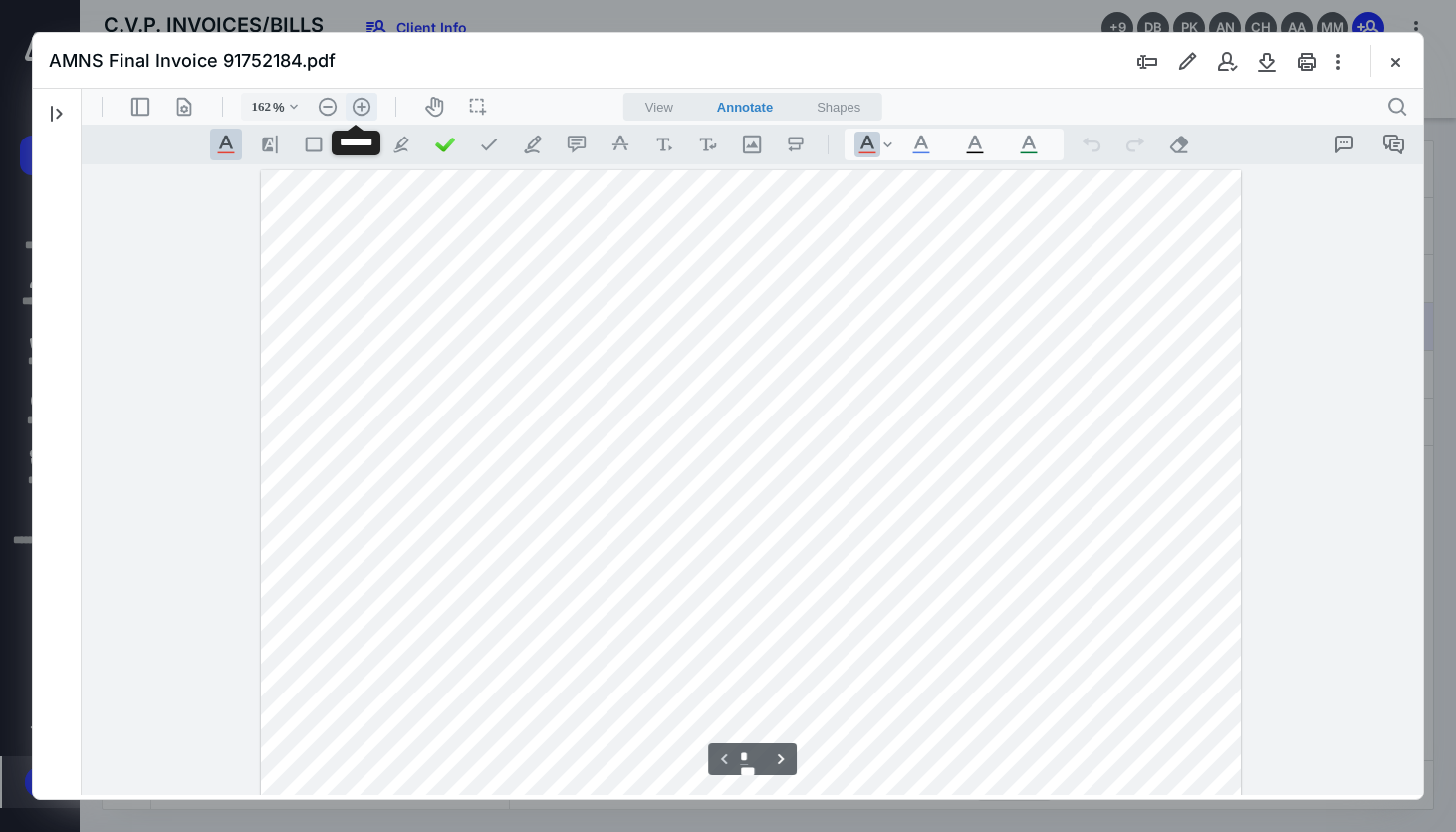 click on ".cls-1{fill:#abb0c4;} icon - header - zoom - in - line" at bounding box center (362, 107) 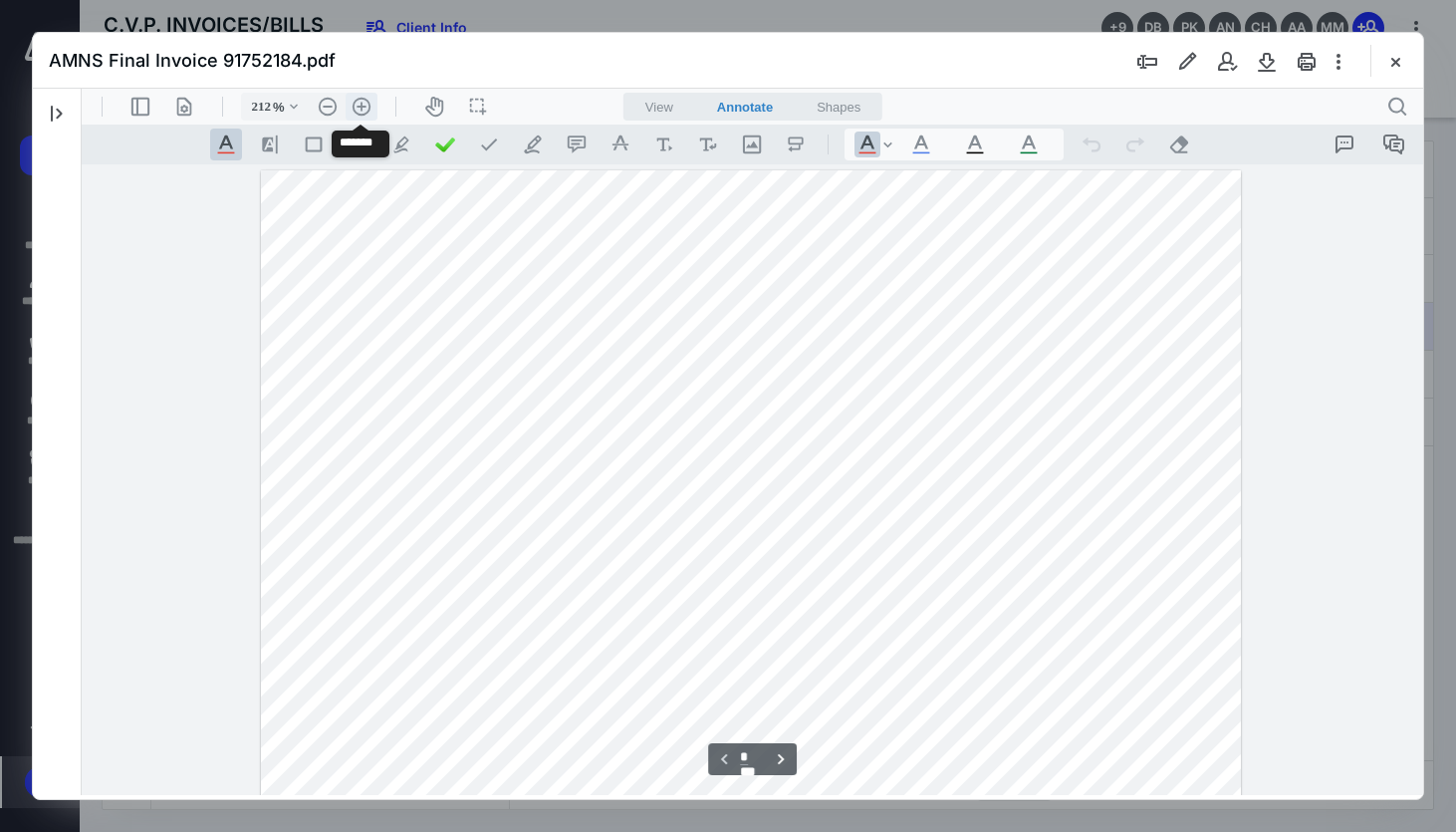 scroll, scrollTop: 86, scrollLeft: 0, axis: vertical 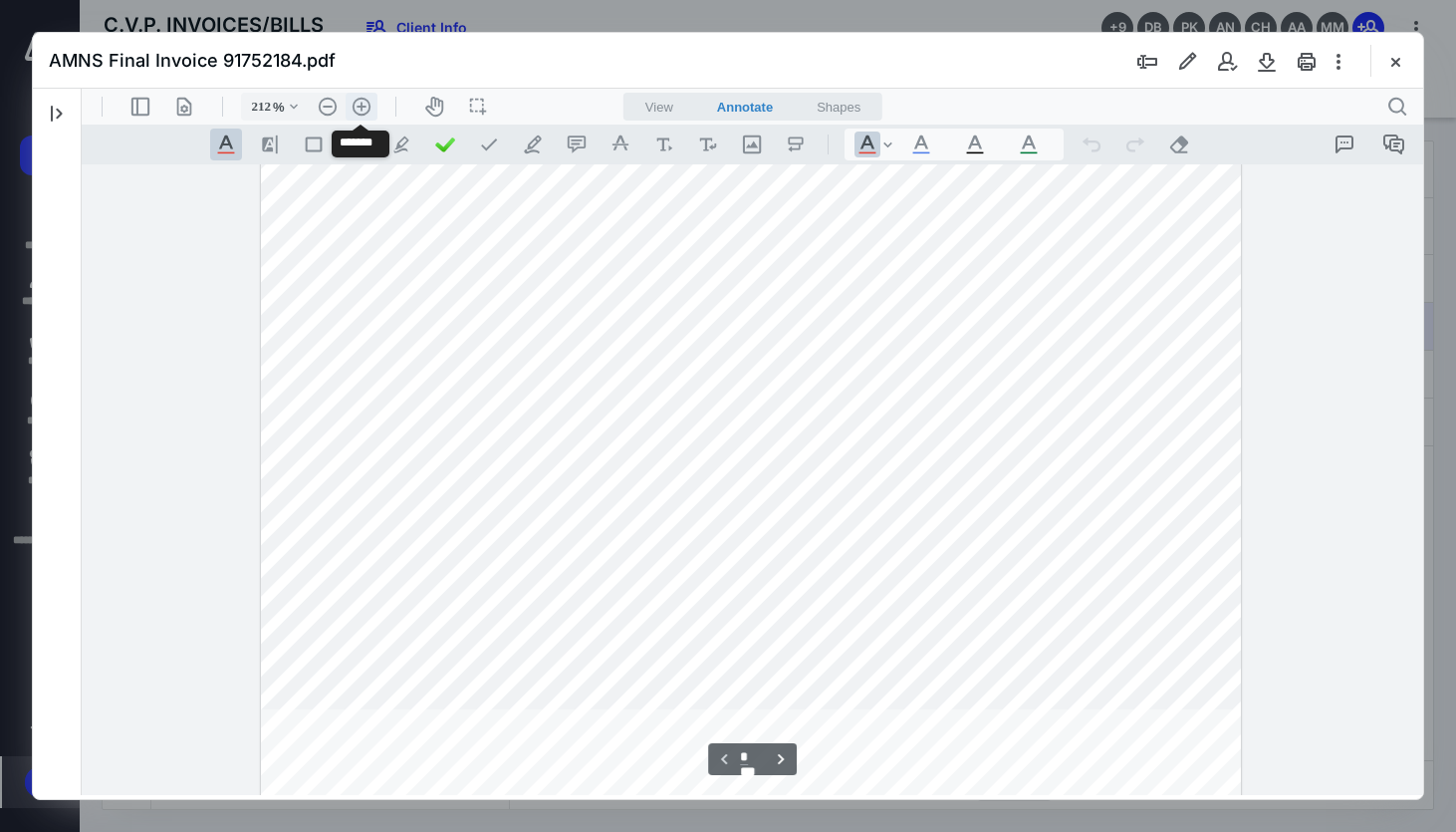 click on ".cls-1{fill:#abb0c4;} icon - header - zoom - in - line" at bounding box center [362, 107] 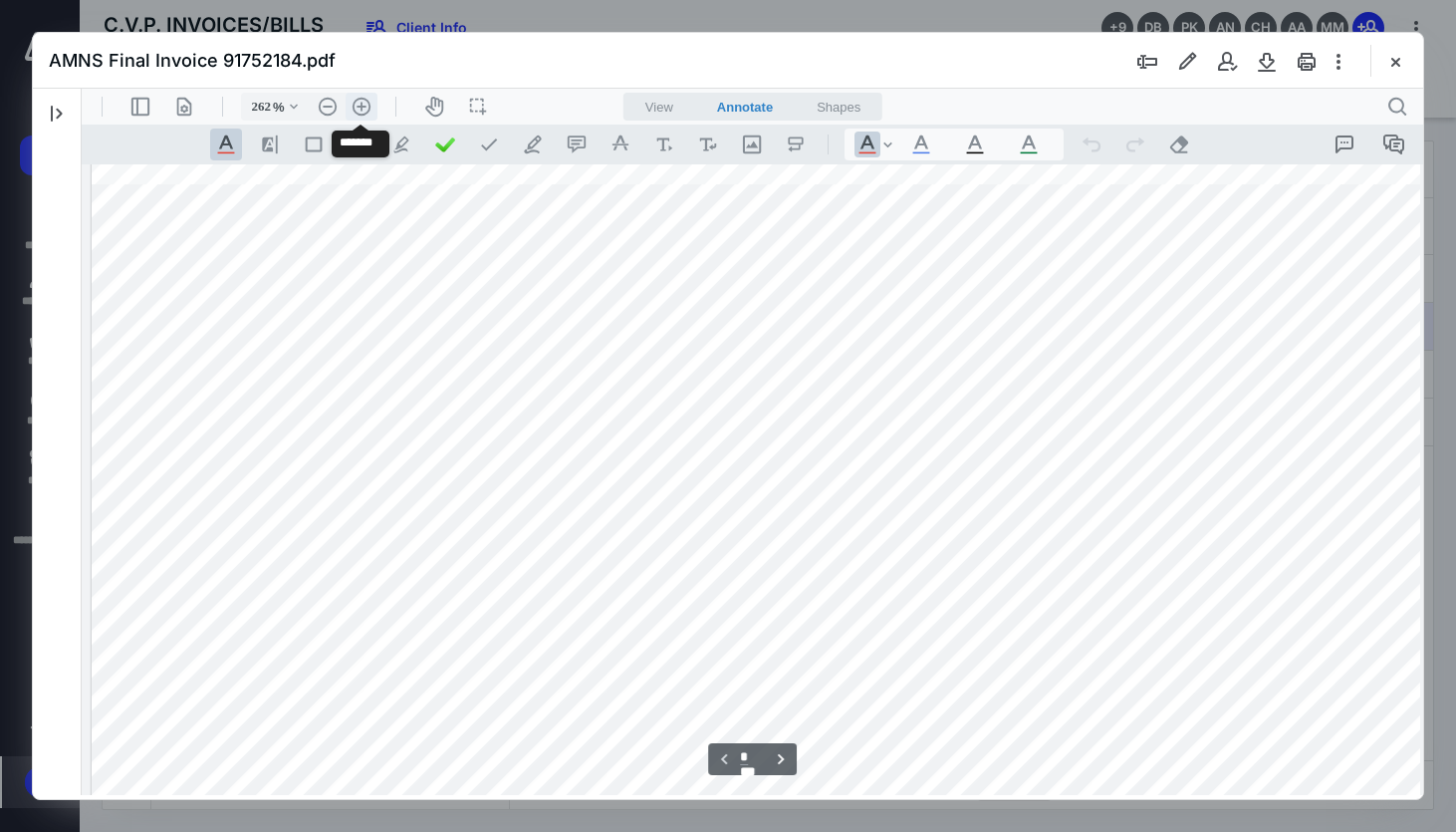 scroll, scrollTop: 171, scrollLeft: 138, axis: both 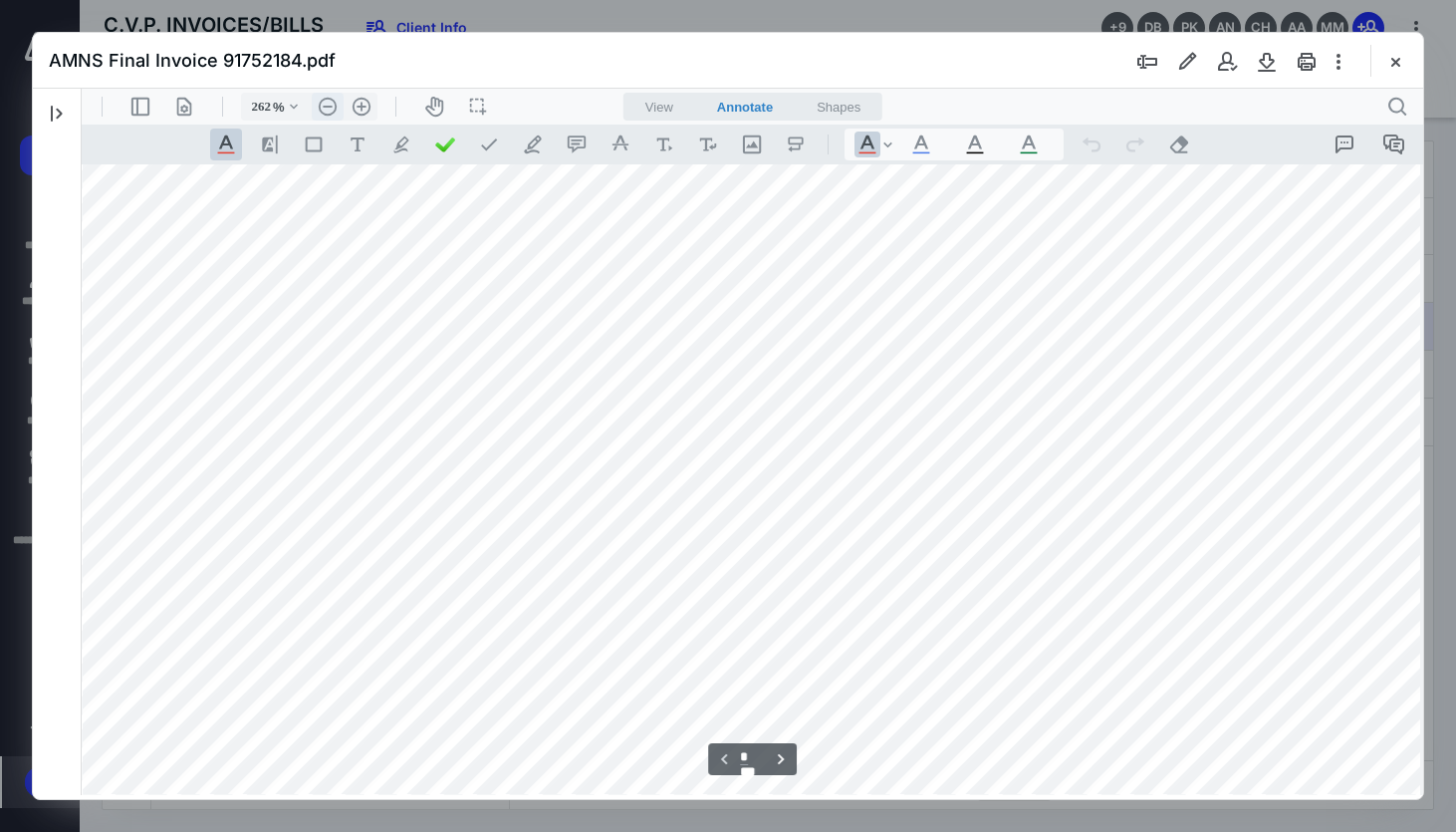 click on ".cls-1{fill:#abb0c4;} icon - header - zoom - out - line" at bounding box center (328, 107) 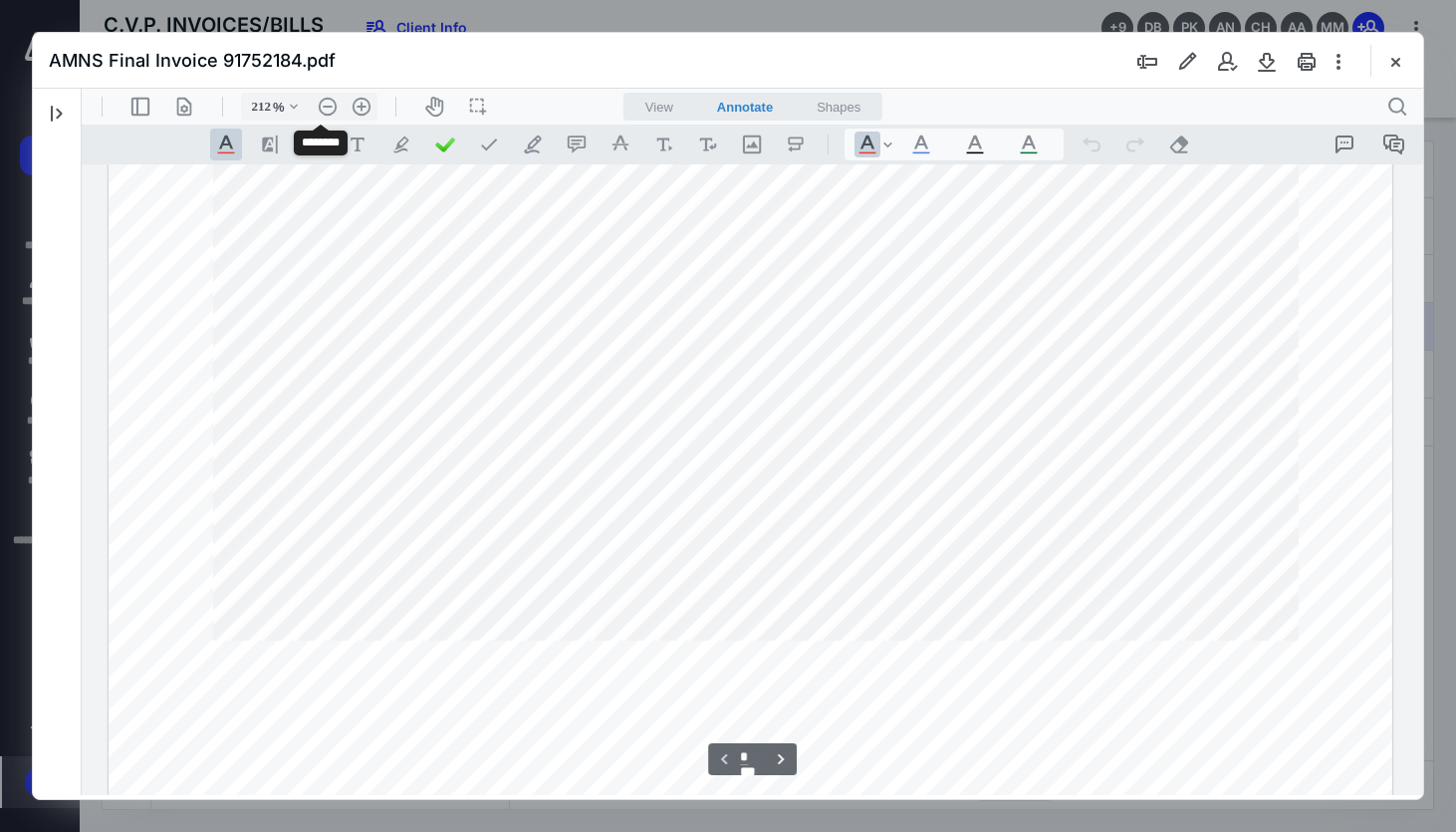 scroll, scrollTop: 86, scrollLeft: 0, axis: vertical 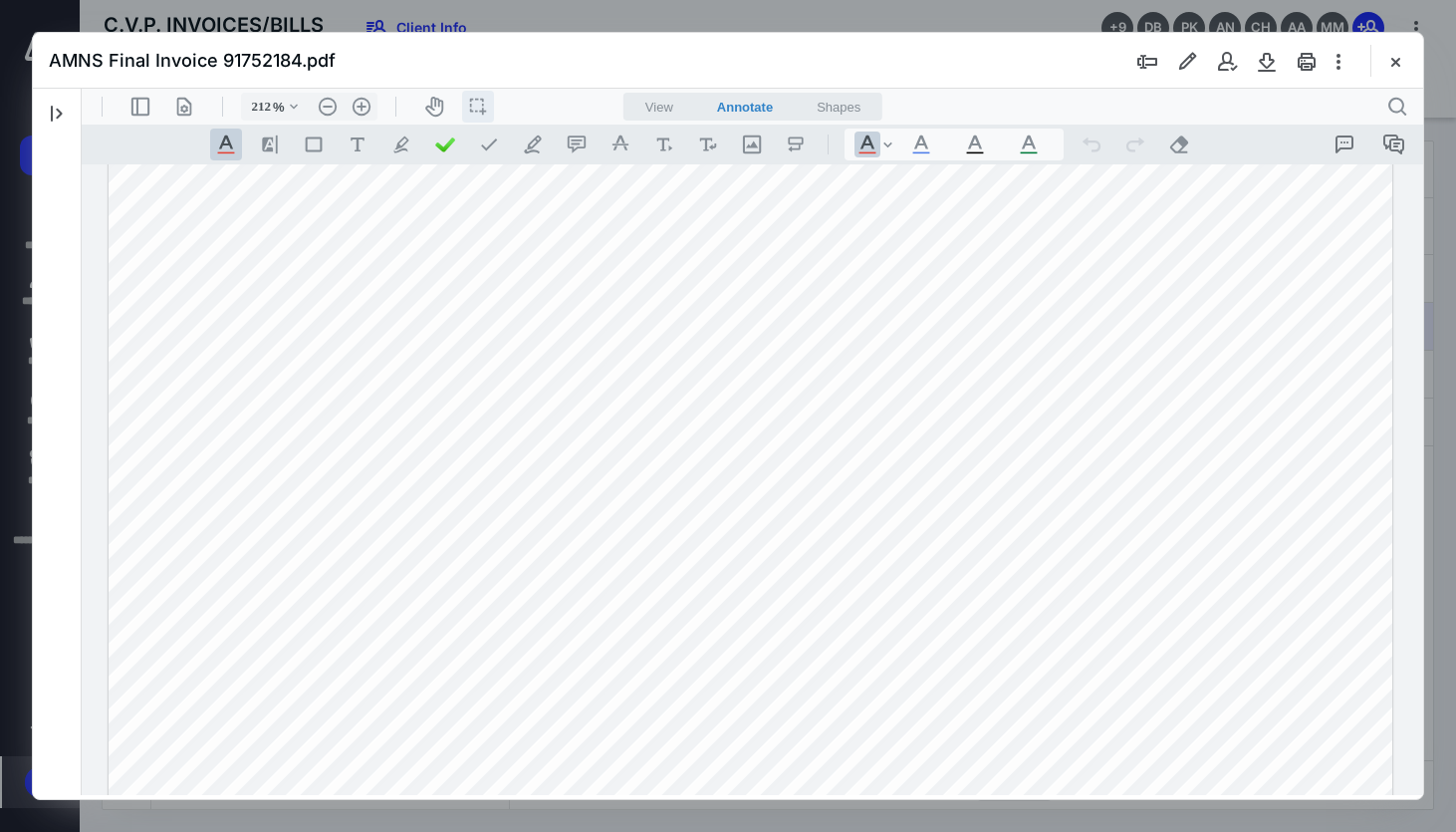 click on "icon / operation / multi select" at bounding box center (478, 107) 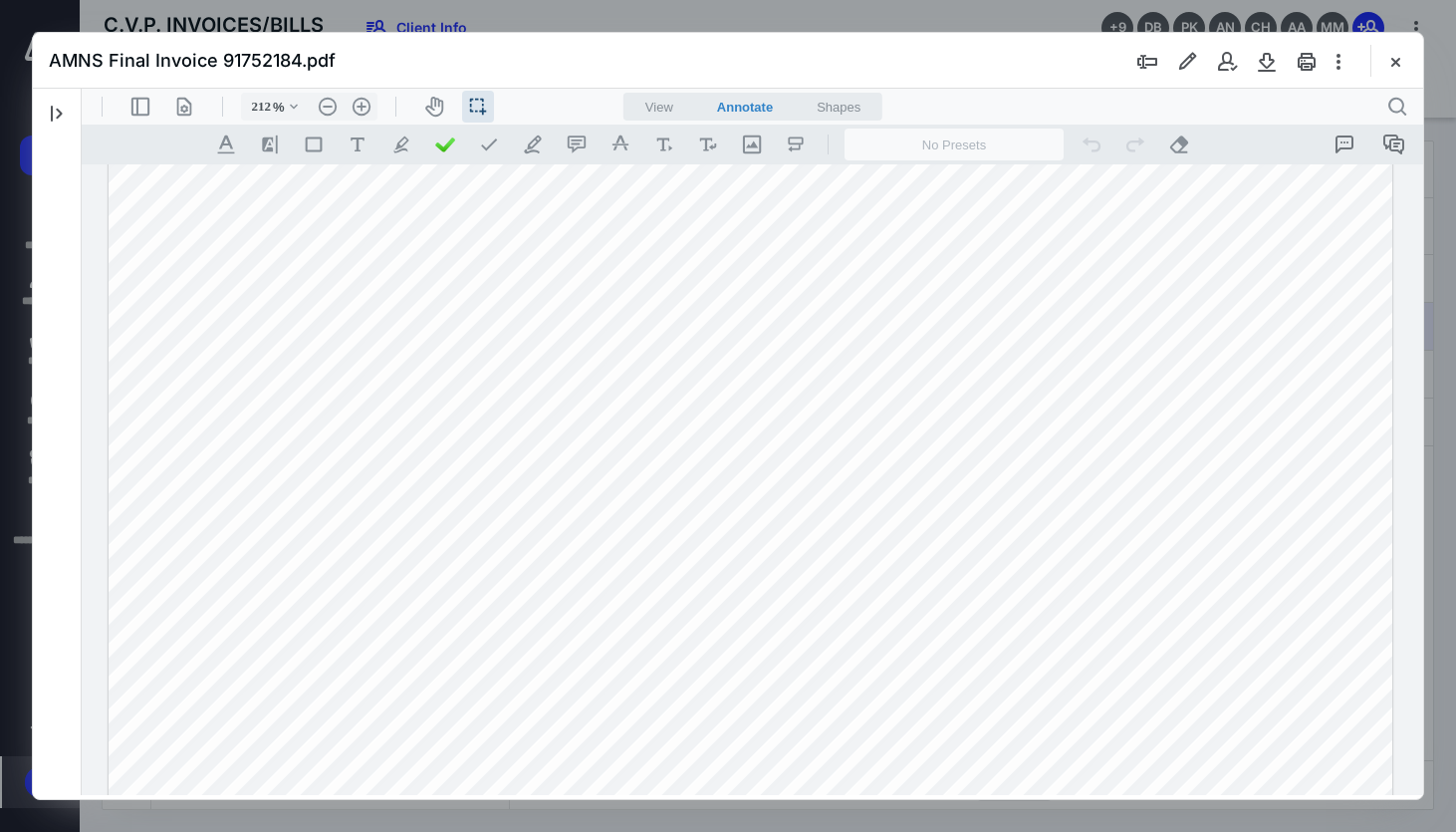 drag, startPoint x: 1223, startPoint y: 284, endPoint x: 1334, endPoint y: 289, distance: 111.11256 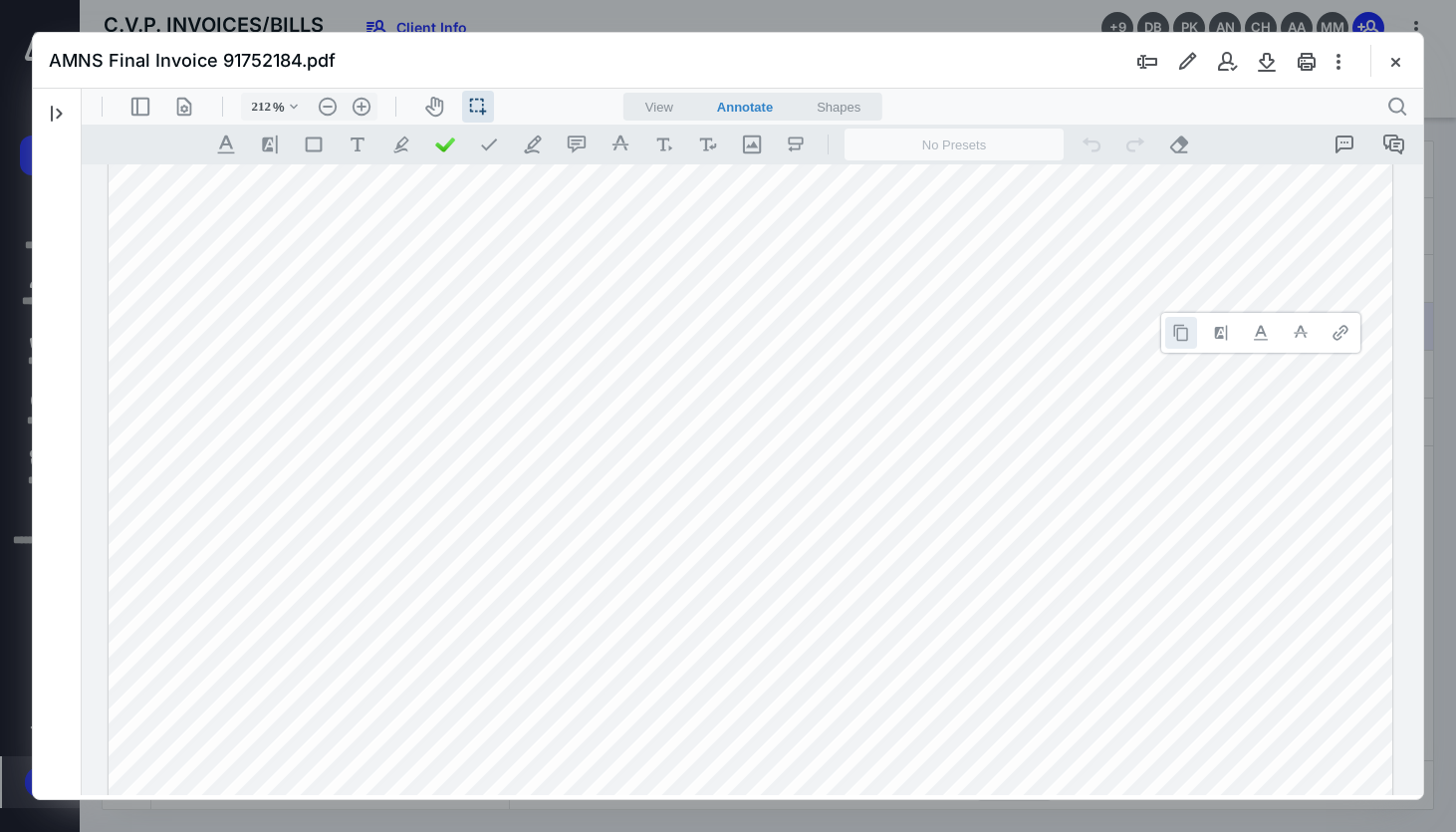 click at bounding box center (1181, 333) 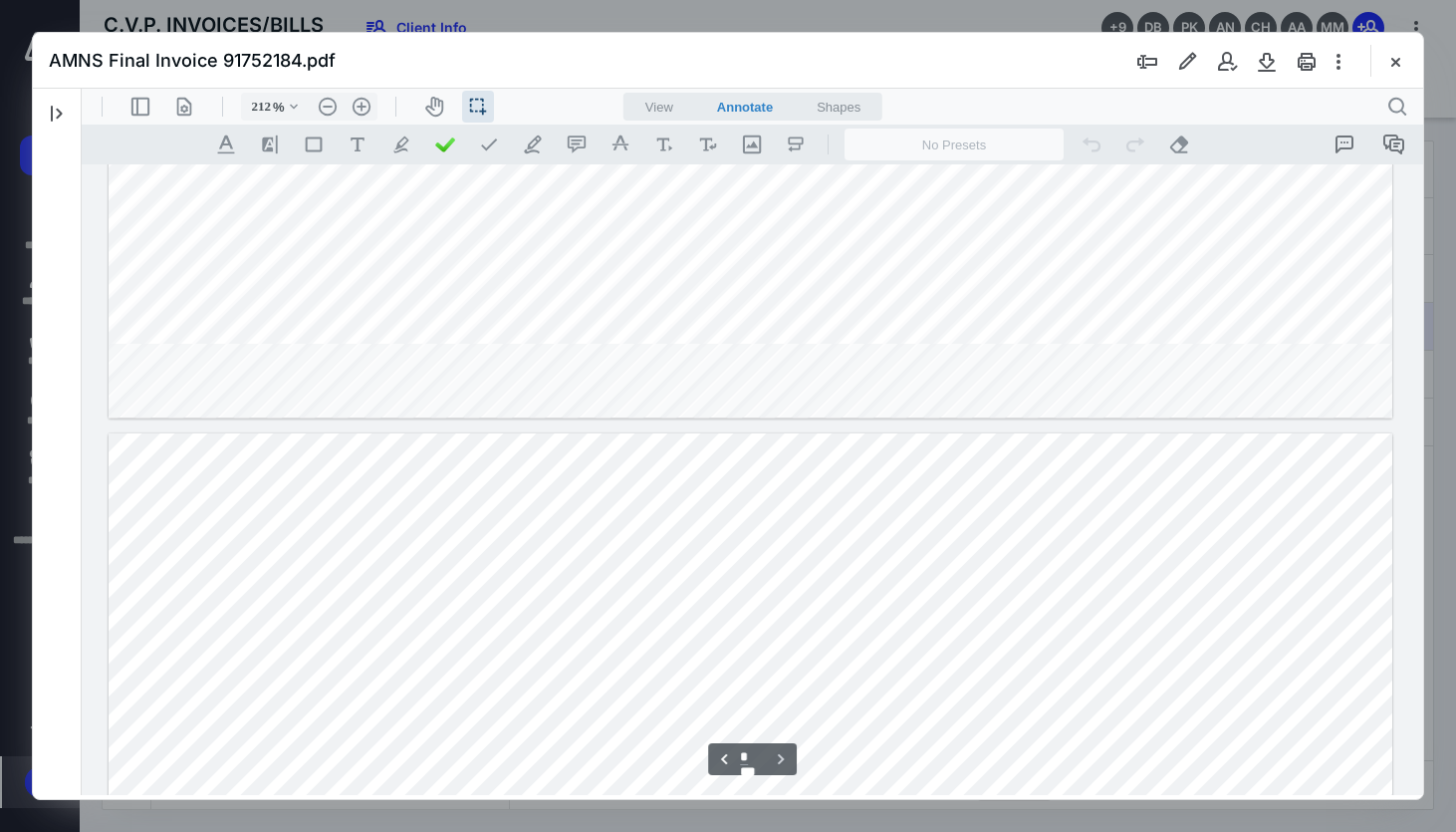 type on "*" 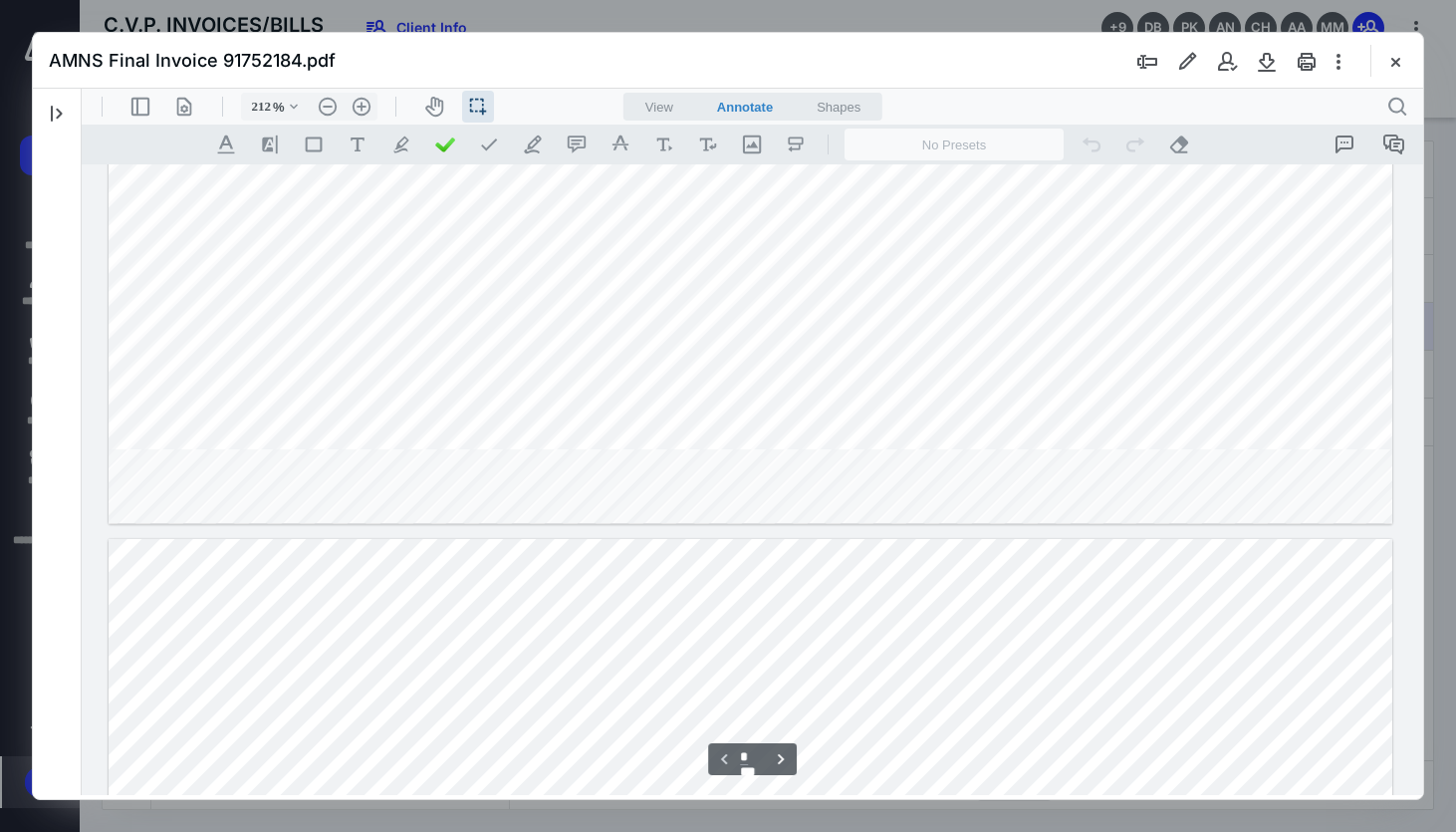 scroll, scrollTop: 1209, scrollLeft: 0, axis: vertical 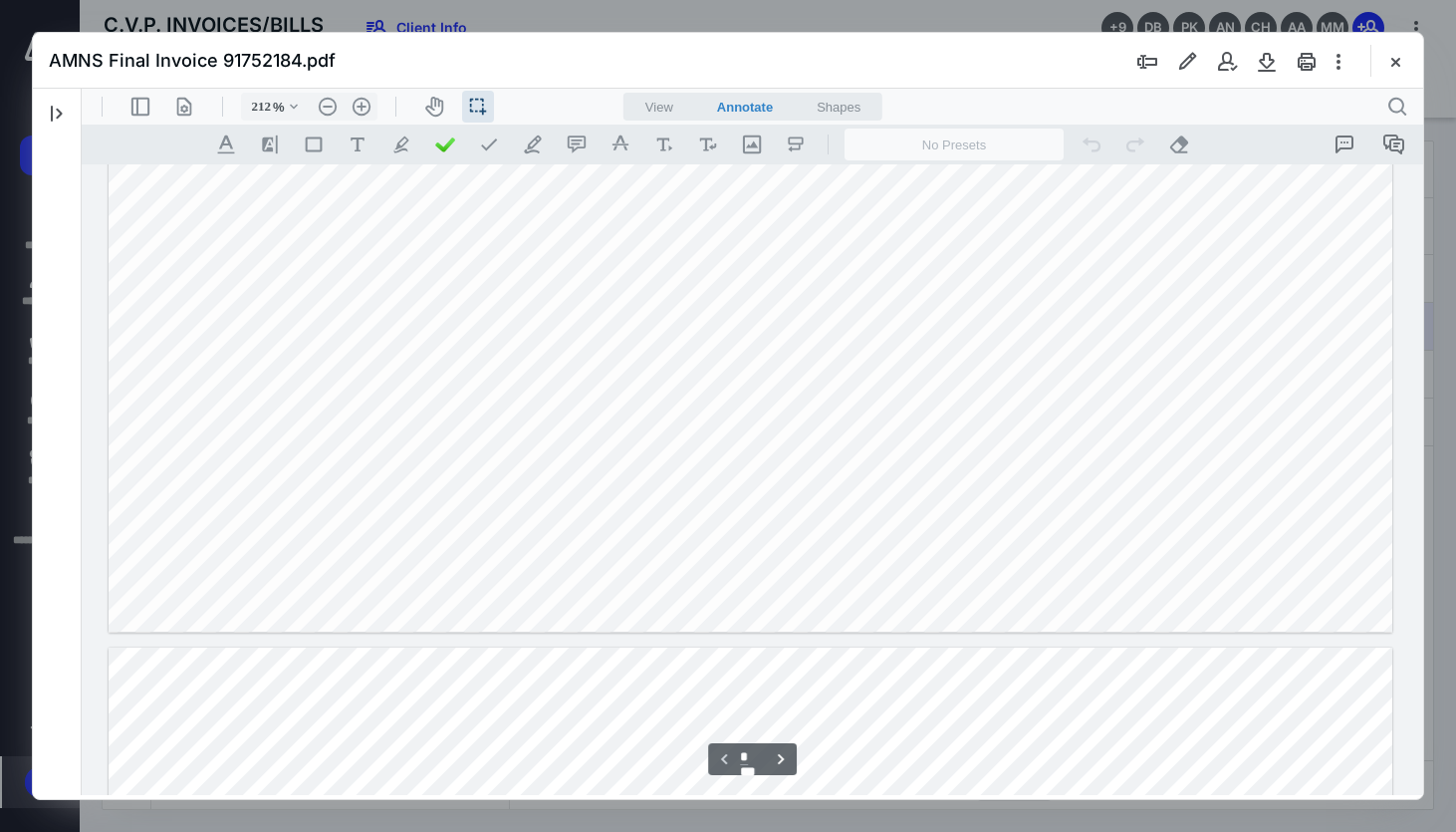 click at bounding box center (750, -202) 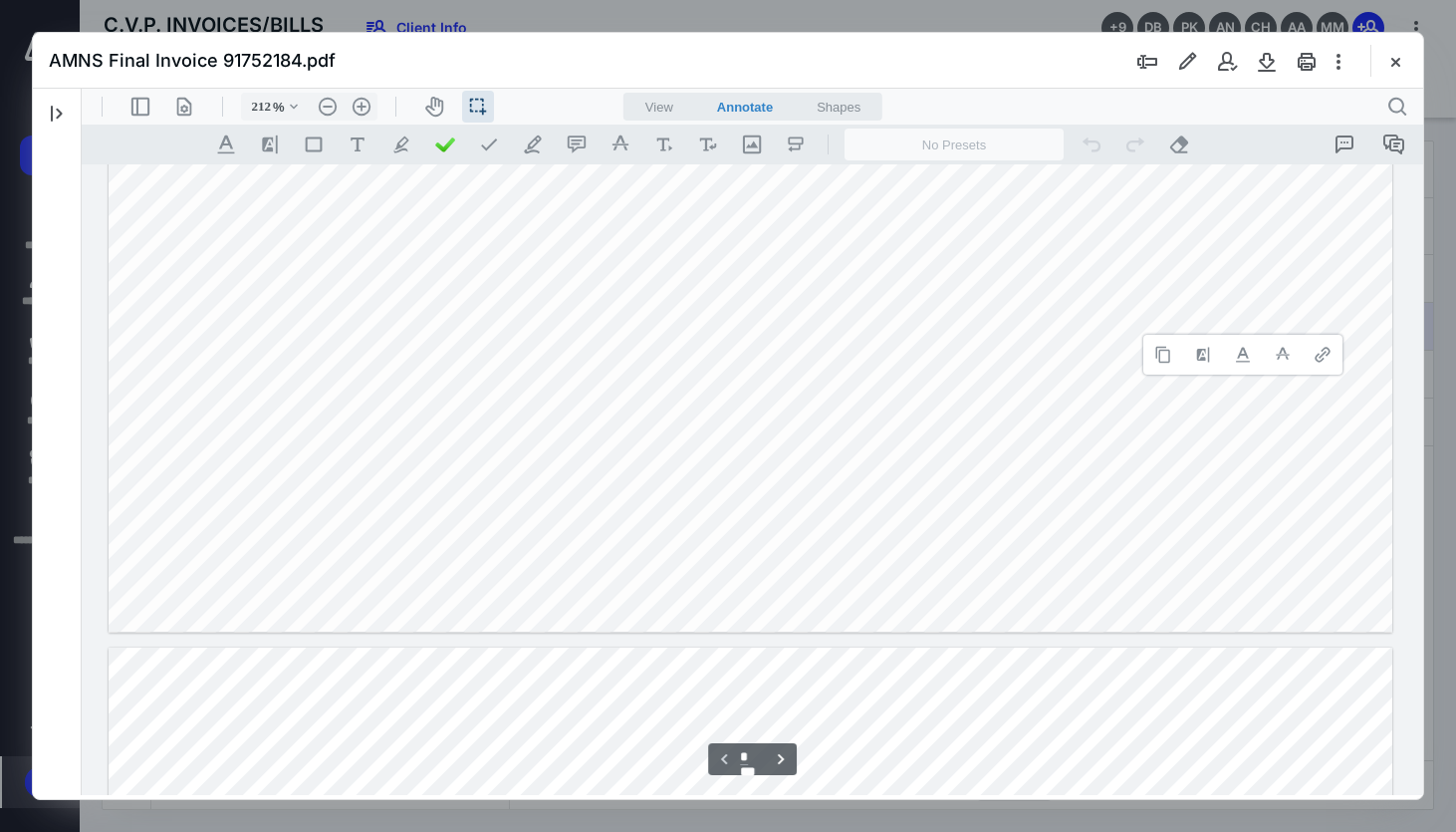 click at bounding box center [750, -202] 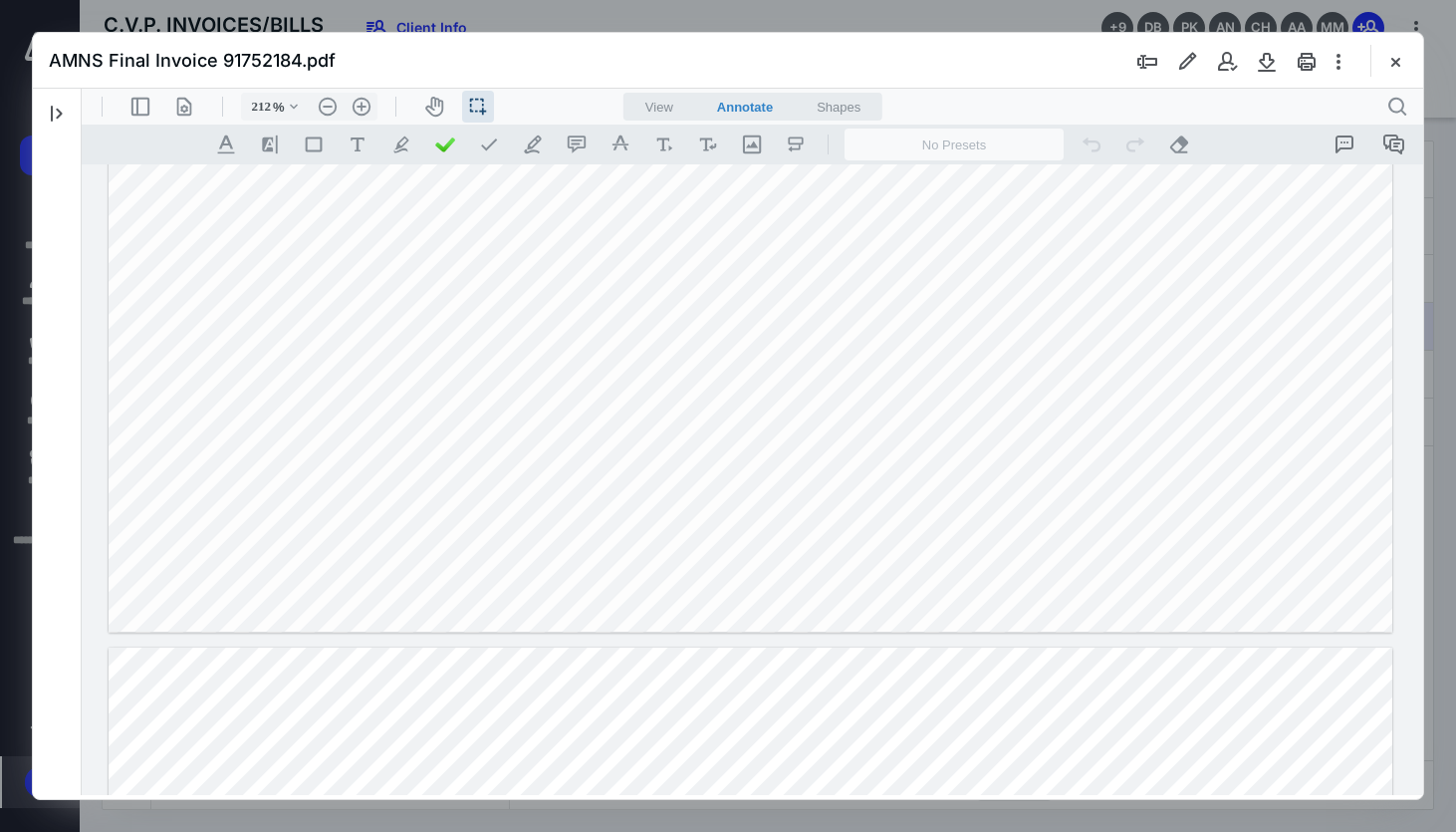 drag, startPoint x: 1203, startPoint y: 304, endPoint x: 1266, endPoint y: 305, distance: 63.007936 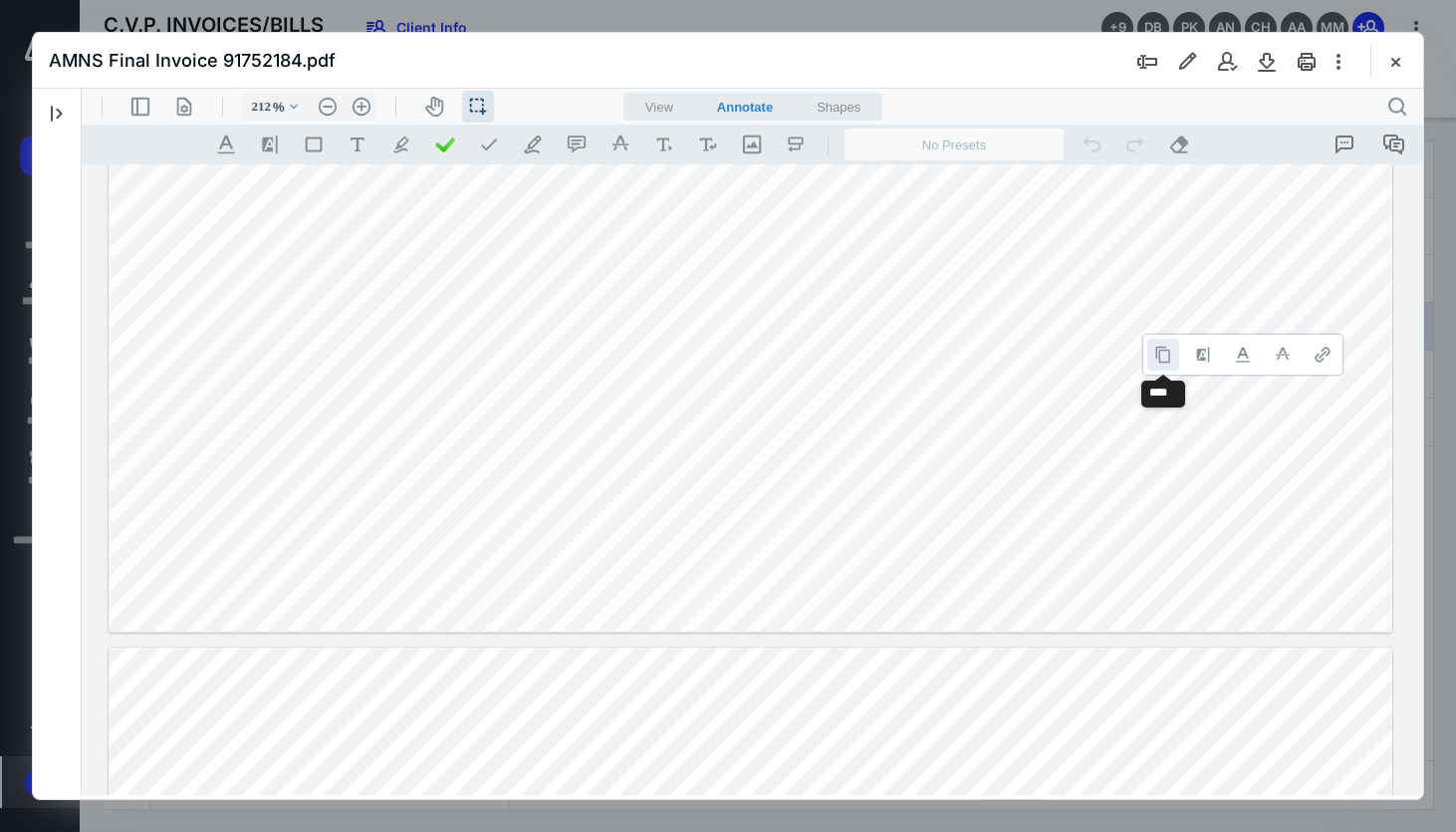 click at bounding box center (1163, 355) 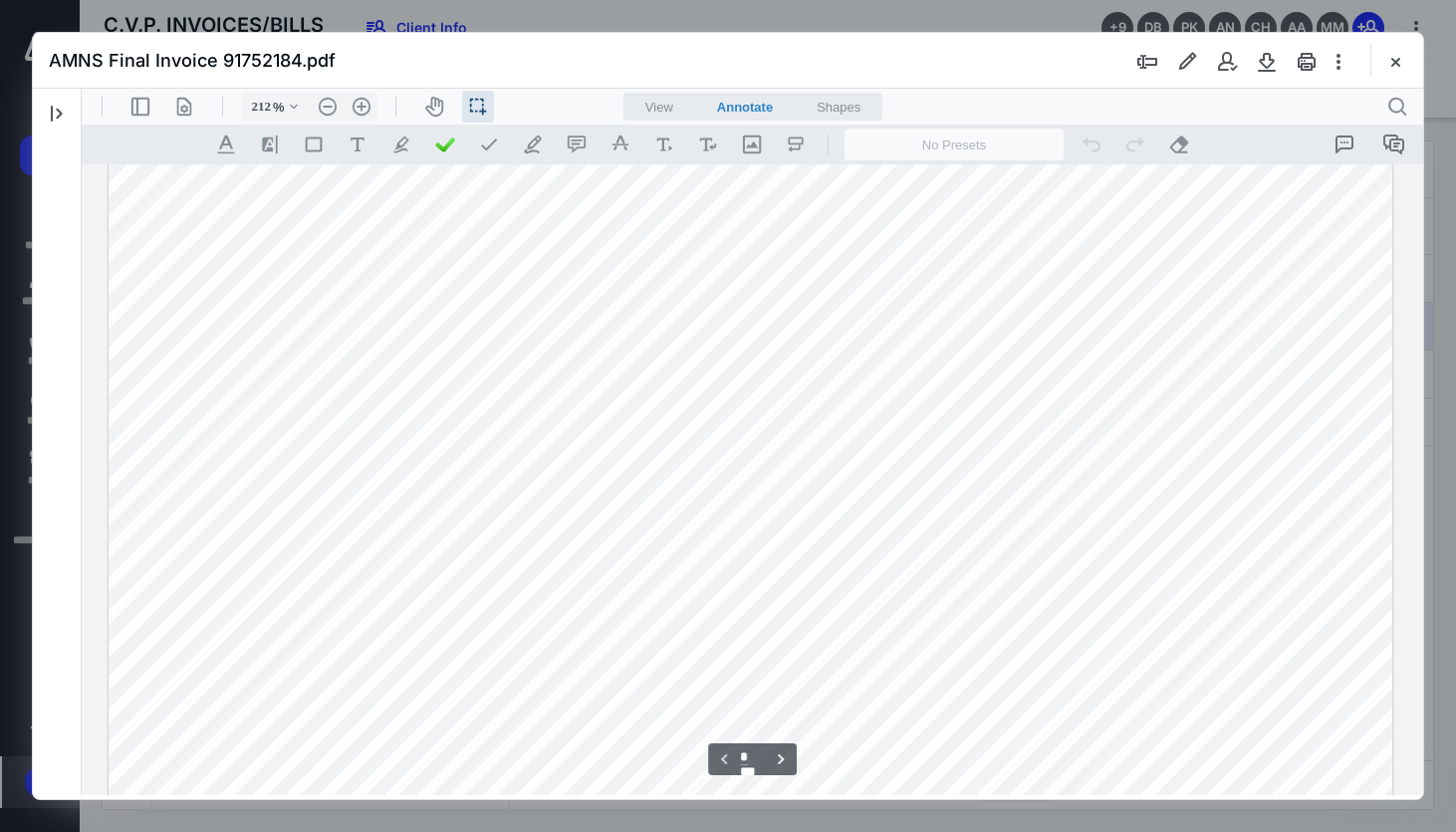 scroll, scrollTop: 0, scrollLeft: 0, axis: both 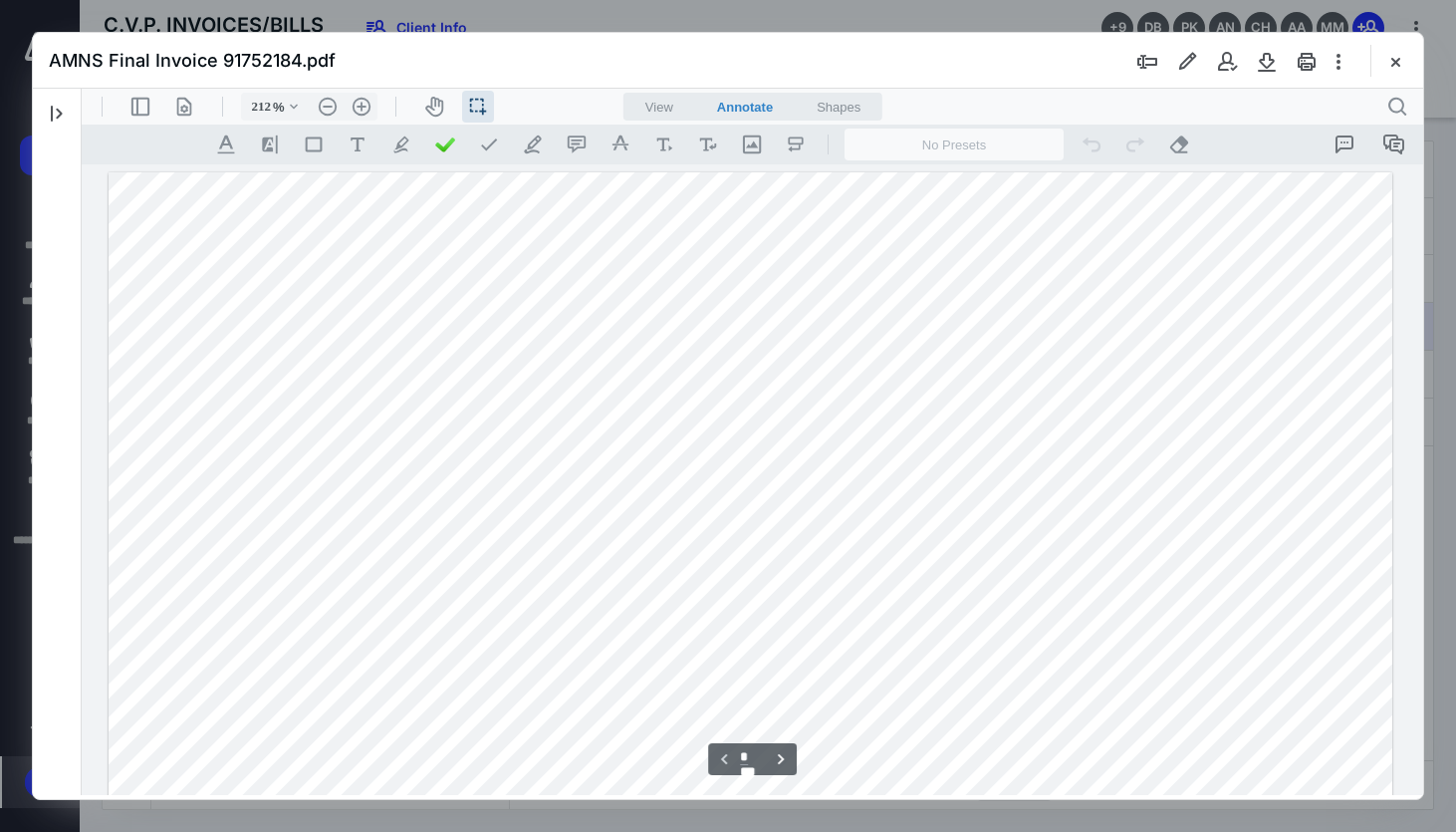 drag, startPoint x: 1220, startPoint y: 412, endPoint x: 1293, endPoint y: 408, distance: 73.109507 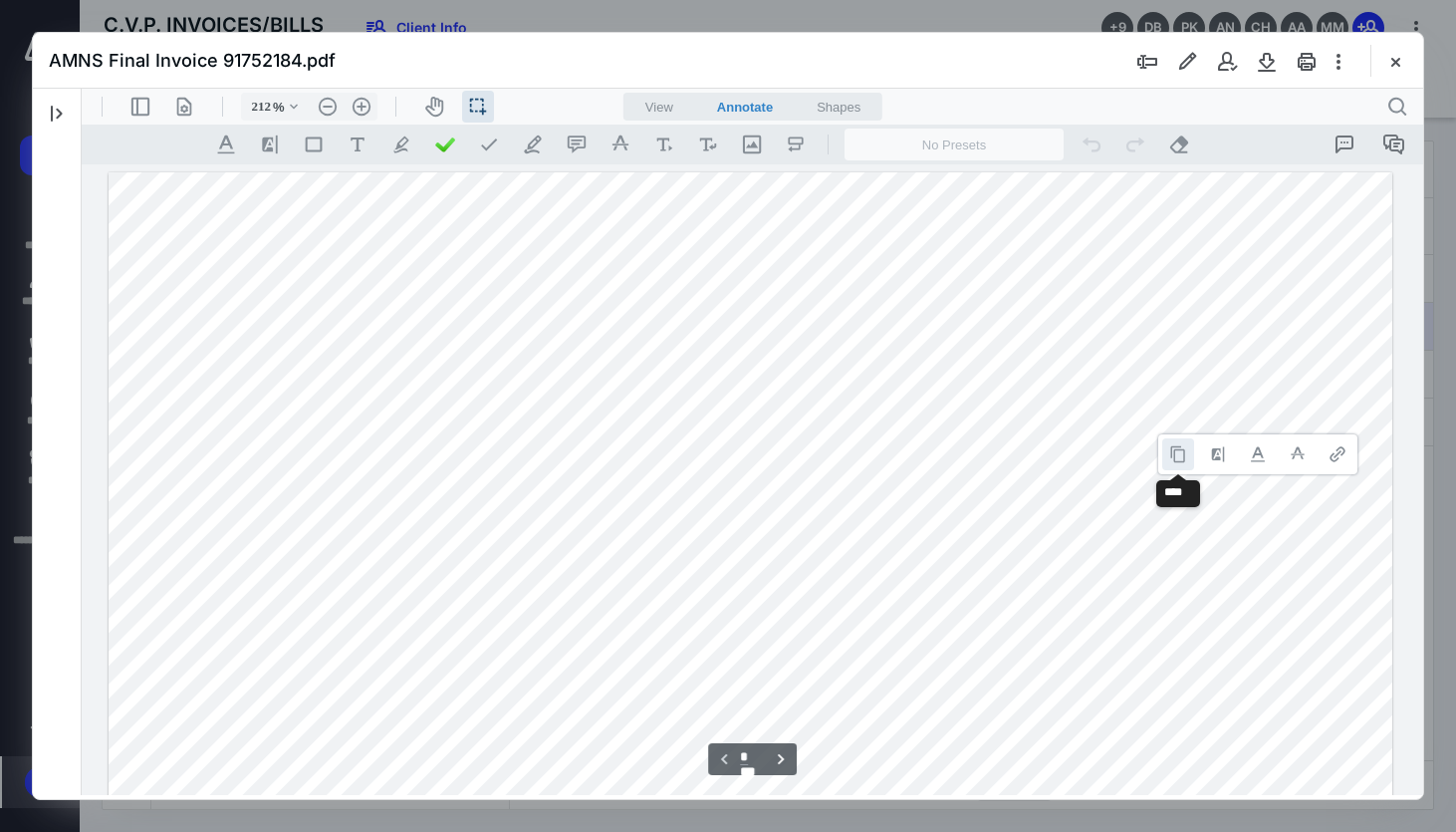 click at bounding box center [1178, 454] 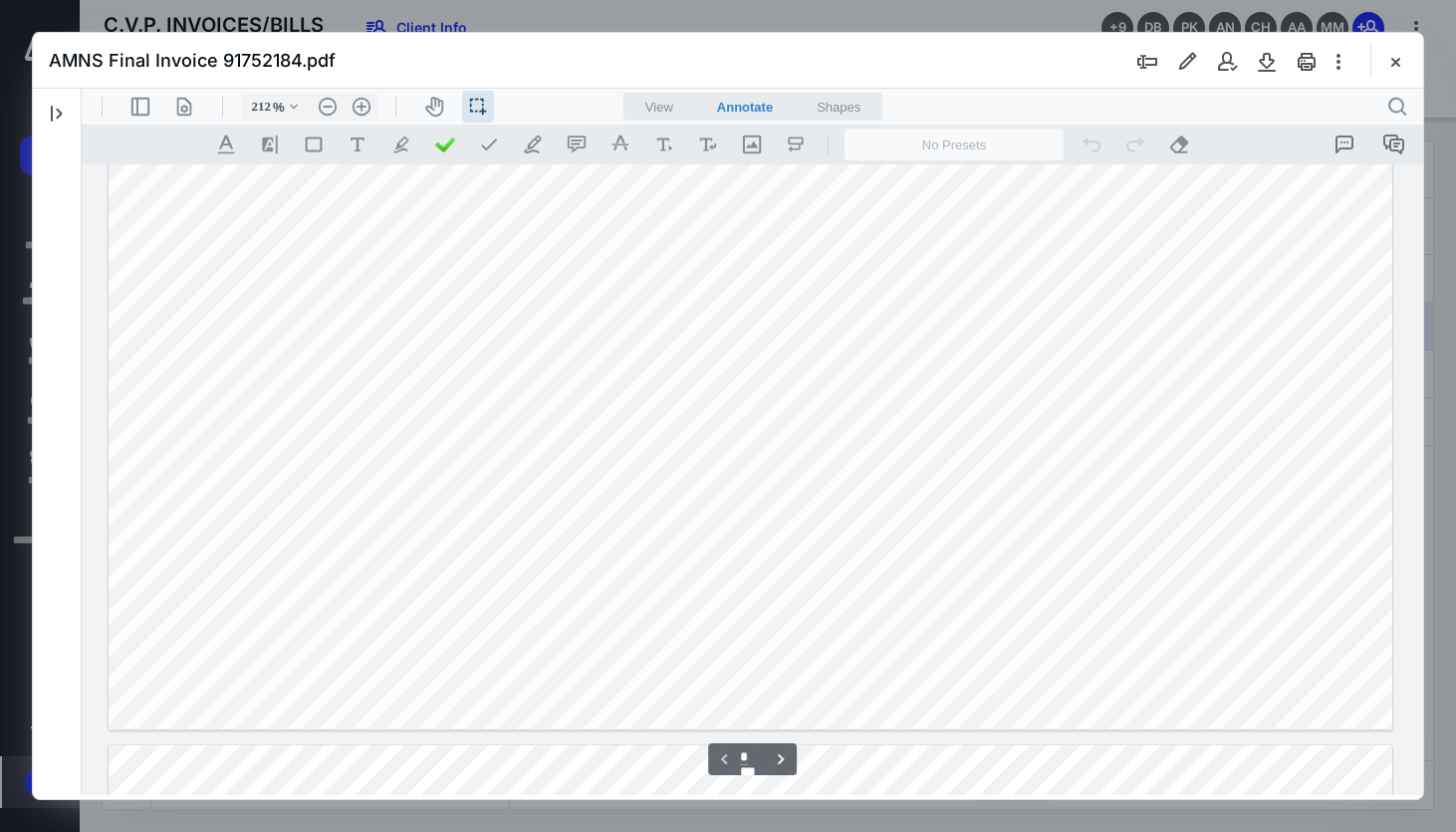 scroll, scrollTop: 766, scrollLeft: 0, axis: vertical 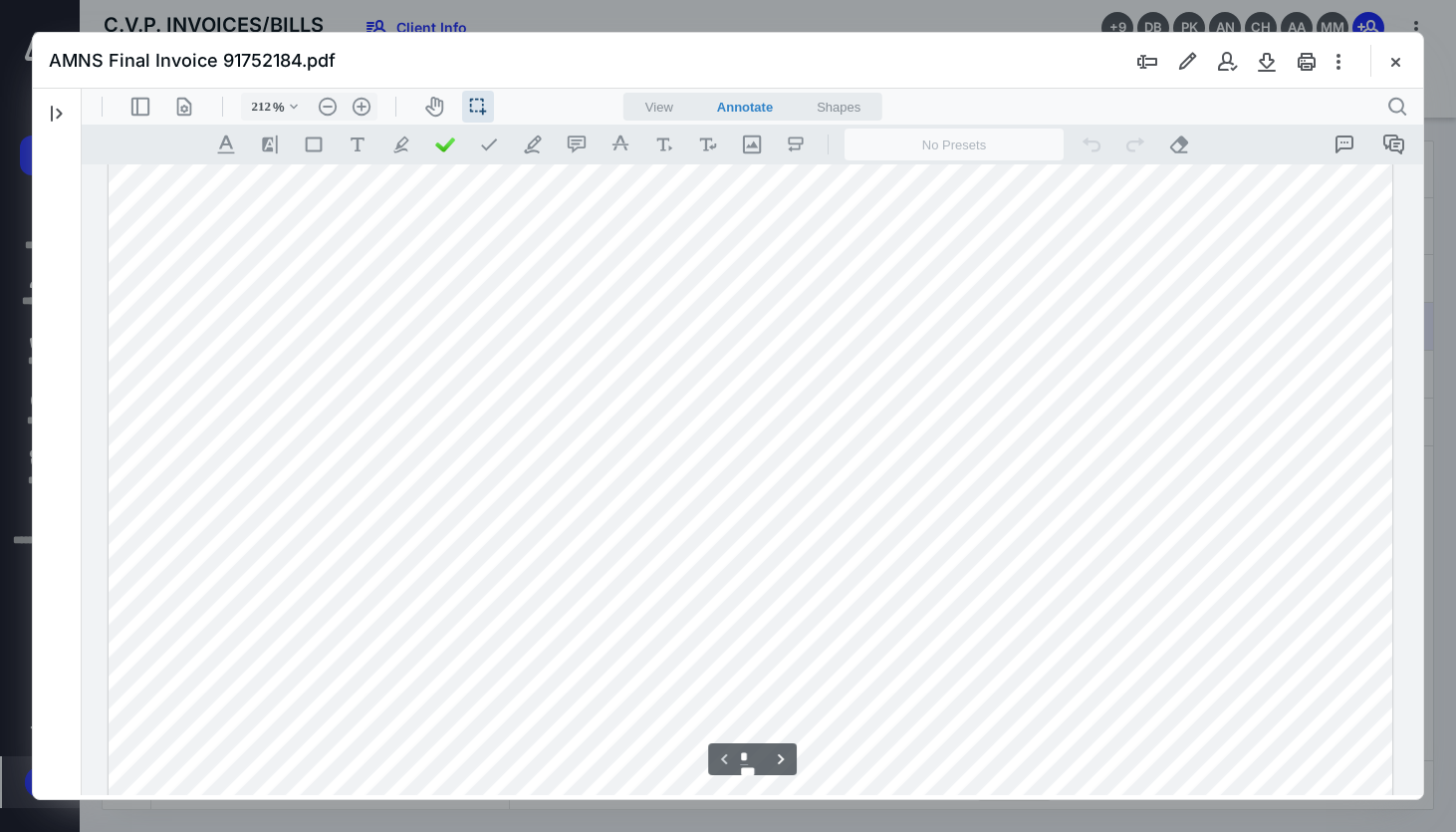 drag, startPoint x: 323, startPoint y: 458, endPoint x: 366, endPoint y: 466, distance: 43.73786 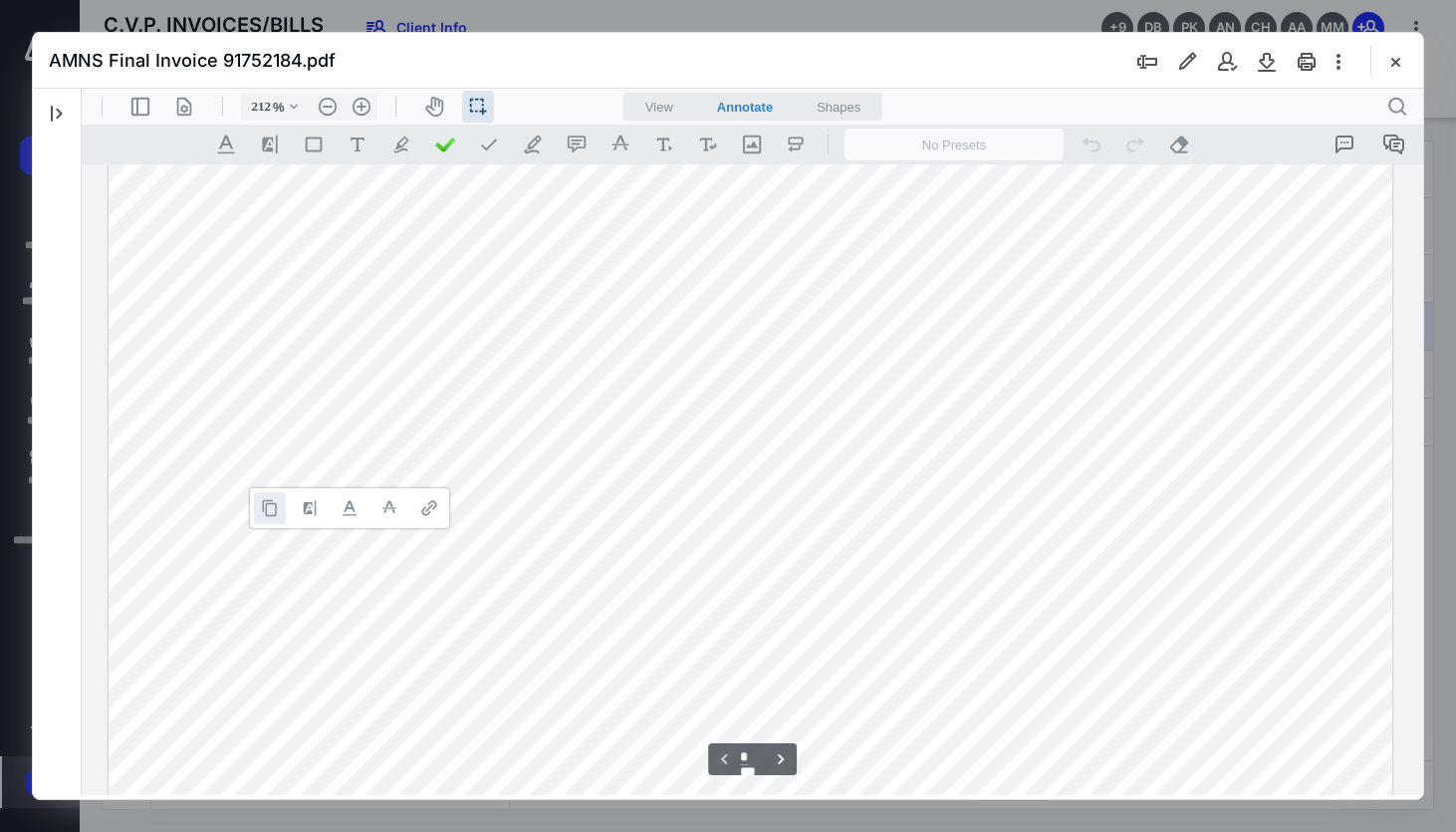 click at bounding box center (270, 508) 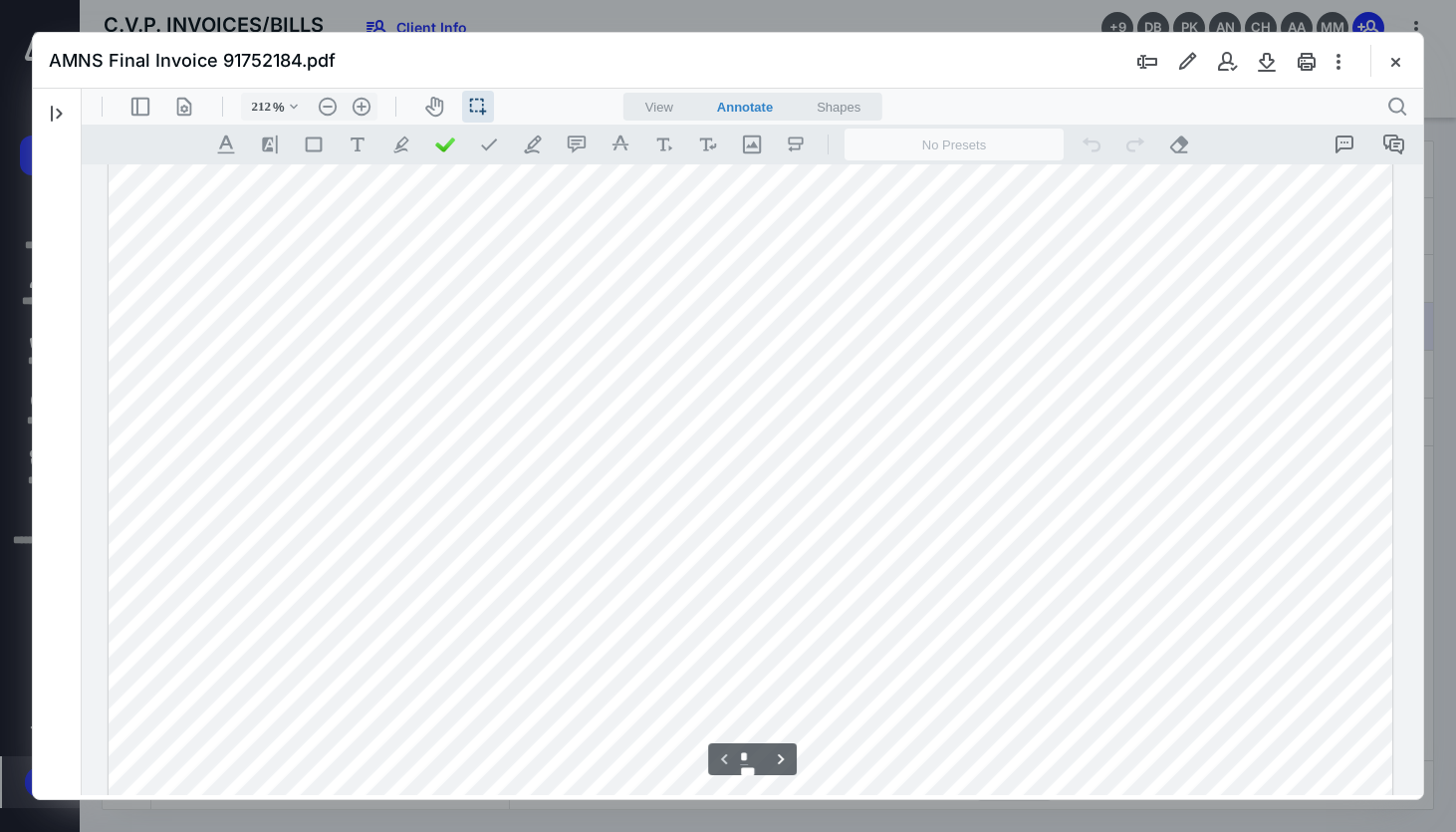 scroll, scrollTop: 1040, scrollLeft: 0, axis: vertical 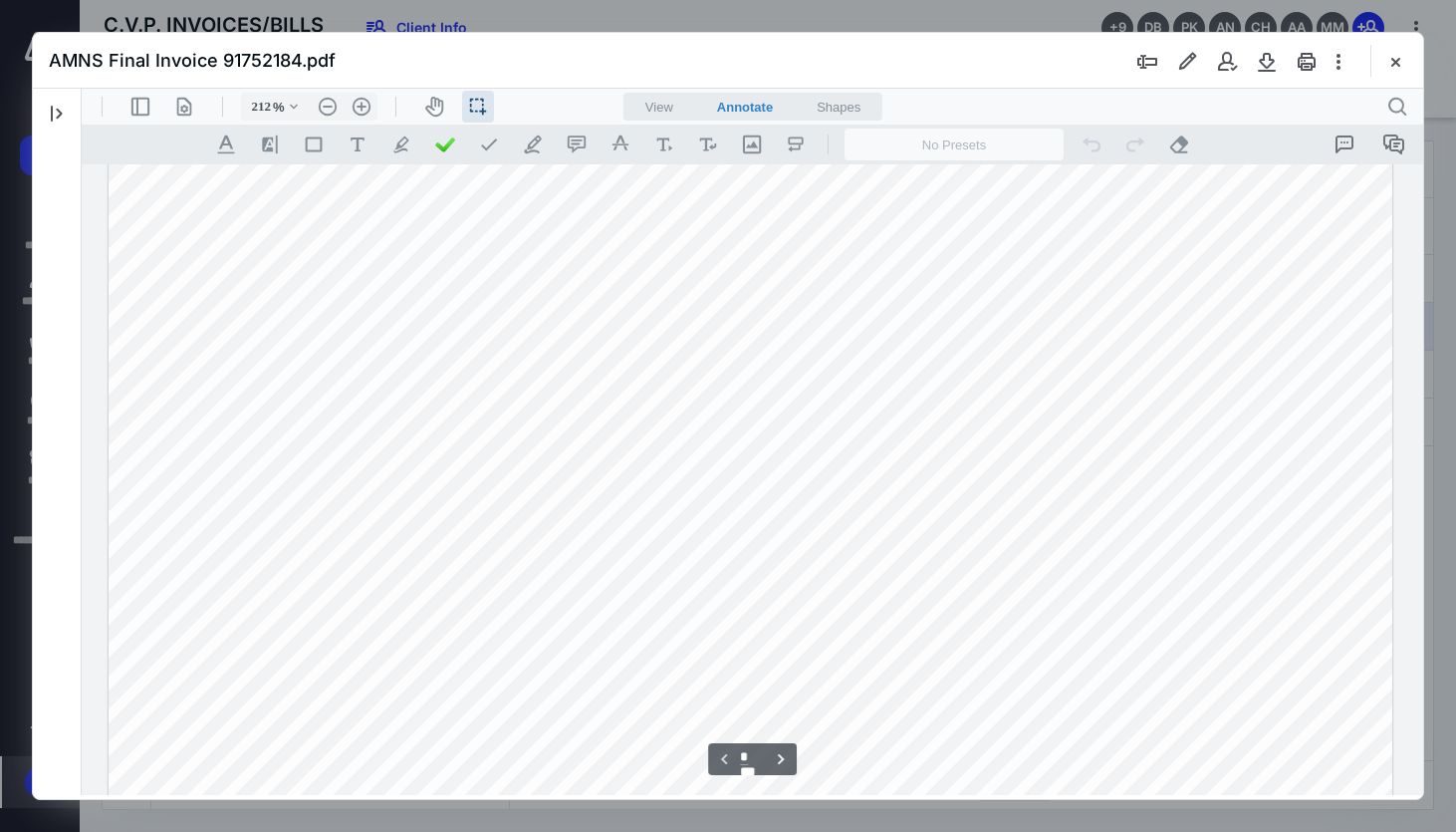 drag, startPoint x: 1209, startPoint y: 480, endPoint x: 1273, endPoint y: 482, distance: 64.03124 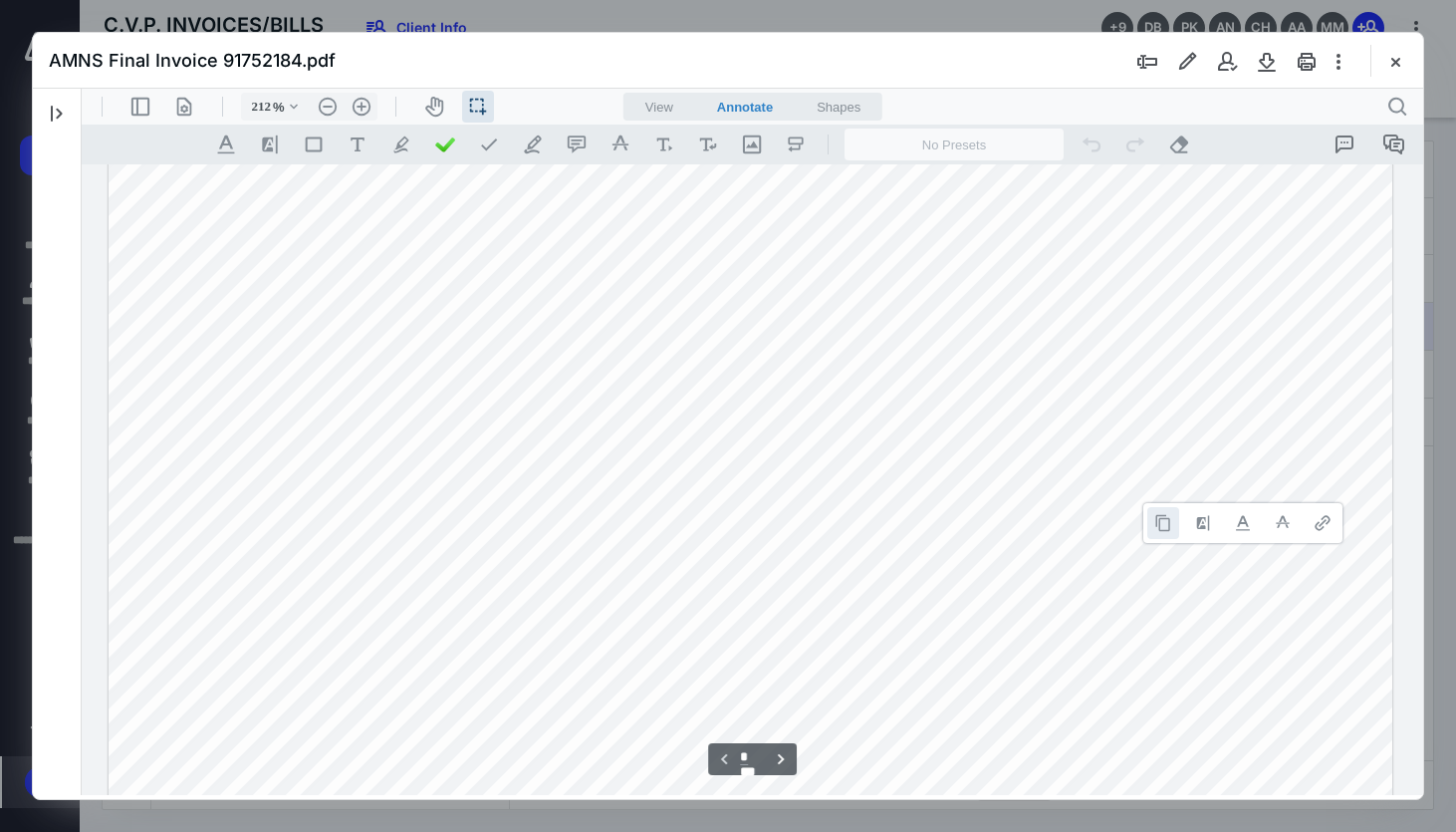 click at bounding box center [1163, 523] 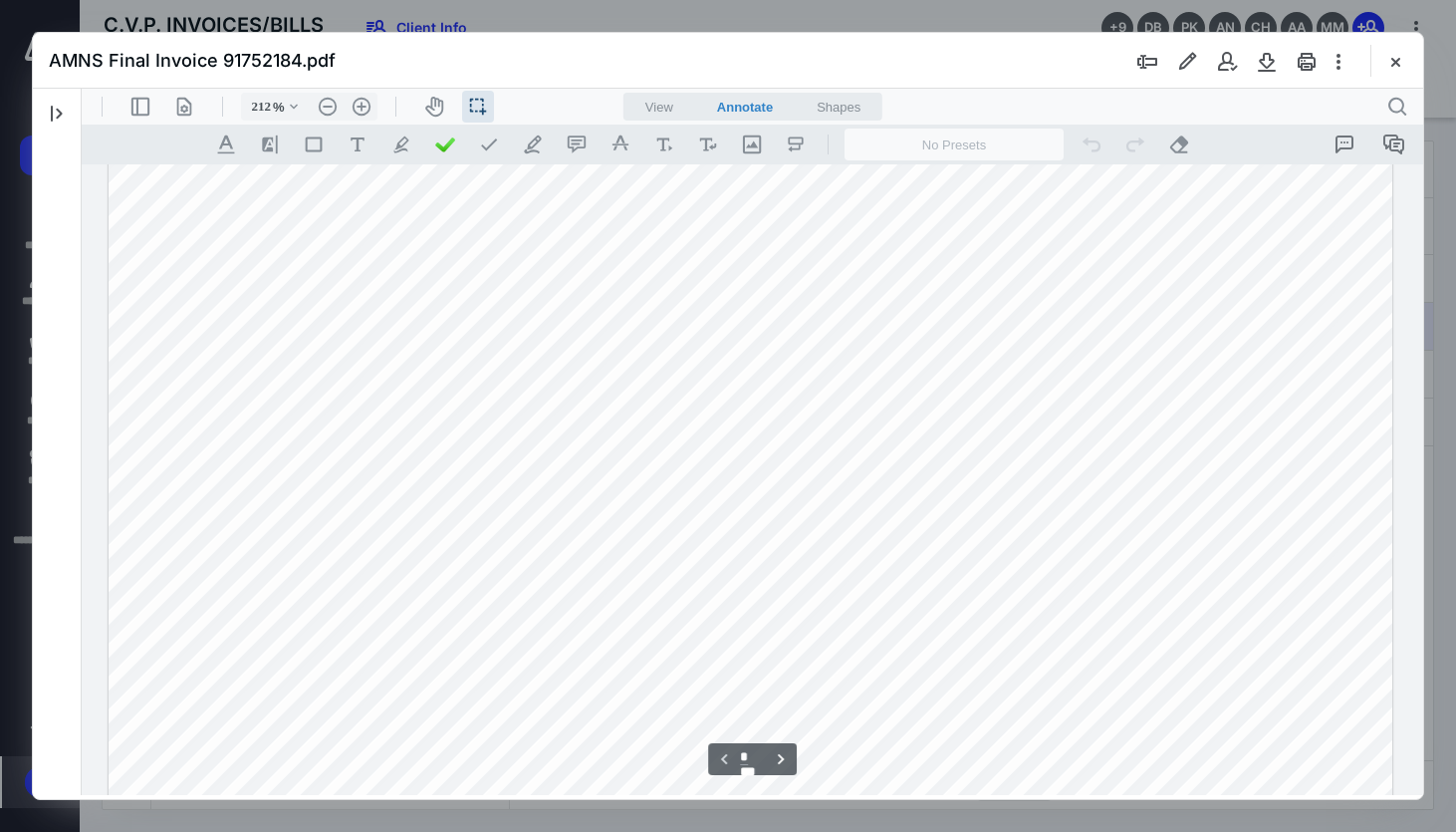 scroll, scrollTop: 1158, scrollLeft: 0, axis: vertical 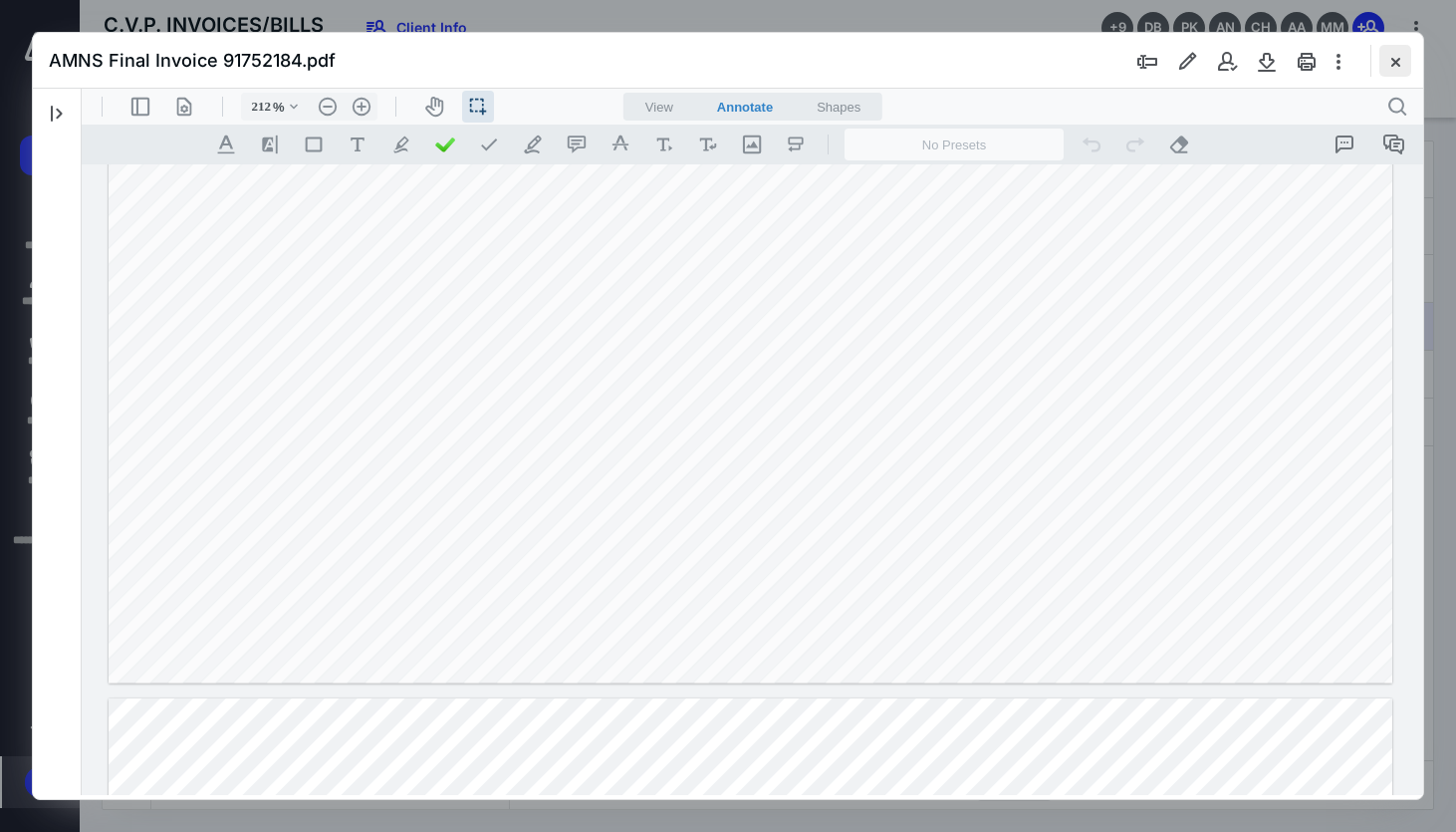 click at bounding box center [1395, 61] 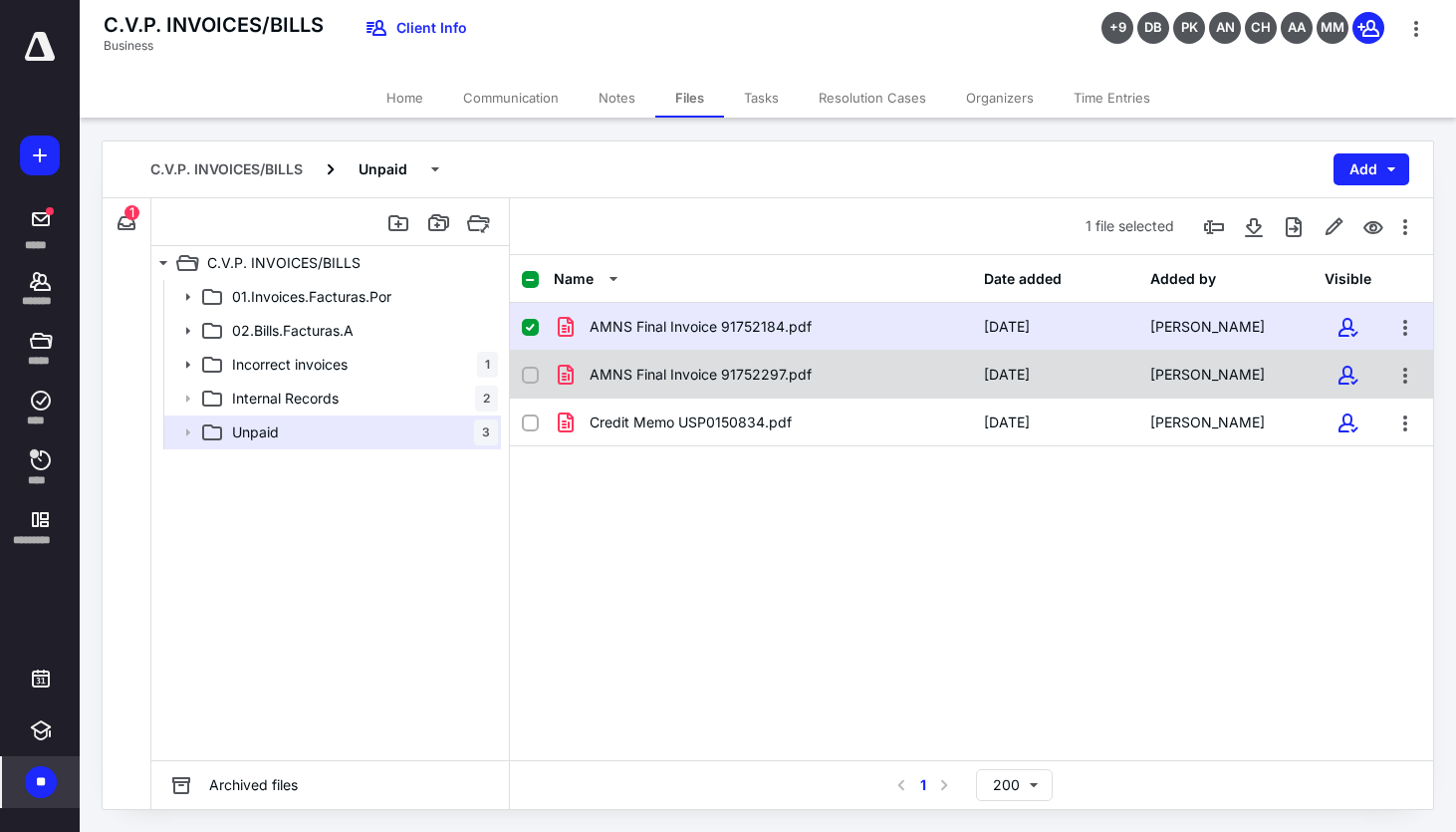 click on "AMNS Final Invoice 91752297.pdf" at bounding box center (763, 375) 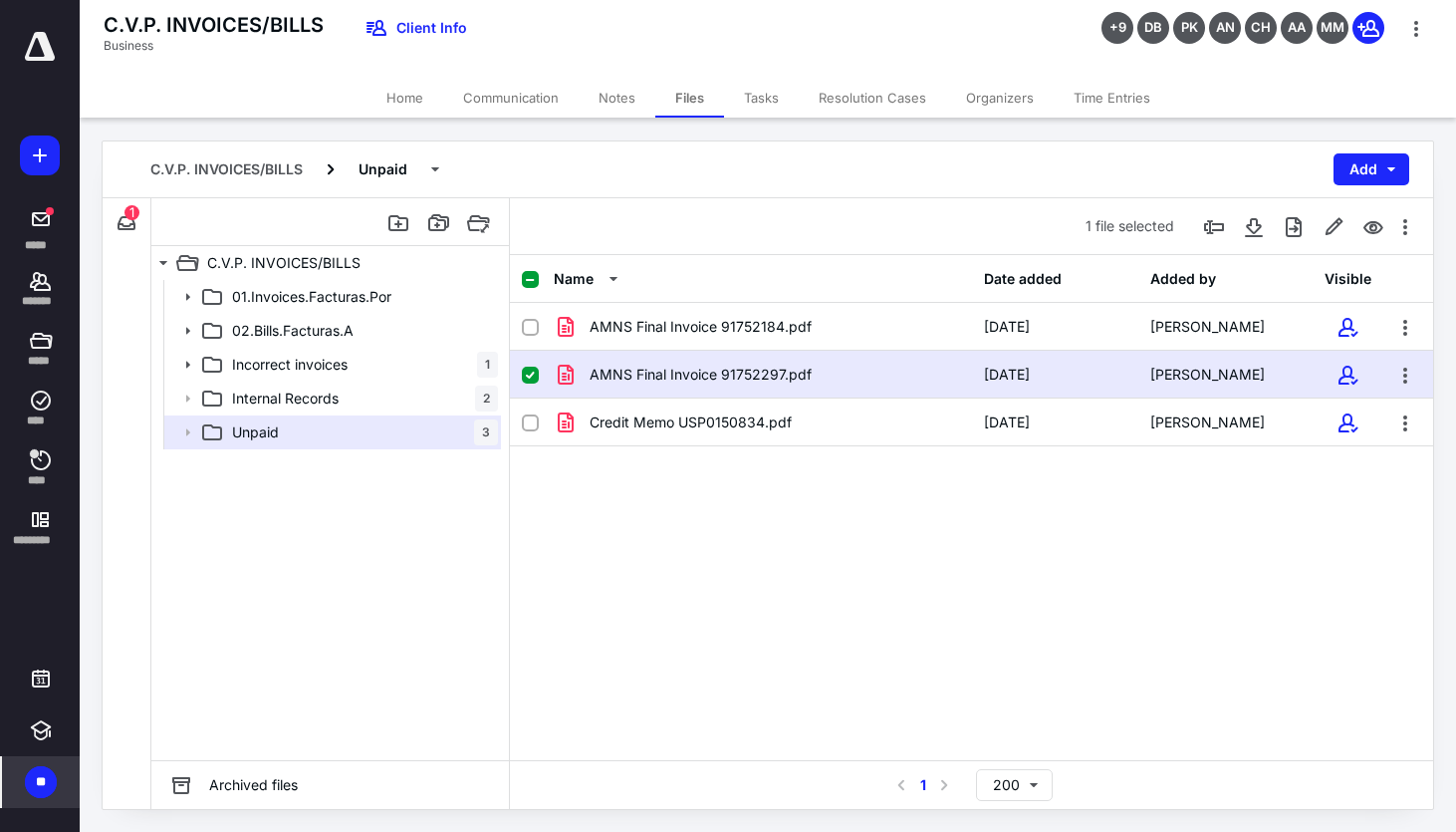 click on "AMNS Final Invoice 91752297.pdf" at bounding box center [763, 375] 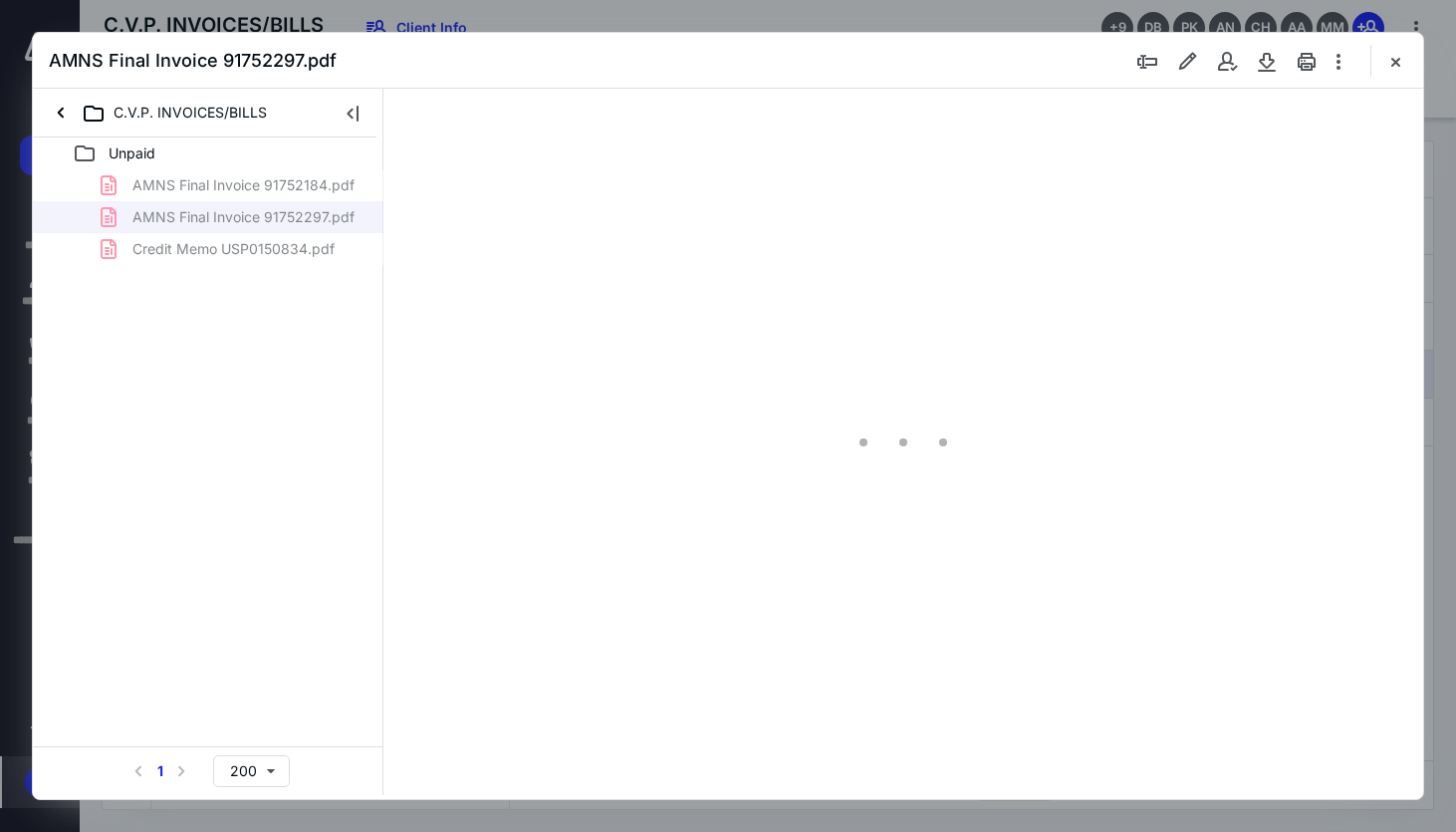 scroll, scrollTop: 0, scrollLeft: 0, axis: both 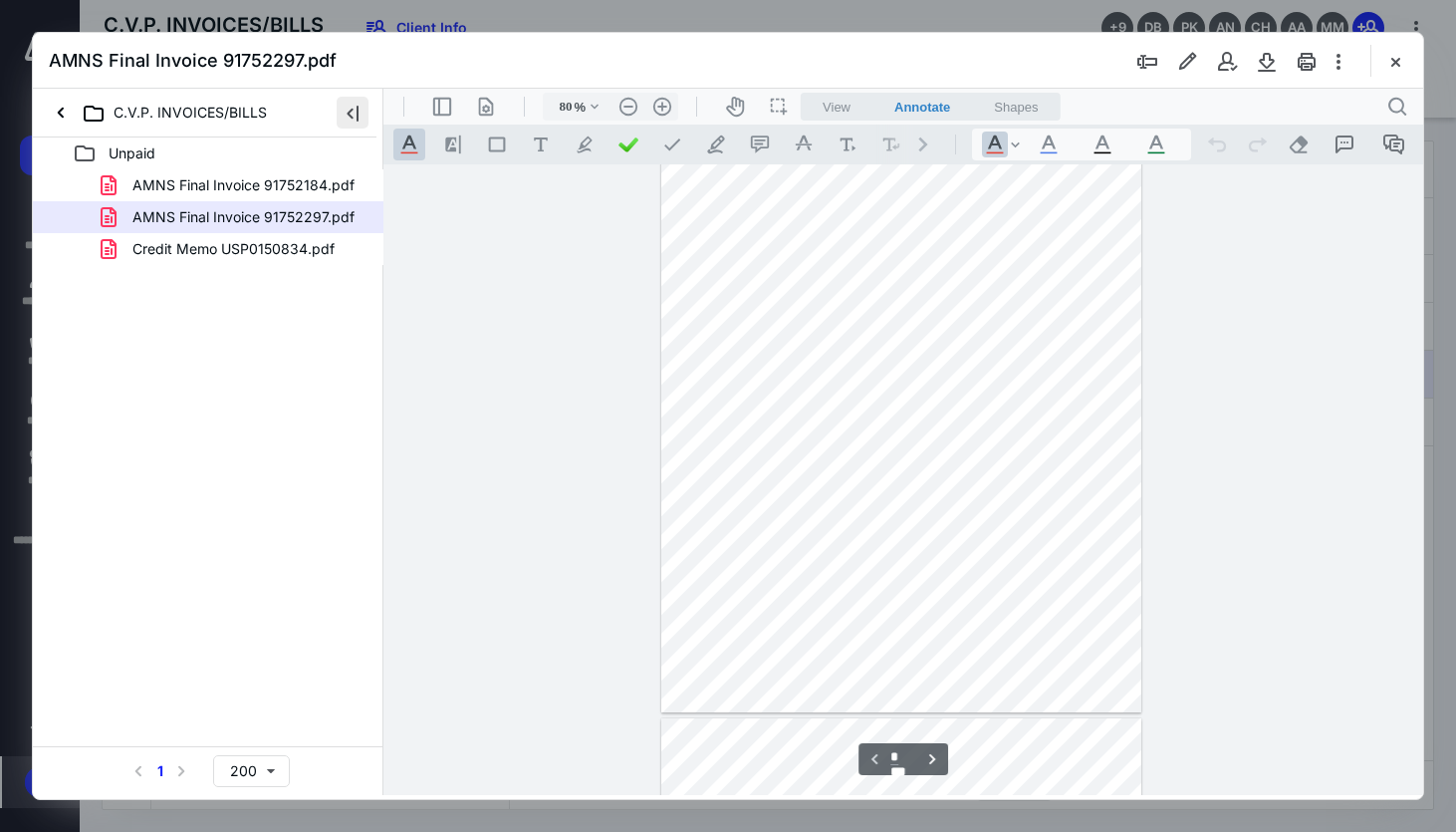click at bounding box center [353, 113] 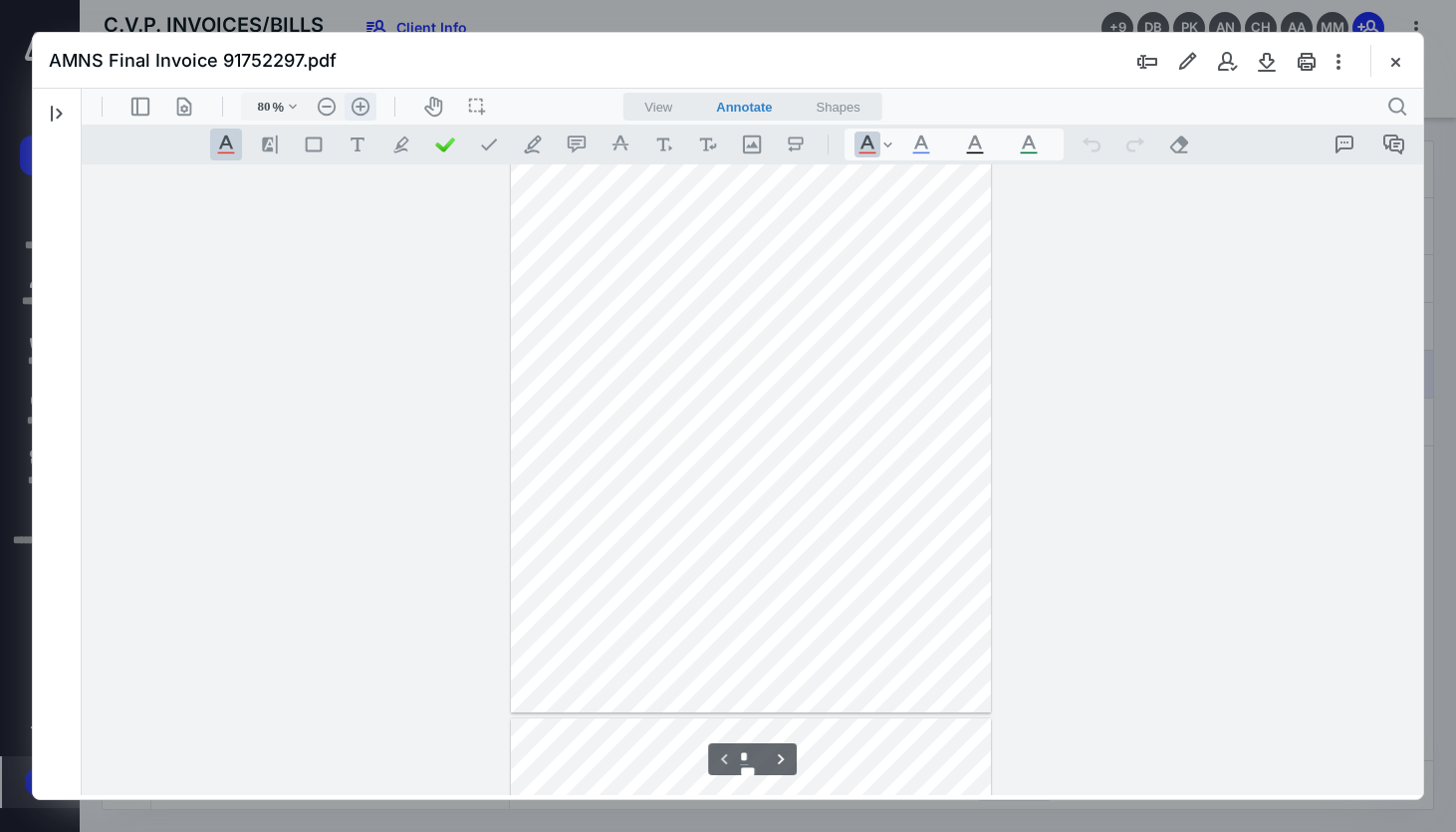 click on ".cls-1{fill:#abb0c4;} icon - header - zoom - in - line" at bounding box center [361, 107] 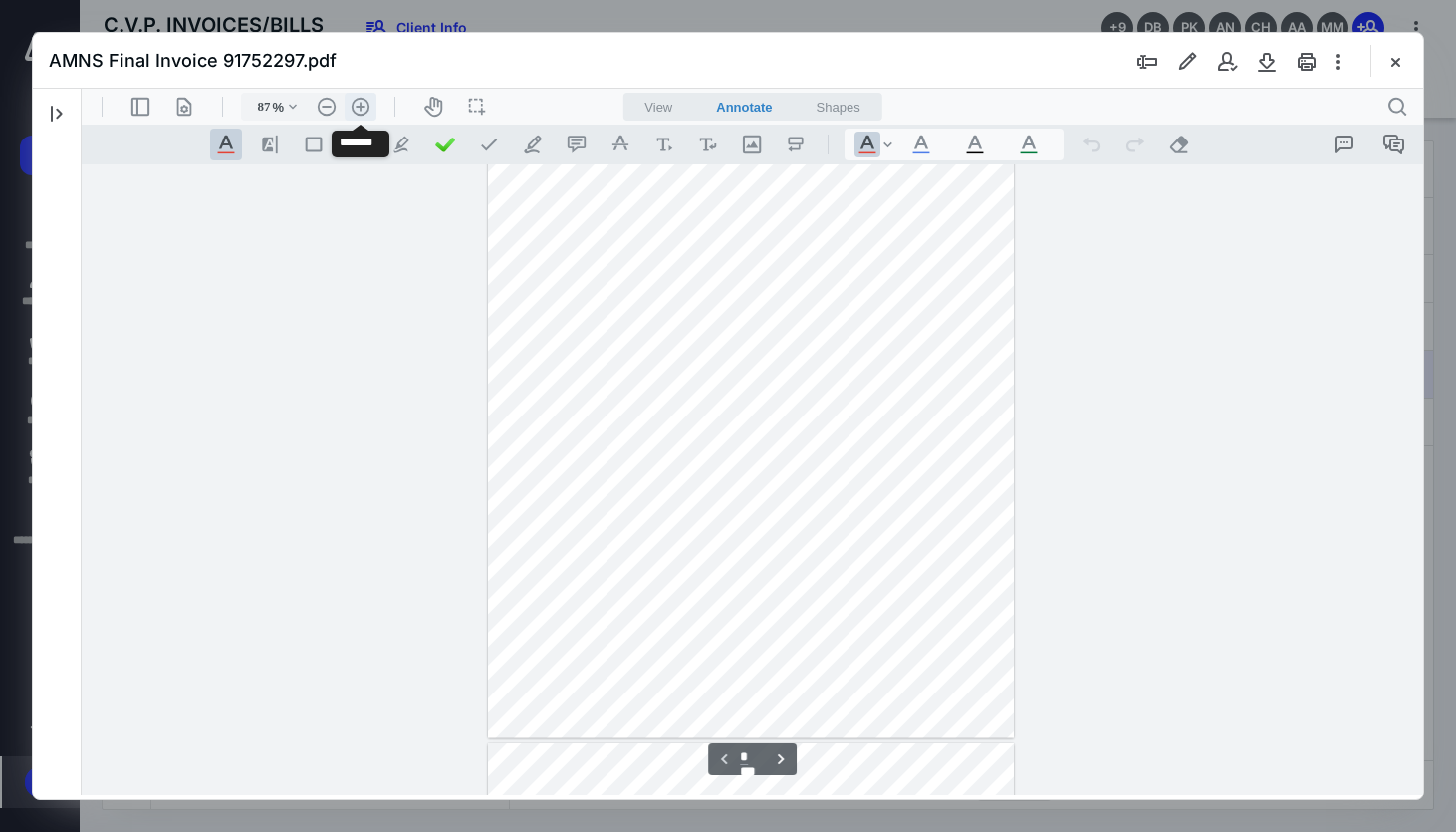 click on ".cls-1{fill:#abb0c4;} icon - header - zoom - in - line" at bounding box center [361, 107] 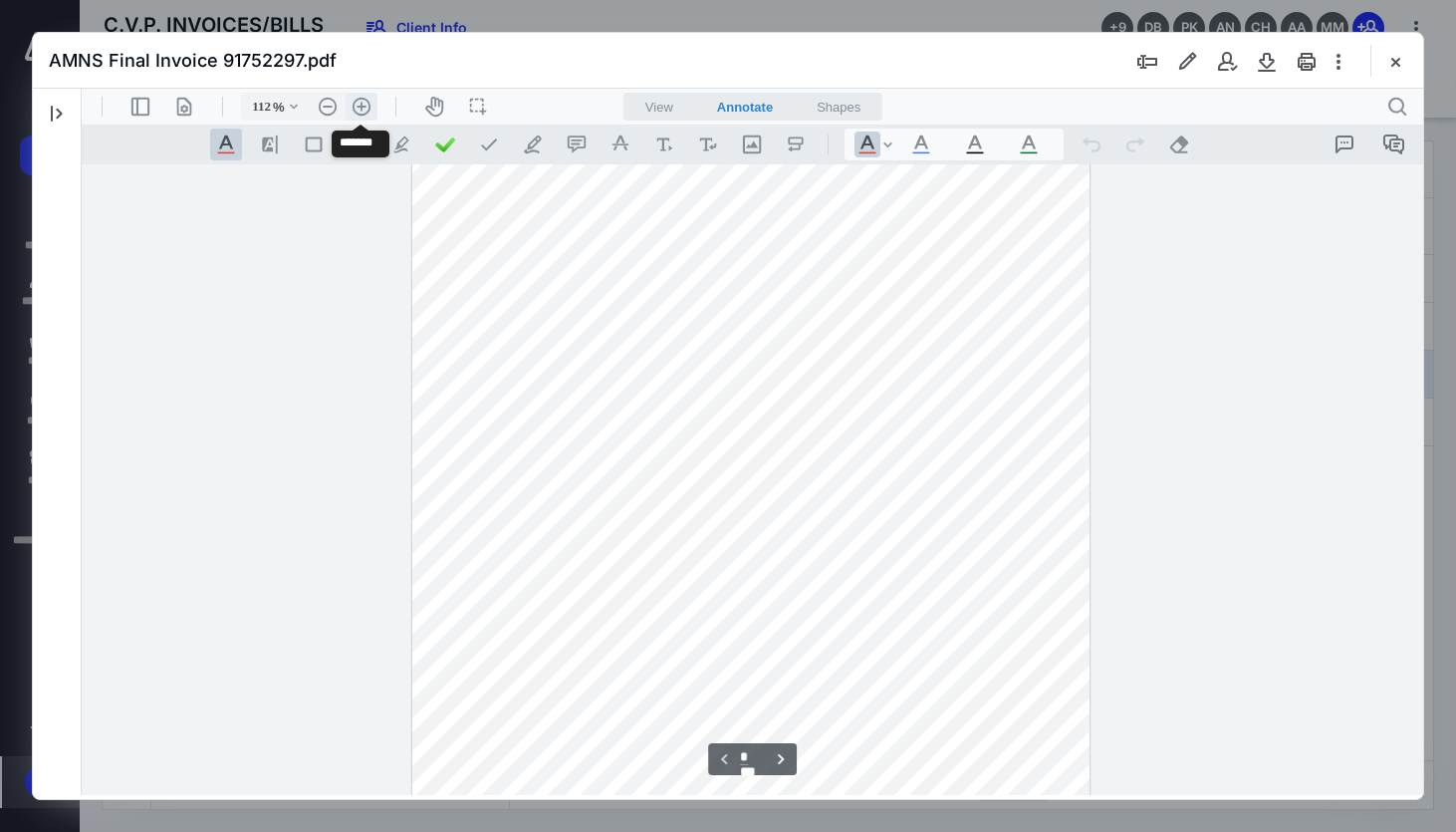 click on ".cls-1{fill:#abb0c4;} icon - header - zoom - in - line" at bounding box center (362, 107) 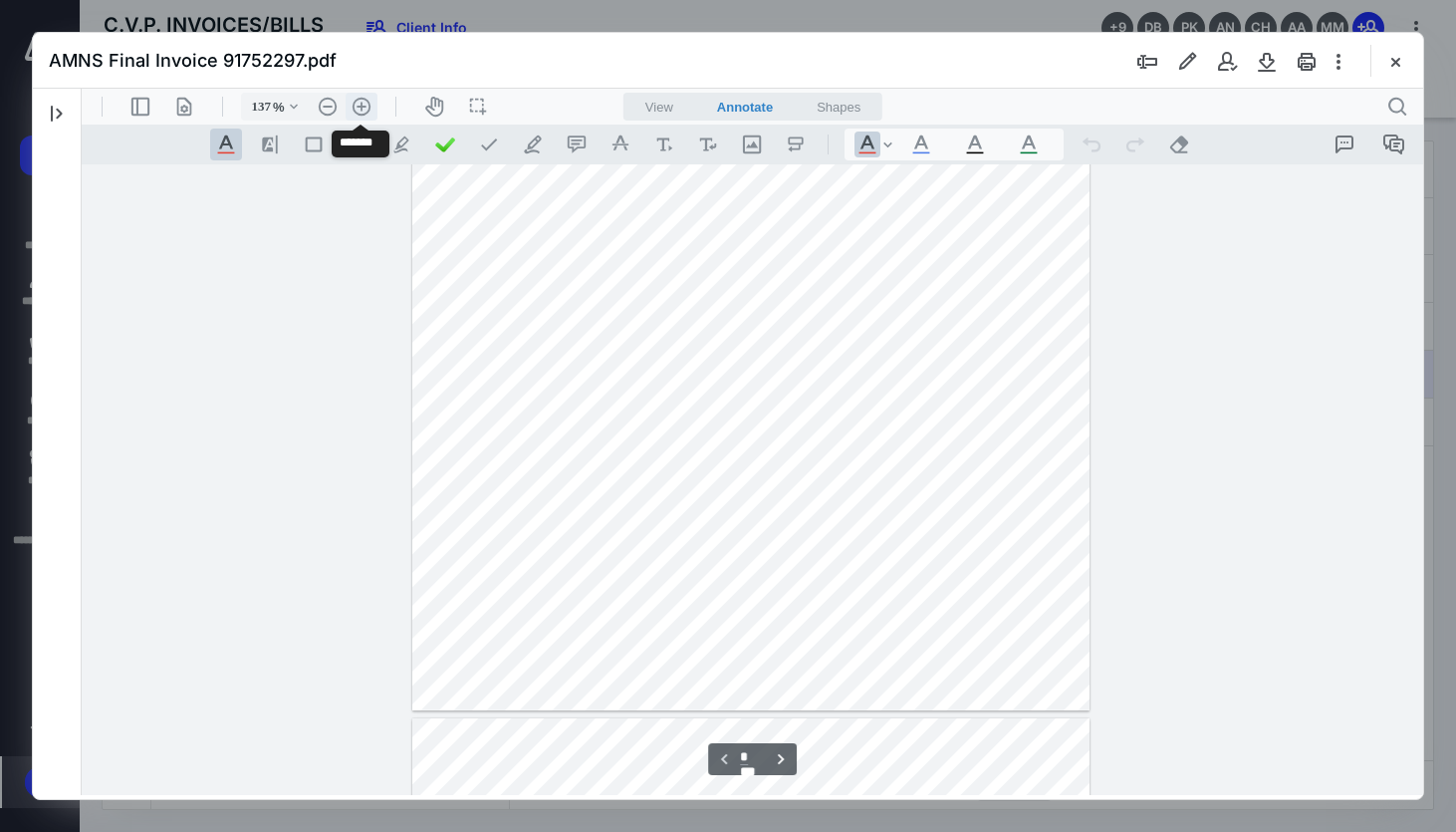 click on ".cls-1{fill:#abb0c4;} icon - header - zoom - in - line" at bounding box center (362, 107) 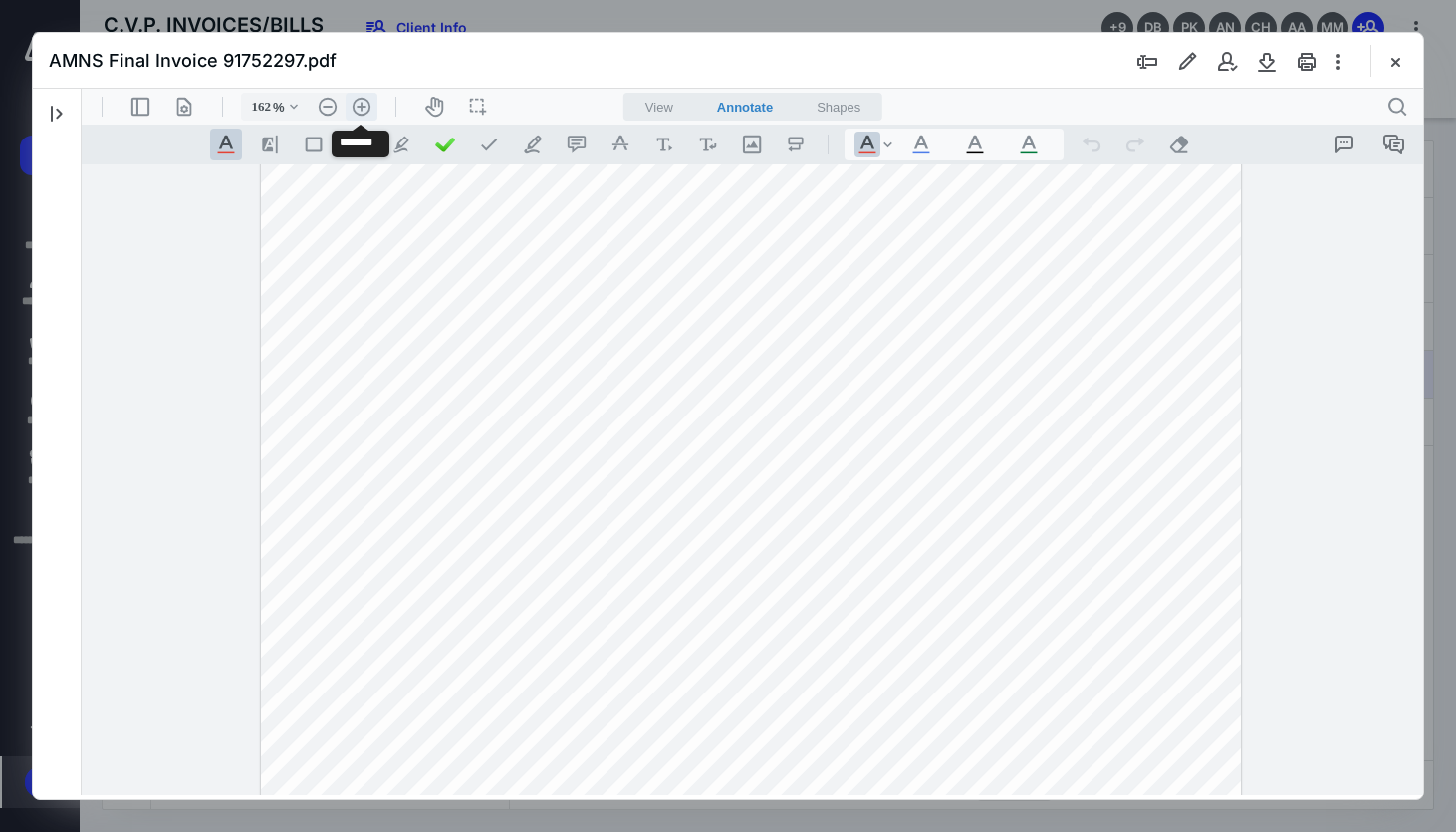 click on ".cls-1{fill:#abb0c4;} icon - header - zoom - in - line" at bounding box center [362, 107] 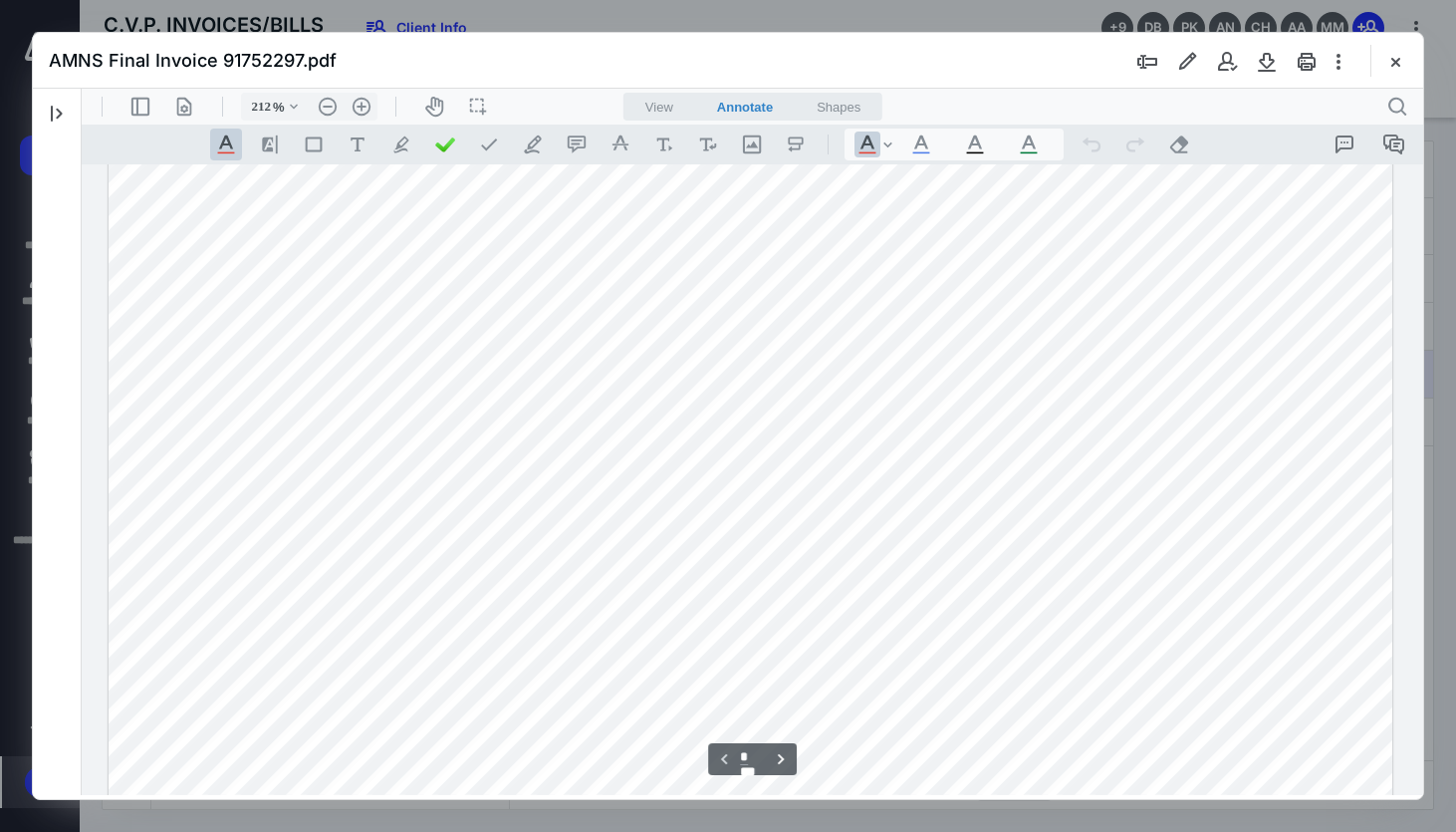 scroll, scrollTop: 0, scrollLeft: 0, axis: both 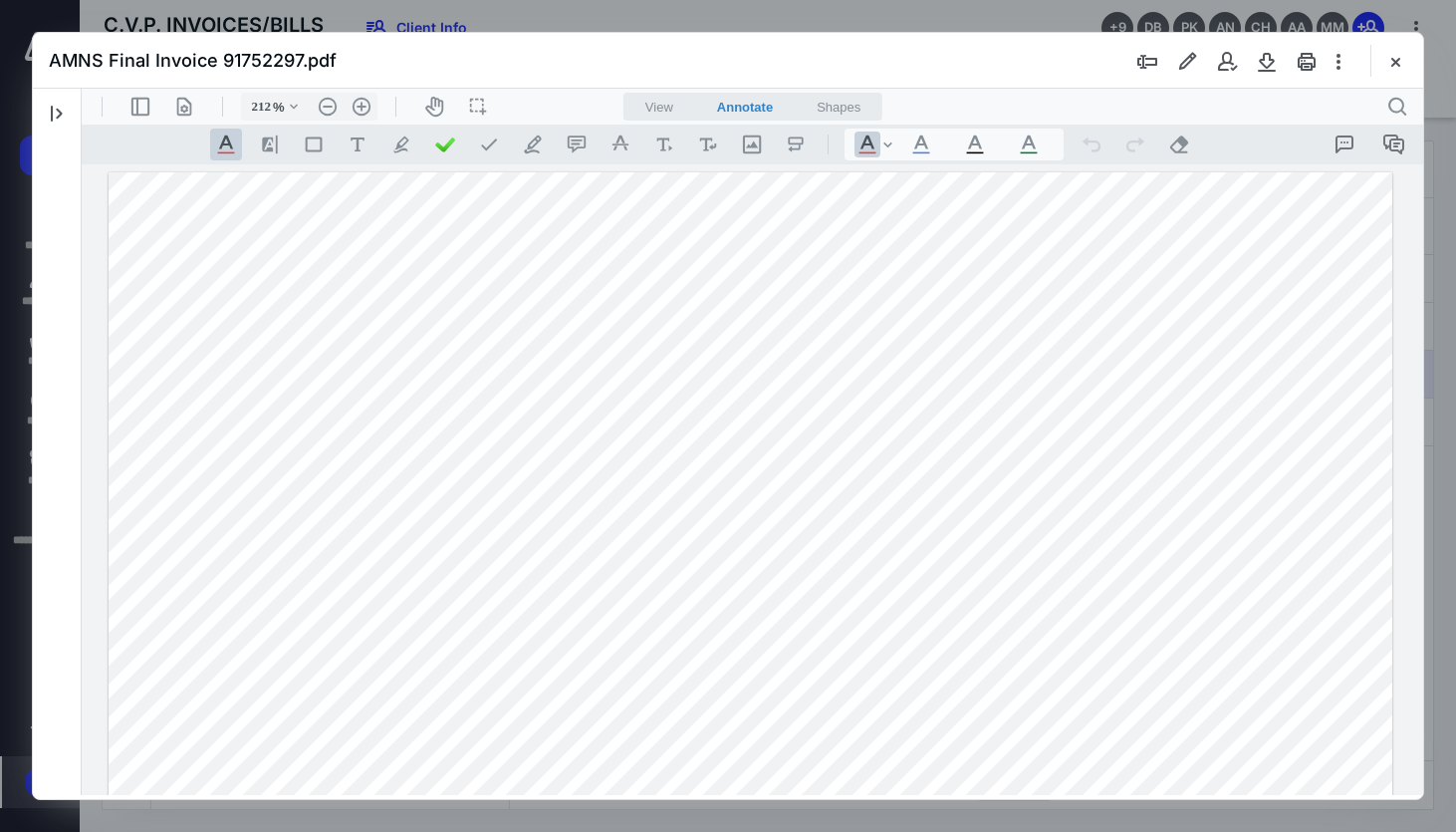 drag, startPoint x: 1219, startPoint y: 367, endPoint x: 1271, endPoint y: 368, distance: 52.009614 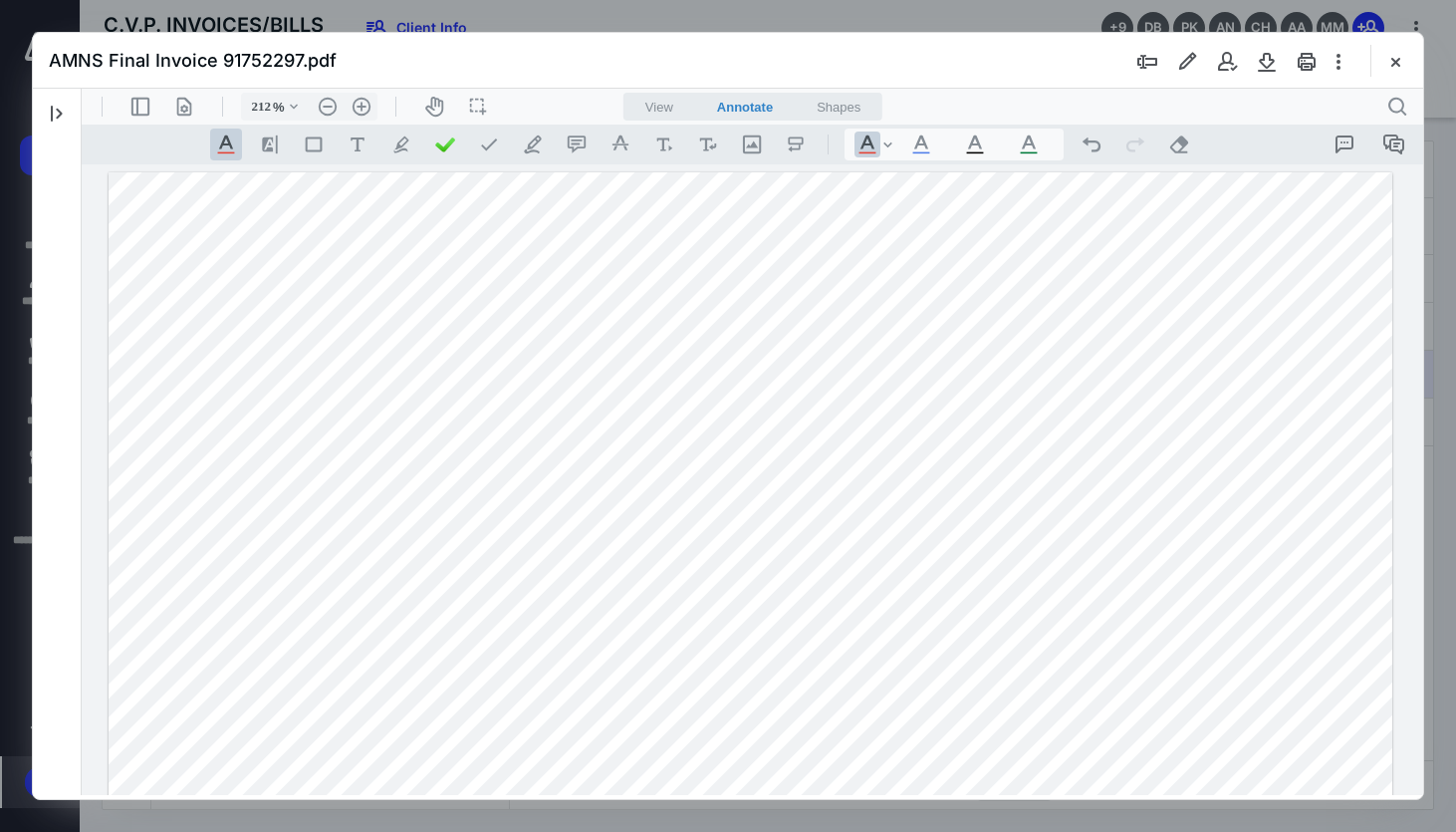 drag, startPoint x: 1186, startPoint y: 141, endPoint x: 1223, endPoint y: 238, distance: 103.81715 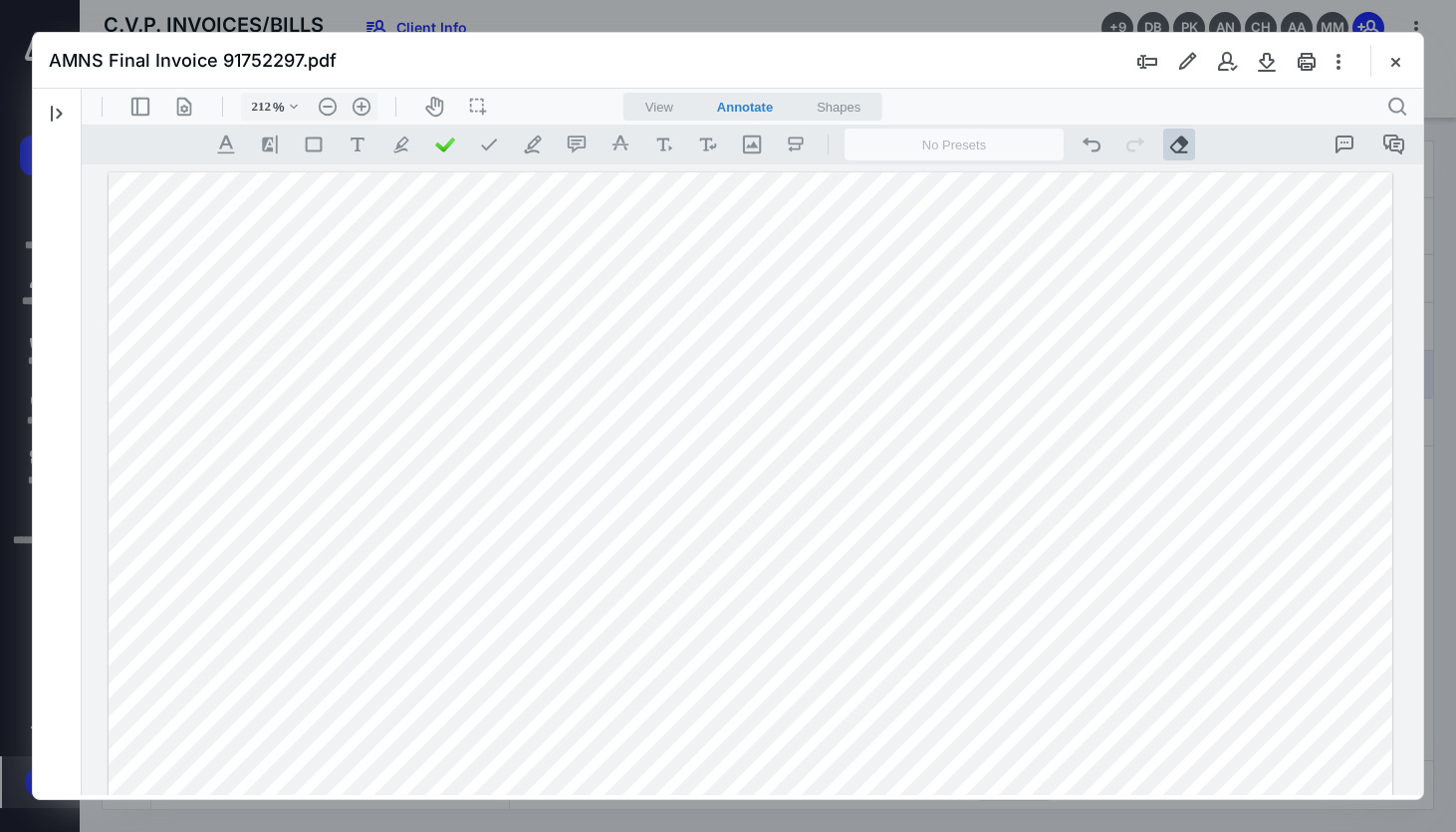 drag, startPoint x: 1254, startPoint y: 379, endPoint x: 1376, endPoint y: 375, distance: 122.065556 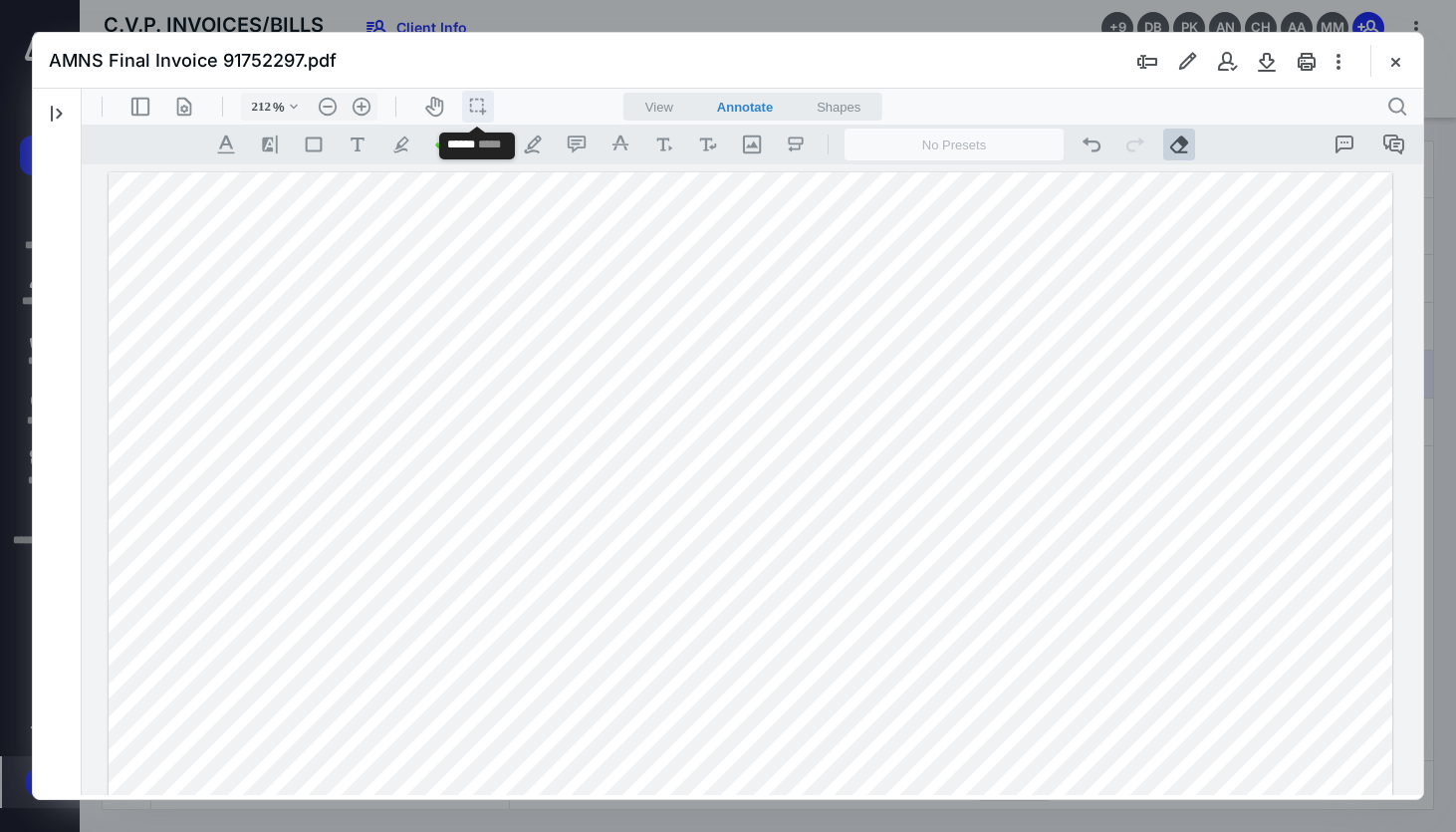 click on "icon / operation / multi select" at bounding box center (478, 107) 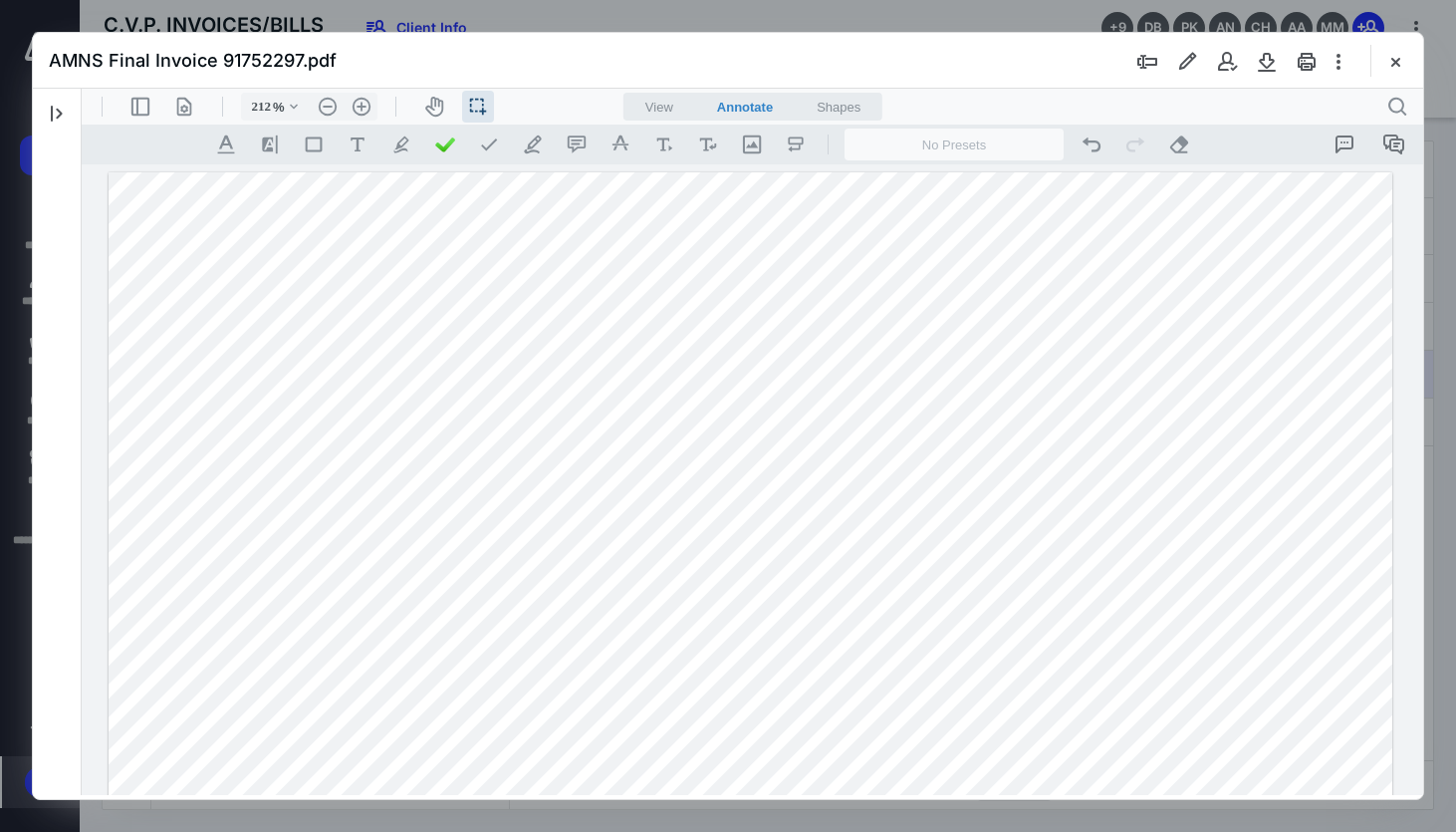 drag, startPoint x: 1221, startPoint y: 374, endPoint x: 1307, endPoint y: 369, distance: 86.145226 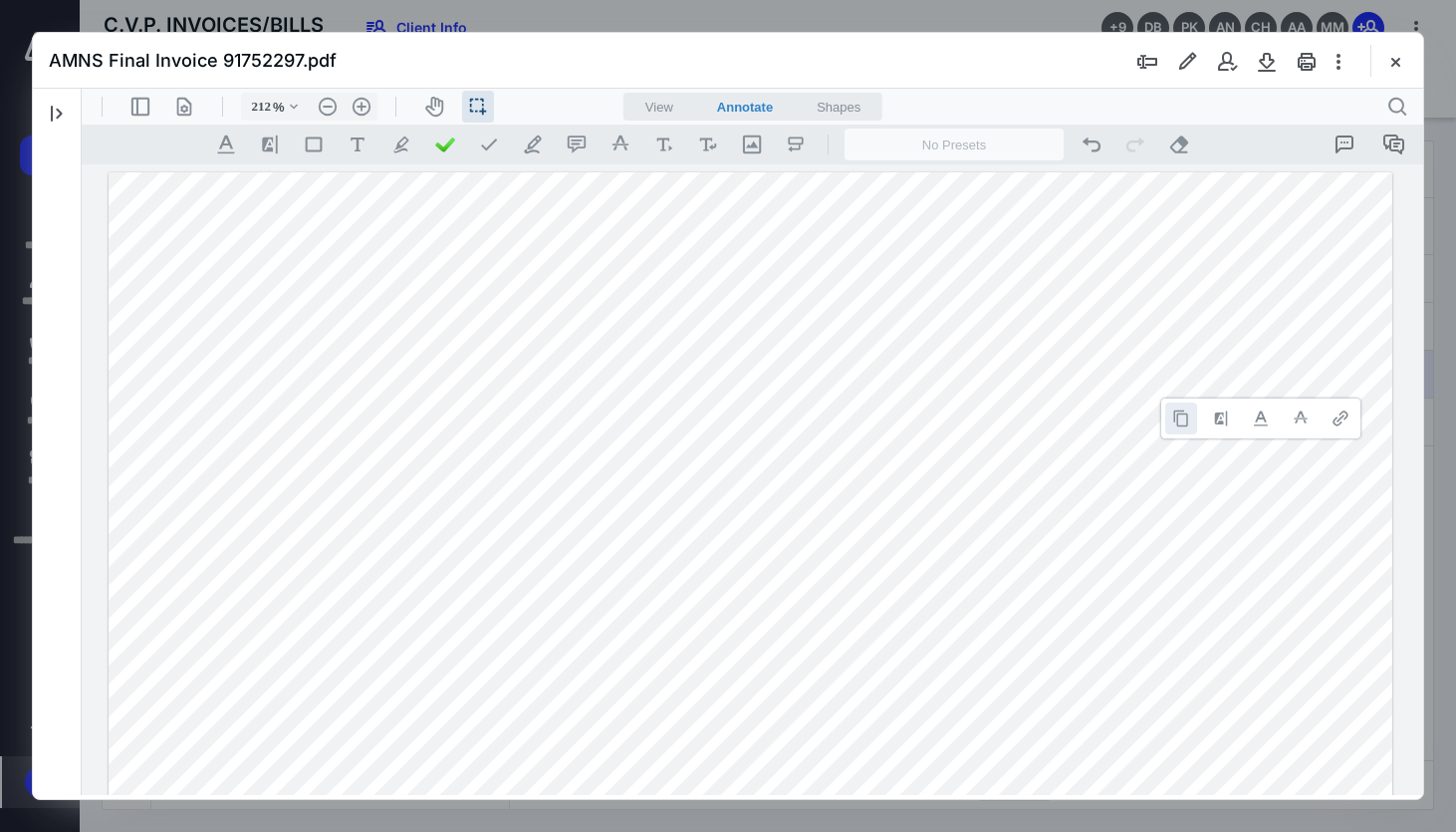 click at bounding box center [1181, 418] 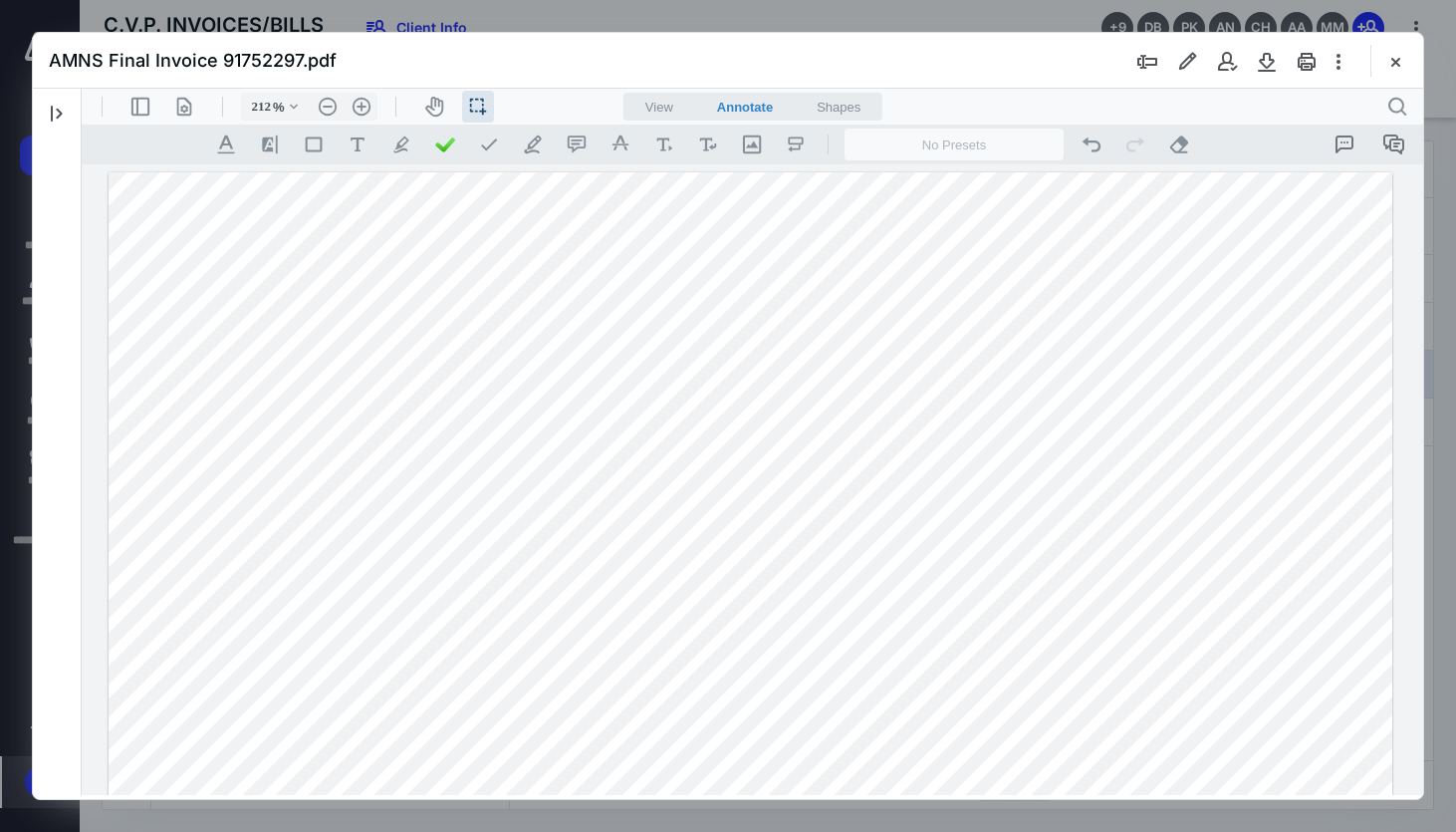 drag, startPoint x: 1217, startPoint y: 408, endPoint x: 1304, endPoint y: 411, distance: 87.05171 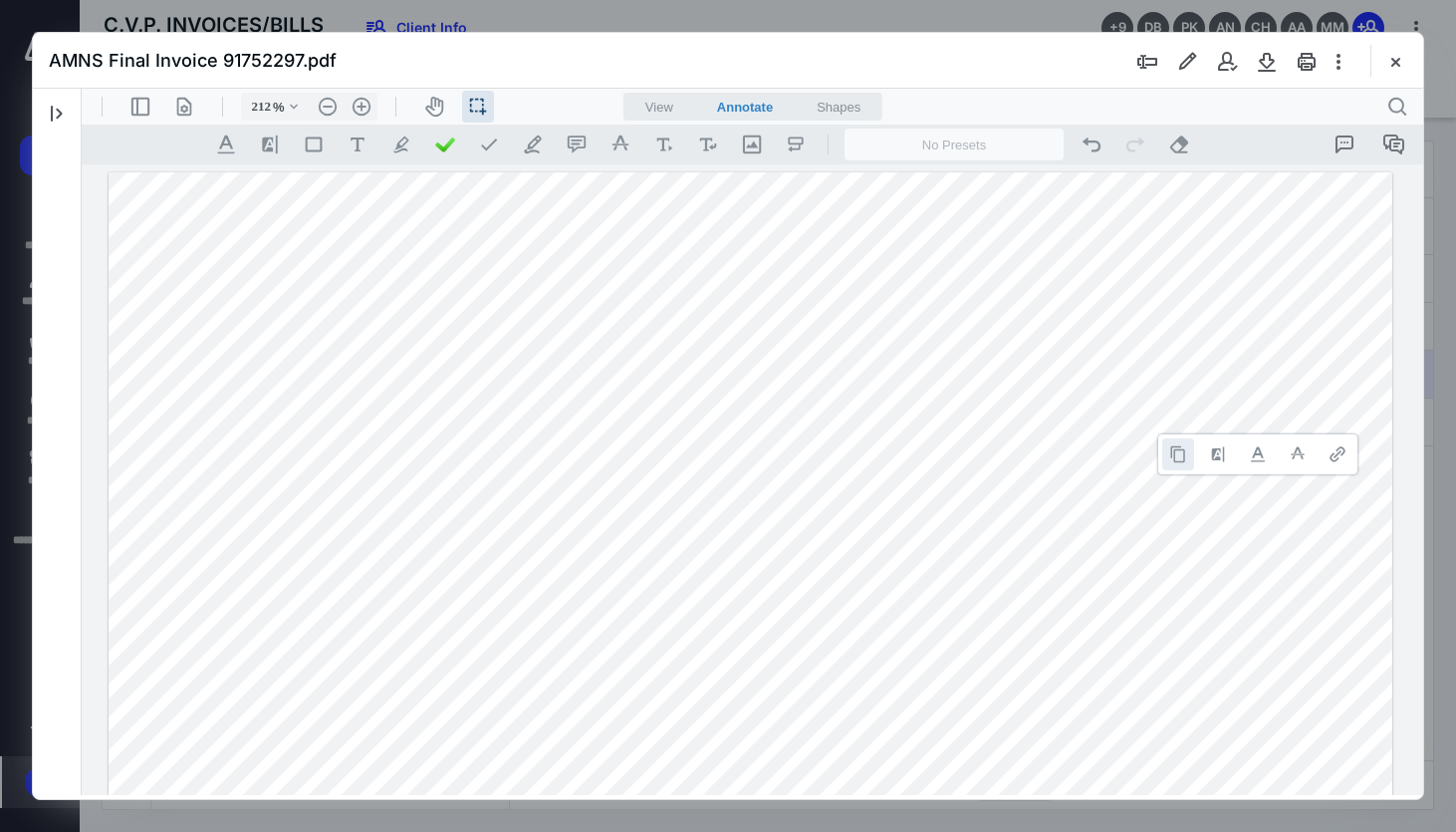 click at bounding box center [1178, 454] 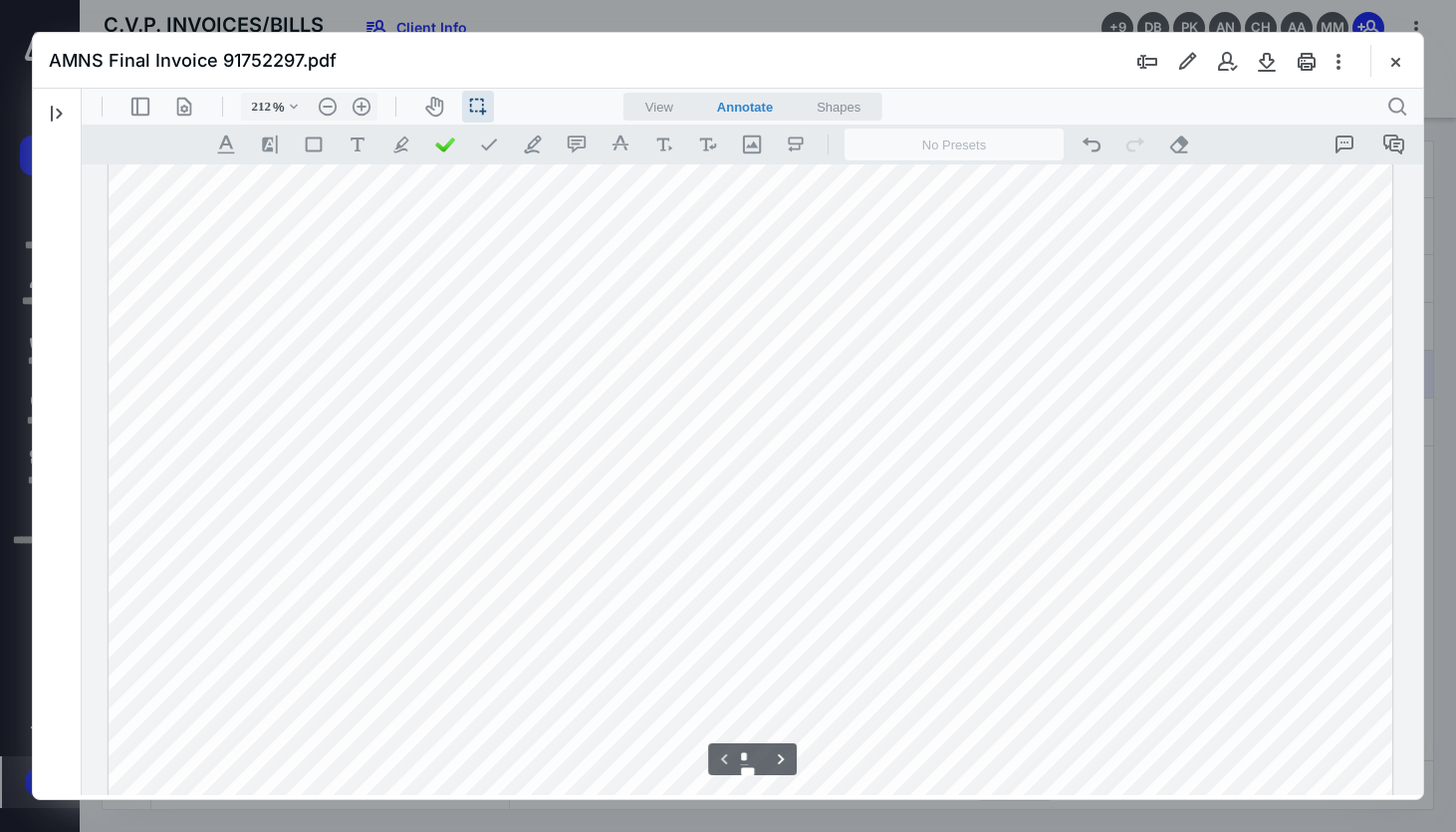 scroll, scrollTop: 844, scrollLeft: 0, axis: vertical 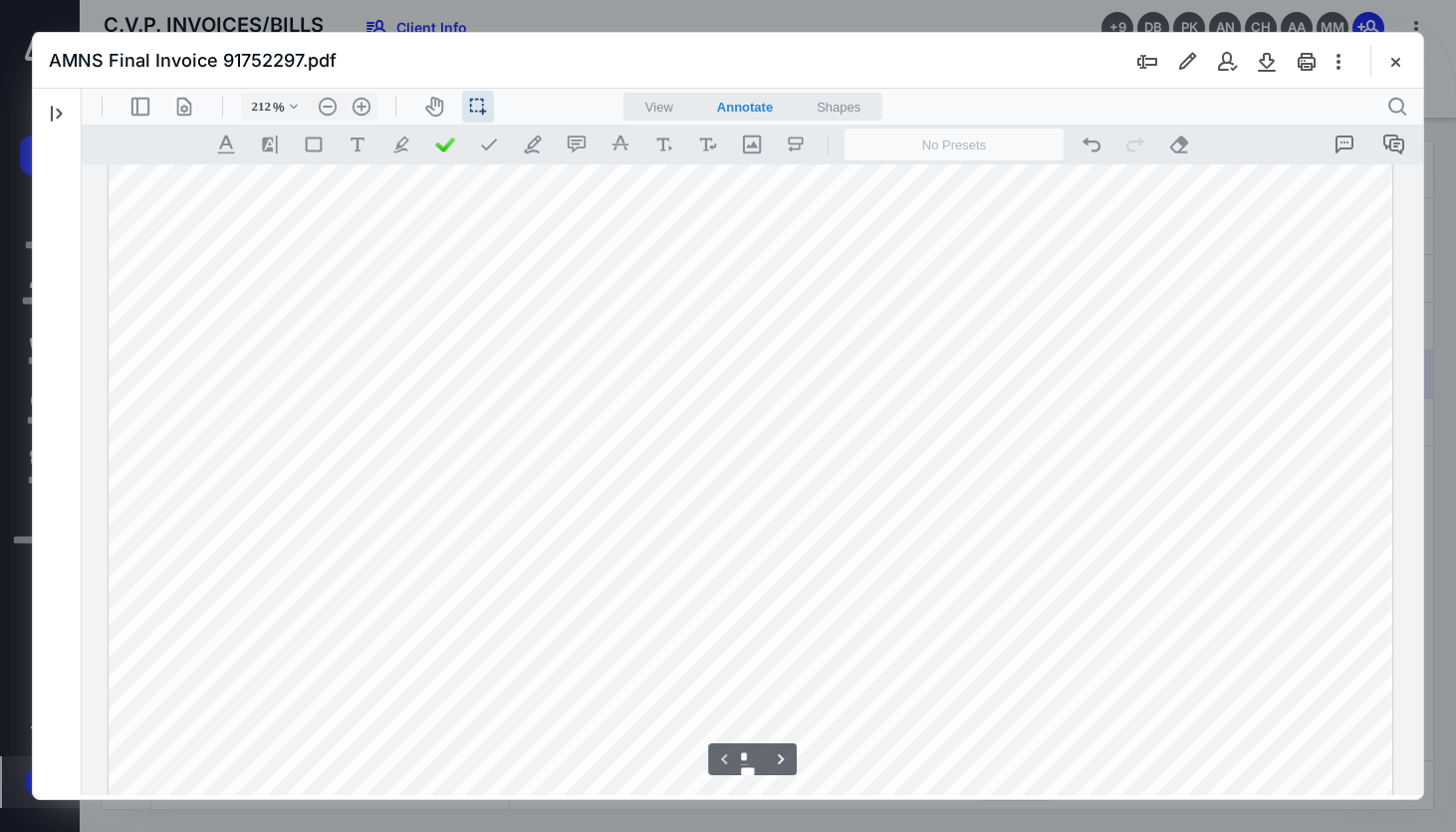 click at bounding box center (750, 162) 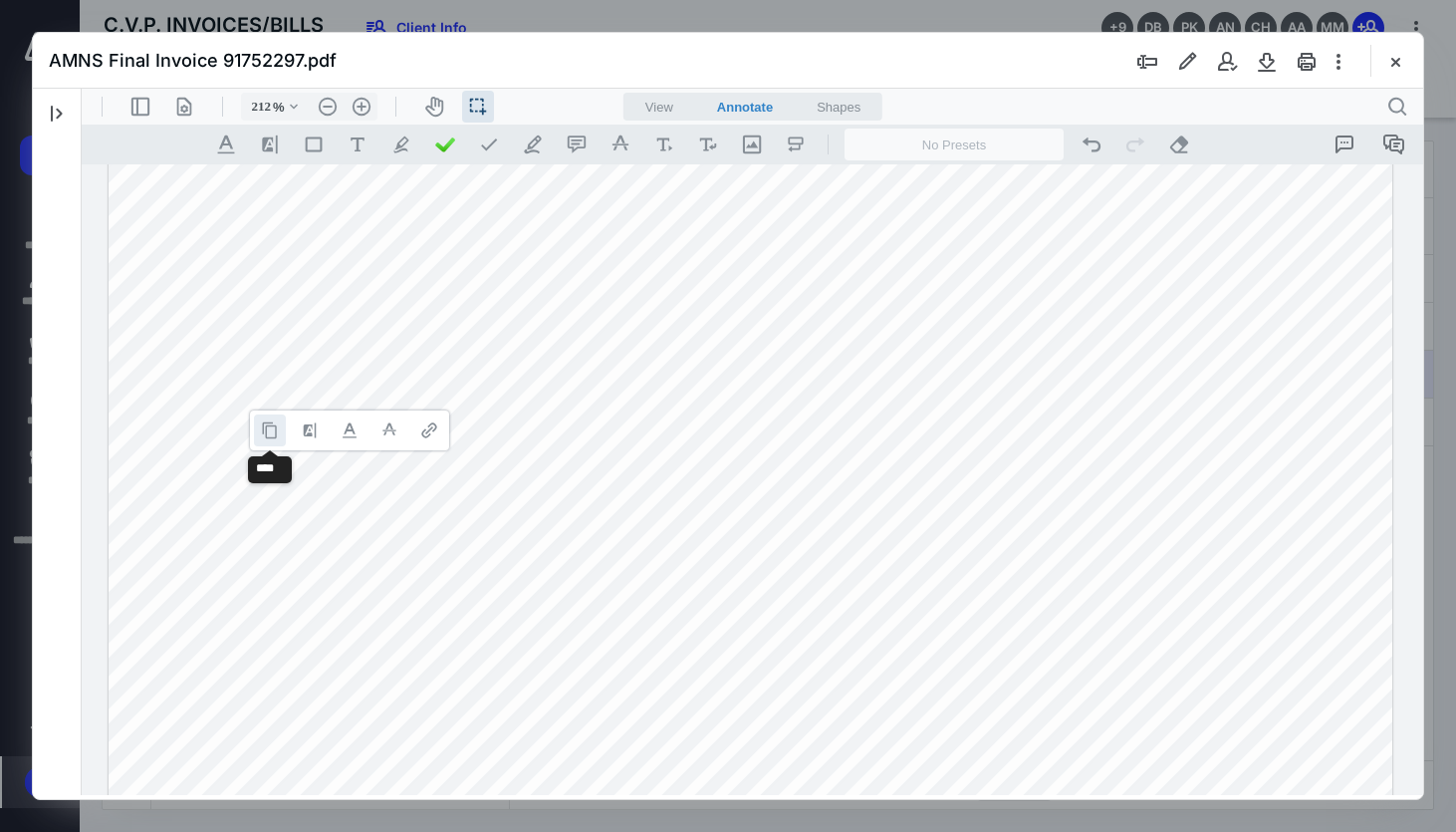click at bounding box center [270, 430] 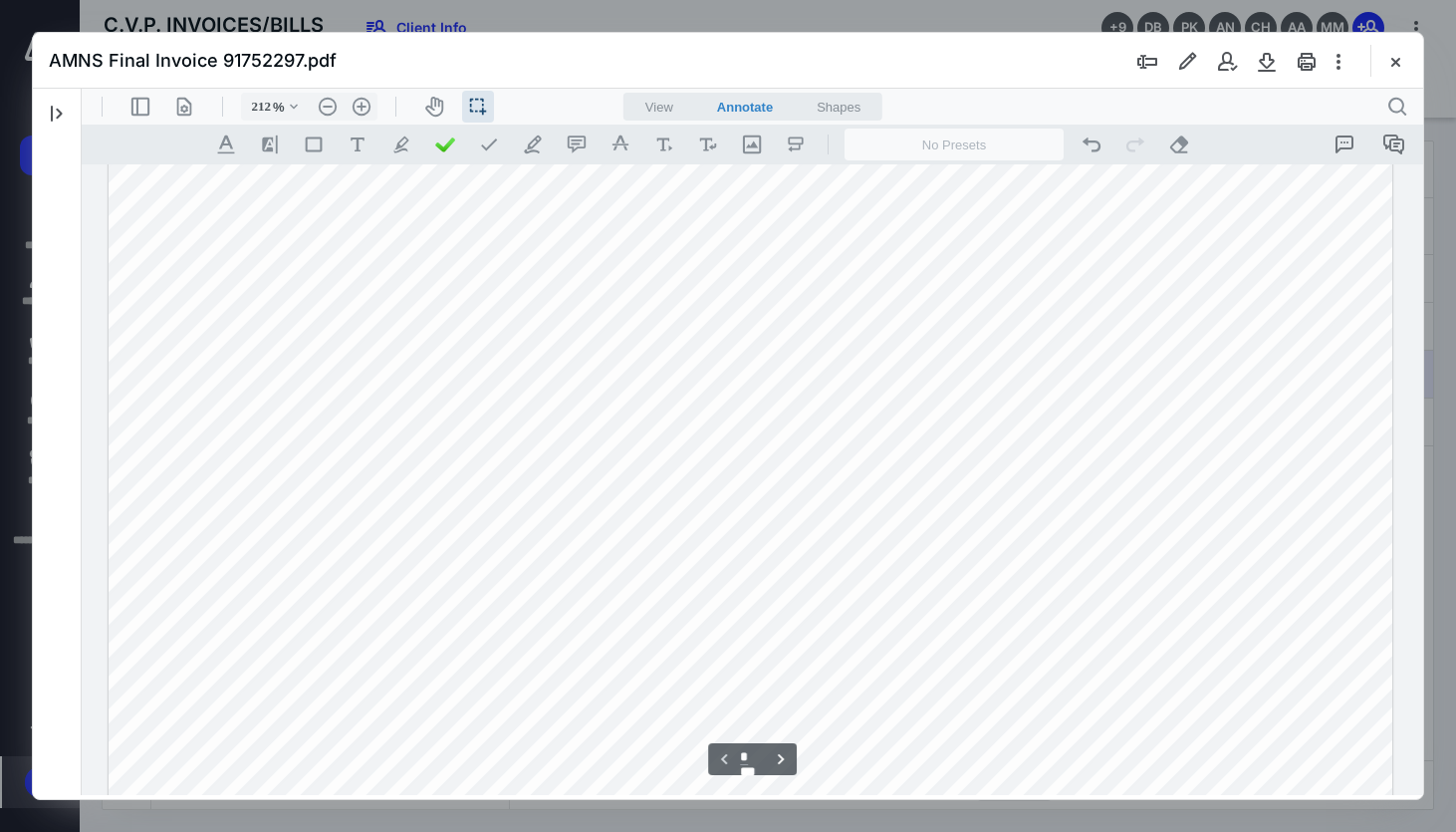 scroll, scrollTop: 1165, scrollLeft: 0, axis: vertical 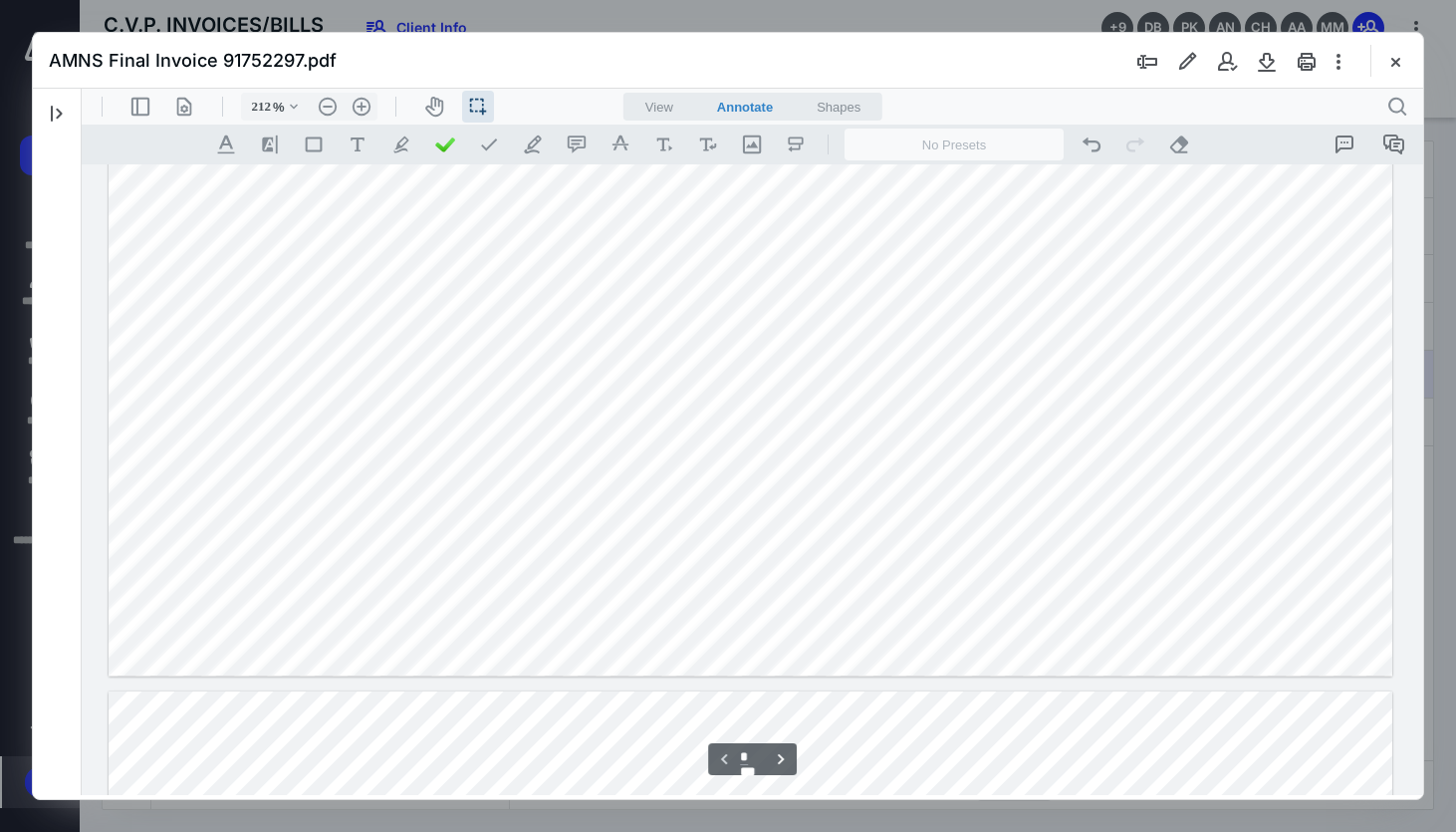 drag, startPoint x: 1201, startPoint y: 353, endPoint x: 1282, endPoint y: 357, distance: 81.09871 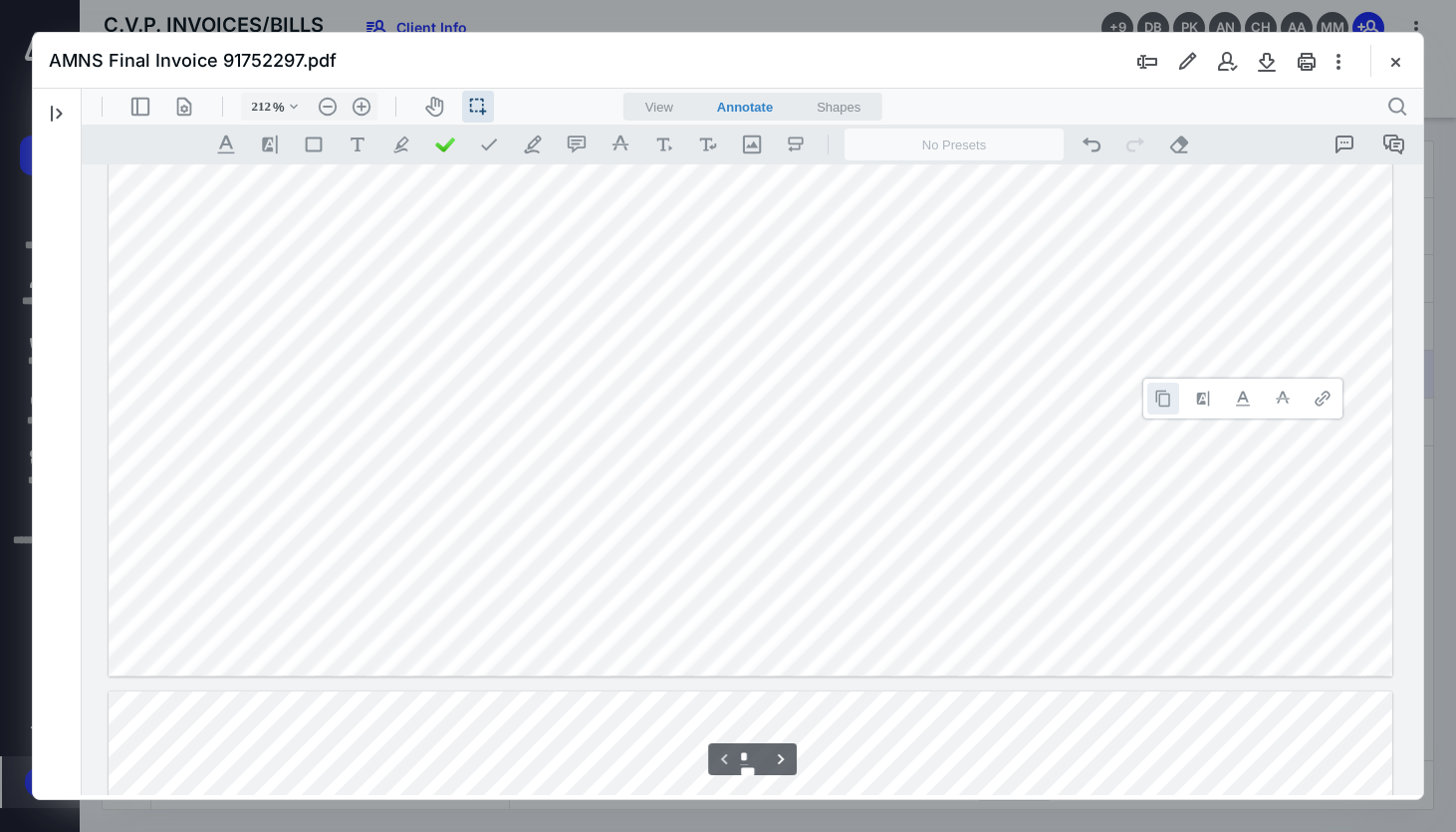 click at bounding box center (1163, 399) 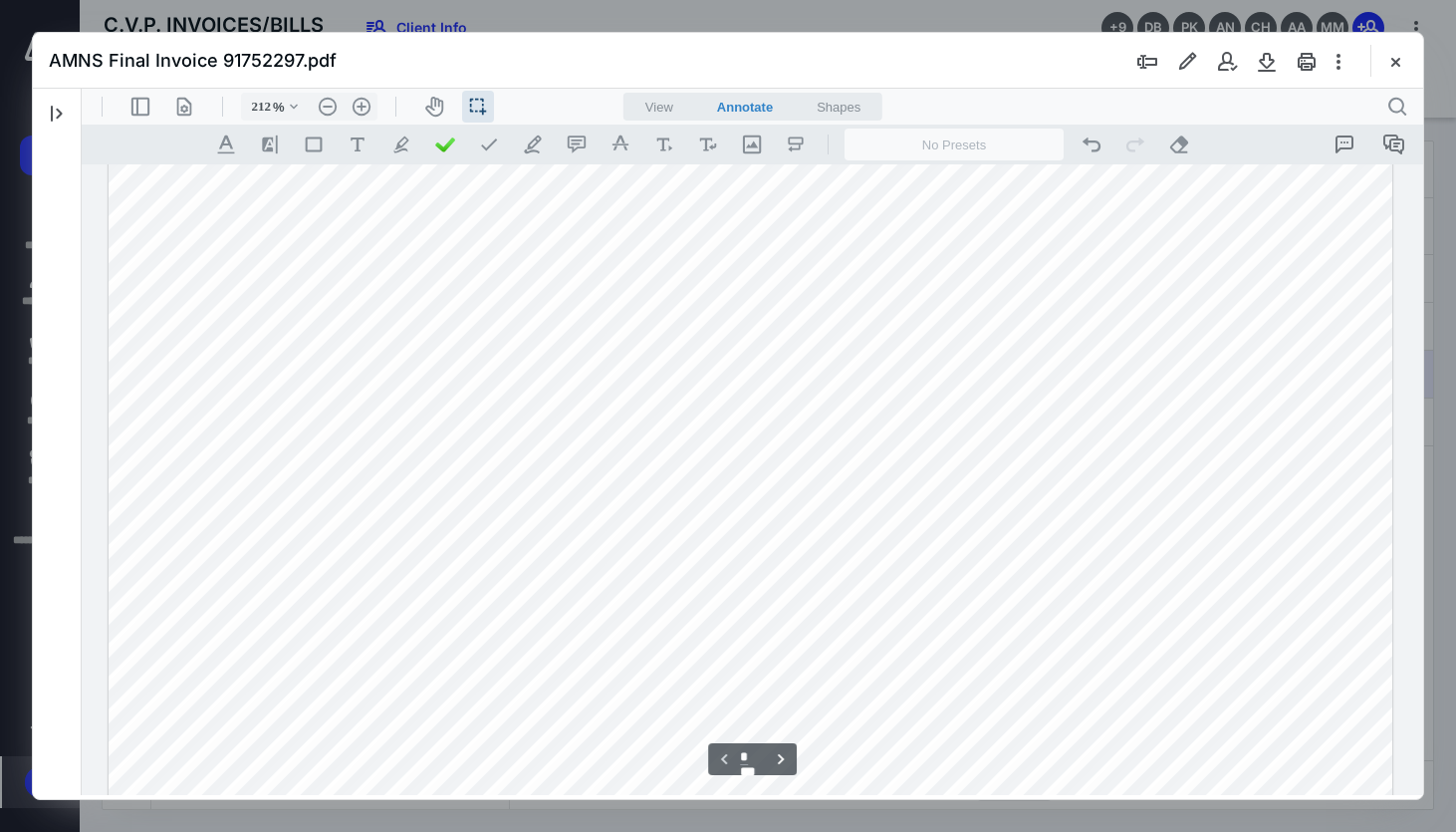 scroll, scrollTop: 734, scrollLeft: 0, axis: vertical 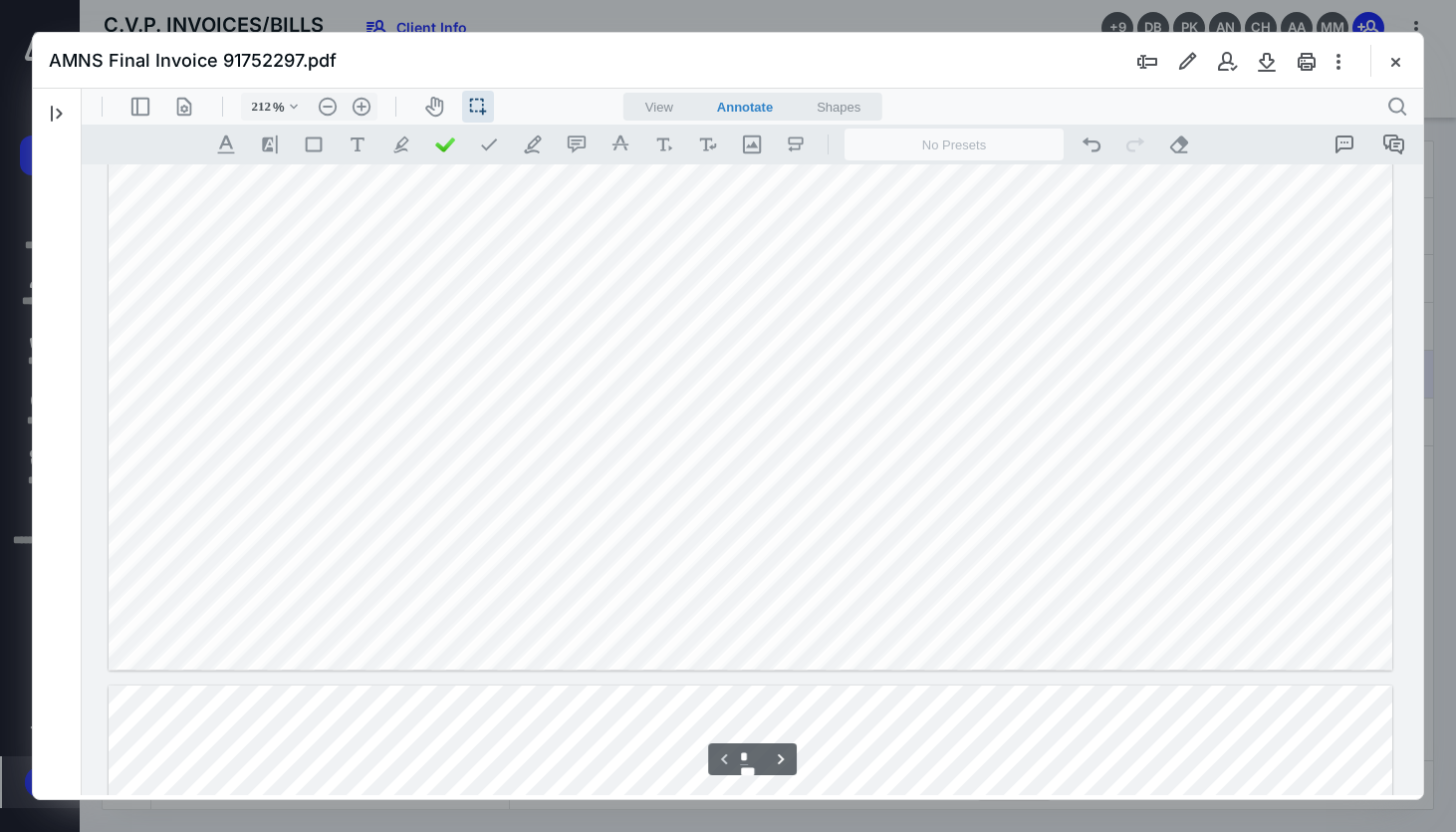 type on "*" 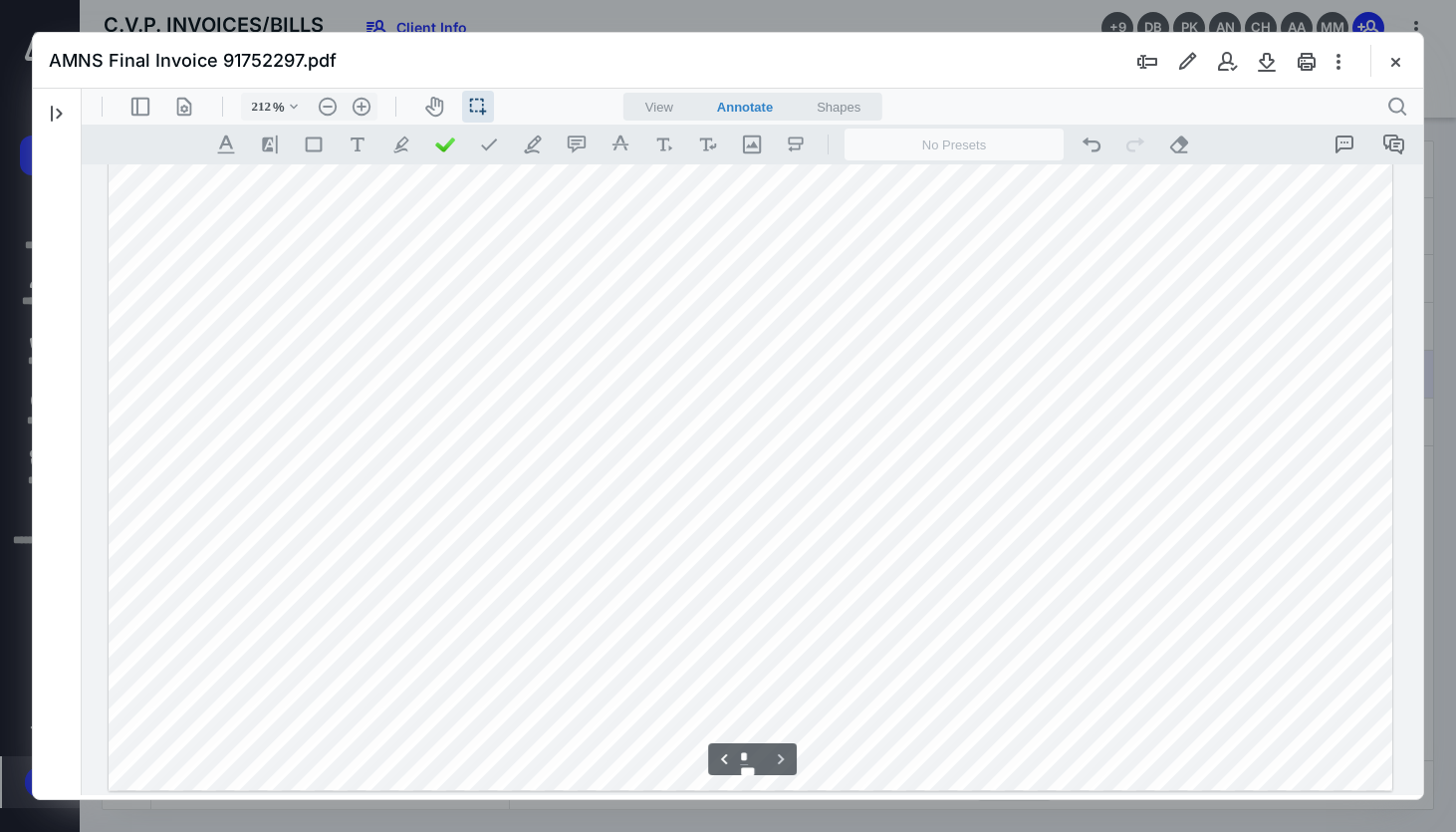 scroll, scrollTop: 2737, scrollLeft: 0, axis: vertical 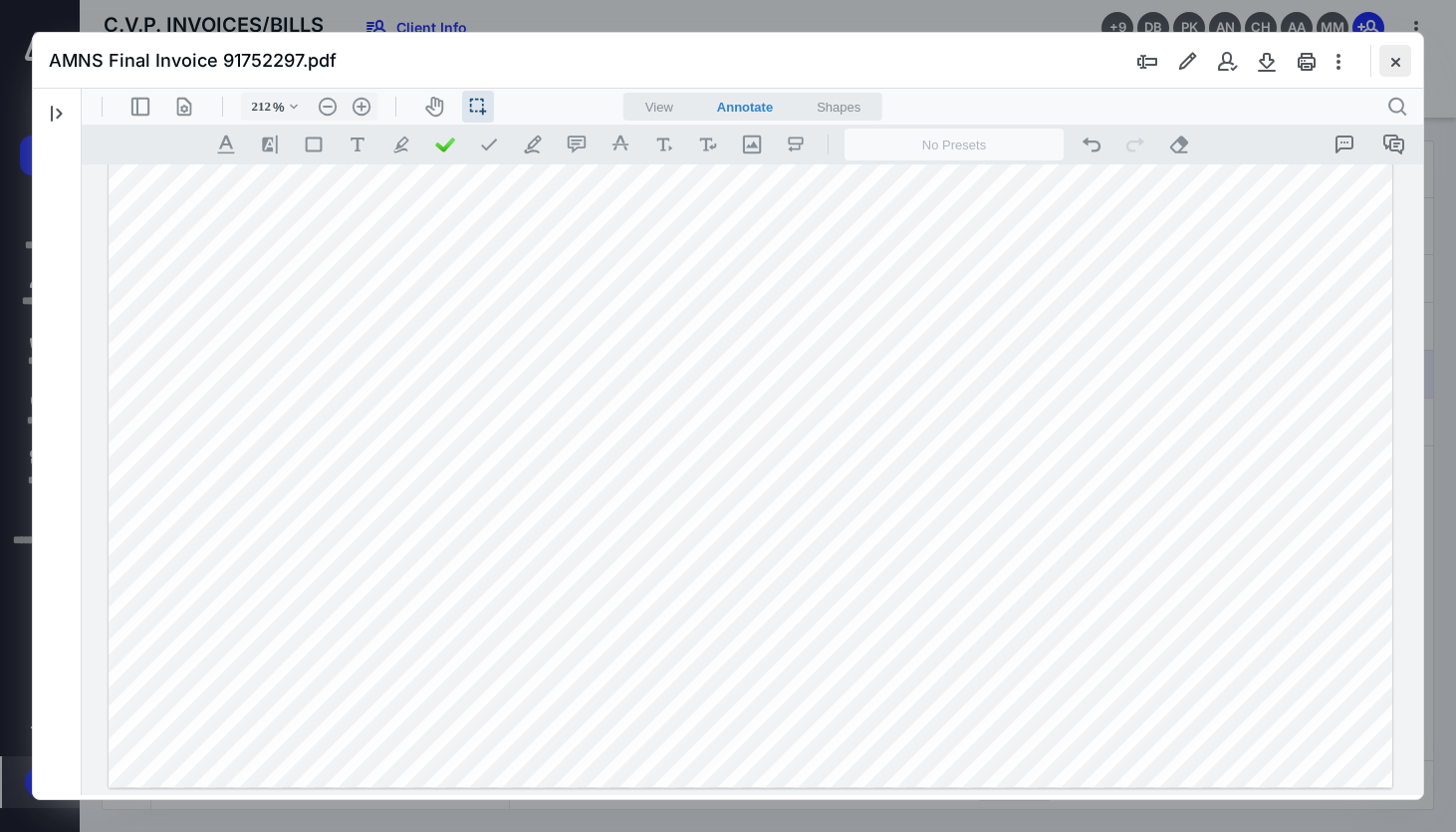 click at bounding box center (1395, 61) 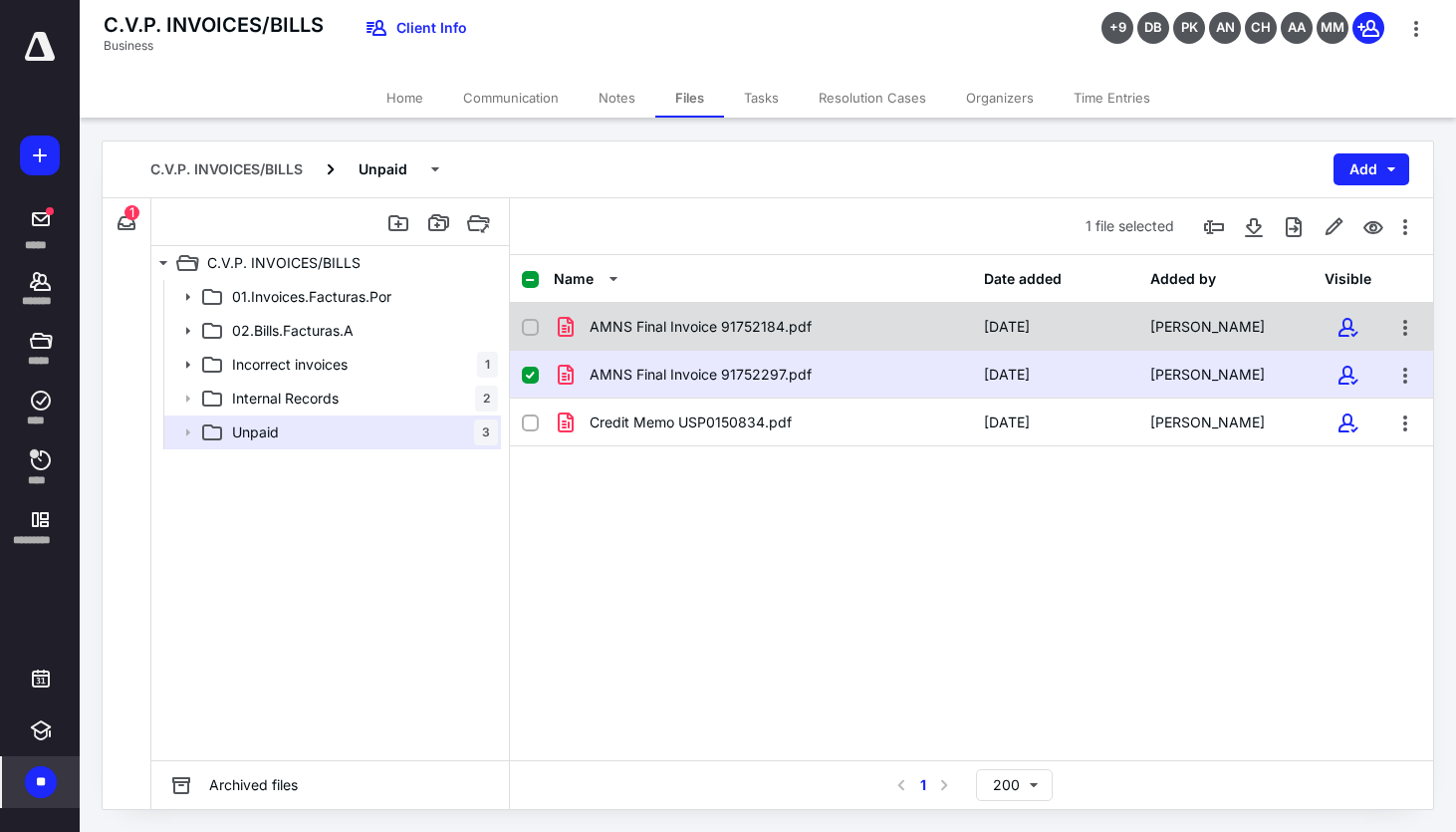 click 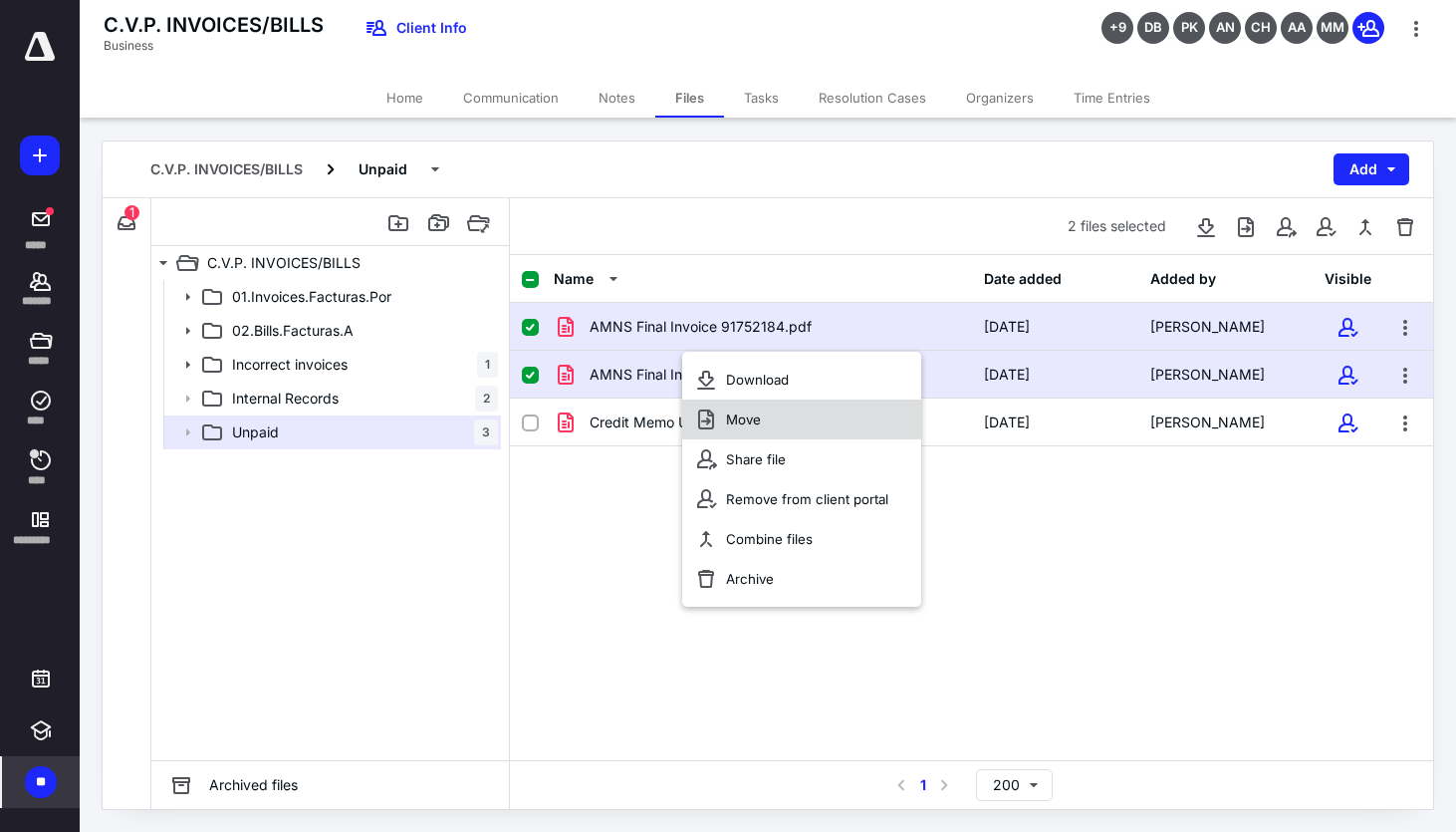 click on "Move" at bounding box center [743, 419] 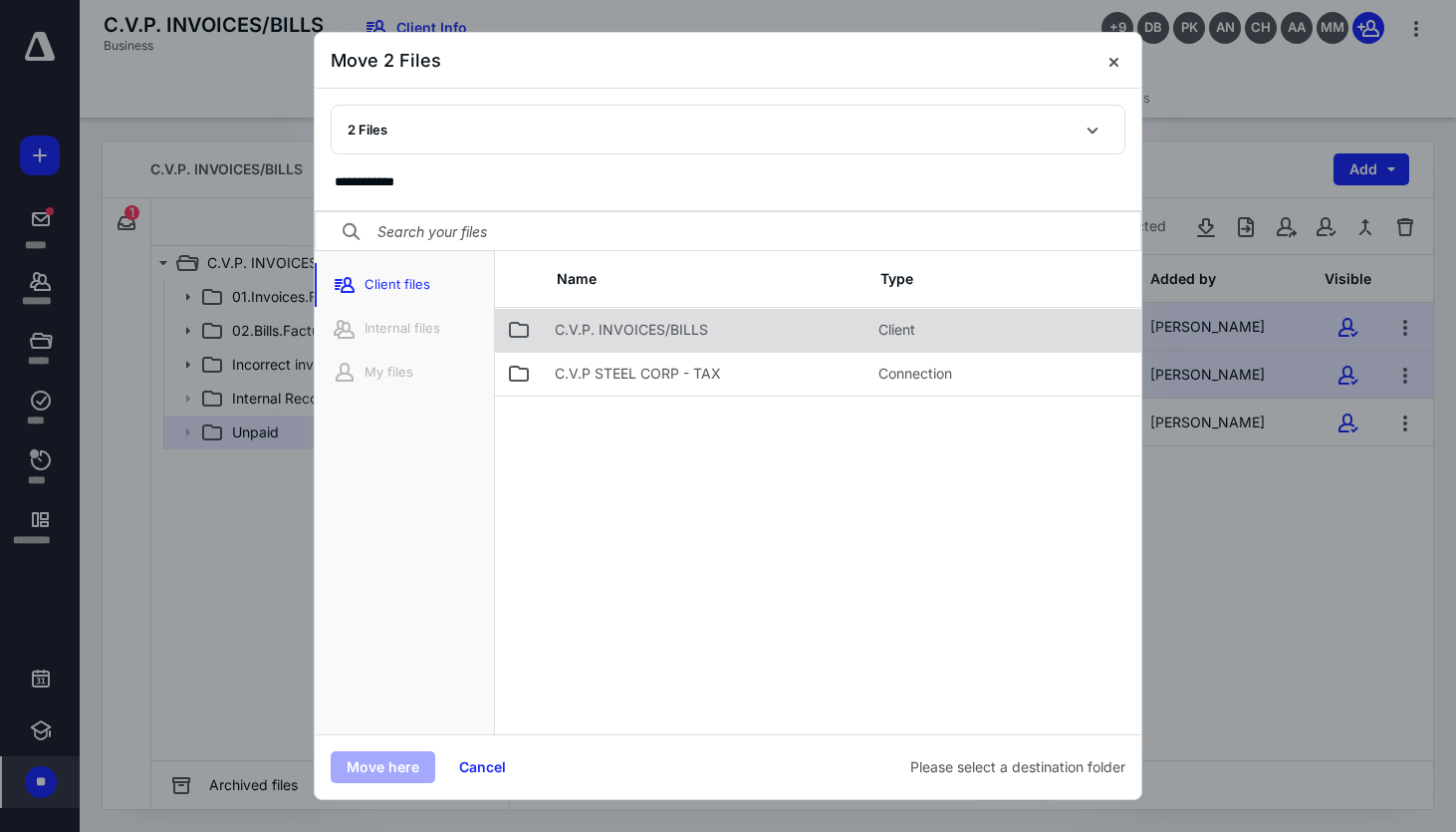 click on "C.V.P. INVOICES/BILLS" at bounding box center (631, 330) 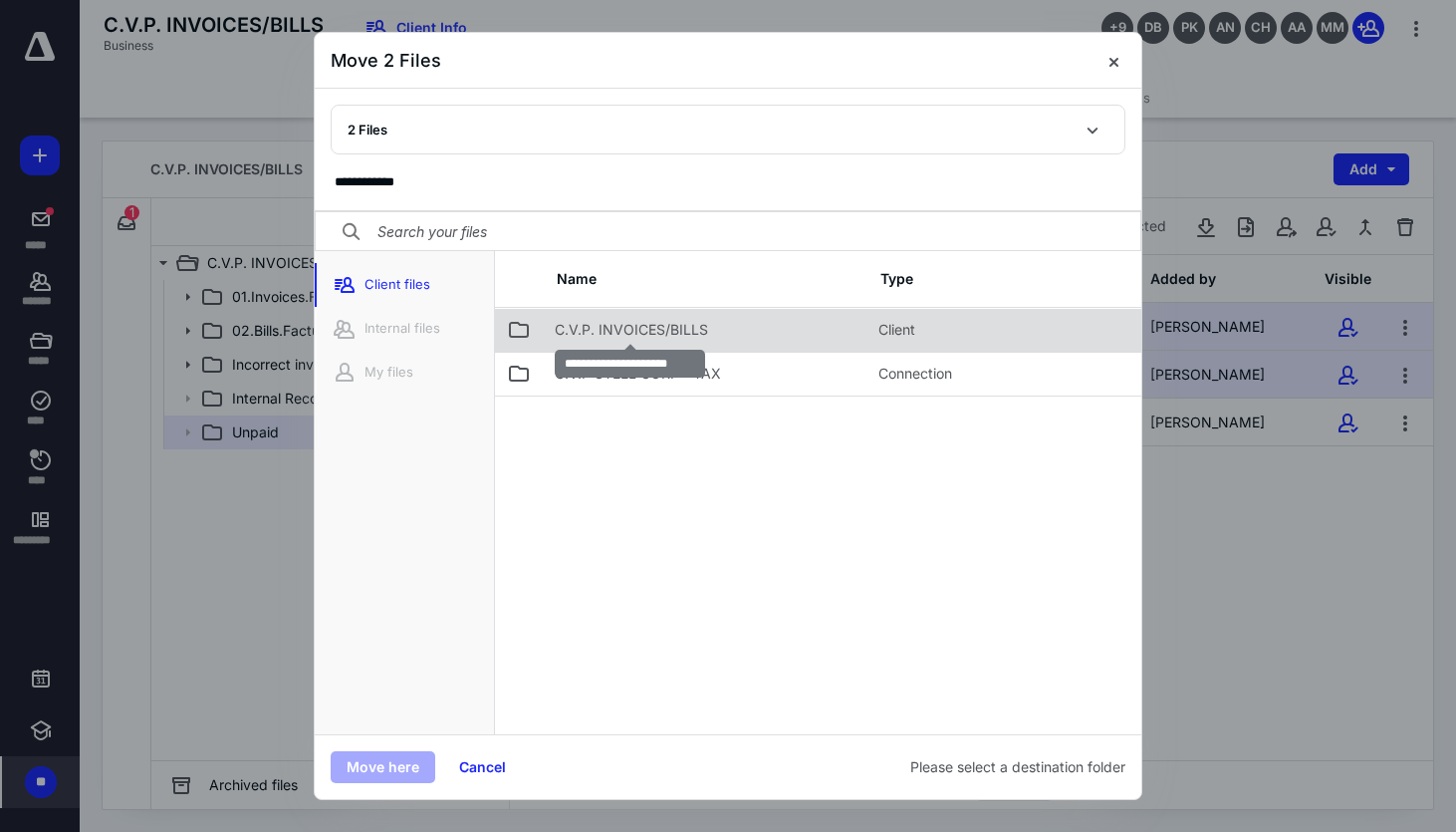 click on "C.V.P. INVOICES/BILLS" at bounding box center (631, 330) 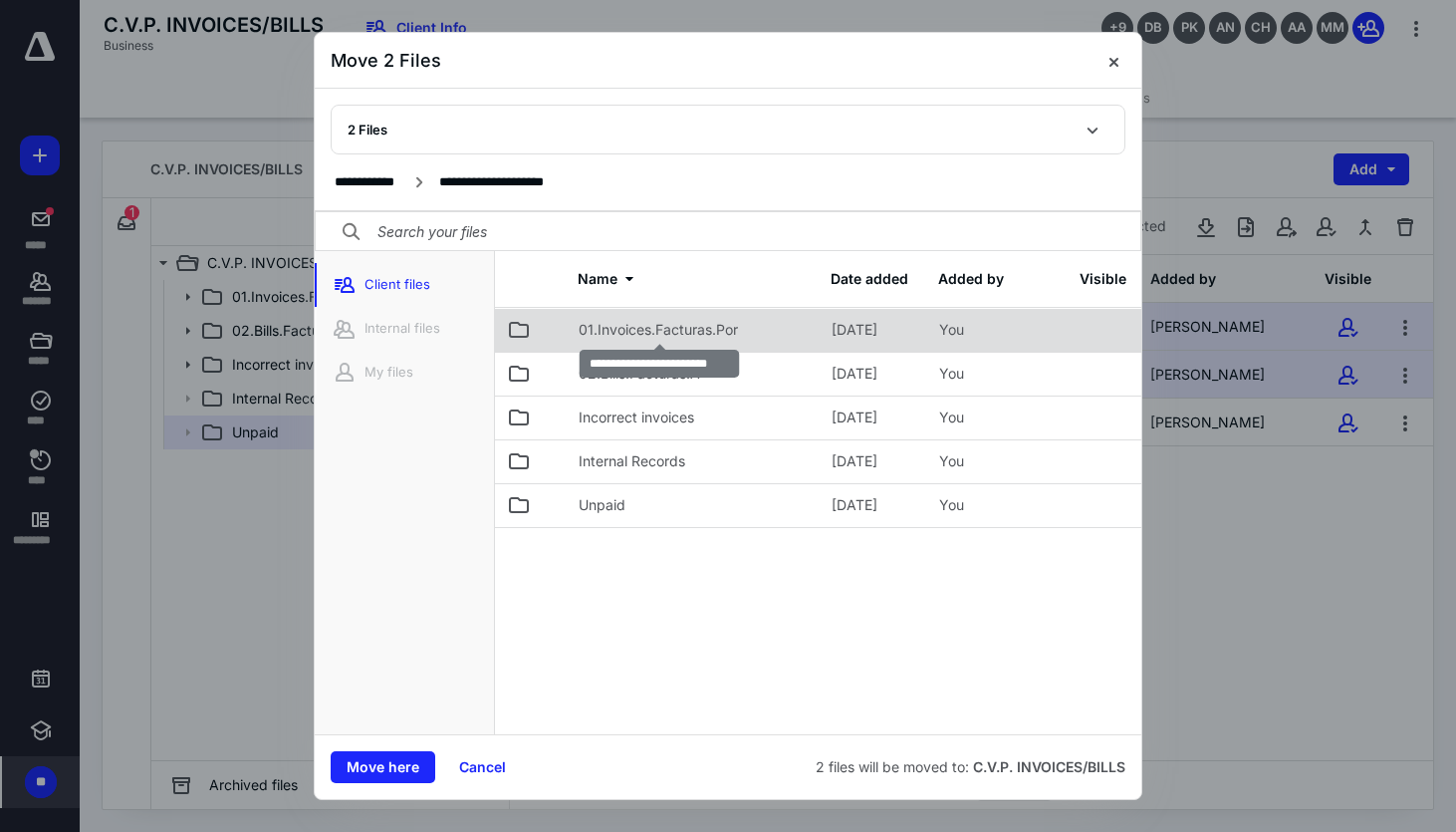 click on "01.Invoices.Facturas.Por" at bounding box center [658, 330] 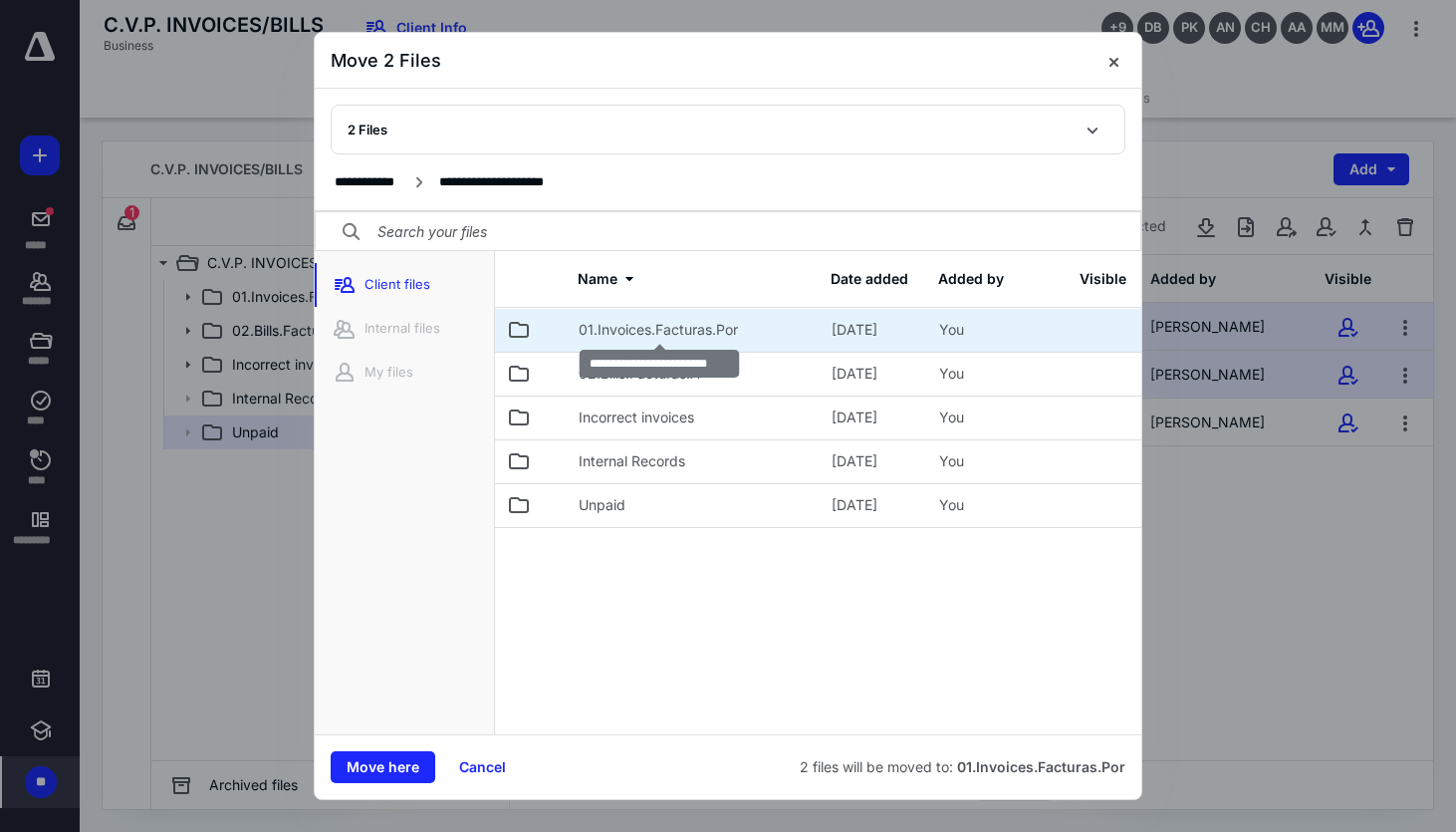 click on "01.Invoices.Facturas.Por" at bounding box center (658, 330) 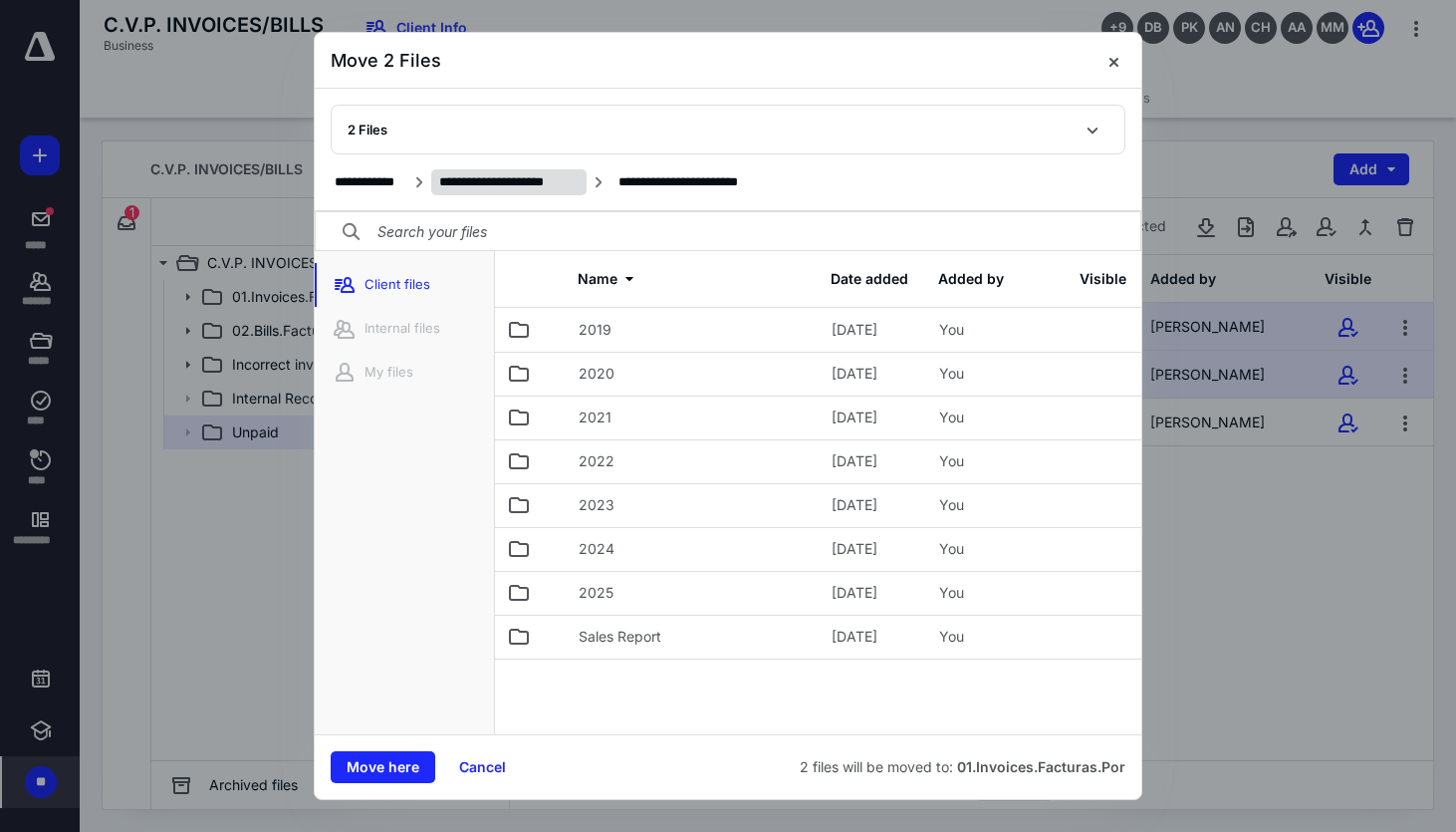 click on "**********" at bounding box center (509, 182) 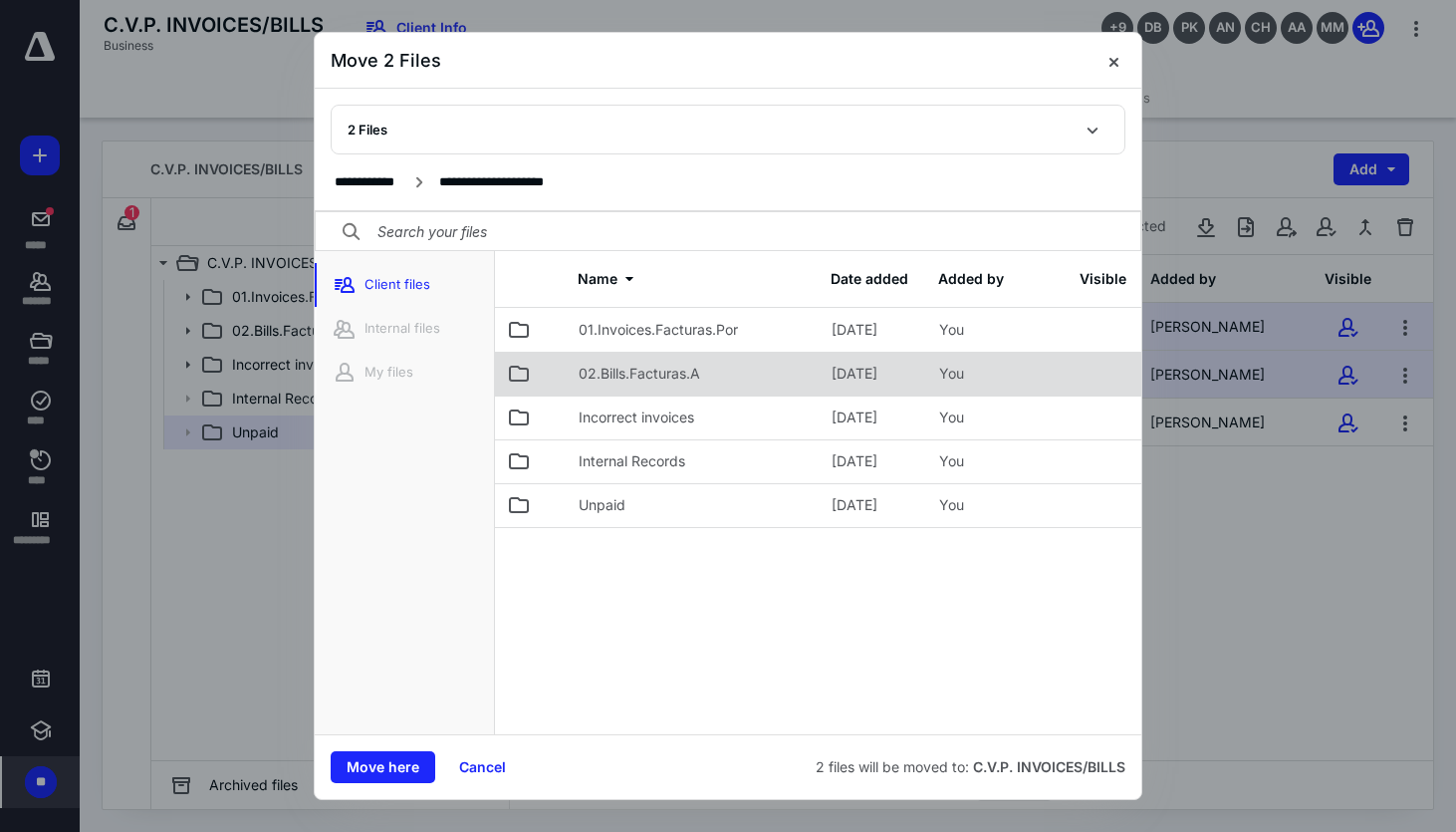 click on "02.Bills.Facturas.A" at bounding box center (693, 374) 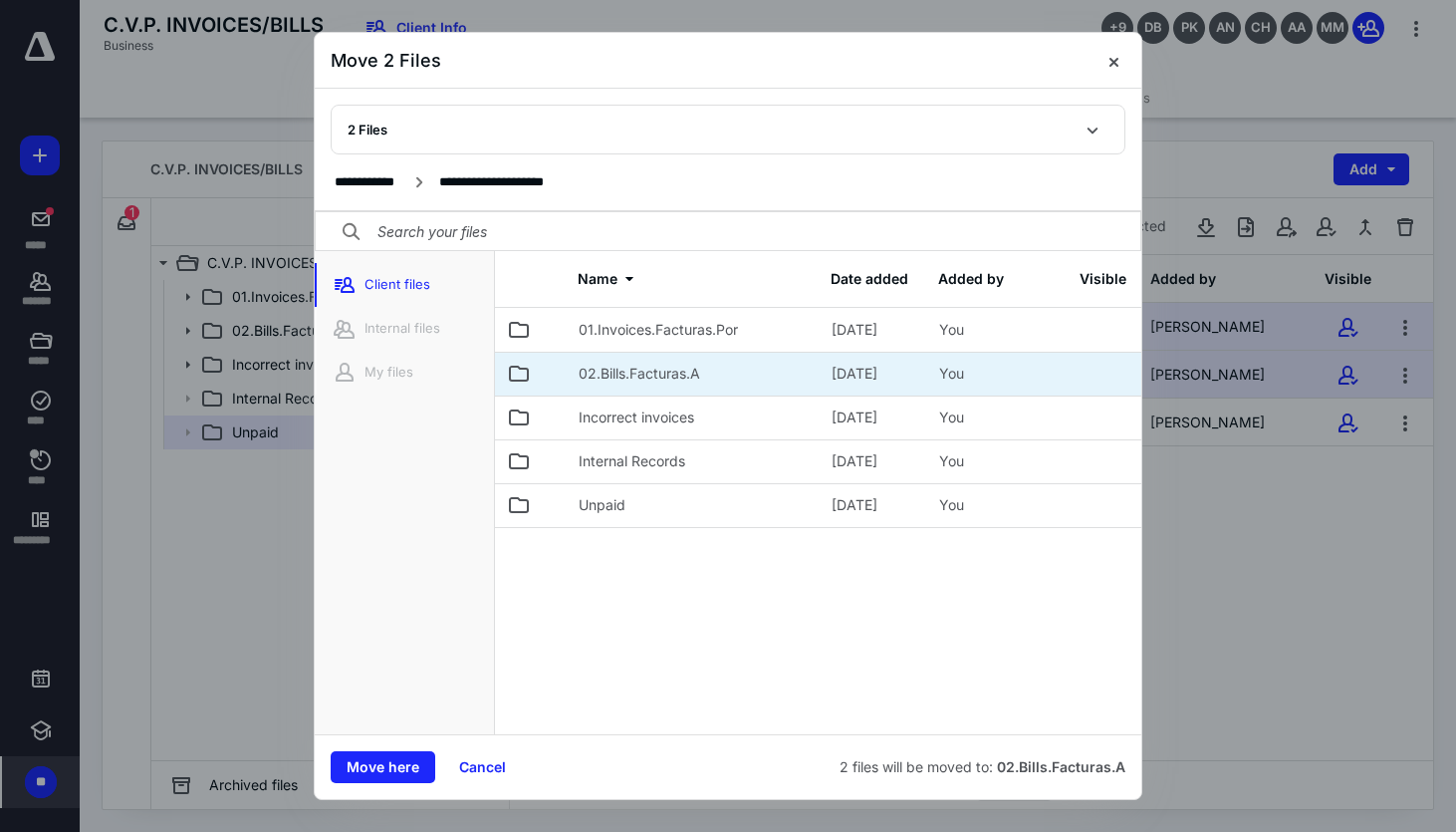 click on "02.Bills.Facturas.A" at bounding box center [693, 374] 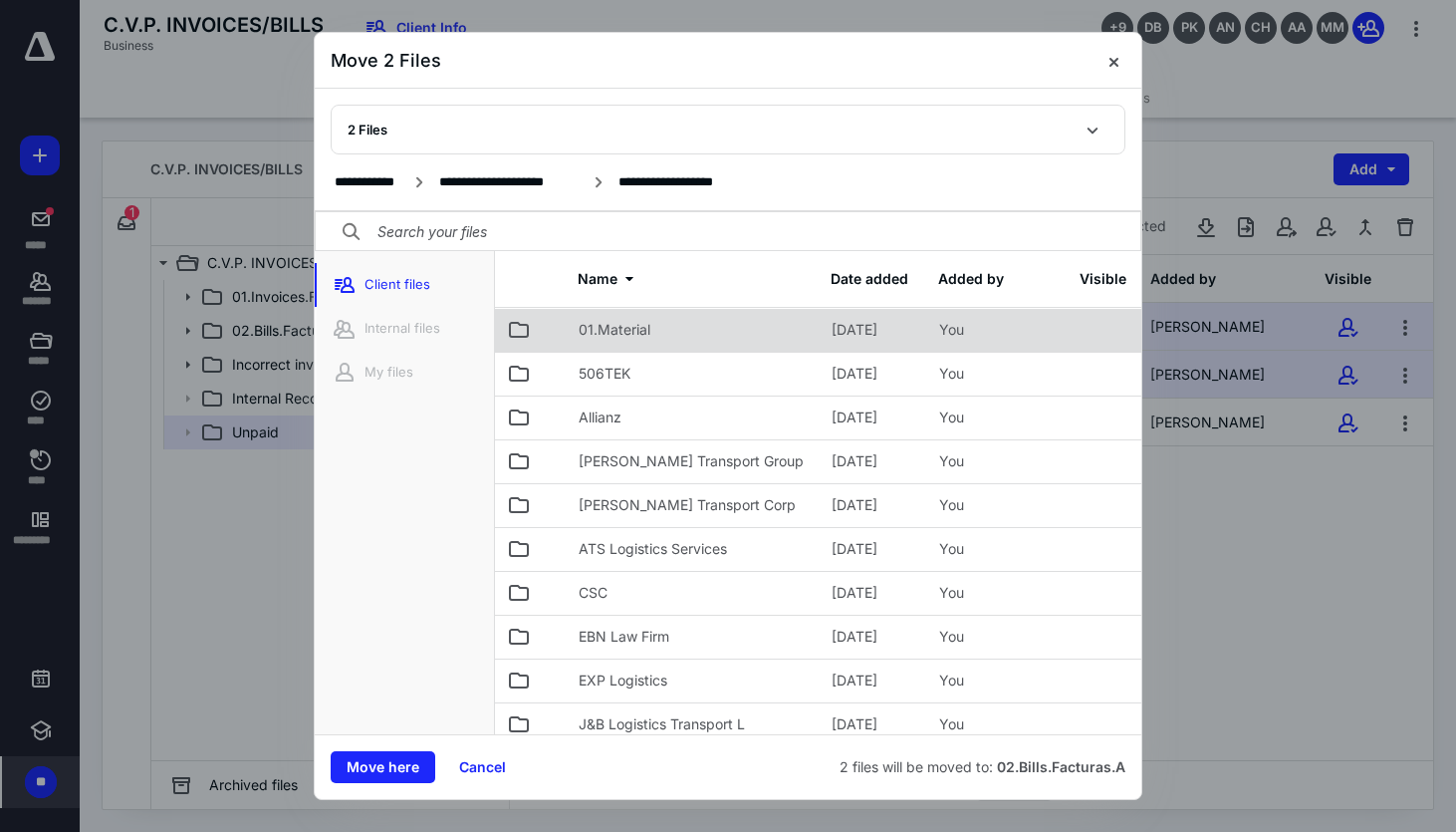click on "01.Material" at bounding box center (693, 330) 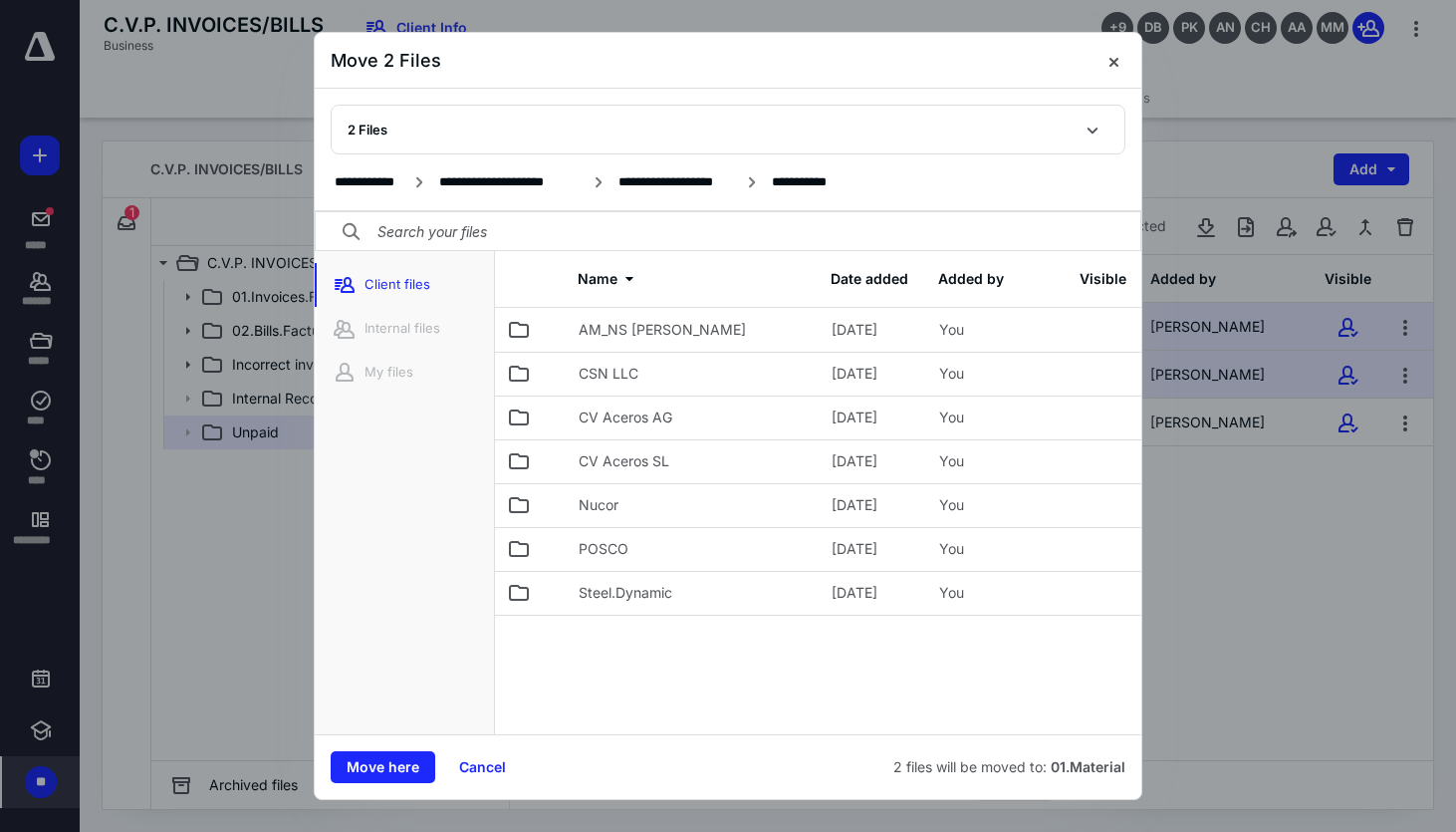 click on "AM_NS [PERSON_NAME]" at bounding box center (693, 330) 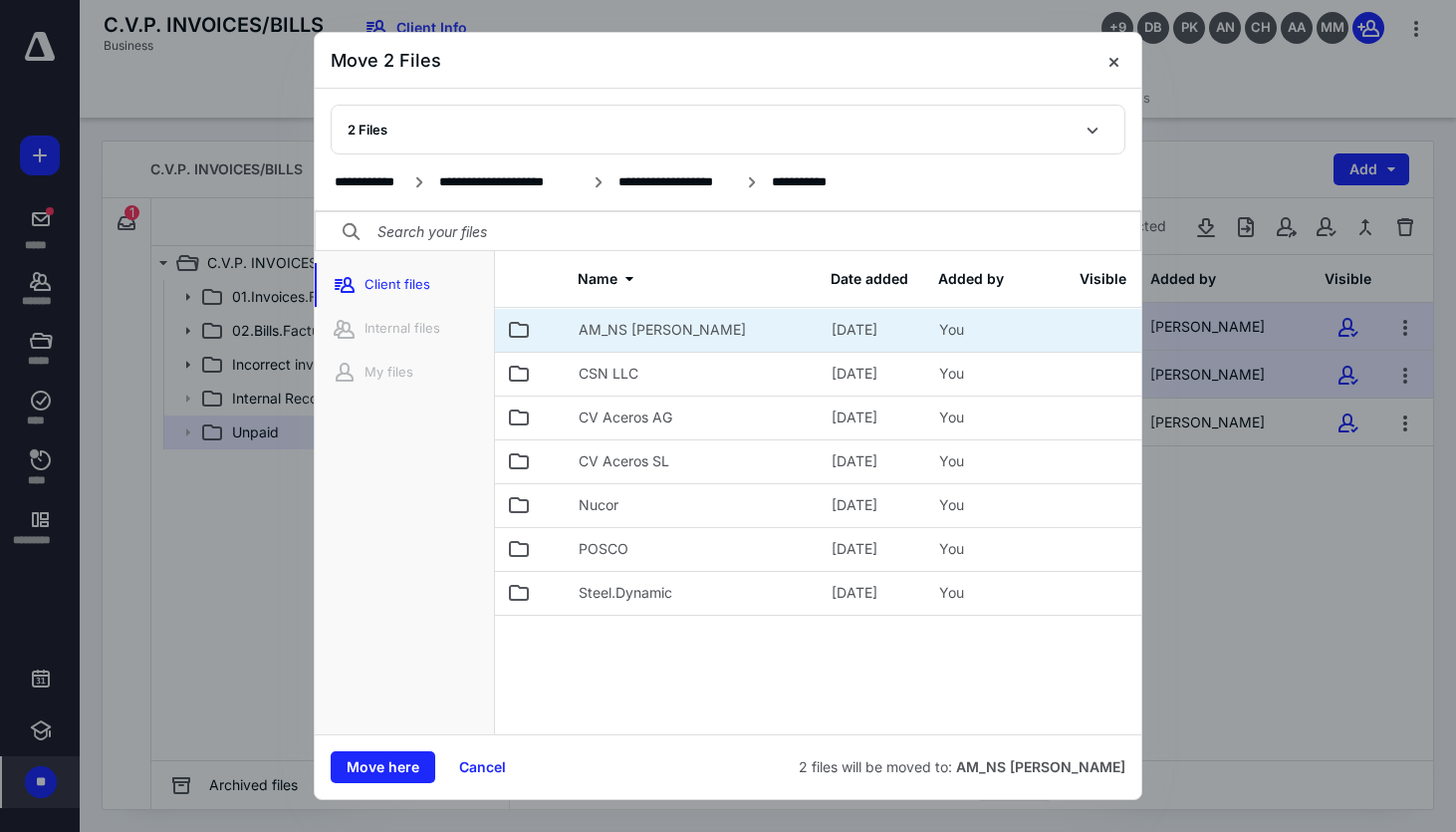 click on "AM_NS [PERSON_NAME]" at bounding box center (693, 330) 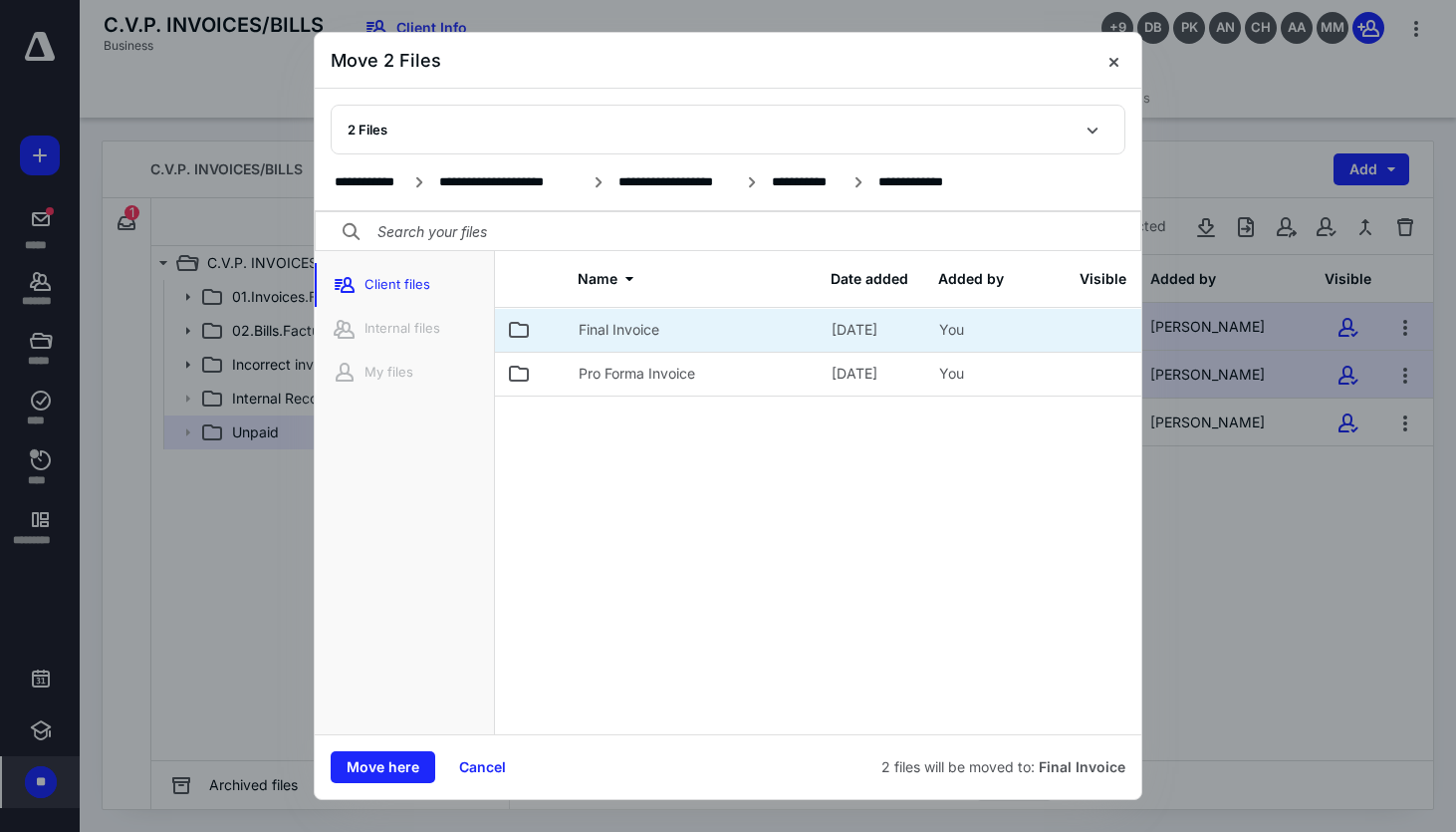 click on "Final Invoice" at bounding box center [693, 330] 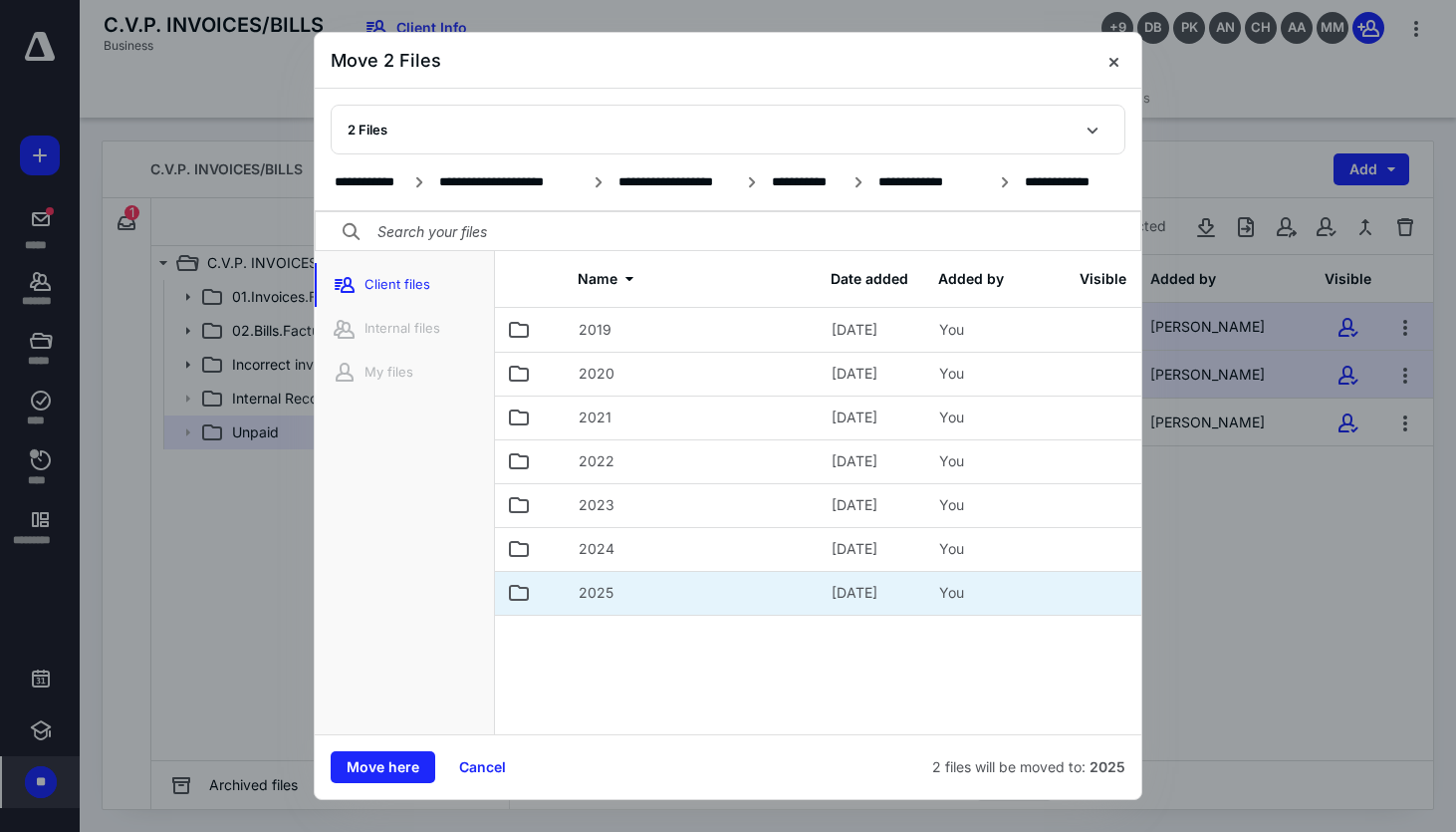 click on "2025" at bounding box center [693, 593] 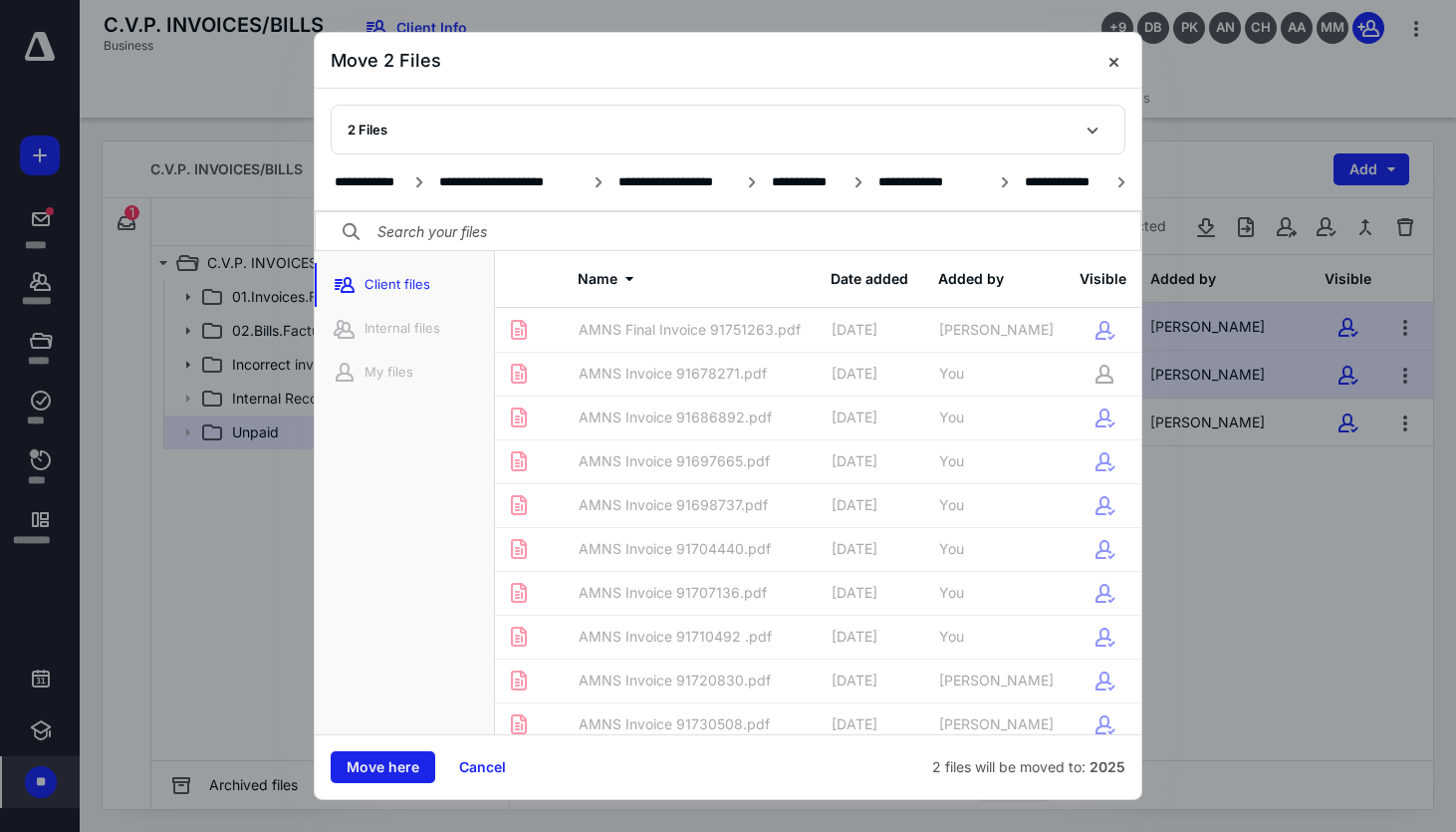 click on "Move here" at bounding box center (382, 767) 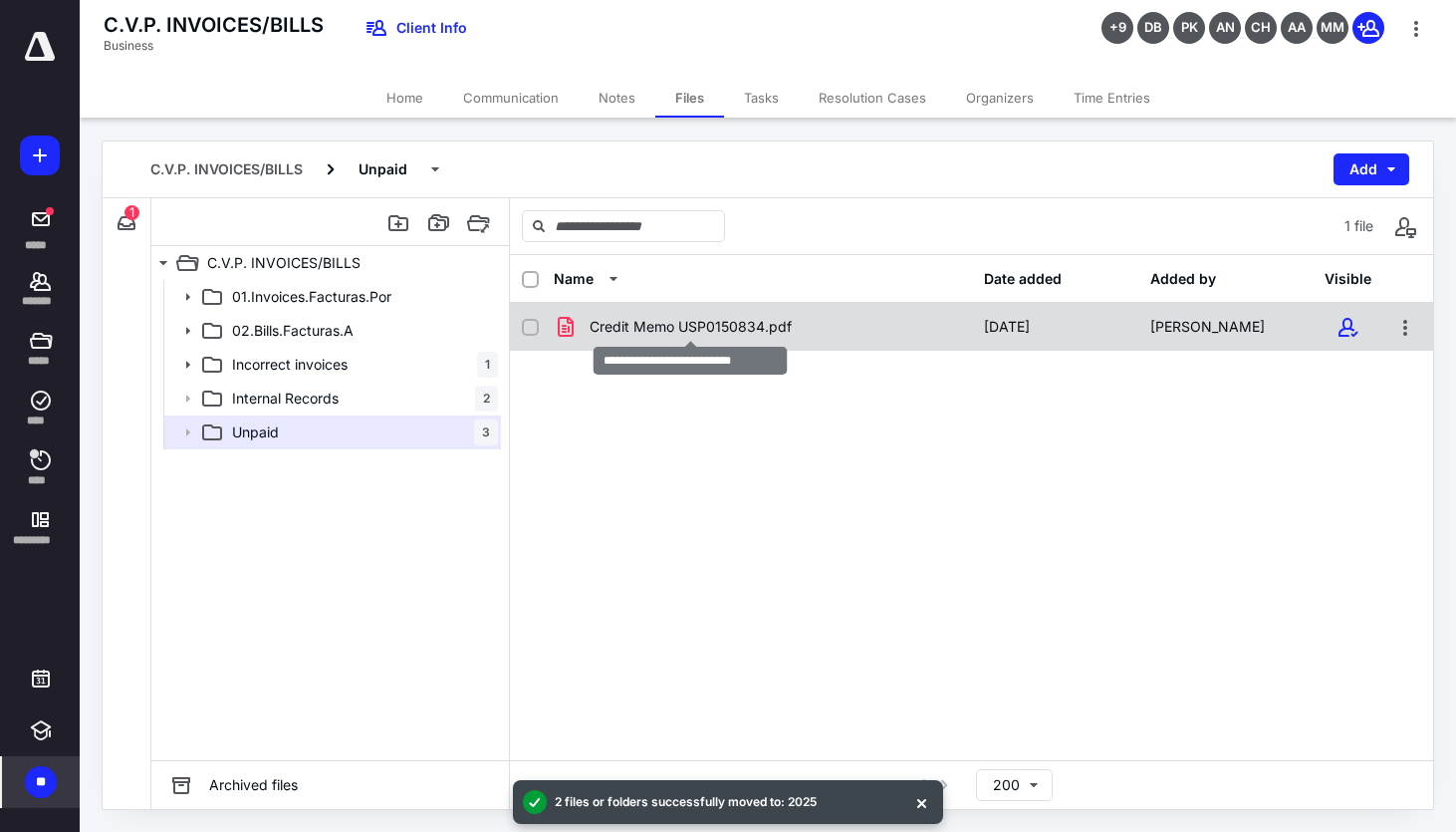 click on "Credit Memo USP0150834.pdf" at bounding box center [690, 327] 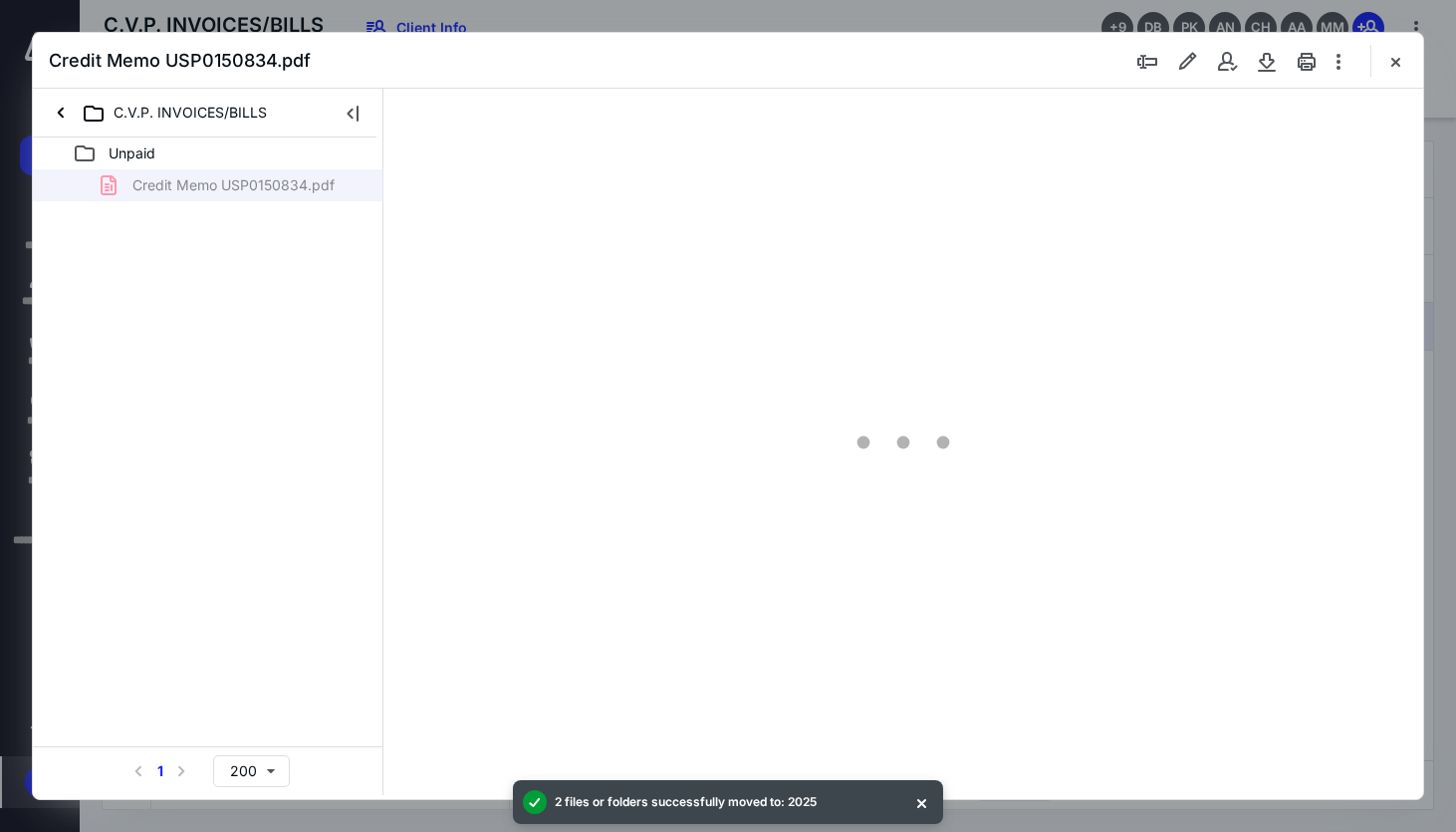 scroll, scrollTop: 0, scrollLeft: 0, axis: both 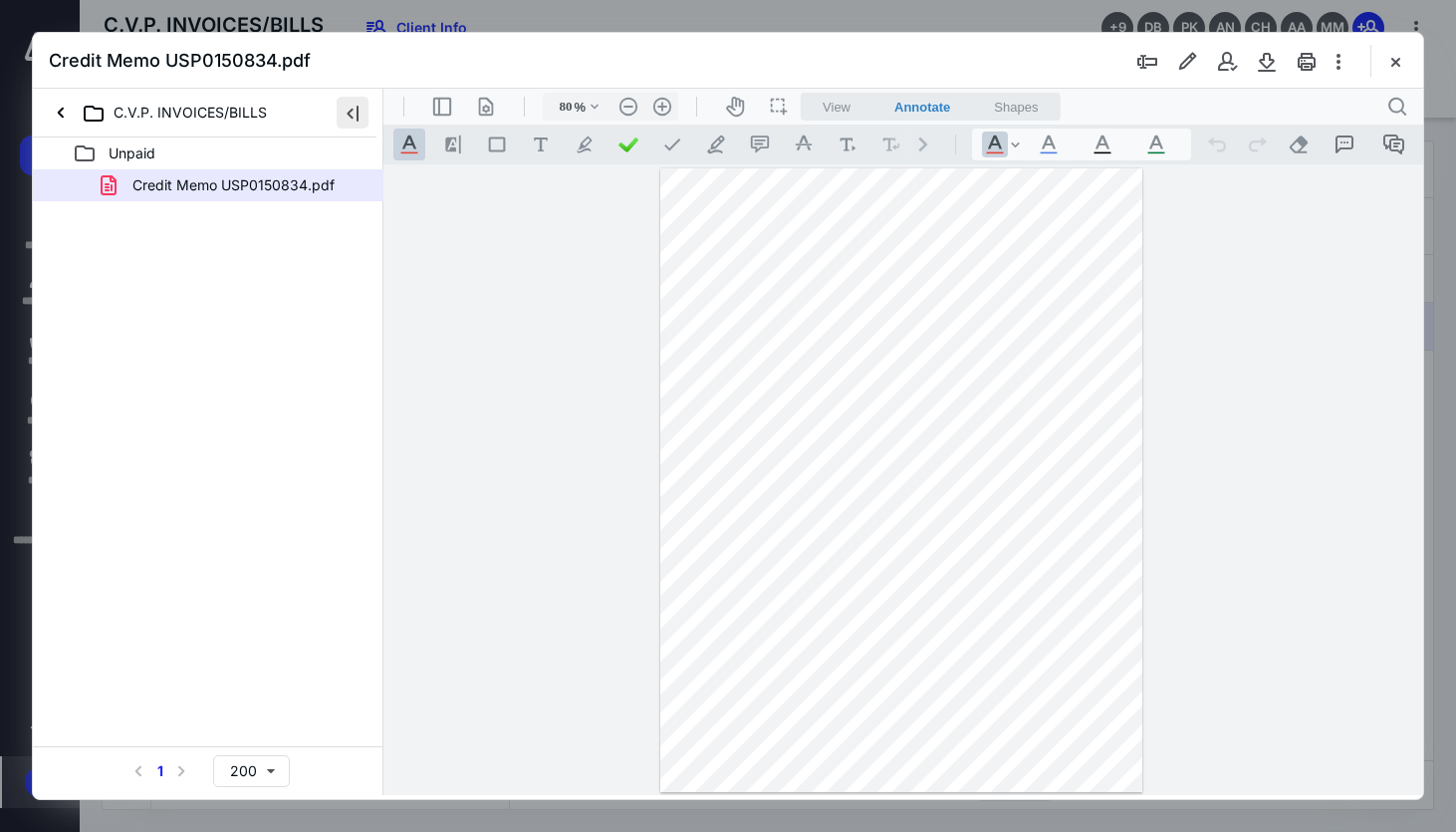 click at bounding box center (353, 113) 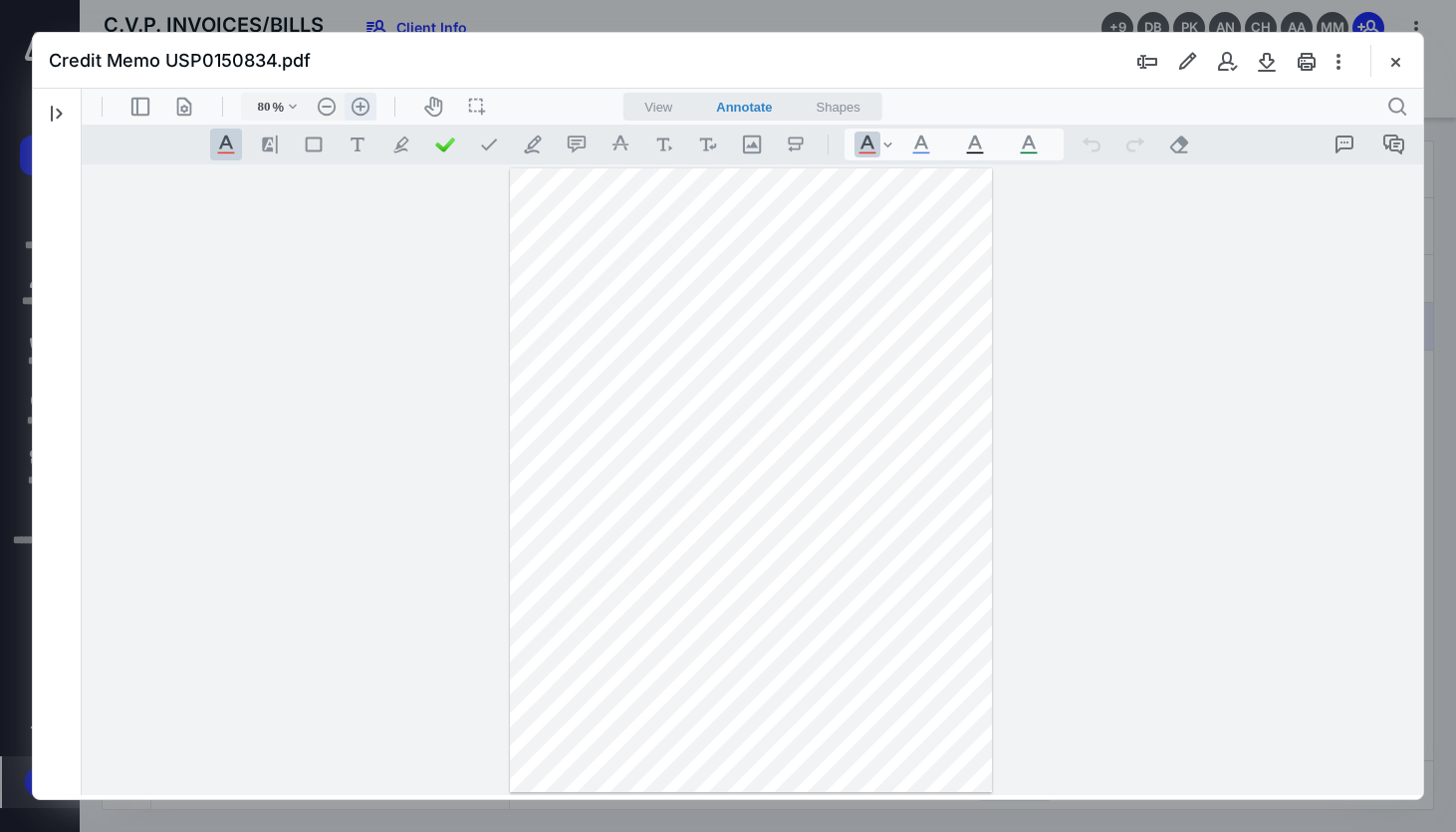 click on ".cls-1{fill:#abb0c4;} icon - header - zoom - in - line" at bounding box center (361, 107) 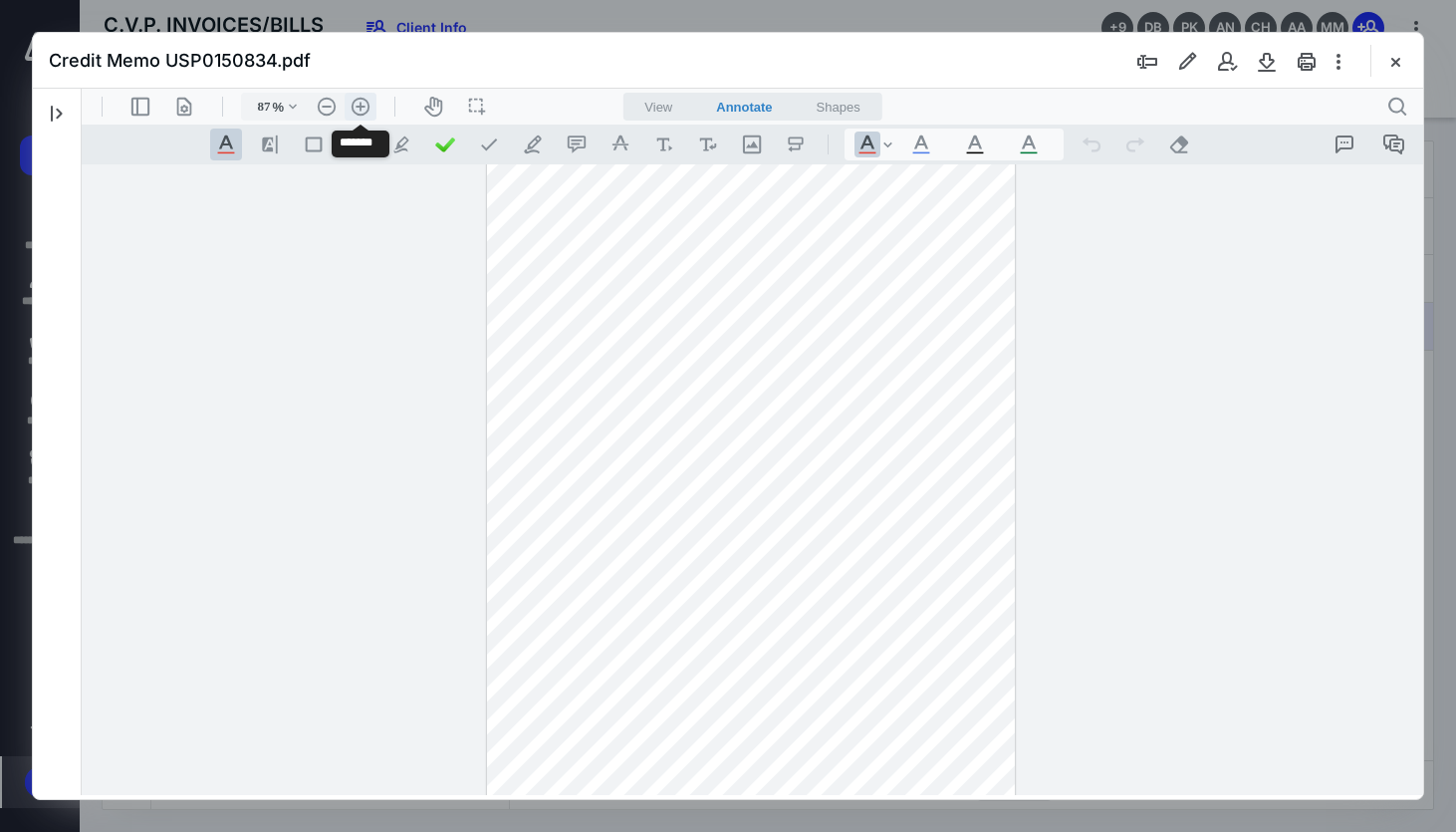 click on ".cls-1{fill:#abb0c4;} icon - header - zoom - in - line" at bounding box center (361, 107) 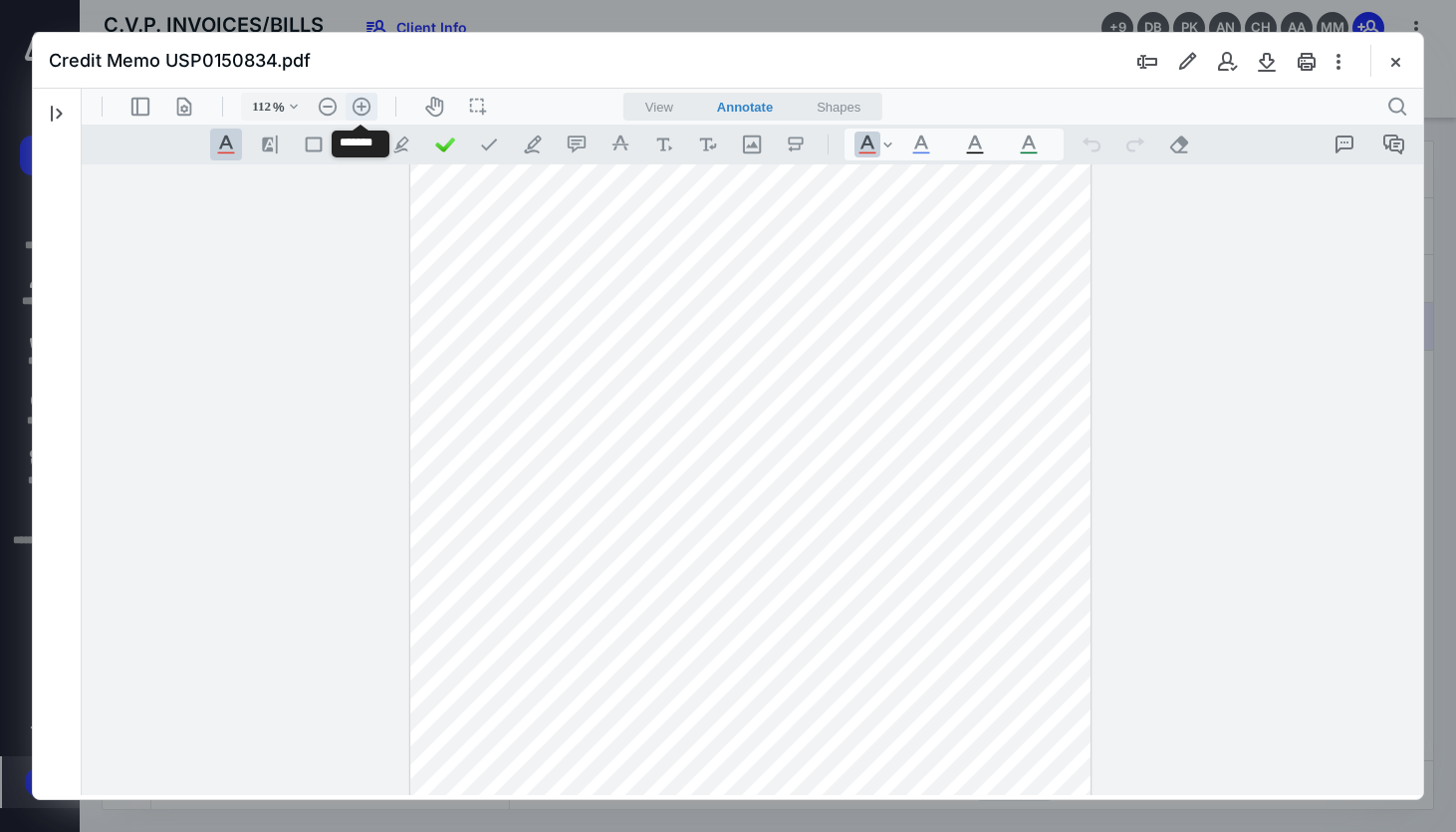 click on ".cls-1{fill:#abb0c4;} icon - header - zoom - in - line" at bounding box center (362, 107) 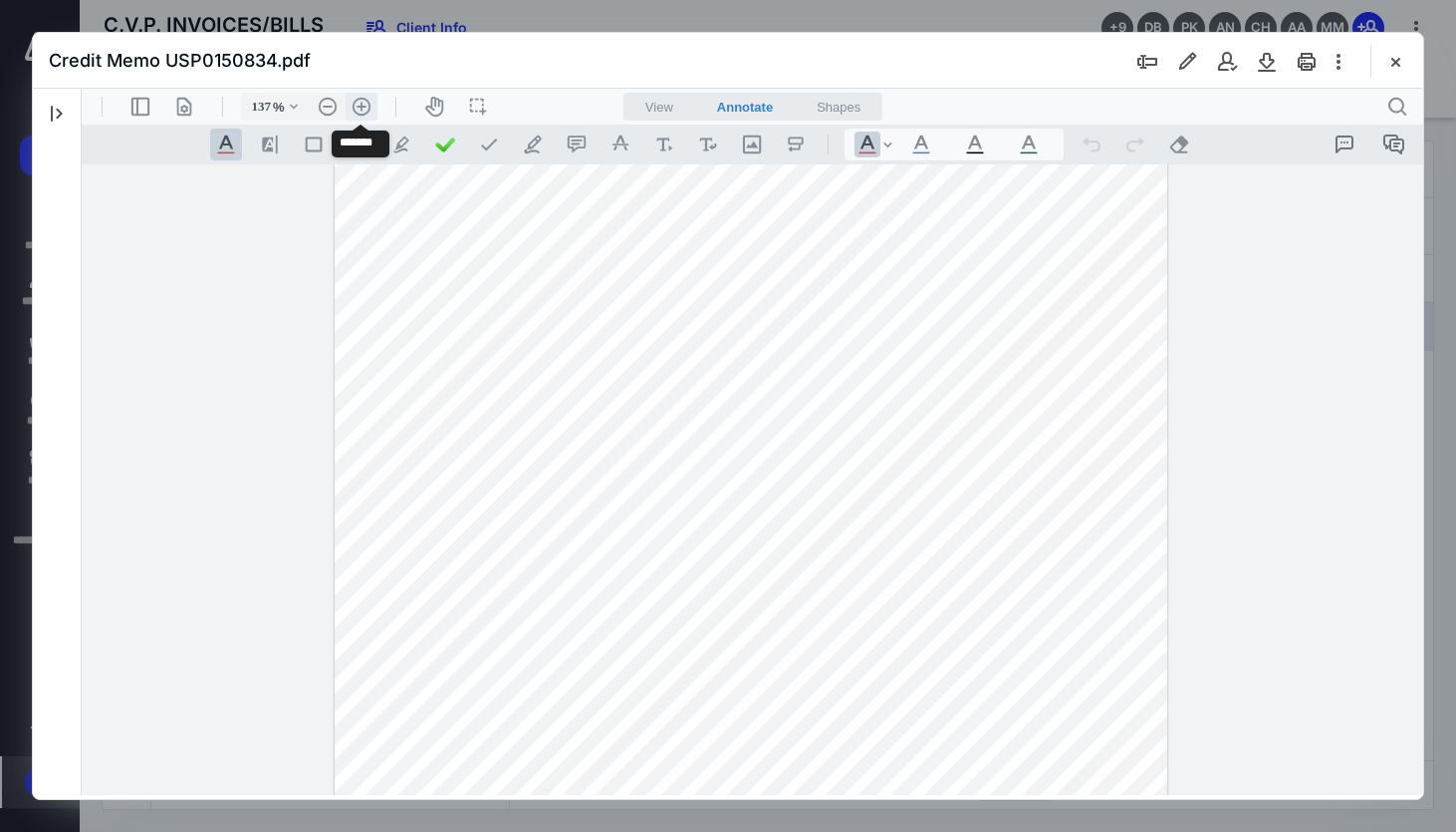 click on ".cls-1{fill:#abb0c4;} icon - header - zoom - in - line" at bounding box center (362, 107) 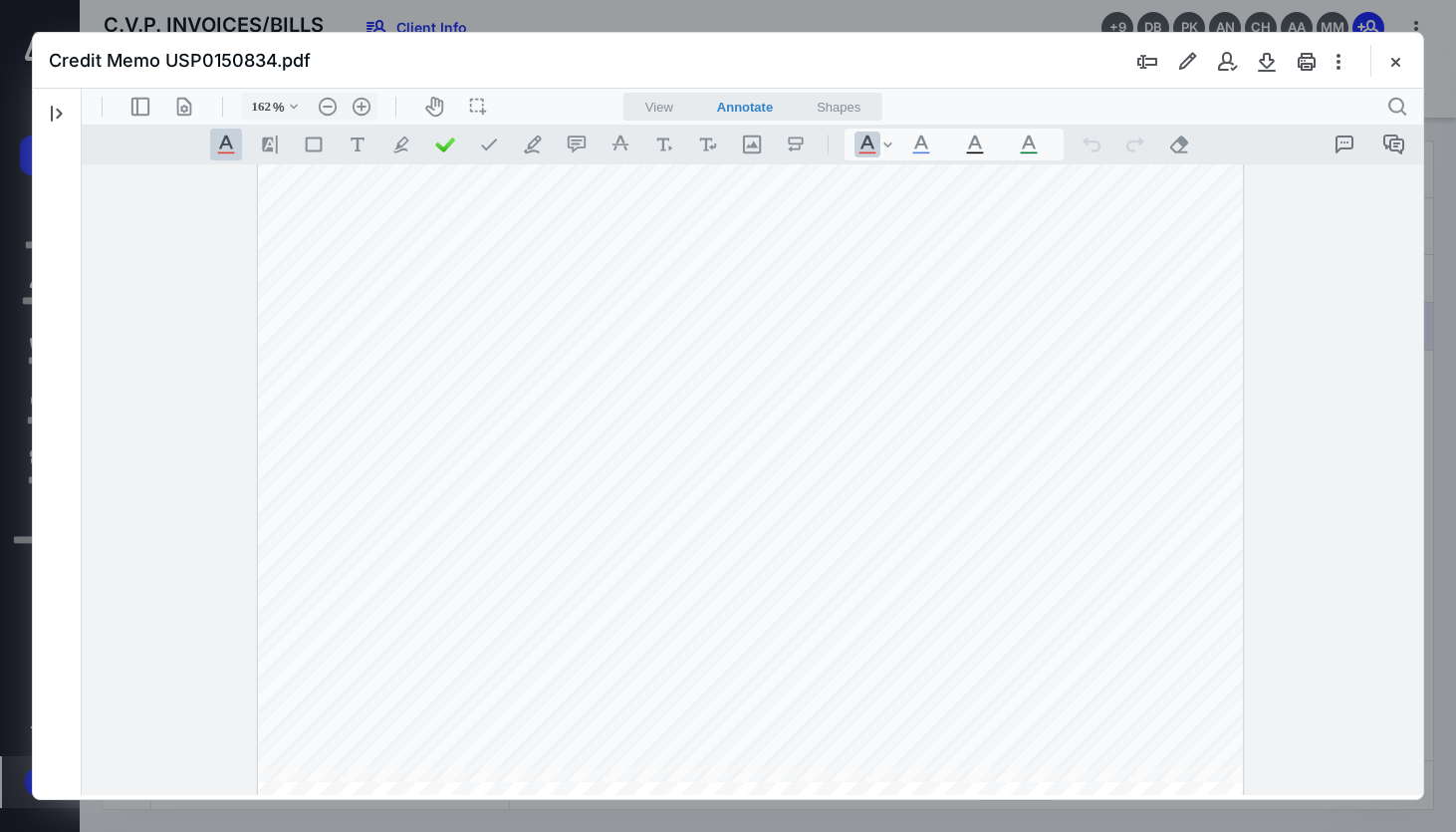 scroll, scrollTop: 64, scrollLeft: 0, axis: vertical 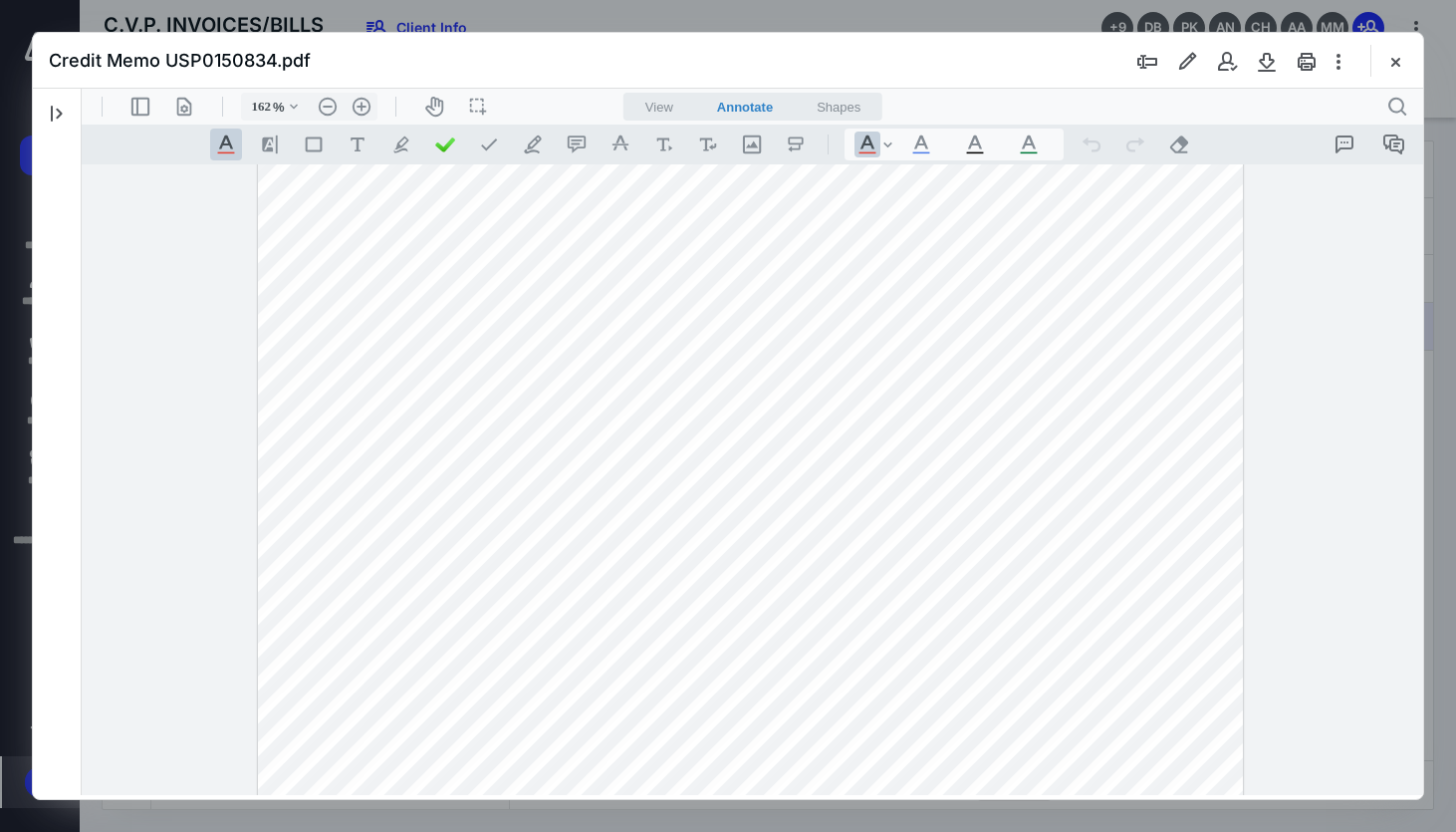 click at bounding box center (750, 744) 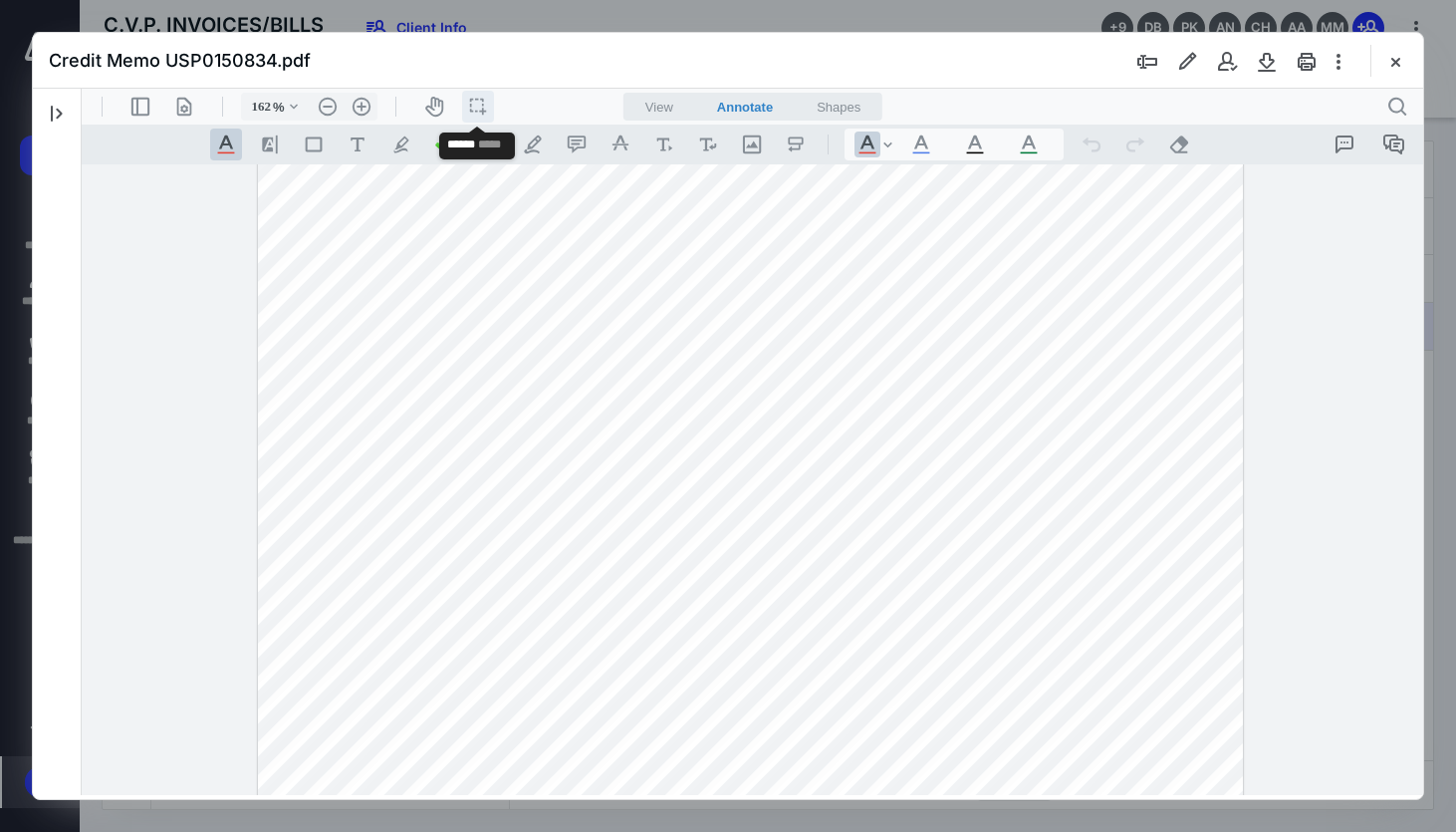 click on "icon / operation / multi select" at bounding box center [478, 107] 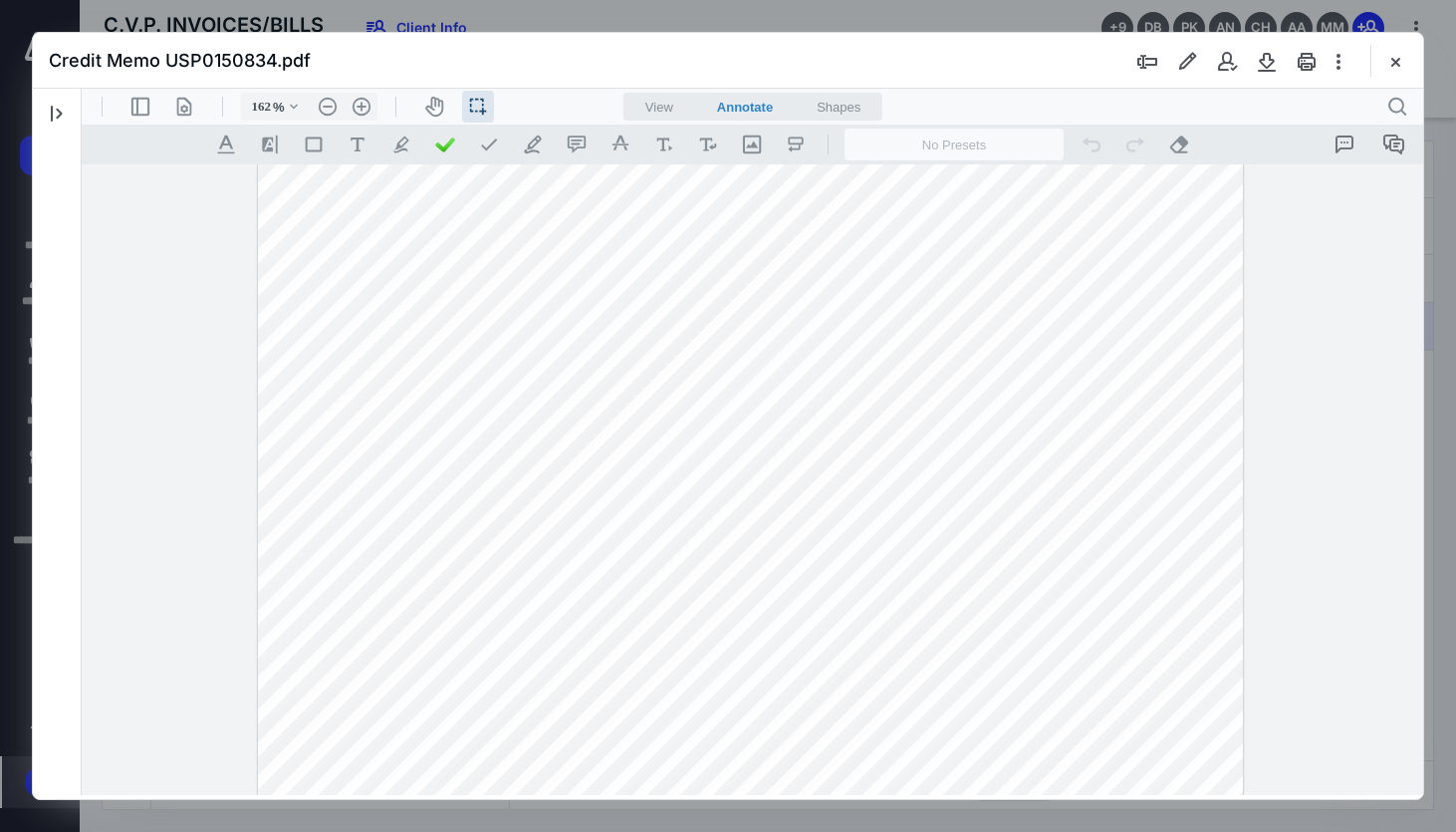 drag, startPoint x: 1045, startPoint y: 581, endPoint x: 1126, endPoint y: 582, distance: 81.006173 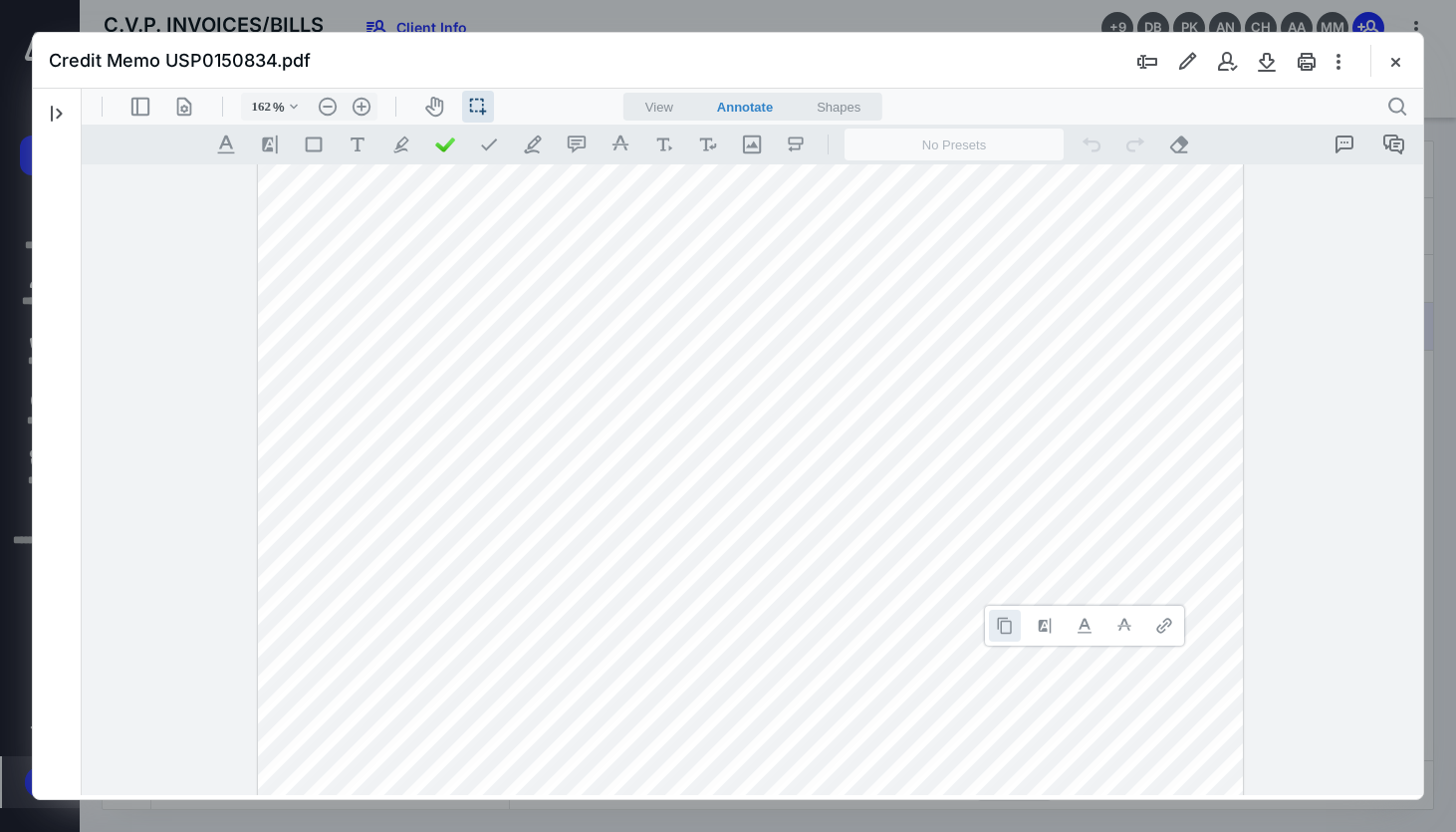 click at bounding box center [1005, 626] 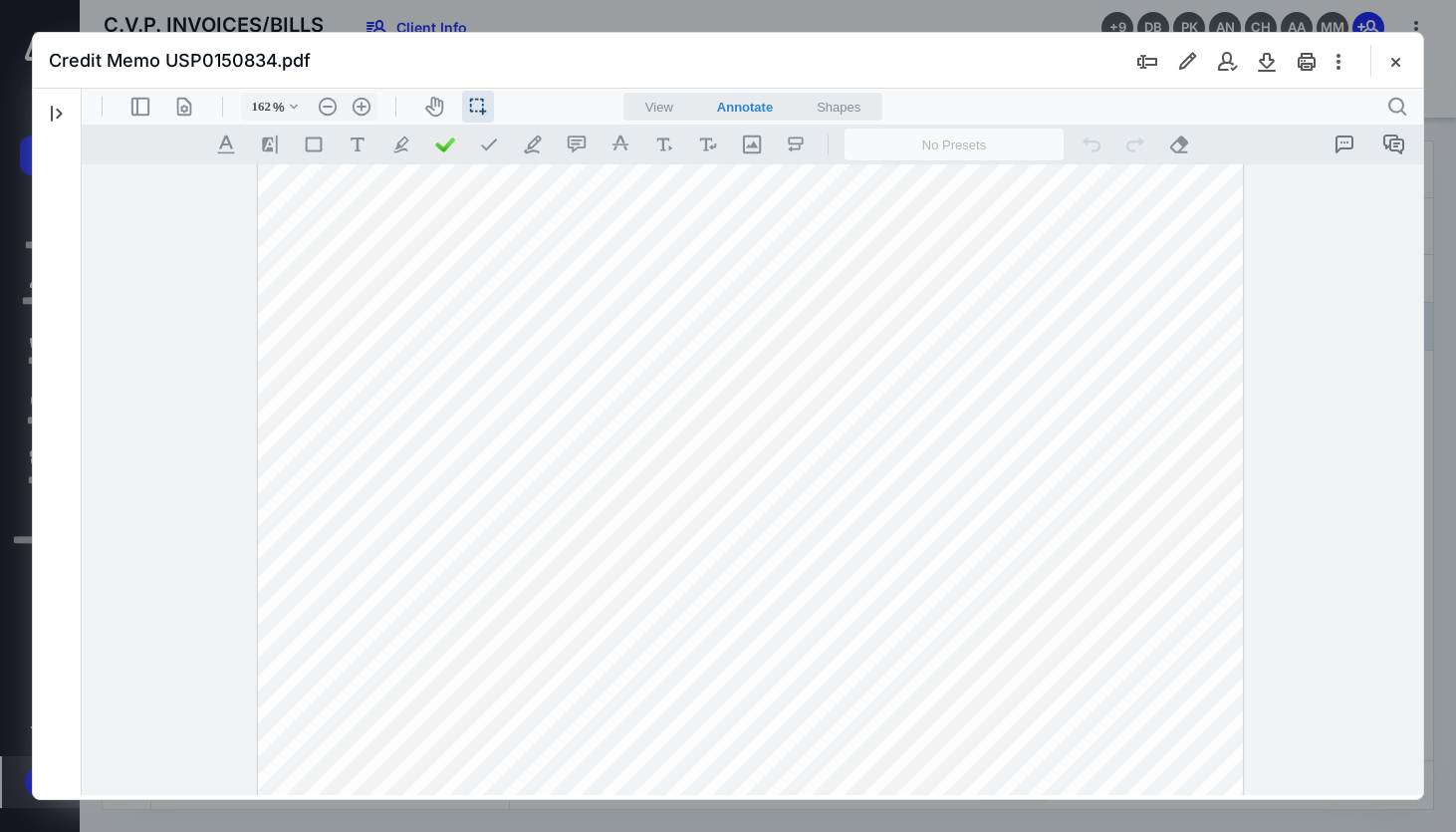 scroll, scrollTop: 0, scrollLeft: 0, axis: both 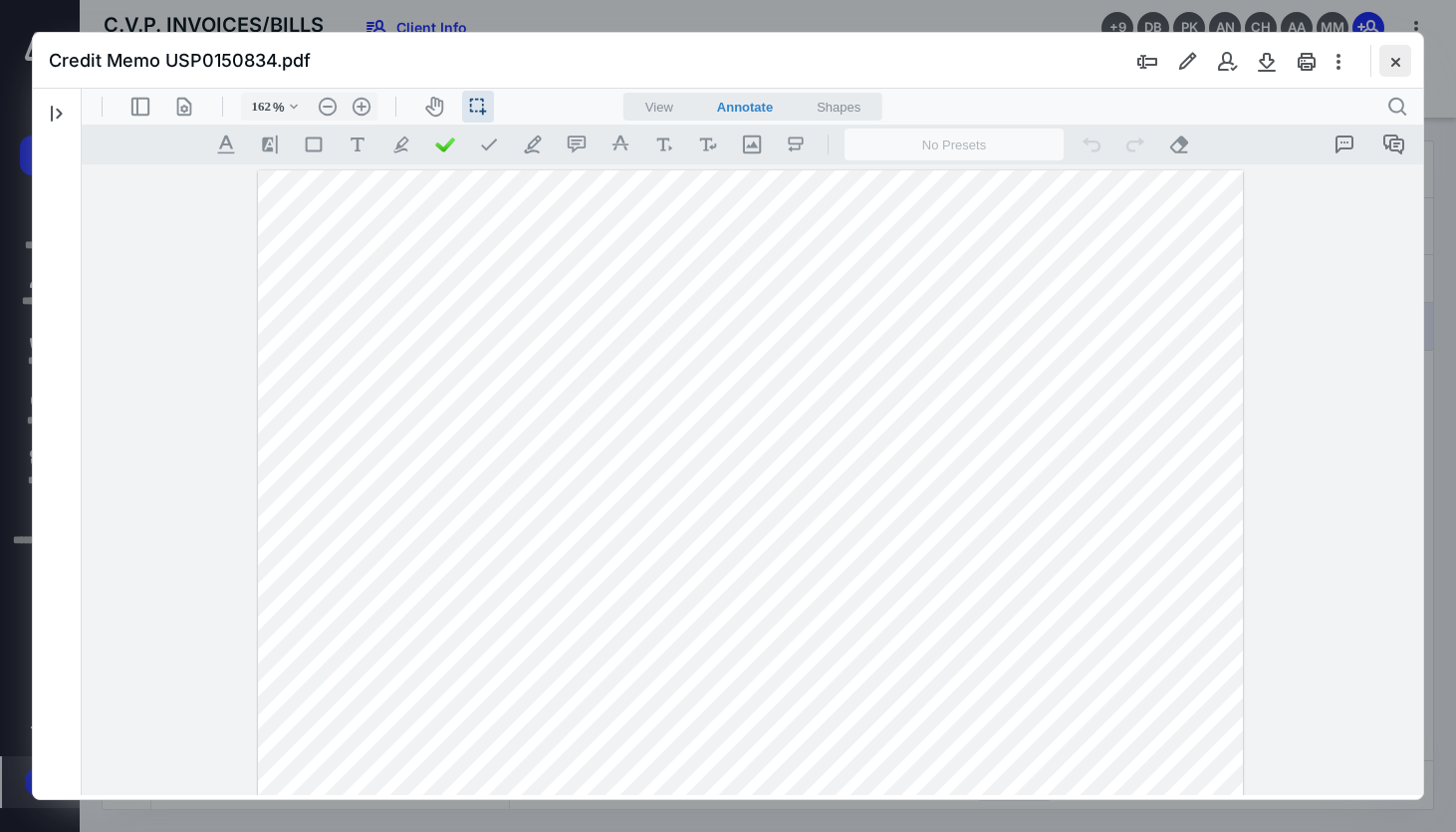 click at bounding box center (1395, 61) 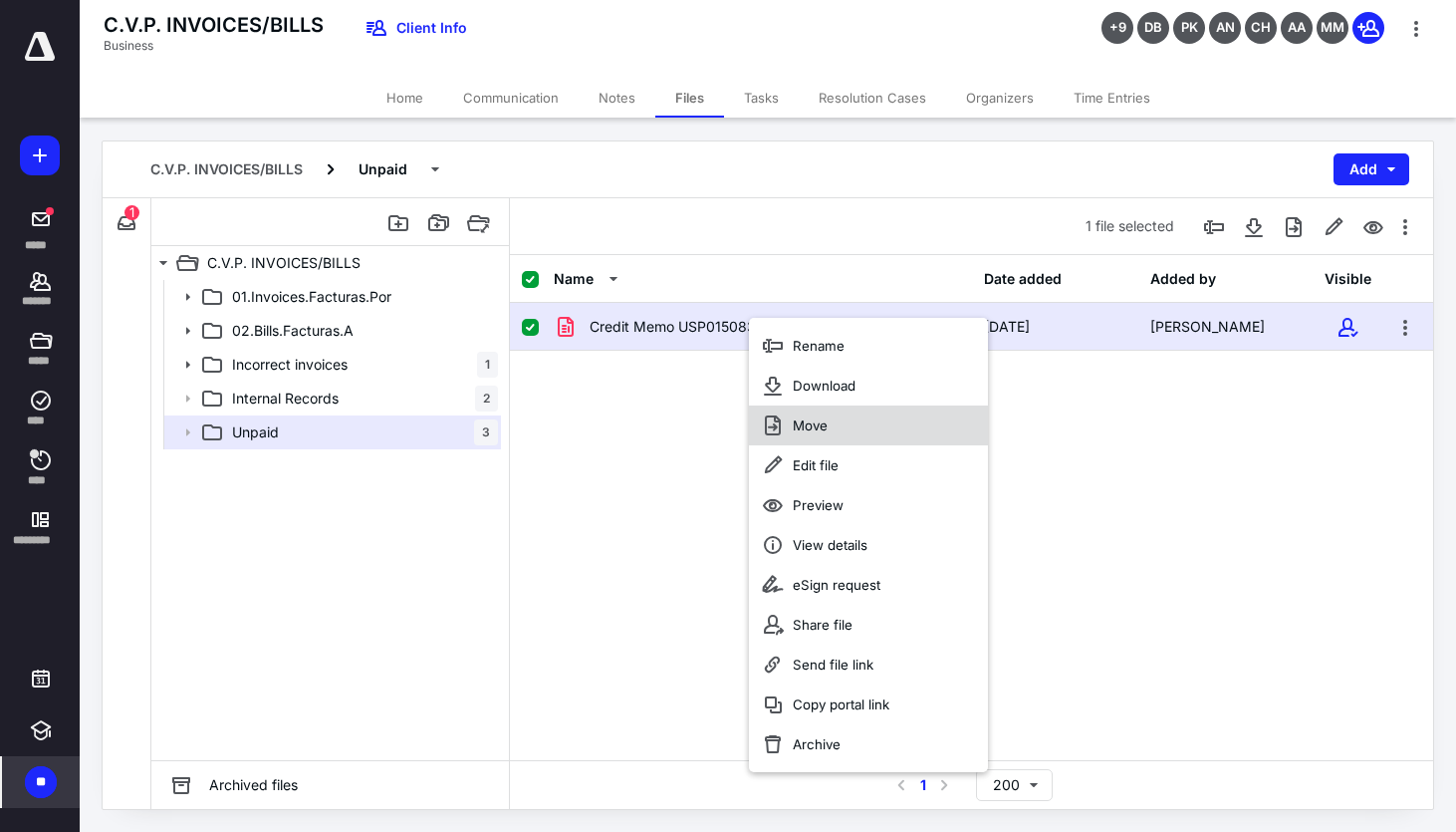click on "Move" at bounding box center (868, 425) 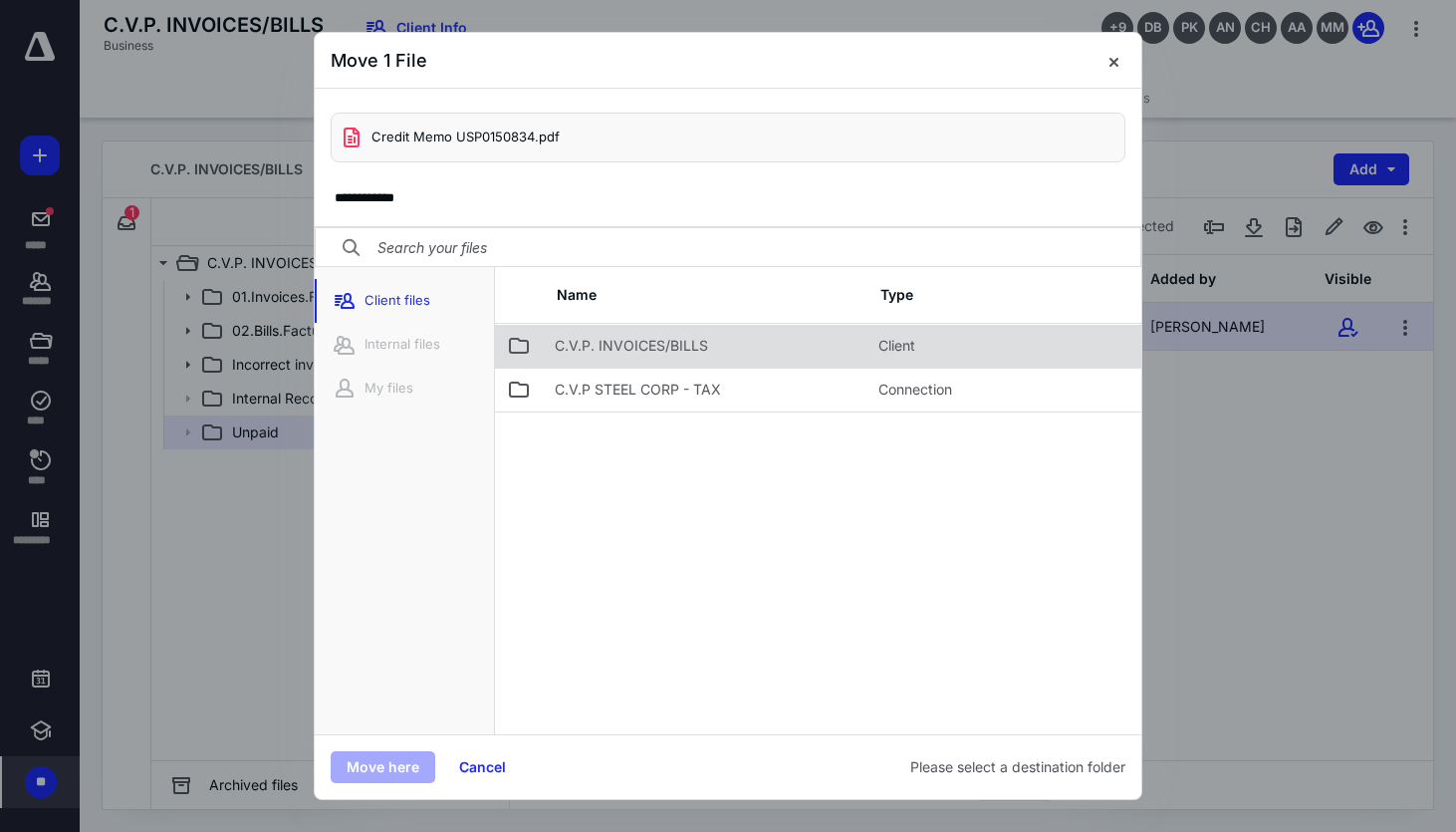click on "C.V.P. INVOICES/BILLS" at bounding box center [631, 346] 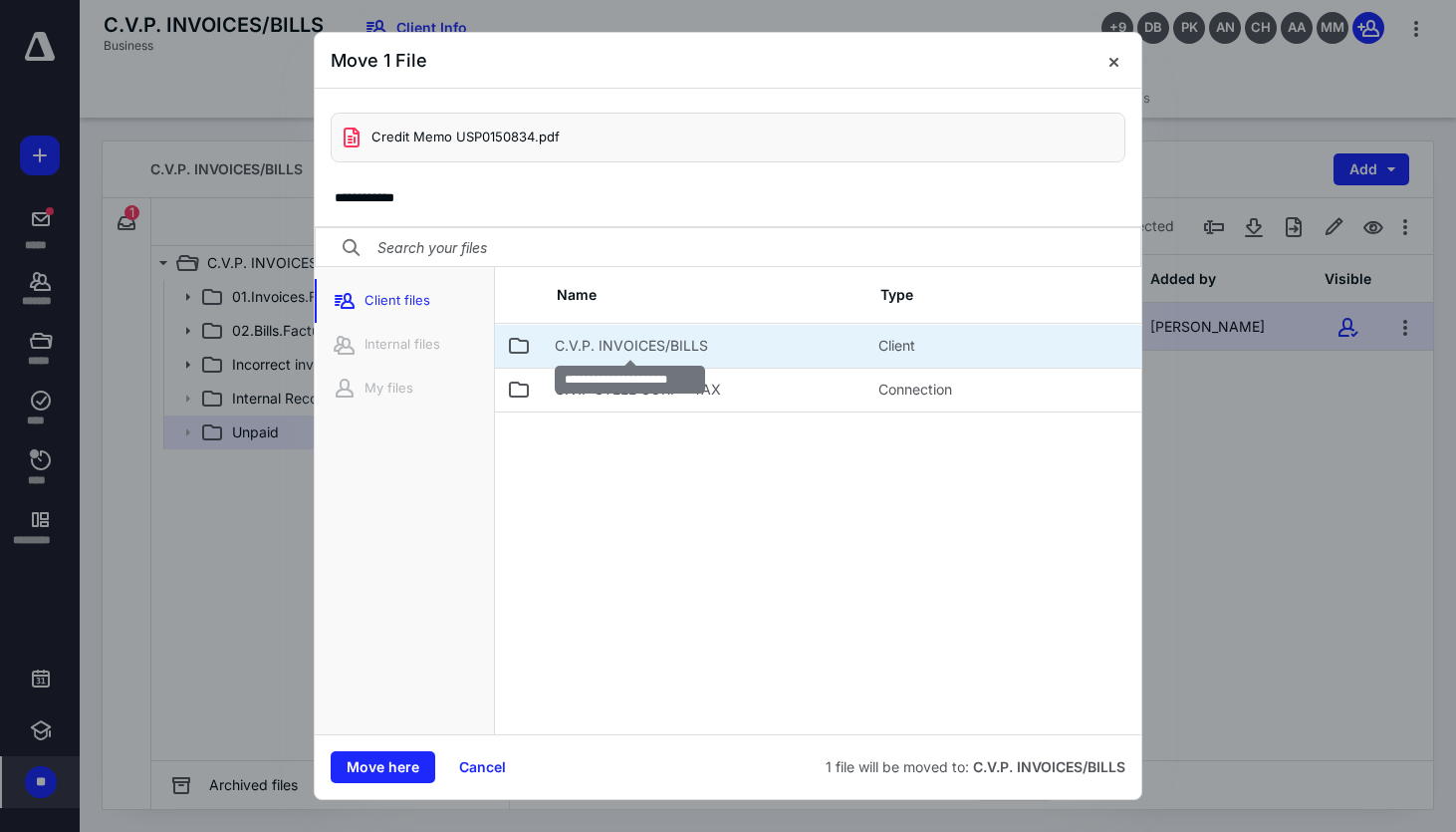 click on "C.V.P. INVOICES/BILLS" at bounding box center (631, 346) 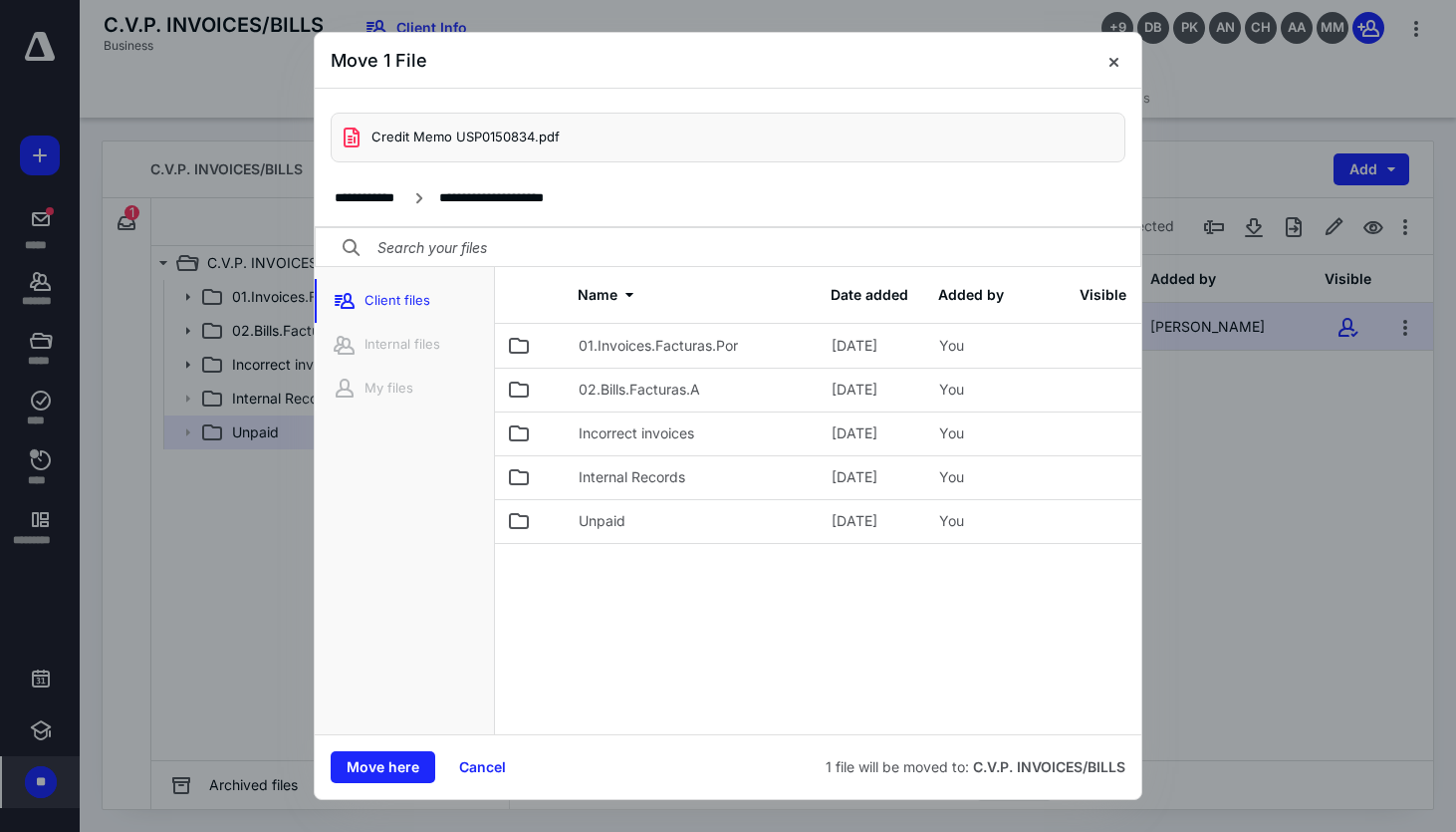click on "02.Bills.Facturas.A" at bounding box center (639, 390) 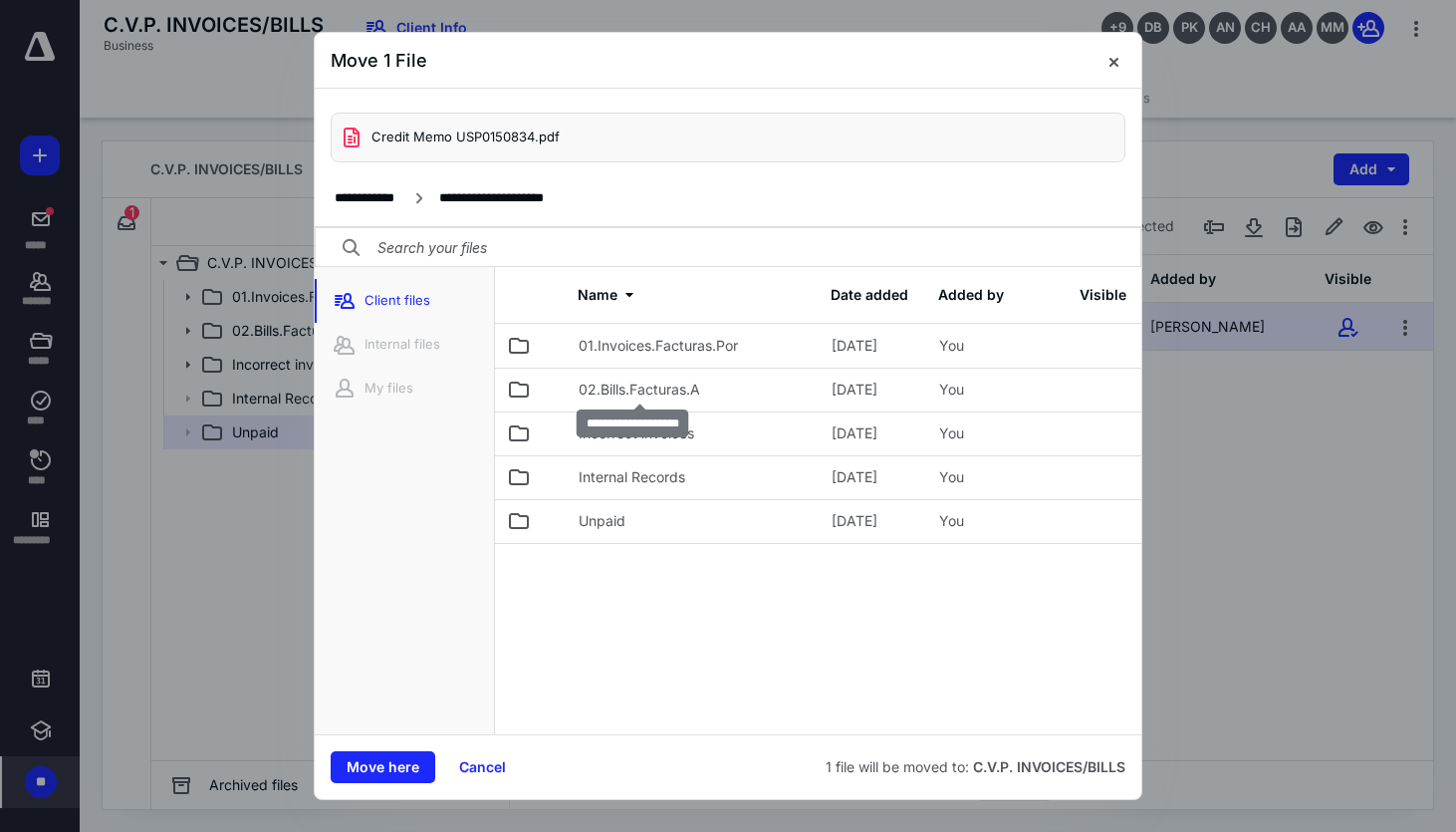 click on "02.Bills.Facturas.A" at bounding box center (639, 390) 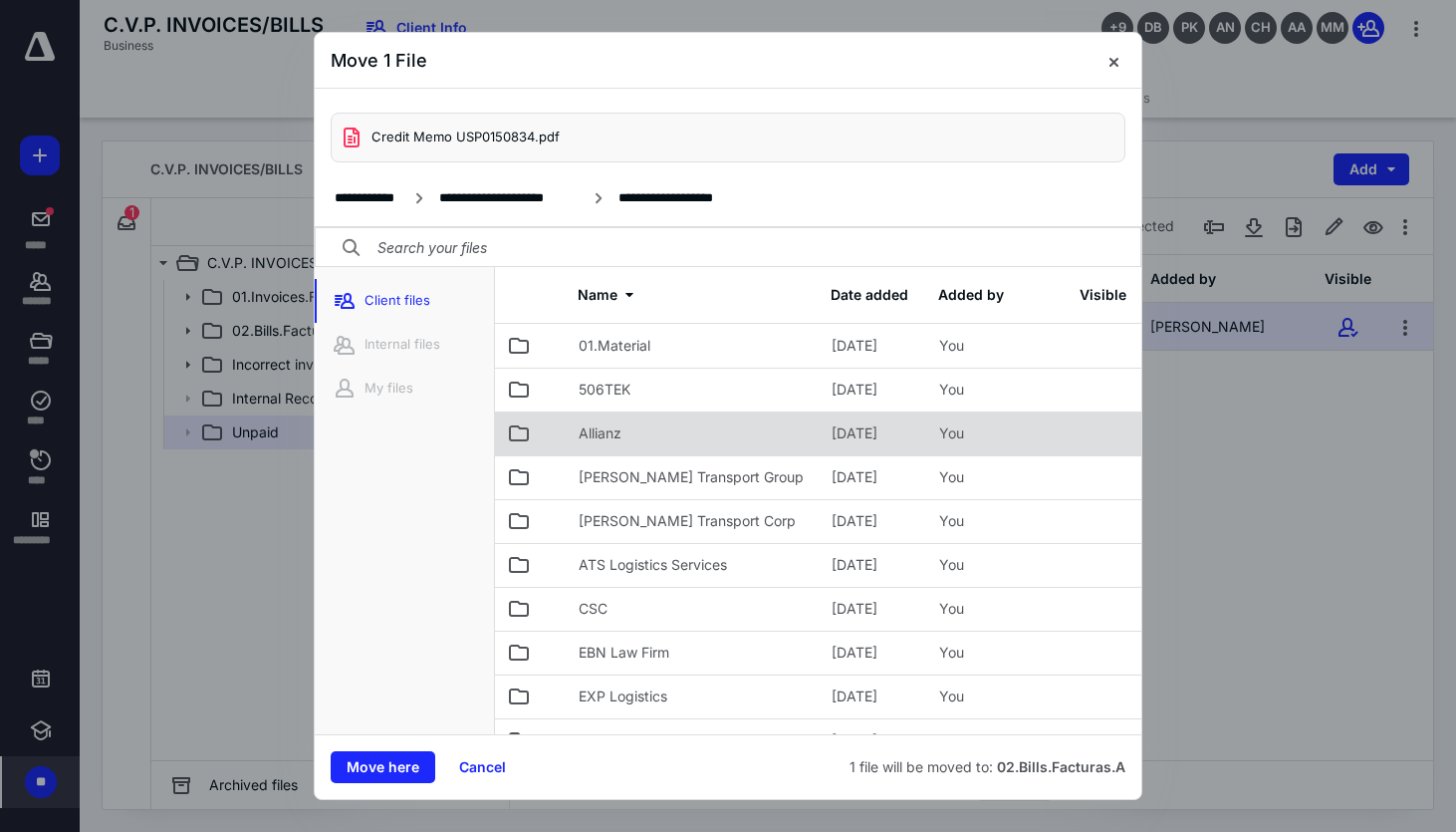 click on "Allianz" at bounding box center (693, 433) 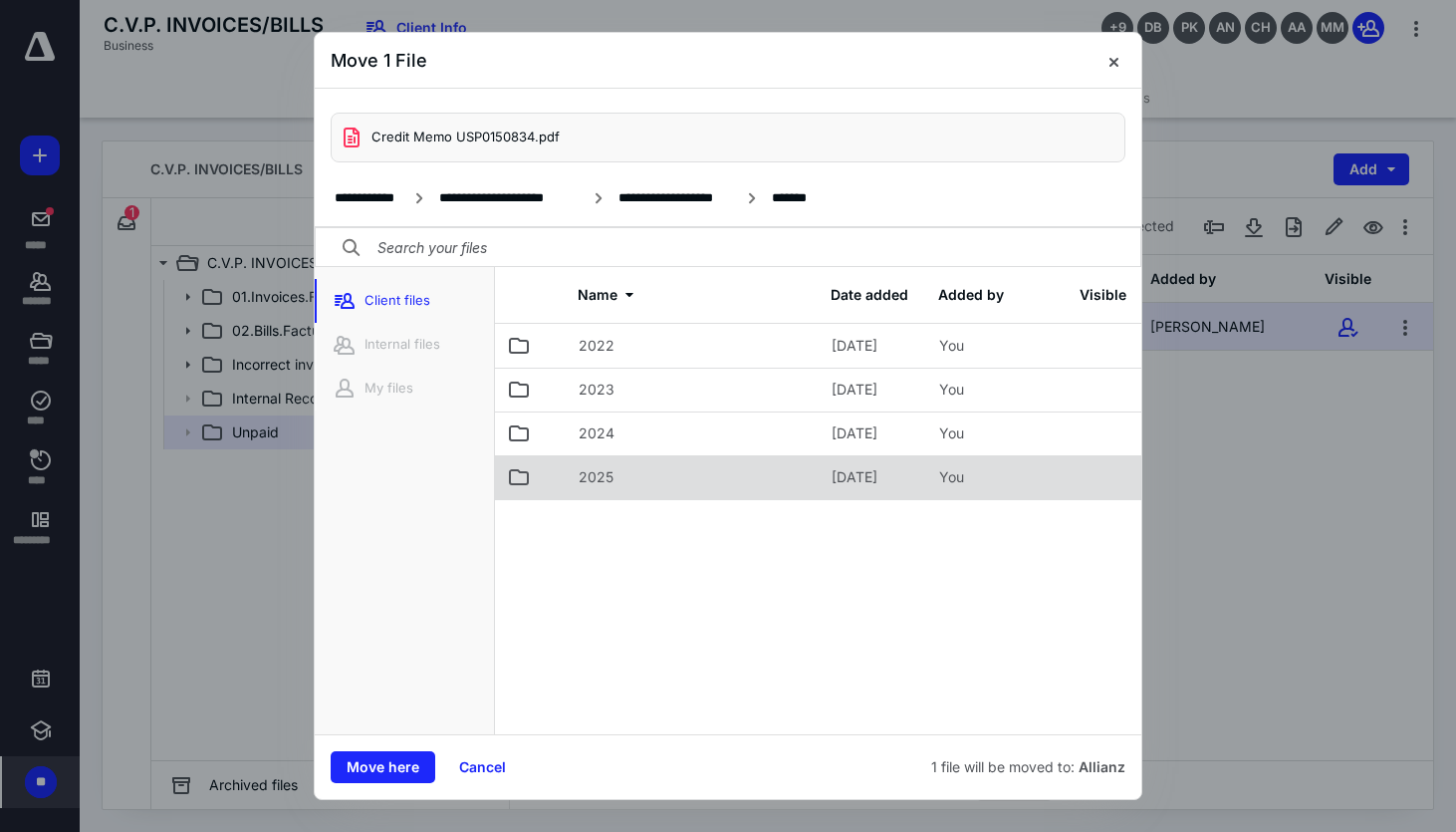 click on "2025" at bounding box center (693, 477) 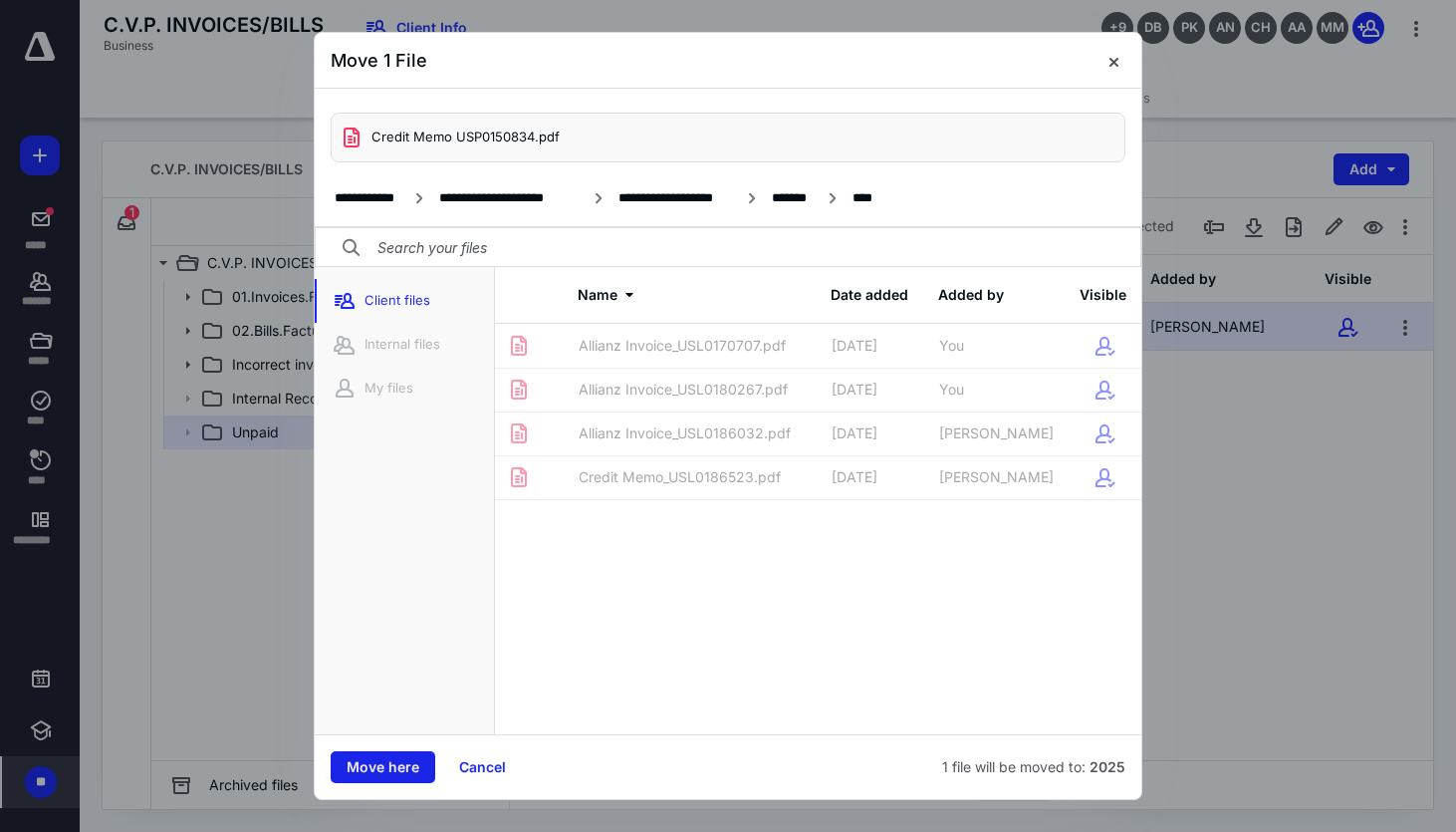 click on "Move here" at bounding box center (382, 767) 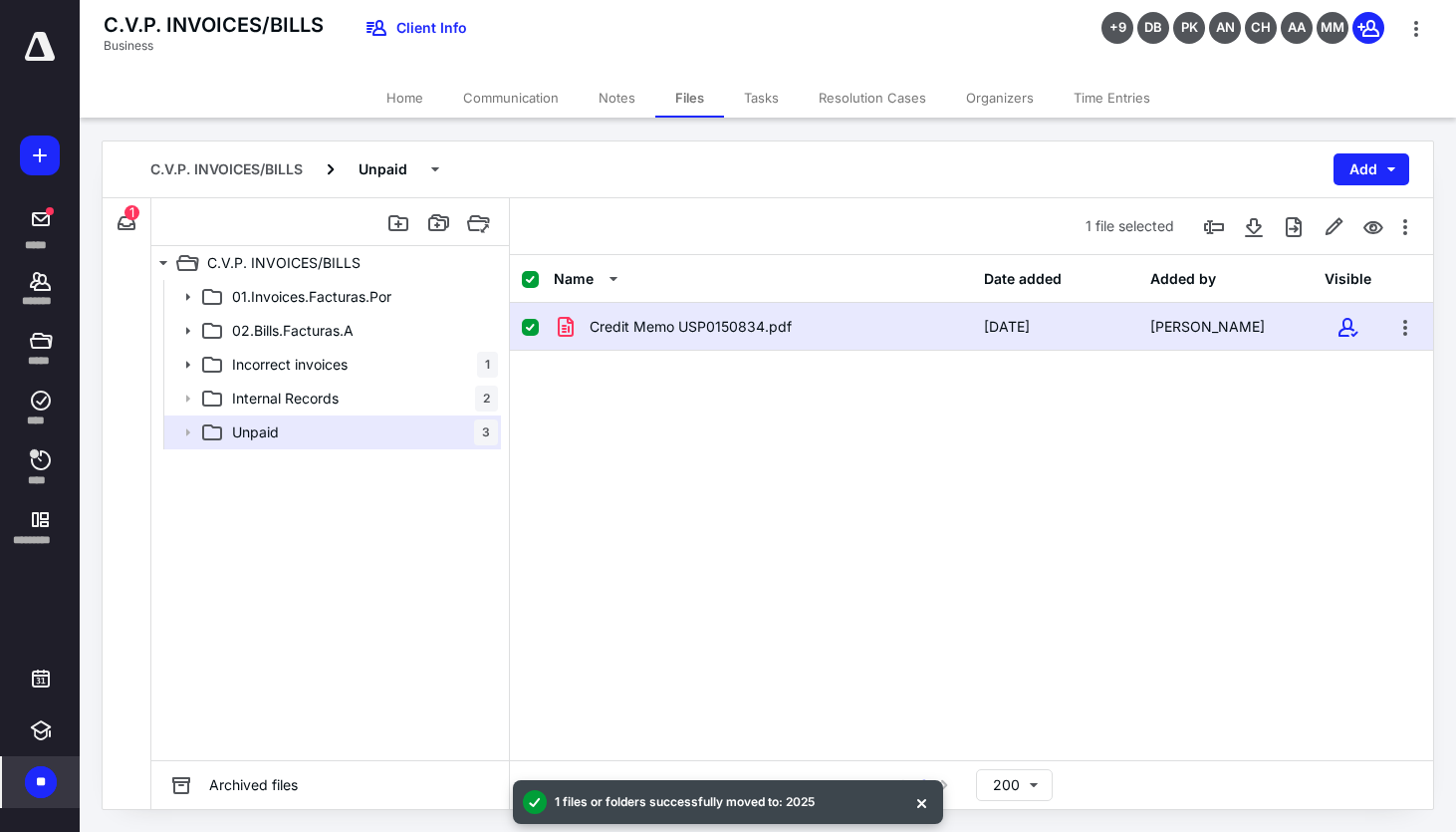 checkbox on "false" 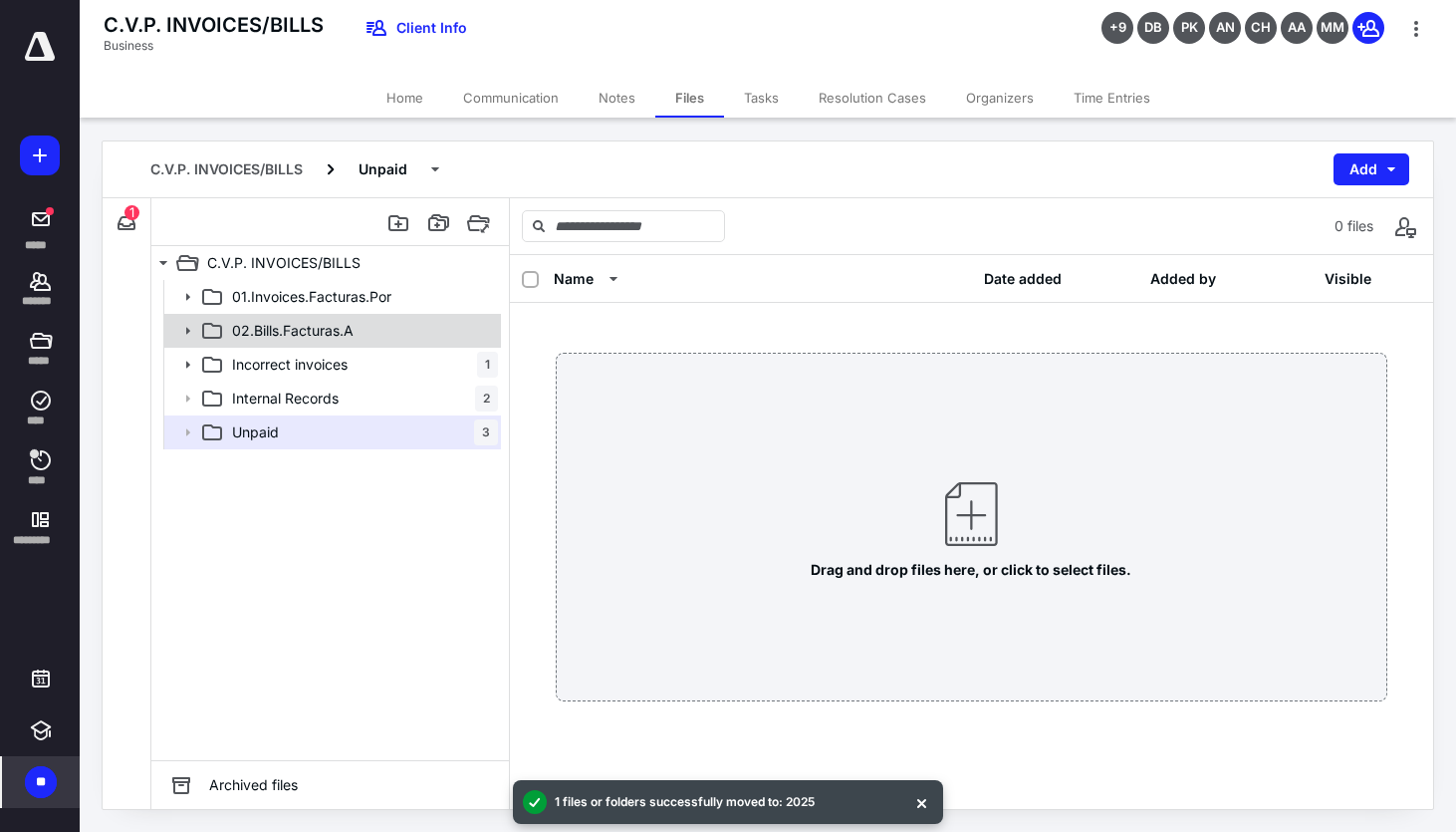 click on "02.Bills.Facturas.A" at bounding box center [361, 331] 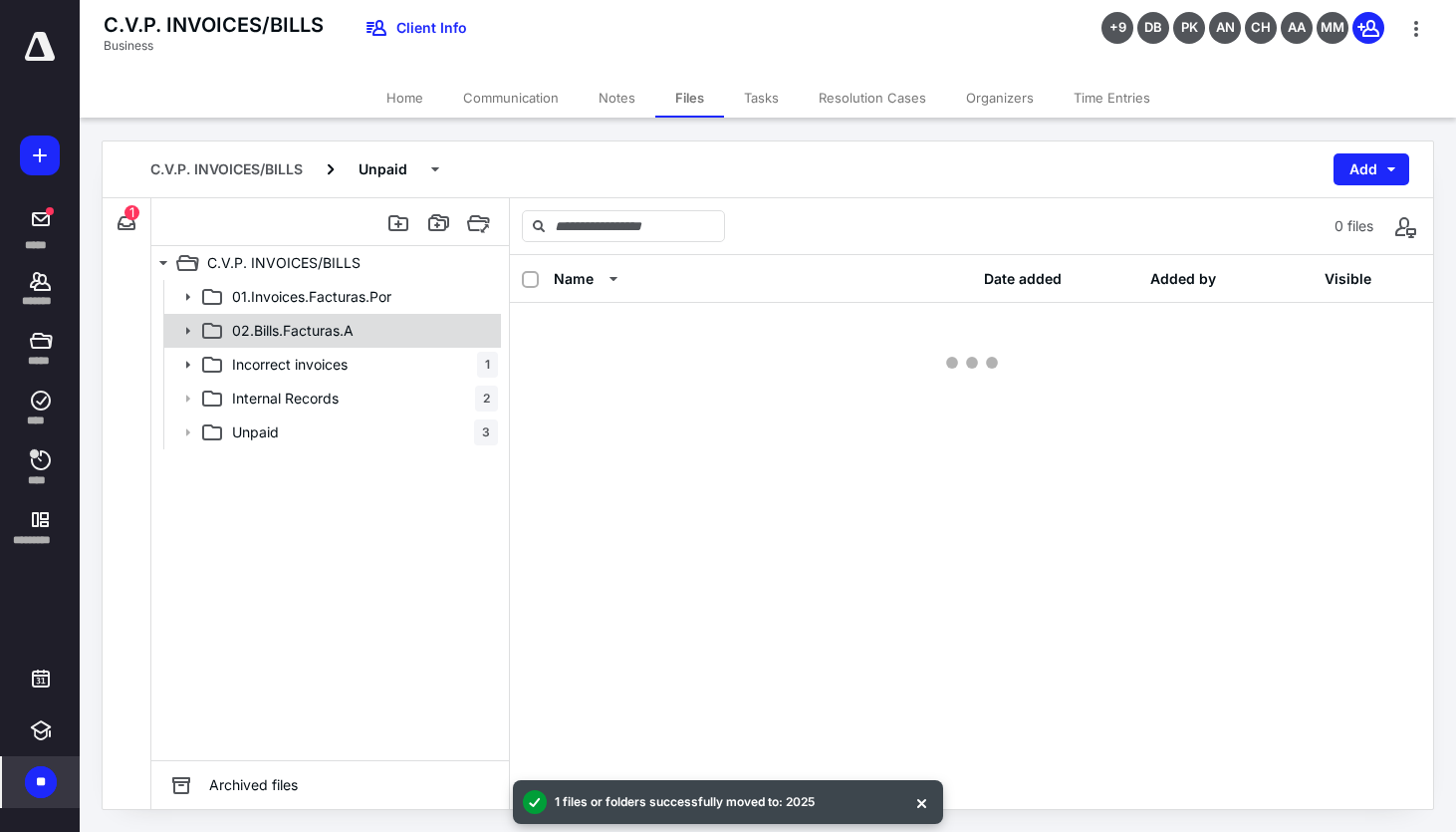 click on "02.Bills.Facturas.A" at bounding box center (361, 331) 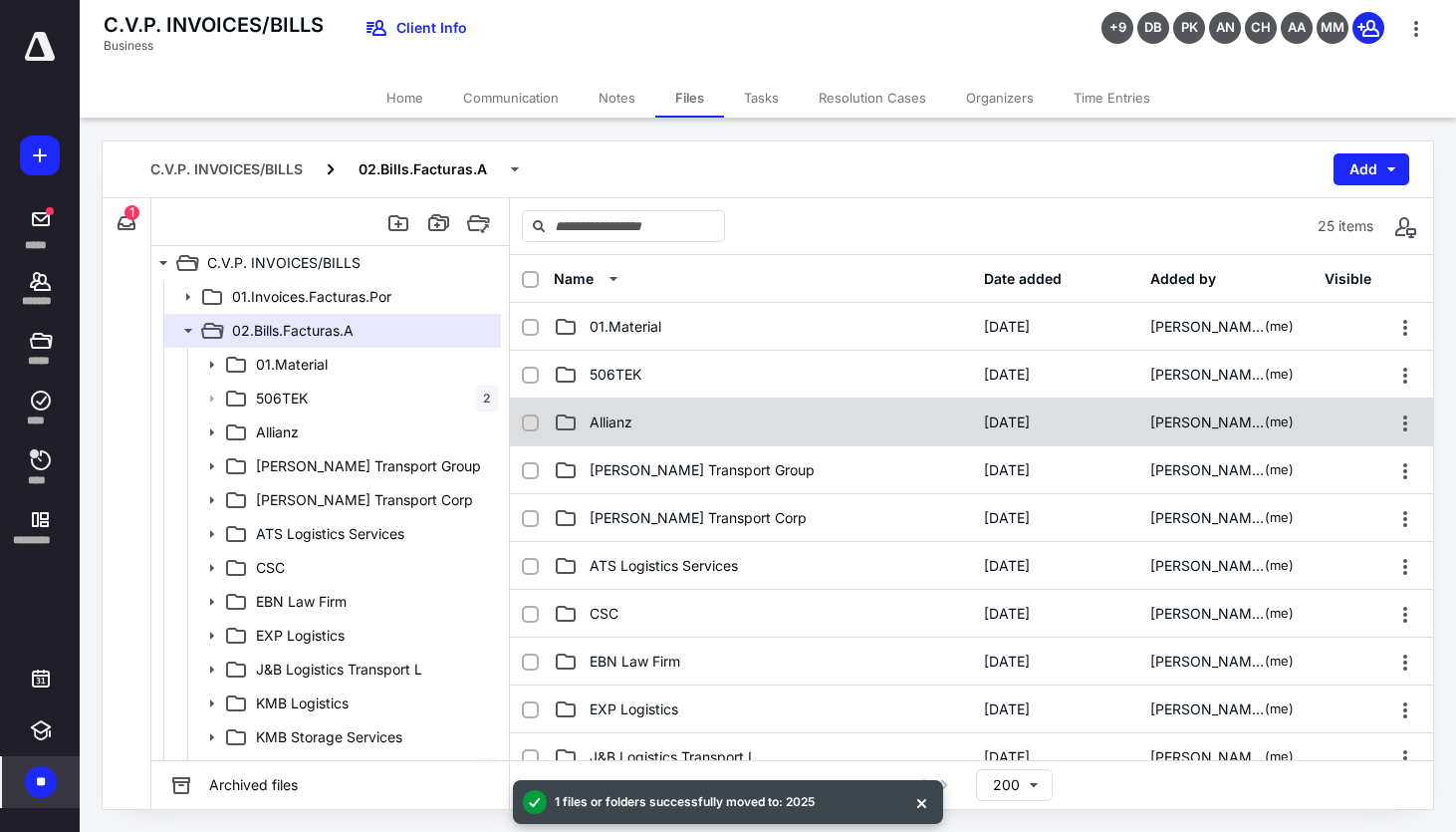 click on "Allianz [DATE] [PERSON_NAME]  (me)" at bounding box center (971, 422) 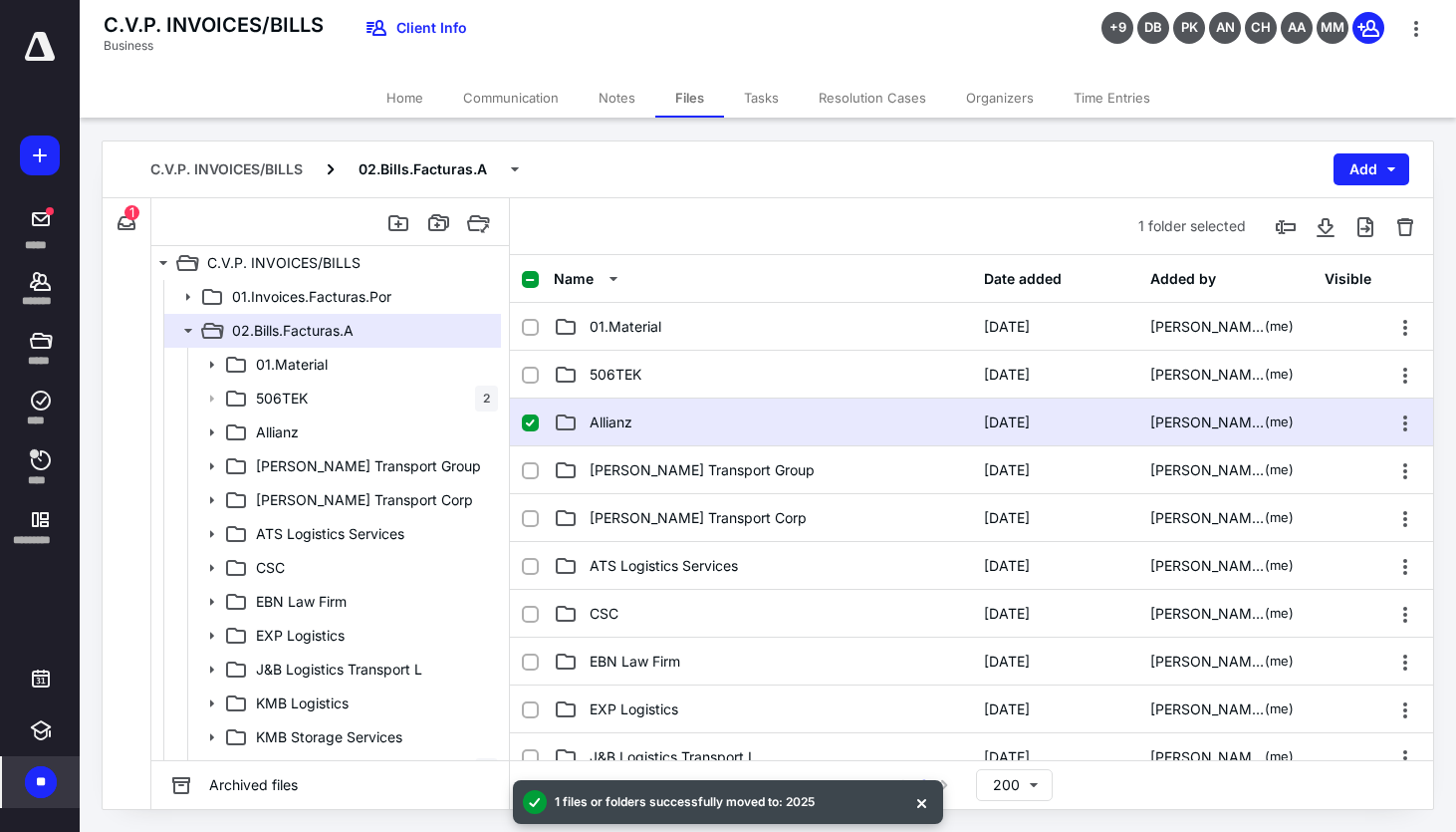 click on "Allianz [DATE] [PERSON_NAME]  (me)" at bounding box center [971, 422] 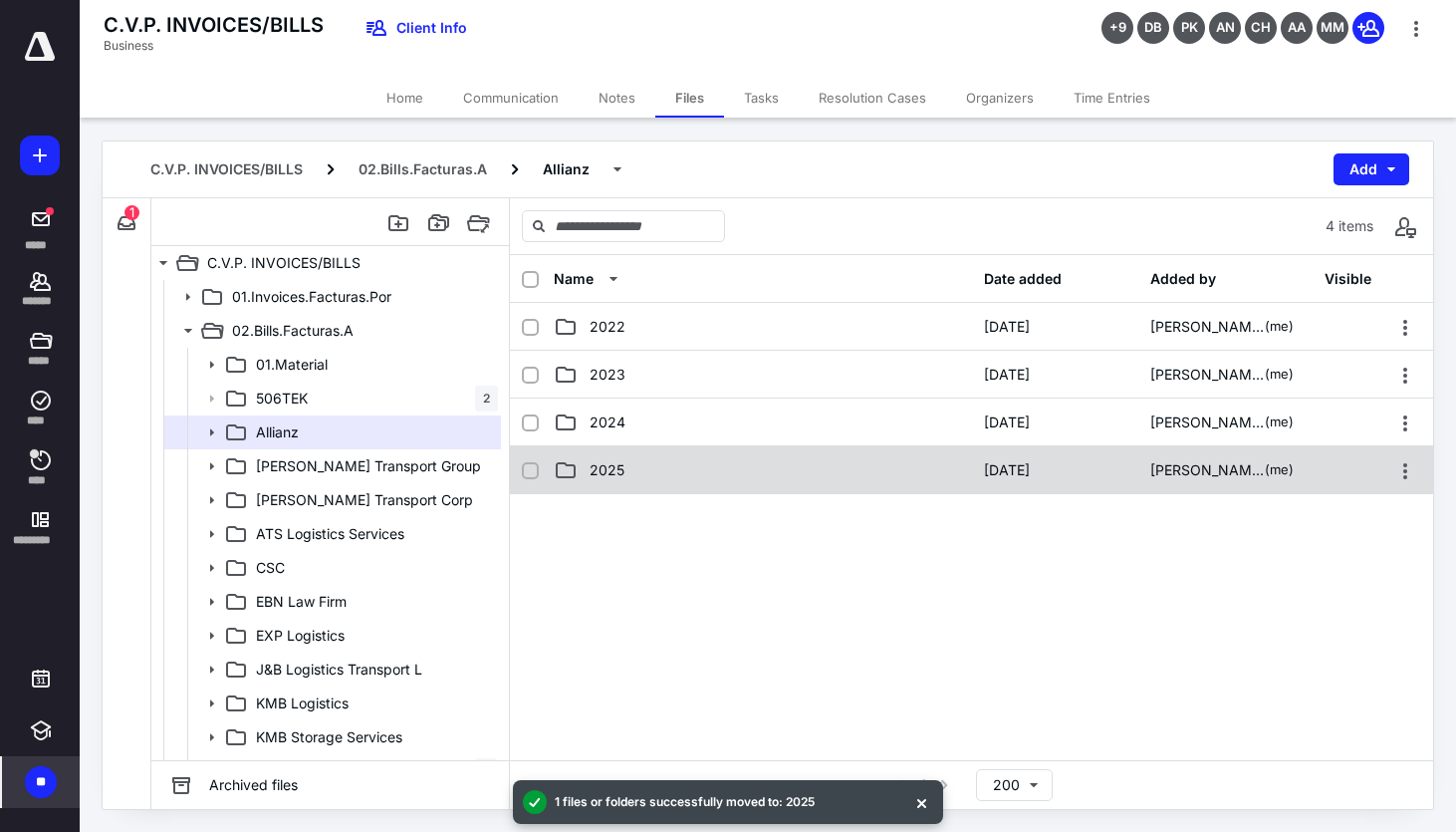 click on "2025" at bounding box center [763, 470] 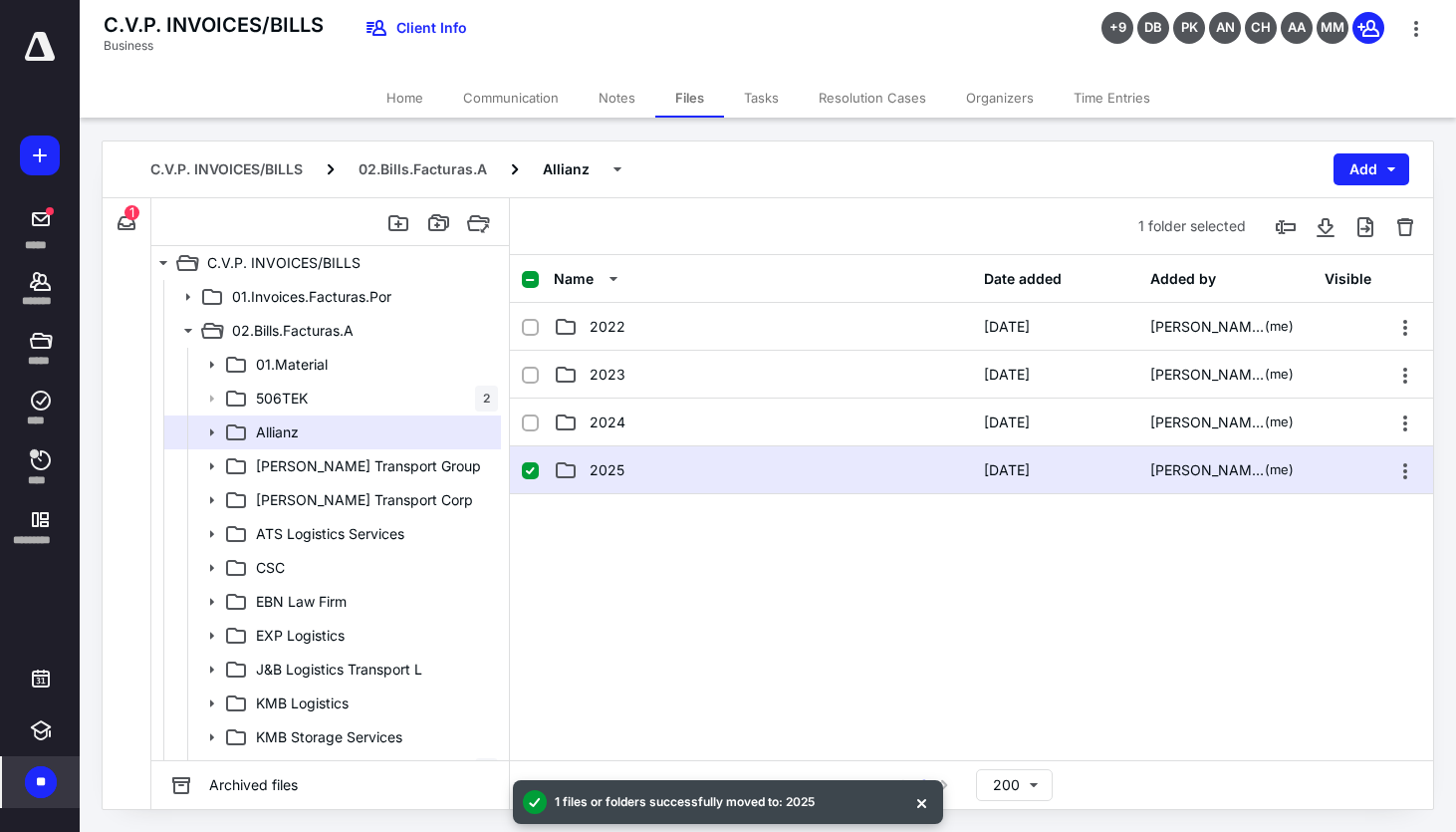 click on "2025" at bounding box center (763, 470) 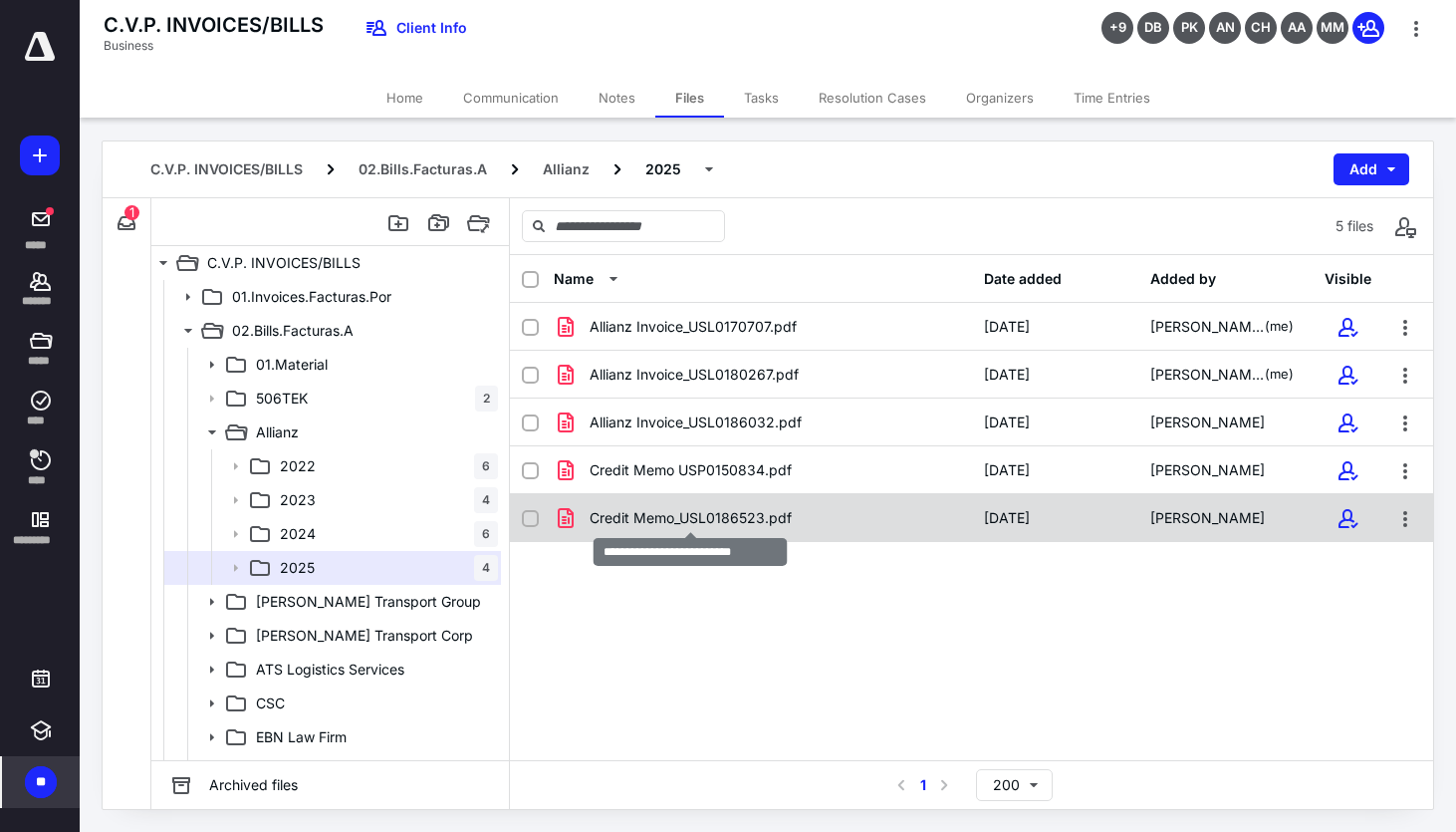 click on "Credit Memo_USL0186523.pdf" at bounding box center (690, 518) 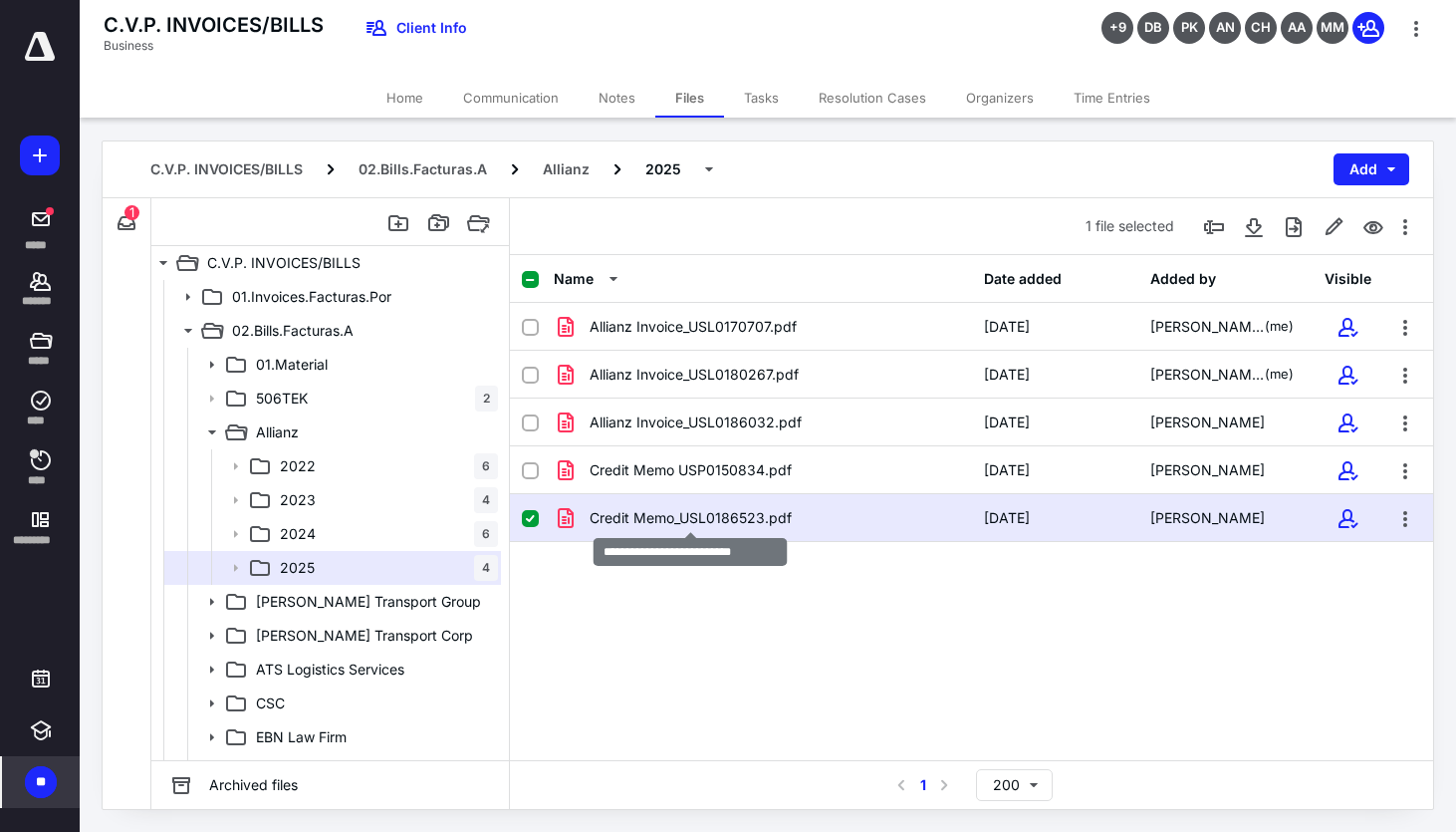 click on "Credit Memo_USL0186523.pdf" at bounding box center [690, 518] 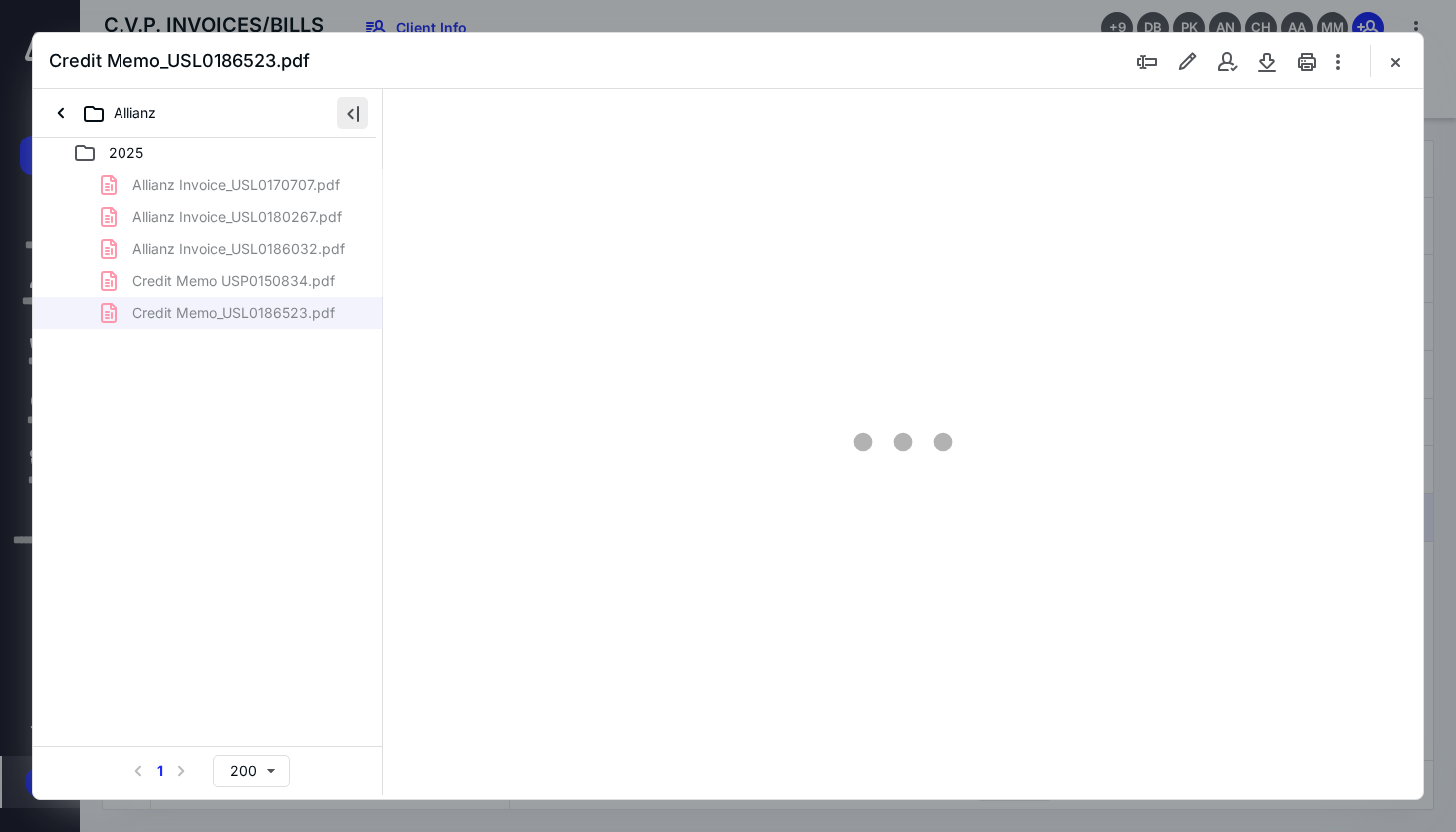 scroll, scrollTop: 0, scrollLeft: 0, axis: both 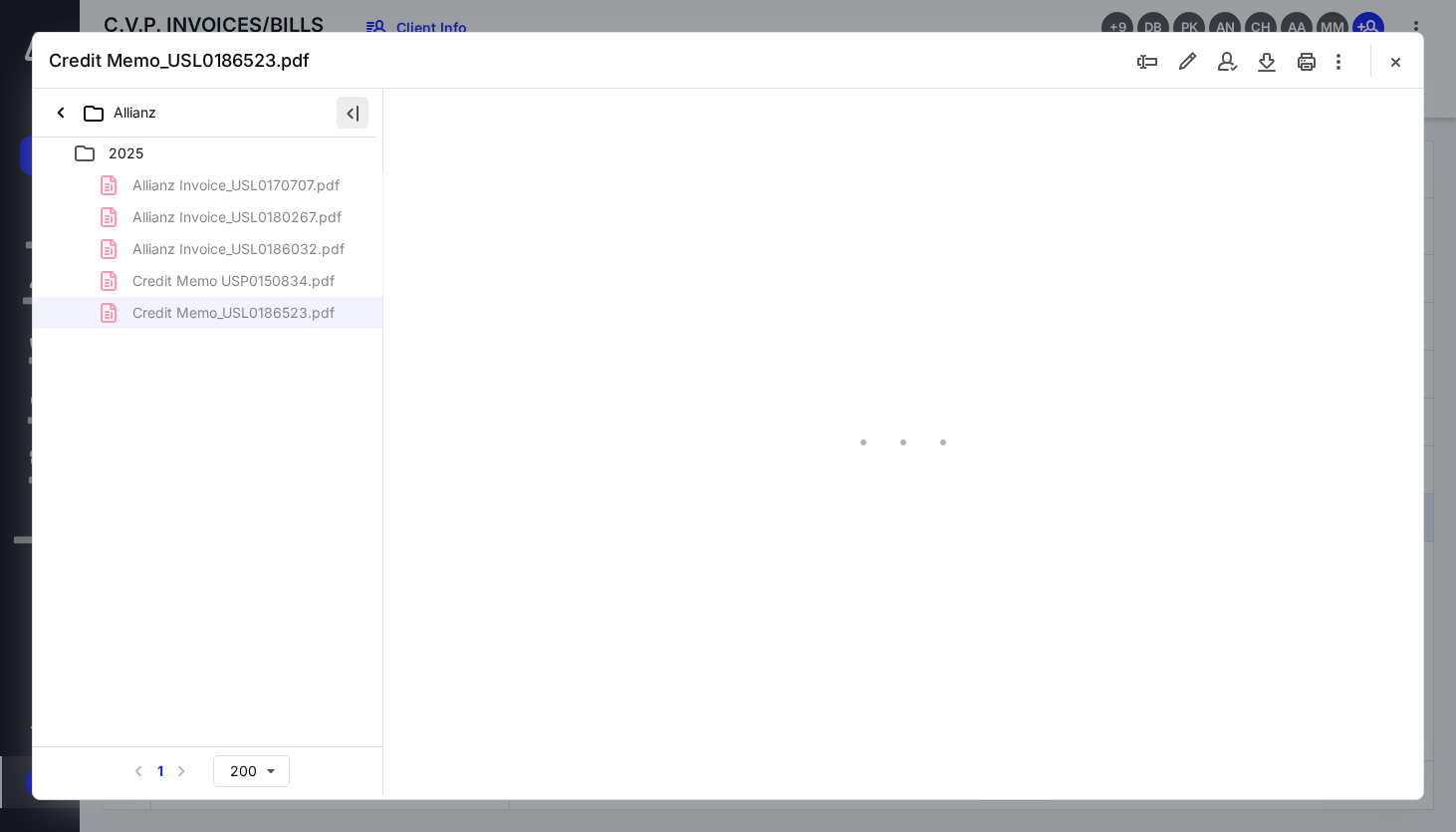 click at bounding box center (353, 113) 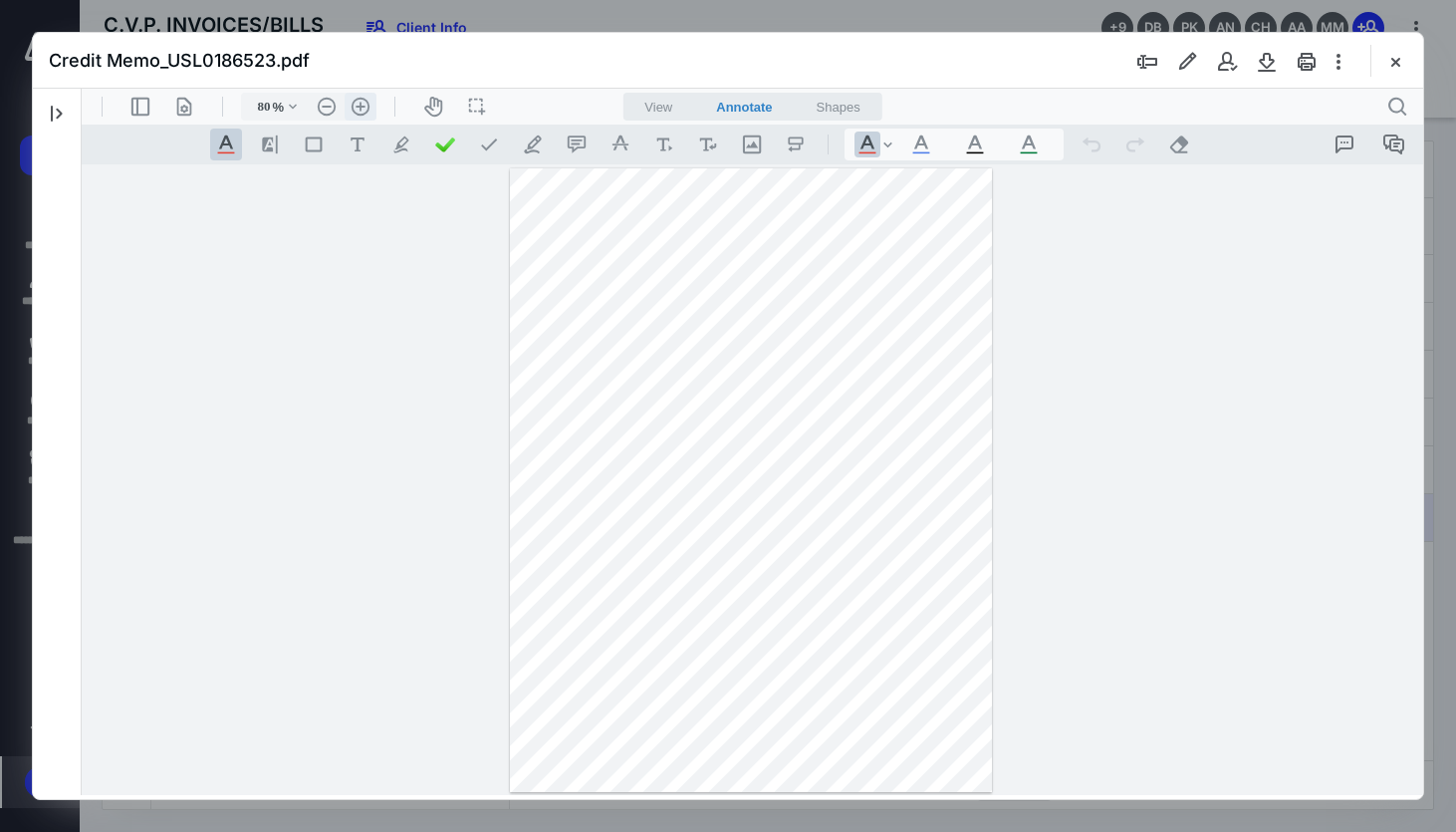 click on ".cls-1{fill:#abb0c4;} icon - header - zoom - in - line" at bounding box center [361, 107] 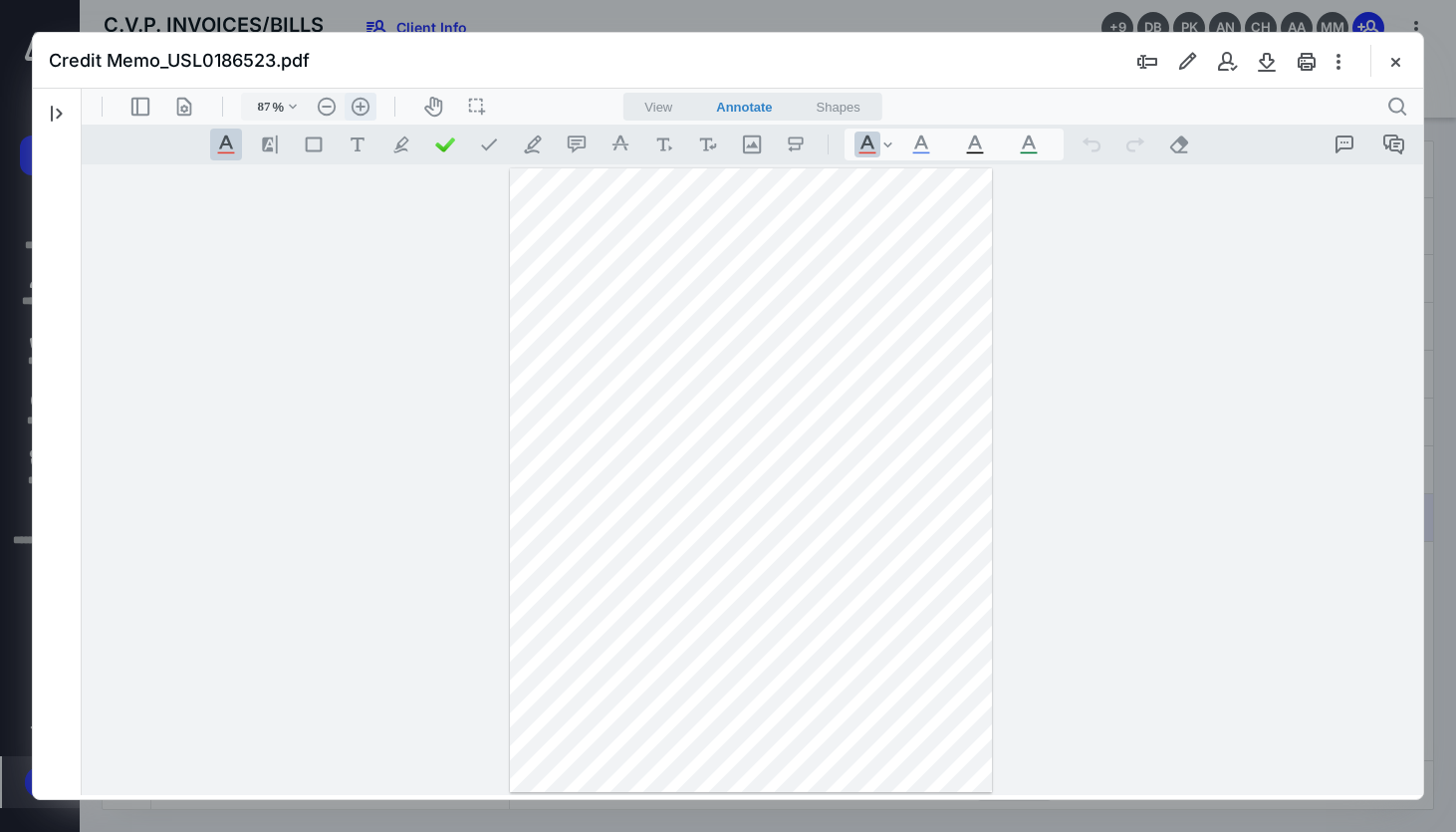 click on ".cls-1{fill:#abb0c4;} icon - header - zoom - in - line" at bounding box center [361, 107] 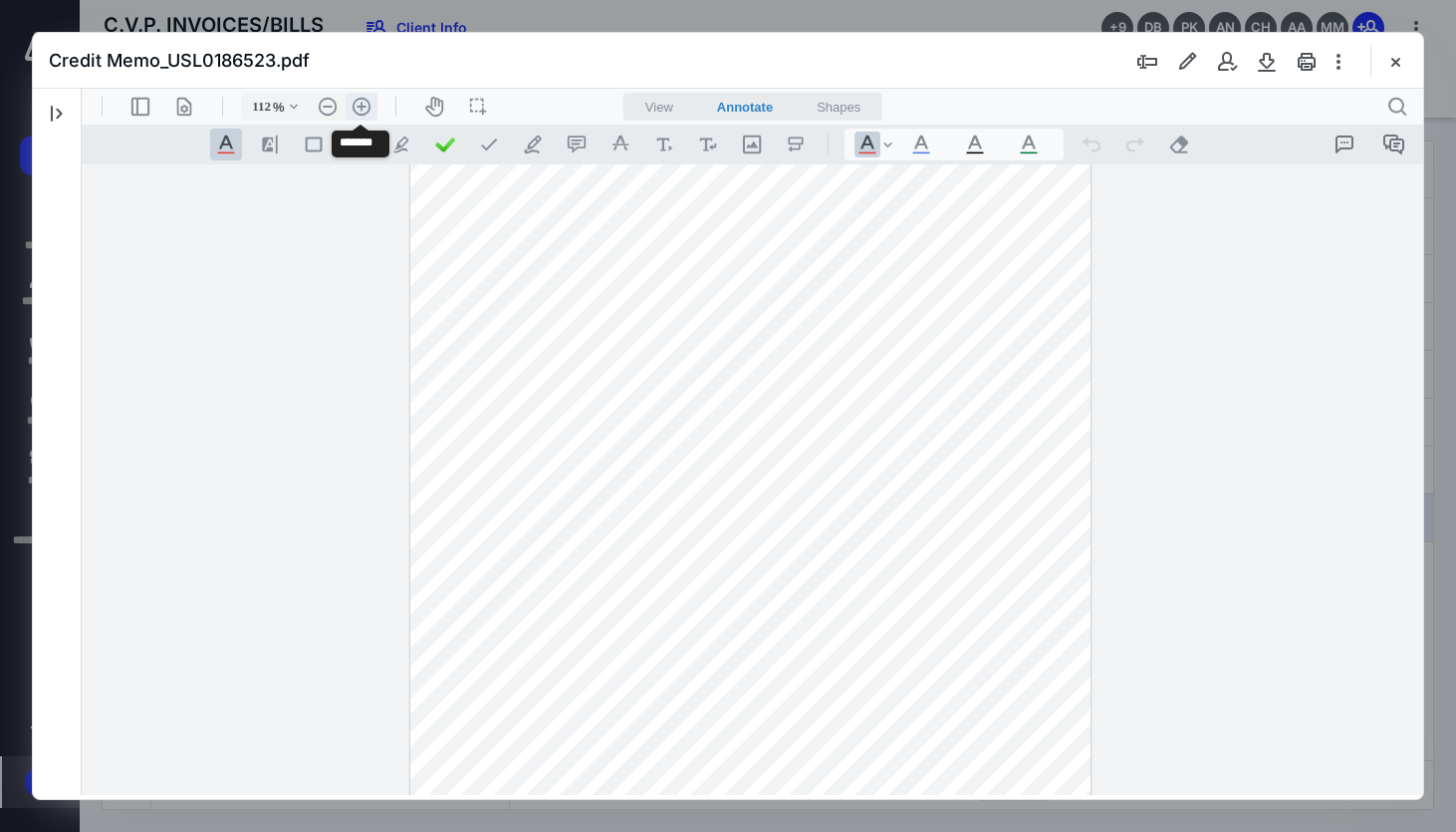 click on ".cls-1{fill:#abb0c4;} icon - header - zoom - in - line" at bounding box center (362, 107) 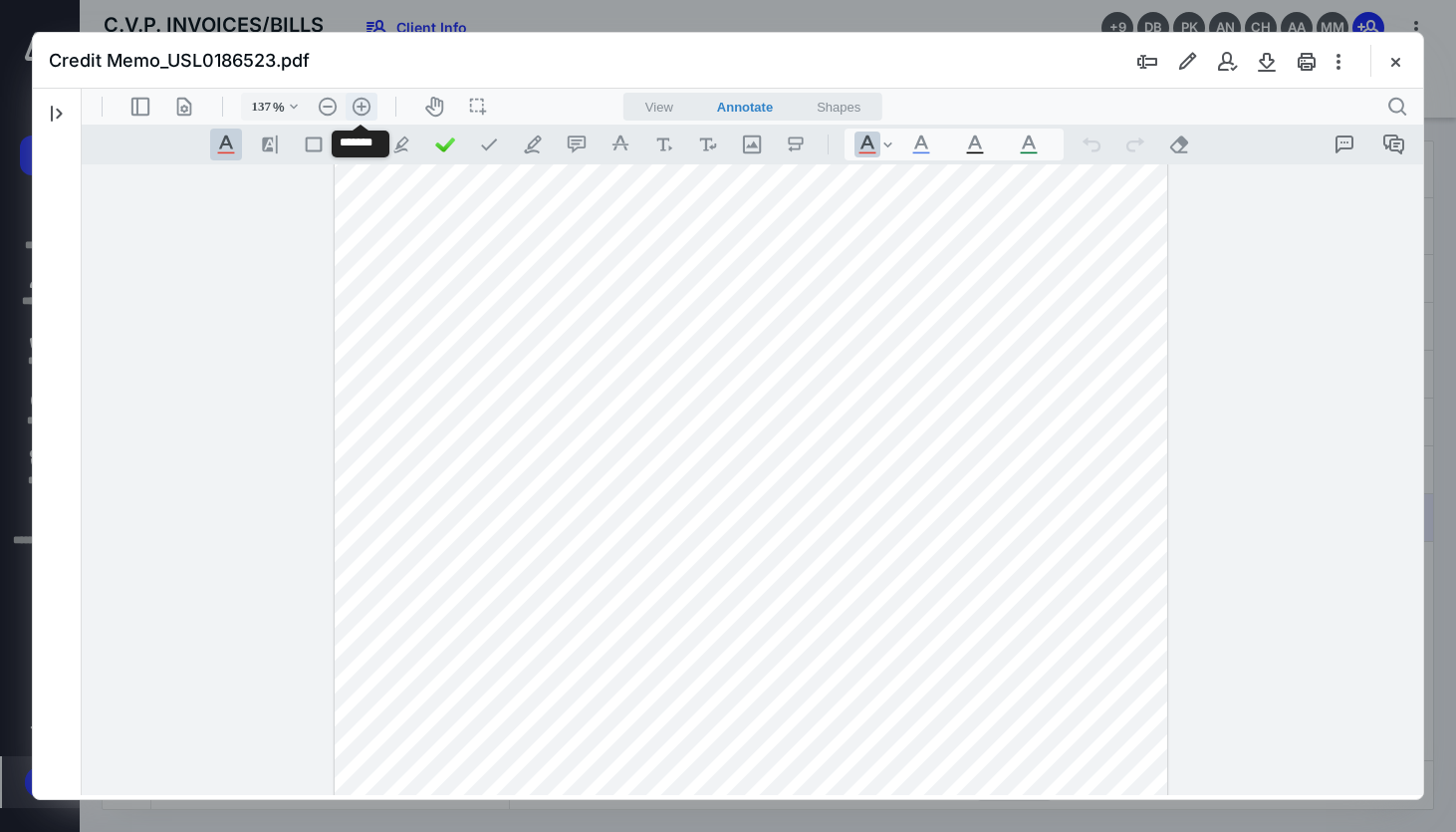 click on ".cls-1{fill:#abb0c4;} icon - header - zoom - in - line" at bounding box center [362, 107] 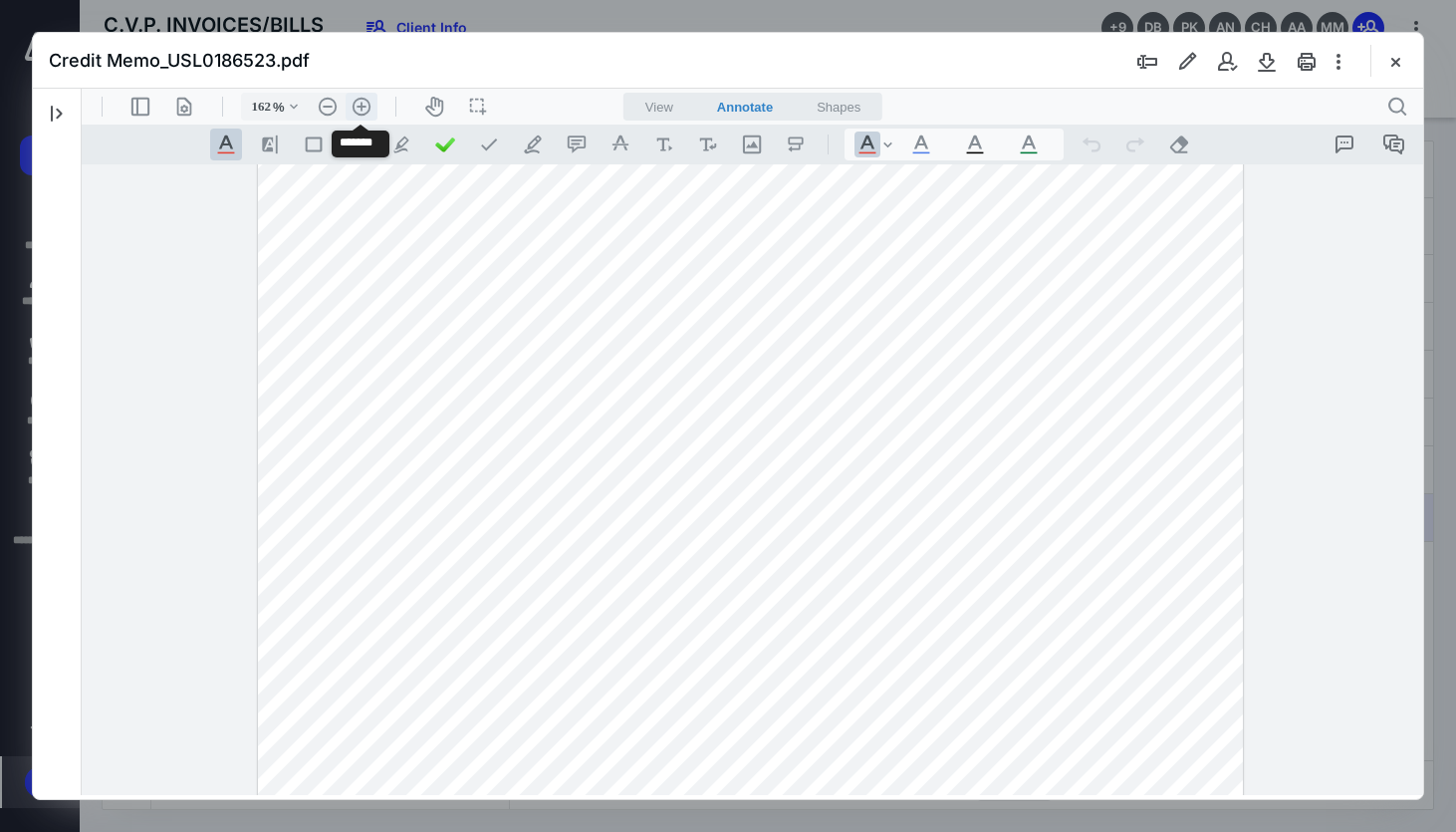 scroll, scrollTop: 287, scrollLeft: 0, axis: vertical 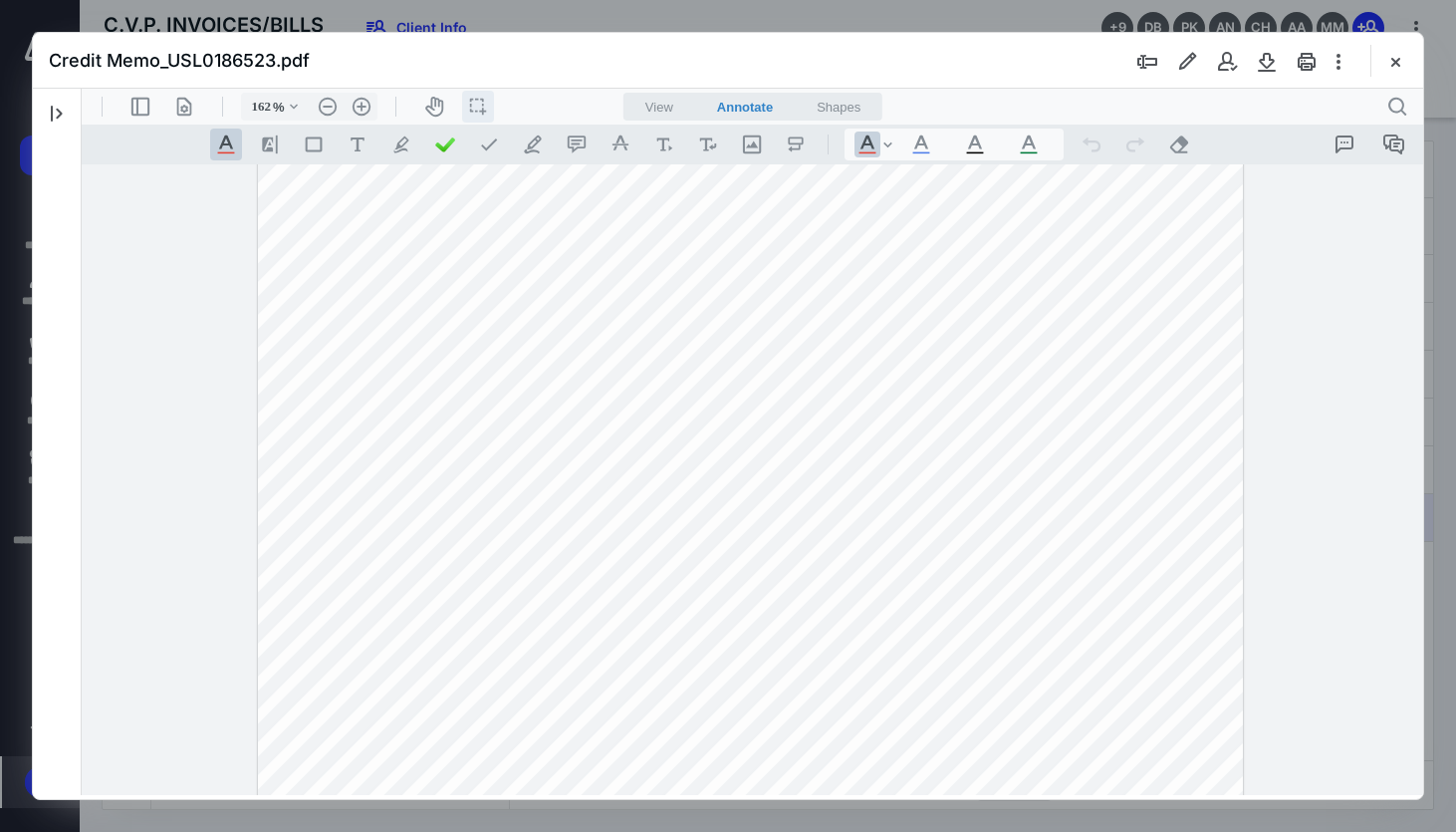 click on "icon / operation / multi select" at bounding box center [478, 107] 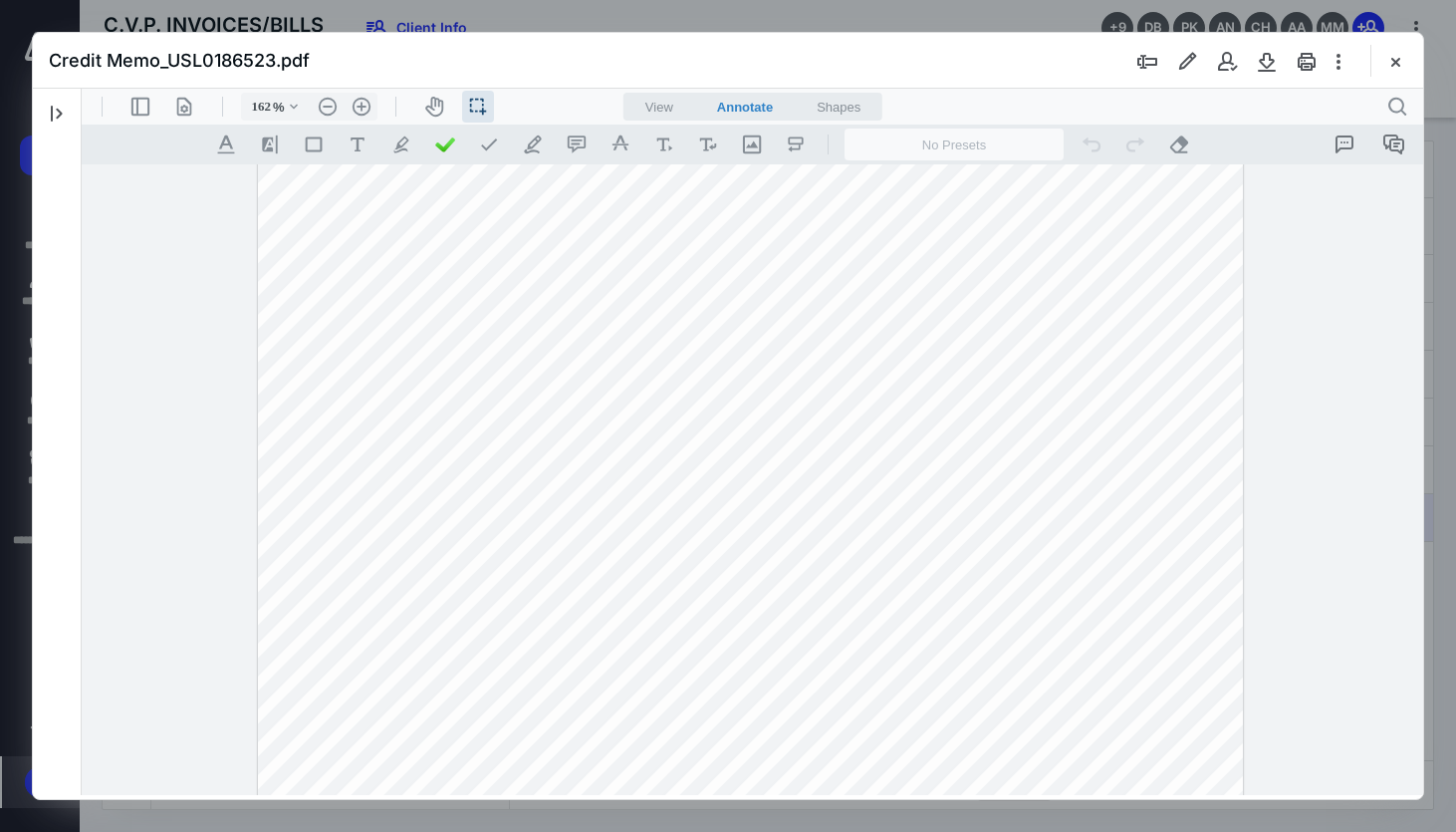 drag, startPoint x: 1045, startPoint y: 306, endPoint x: 1121, endPoint y: 303, distance: 76.05919 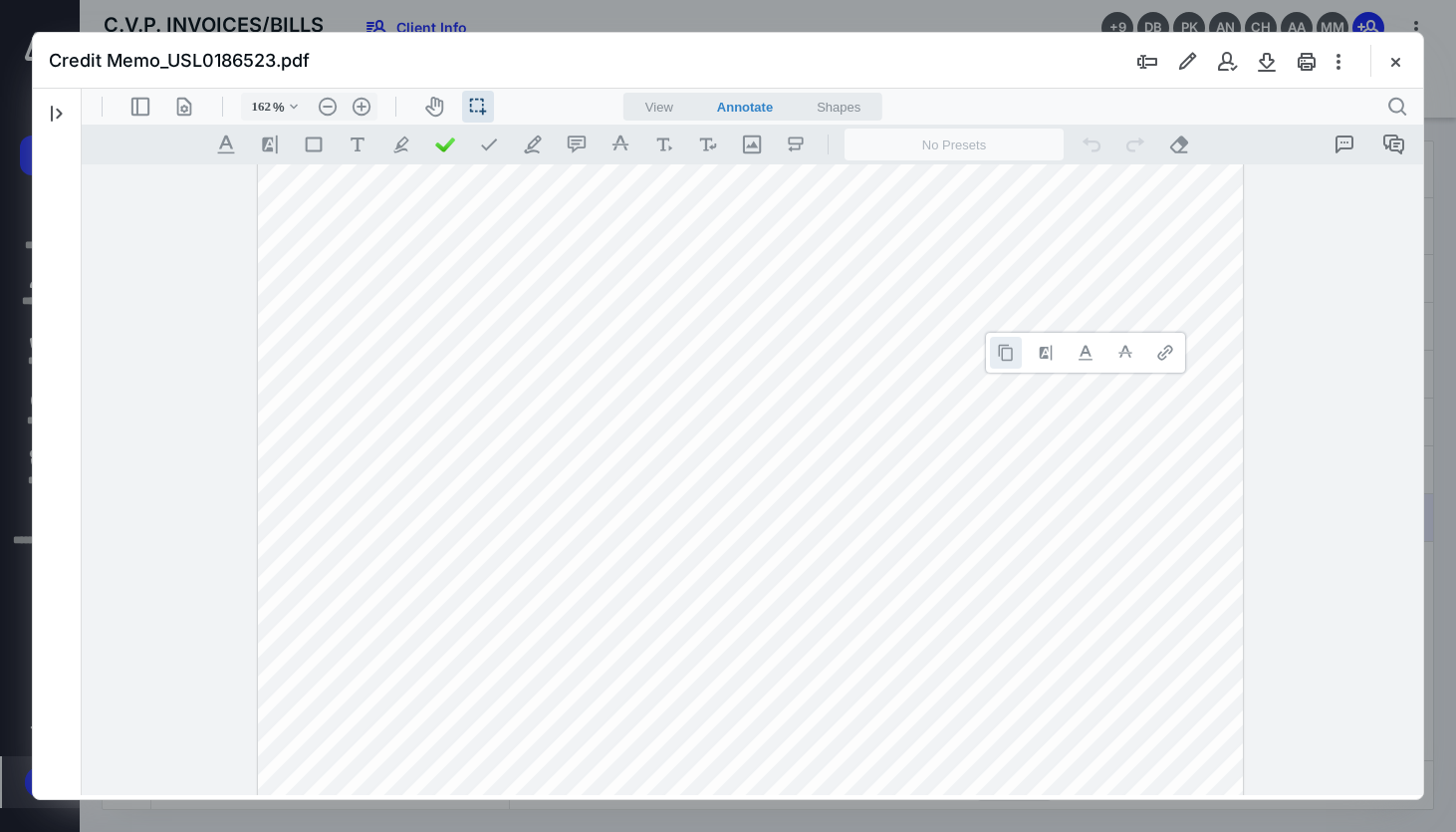 click at bounding box center [1006, 353] 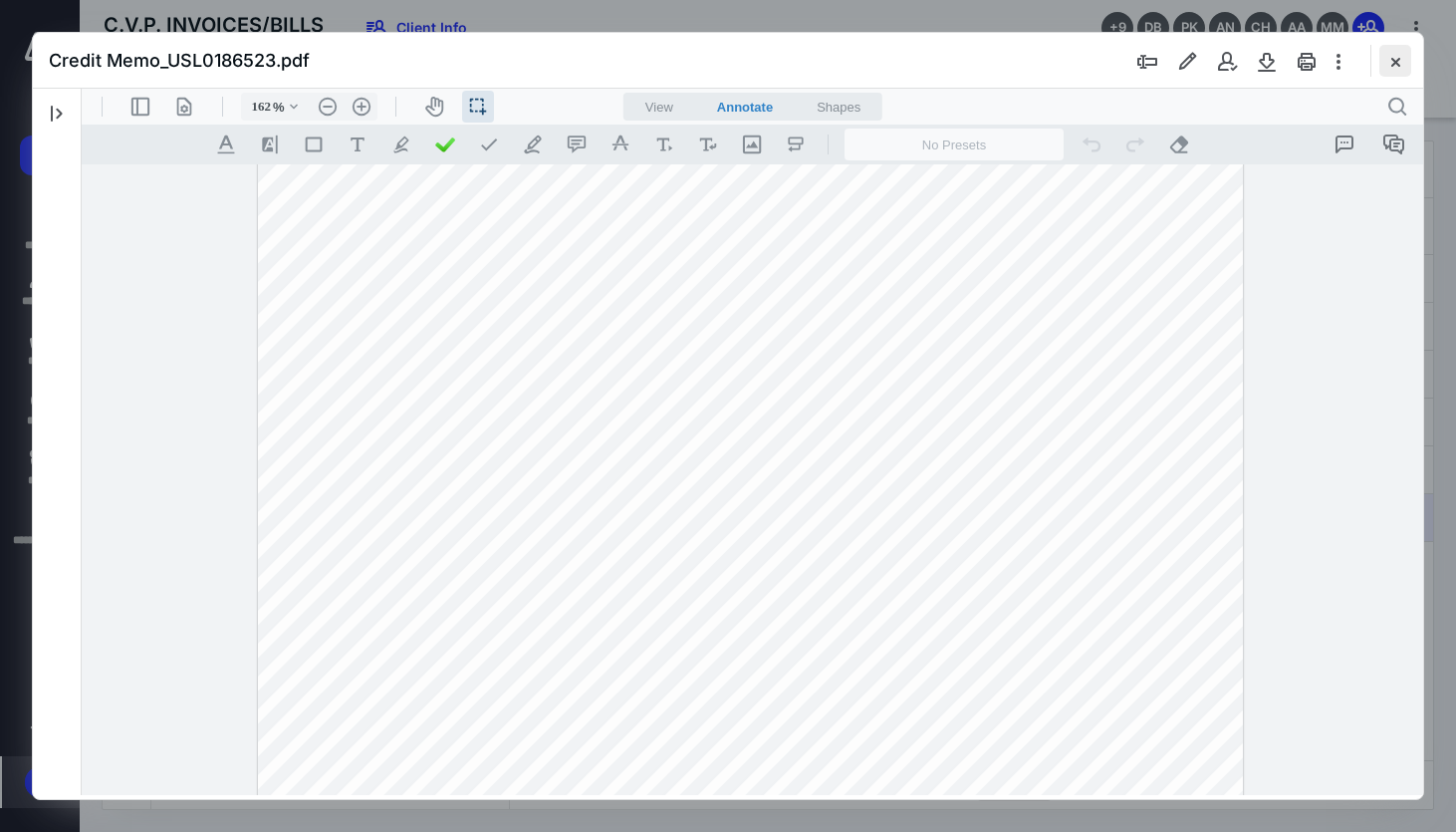 click at bounding box center [1395, 61] 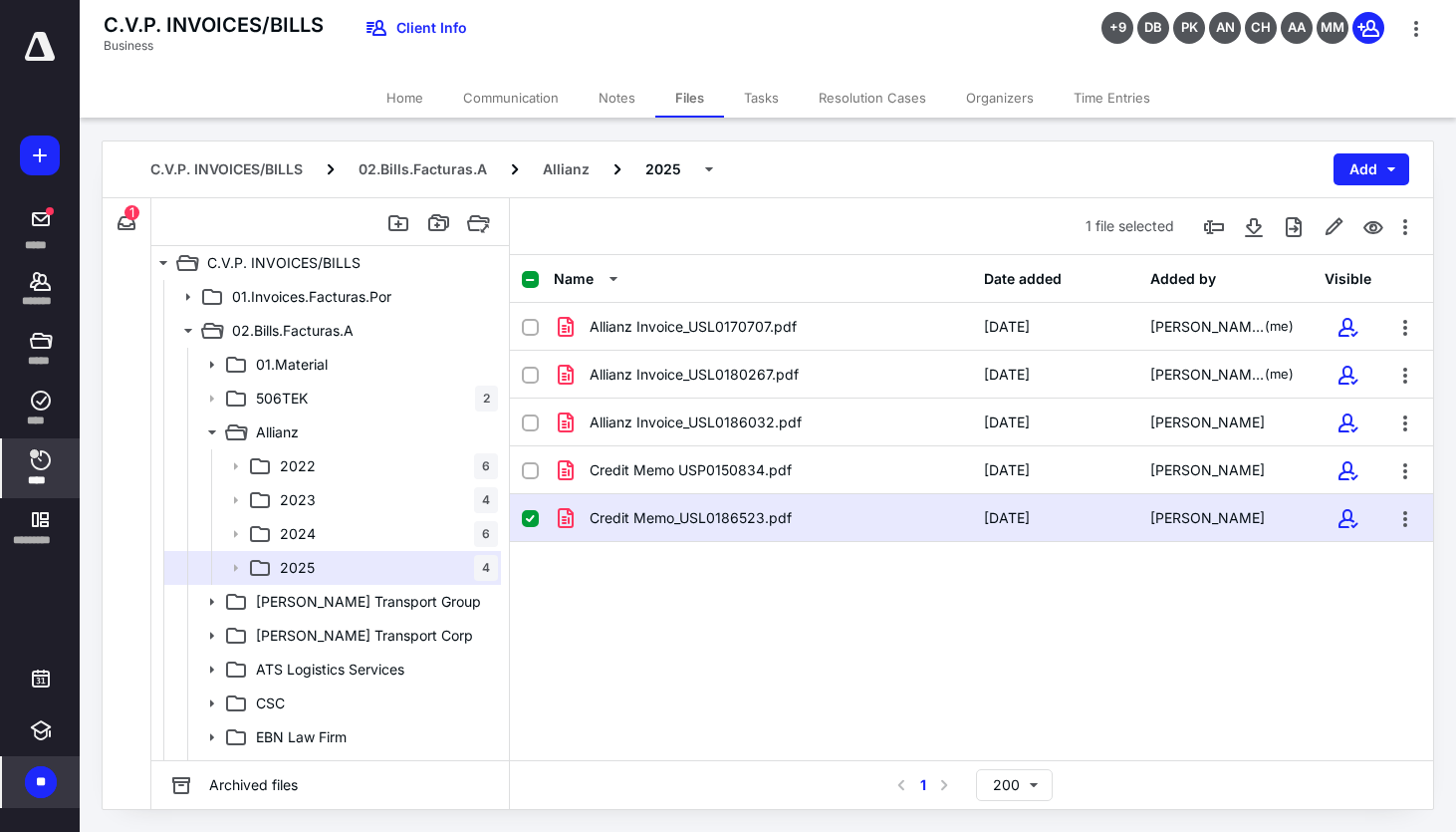 click on "****" at bounding box center [41, 480] 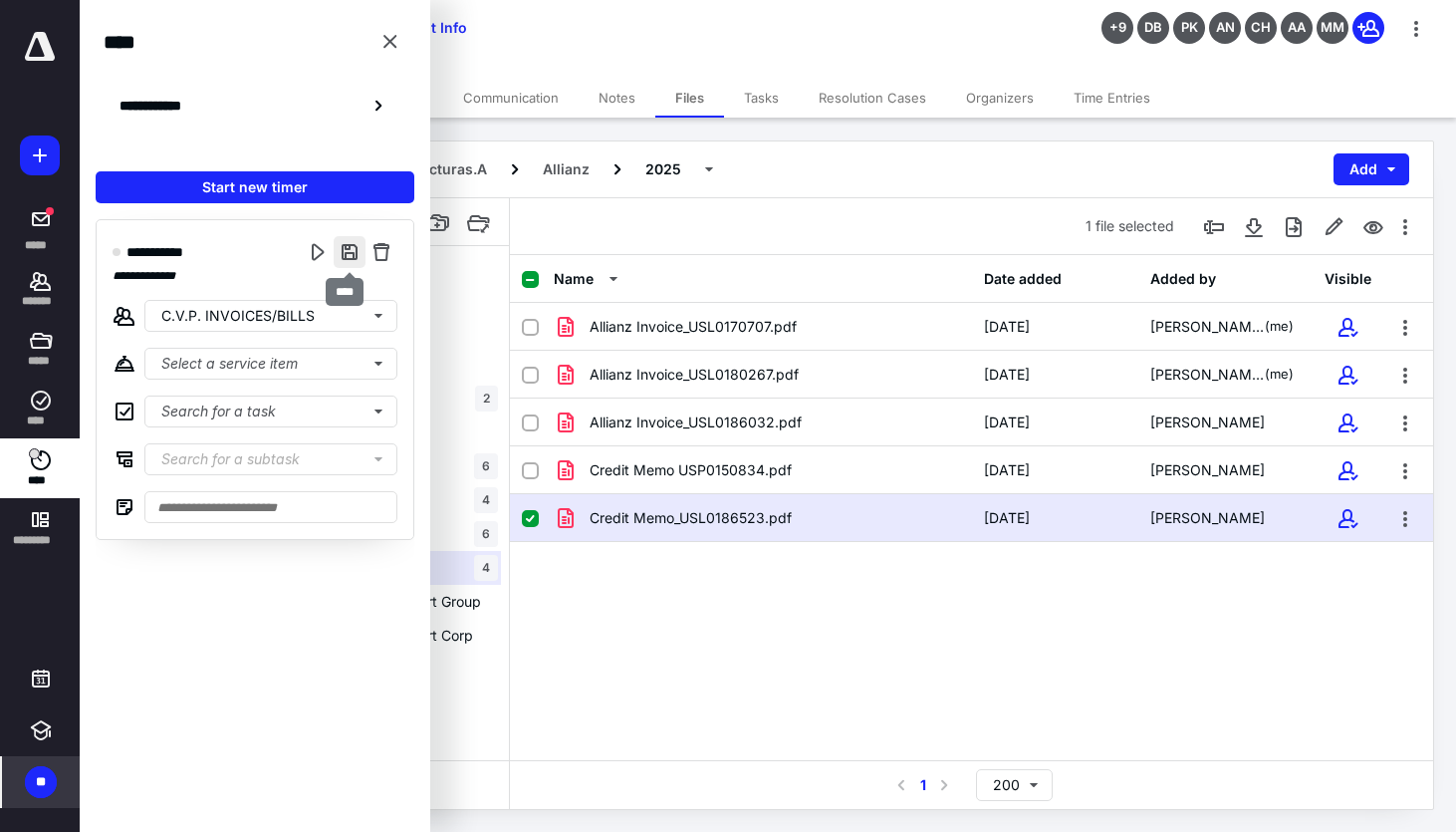 click at bounding box center (350, 252) 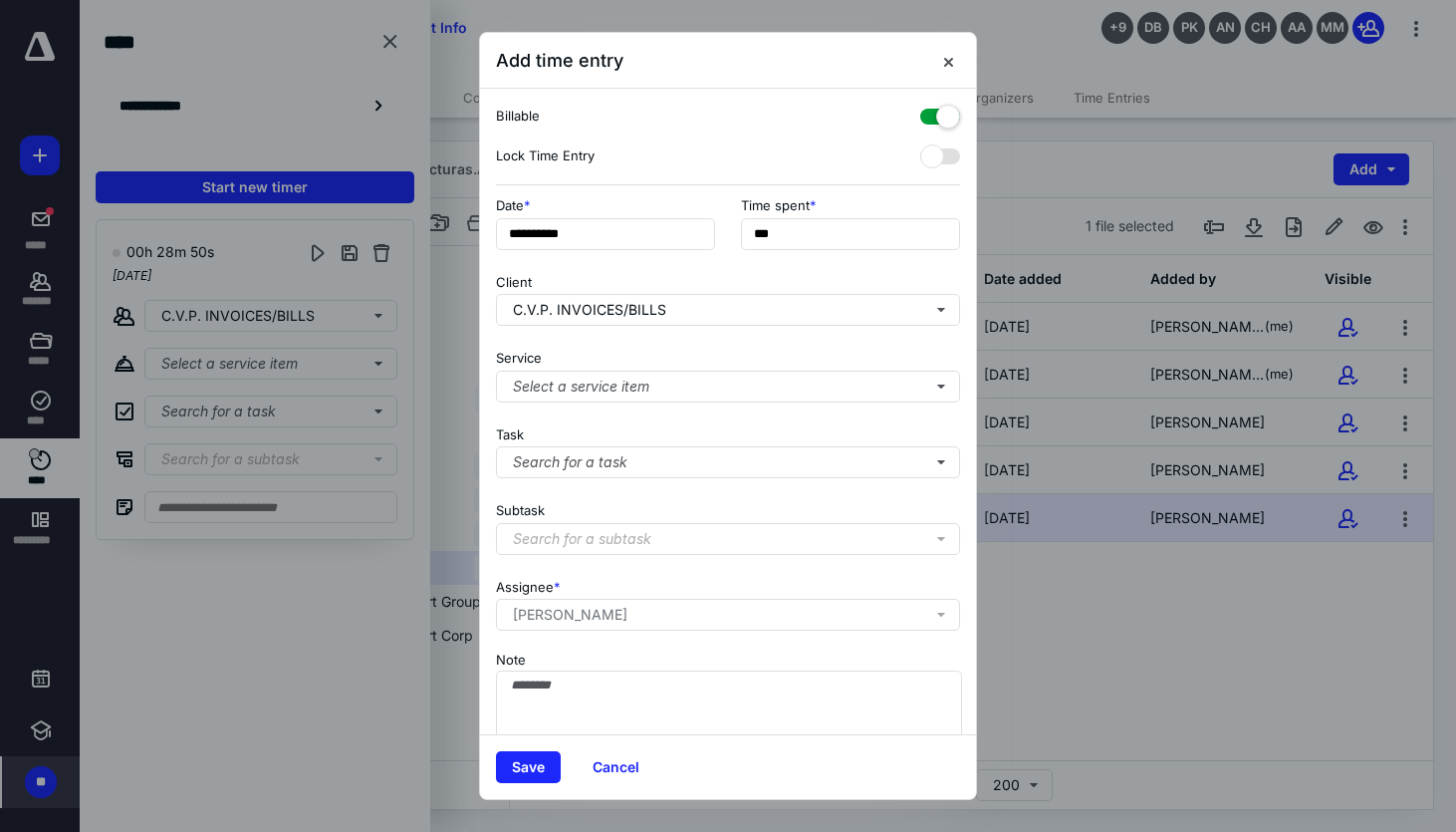 scroll, scrollTop: 66, scrollLeft: 0, axis: vertical 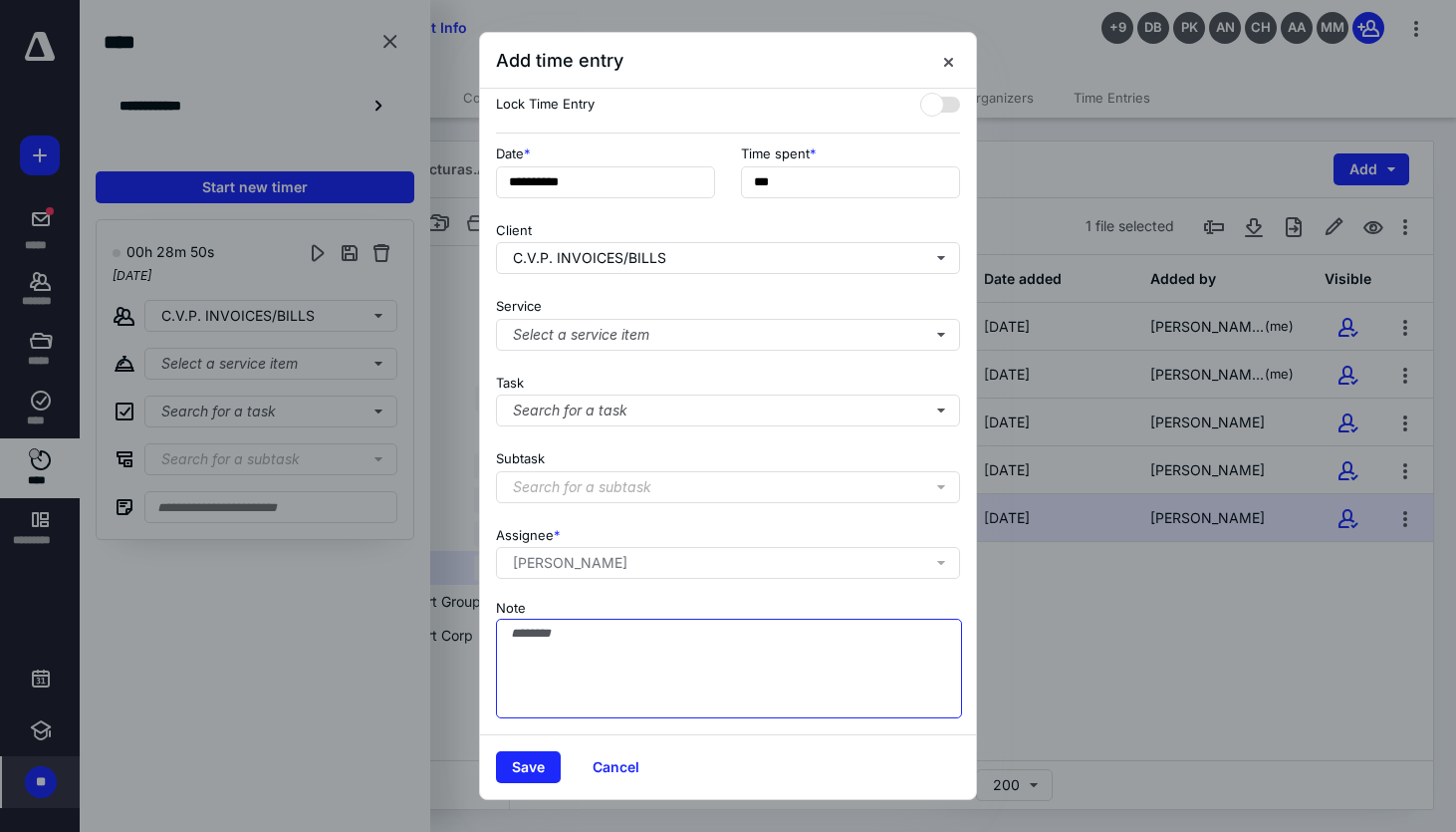 click on "Note" at bounding box center [729, 669] 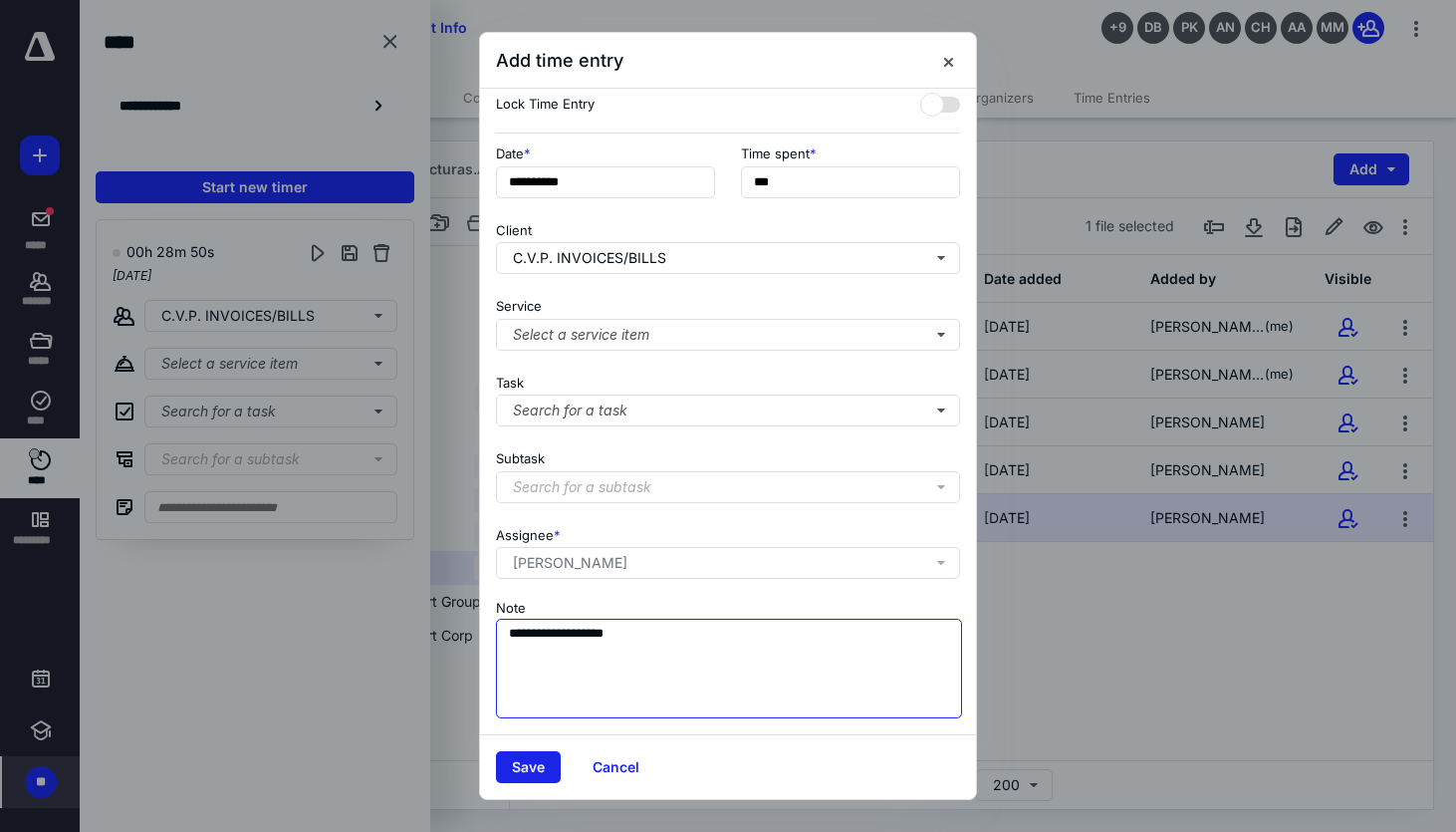 type on "**********" 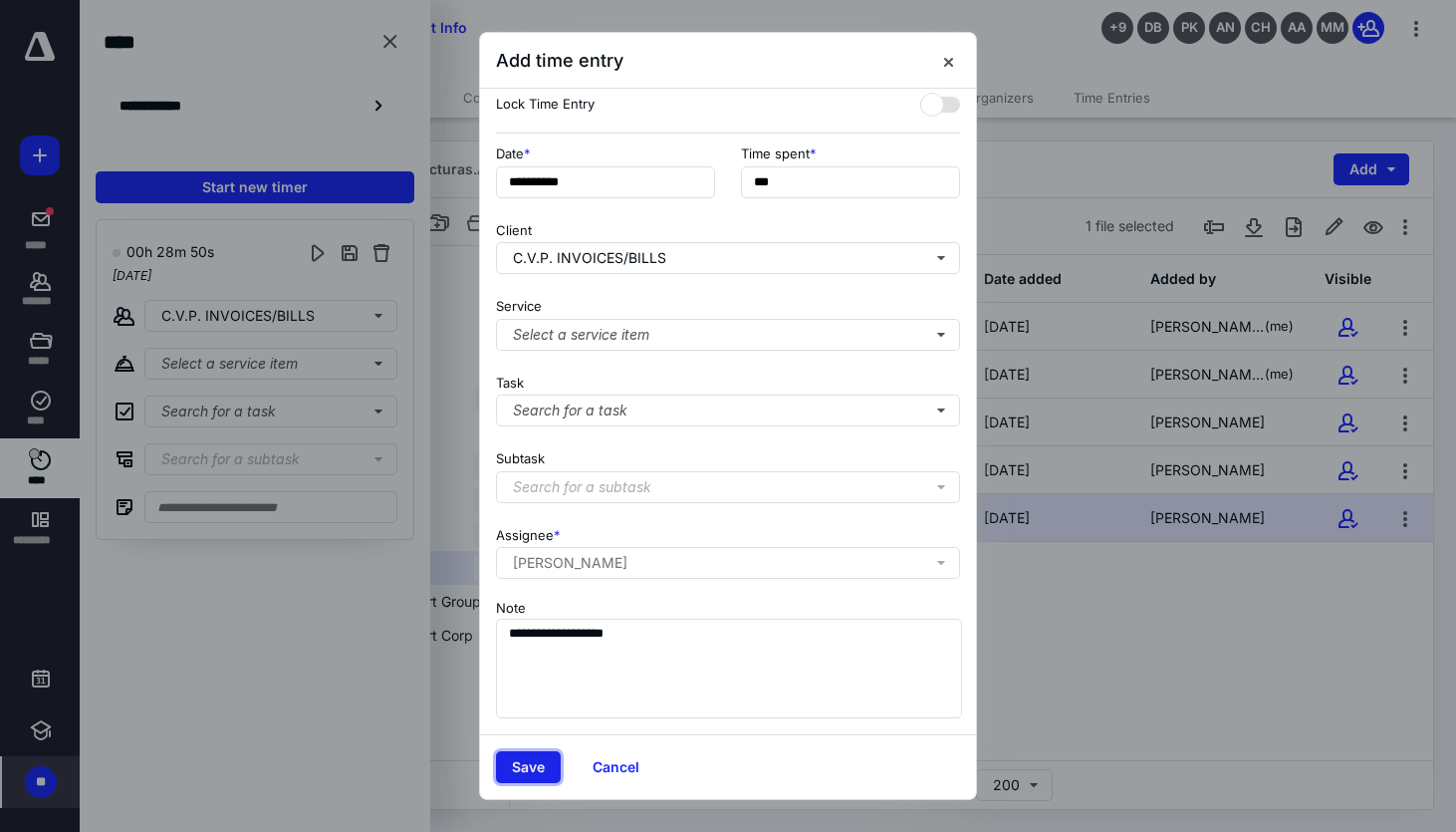 click on "Save" at bounding box center [528, 767] 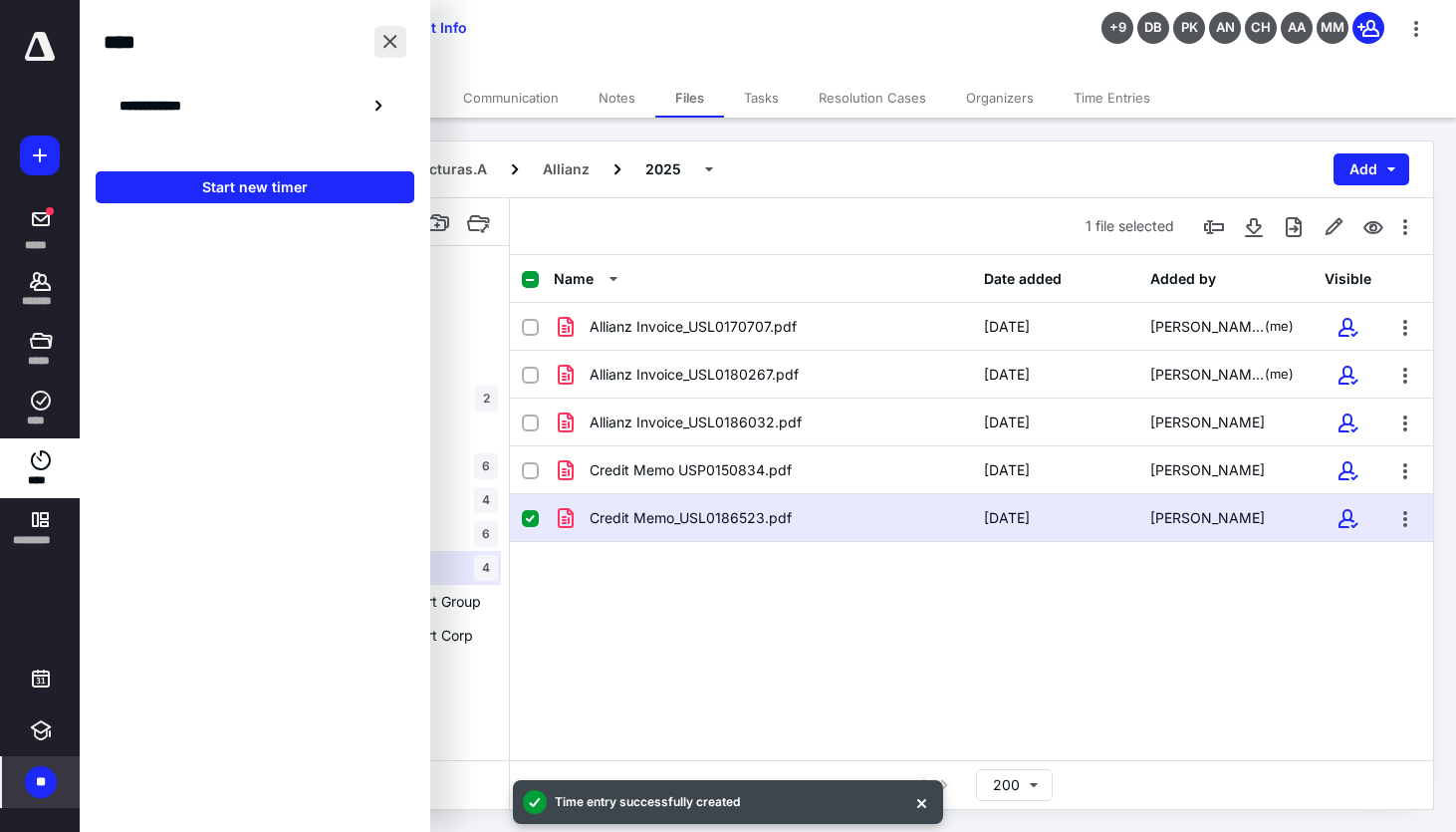 click at bounding box center (390, 42) 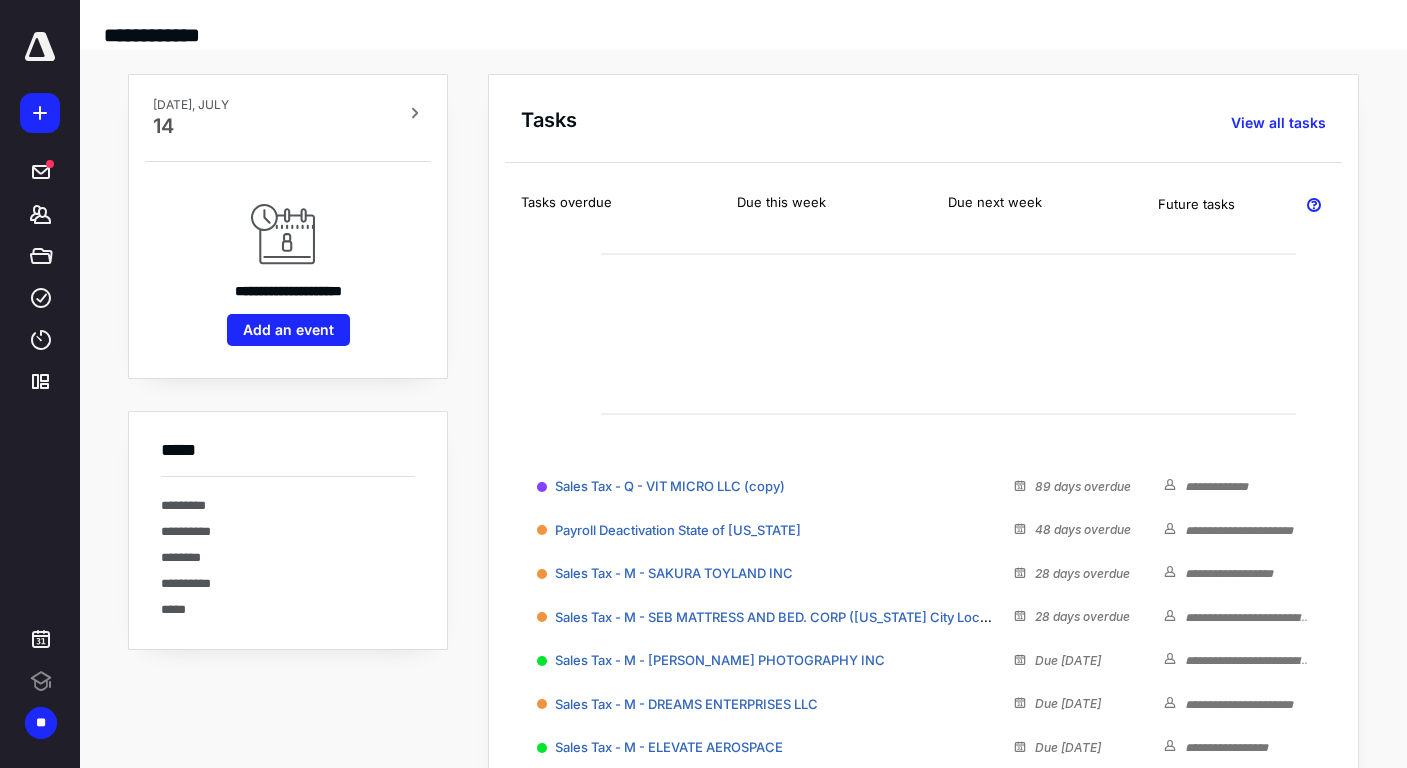 scroll, scrollTop: 0, scrollLeft: 0, axis: both 